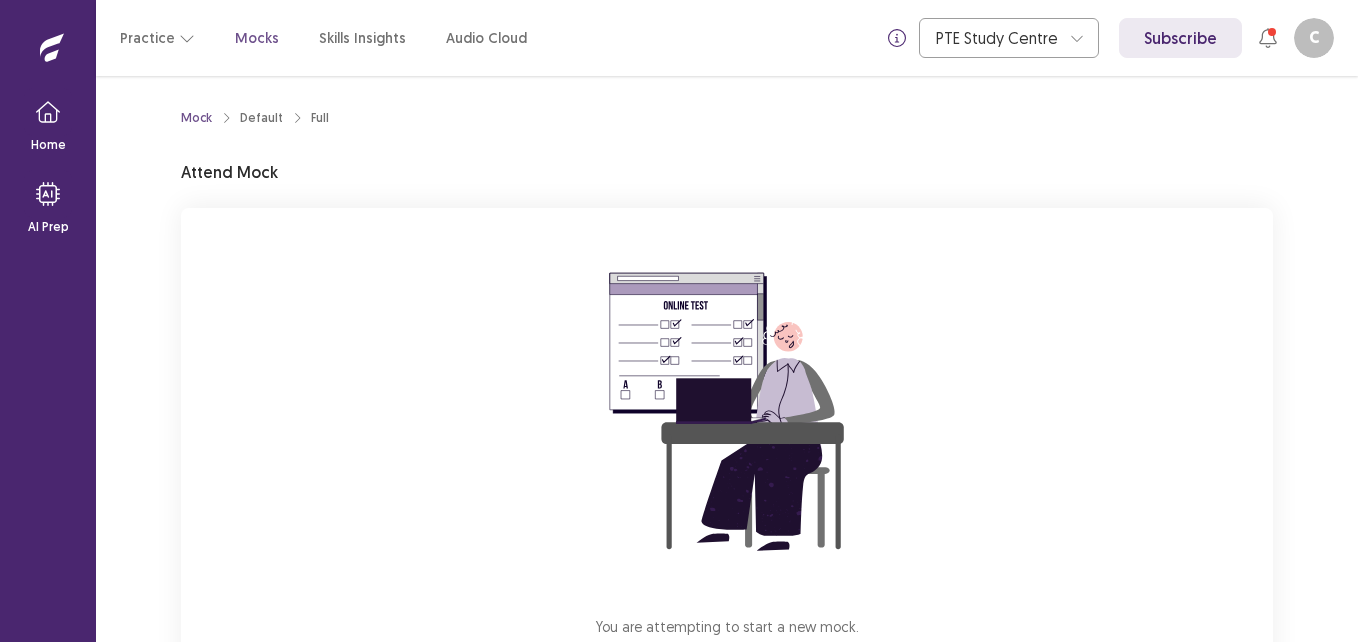 scroll, scrollTop: 0, scrollLeft: 0, axis: both 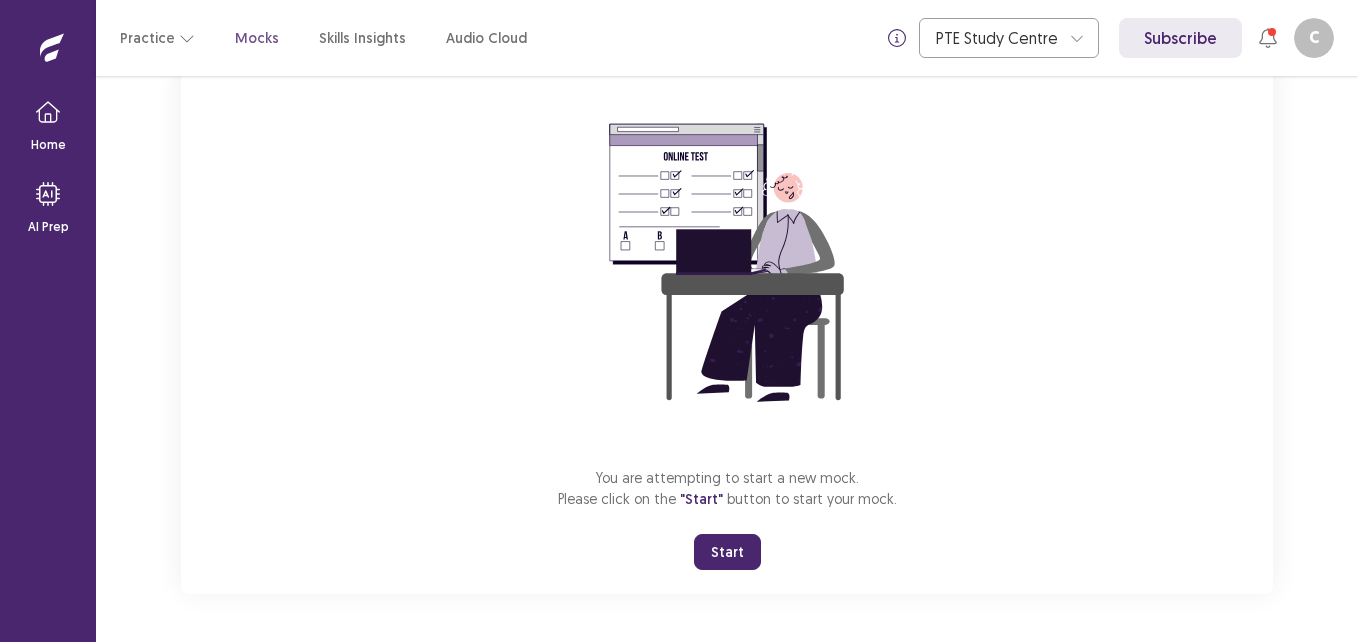 click on "Start" at bounding box center (727, 552) 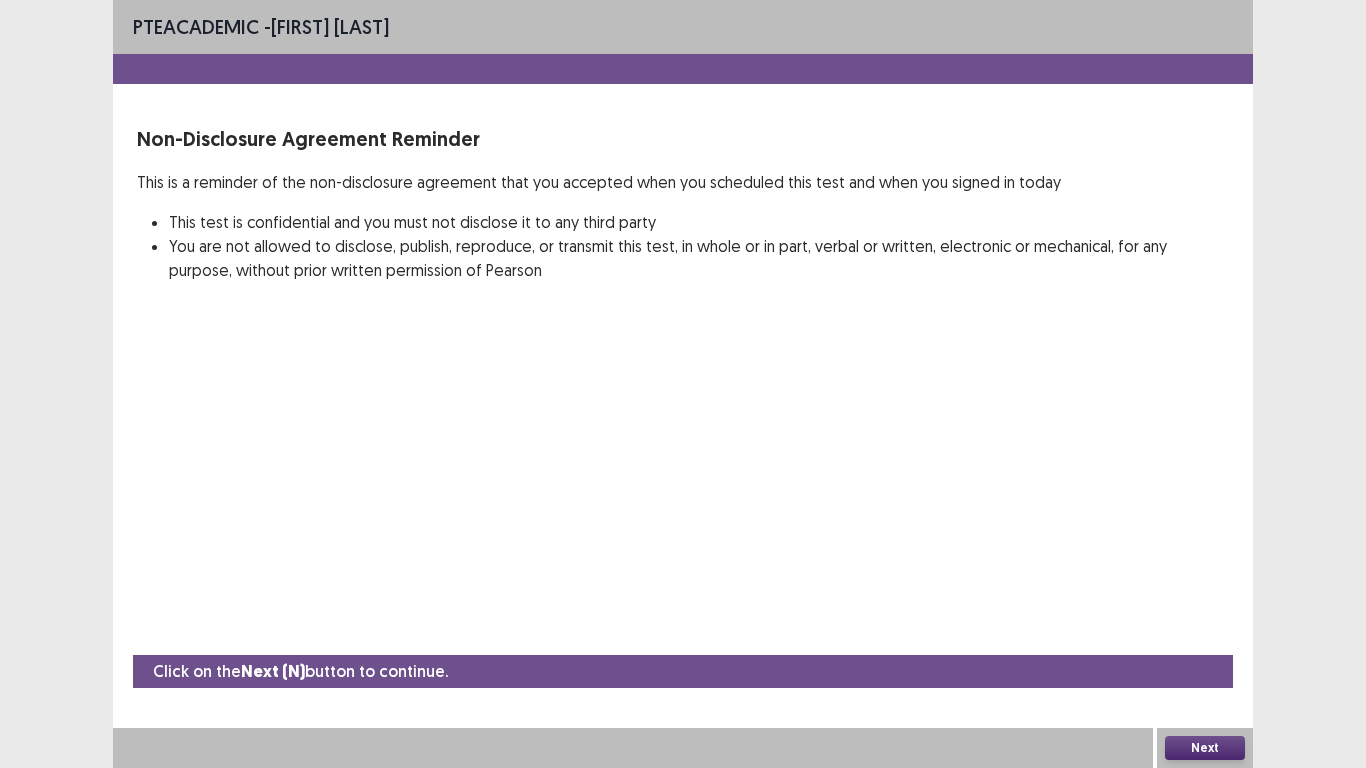 click on "Next" at bounding box center [1205, 748] 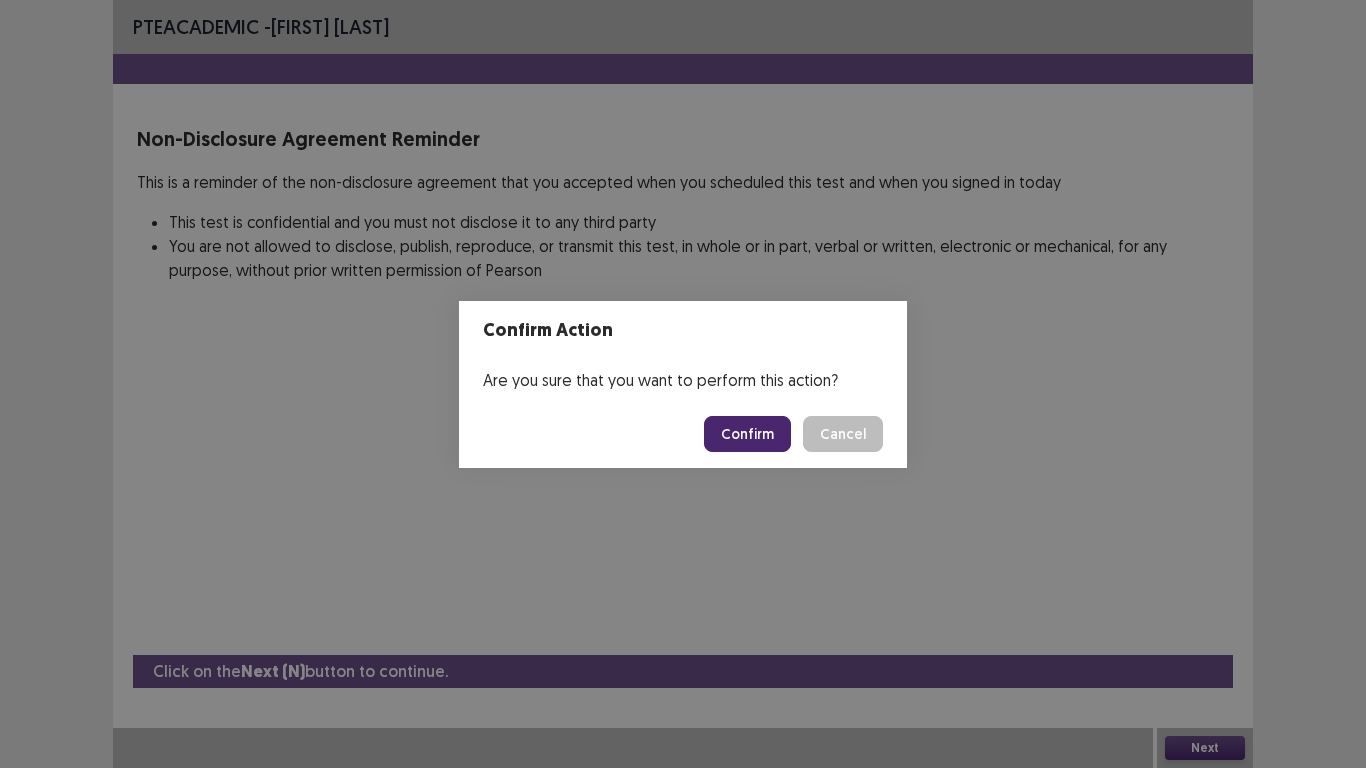 click on "Confirm" at bounding box center (747, 434) 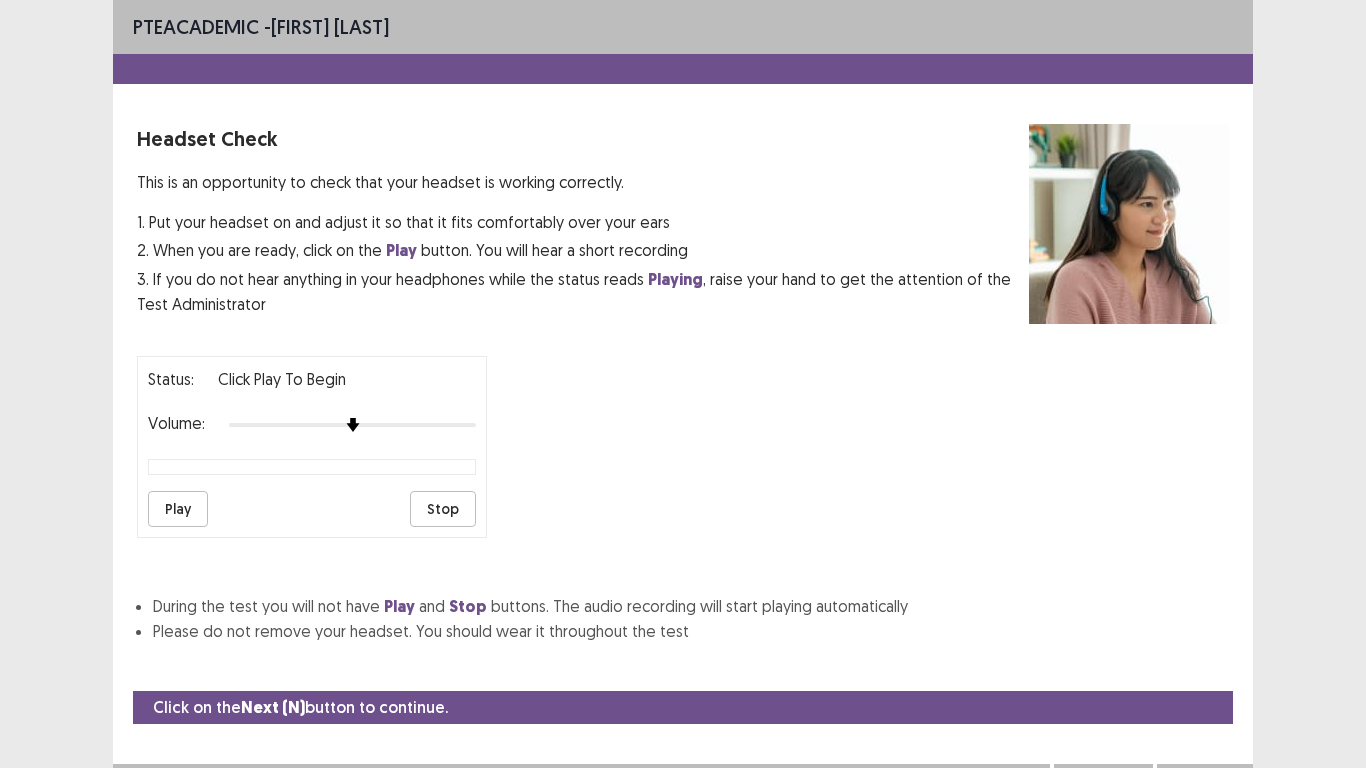scroll, scrollTop: 36, scrollLeft: 0, axis: vertical 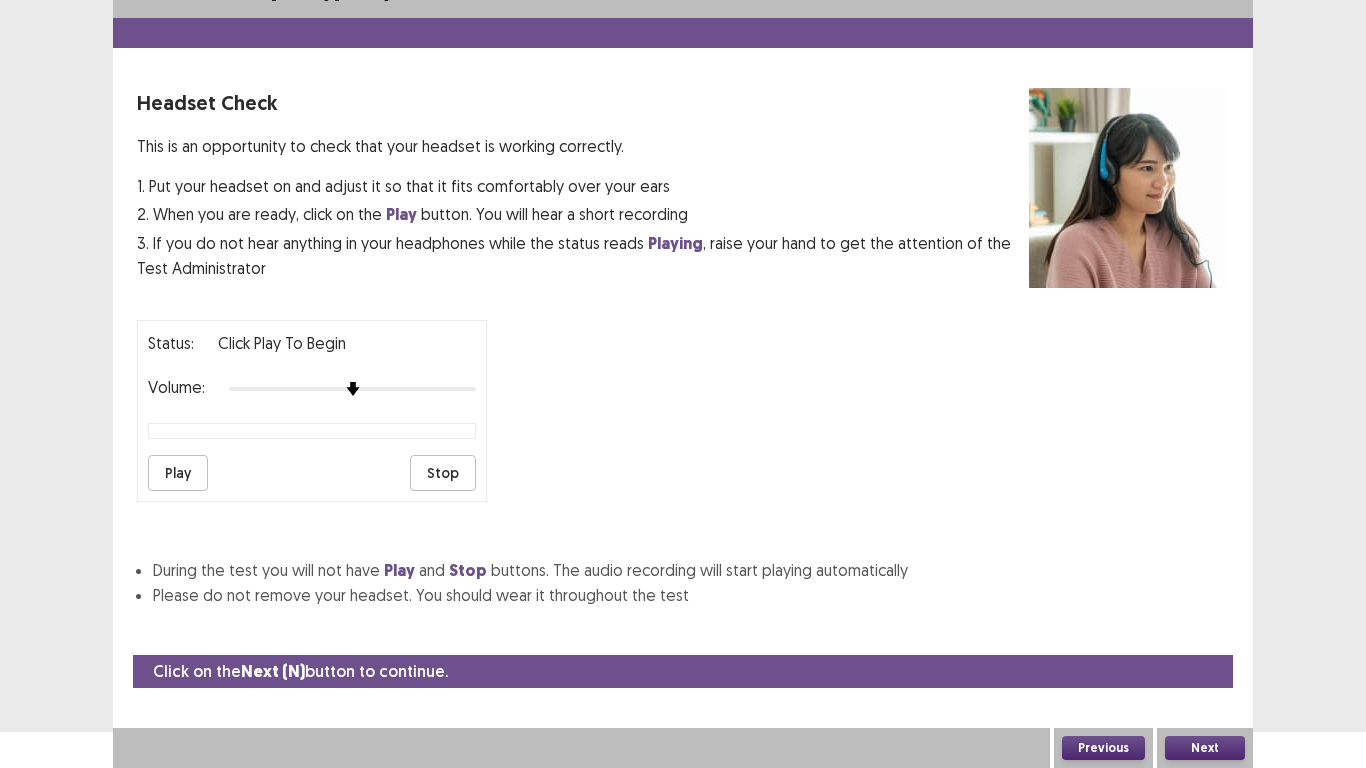 click on "Next" at bounding box center (1205, 748) 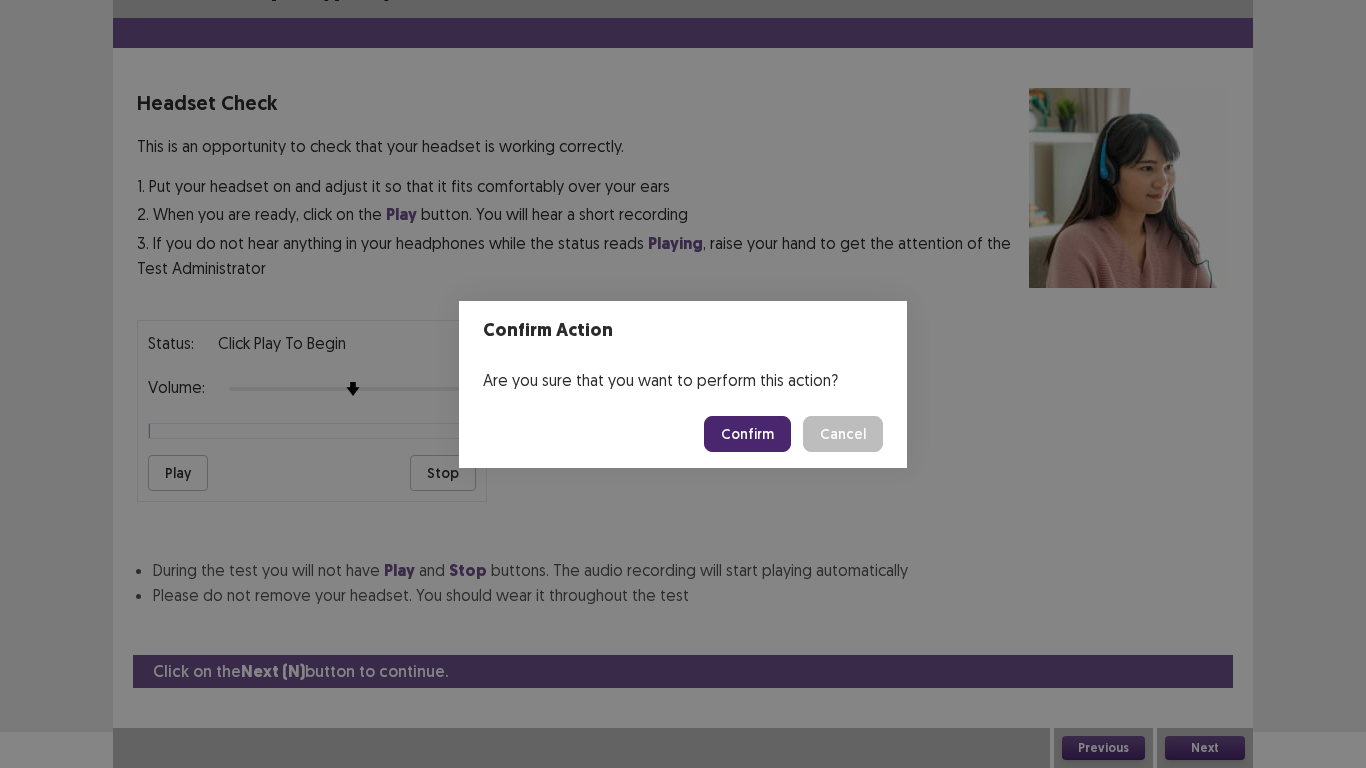 click on "Confirm" at bounding box center (747, 434) 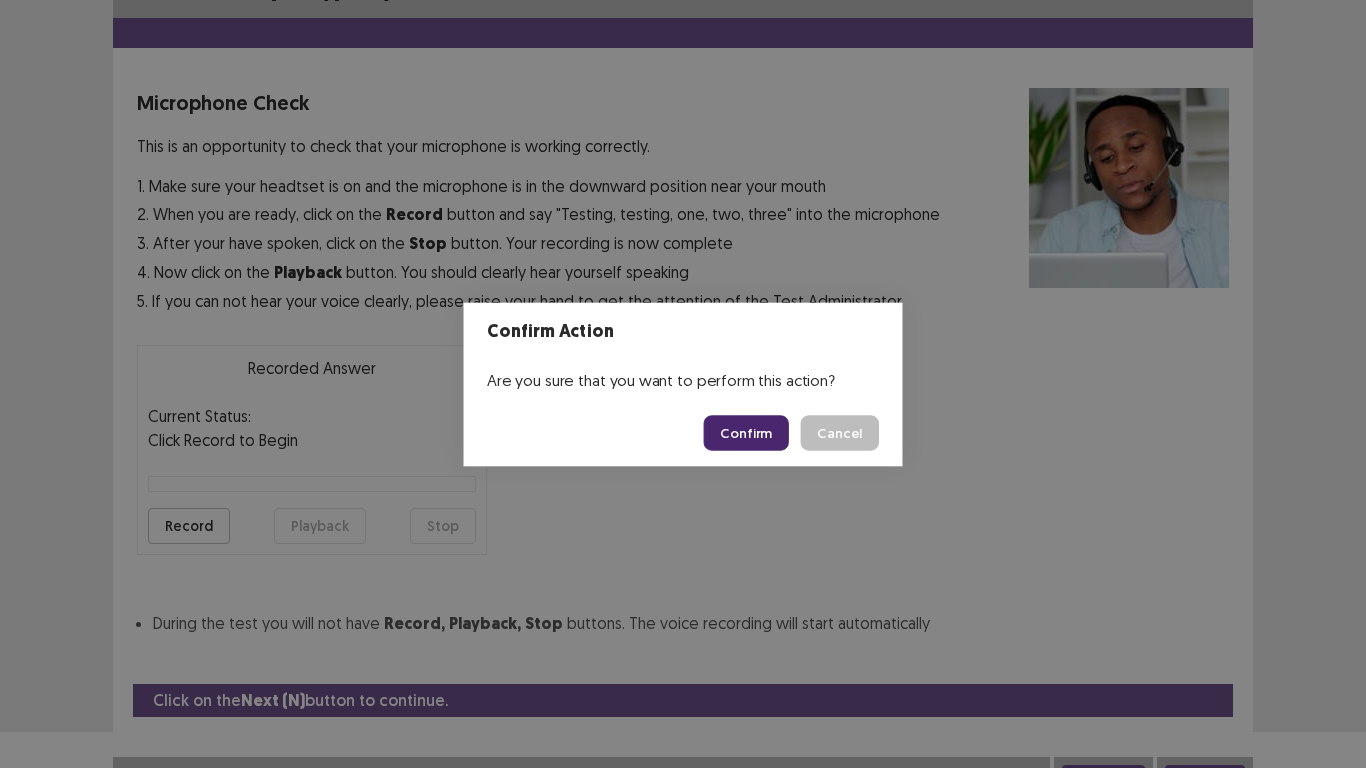 scroll, scrollTop: 57, scrollLeft: 0, axis: vertical 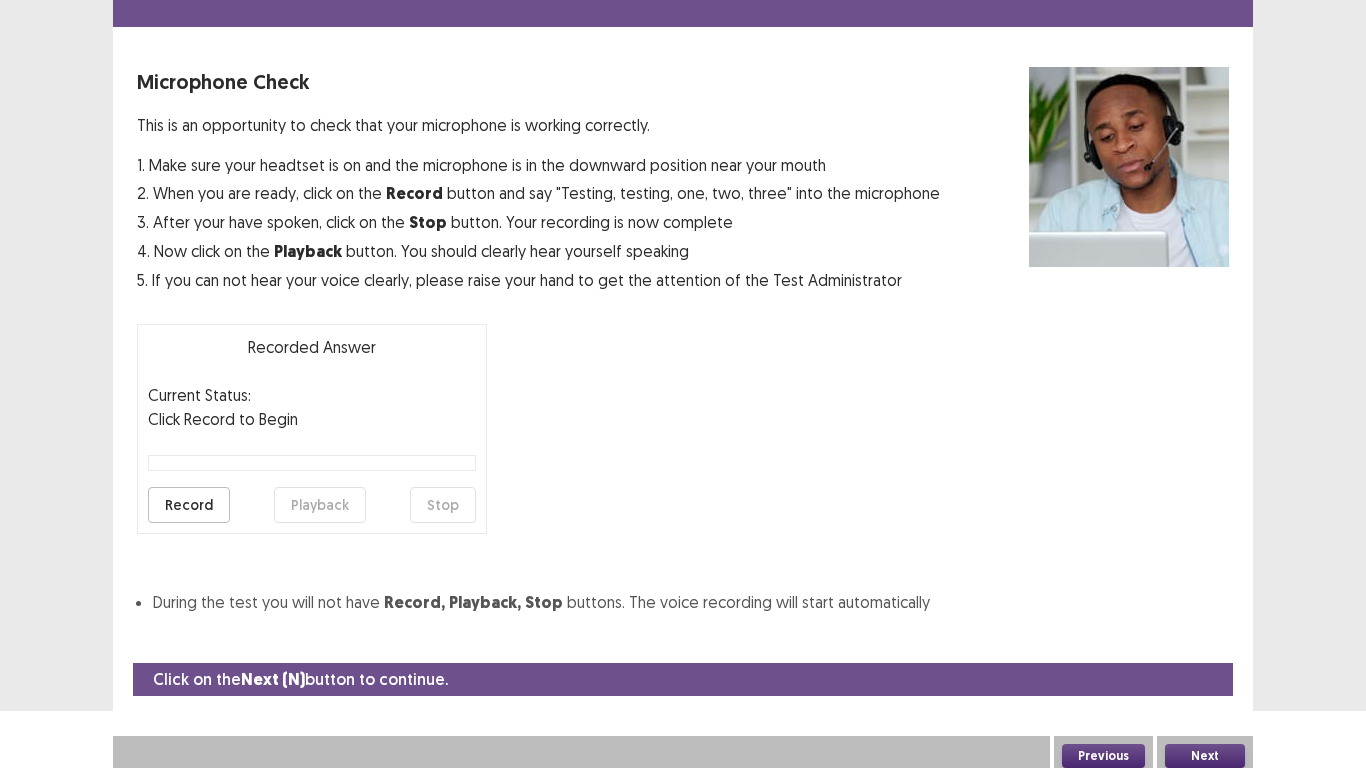 click on "Next" at bounding box center [1205, 756] 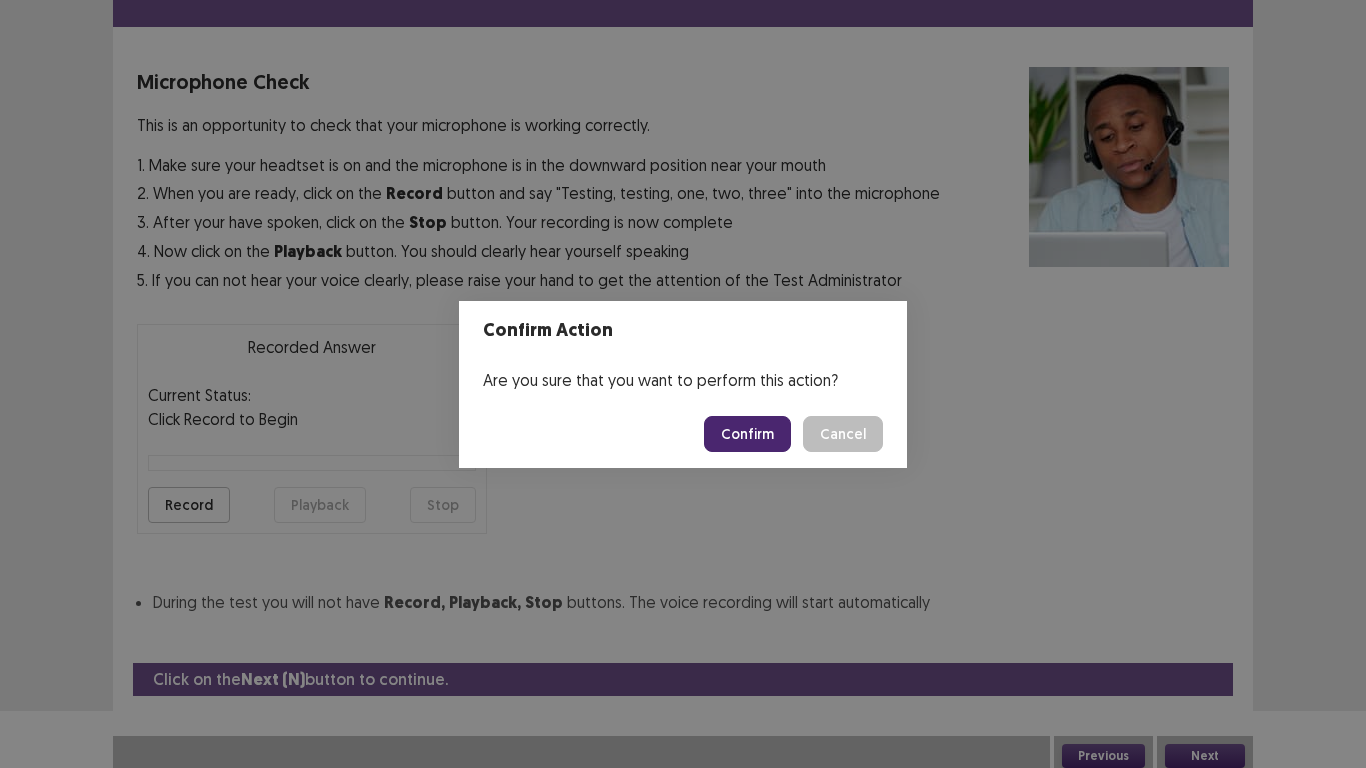click on "Confirm" at bounding box center (747, 434) 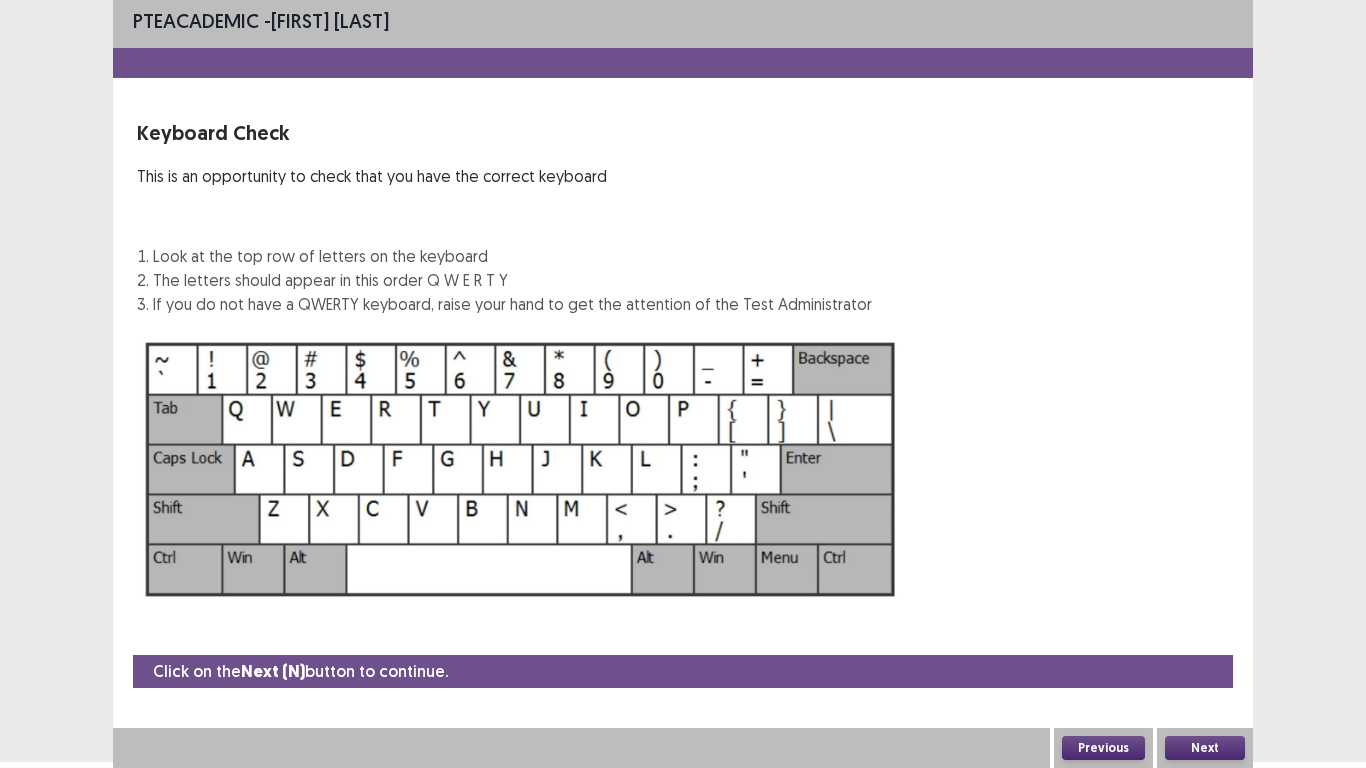 scroll, scrollTop: 6, scrollLeft: 0, axis: vertical 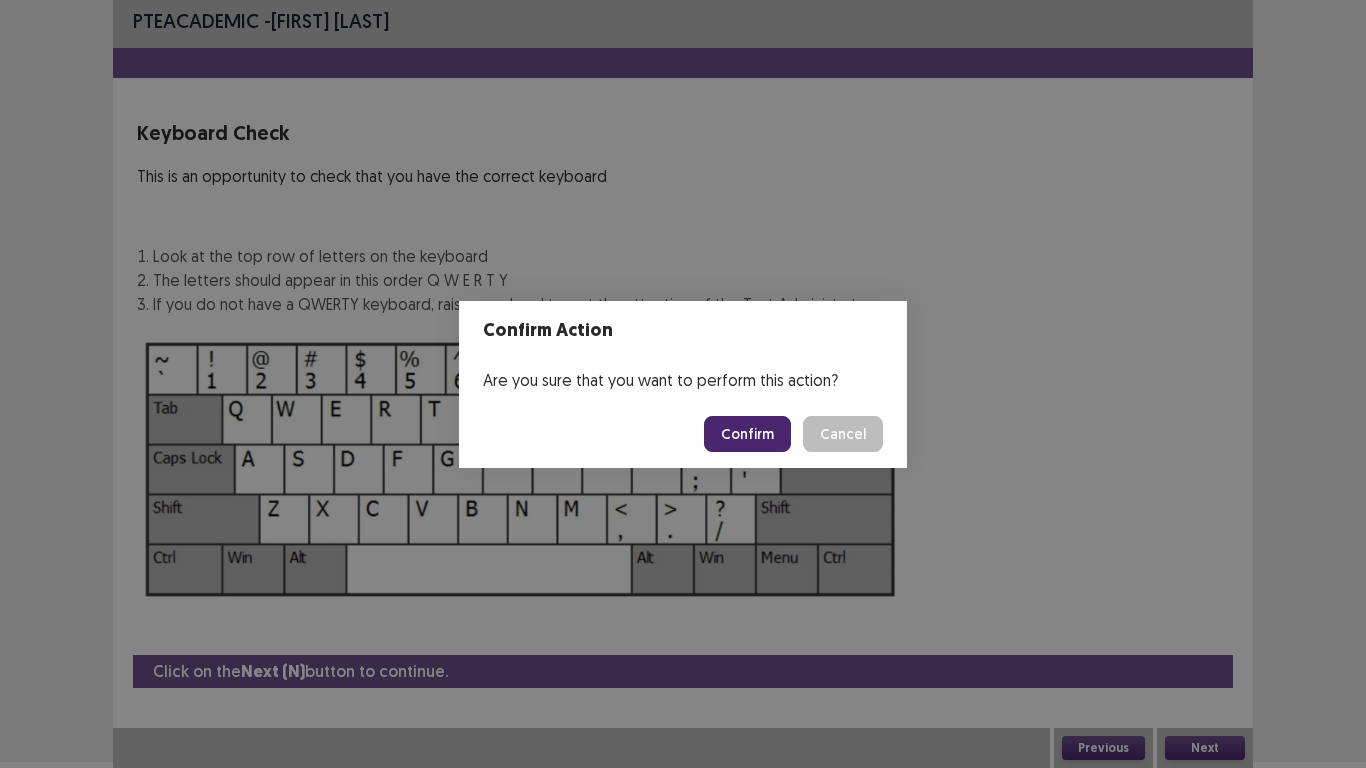 click on "Confirm" at bounding box center (747, 434) 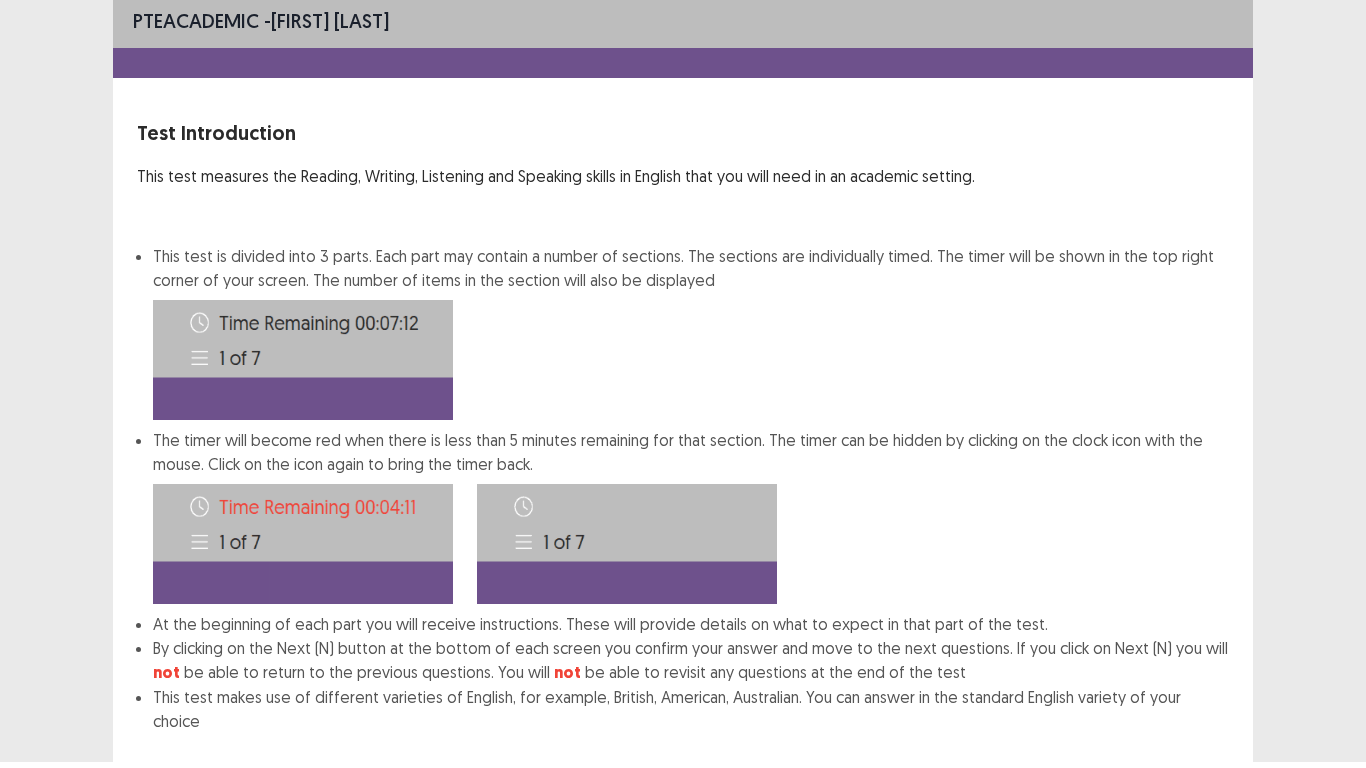 scroll, scrollTop: 108, scrollLeft: 0, axis: vertical 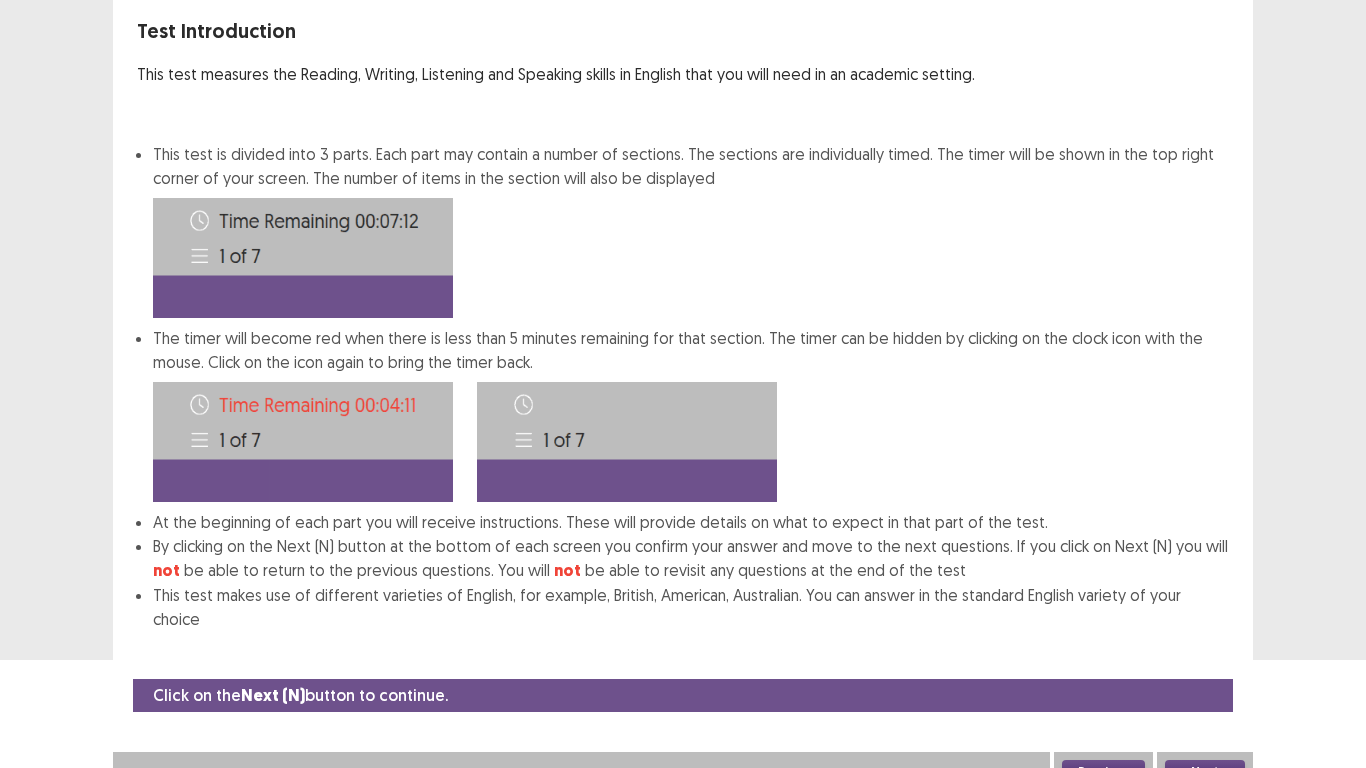 type 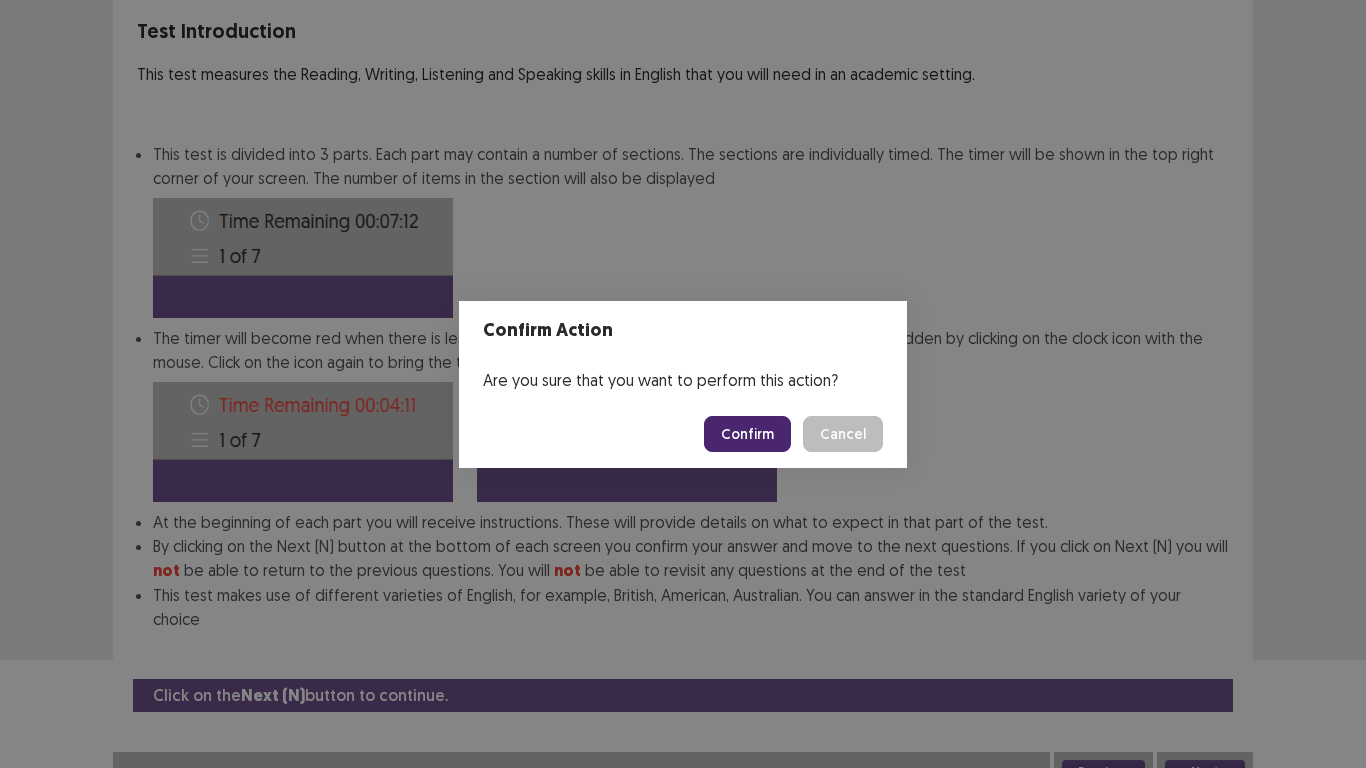click on "Confirm" at bounding box center (747, 434) 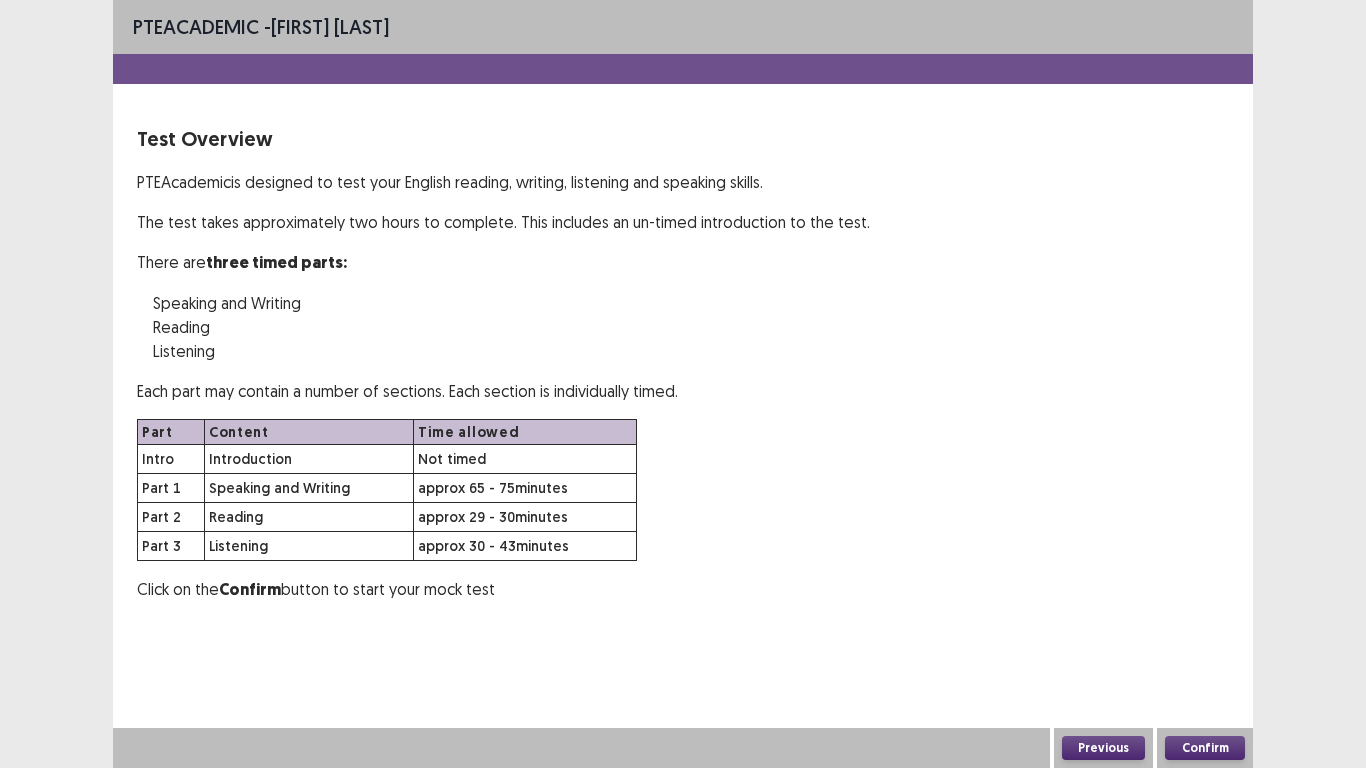 scroll, scrollTop: 0, scrollLeft: 0, axis: both 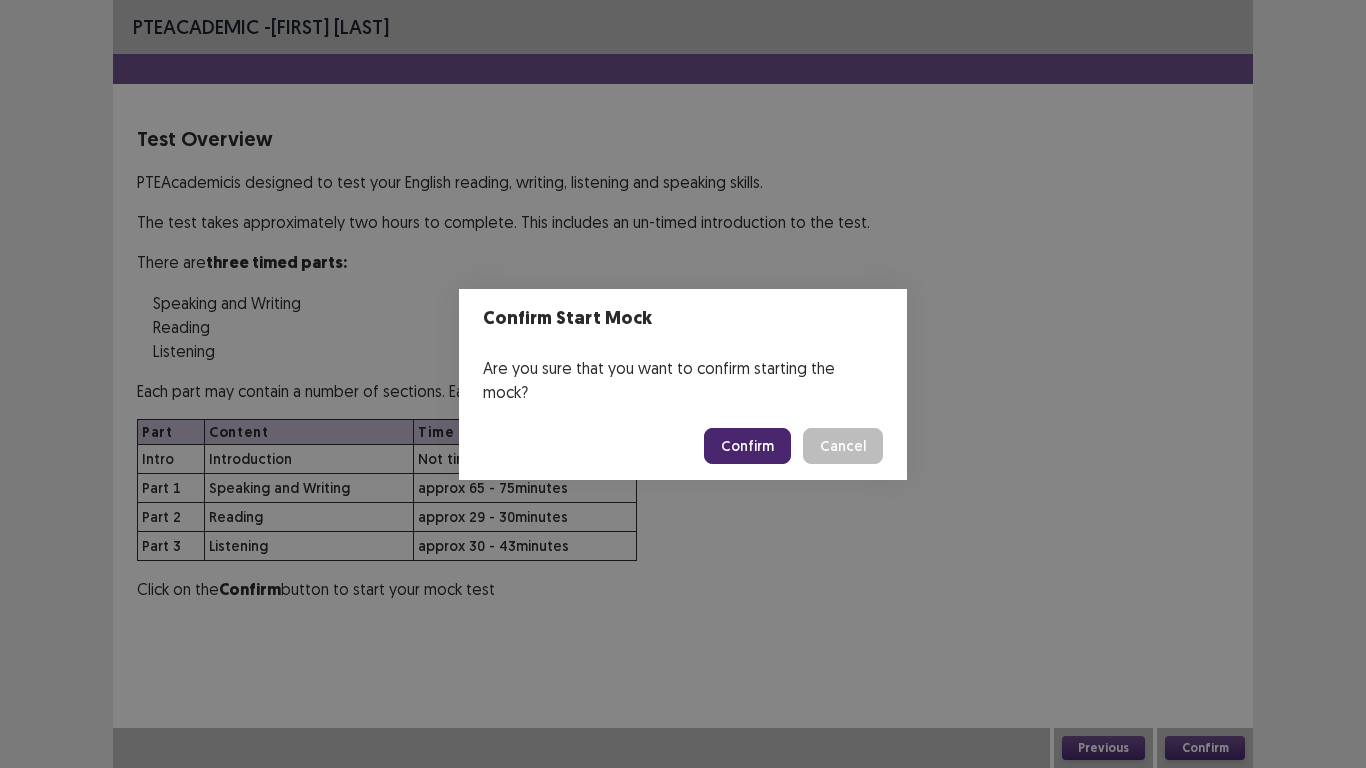 click on "Confirm" at bounding box center [747, 446] 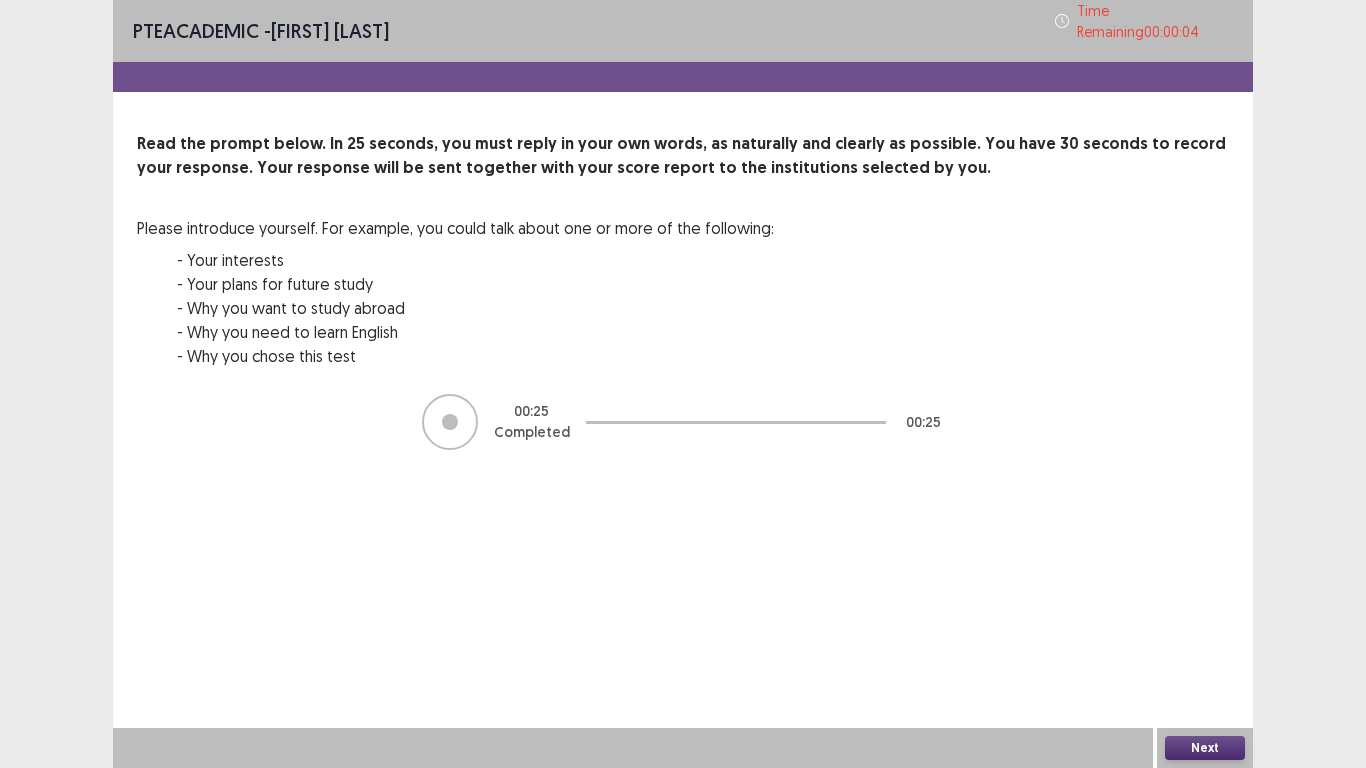click on "Next" at bounding box center (1205, 748) 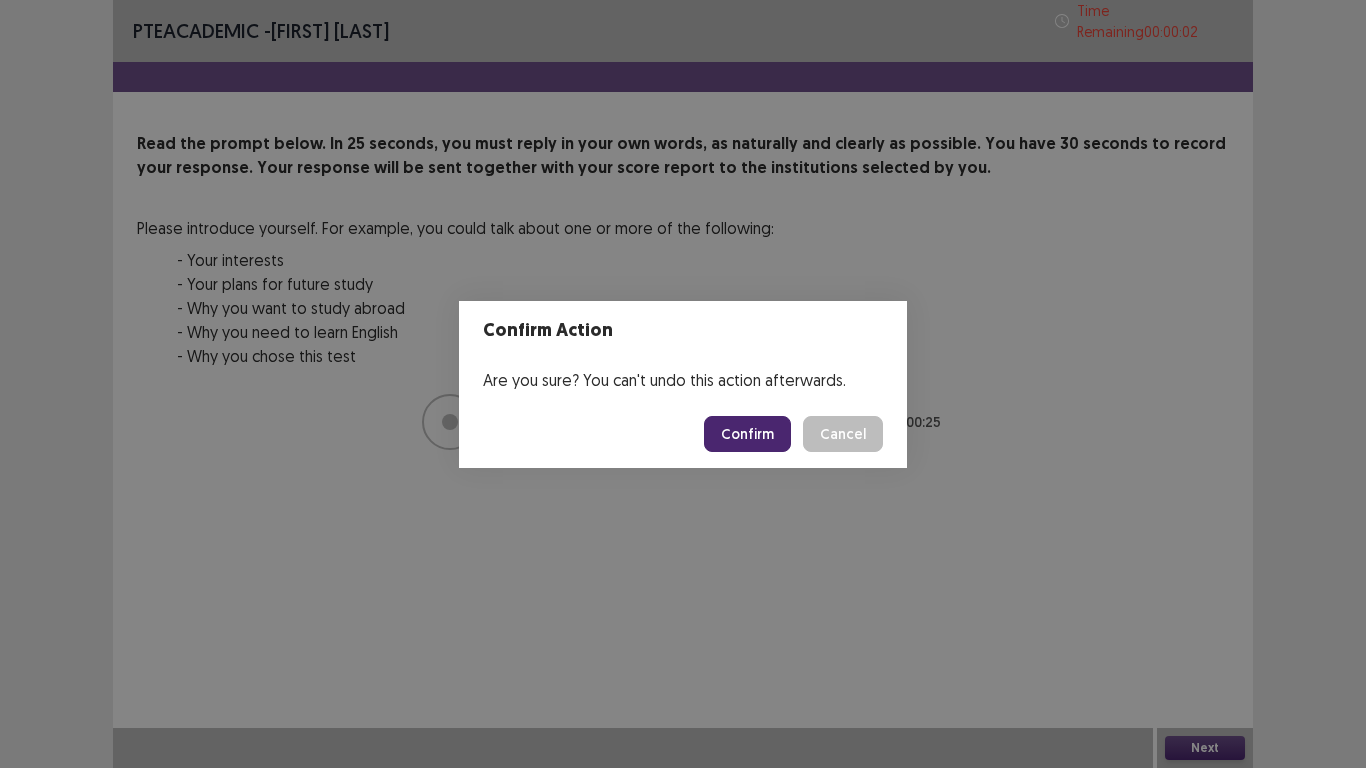 click on "Confirm" at bounding box center (747, 434) 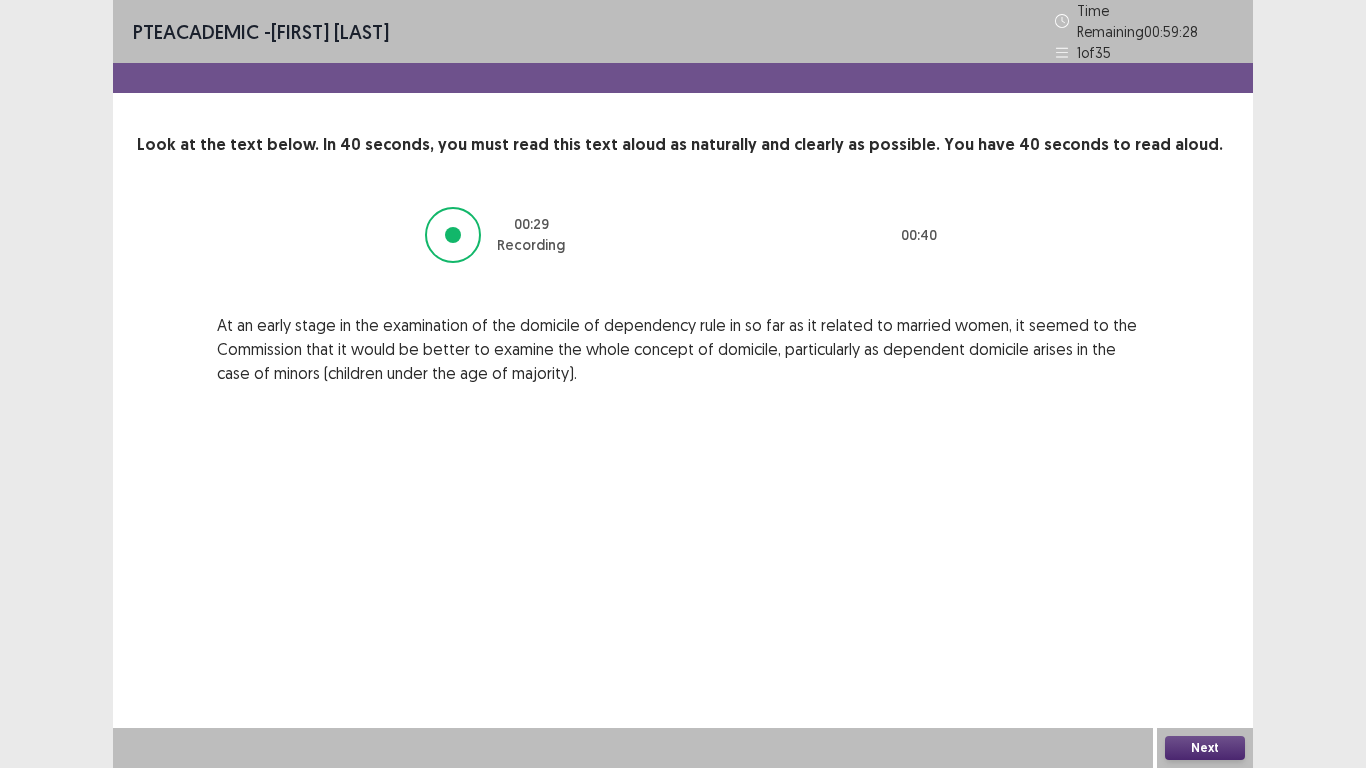 click on "Next" at bounding box center (1205, 748) 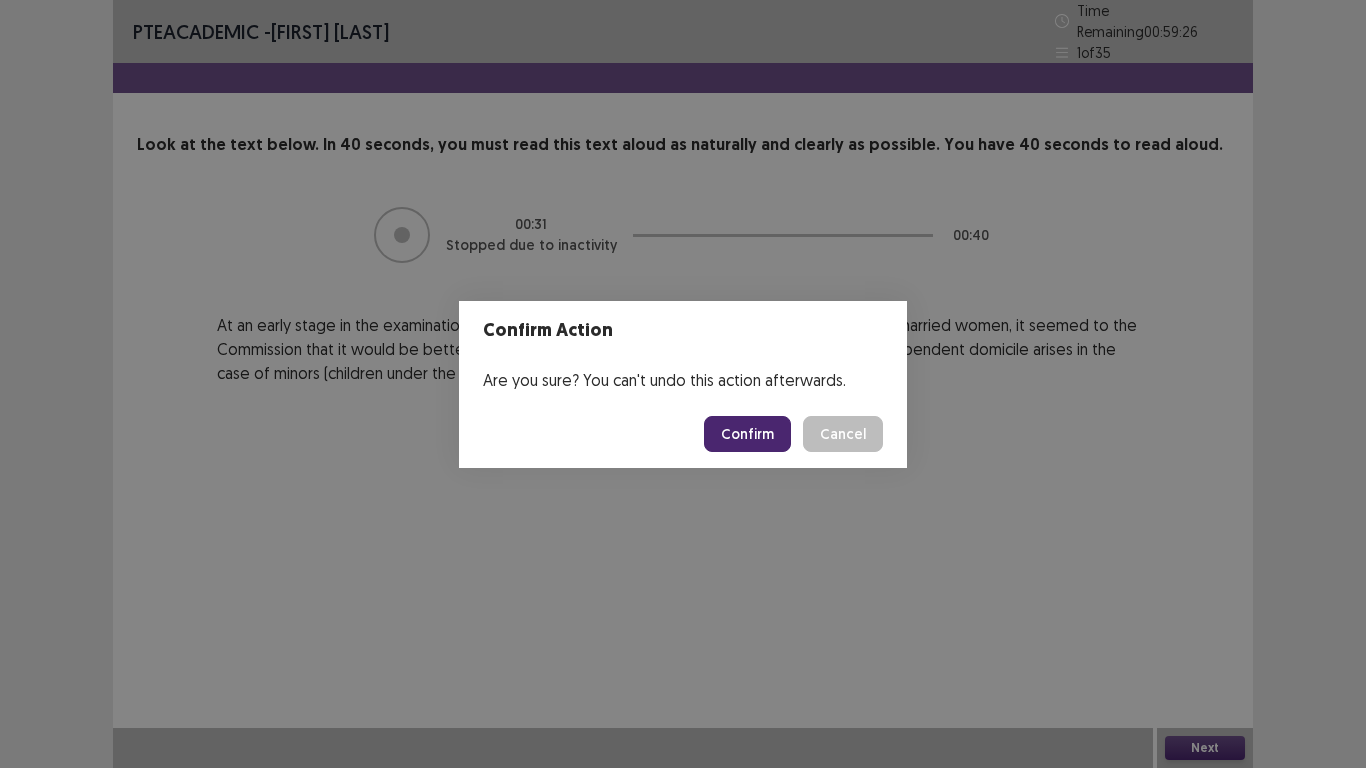 click on "Confirm" at bounding box center [747, 434] 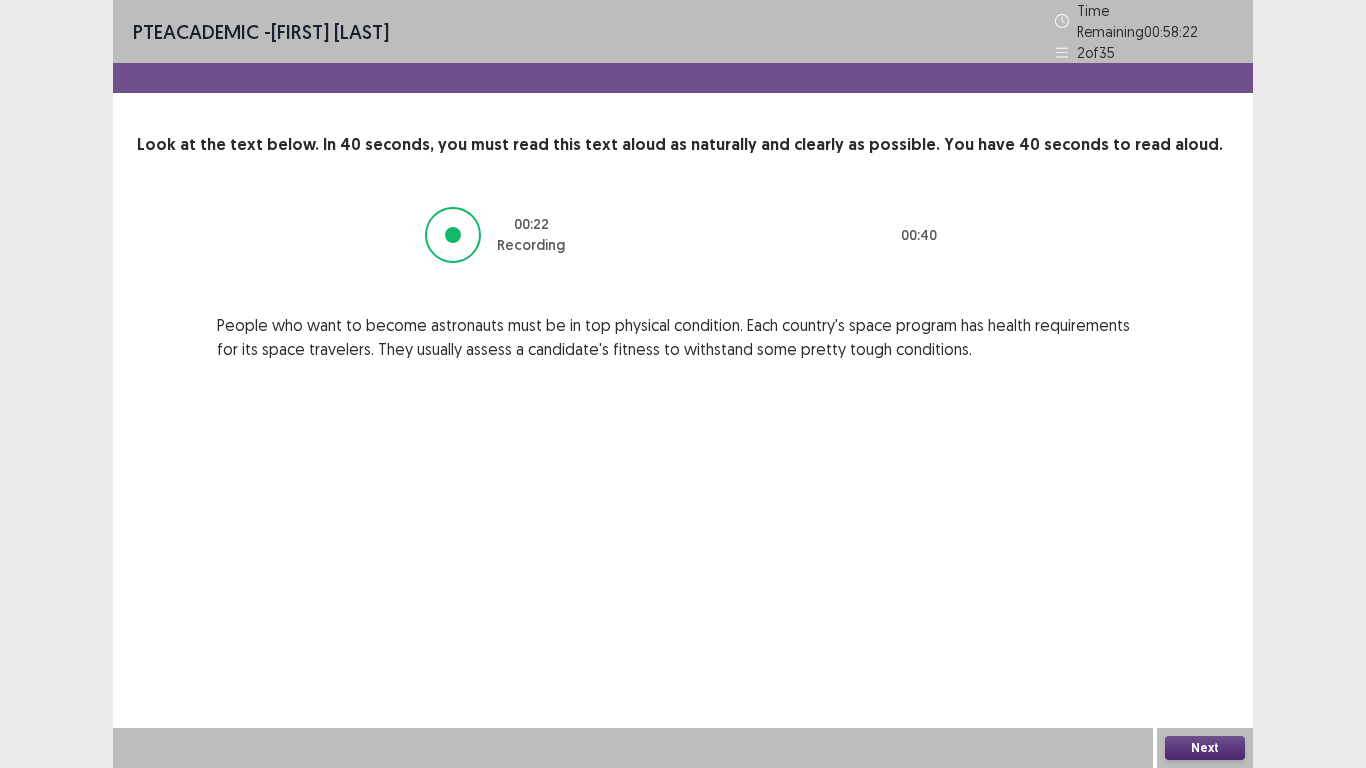 click on "Next" at bounding box center (1205, 748) 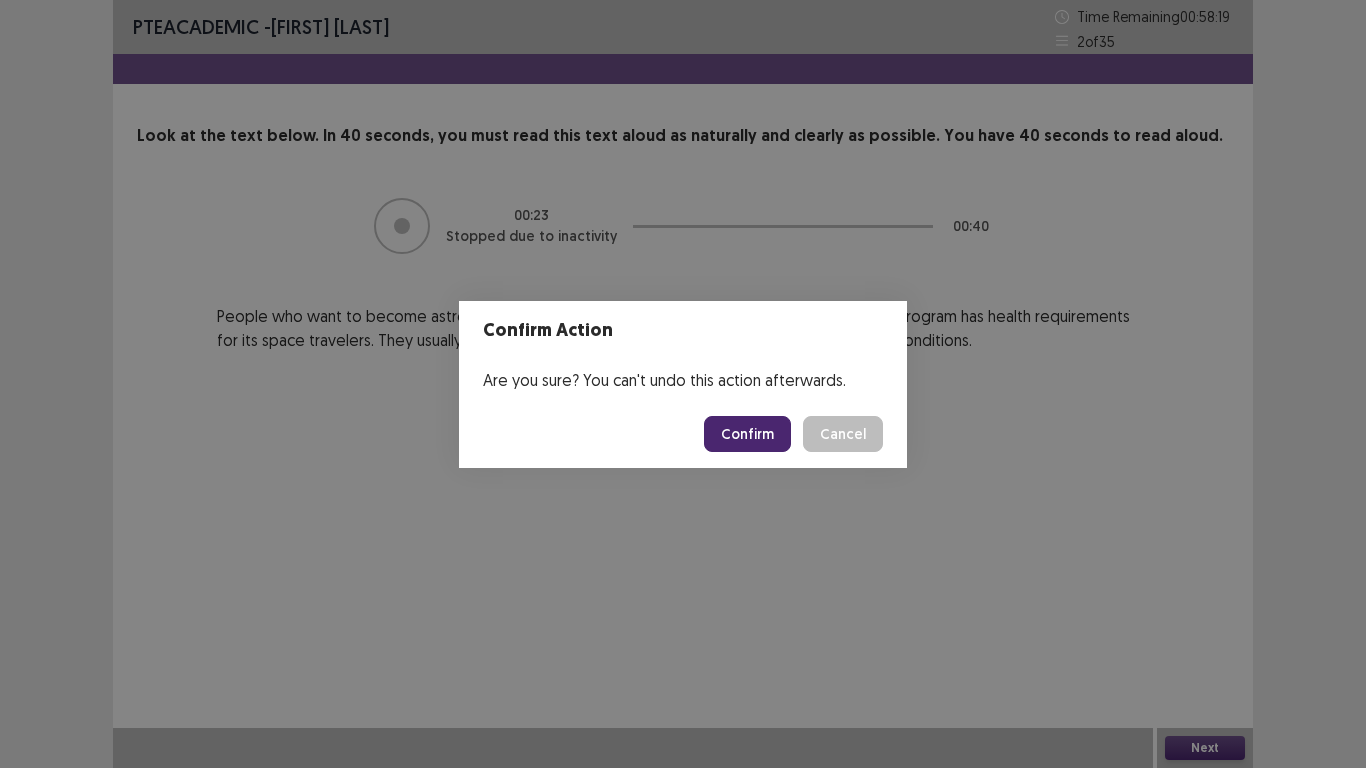 click on "Confirm" at bounding box center (747, 434) 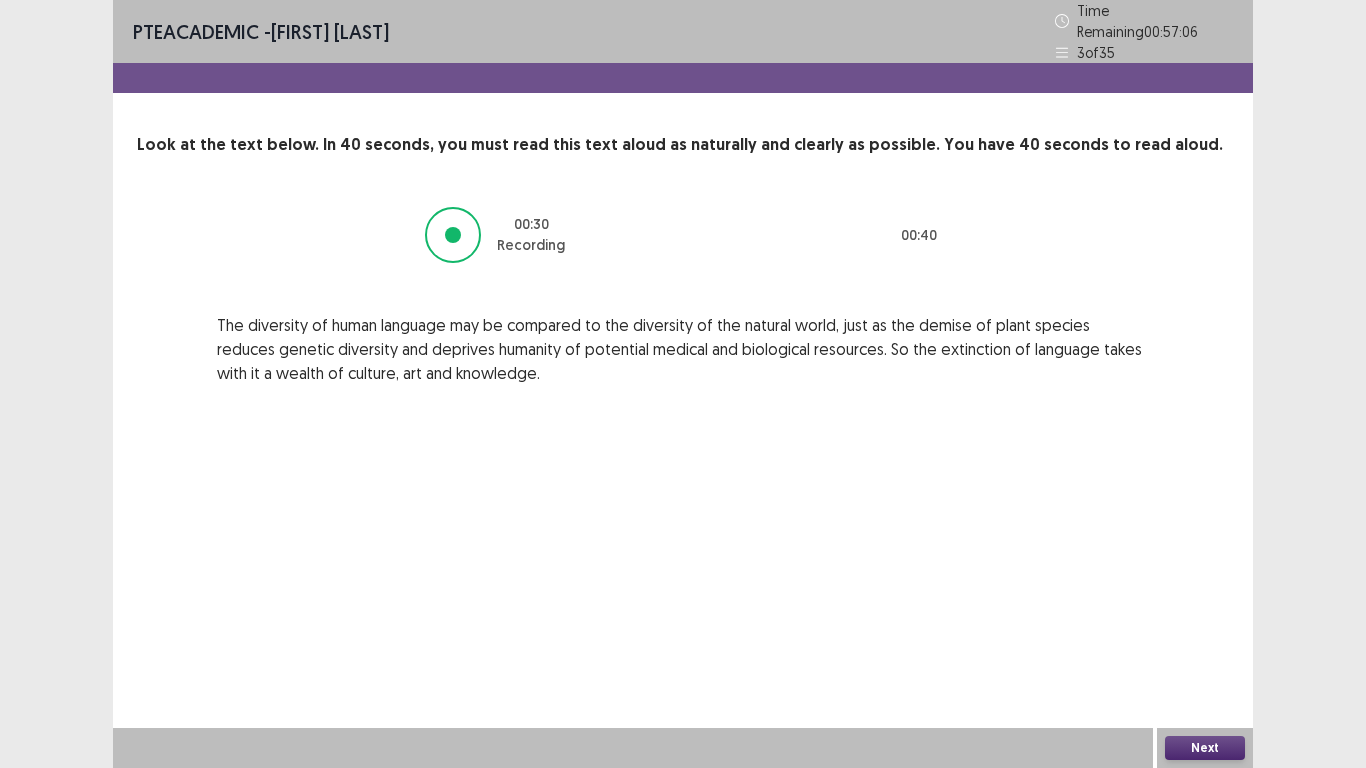click on "Next" at bounding box center (1205, 748) 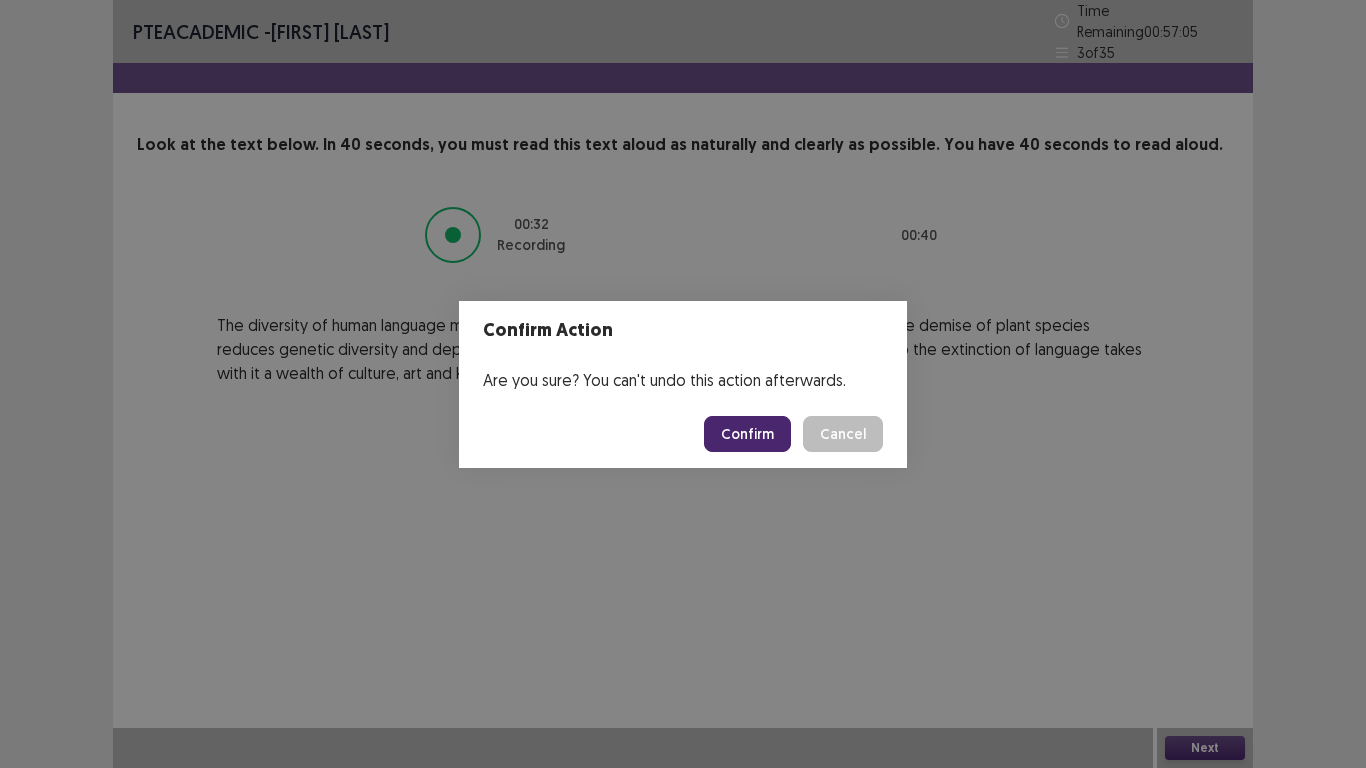 click on "Confirm" at bounding box center (747, 434) 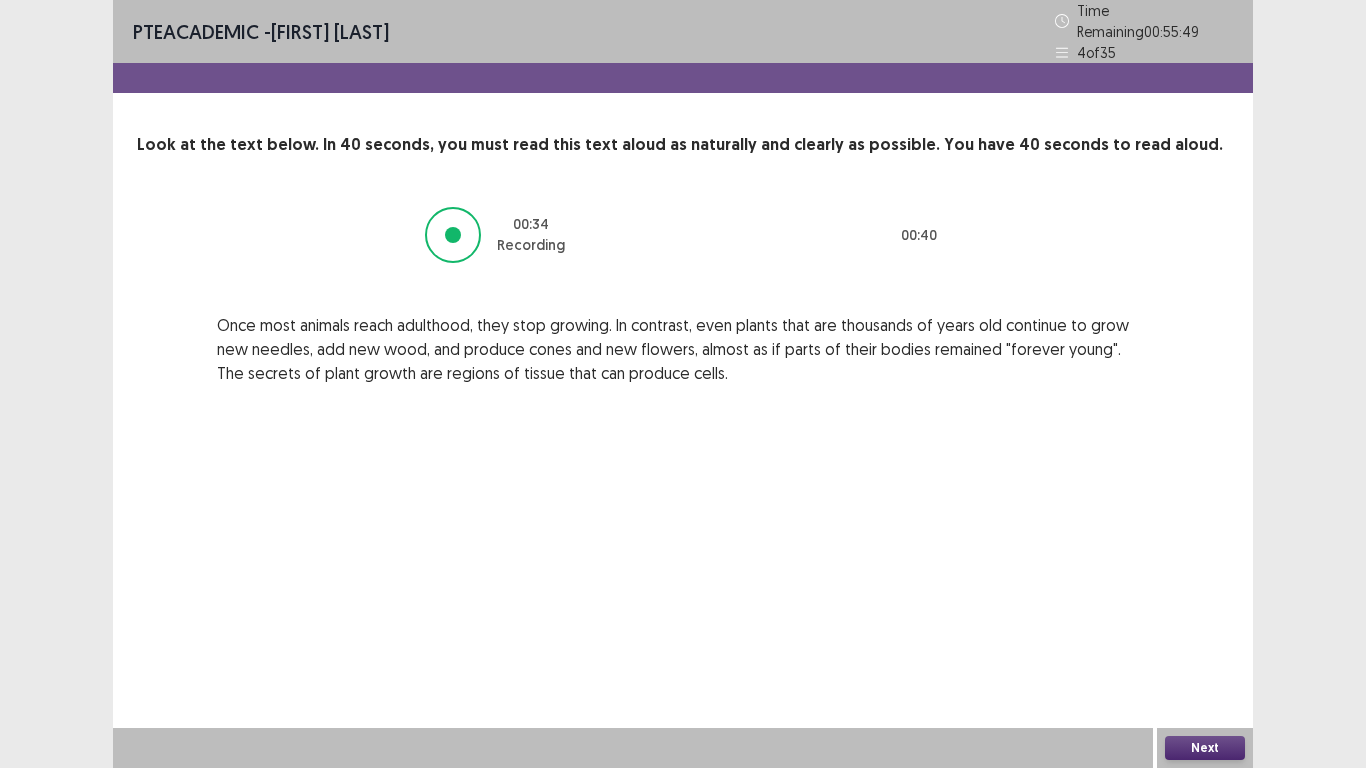 click on "Next" at bounding box center (1205, 748) 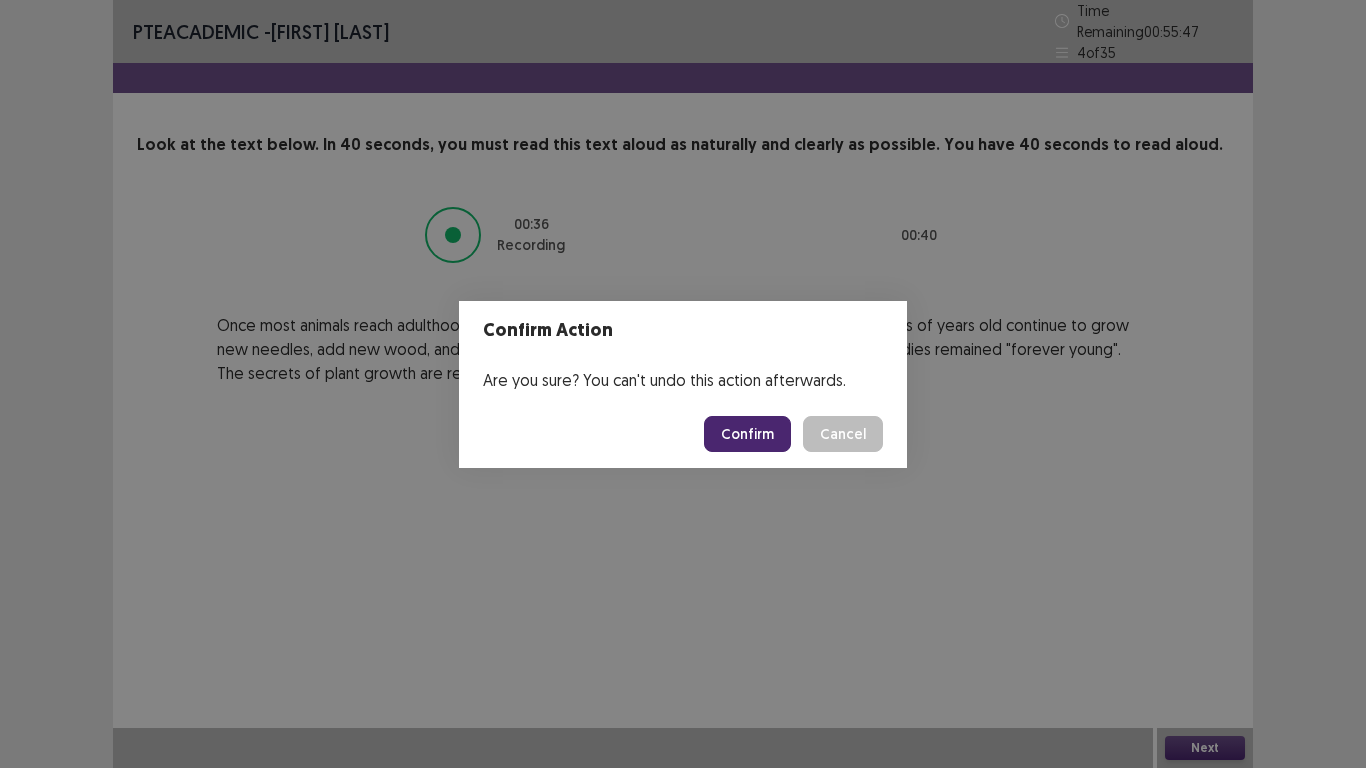 click on "Confirm" at bounding box center (747, 434) 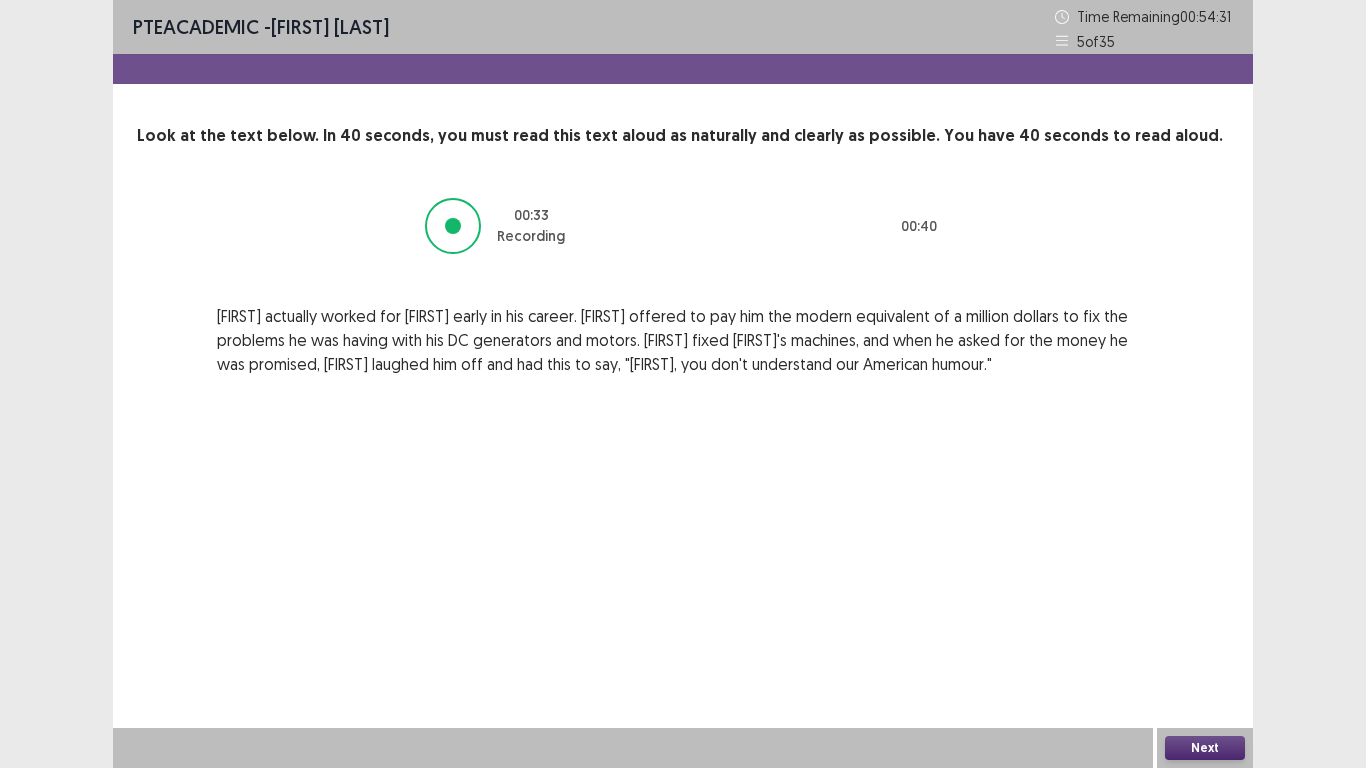 click on "Next" at bounding box center (1205, 748) 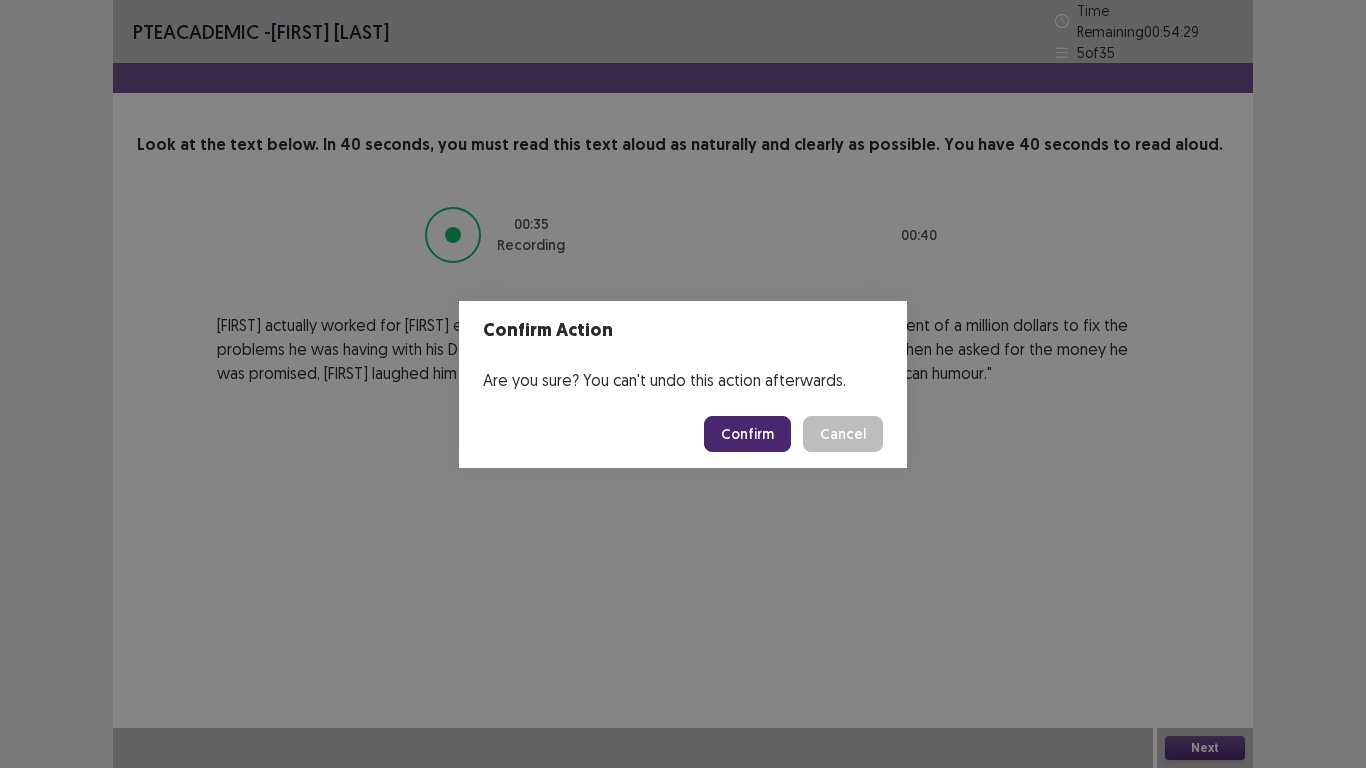 click on "Confirm" at bounding box center (747, 434) 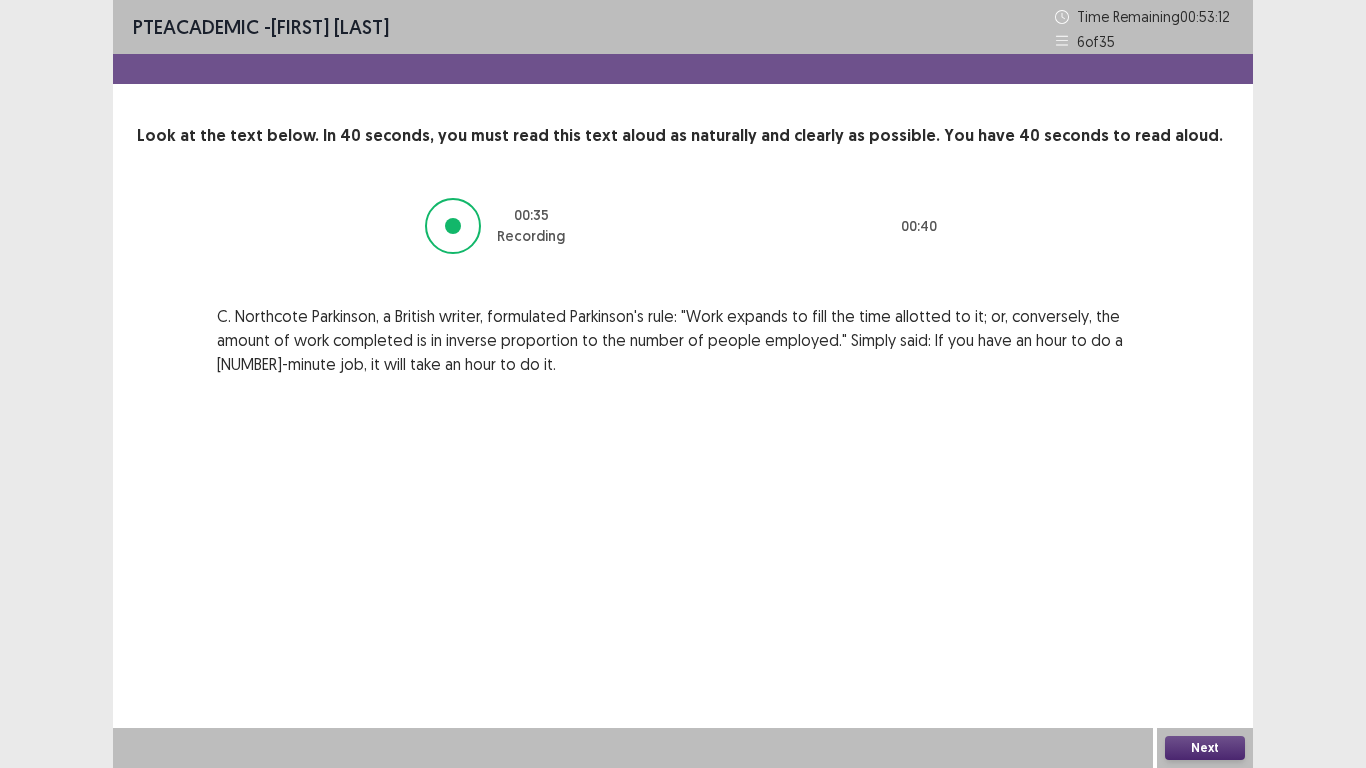 click on "Next" at bounding box center (1205, 748) 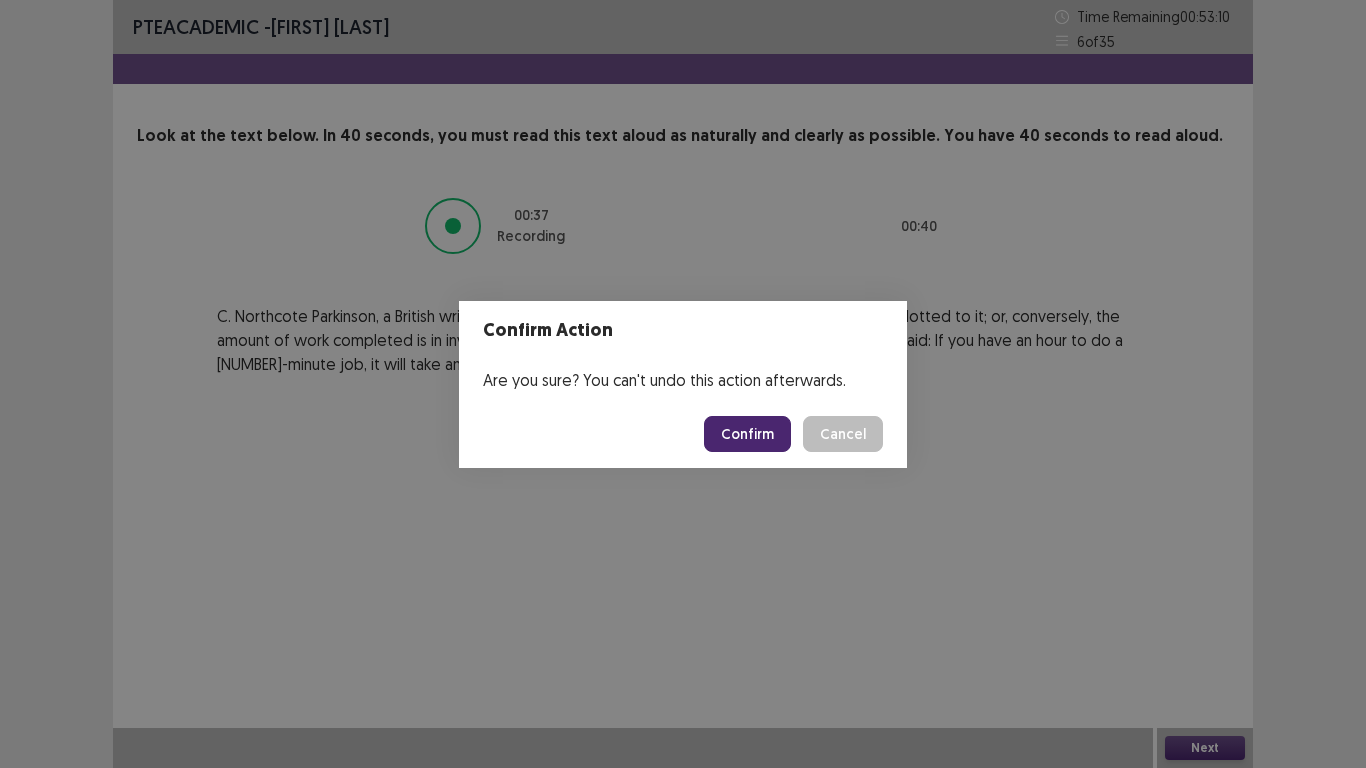 click on "Confirm" at bounding box center [747, 434] 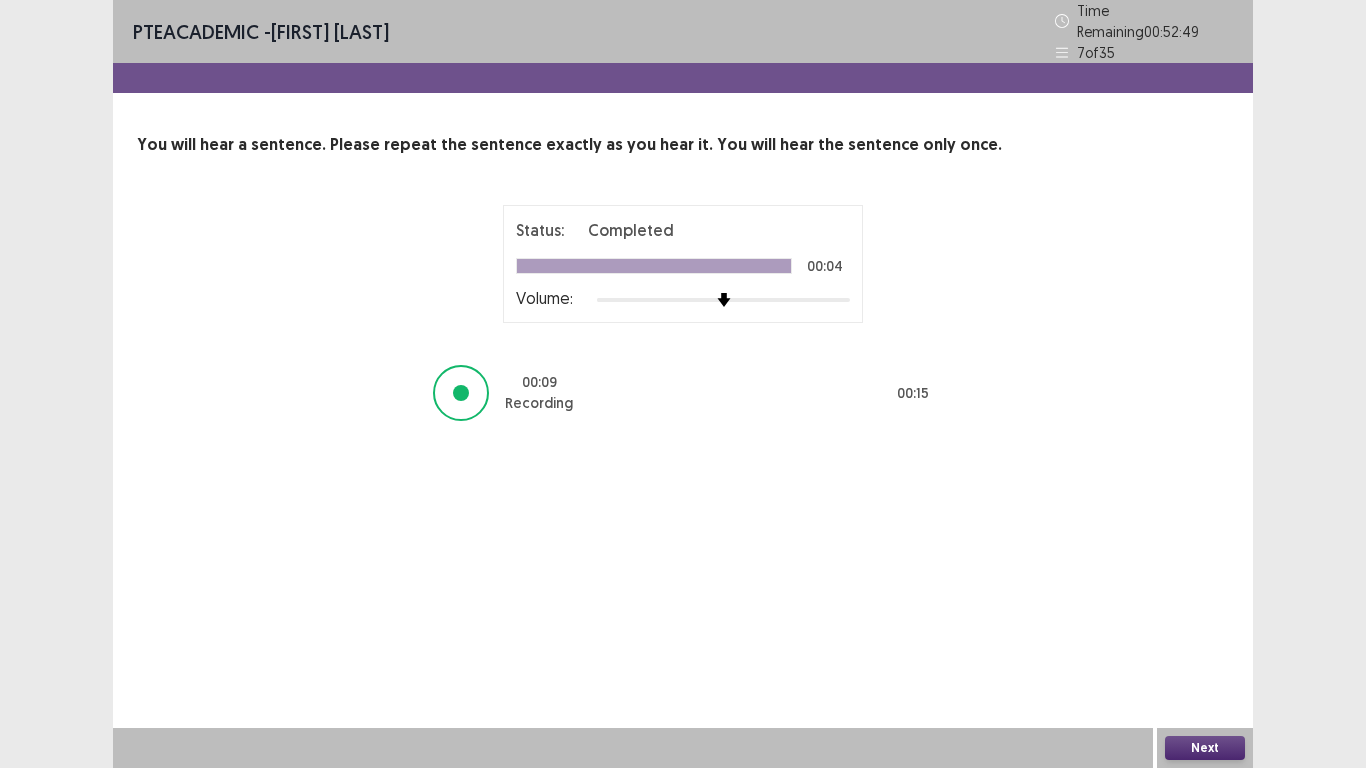 click on "Next" at bounding box center (1205, 748) 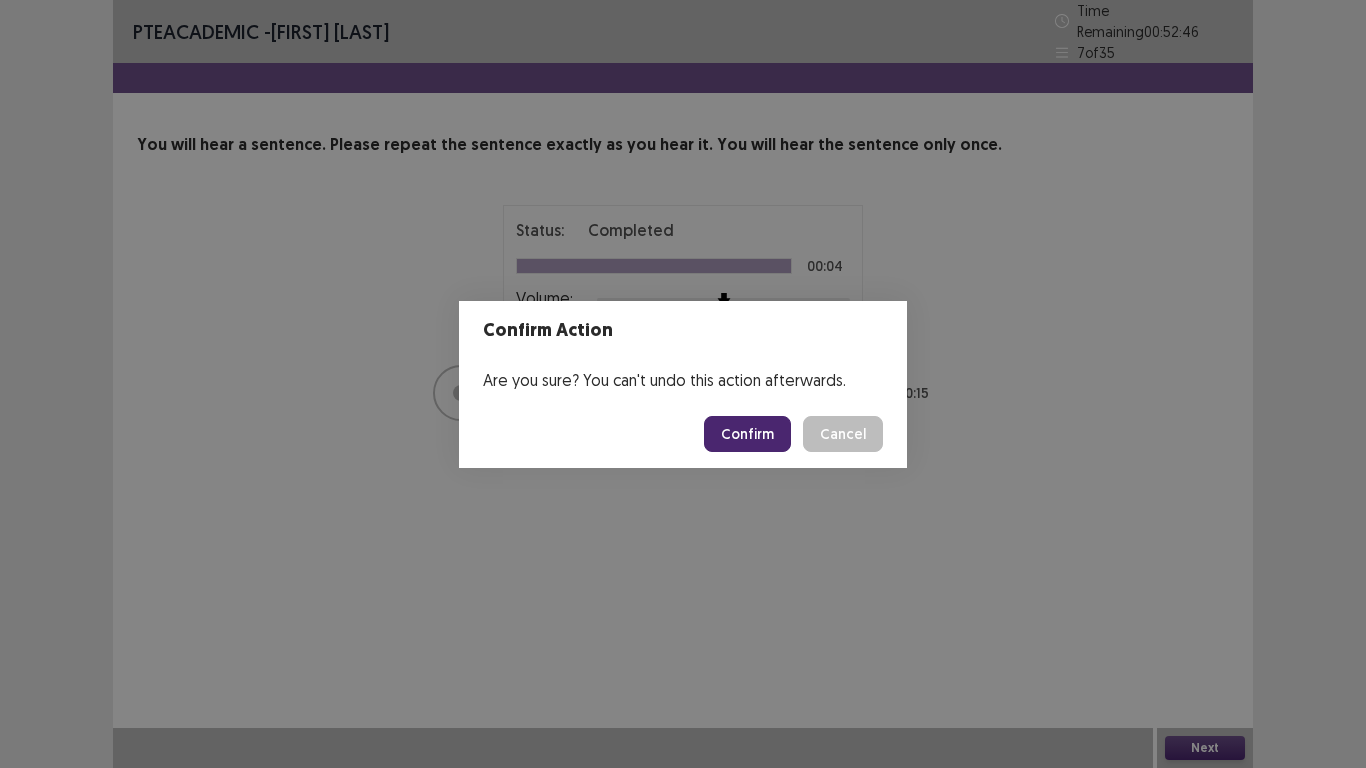 click on "Confirm" at bounding box center (747, 434) 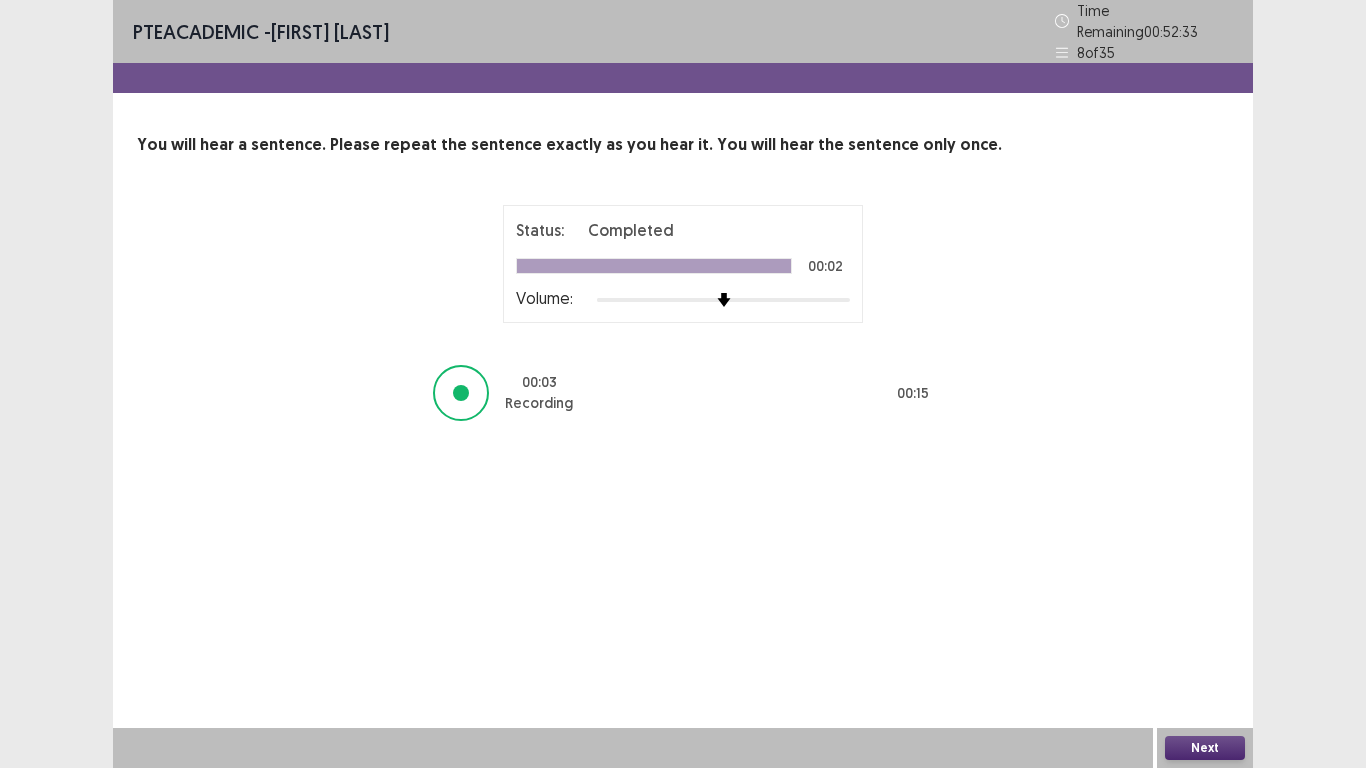 click on "Next" at bounding box center (1205, 748) 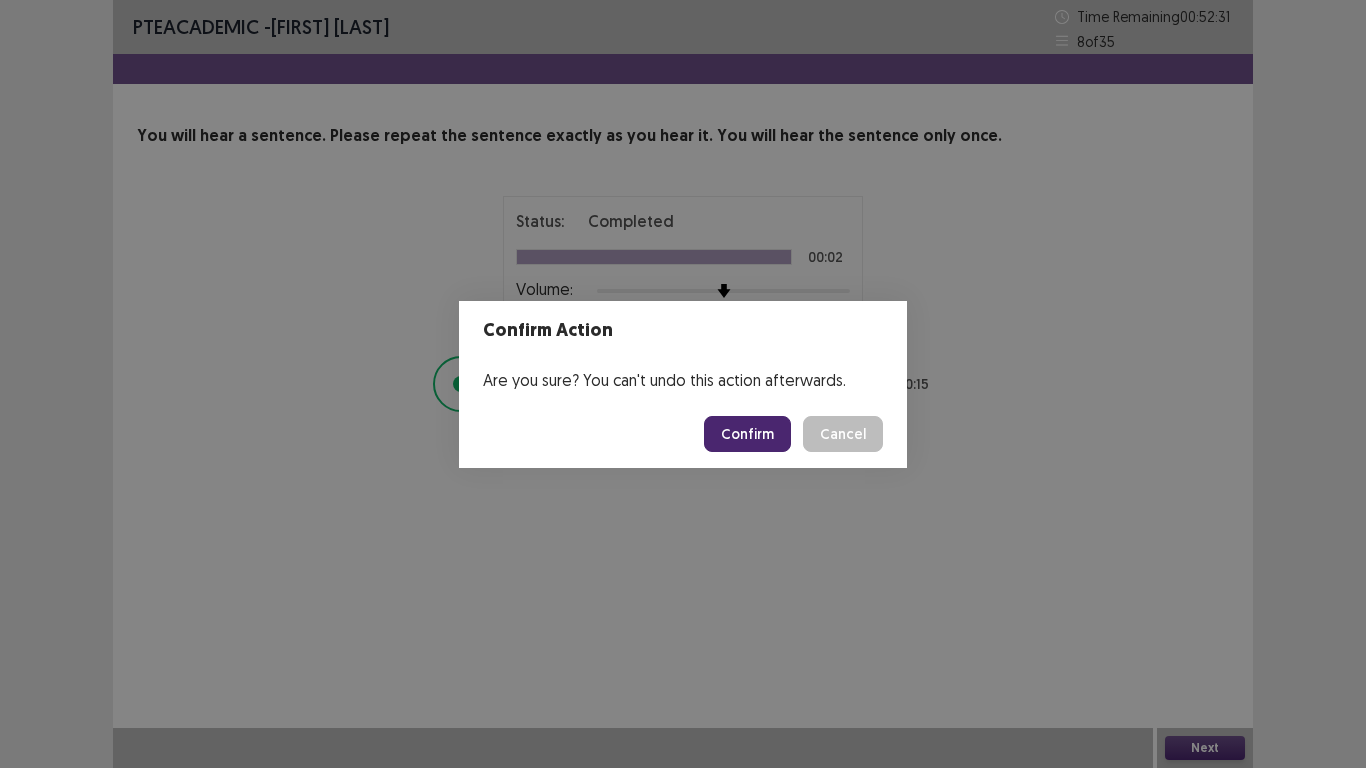 click on "Confirm" at bounding box center (747, 434) 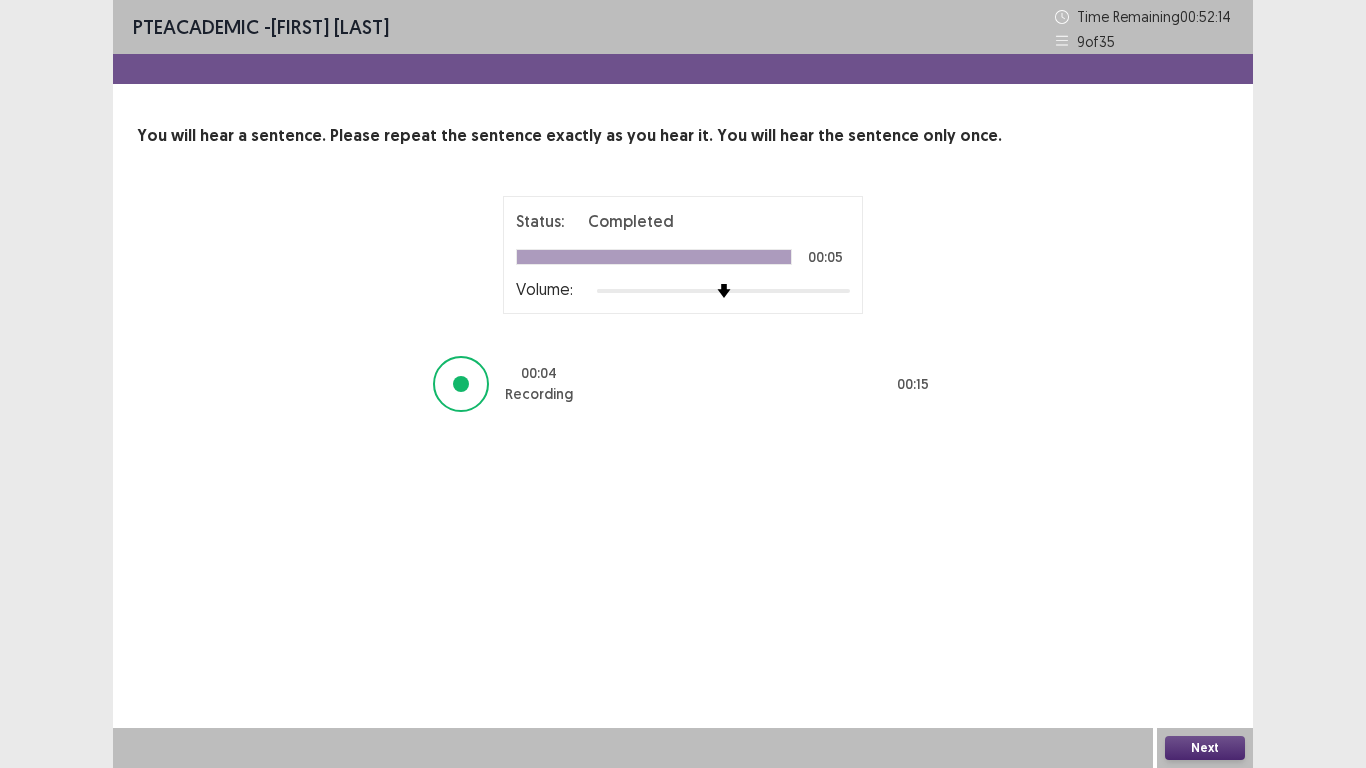 click on "Next" at bounding box center (1205, 748) 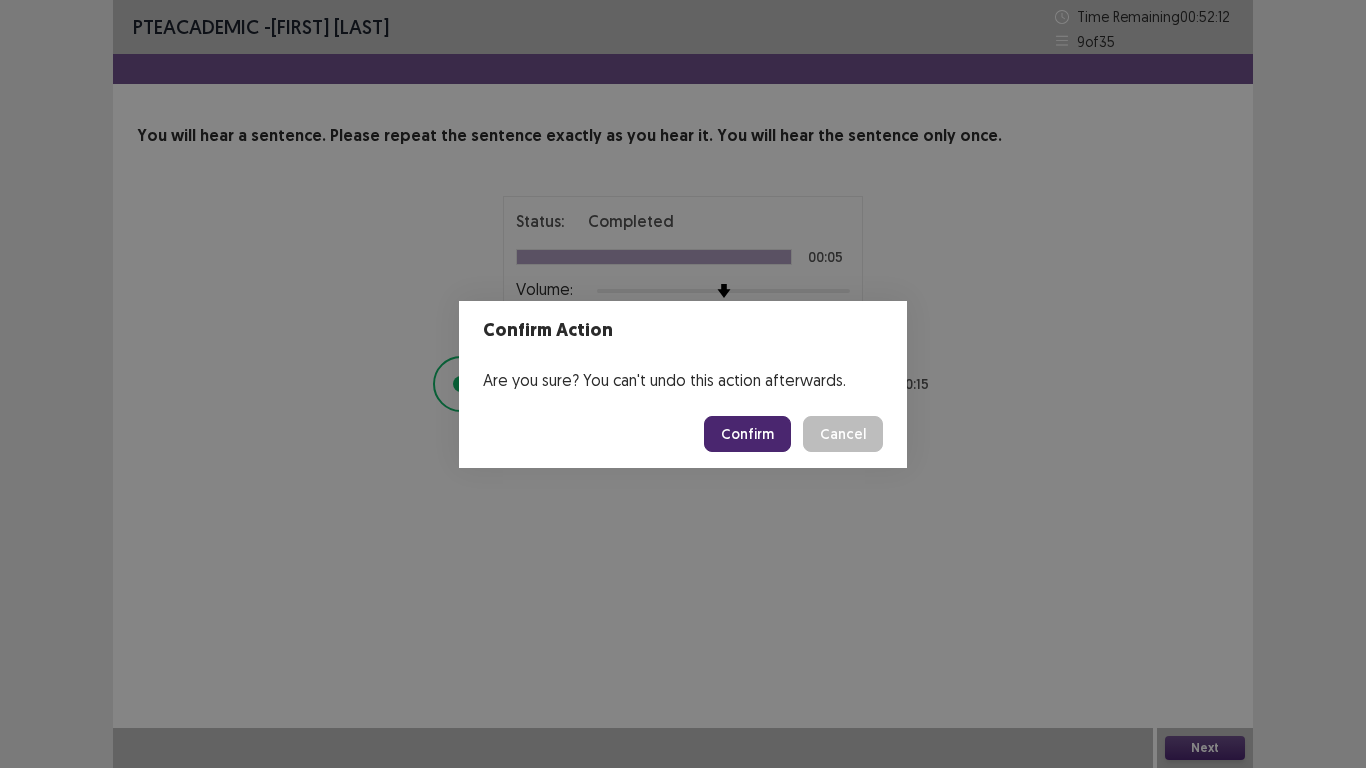 click on "Confirm" at bounding box center (747, 434) 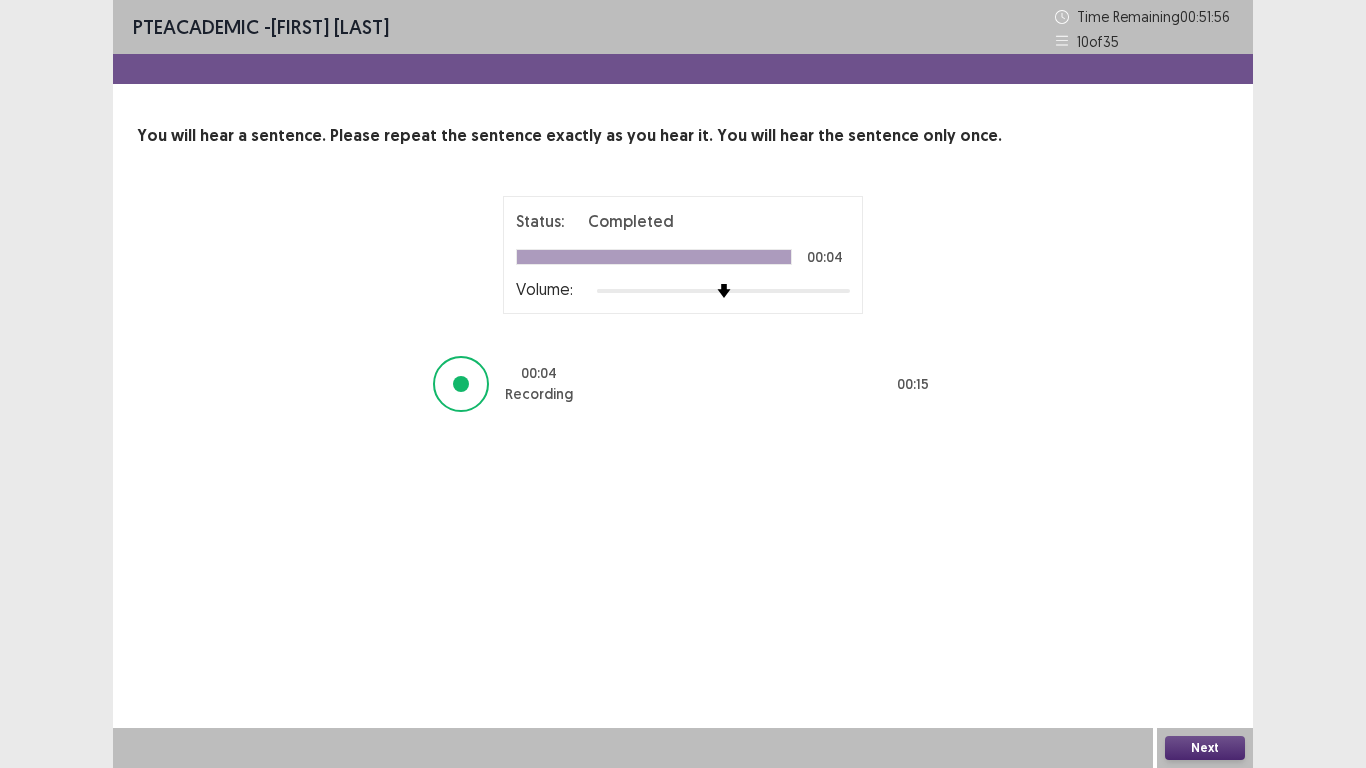 click on "Next" at bounding box center [1205, 748] 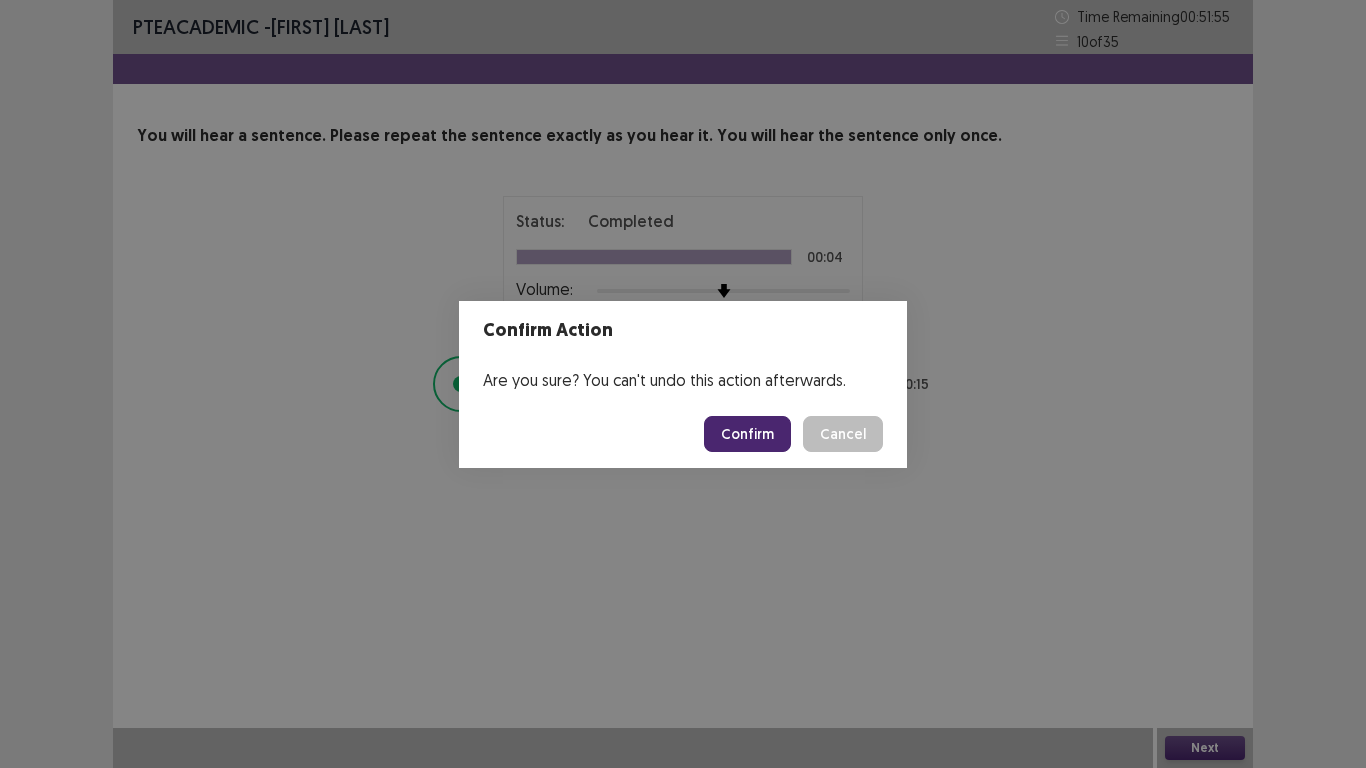 click on "Confirm" at bounding box center (747, 434) 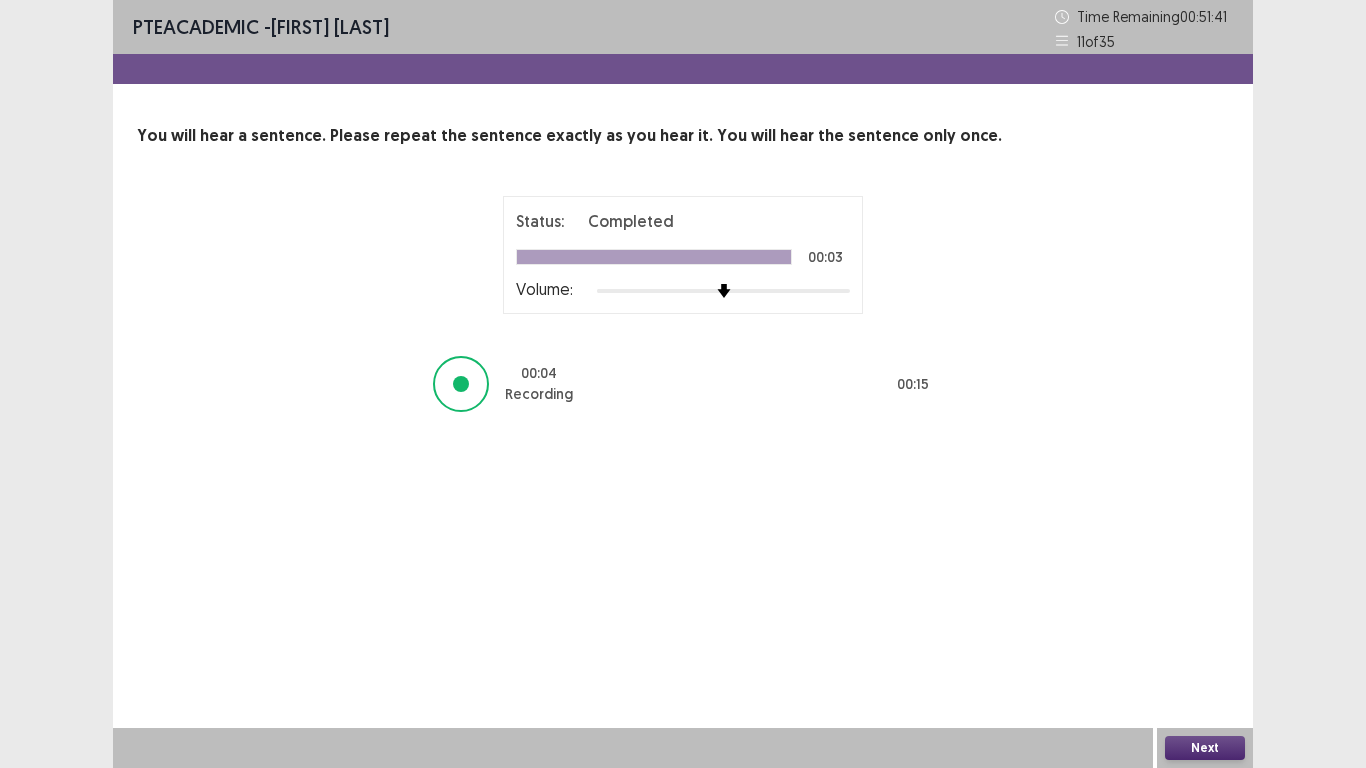click on "Next" at bounding box center (1205, 748) 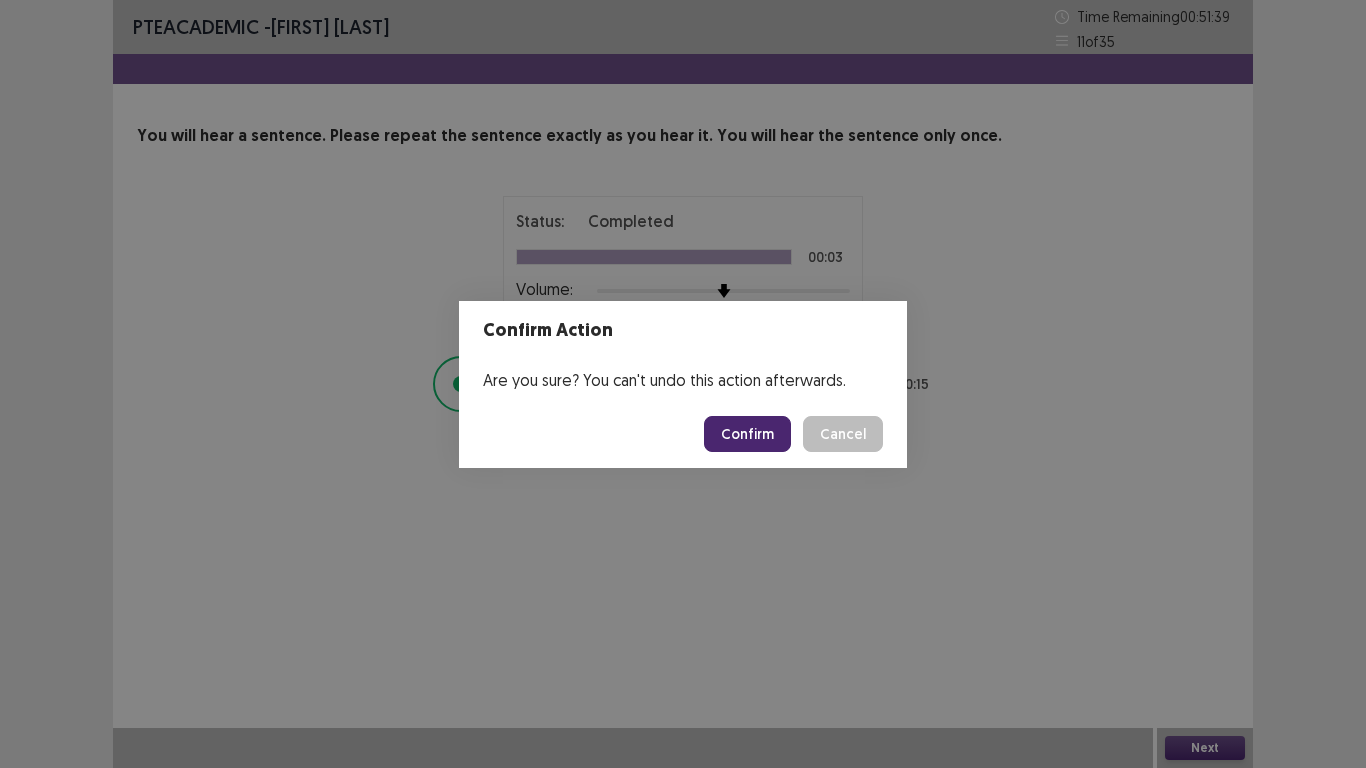 click on "Confirm" at bounding box center (747, 434) 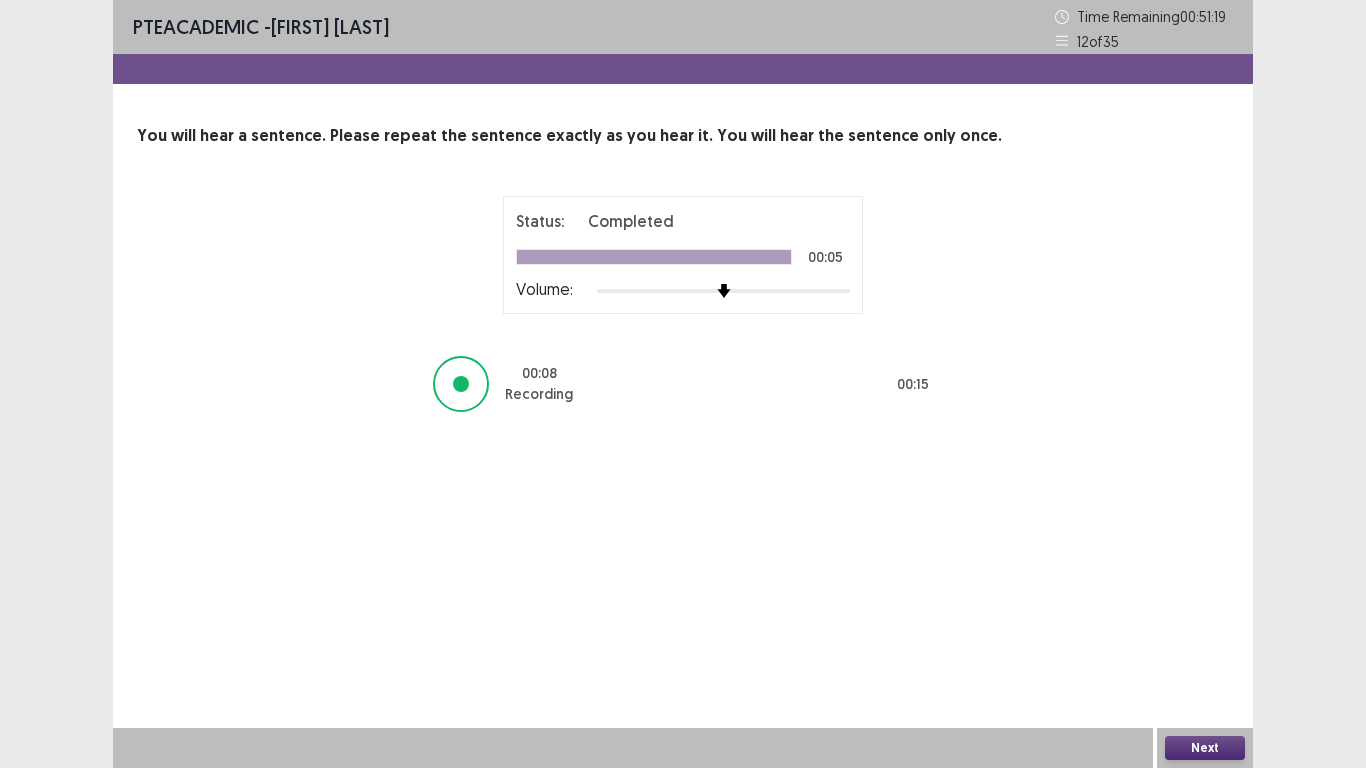click on "Next" at bounding box center [1205, 748] 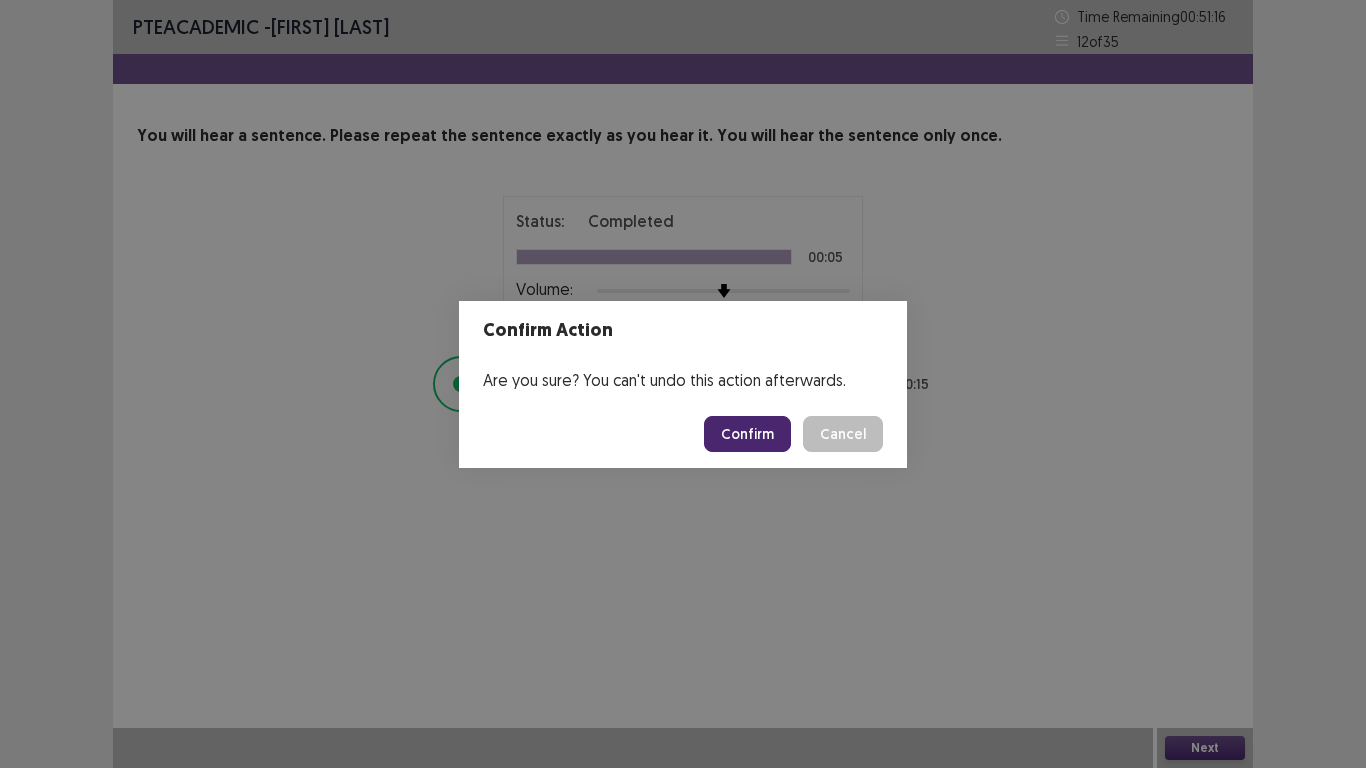 click on "Confirm" at bounding box center [747, 434] 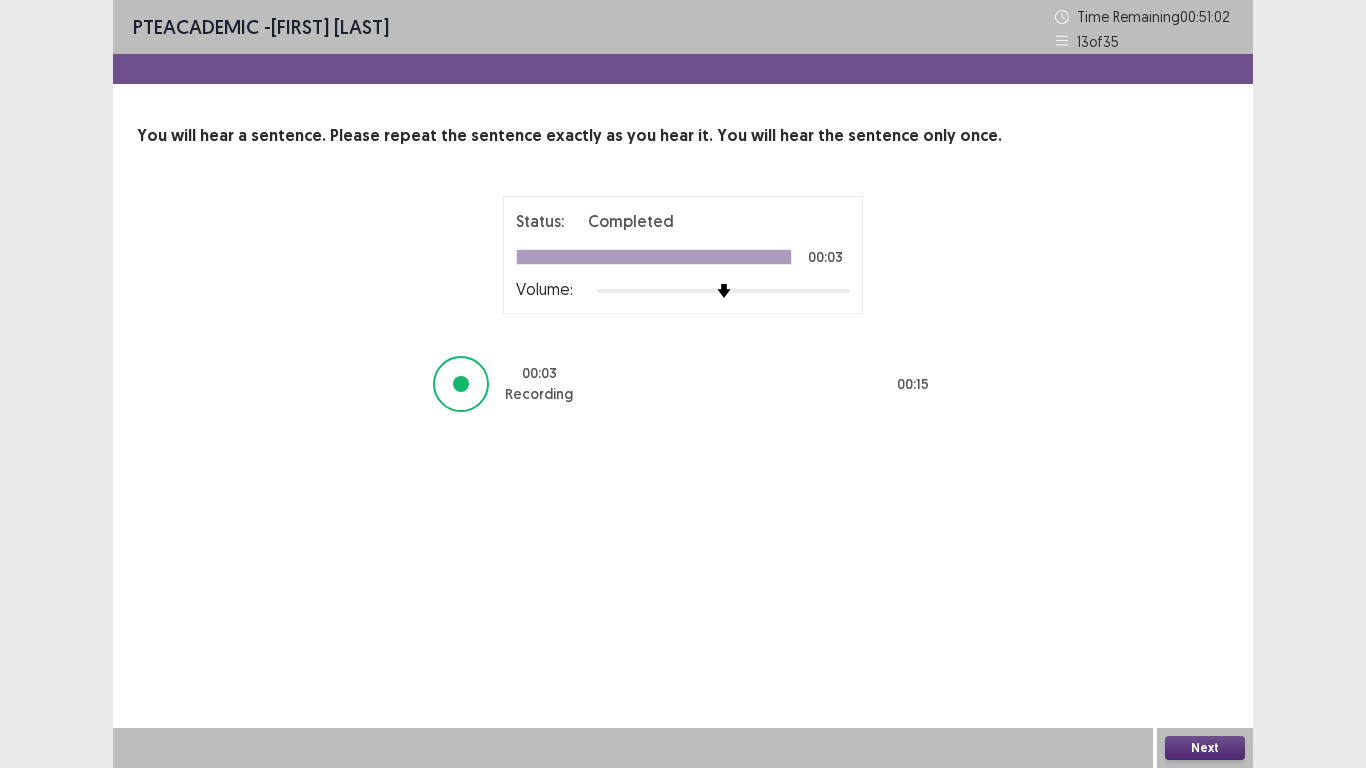 click on "Next" at bounding box center [1205, 748] 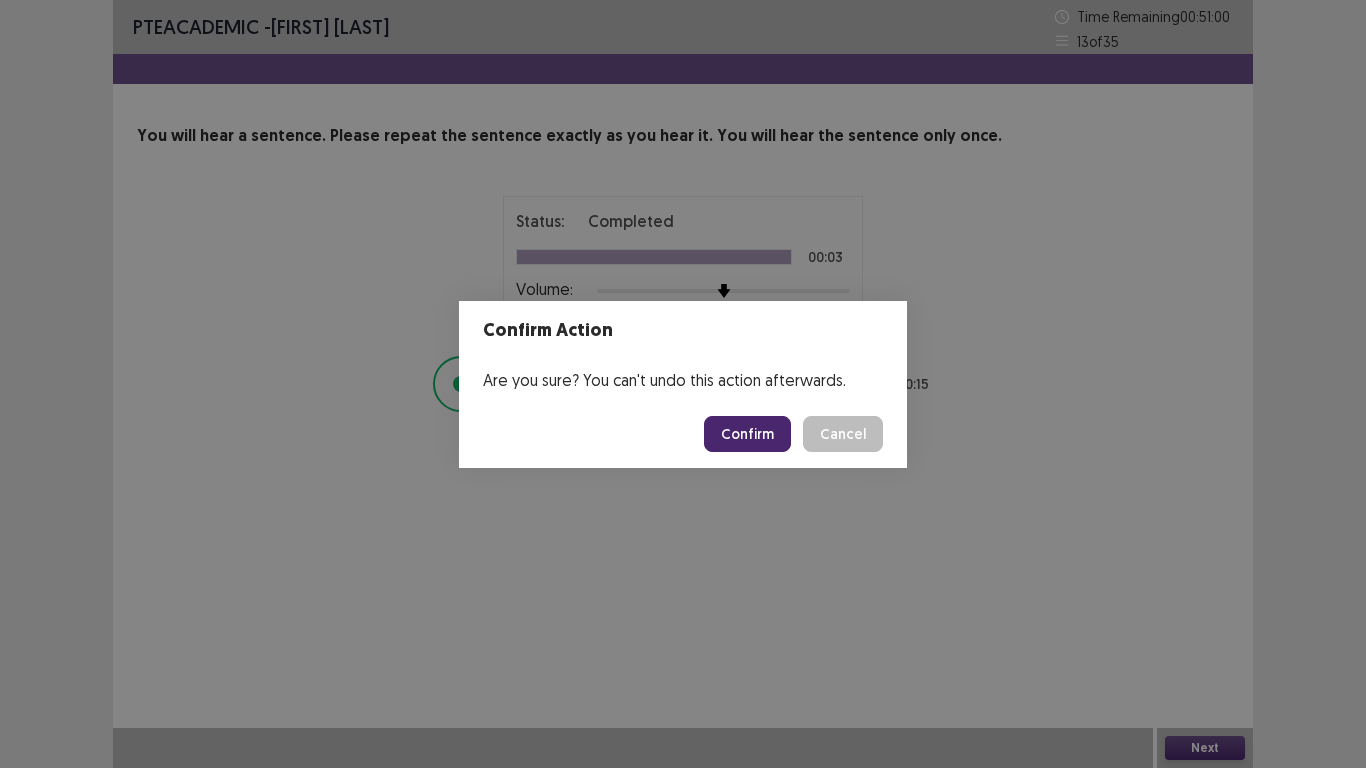 click on "Confirm" at bounding box center [747, 434] 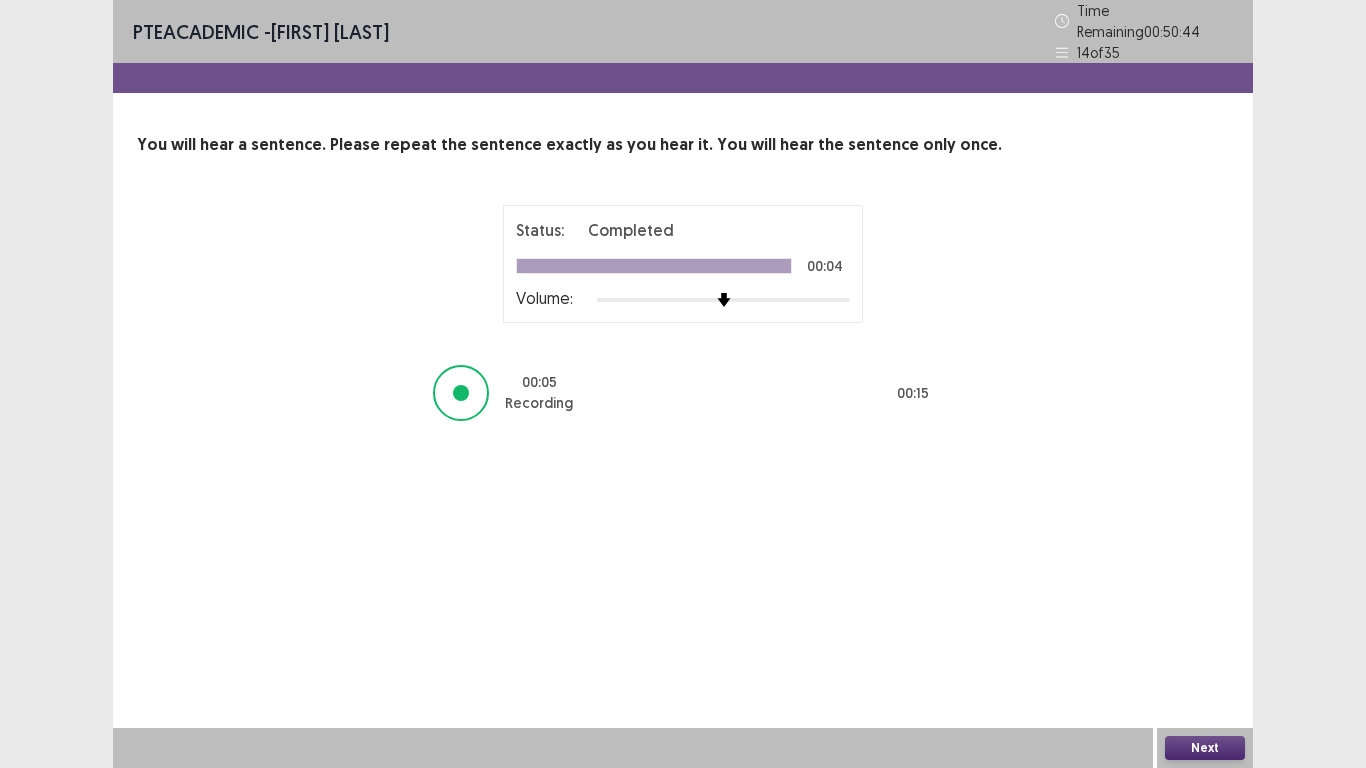click on "Next" at bounding box center (1205, 748) 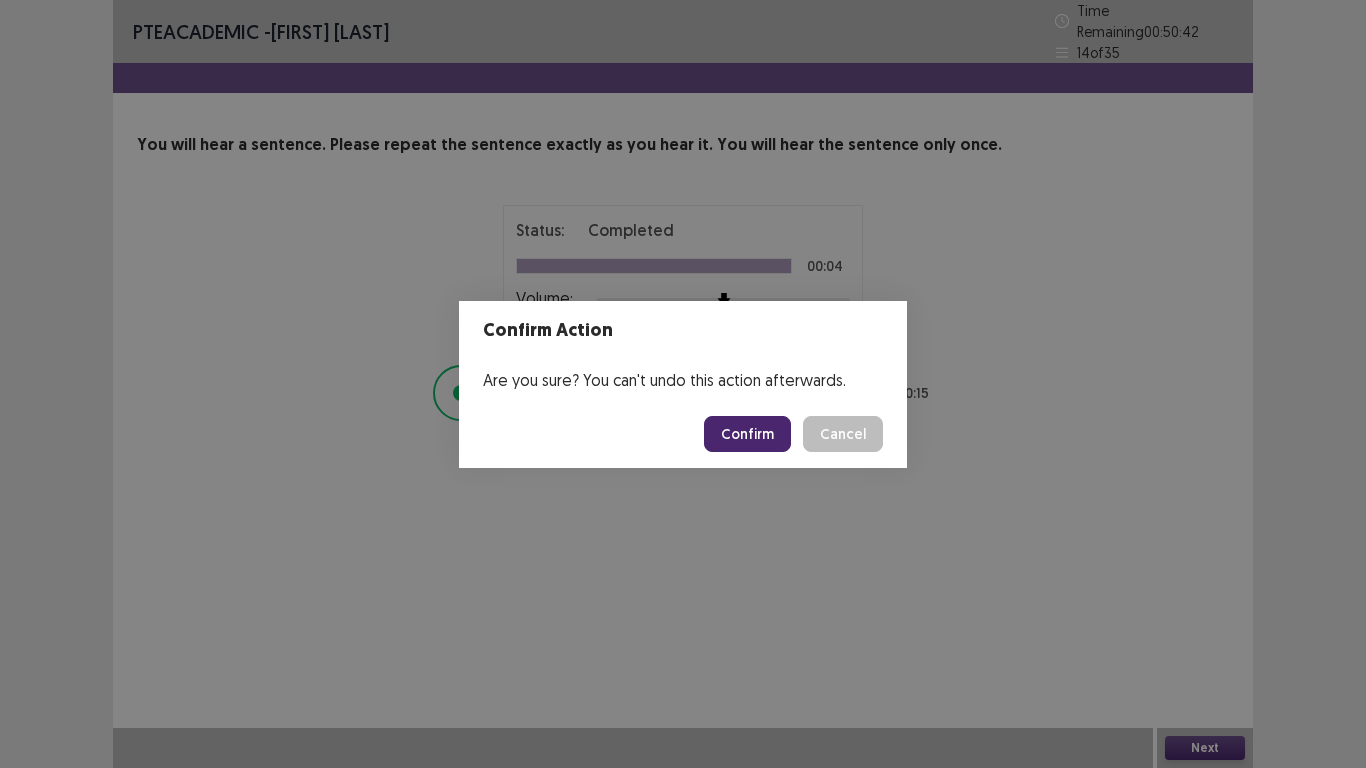click on "Confirm" at bounding box center [747, 434] 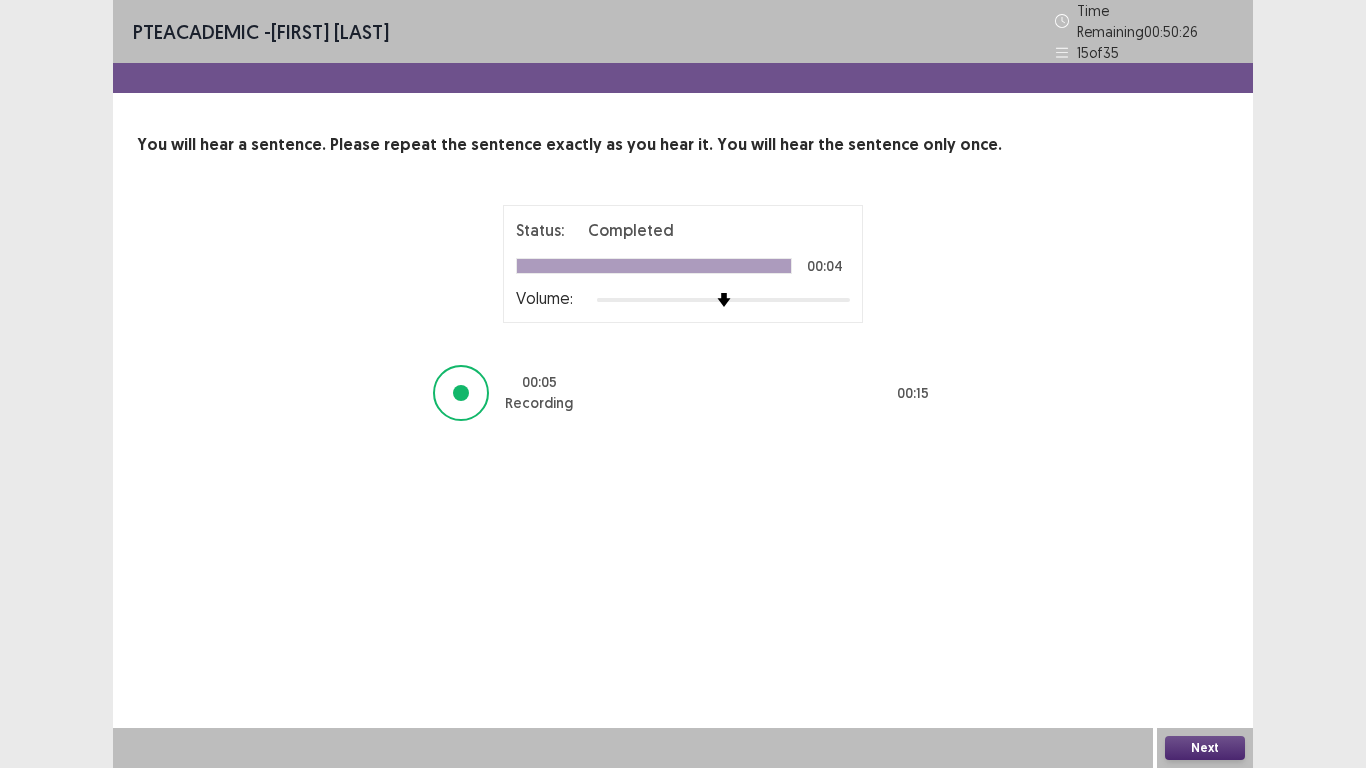 click on "Next" at bounding box center (1205, 748) 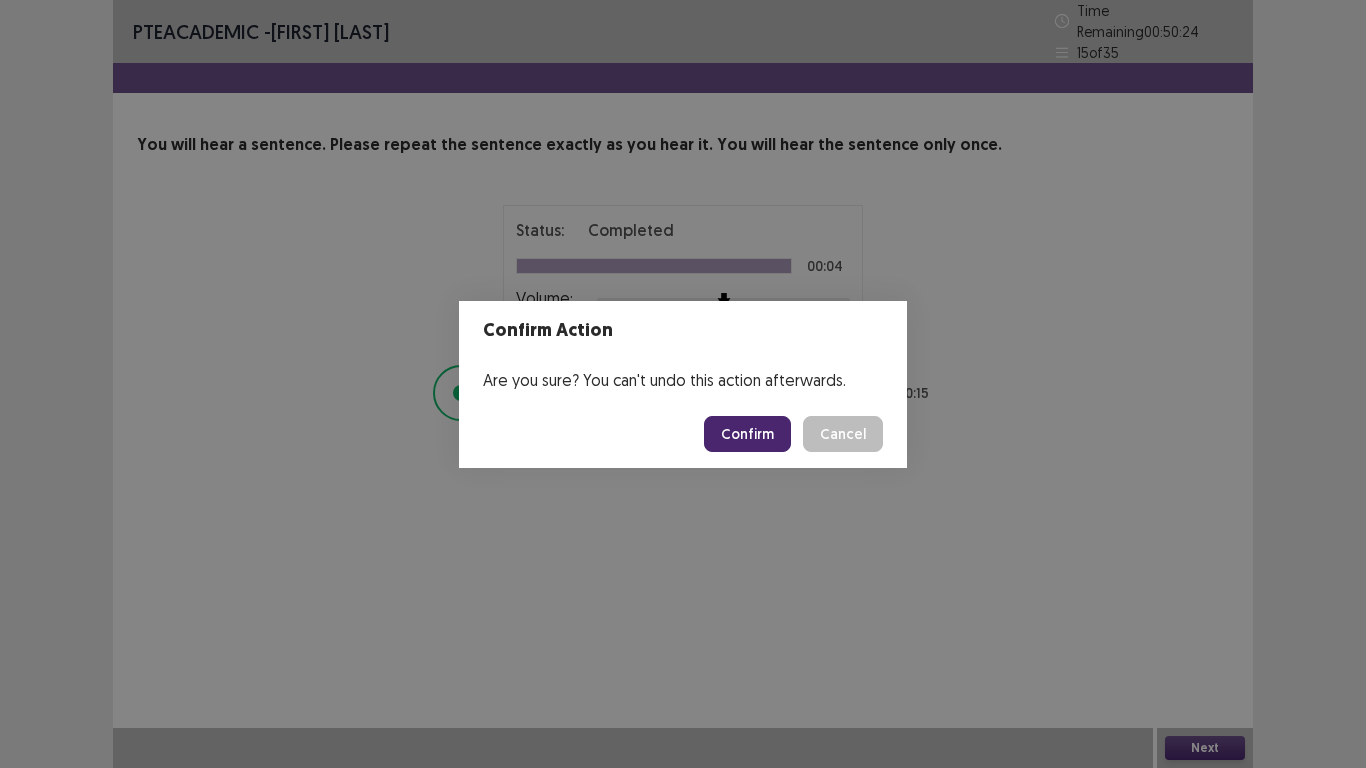 click on "Confirm" at bounding box center (747, 434) 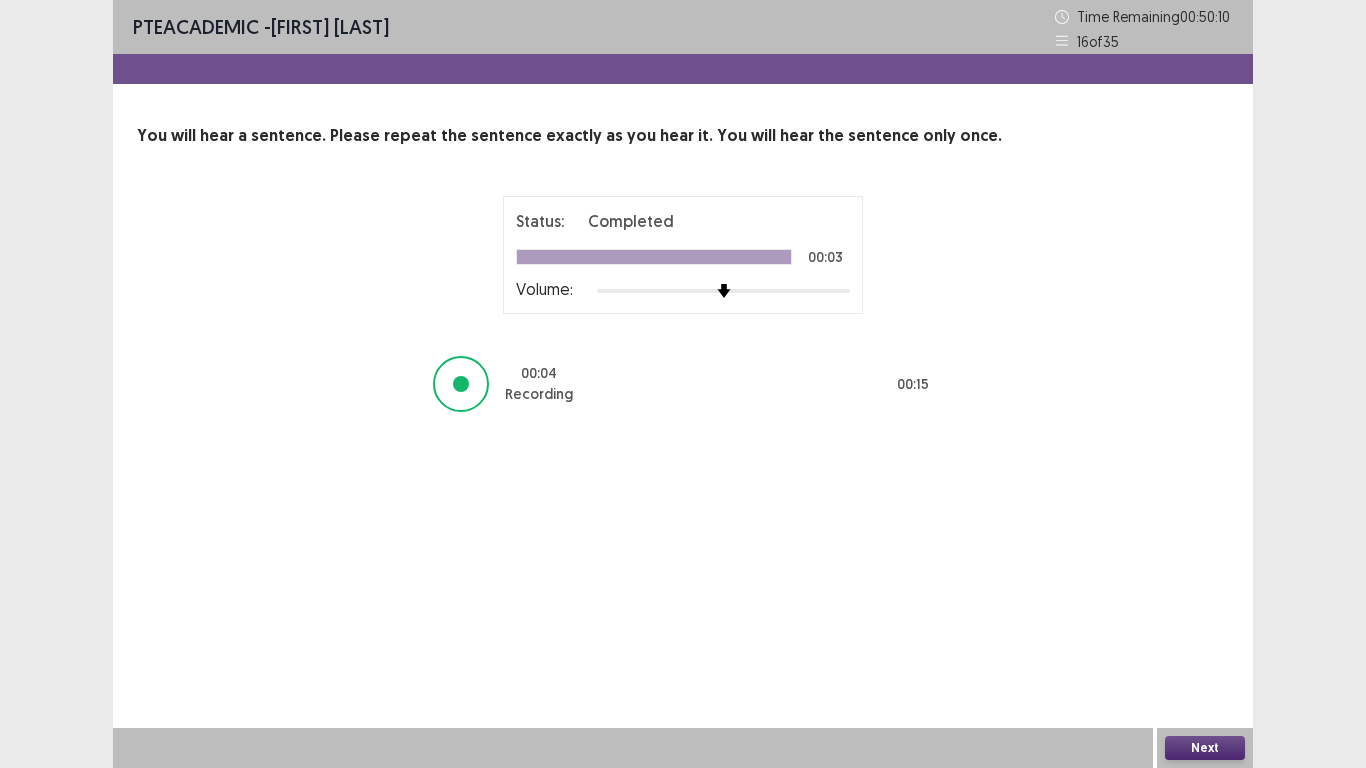 click on "Next" at bounding box center (1205, 748) 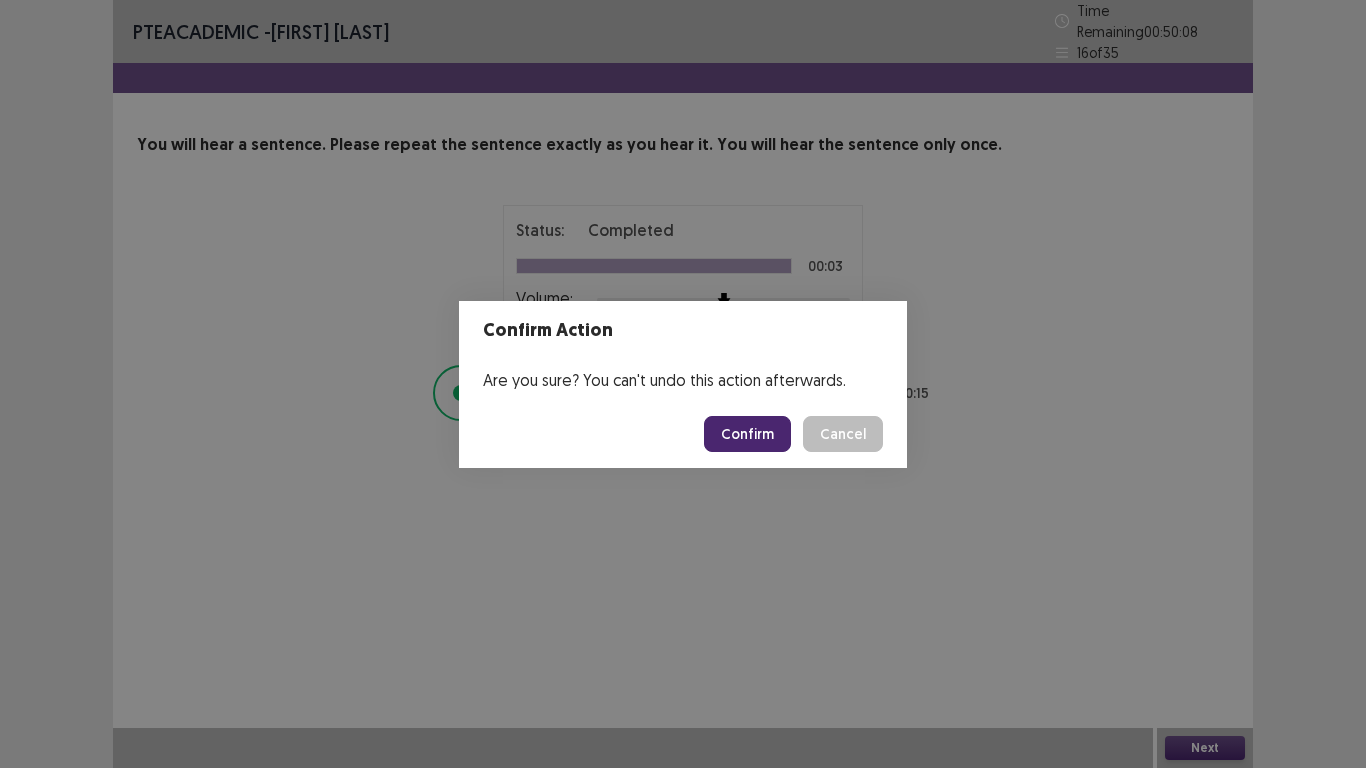 click on "Confirm" at bounding box center (747, 434) 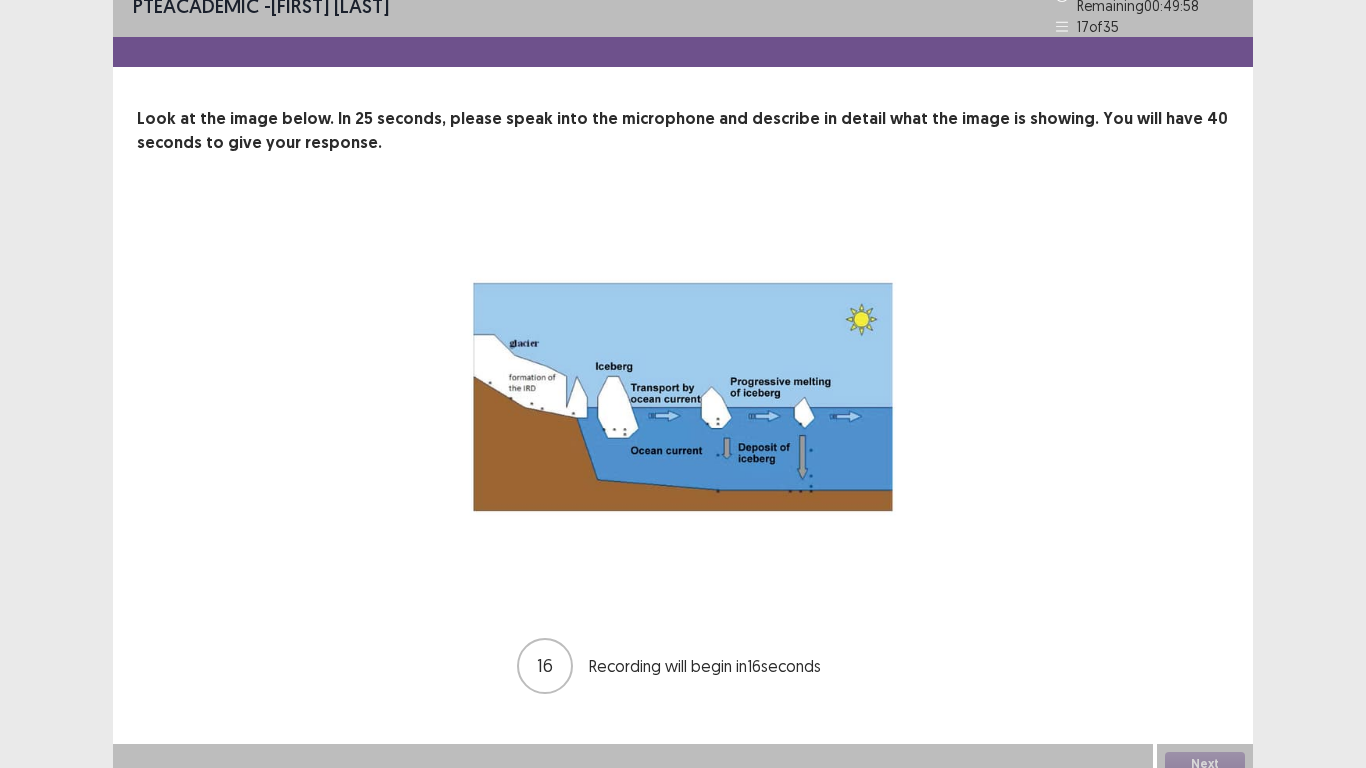 scroll, scrollTop: 30, scrollLeft: 0, axis: vertical 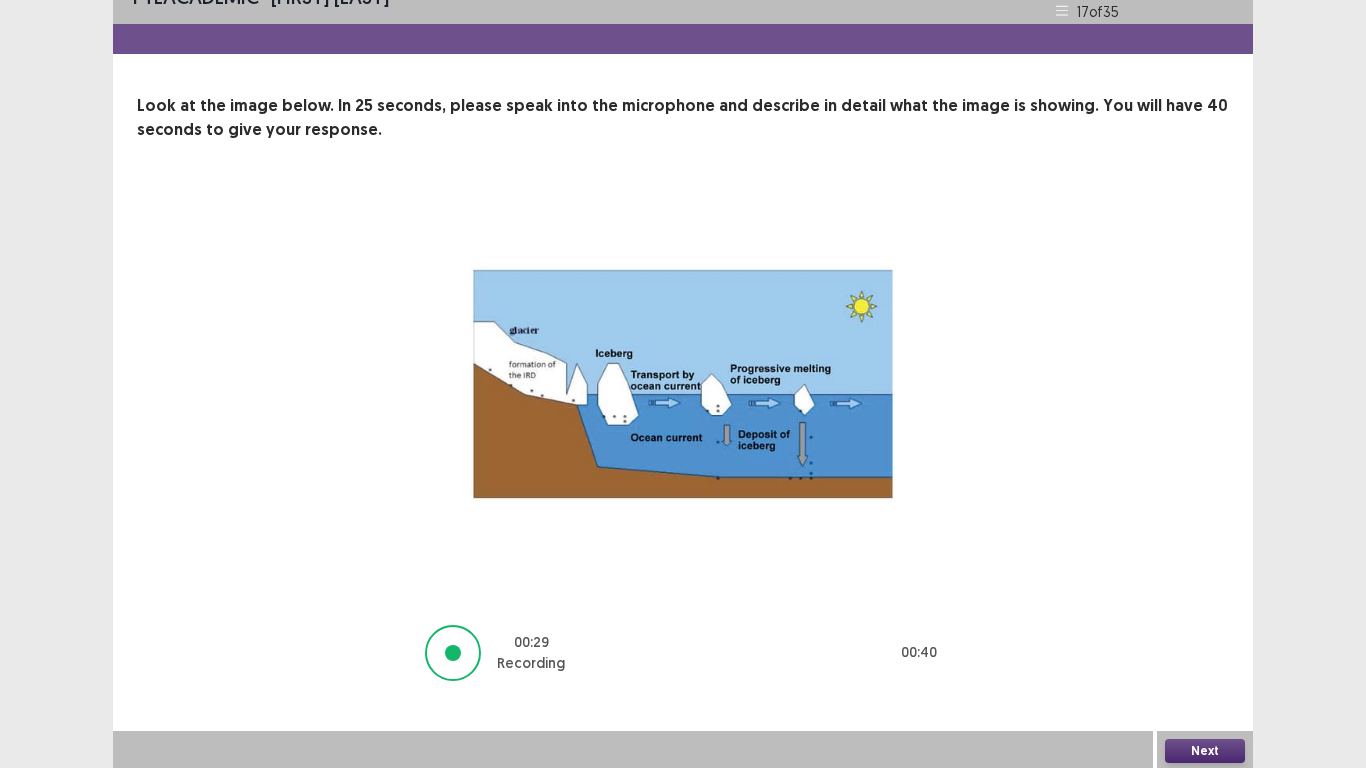 click on "Next" at bounding box center [1205, 751] 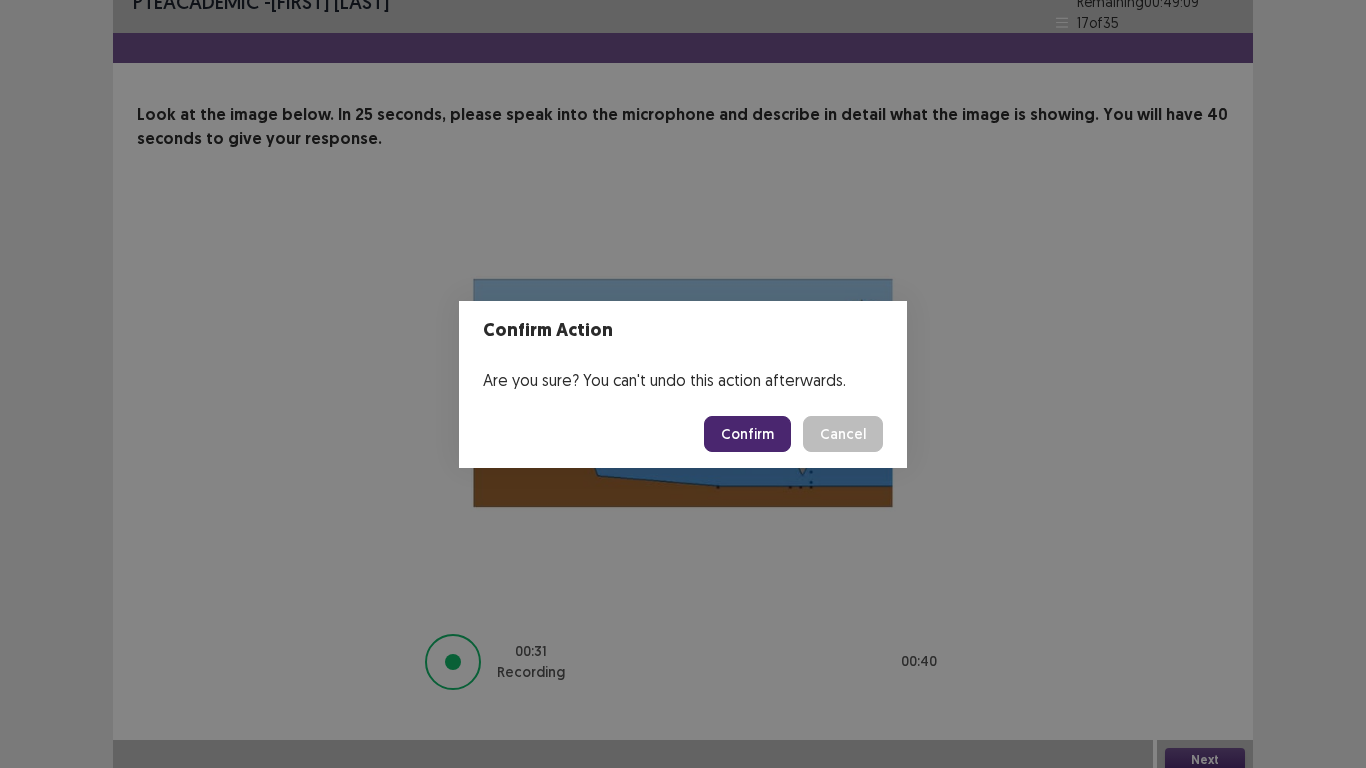 click on "Confirm" at bounding box center (747, 434) 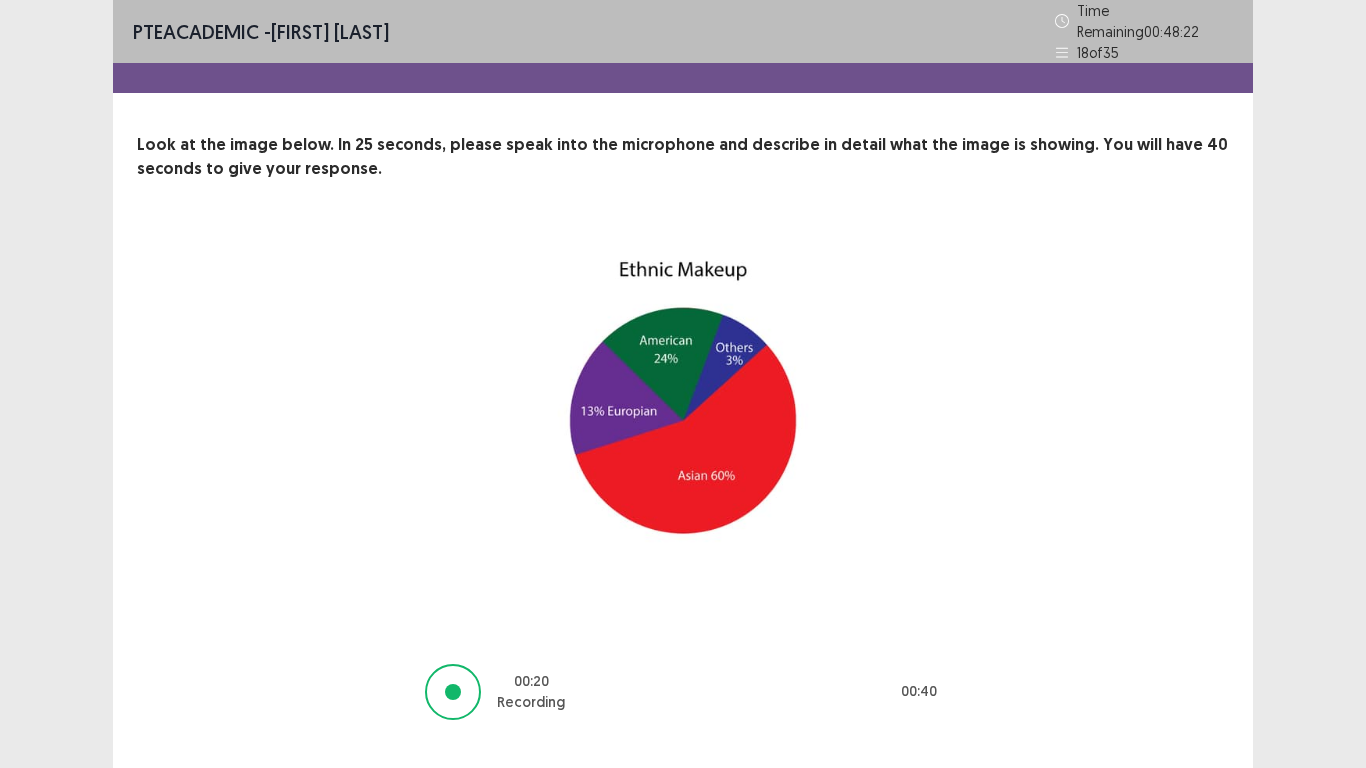 scroll, scrollTop: 33, scrollLeft: 0, axis: vertical 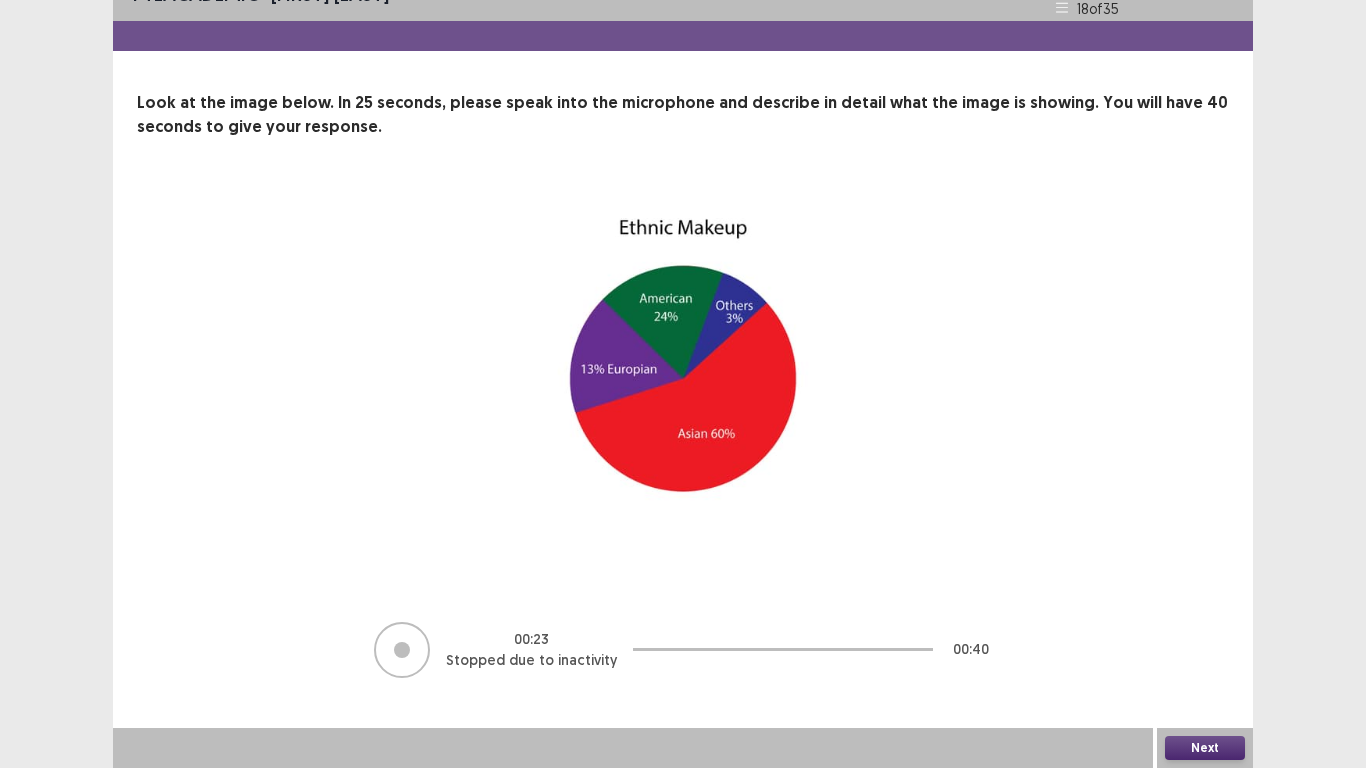 click on "Next" at bounding box center [1205, 748] 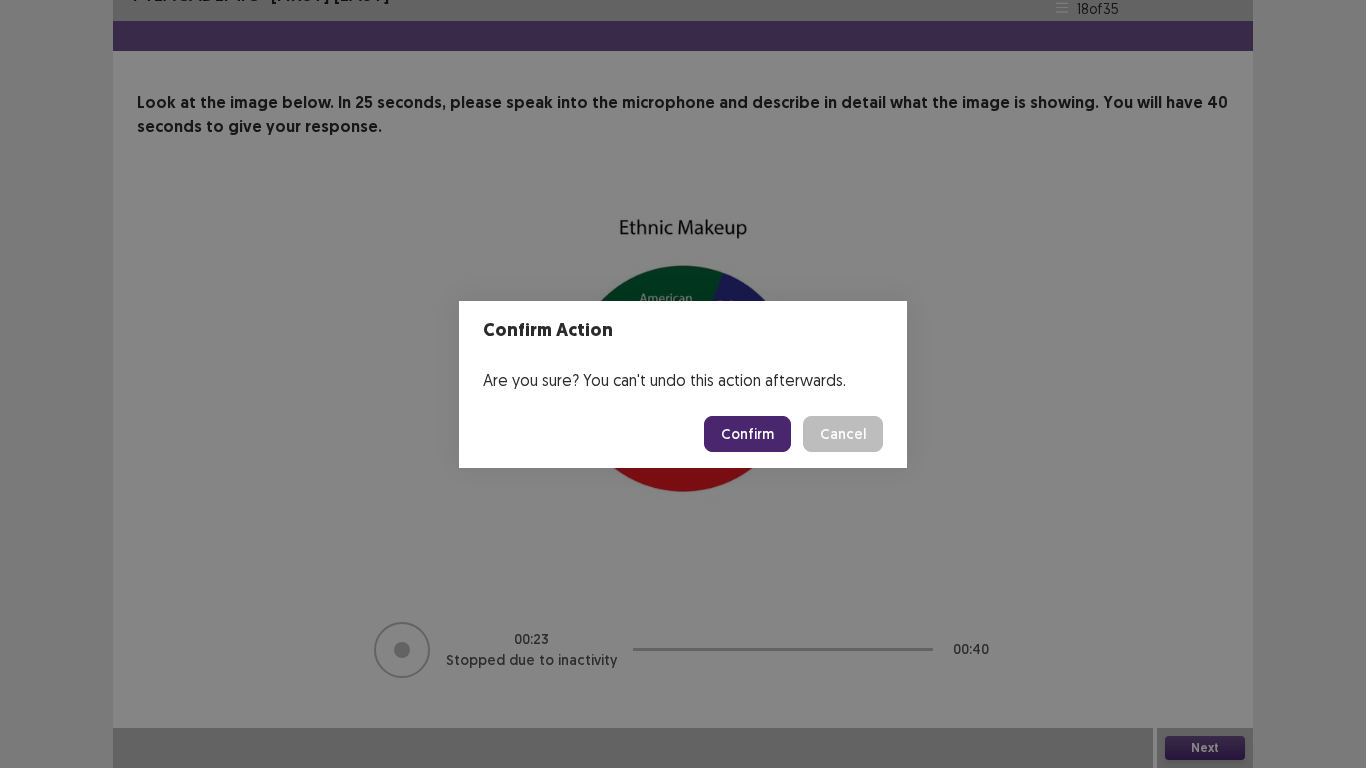 click on "Confirm" at bounding box center (747, 434) 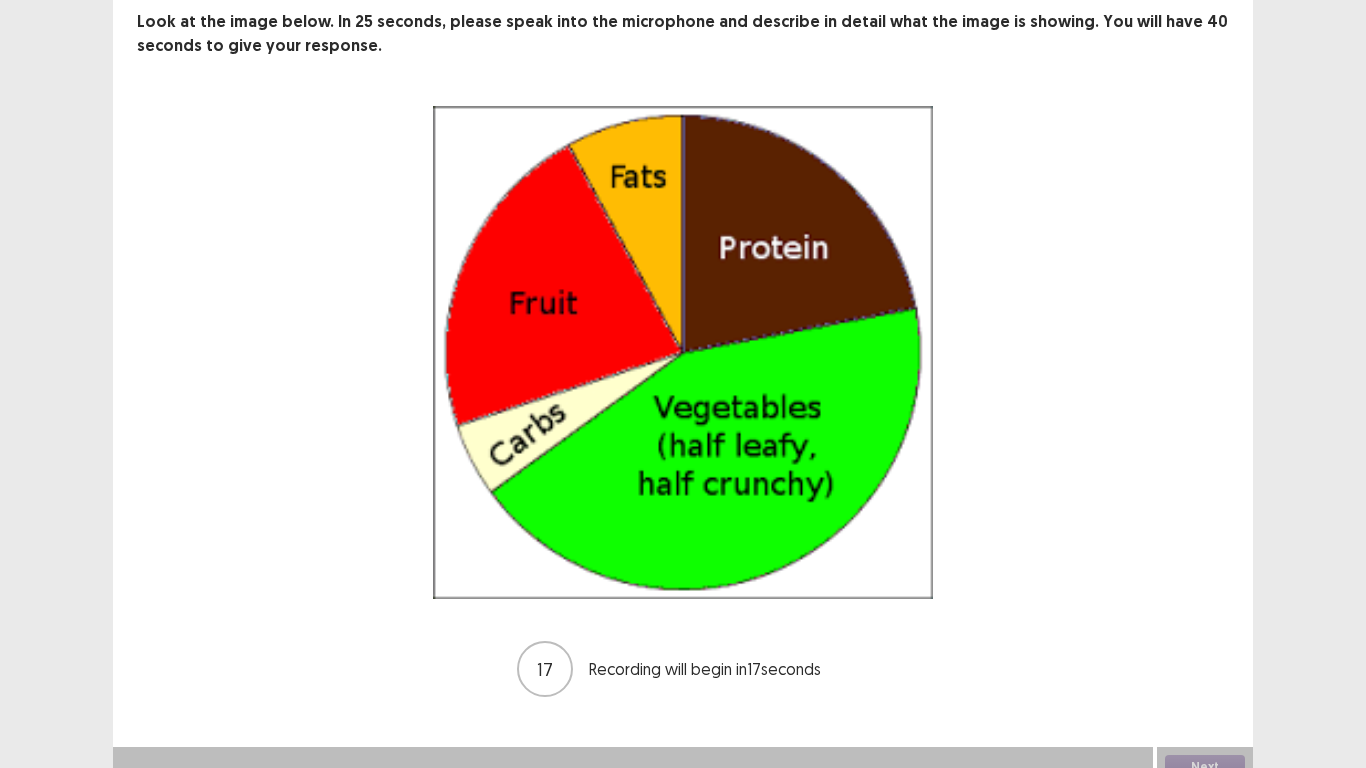 scroll, scrollTop: 133, scrollLeft: 0, axis: vertical 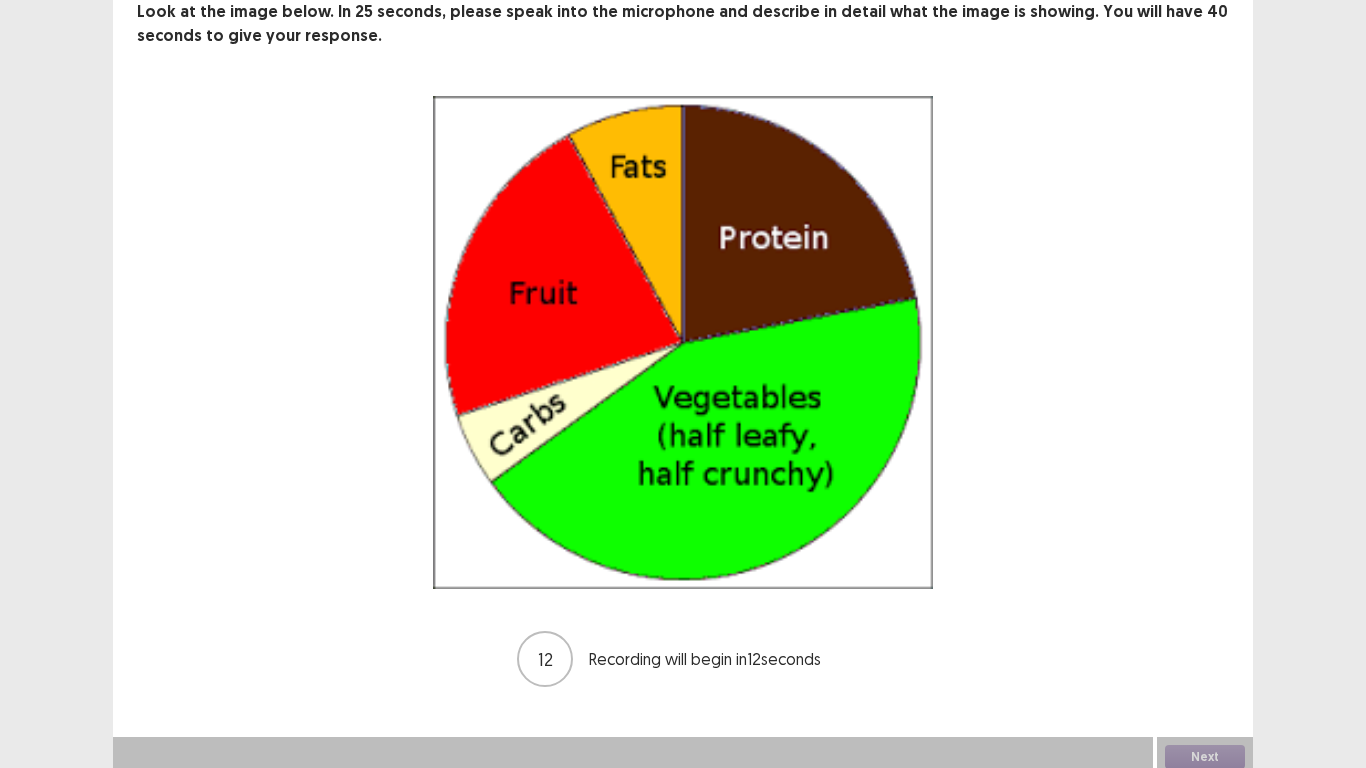 click on "Next" at bounding box center [1205, 757] 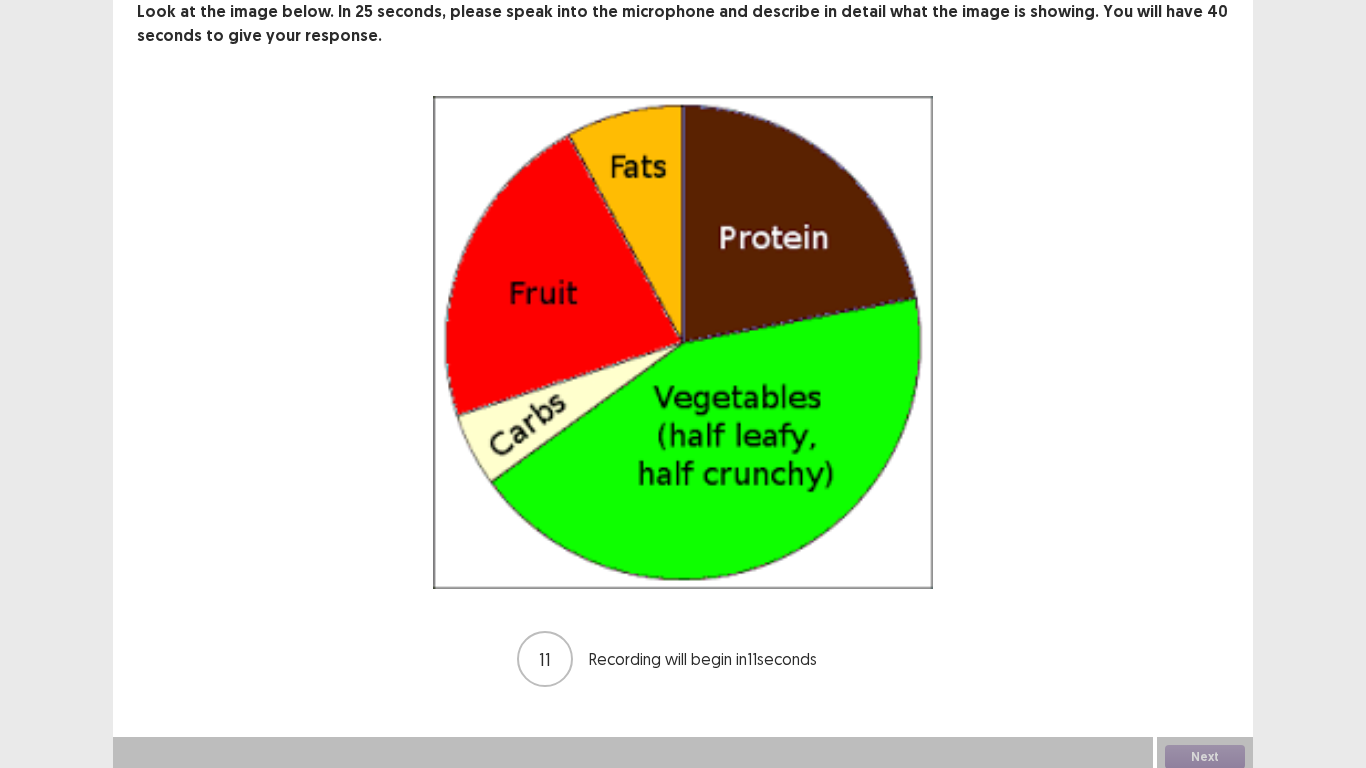 click on "Next" at bounding box center (1205, 757) 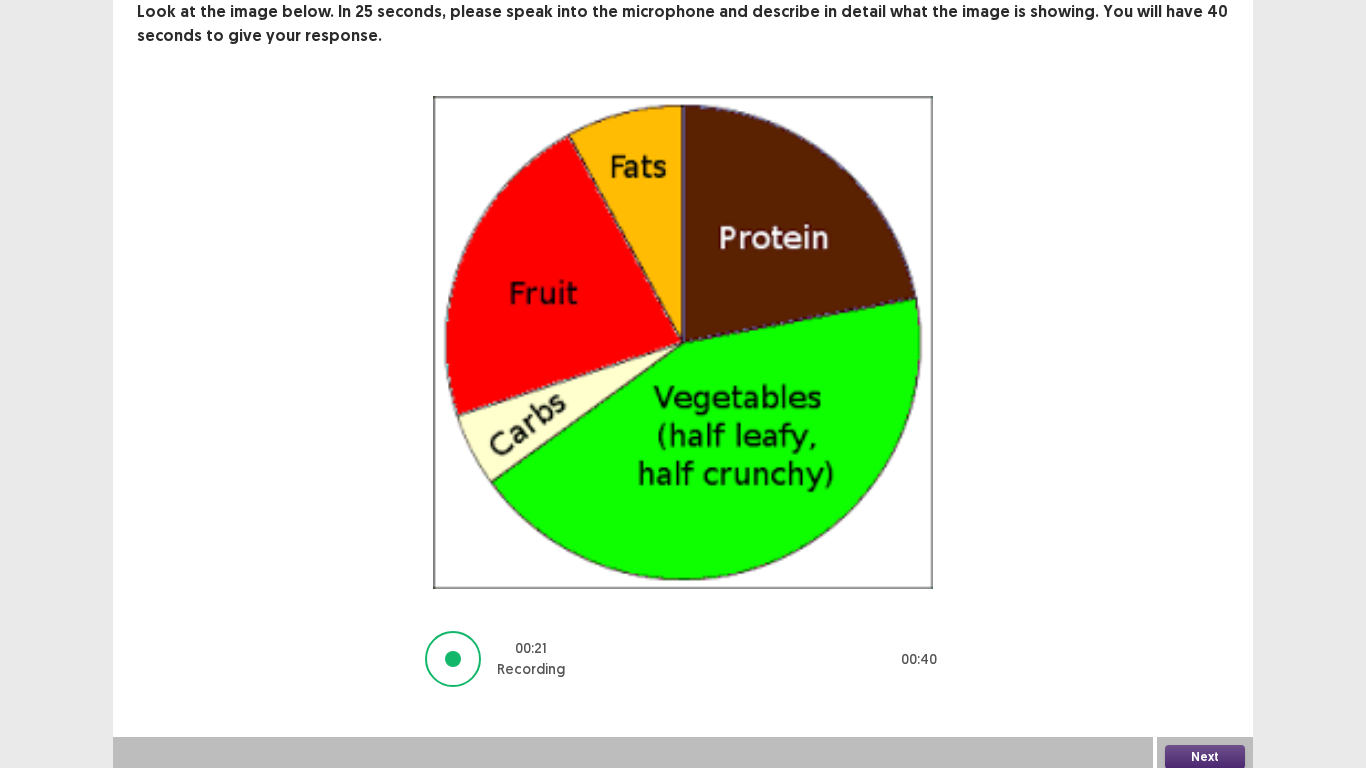 click on "Next" at bounding box center (1205, 757) 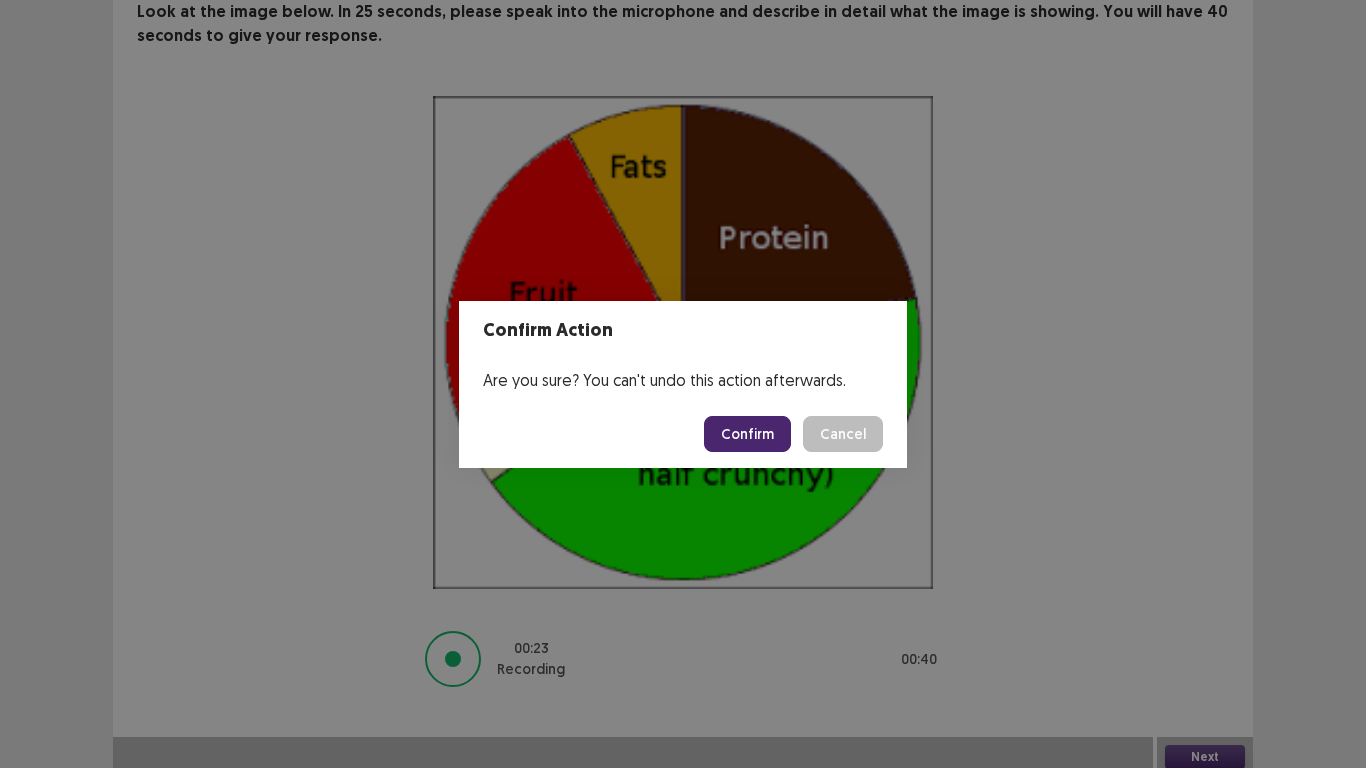 click on "Confirm" at bounding box center [747, 434] 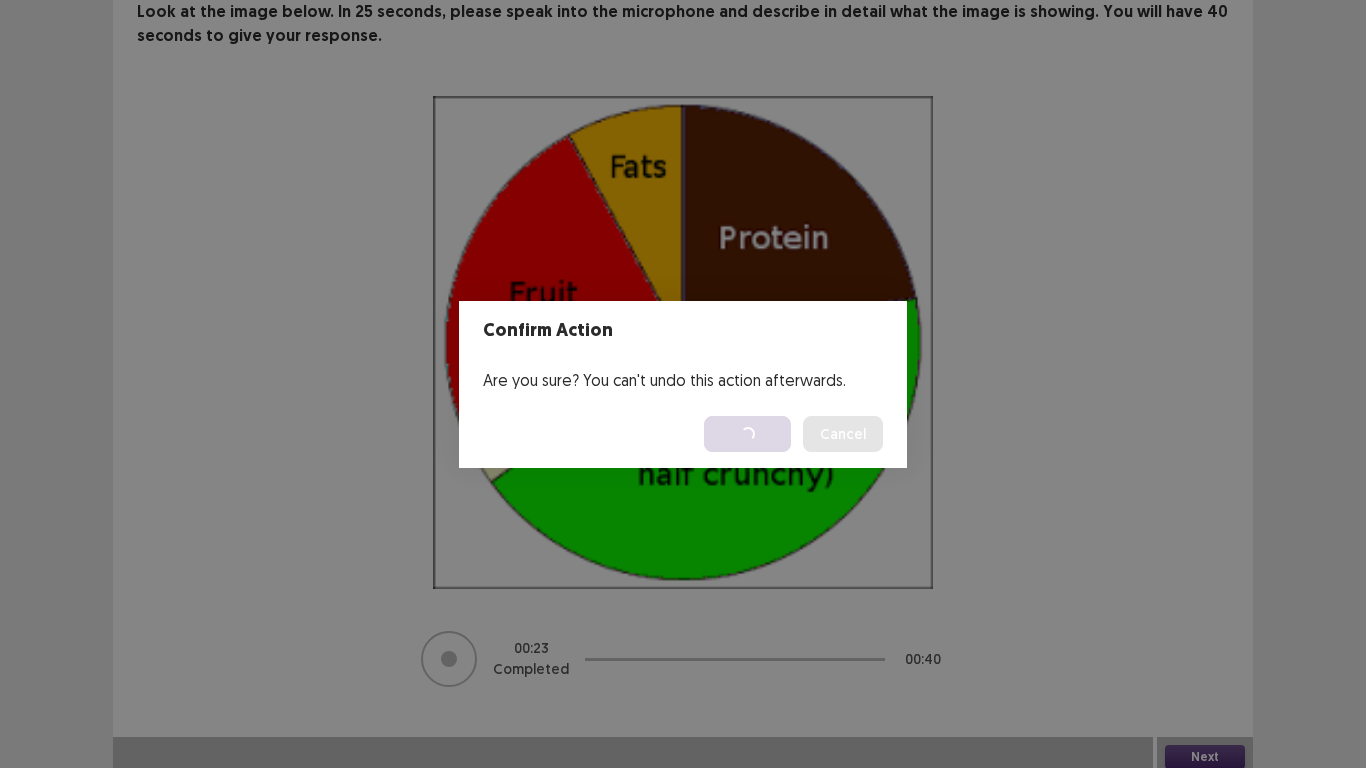scroll, scrollTop: 0, scrollLeft: 0, axis: both 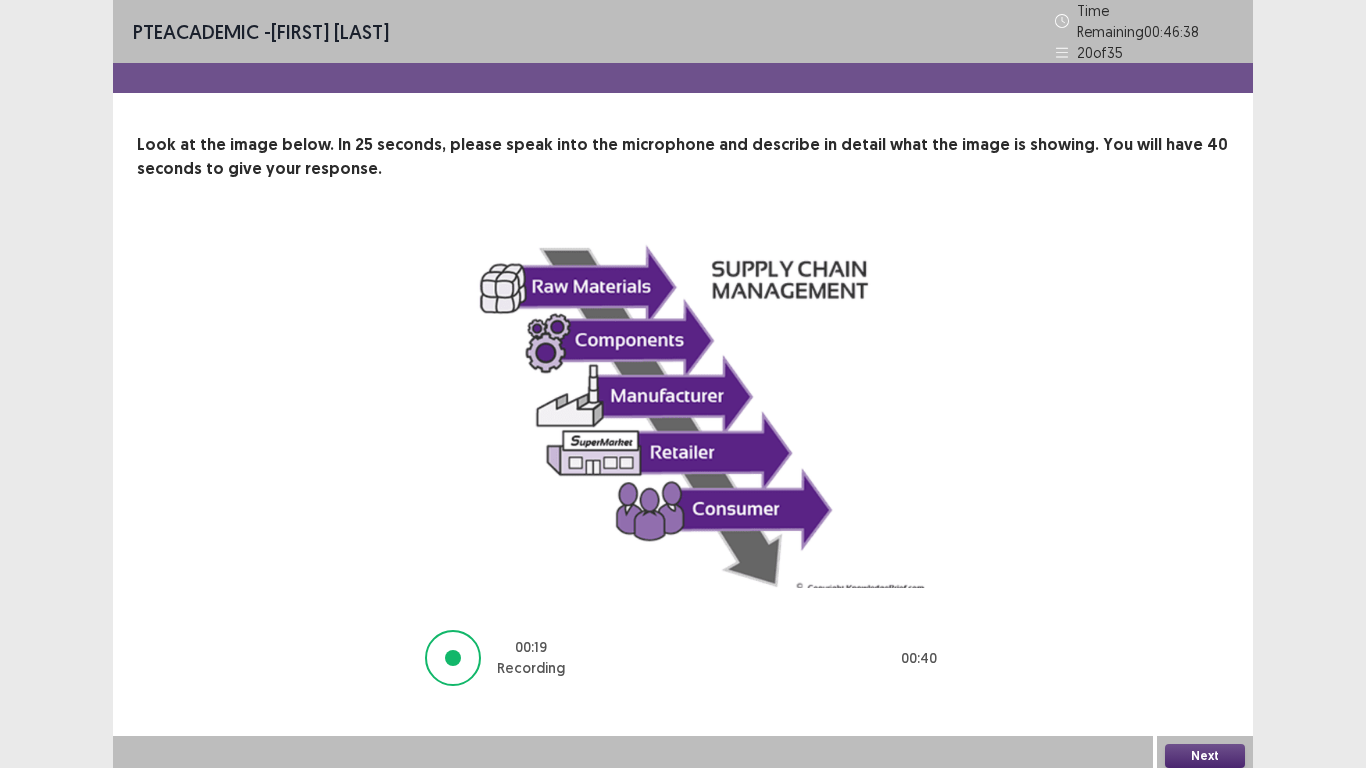 click on "Next" at bounding box center [1205, 756] 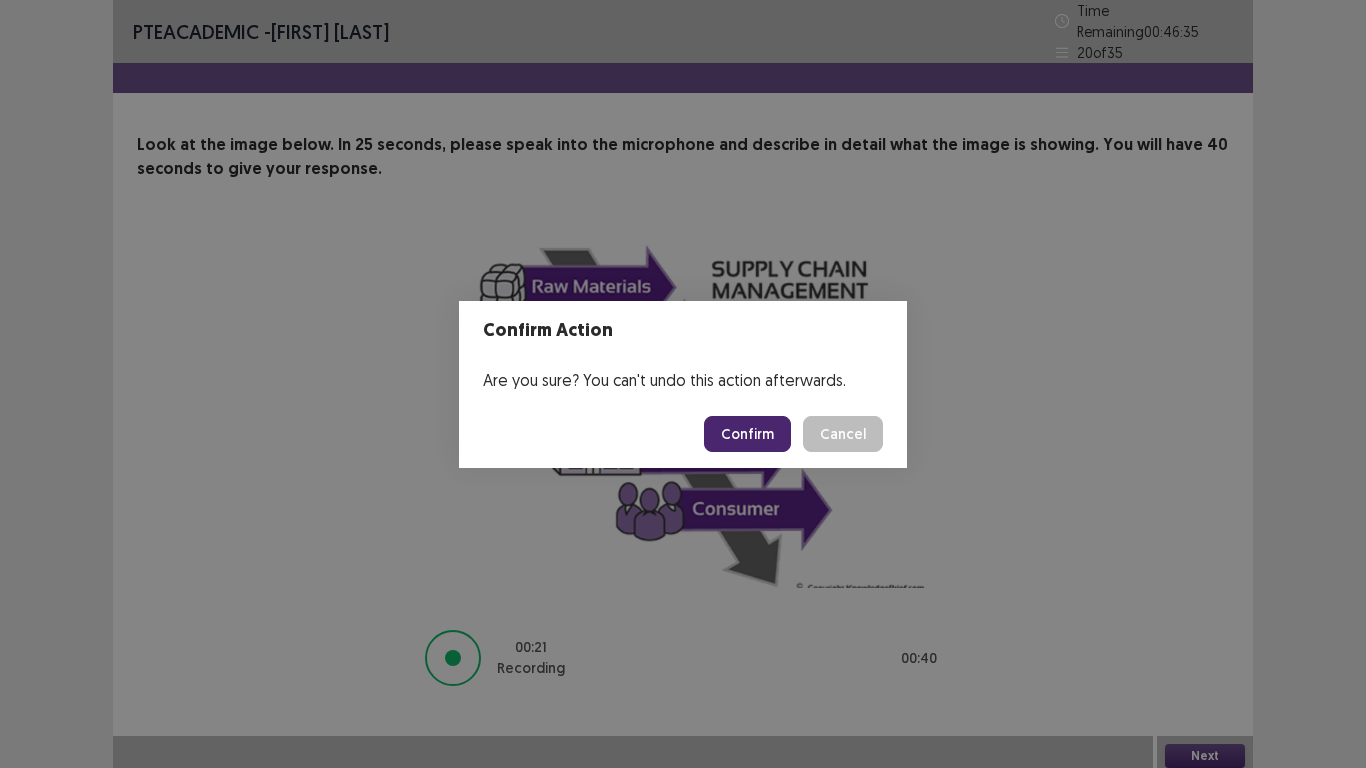 click on "Confirm" at bounding box center (747, 434) 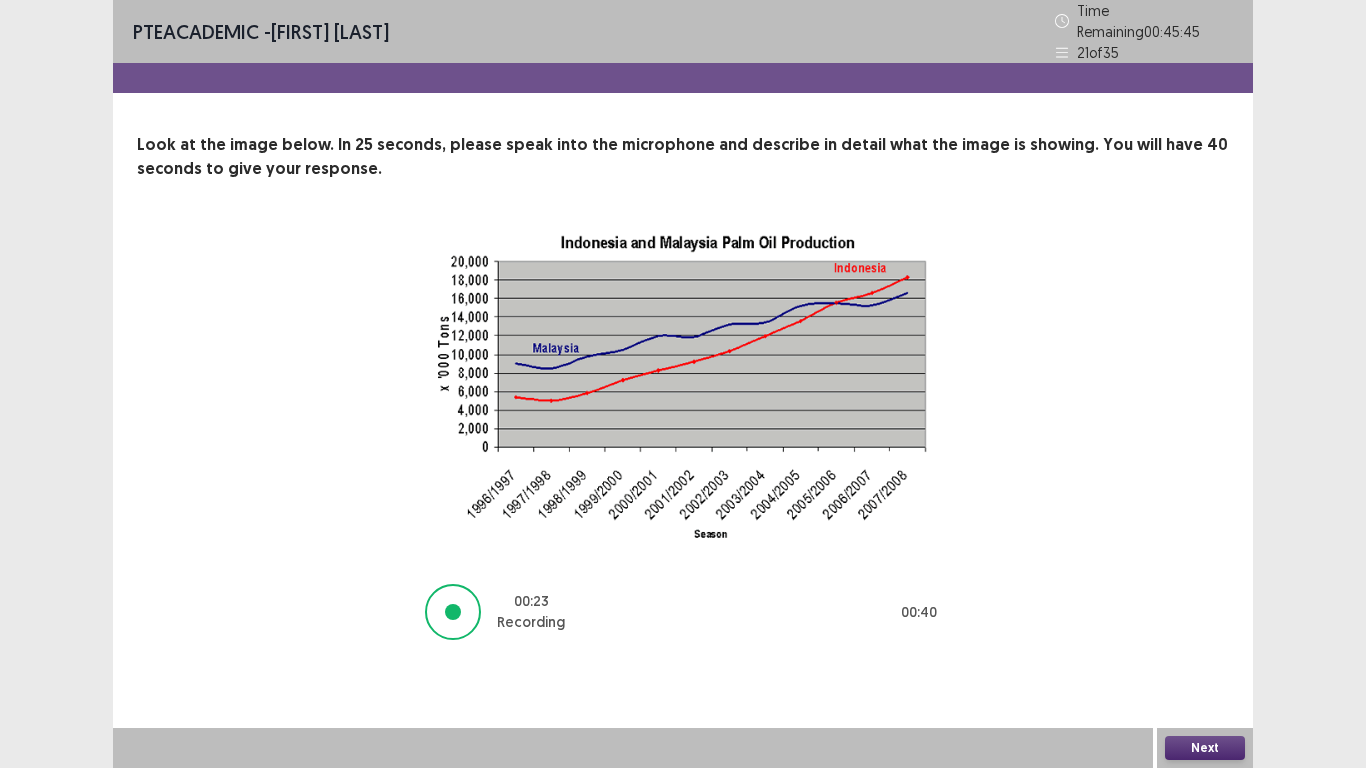 click on "Next" at bounding box center [1205, 748] 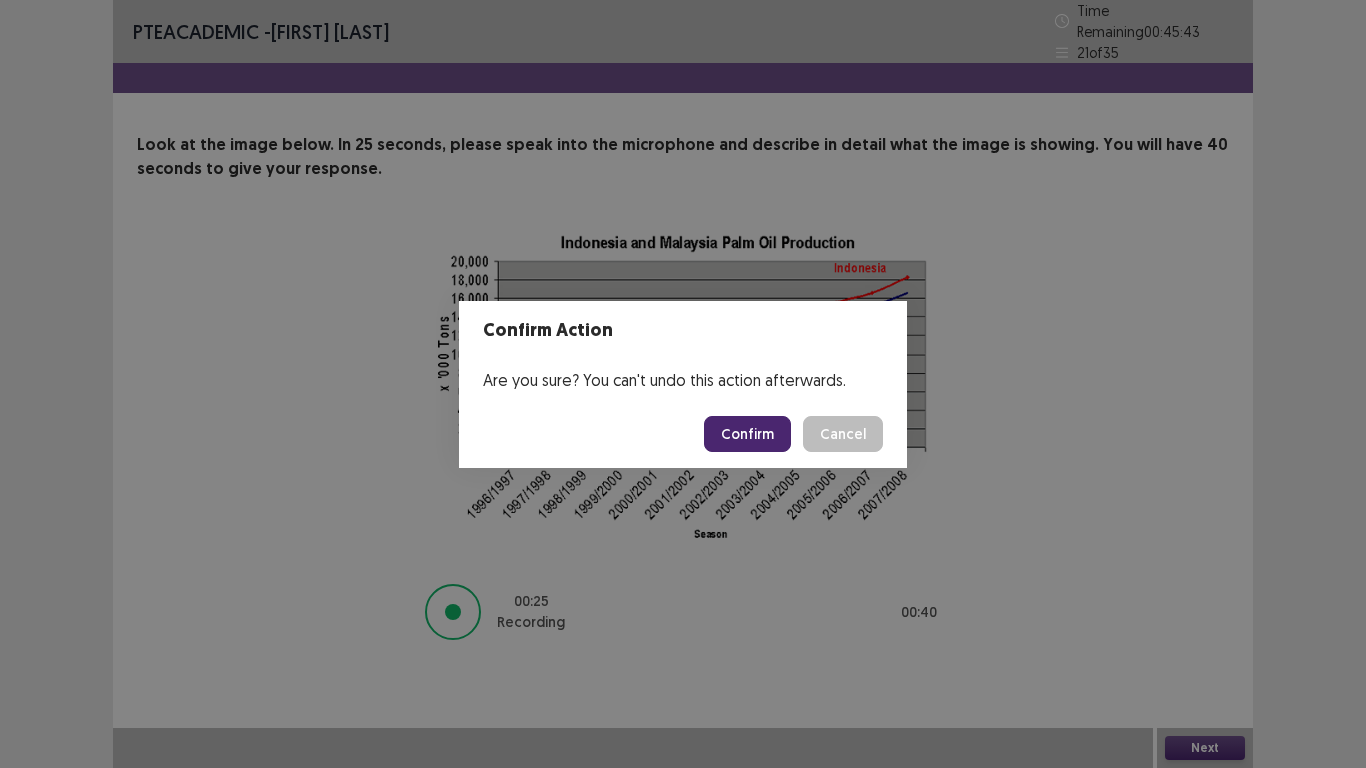 click on "Confirm" at bounding box center (747, 434) 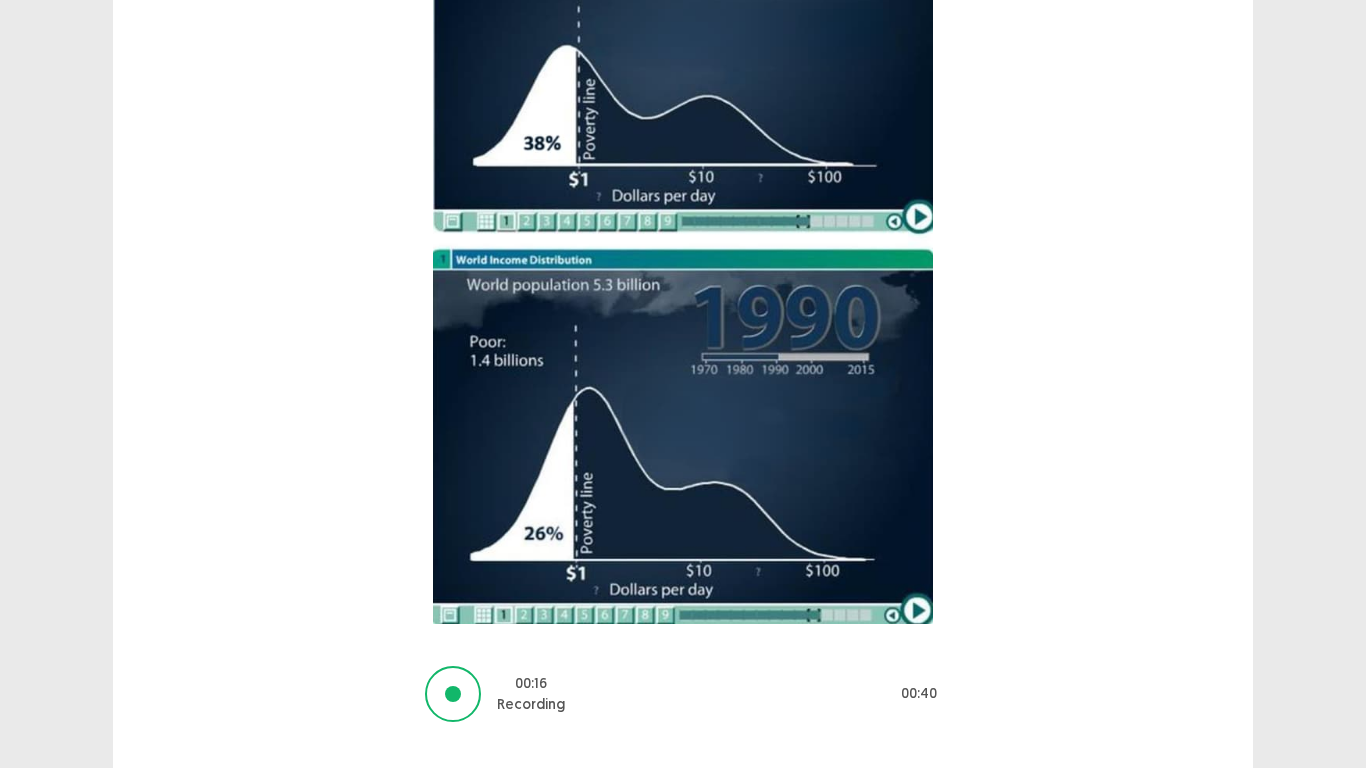 scroll, scrollTop: 383, scrollLeft: 0, axis: vertical 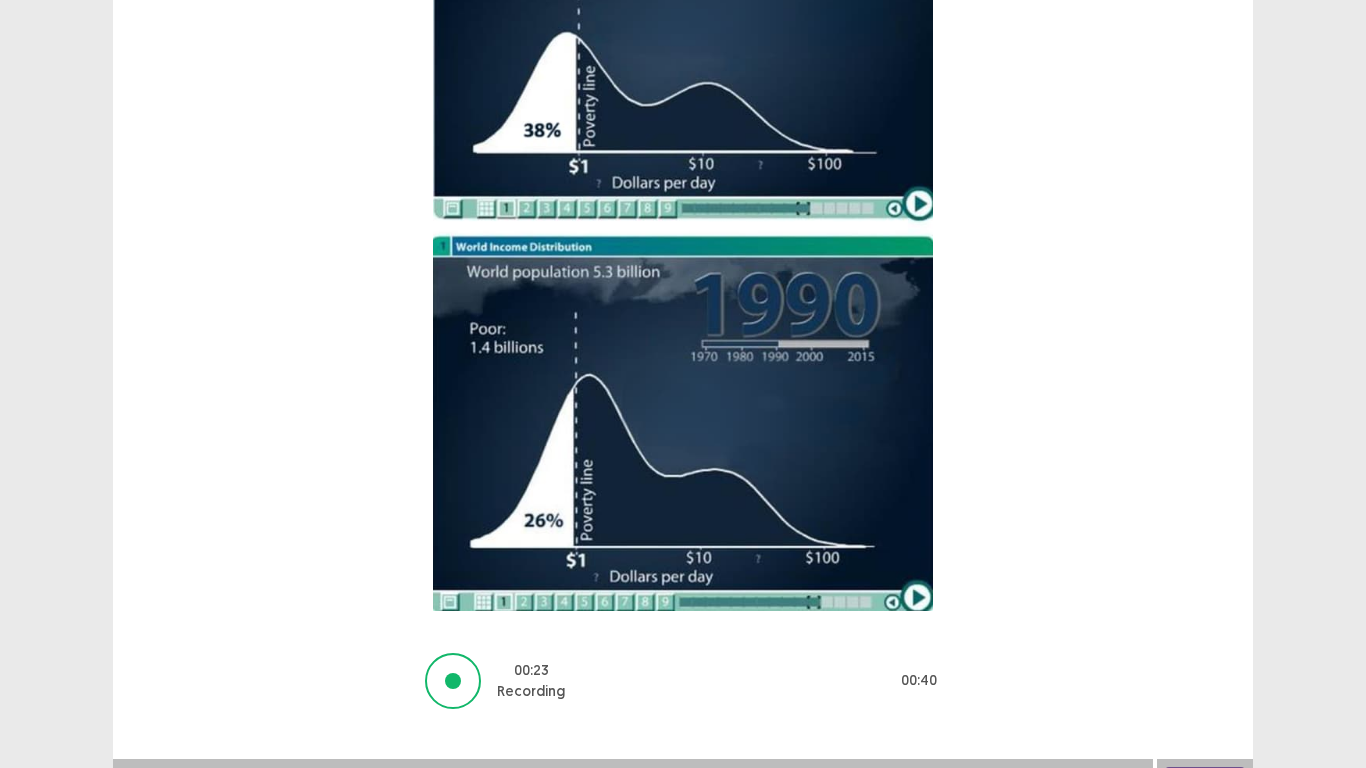 click on "Next" at bounding box center [1205, 779] 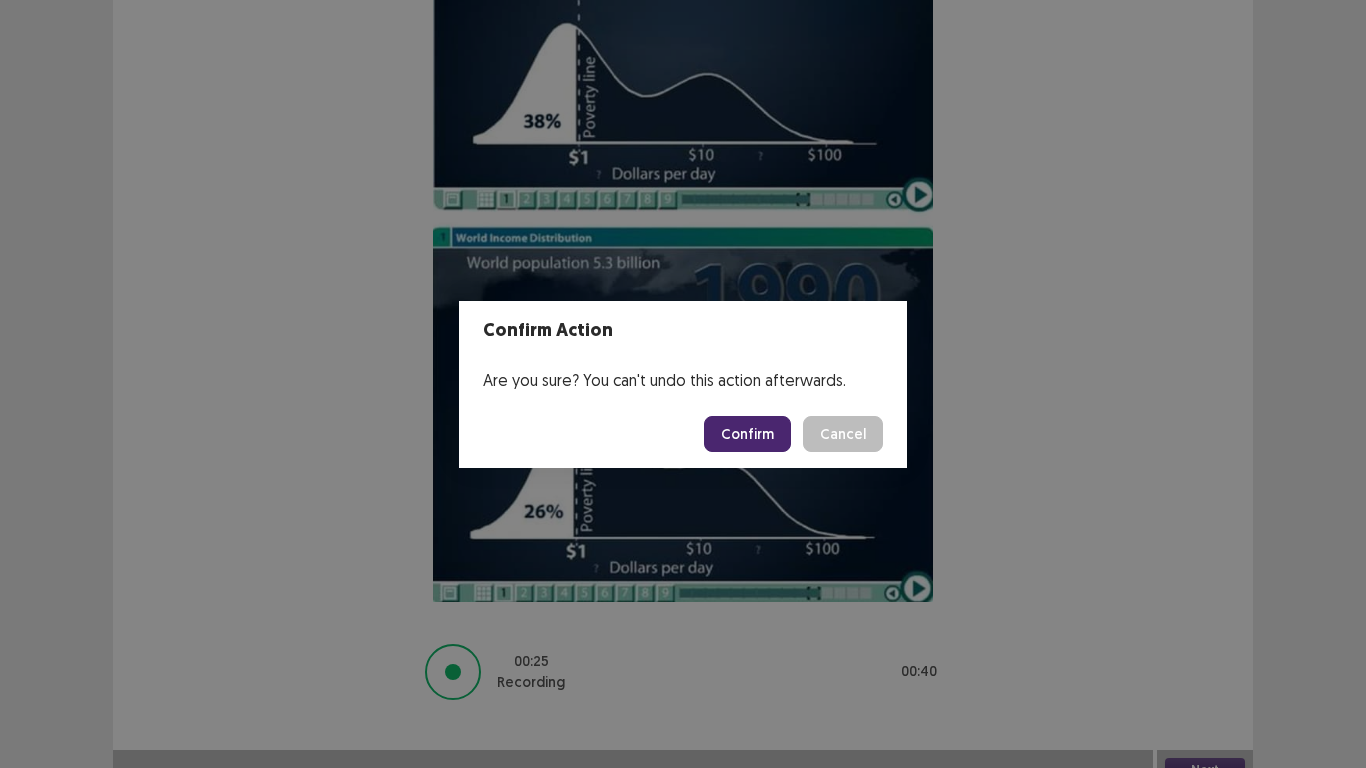 click on "Confirm" at bounding box center [747, 434] 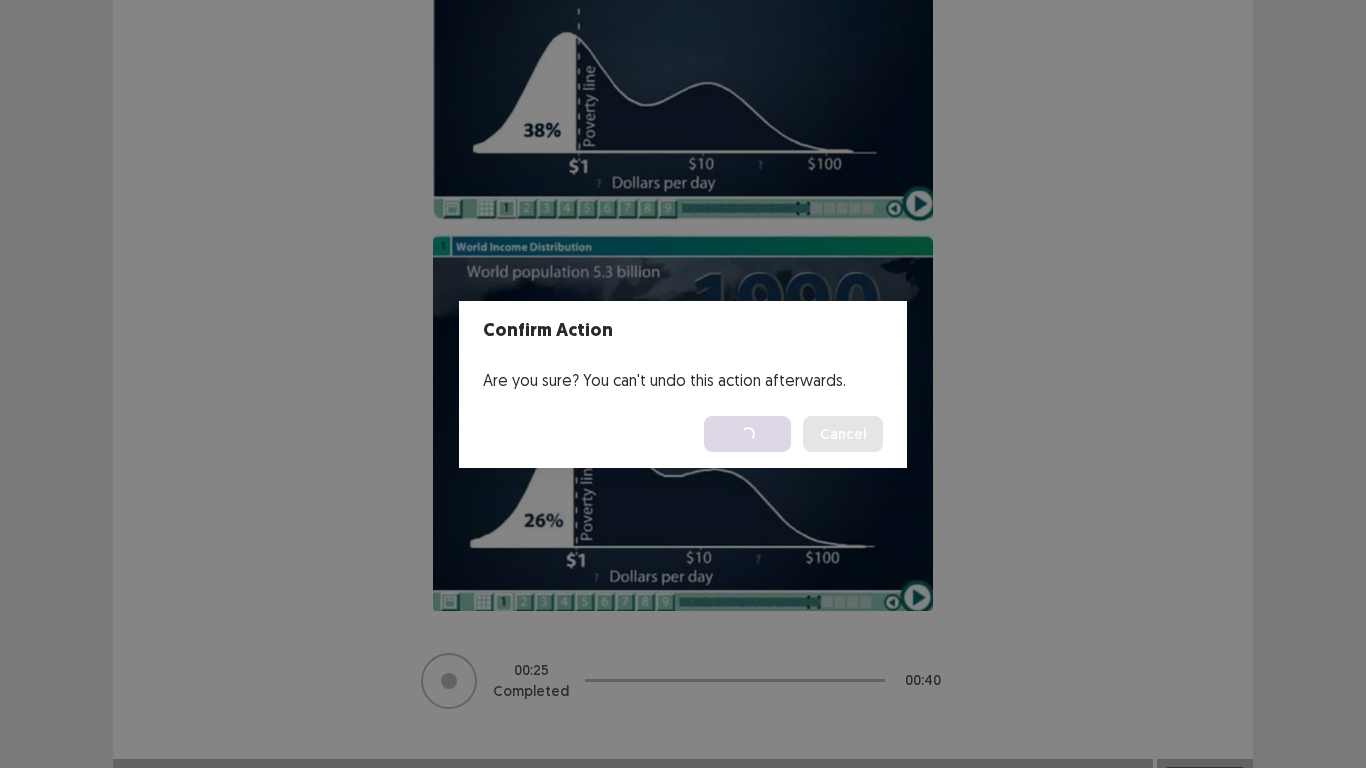 scroll, scrollTop: 0, scrollLeft: 0, axis: both 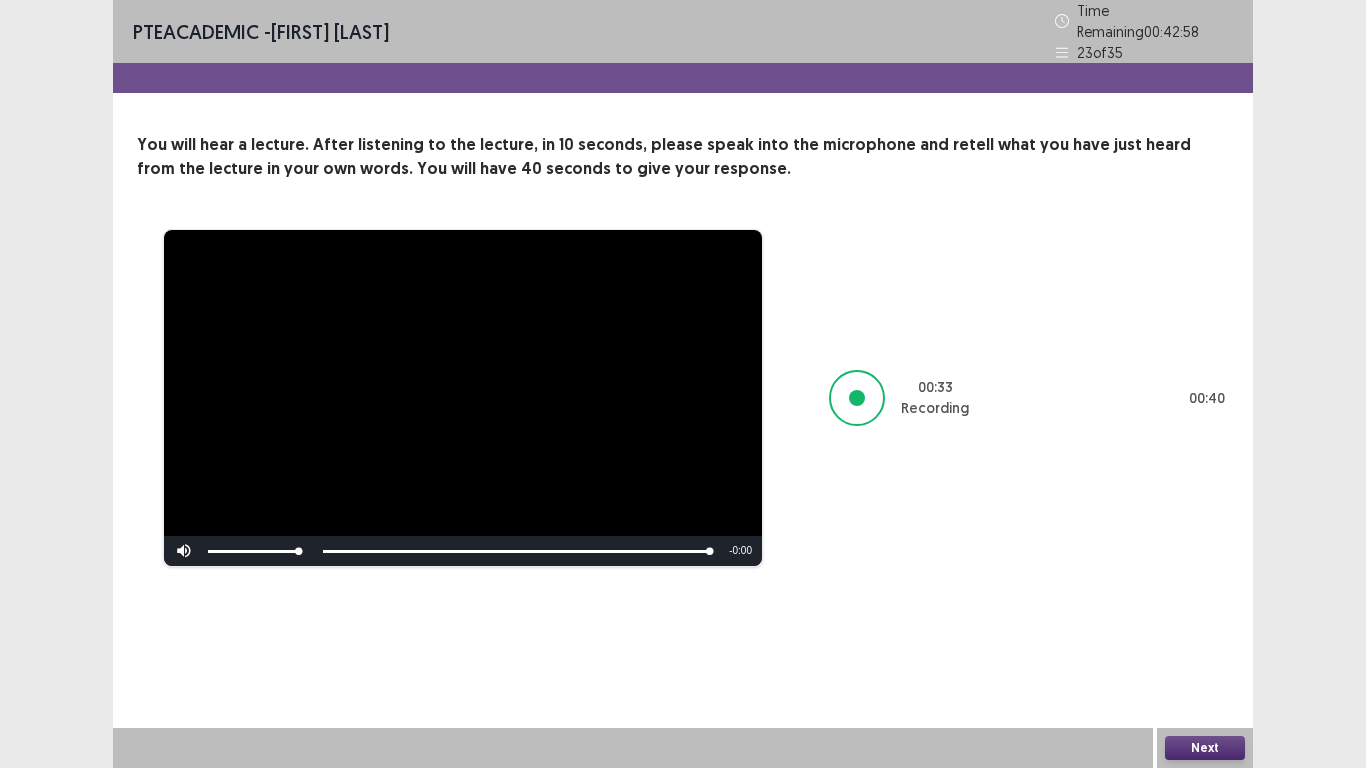 click on "Next" at bounding box center [1205, 748] 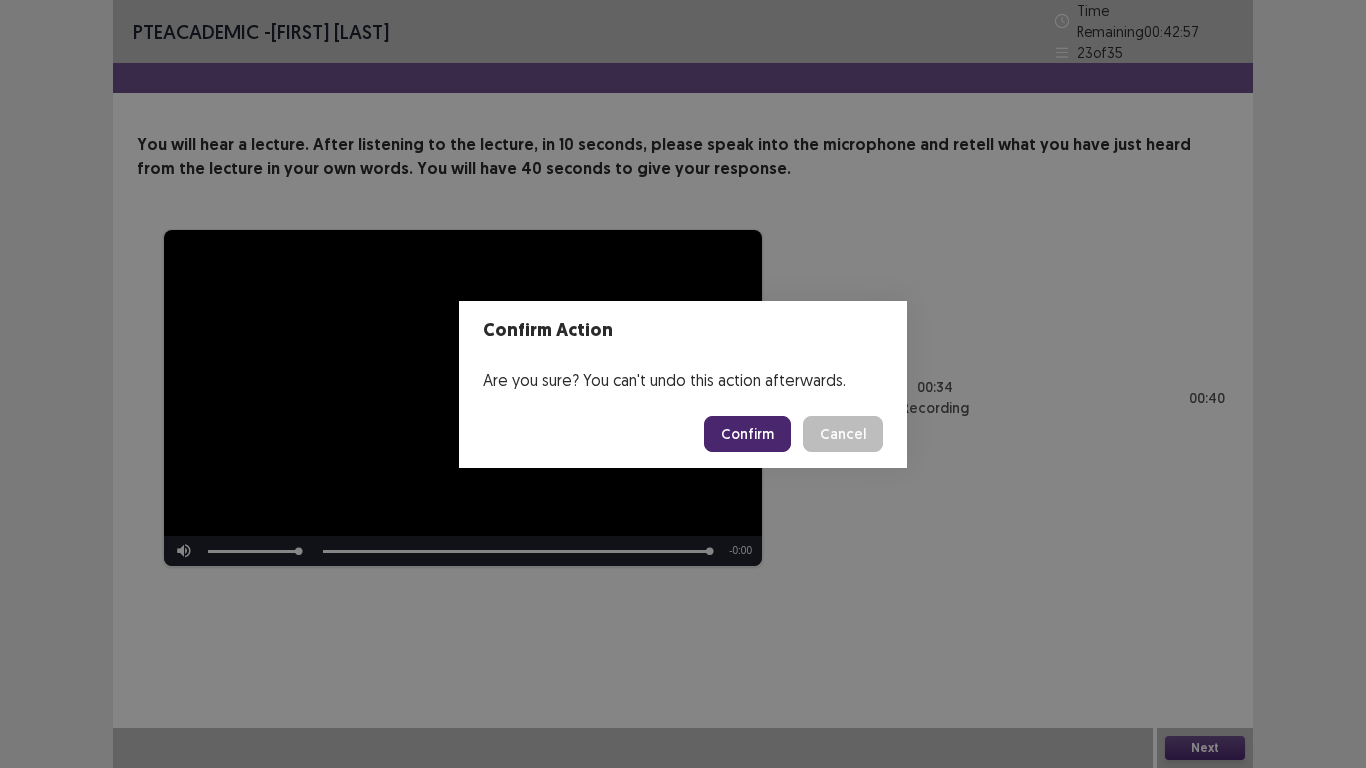 click on "Confirm" at bounding box center [747, 434] 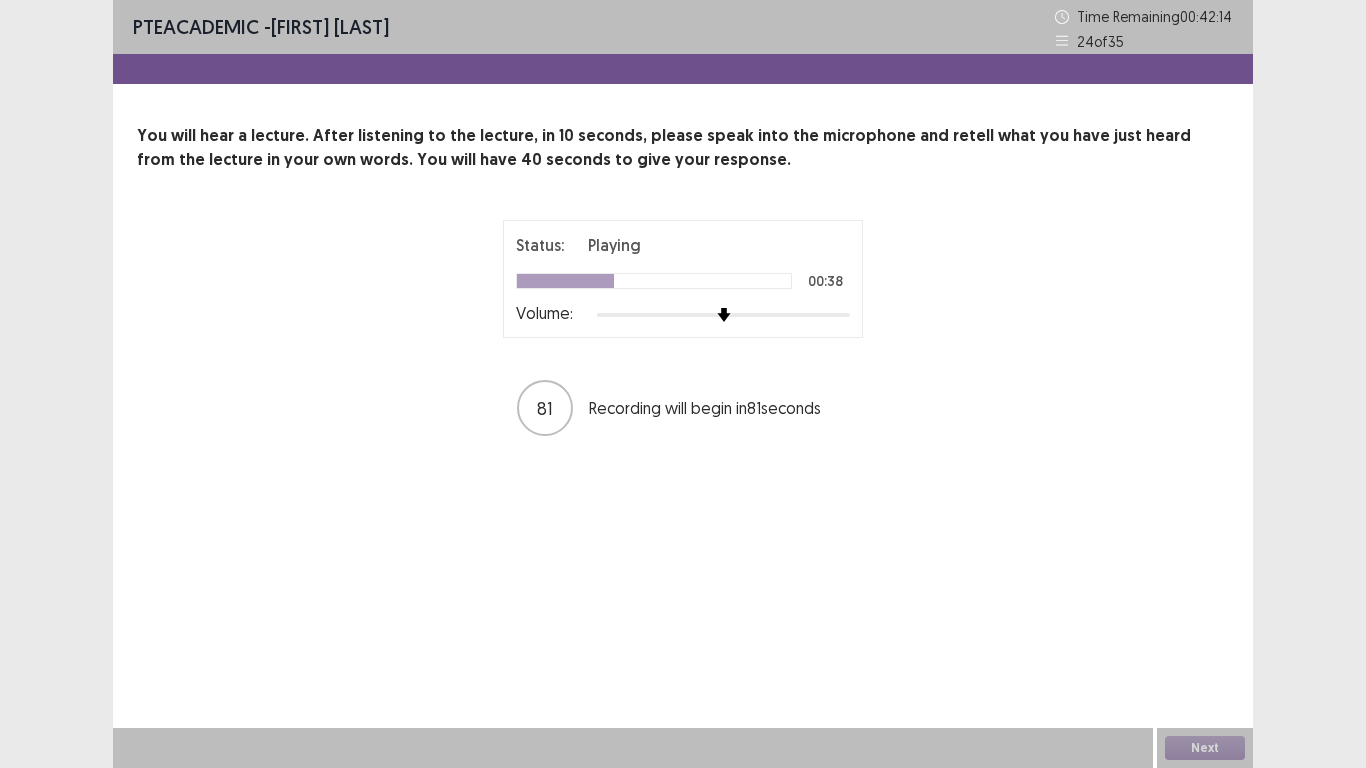 click on "81 Recording will begin in  81  seconds" at bounding box center [683, 408] 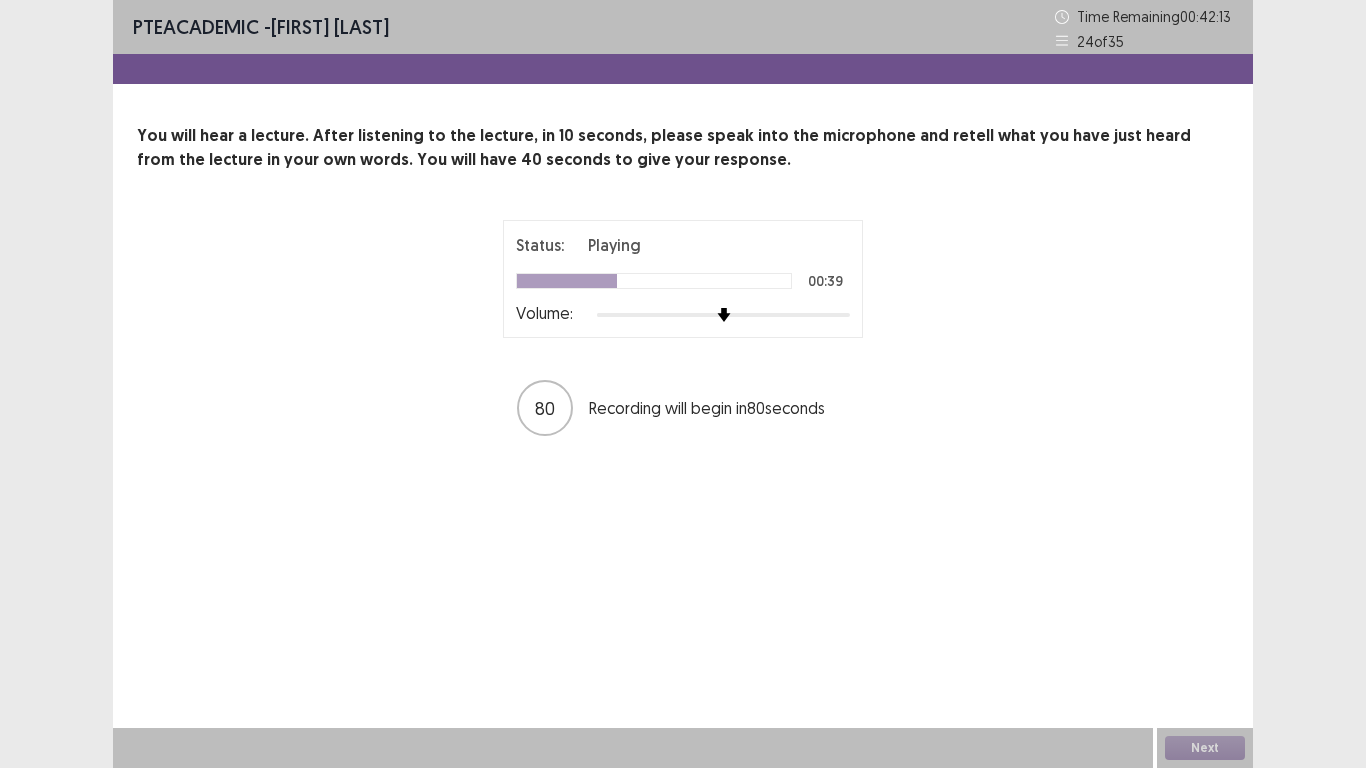click on "80 Recording will begin in  80  seconds" at bounding box center (683, 408) 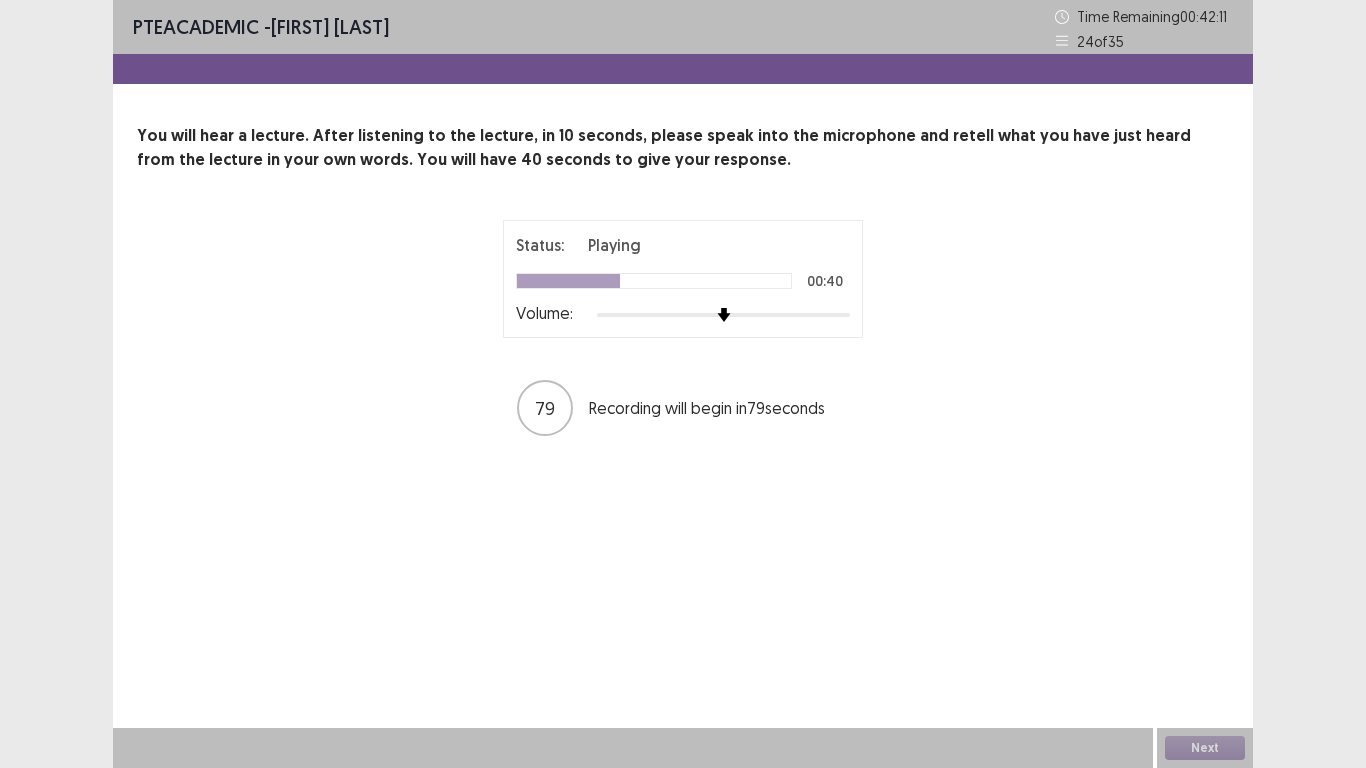 click on "79 Recording will begin in  79  seconds" at bounding box center (683, 408) 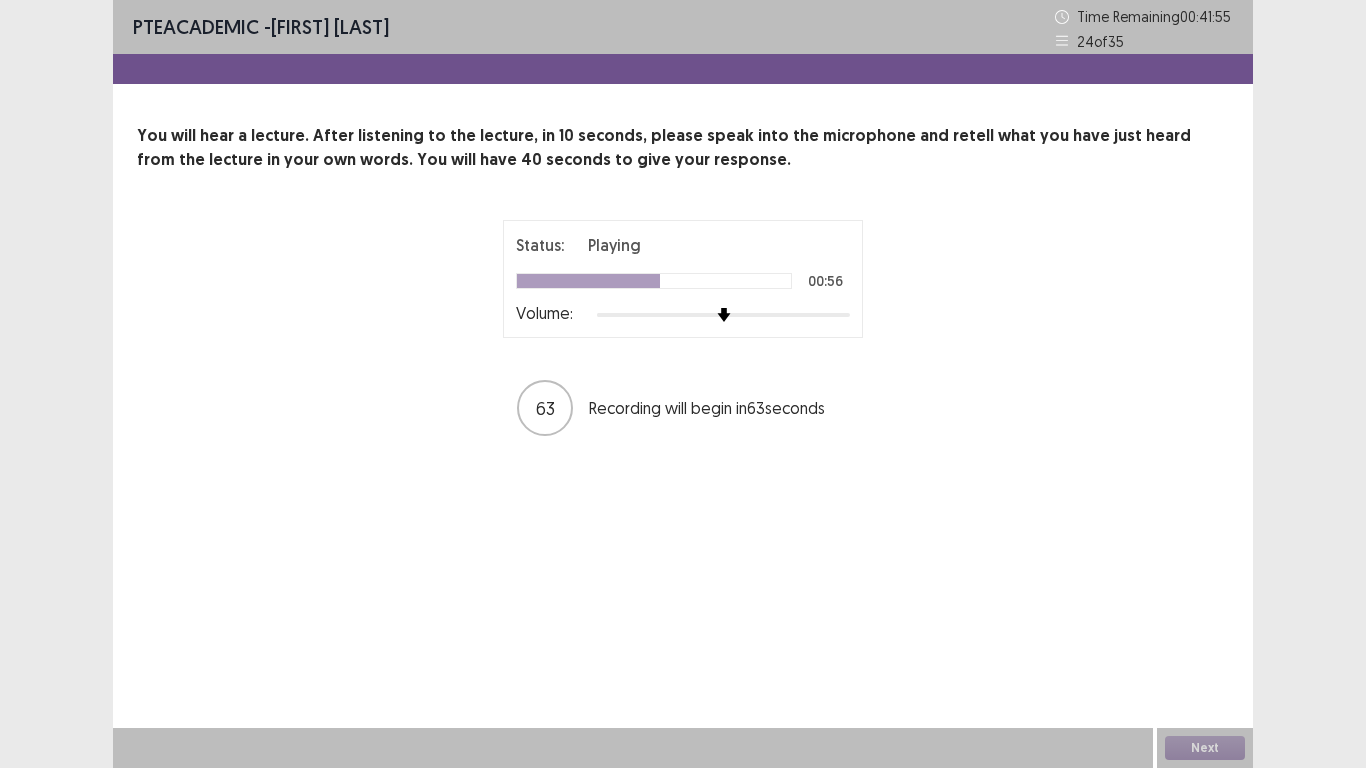click on "63 Recording will begin in  63  seconds" at bounding box center (683, 408) 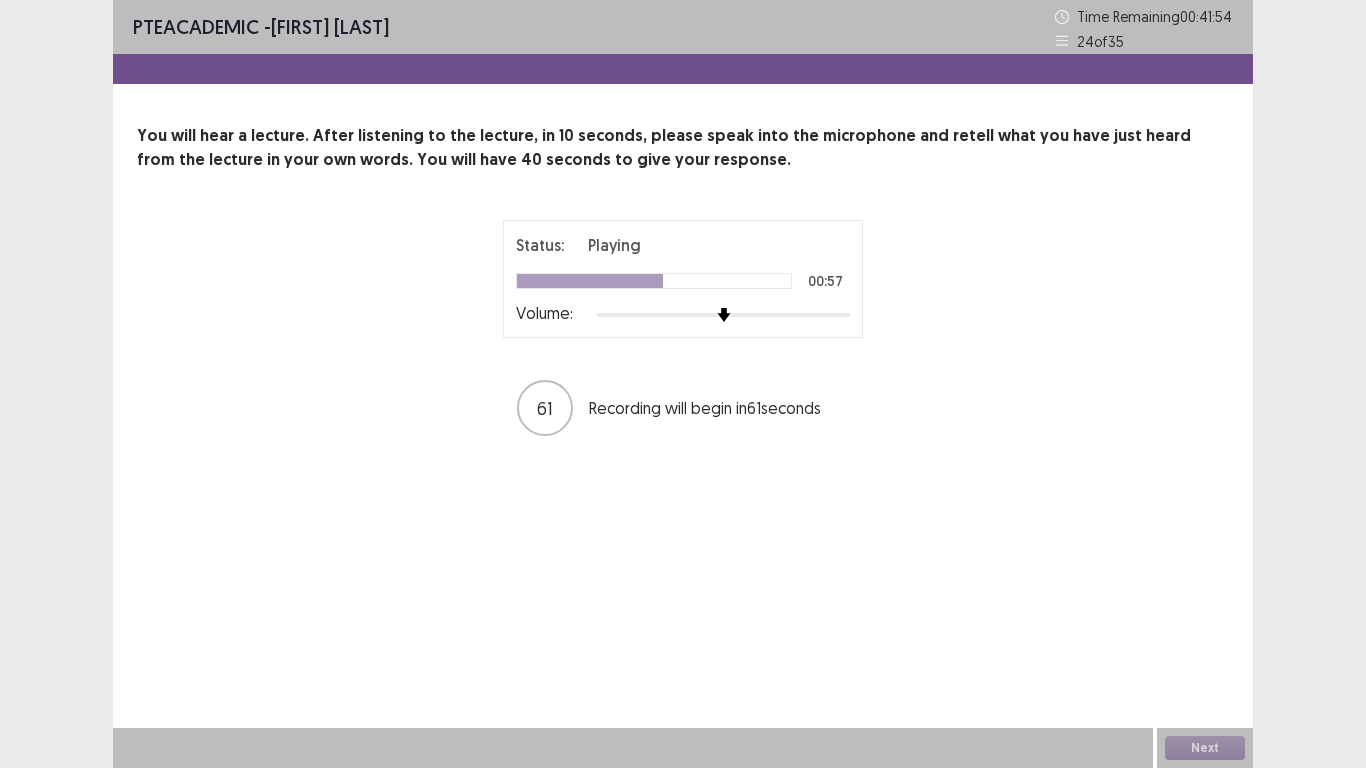 click on "61 Recording will begin in  61  seconds" at bounding box center [683, 408] 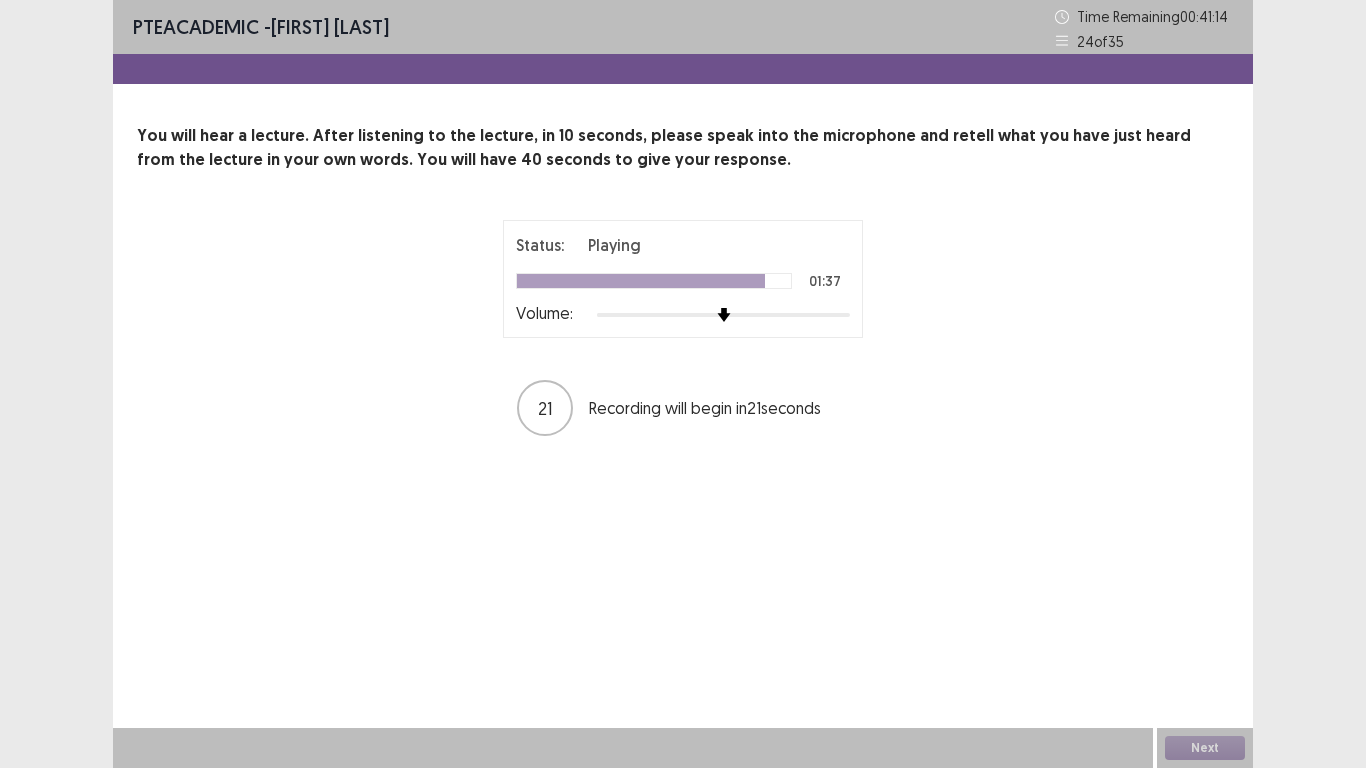 drag, startPoint x: 762, startPoint y: 400, endPoint x: 743, endPoint y: 306, distance: 95.90099 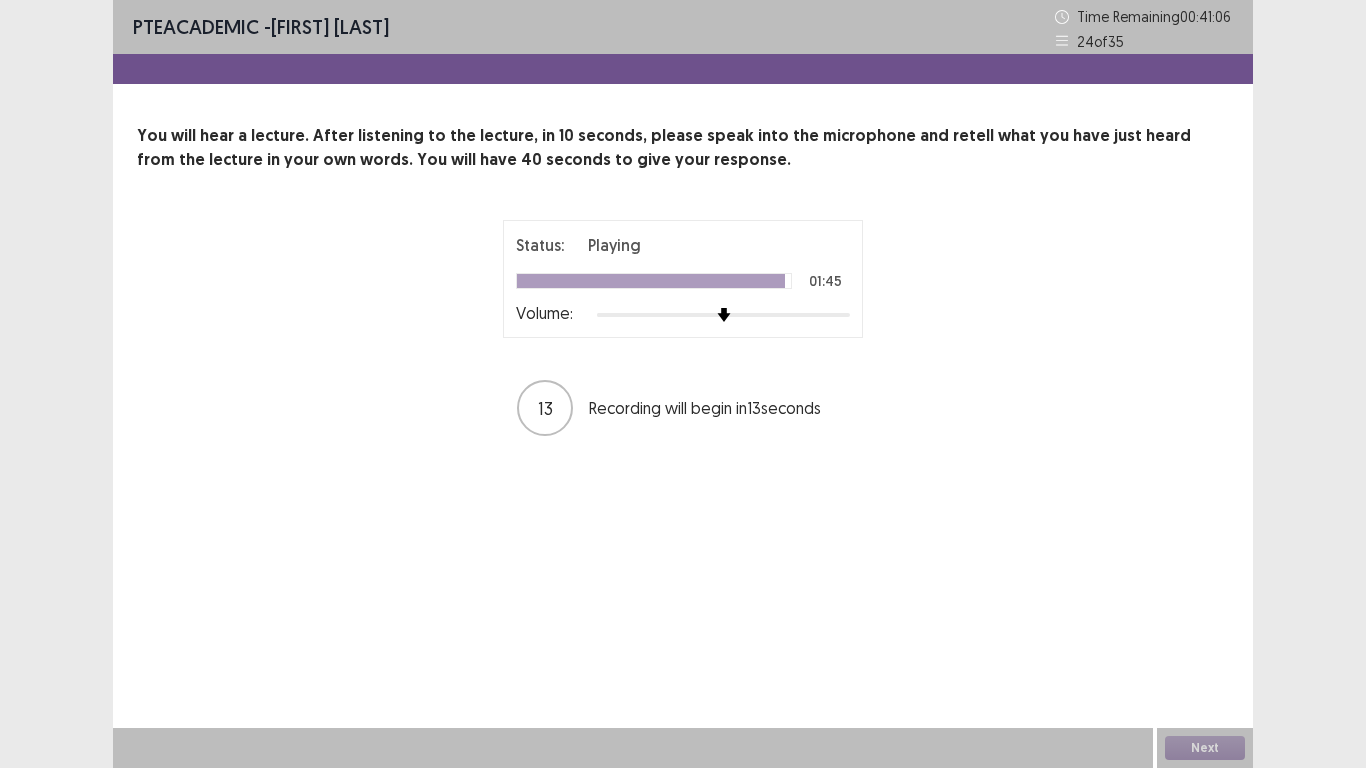 click on "Status: Playing 01:45 Volume:" at bounding box center (683, 279) 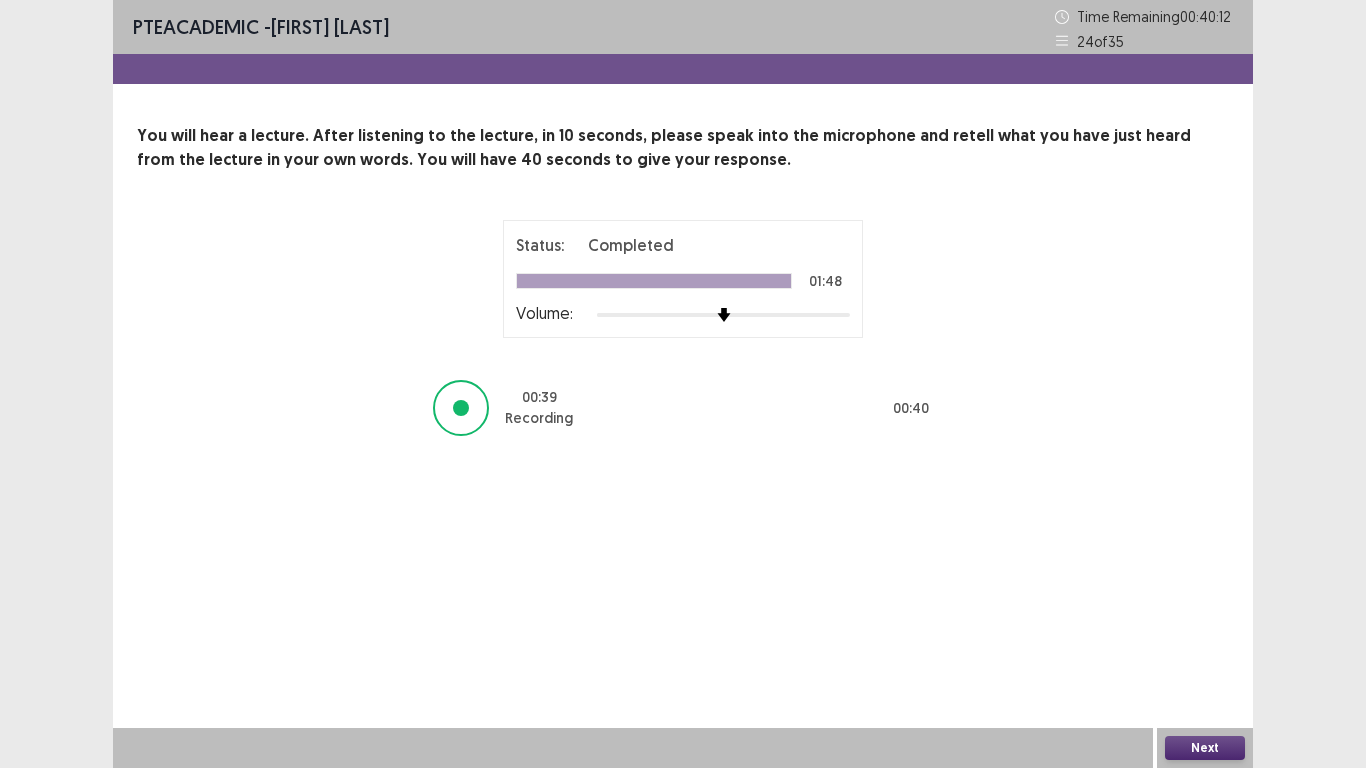 click on "Next" at bounding box center (1205, 748) 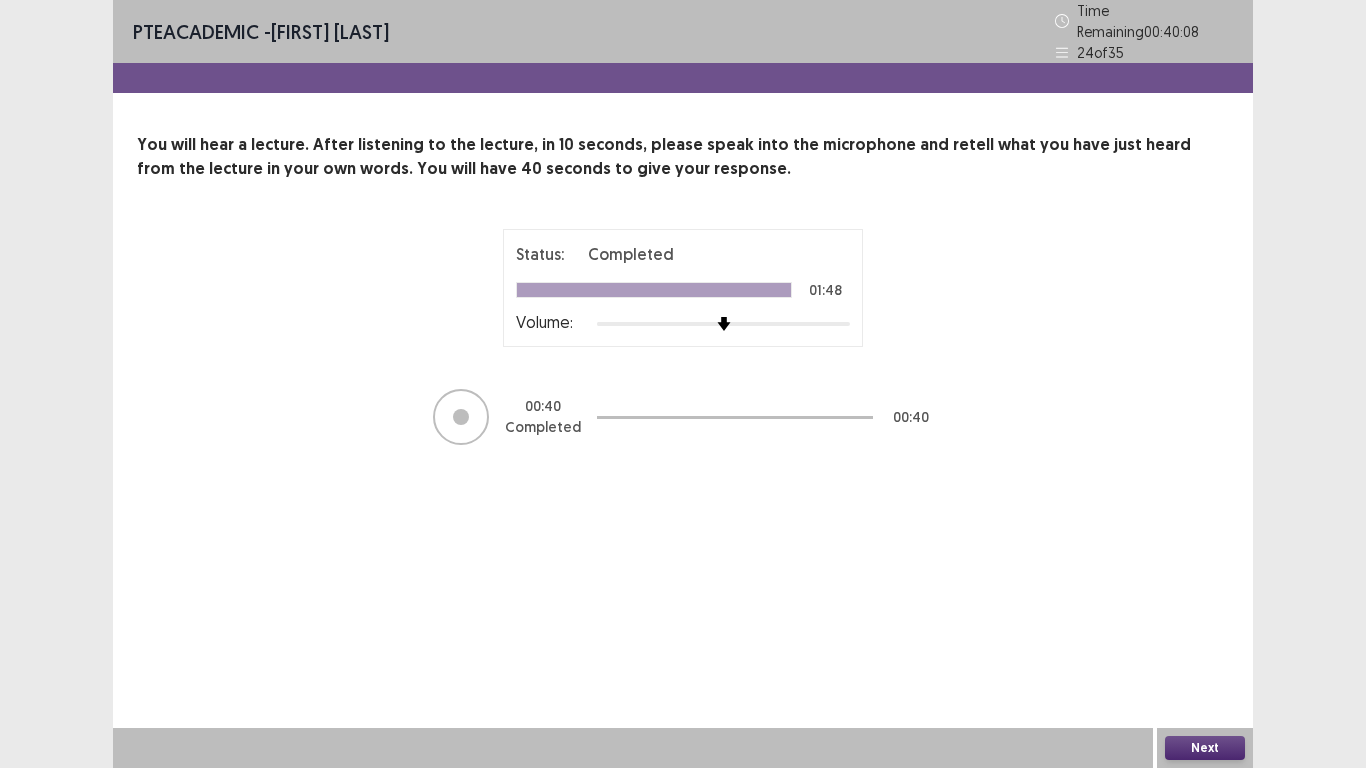 click on "Next" at bounding box center [1205, 748] 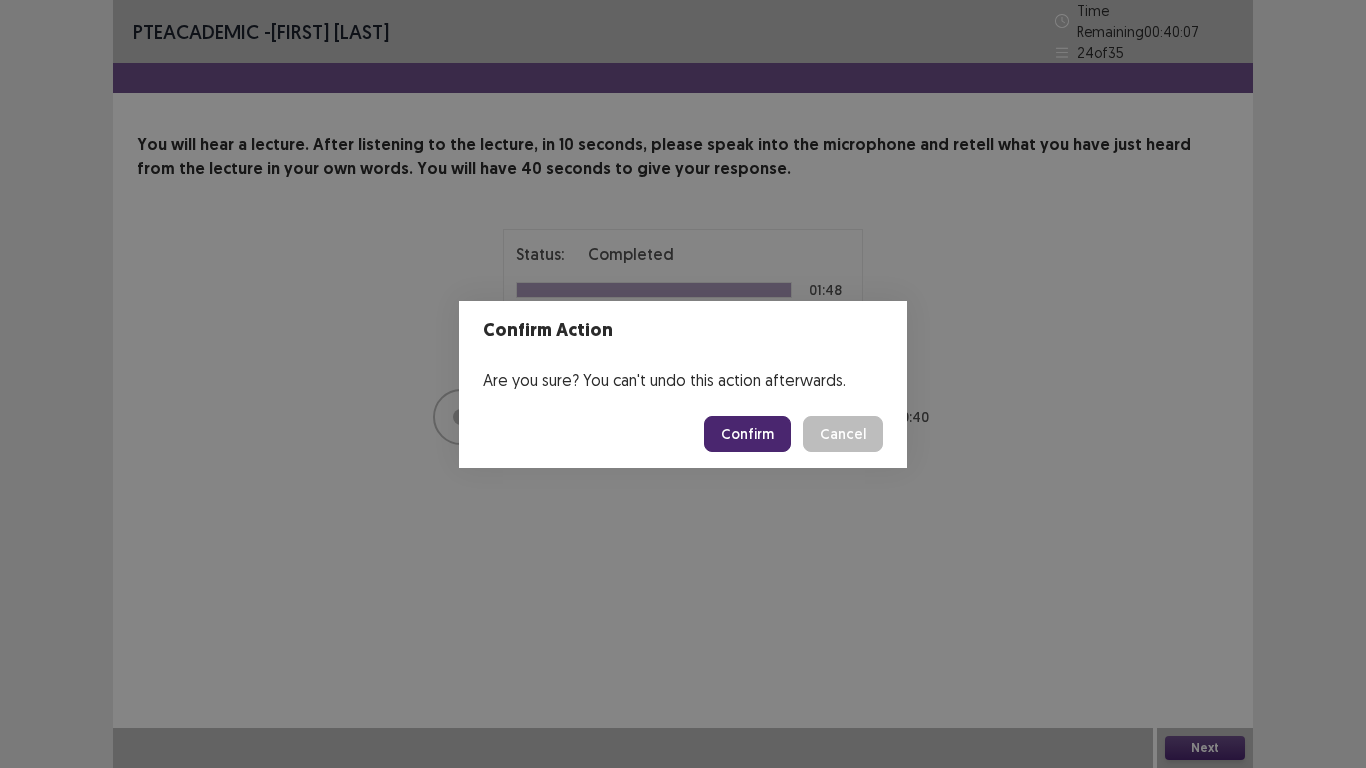 click on "Confirm" at bounding box center [747, 434] 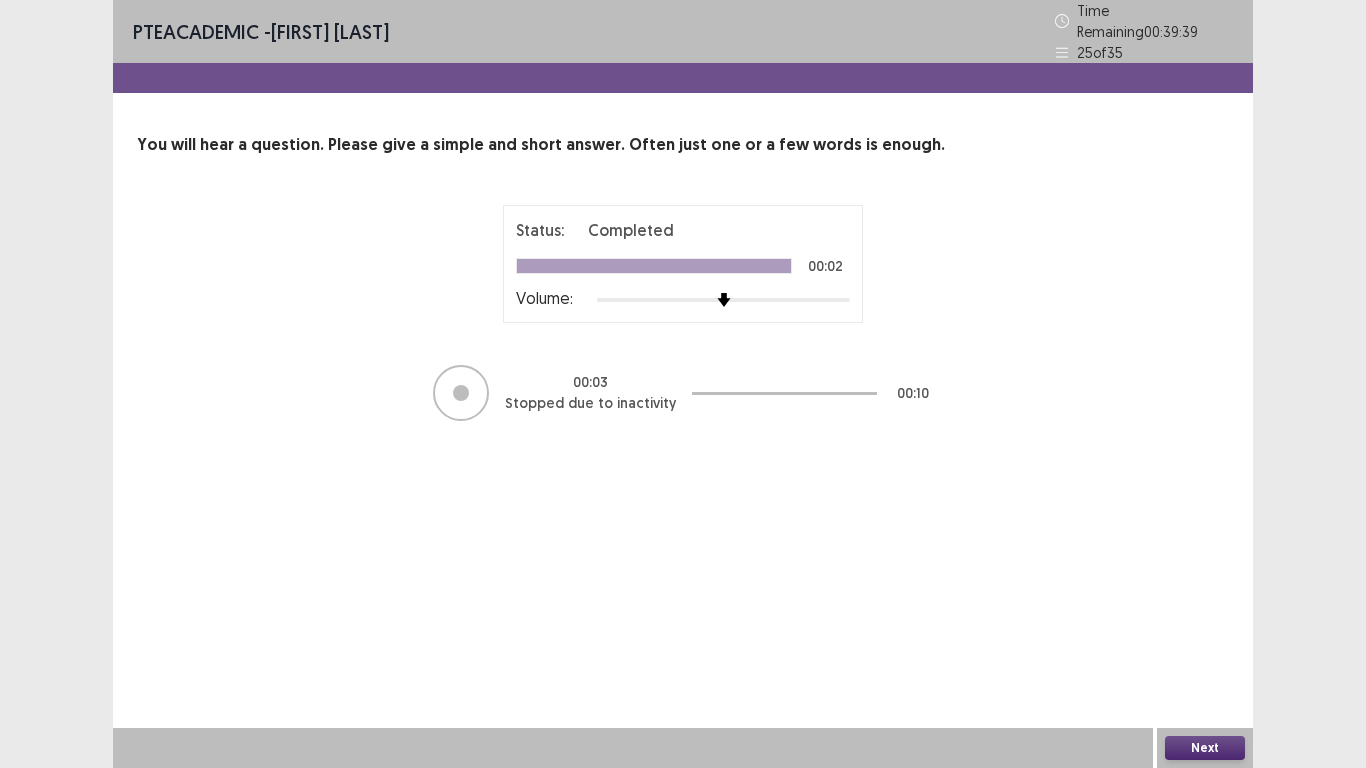 click on "Next" at bounding box center (1205, 748) 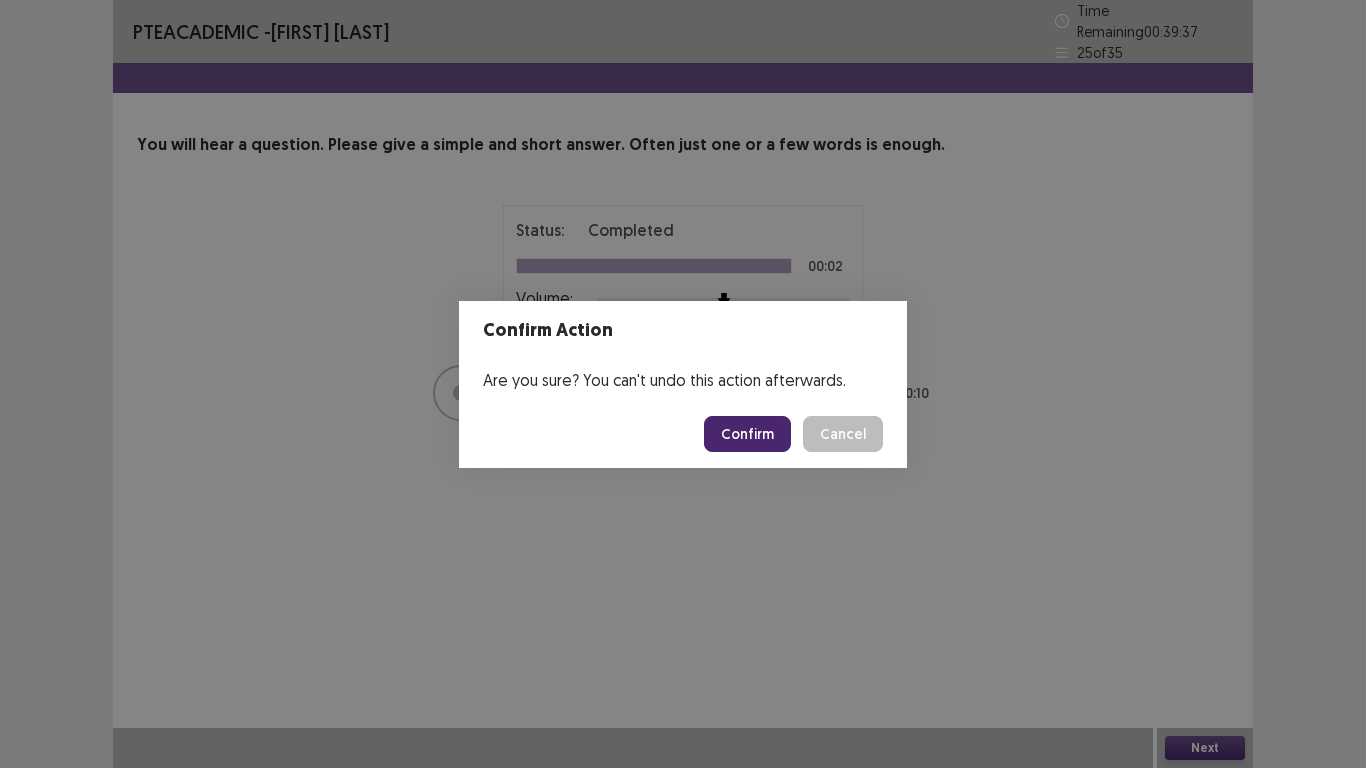 click on "Confirm" at bounding box center [747, 434] 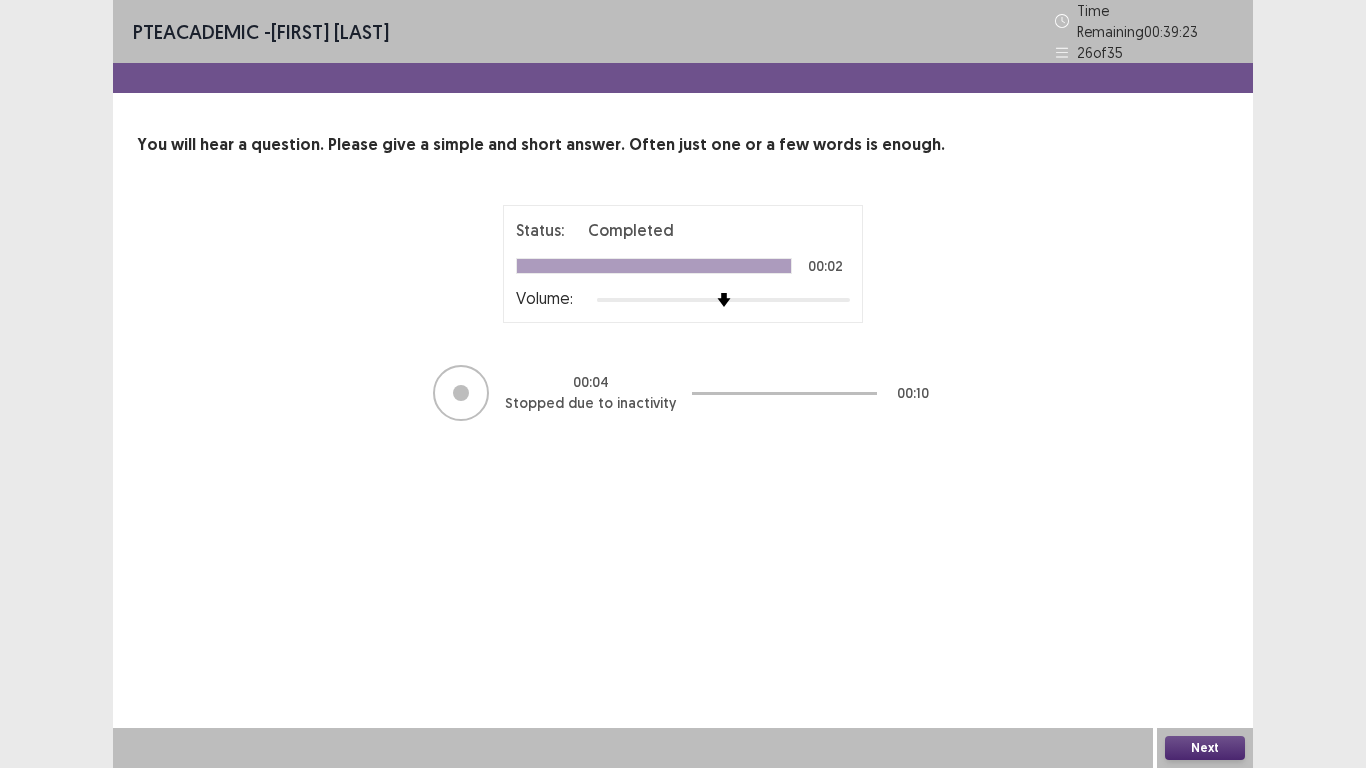 click on "Next" at bounding box center (1205, 748) 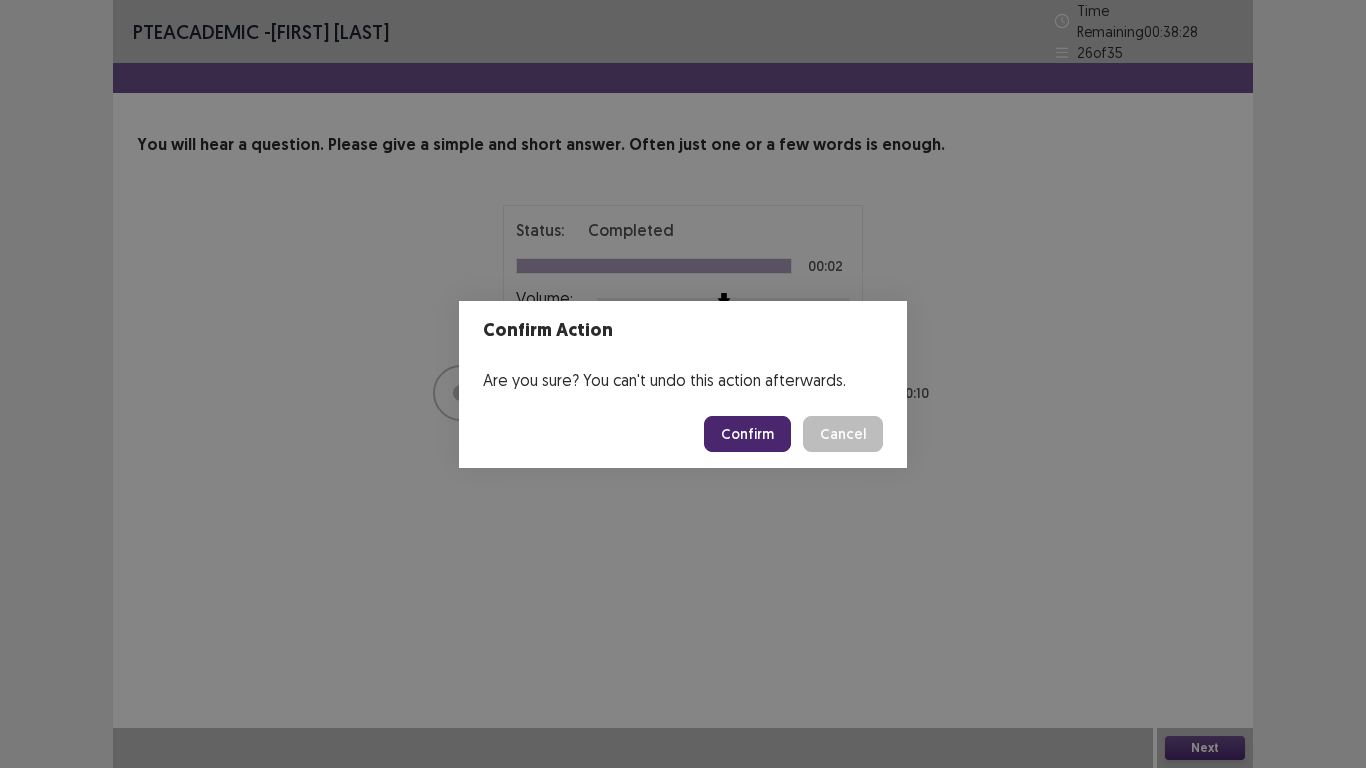 click on "Confirm" at bounding box center [747, 434] 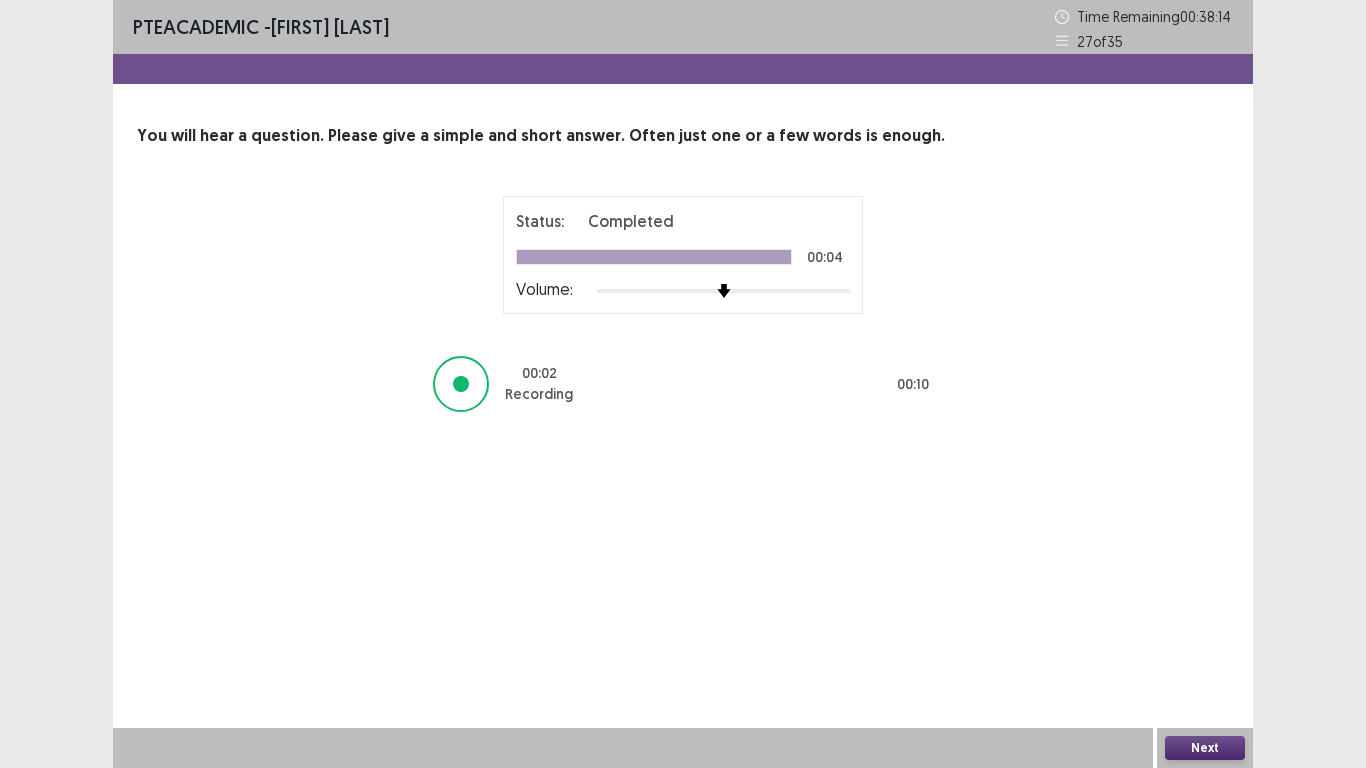 click on "Next" at bounding box center (1205, 748) 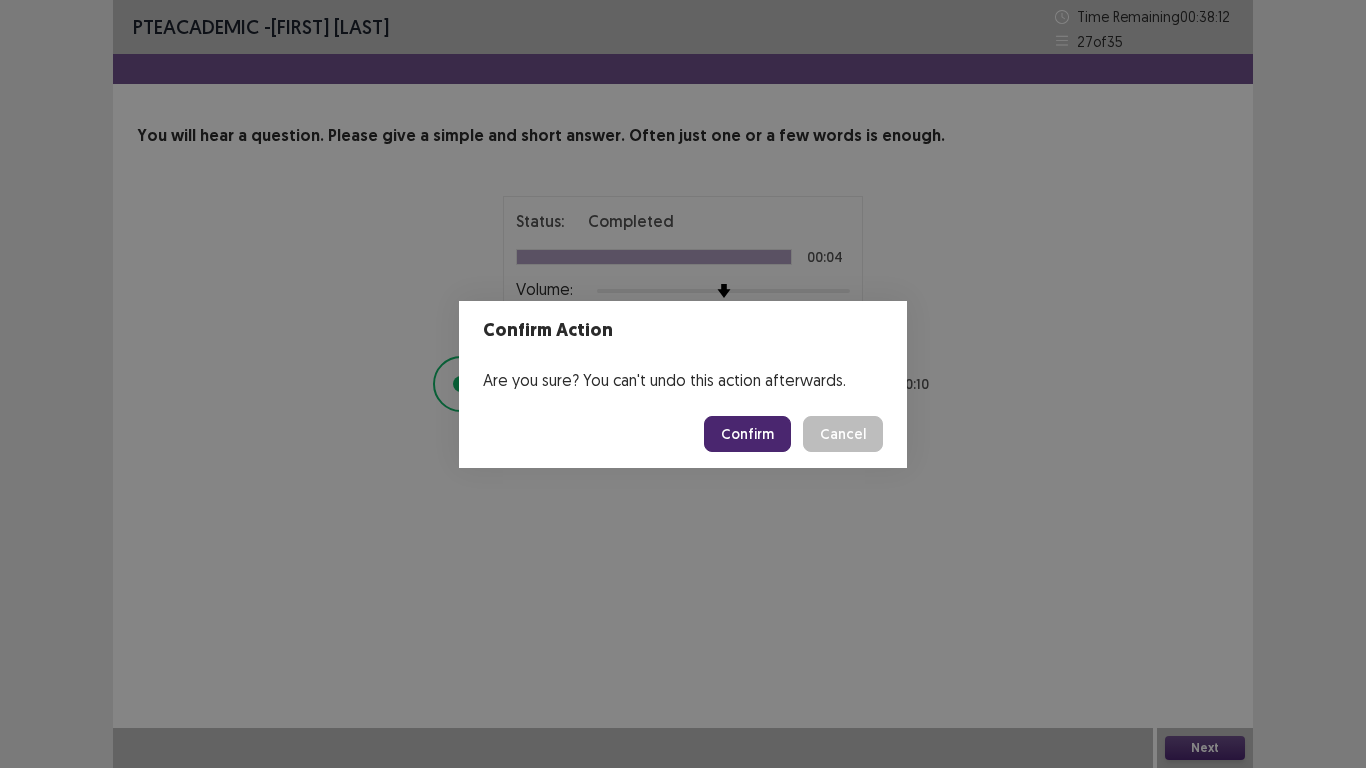 click on "Confirm" at bounding box center (747, 434) 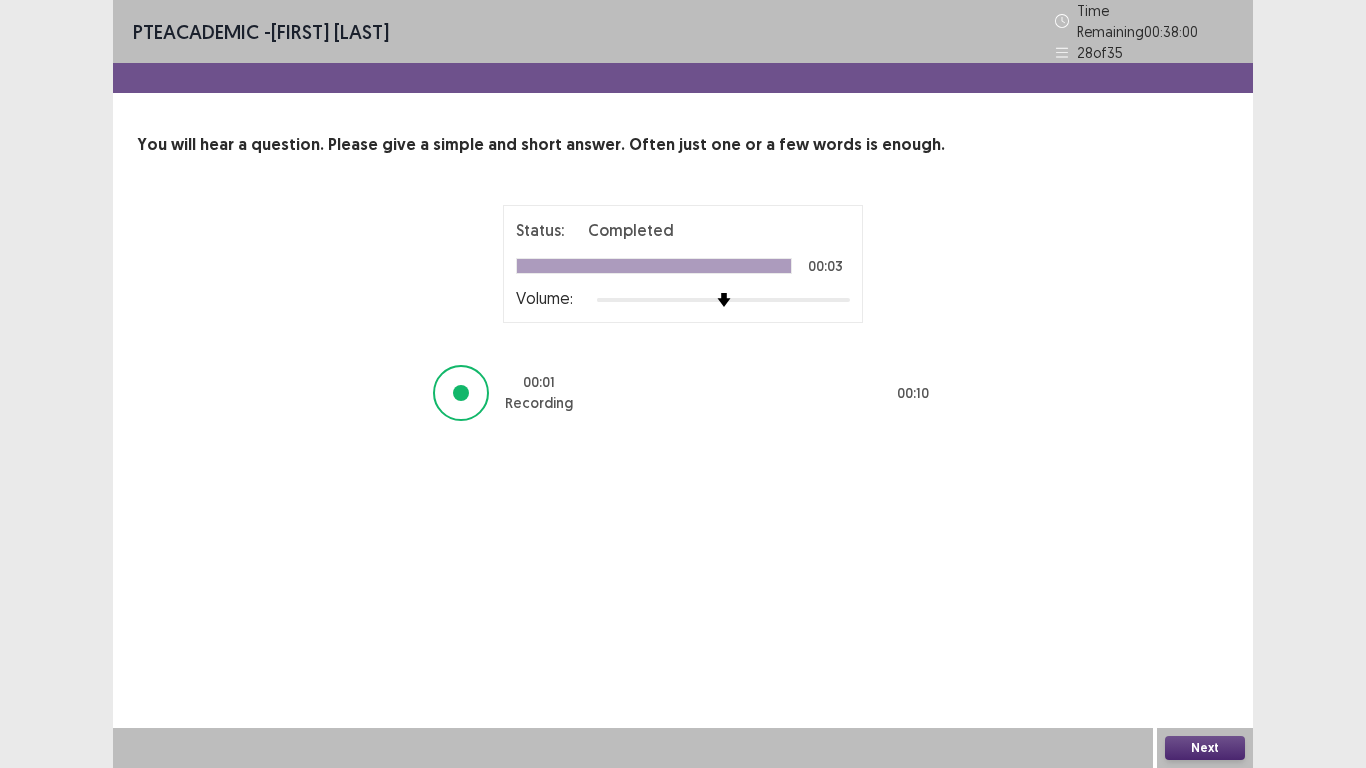 click on "Next" at bounding box center [1205, 748] 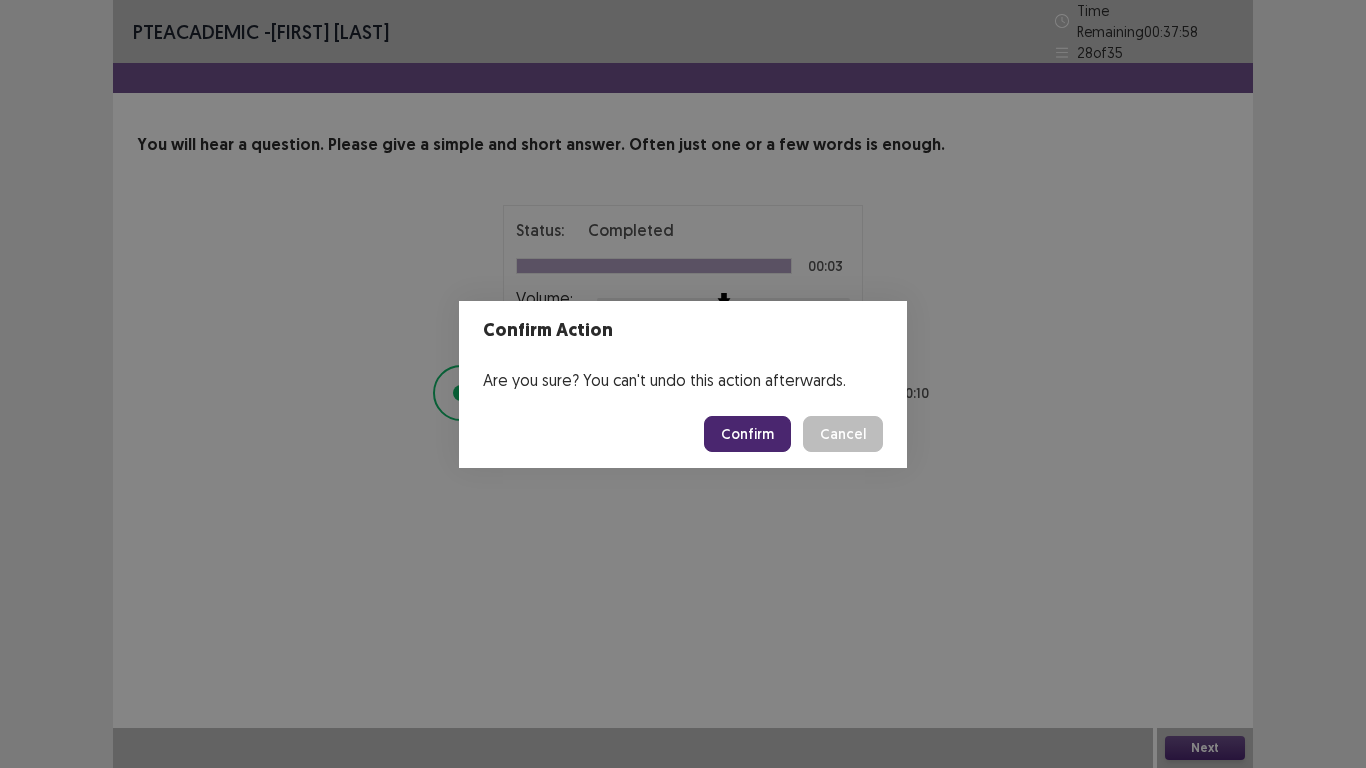 click on "Confirm" at bounding box center [747, 434] 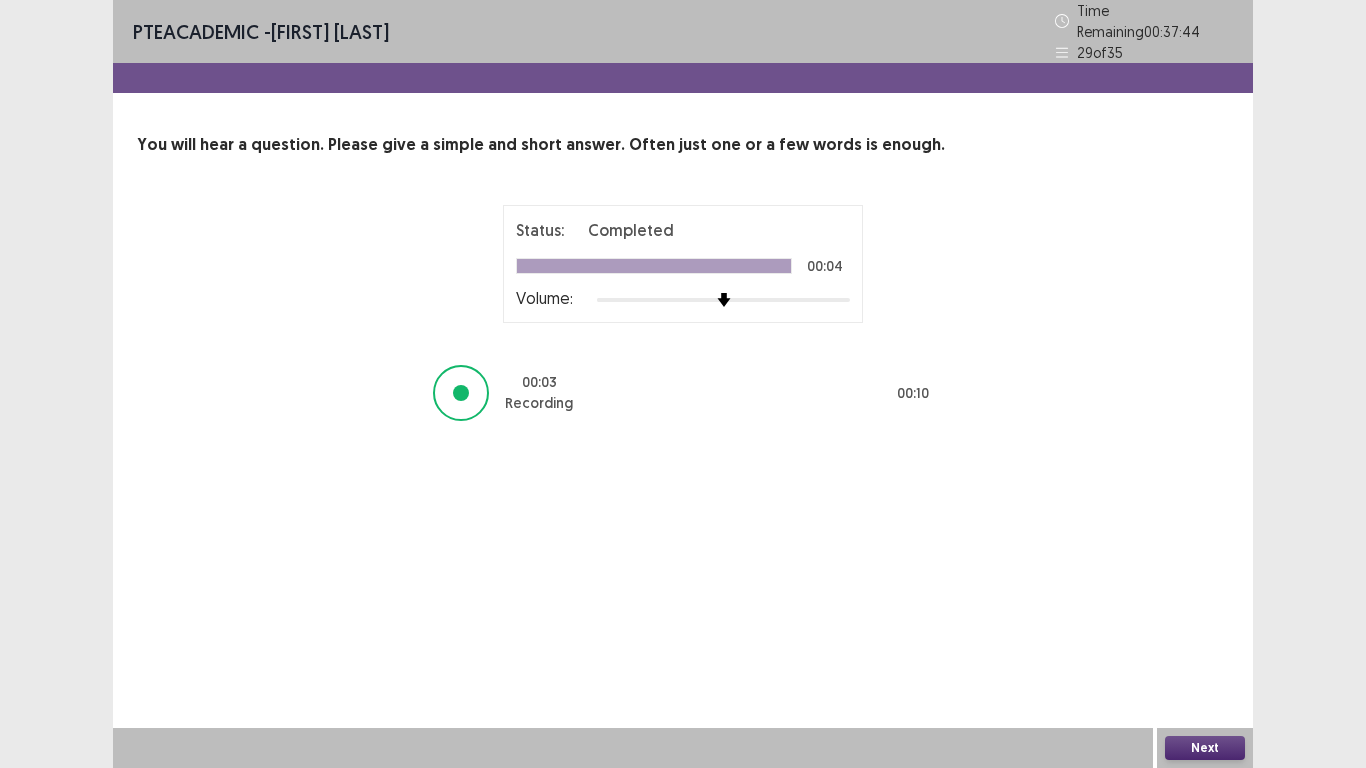 click on "Next" at bounding box center (1205, 748) 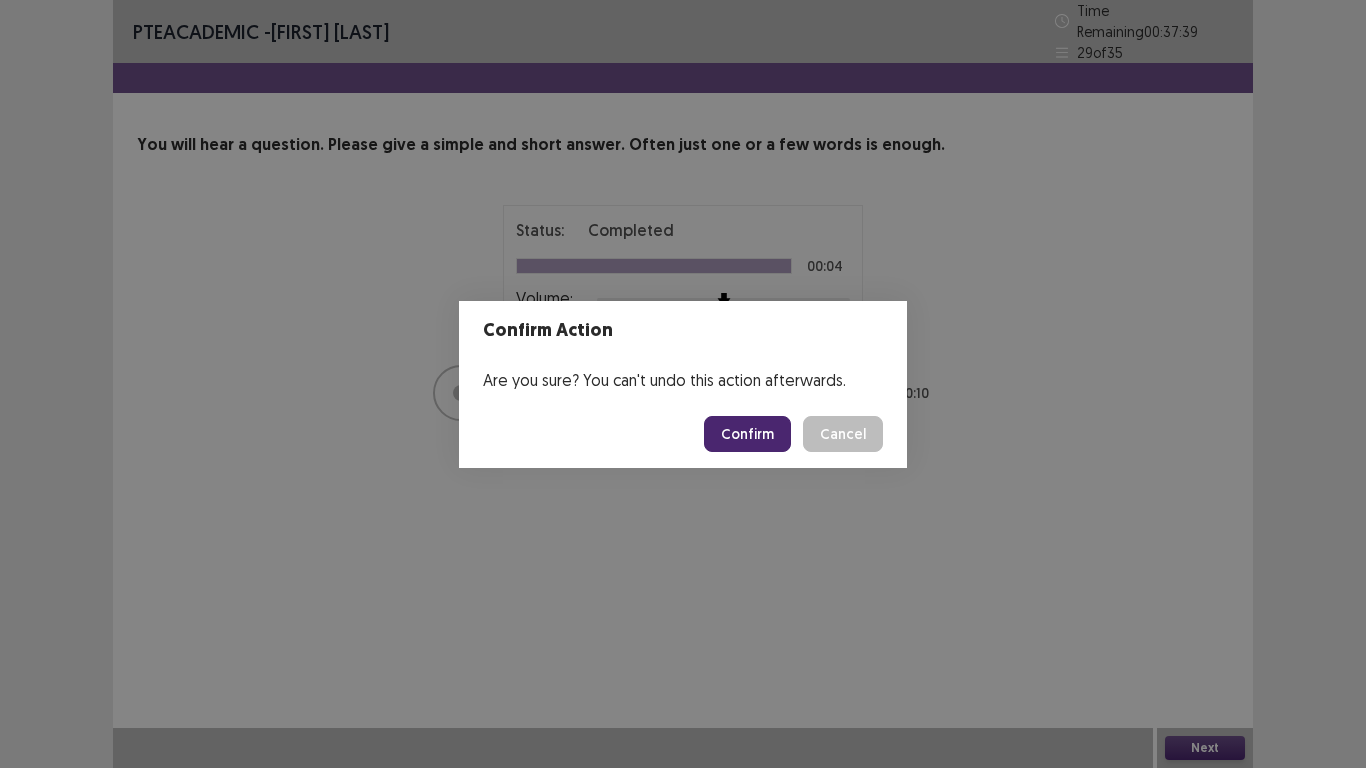 click on "Confirm" at bounding box center [747, 434] 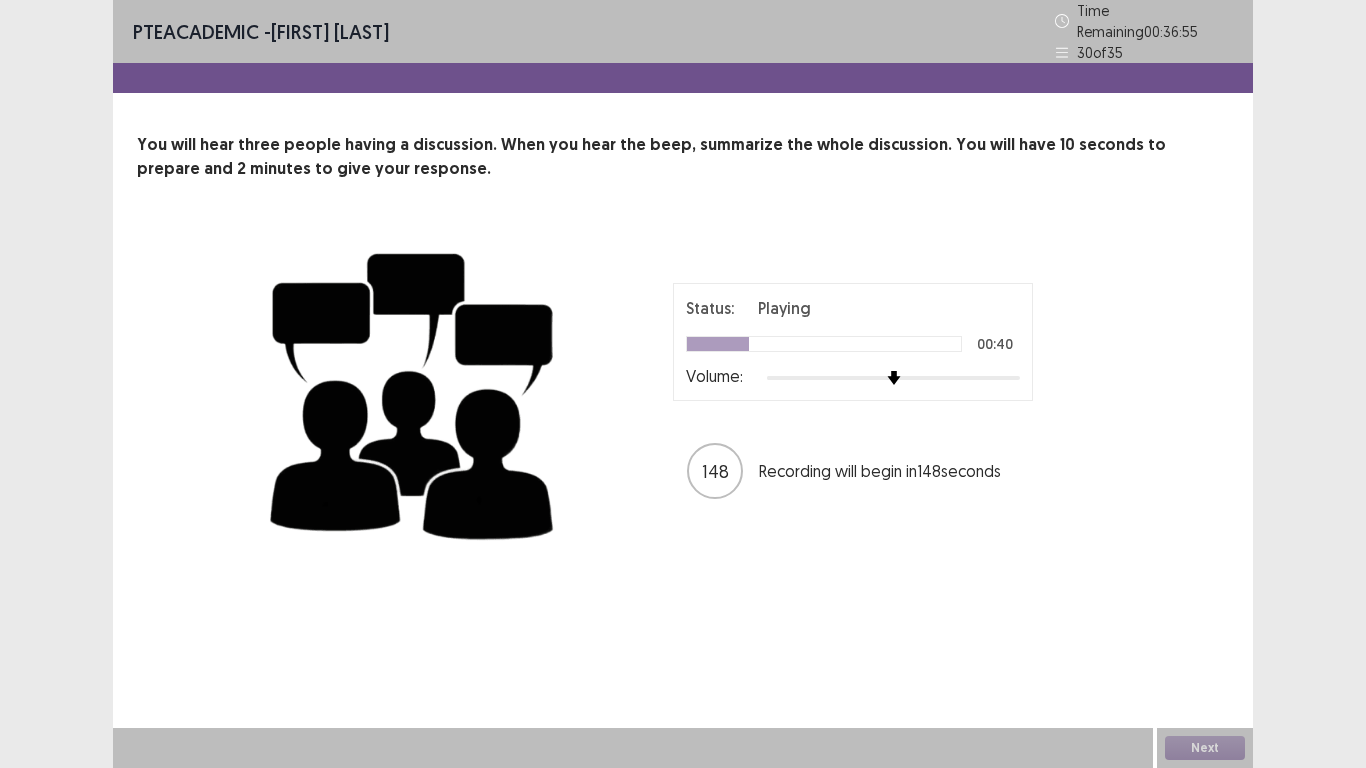 click on "Next" at bounding box center [1205, 748] 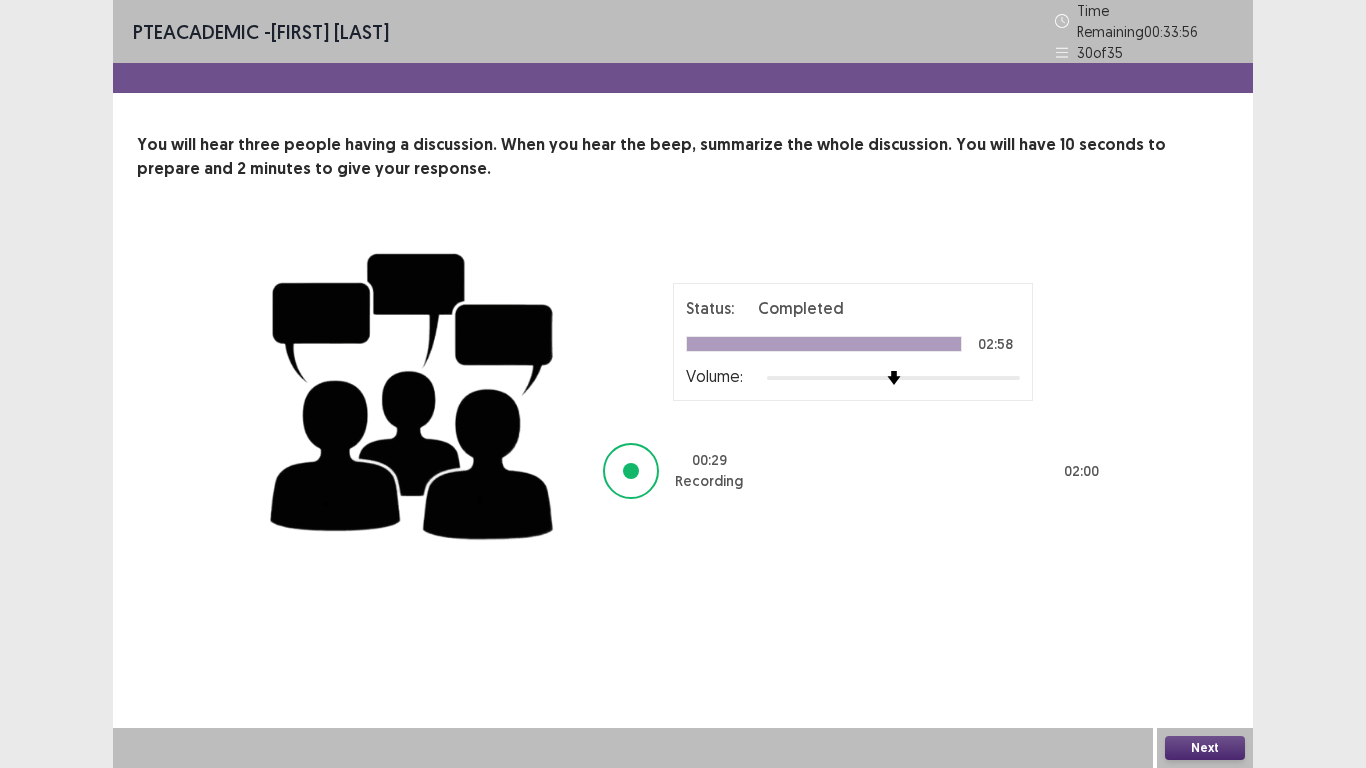 click on "Next" at bounding box center (1205, 748) 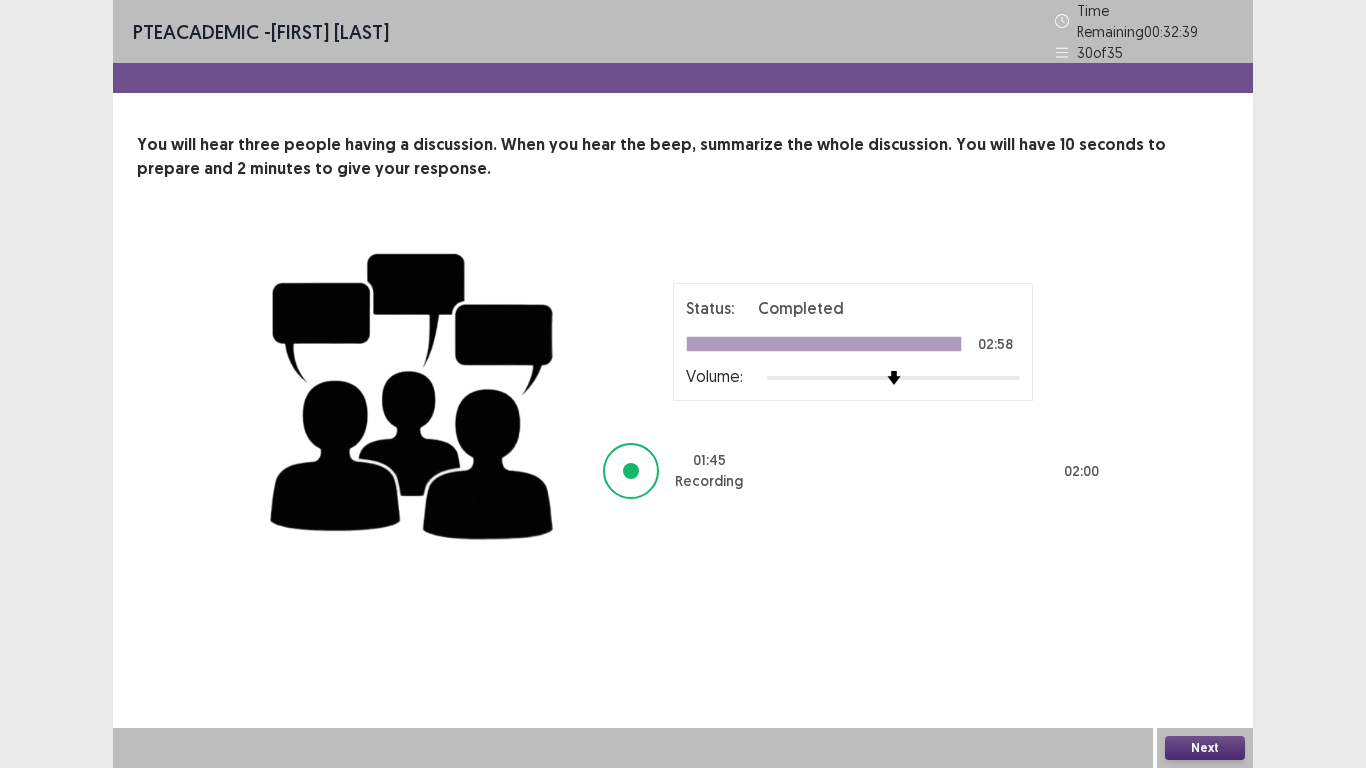 click on "Next" at bounding box center (1205, 748) 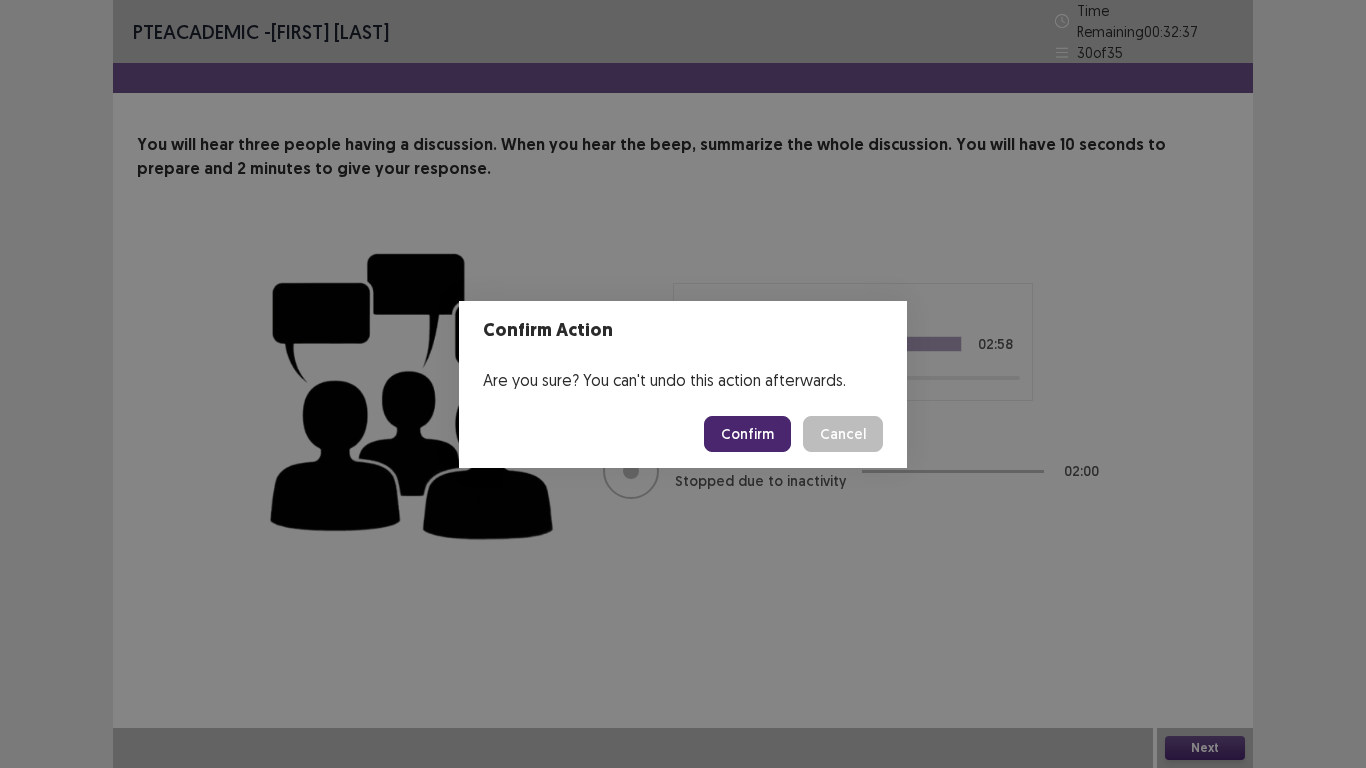 click on "Confirm" at bounding box center (747, 434) 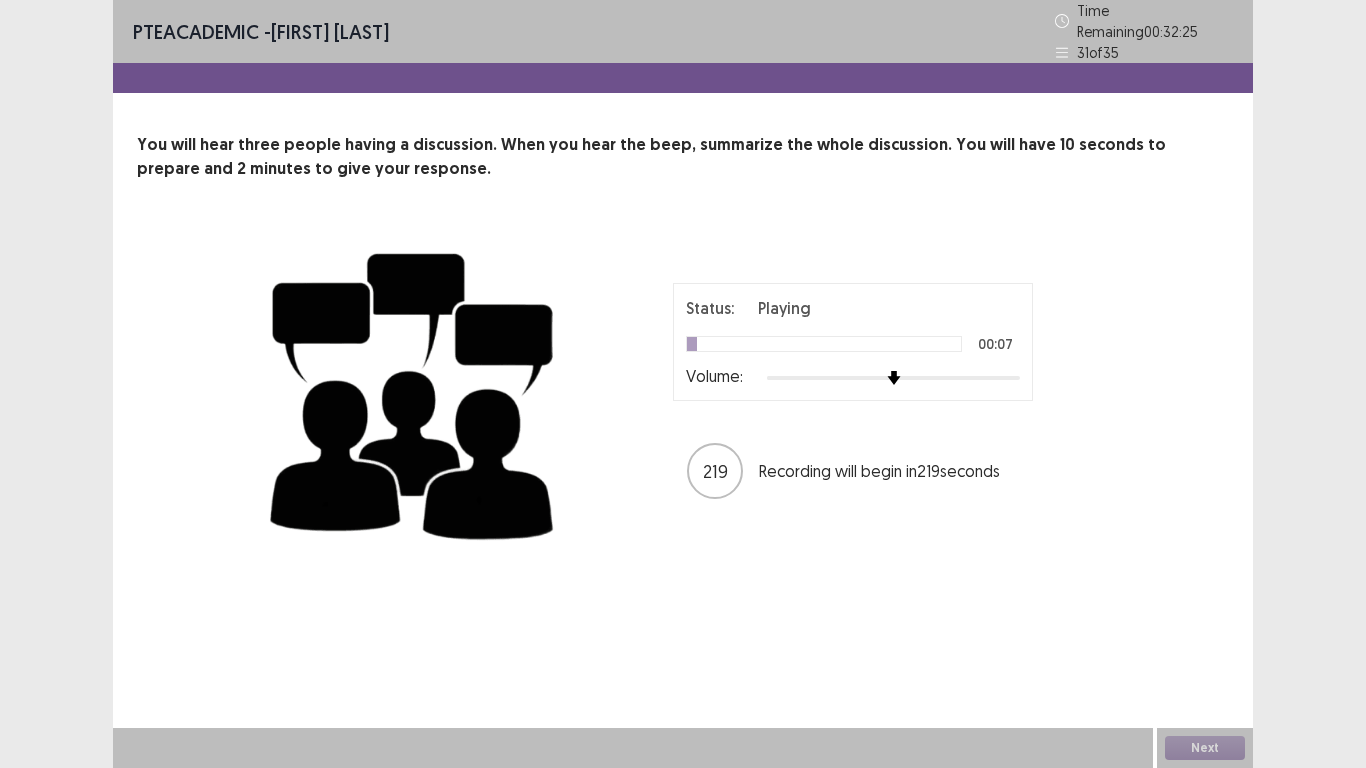 click on "Status: Playing 00:07 Volume: 219 Recording will begin in  219  seconds" at bounding box center (853, 392) 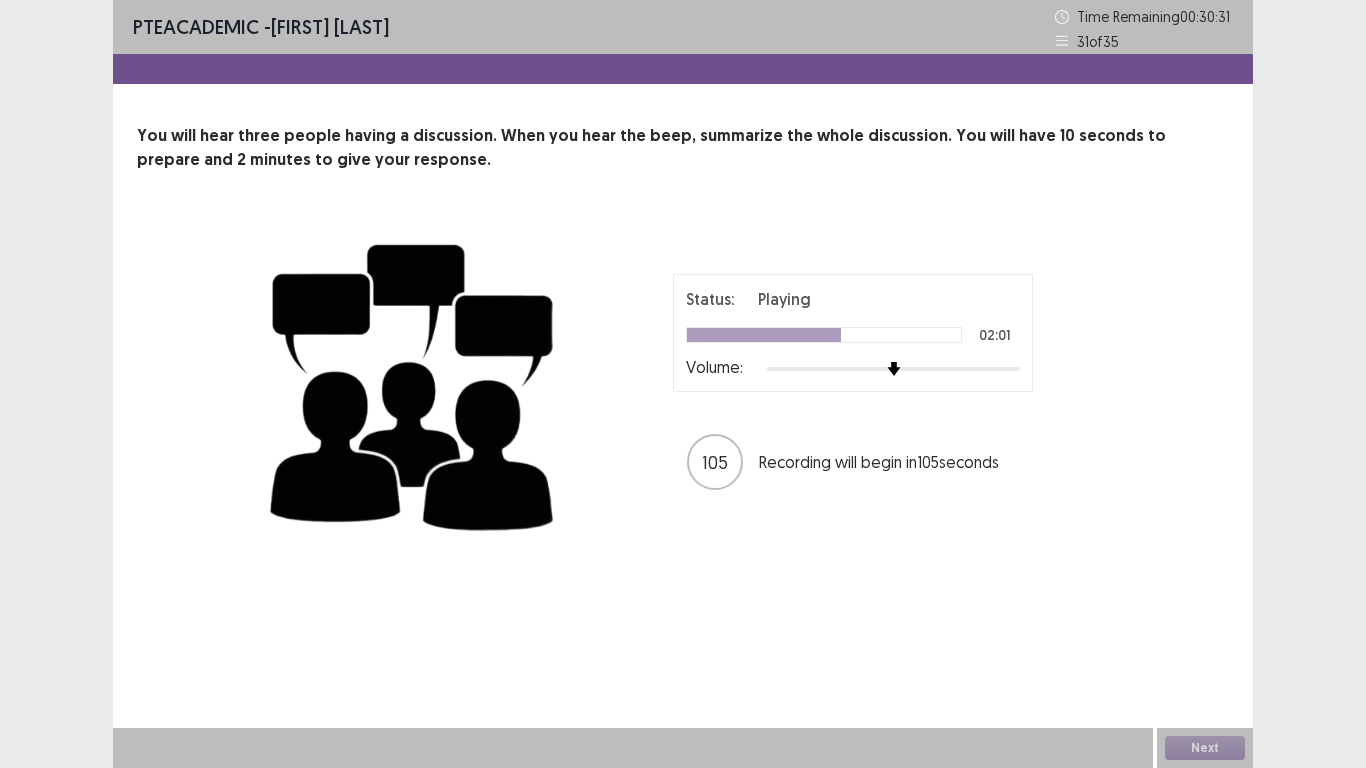 click on "Status: Playing 02:01 Volume: 105 Recording will begin in  105  seconds" at bounding box center [853, 383] 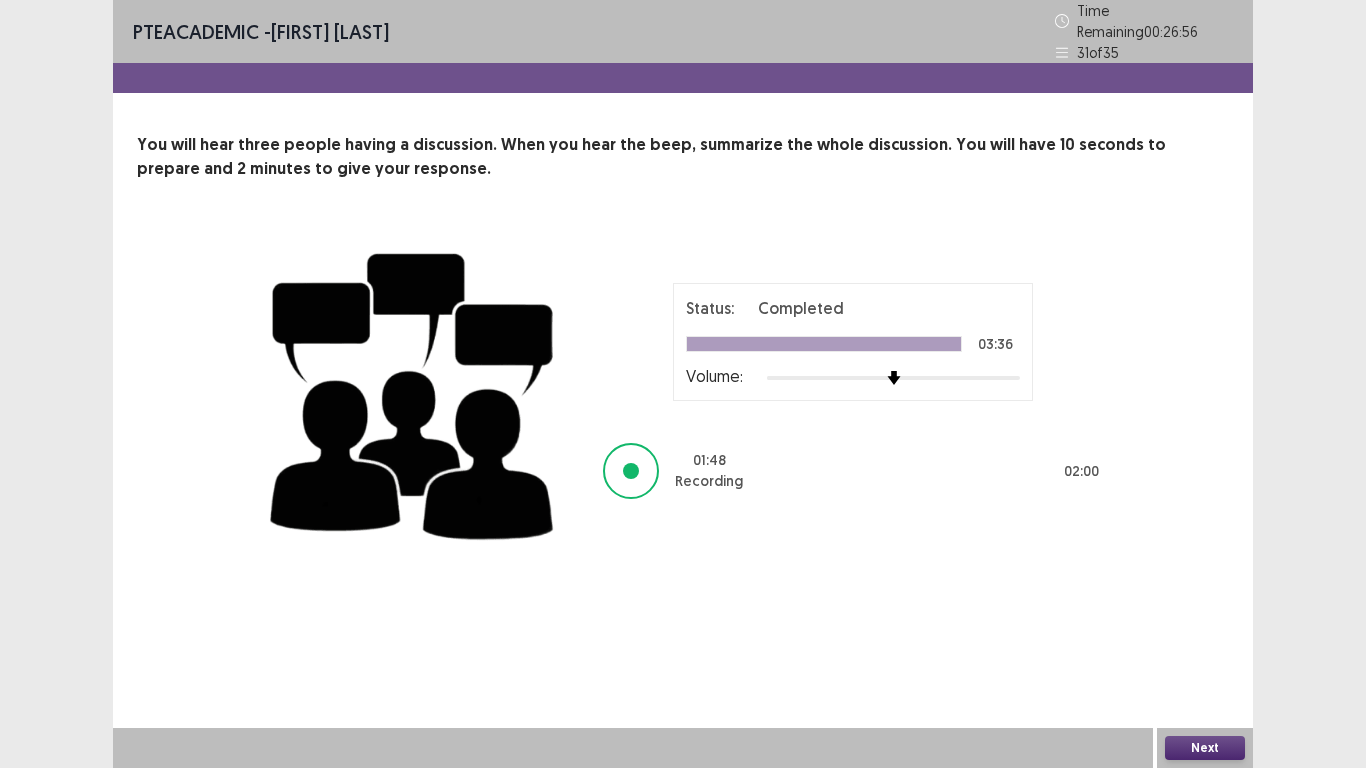click on "Next" at bounding box center (1205, 748) 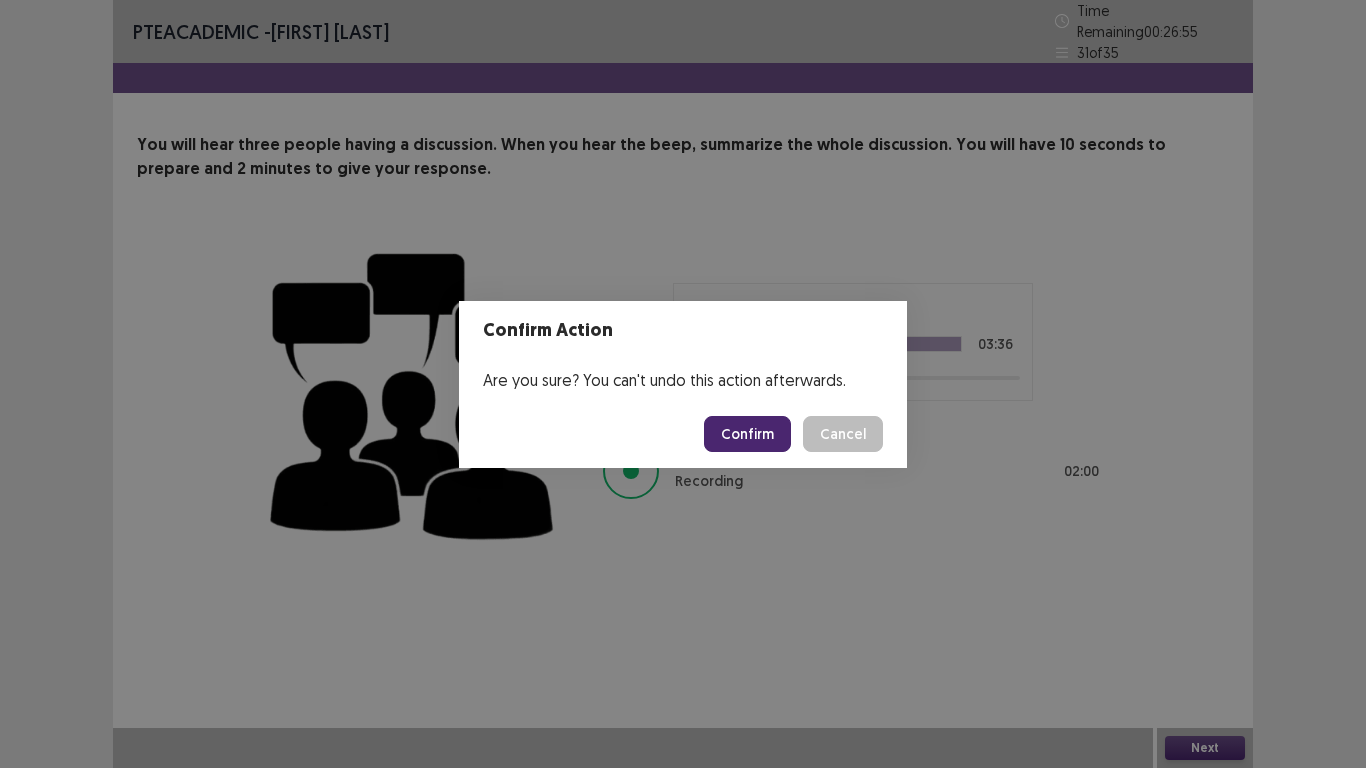 click on "Confirm" at bounding box center (747, 434) 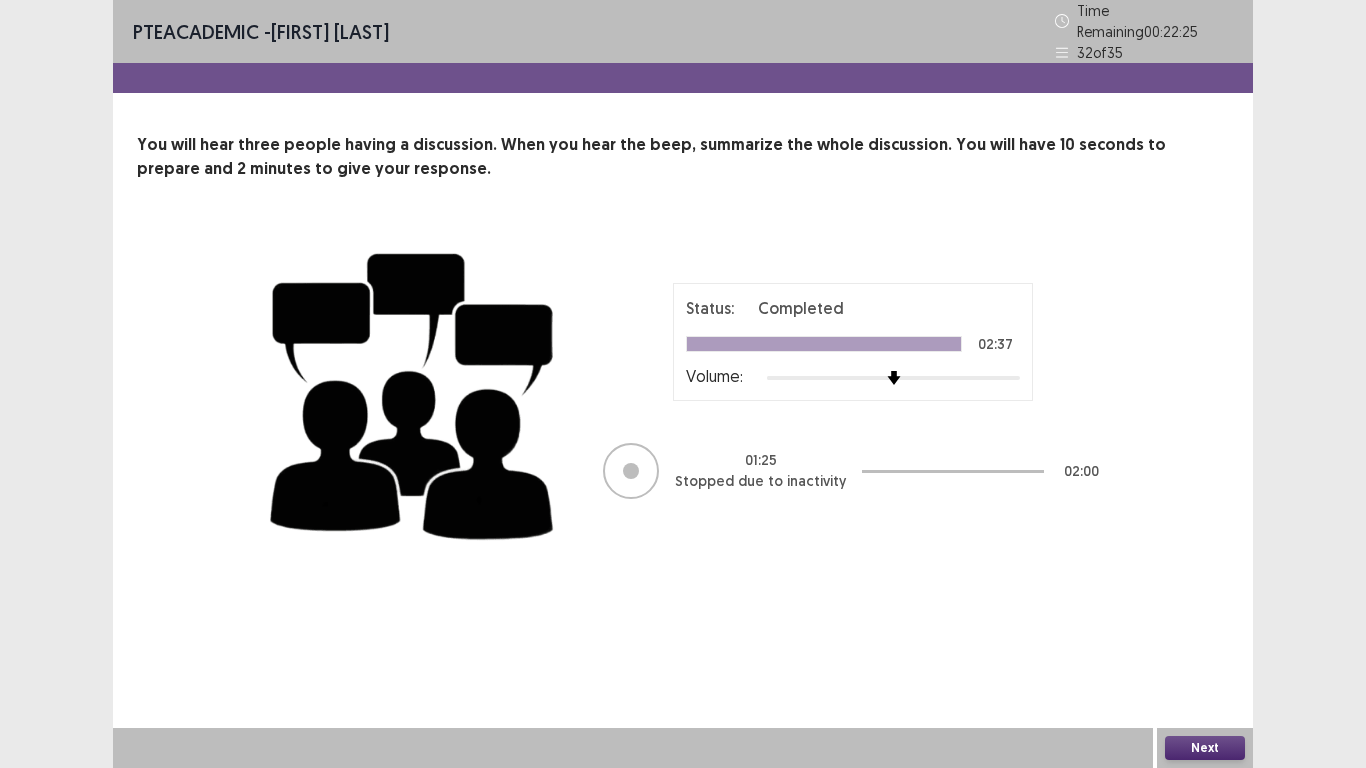 click on "Next" at bounding box center (1205, 748) 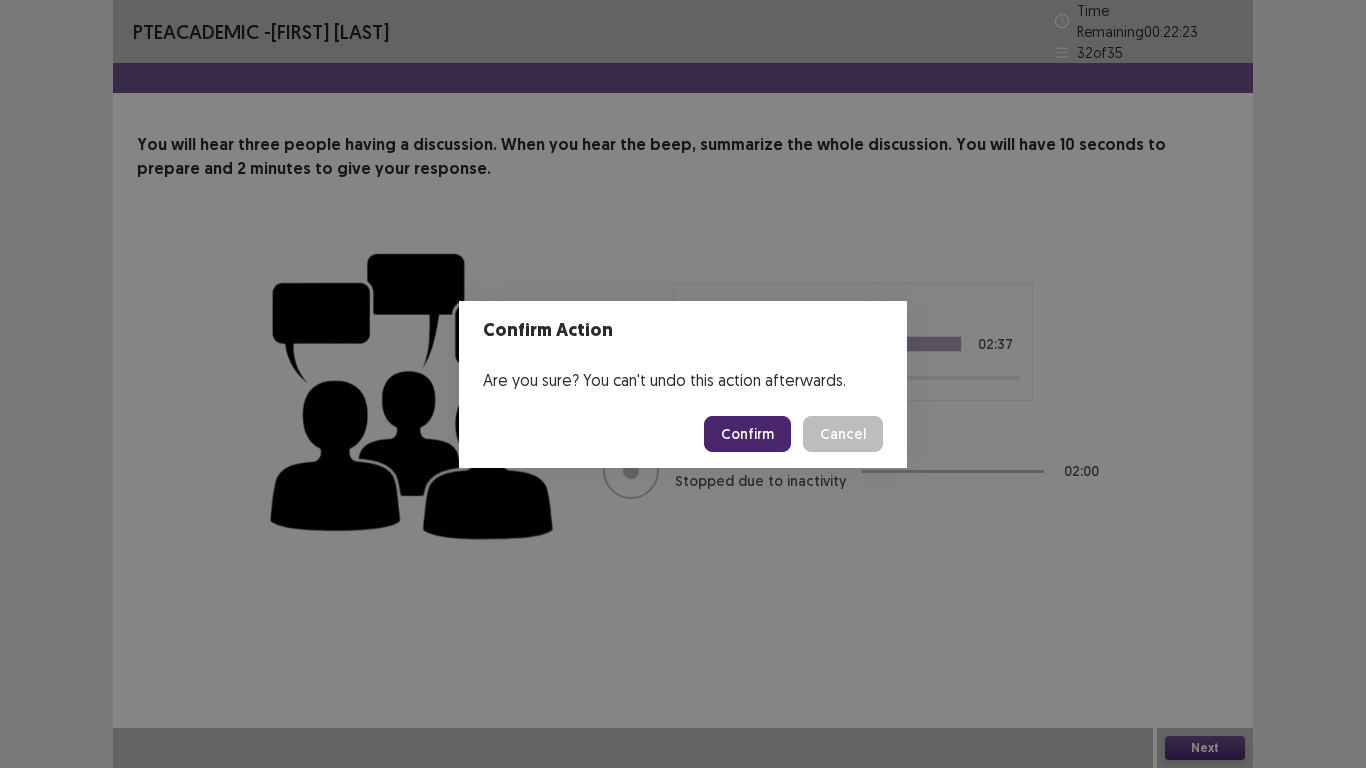 click on "Confirm" at bounding box center [747, 434] 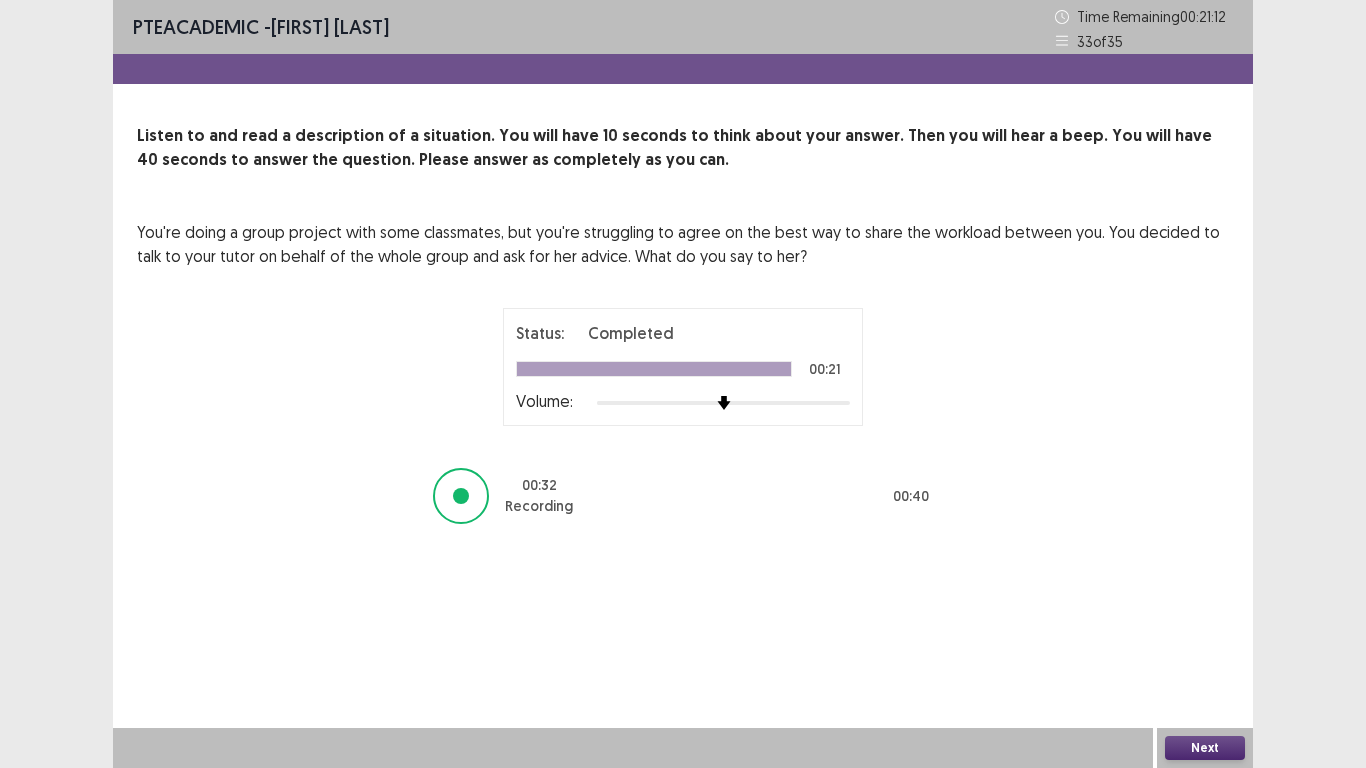 click on "Next" at bounding box center [1205, 748] 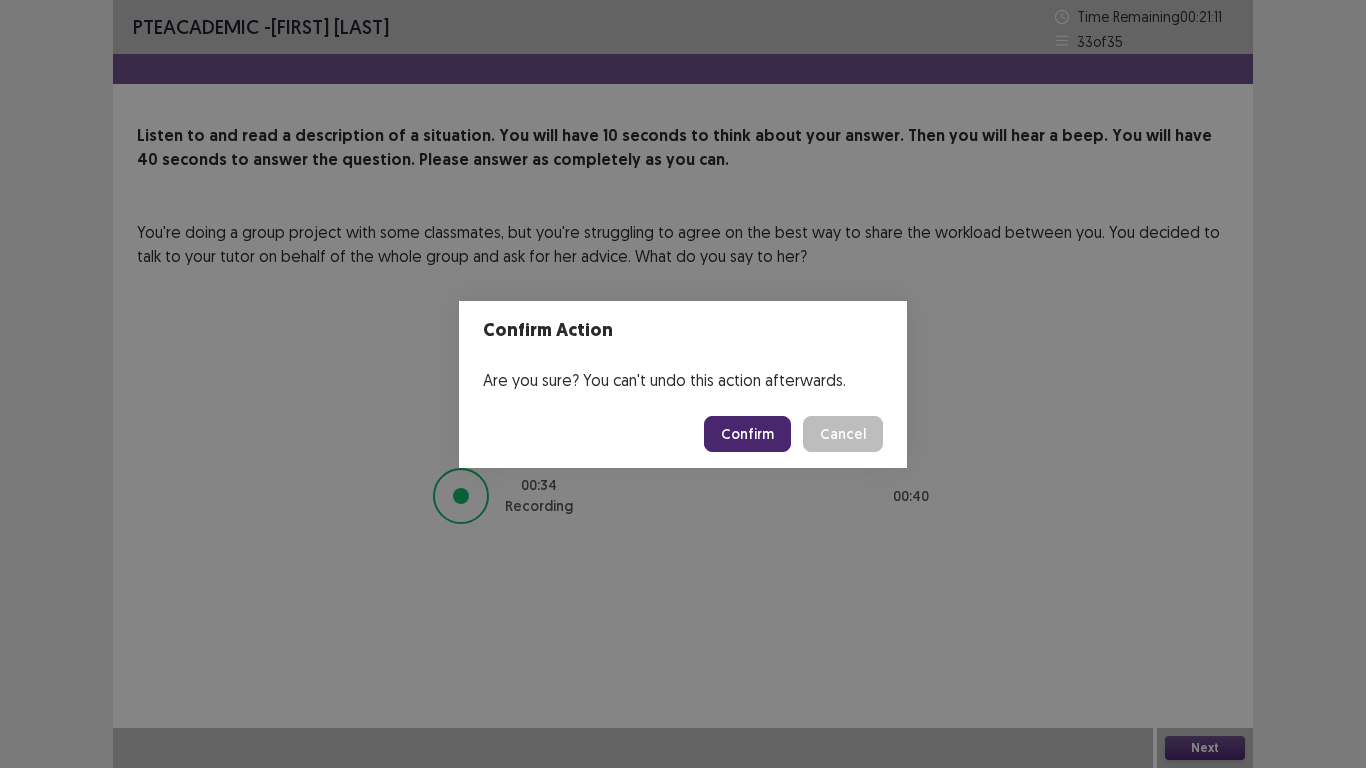 click on "Confirm" at bounding box center (747, 434) 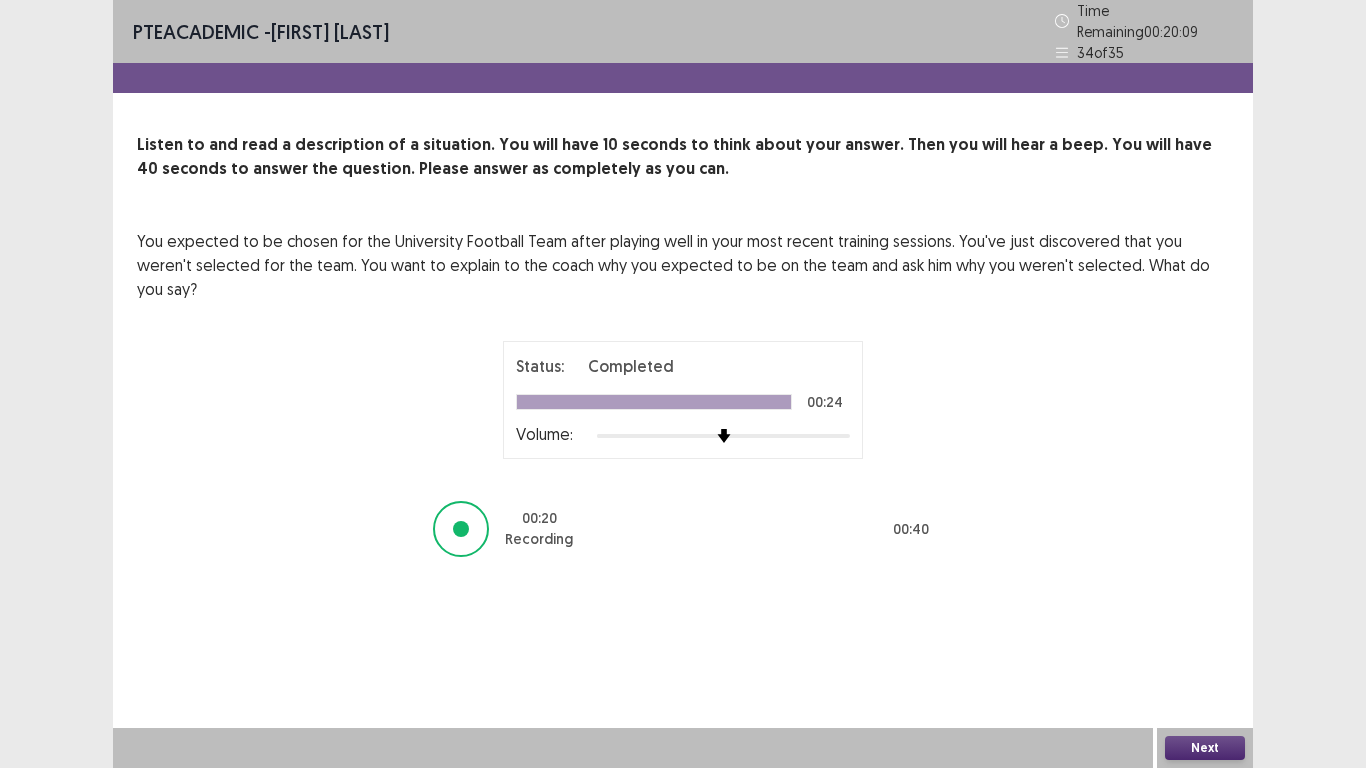 click on "Next" at bounding box center [1205, 748] 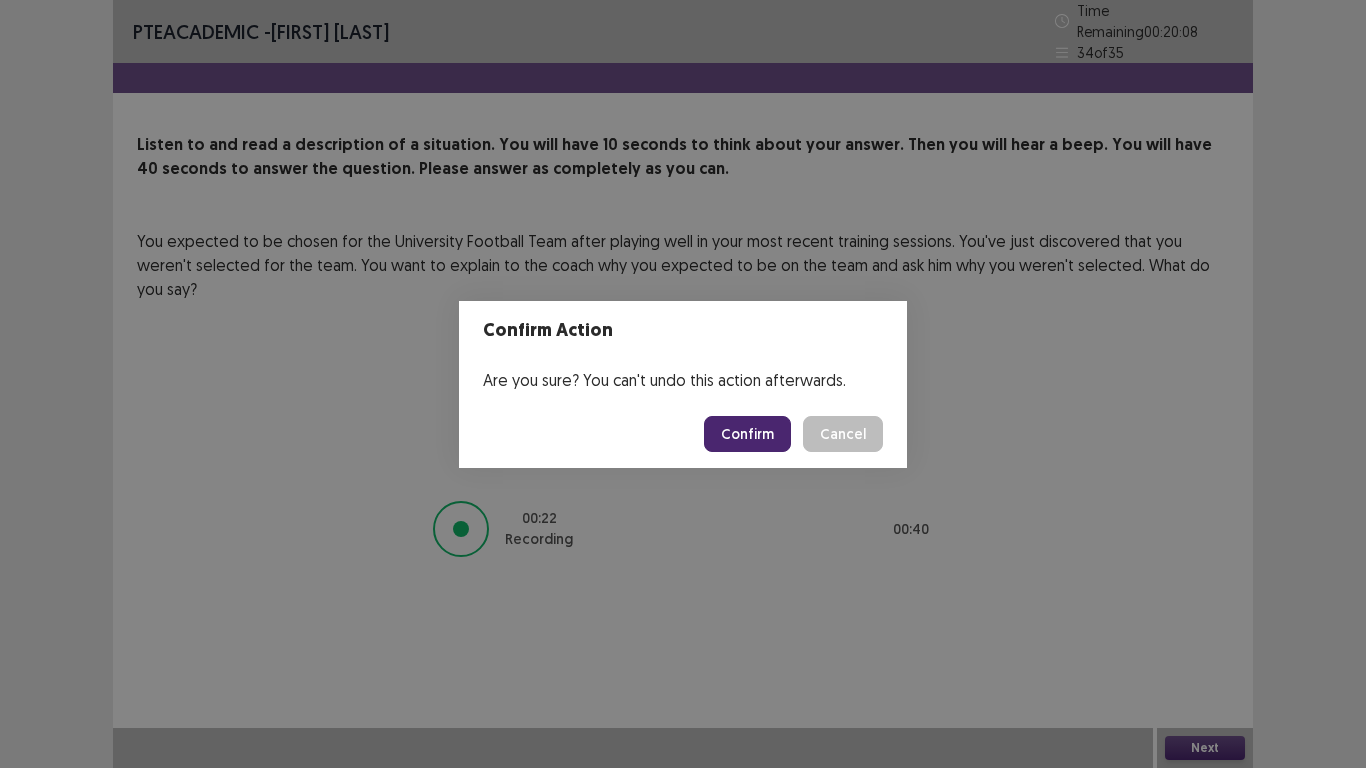 click on "Confirm" at bounding box center [747, 434] 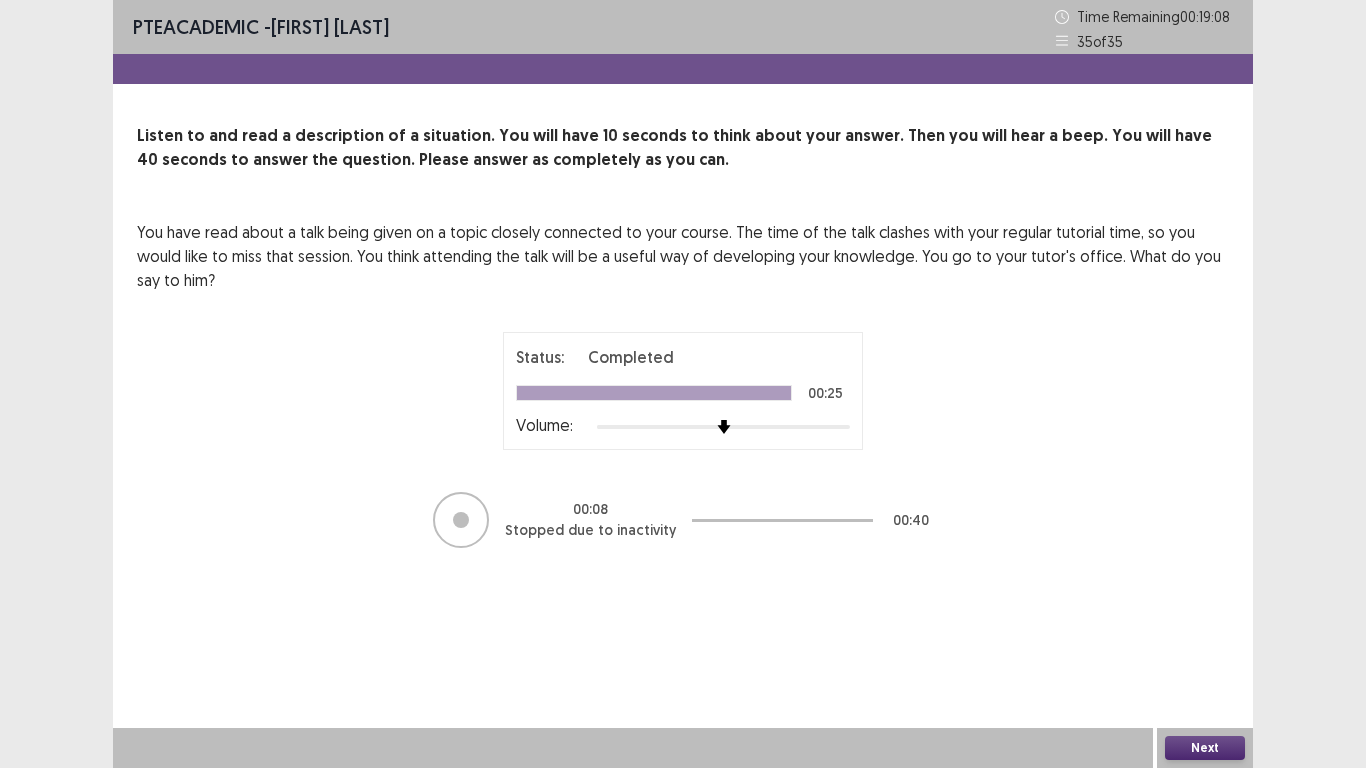 click on "Next" at bounding box center (1205, 748) 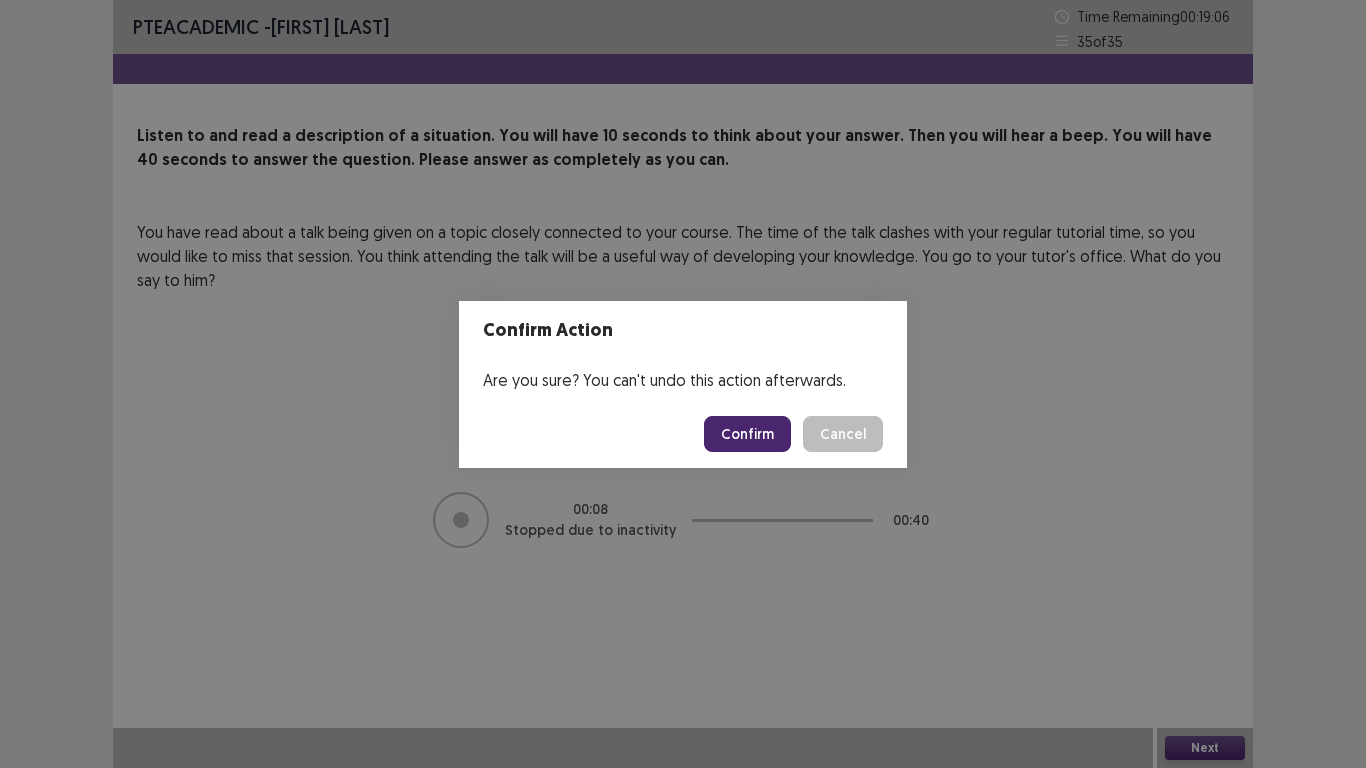 click on "Confirm" at bounding box center [747, 434] 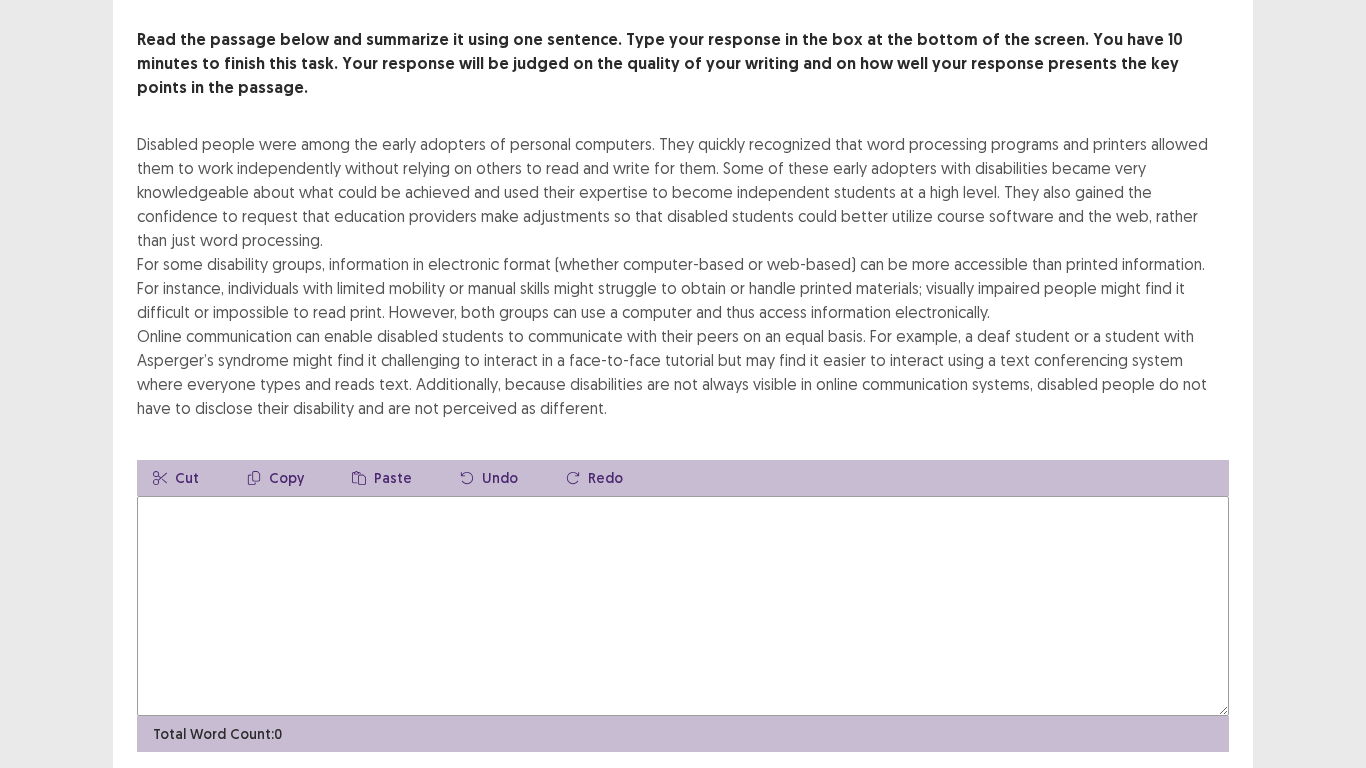 scroll, scrollTop: 104, scrollLeft: 0, axis: vertical 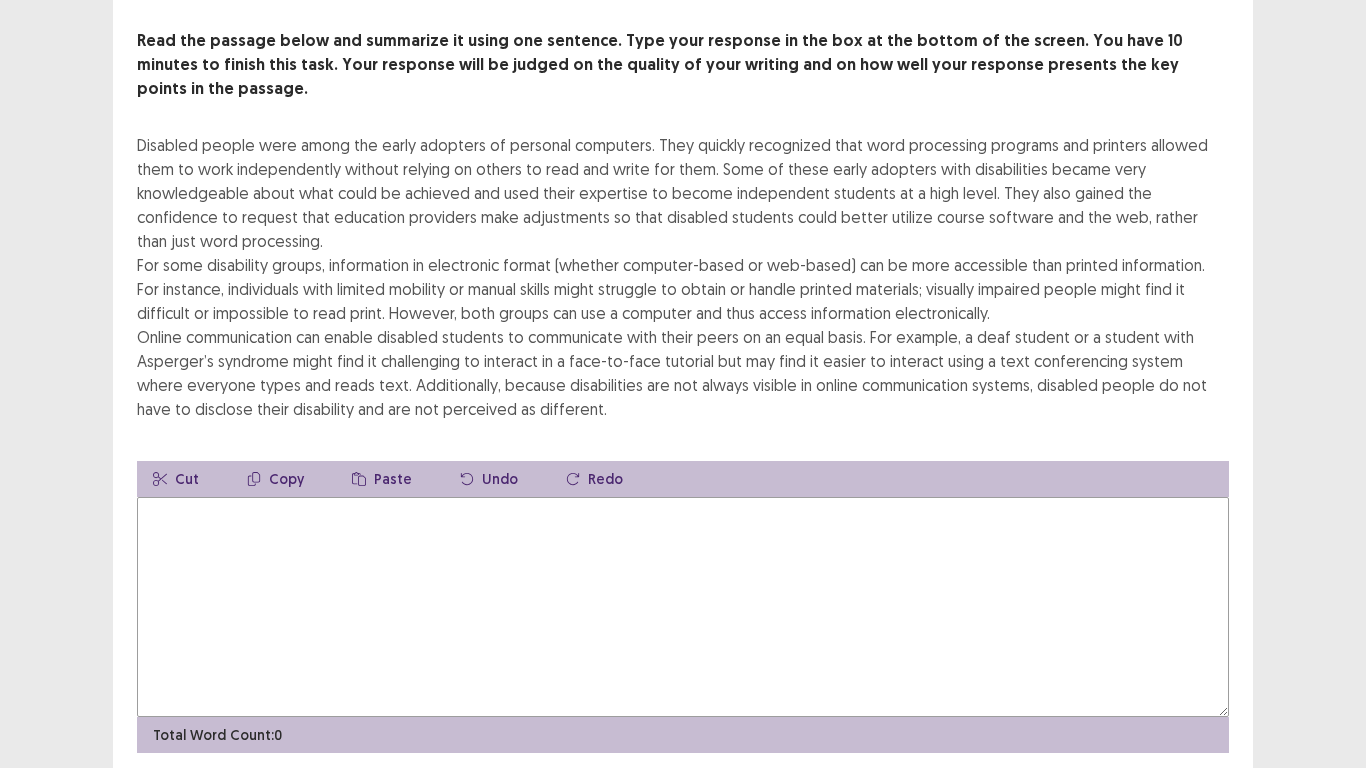 click at bounding box center (683, 607) 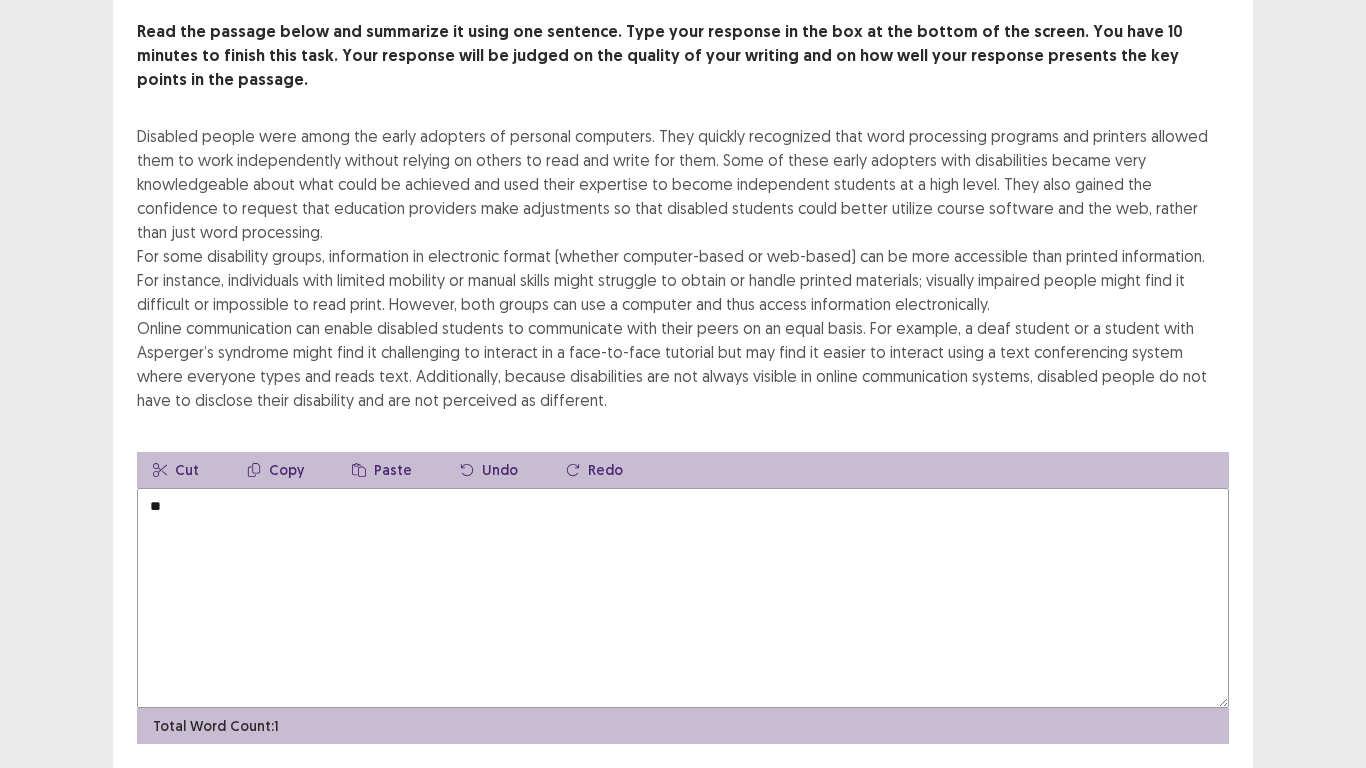 type on "*" 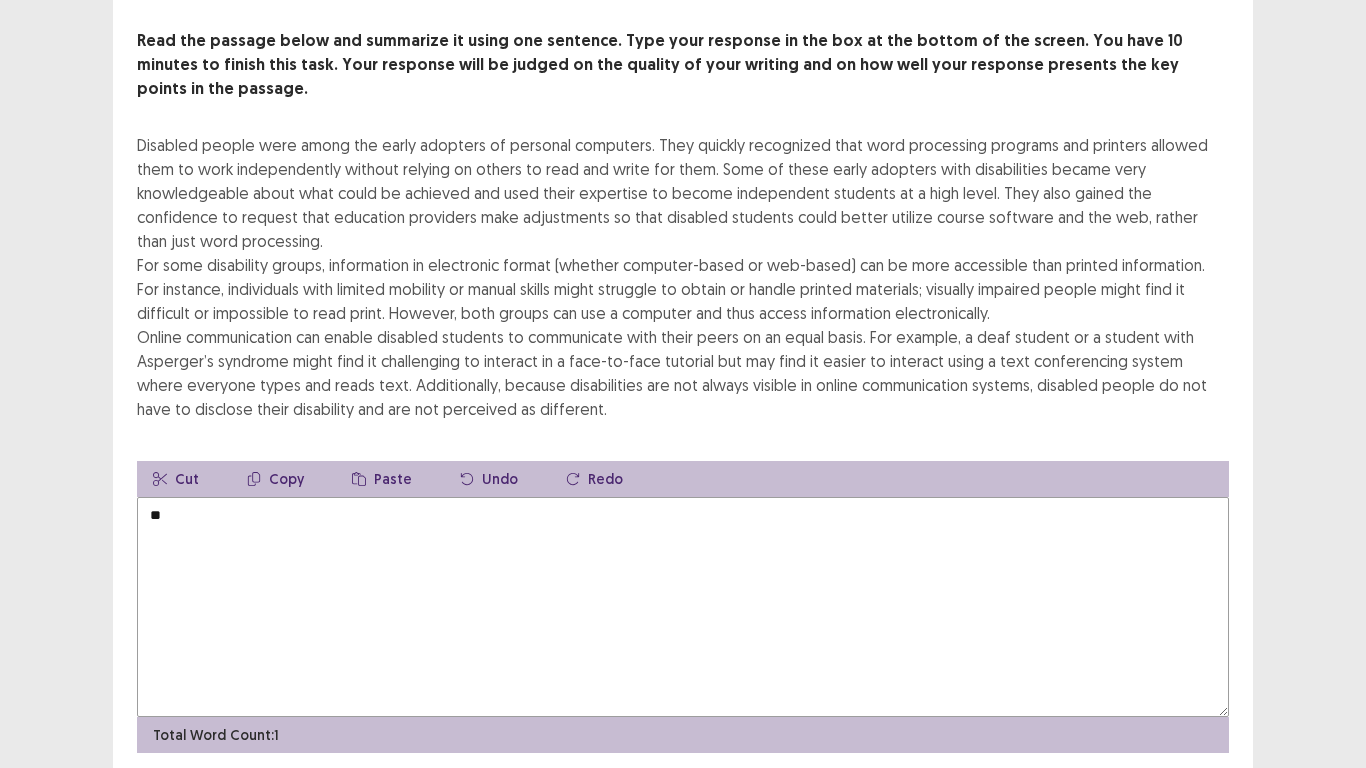 type on "*" 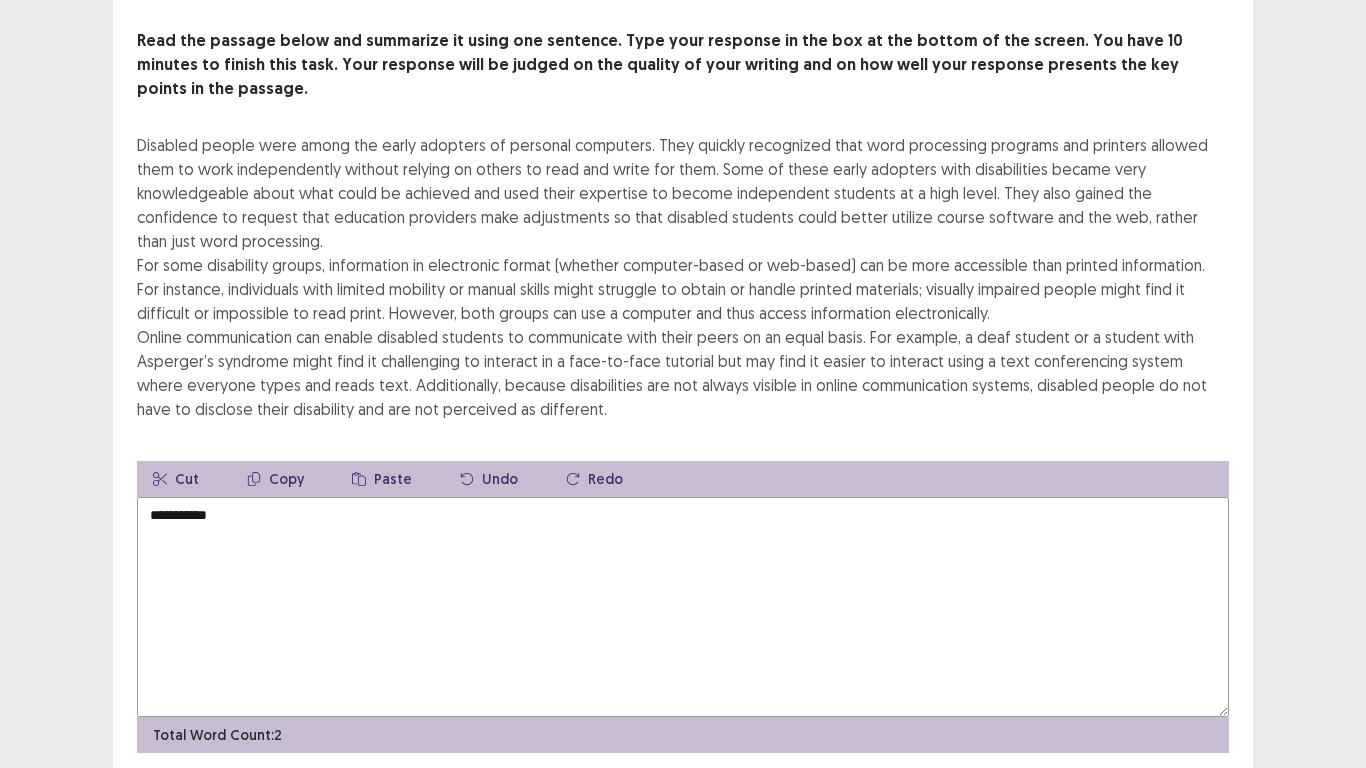 click on "Undo" at bounding box center (489, 479) 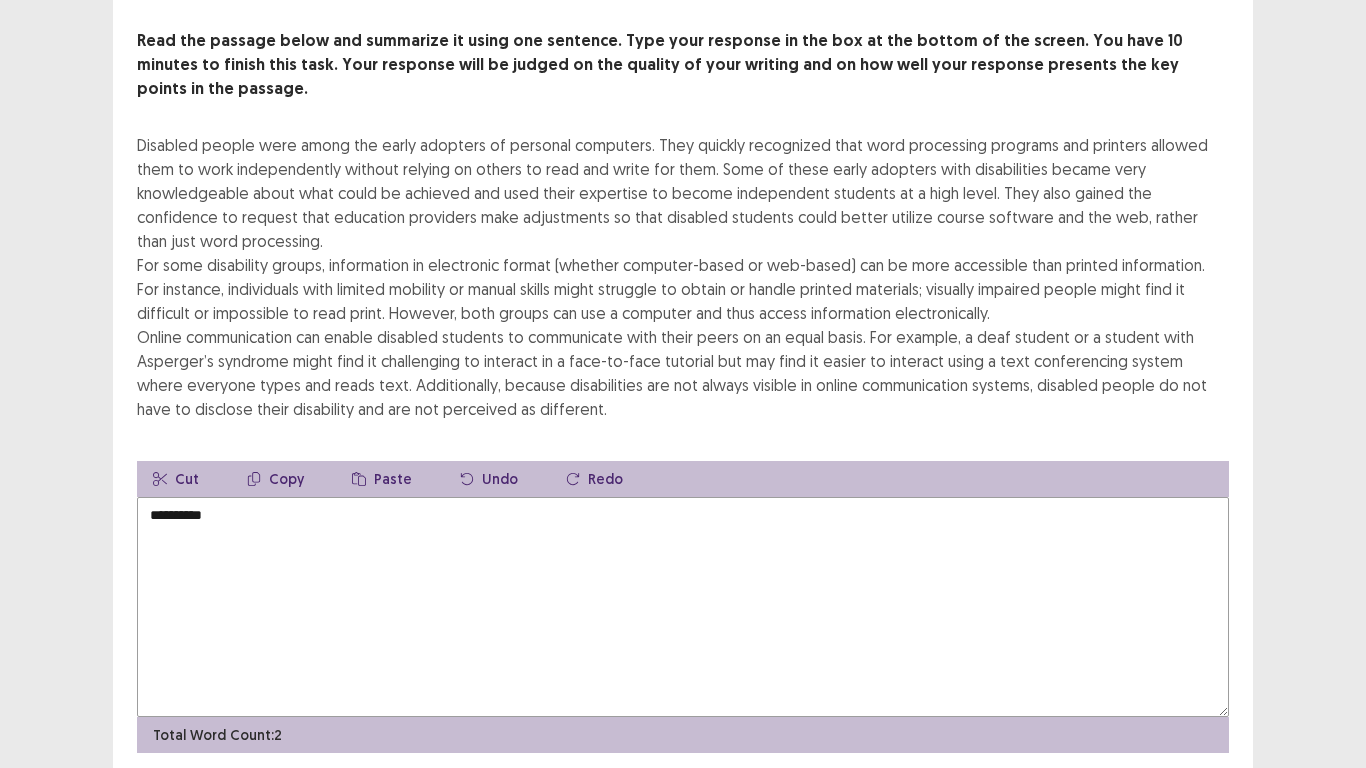type 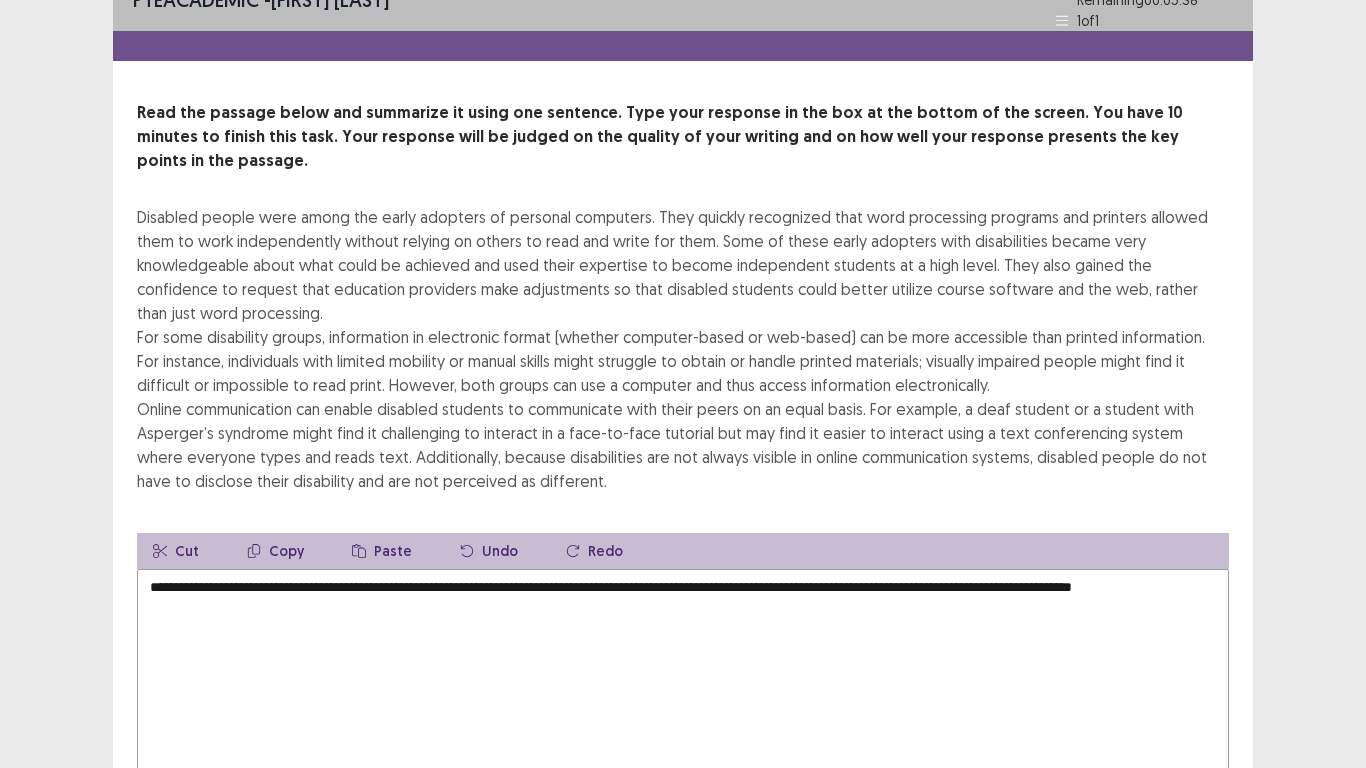 scroll, scrollTop: 33, scrollLeft: 0, axis: vertical 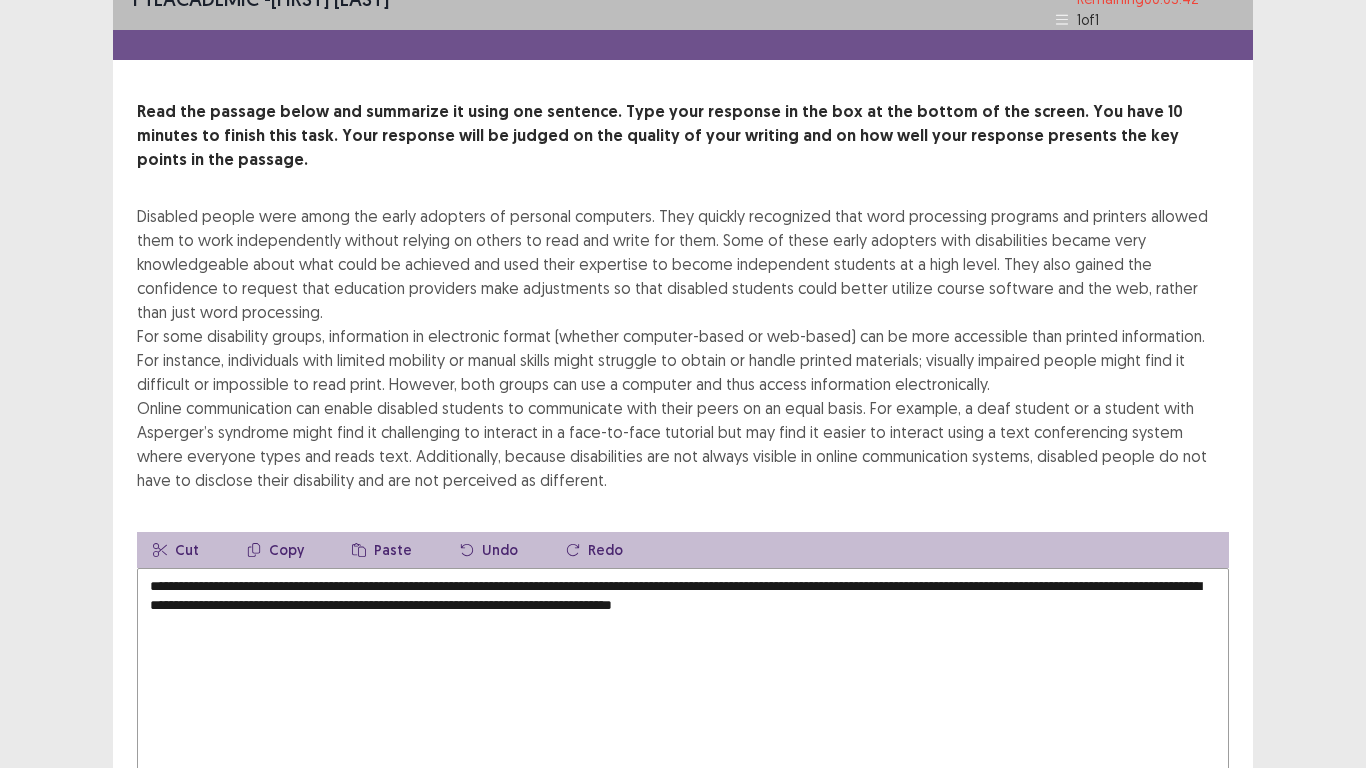 click on "Disabled people were among the early adopters of personal computers. They quickly recognized that word processing programs and printers allowed them to work independently without relying on others to read and write for them. Some of these early adopters with disabilities became very knowledgeable about what could be achieved and used their expertise to become independent students at a high level. They also gained the confidence to request that education providers make adjustments so that disabled students could better utilize course software and the web, rather than just word processing. For some disability groups, information in electronic format (whether computer-based or web-based) can be more accessible than printed information. For instance, individuals with limited mobility or manual skills might struggle to obtain or handle printed materials; visually impaired people might find it difficult or impossible to read print. However, both groups can use a computer and thus access information electronically." at bounding box center [683, 348] 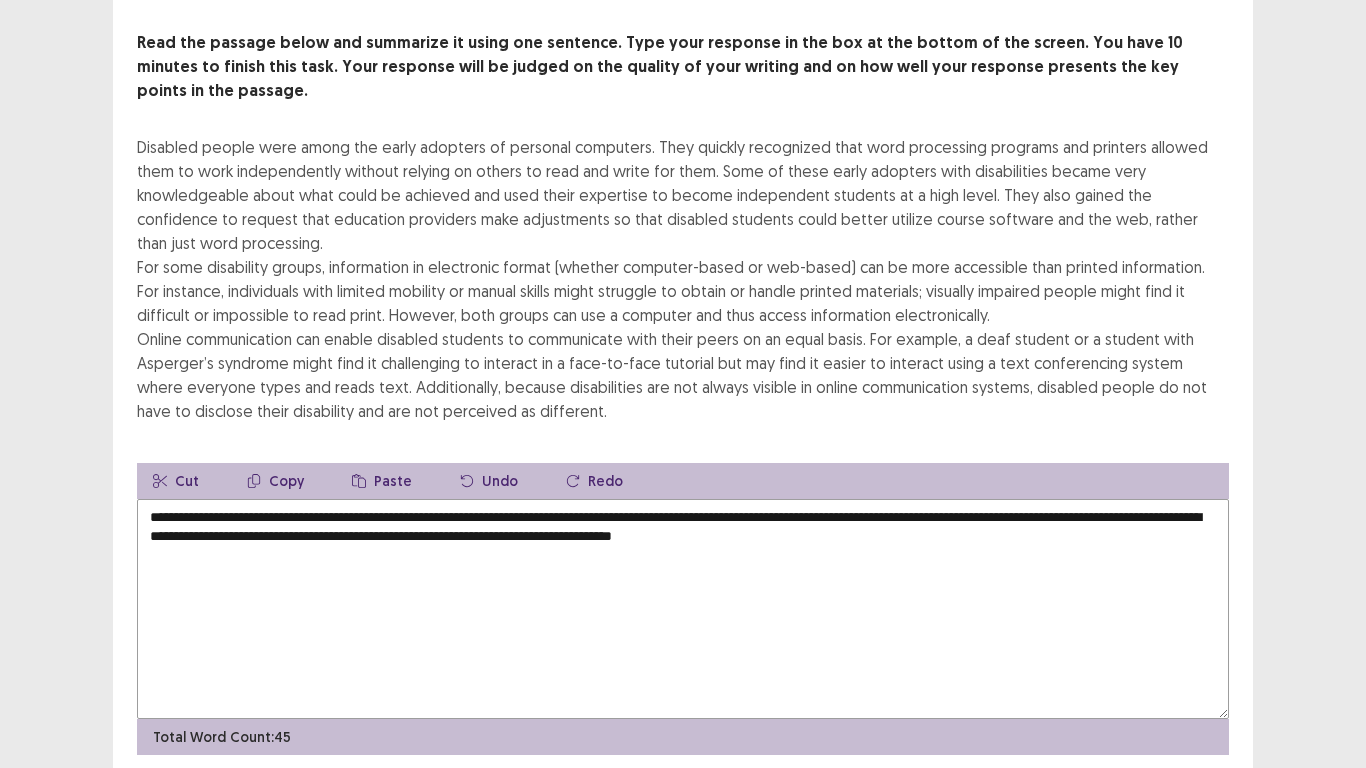 scroll, scrollTop: 106, scrollLeft: 0, axis: vertical 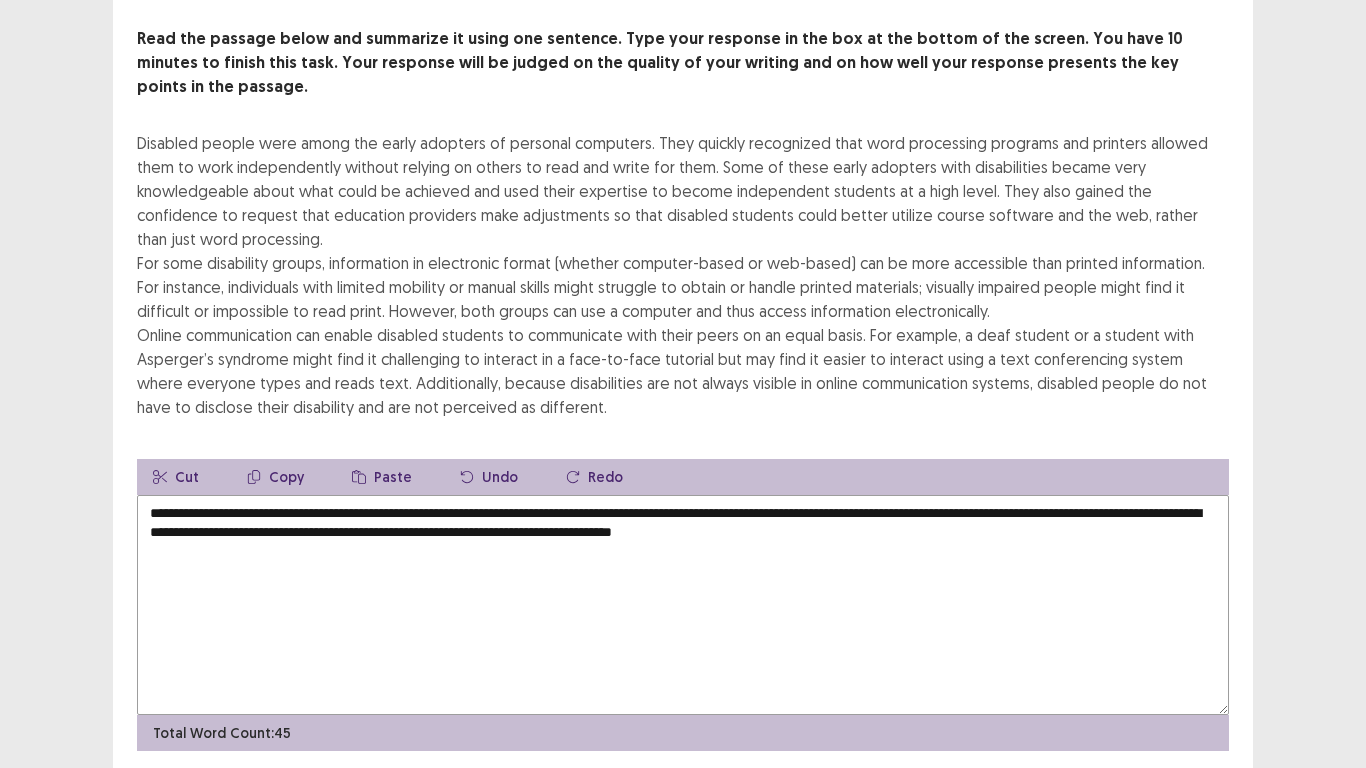 click on "**********" at bounding box center [683, 605] 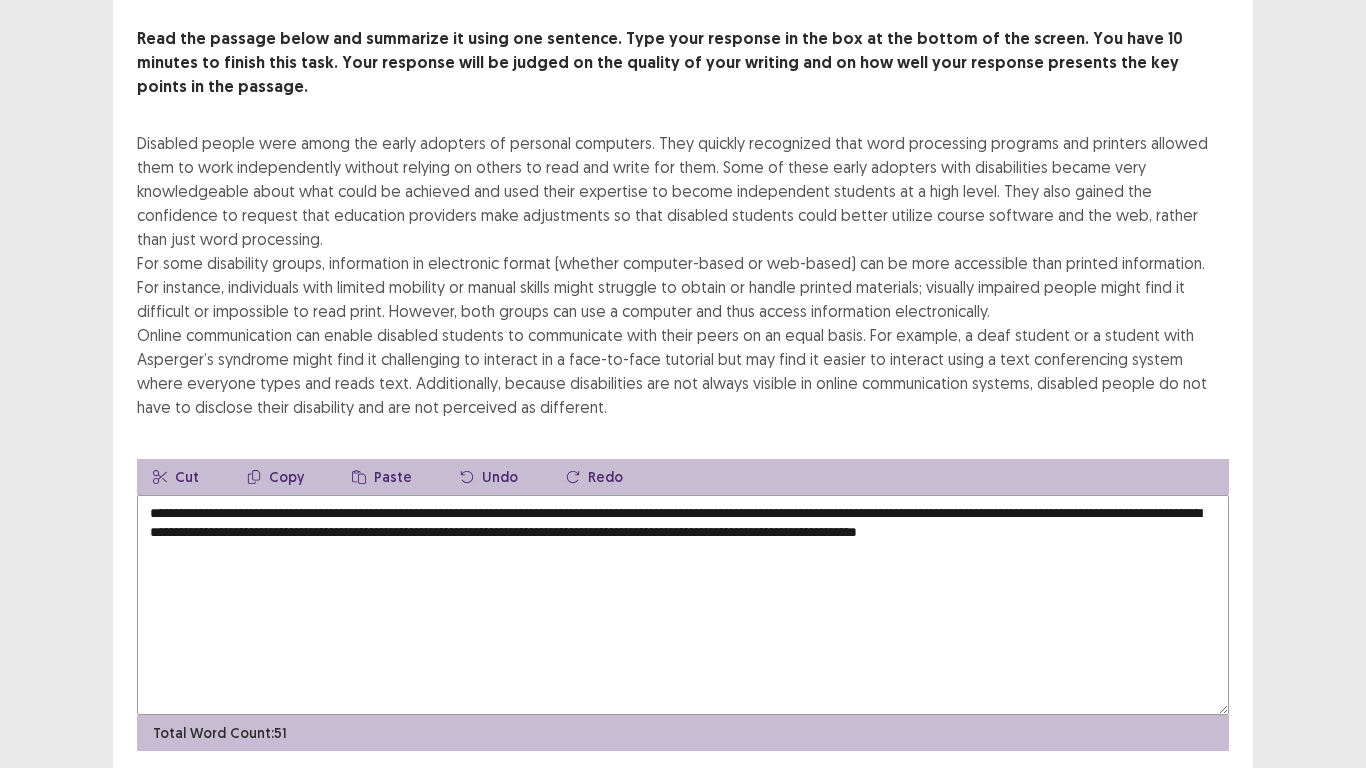 click on "**********" at bounding box center [683, 605] 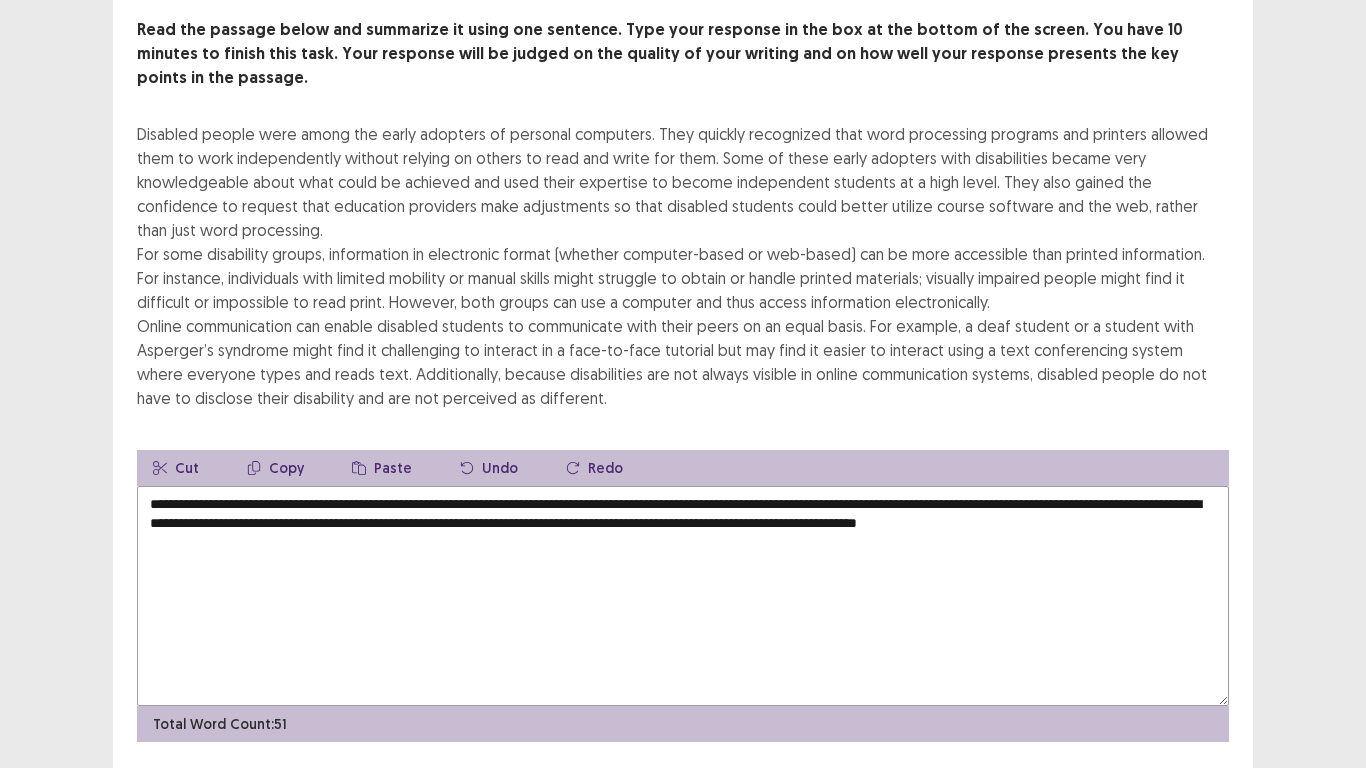click on "**********" at bounding box center [683, 596] 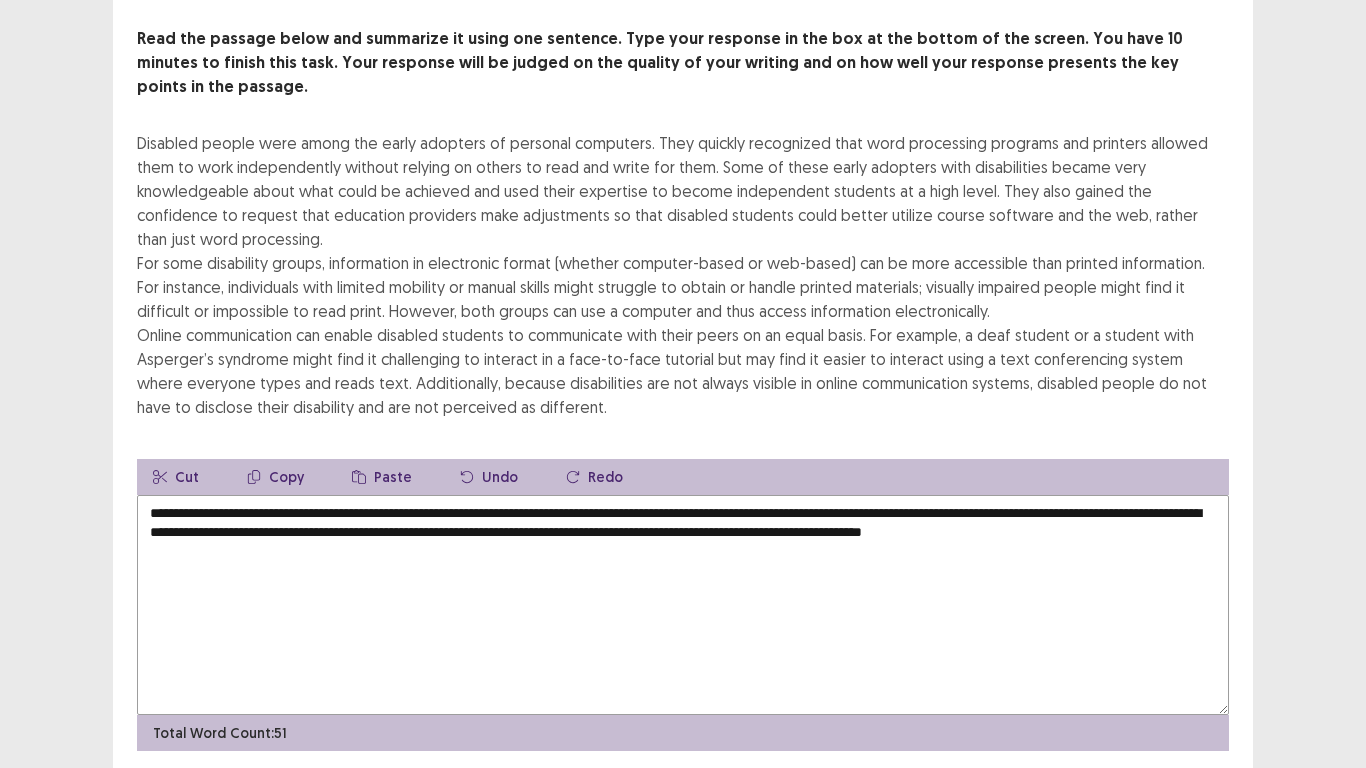 click on "**********" at bounding box center [683, 605] 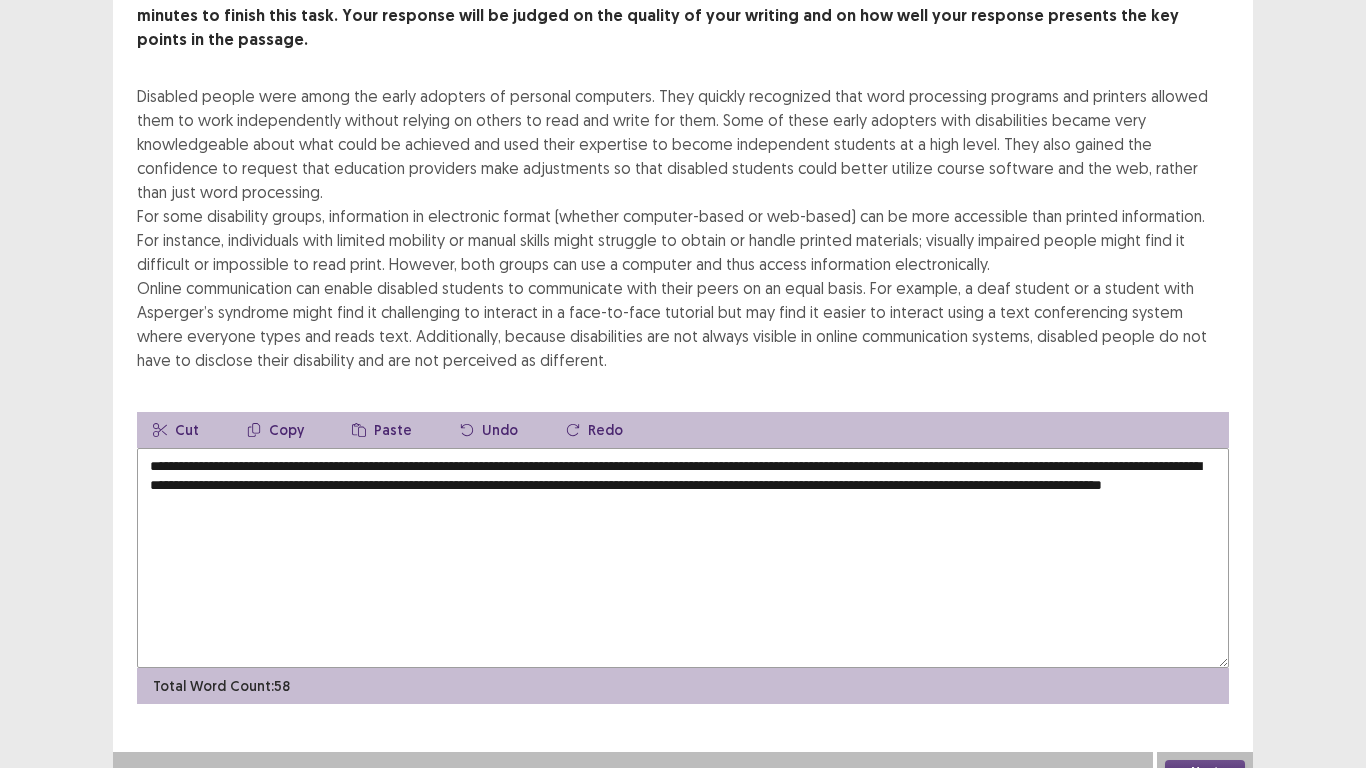 scroll, scrollTop: 143, scrollLeft: 0, axis: vertical 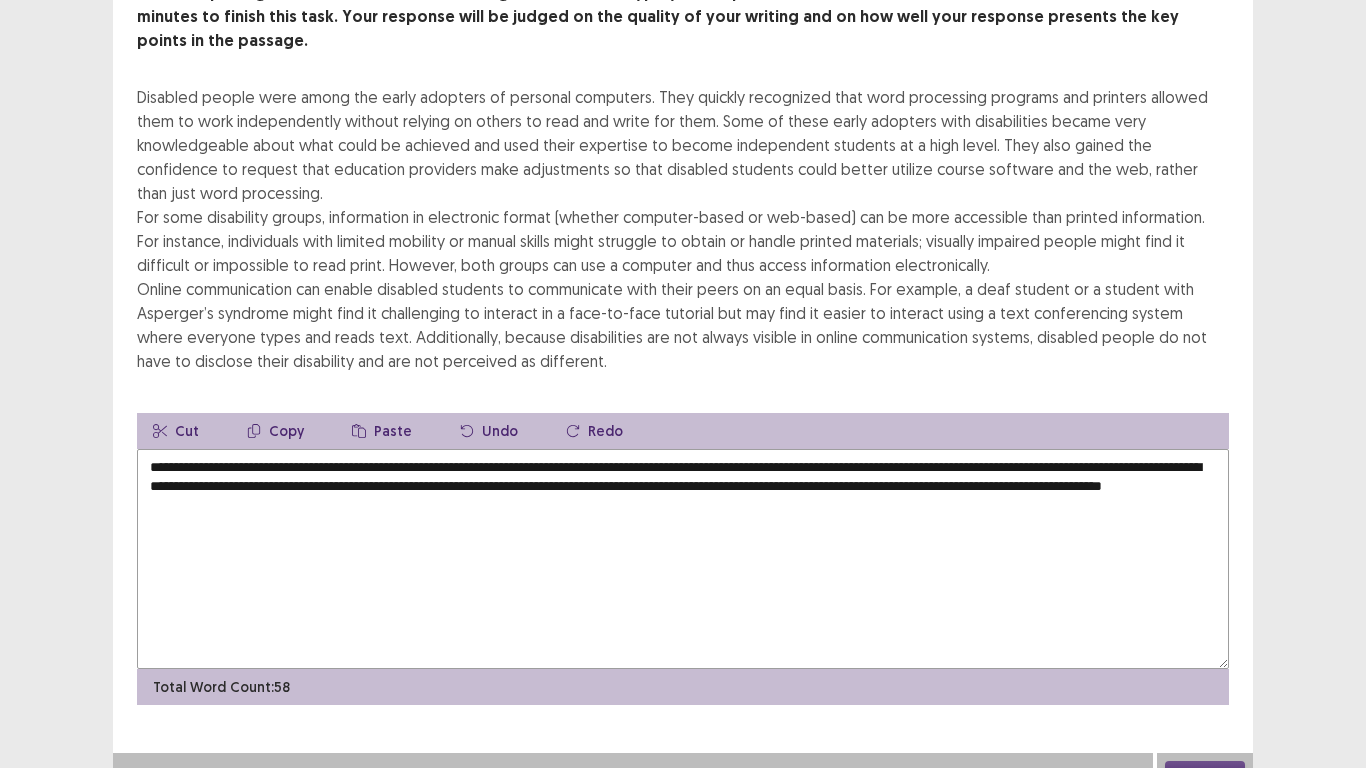 type on "**********" 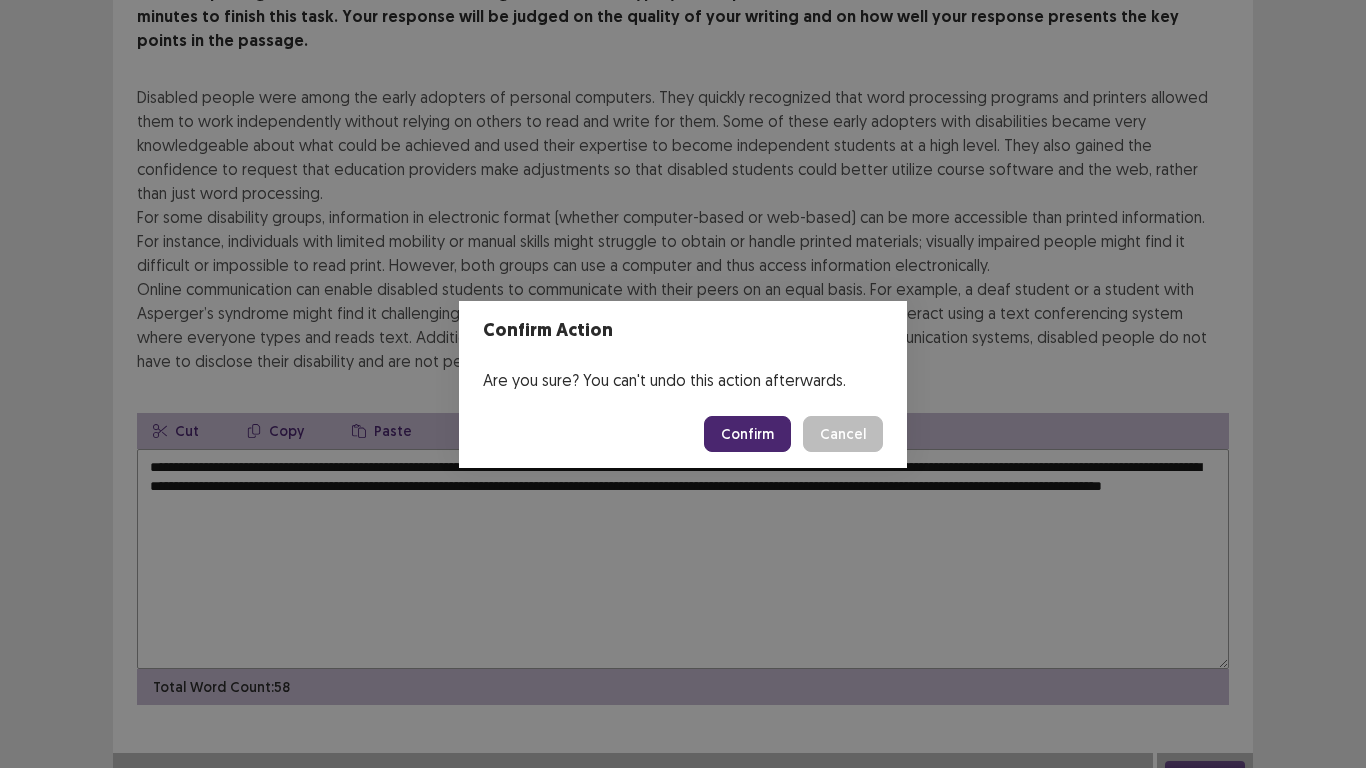 click on "Confirm" at bounding box center (747, 434) 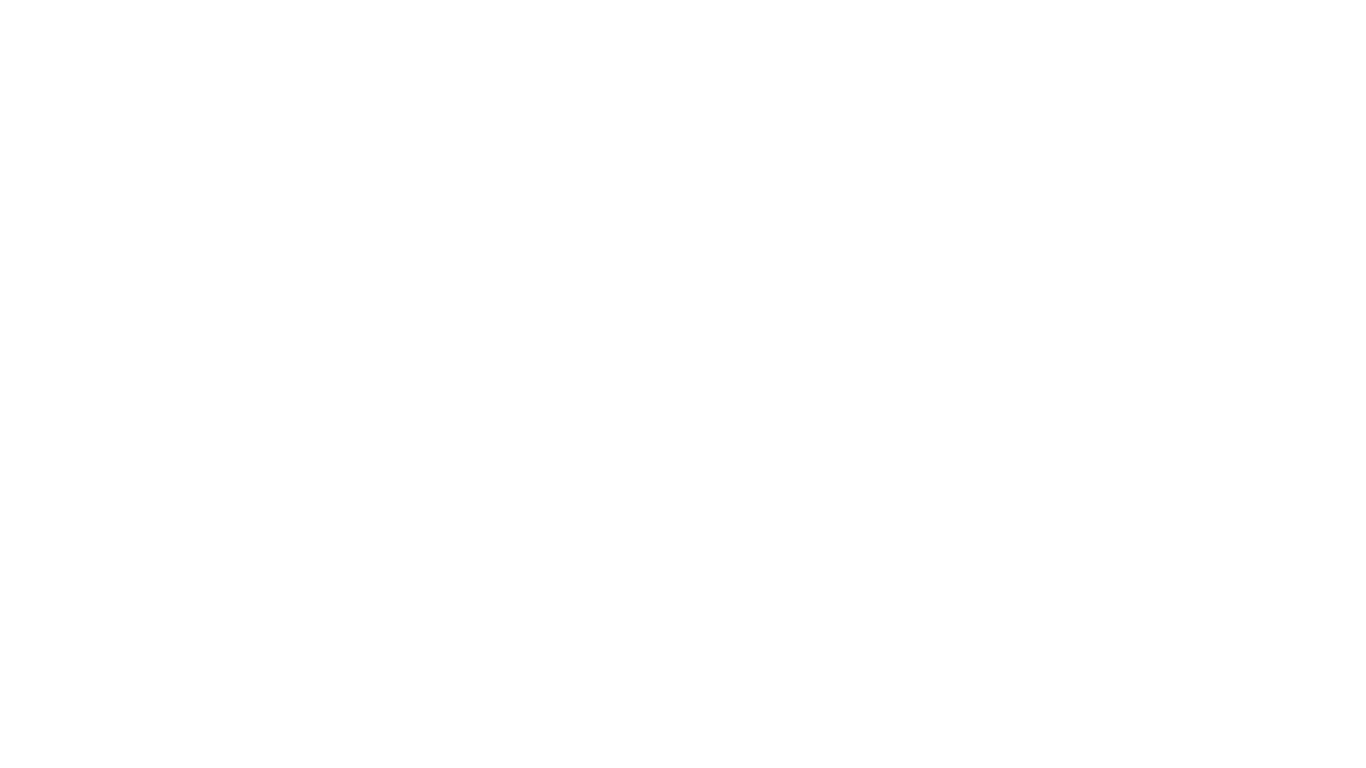 scroll, scrollTop: 0, scrollLeft: 0, axis: both 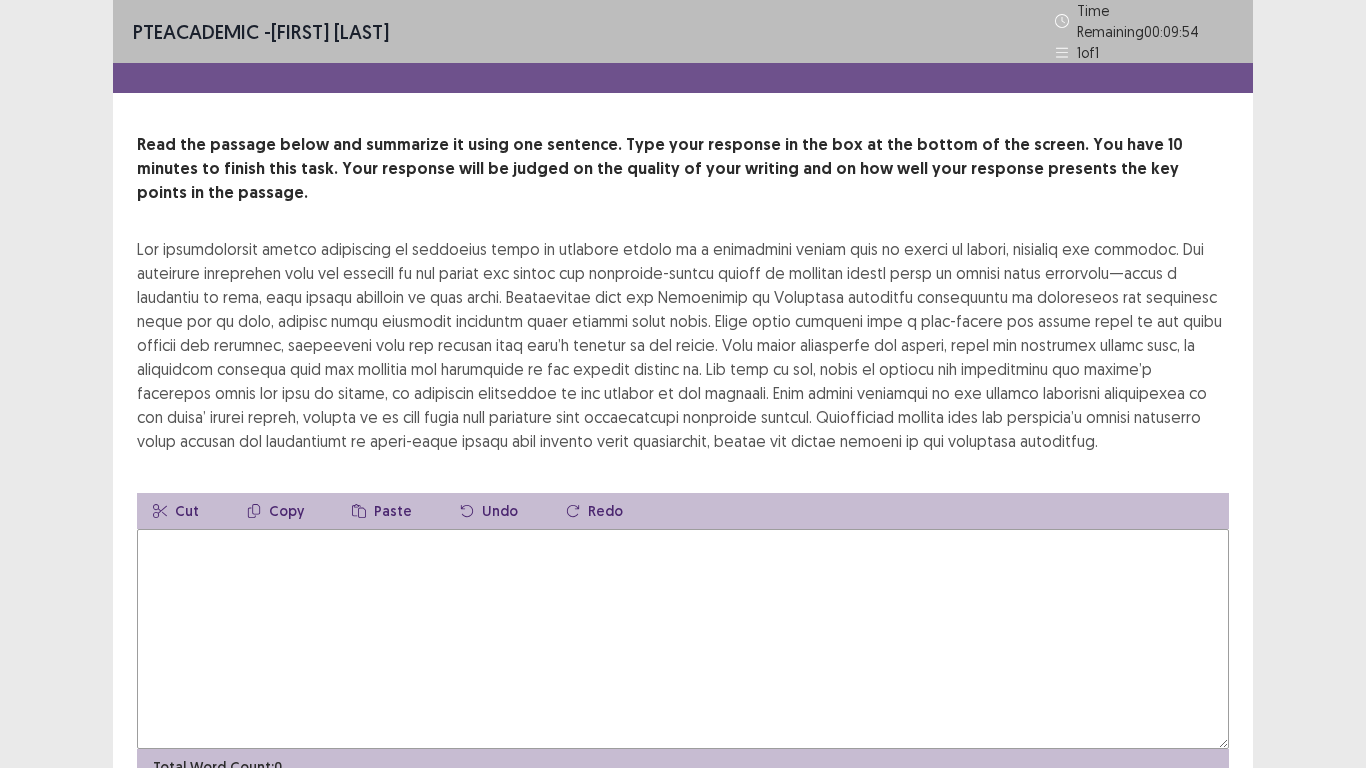 click at bounding box center [683, 639] 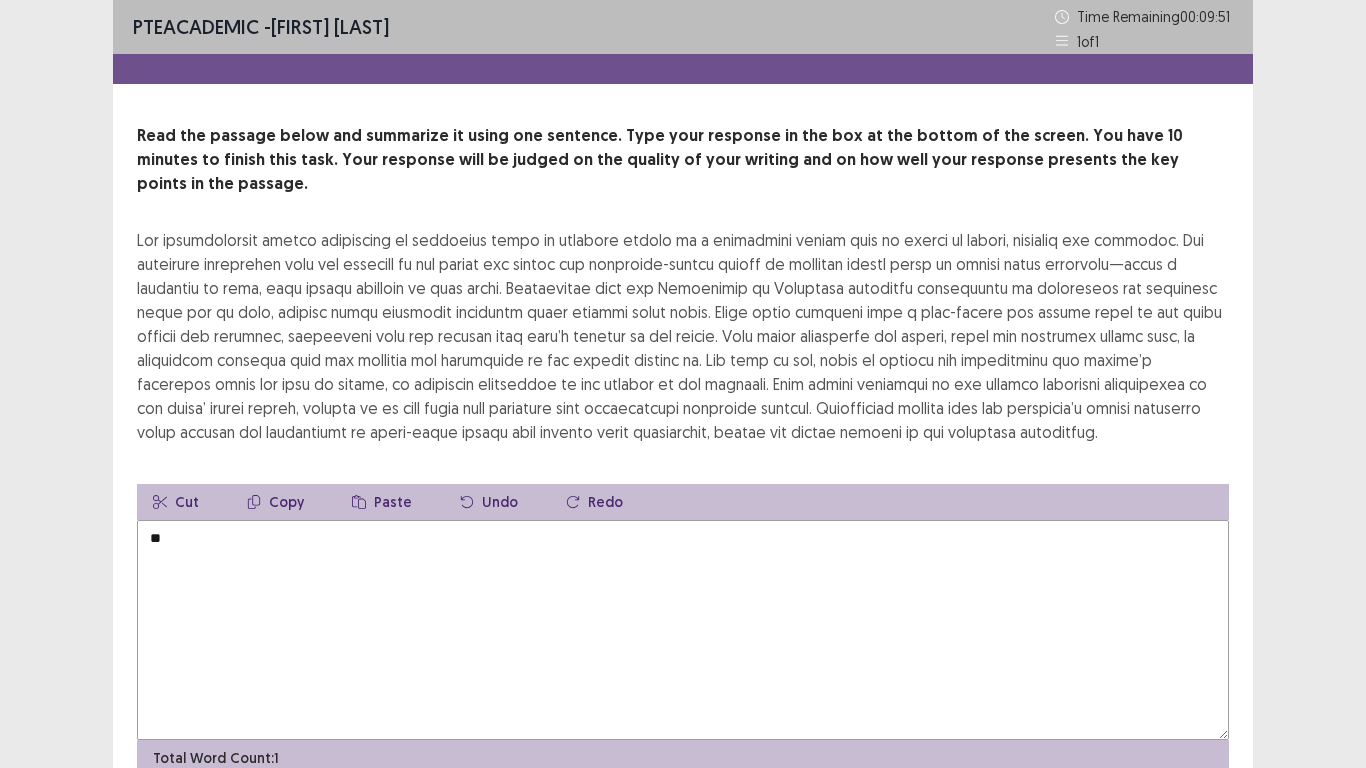 type on "*" 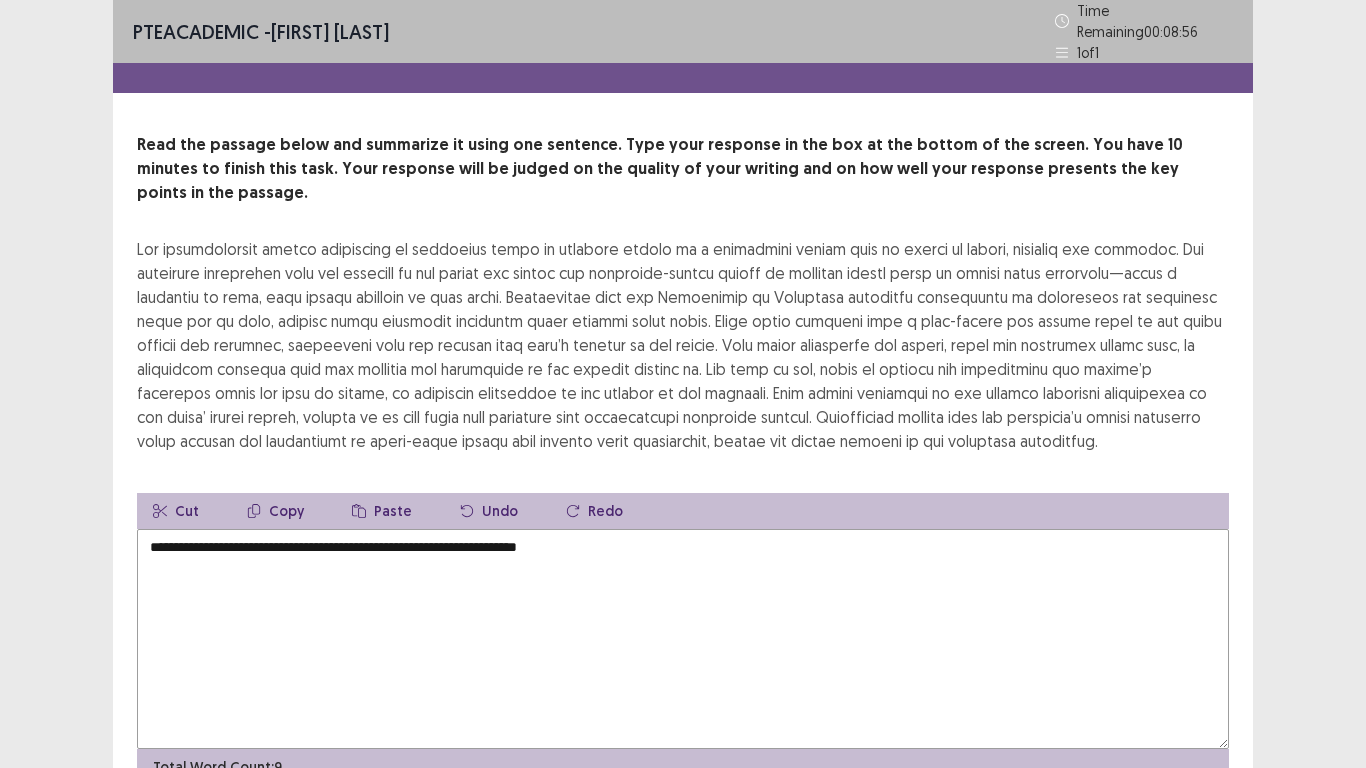 click on "**********" at bounding box center (683, 639) 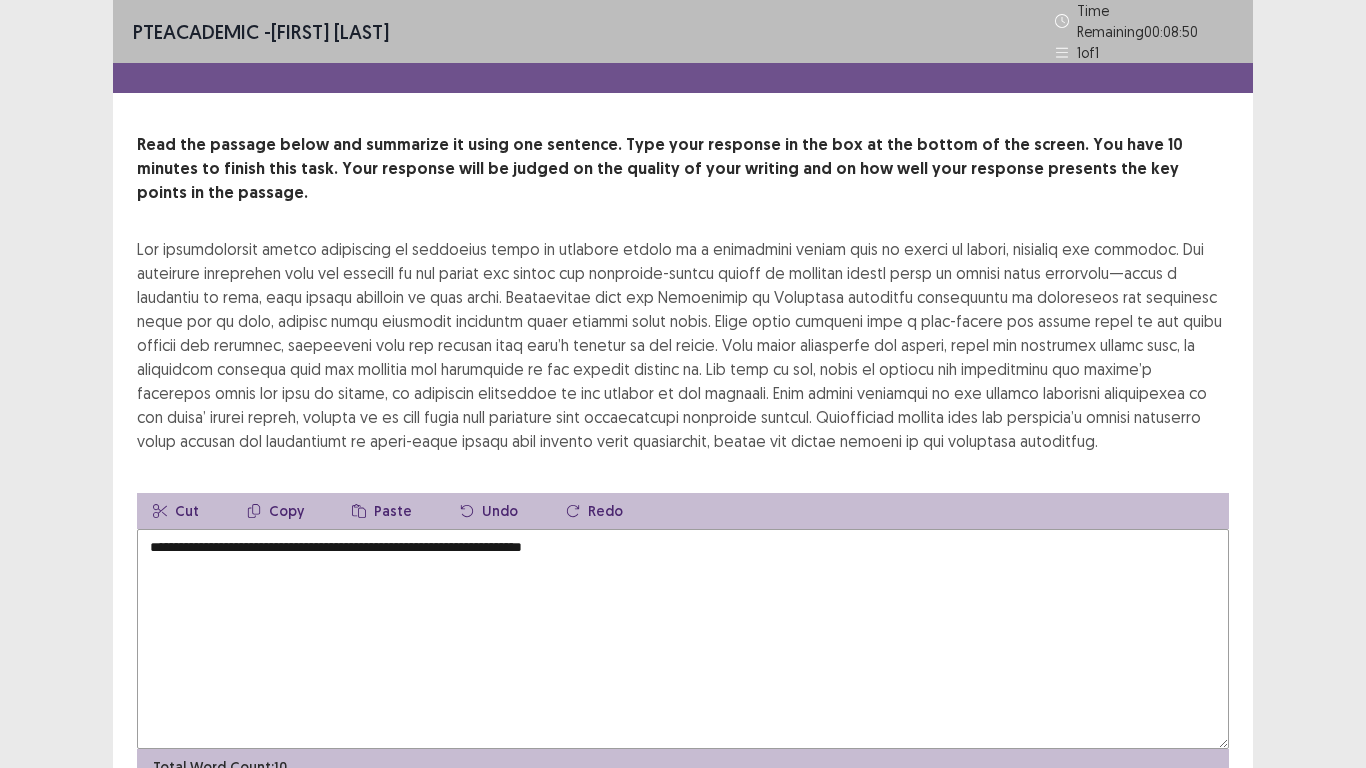click on "**********" at bounding box center (683, 639) 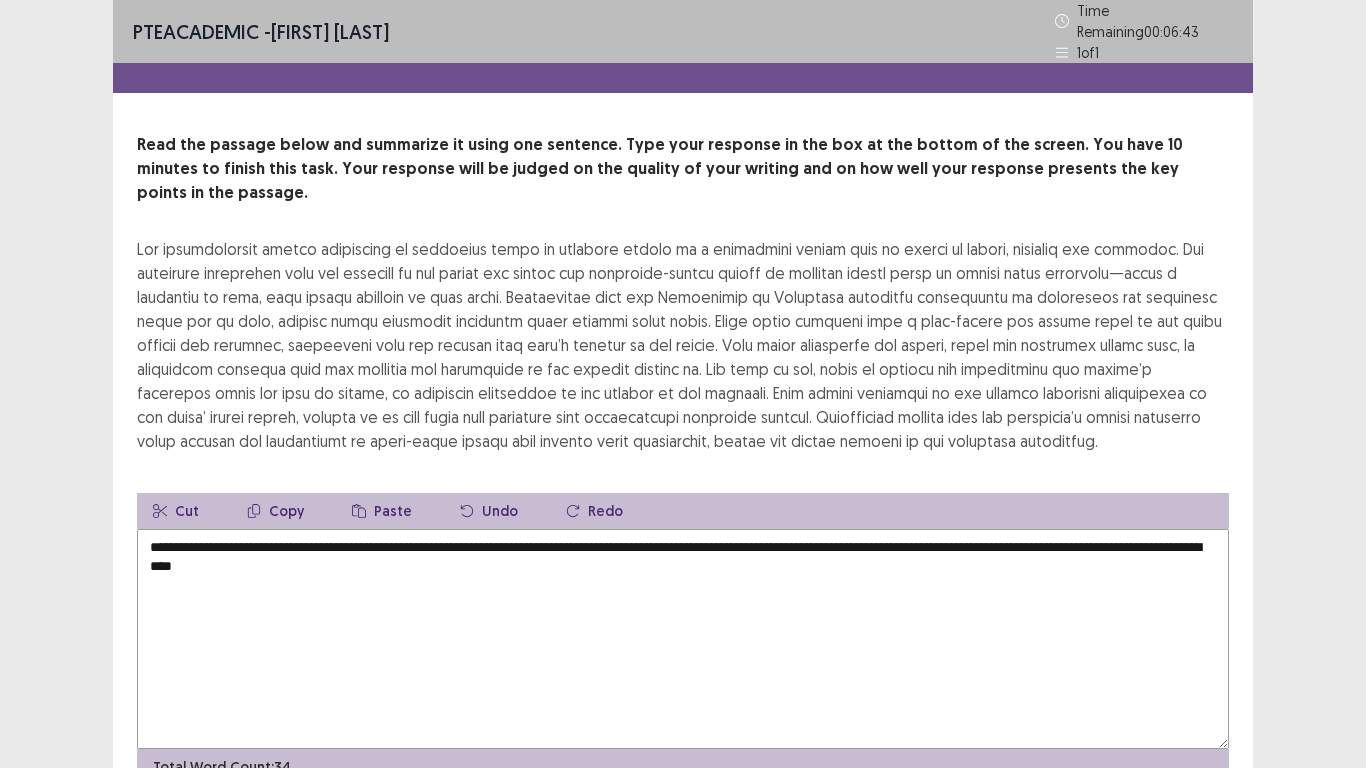 click on "**********" at bounding box center [683, 639] 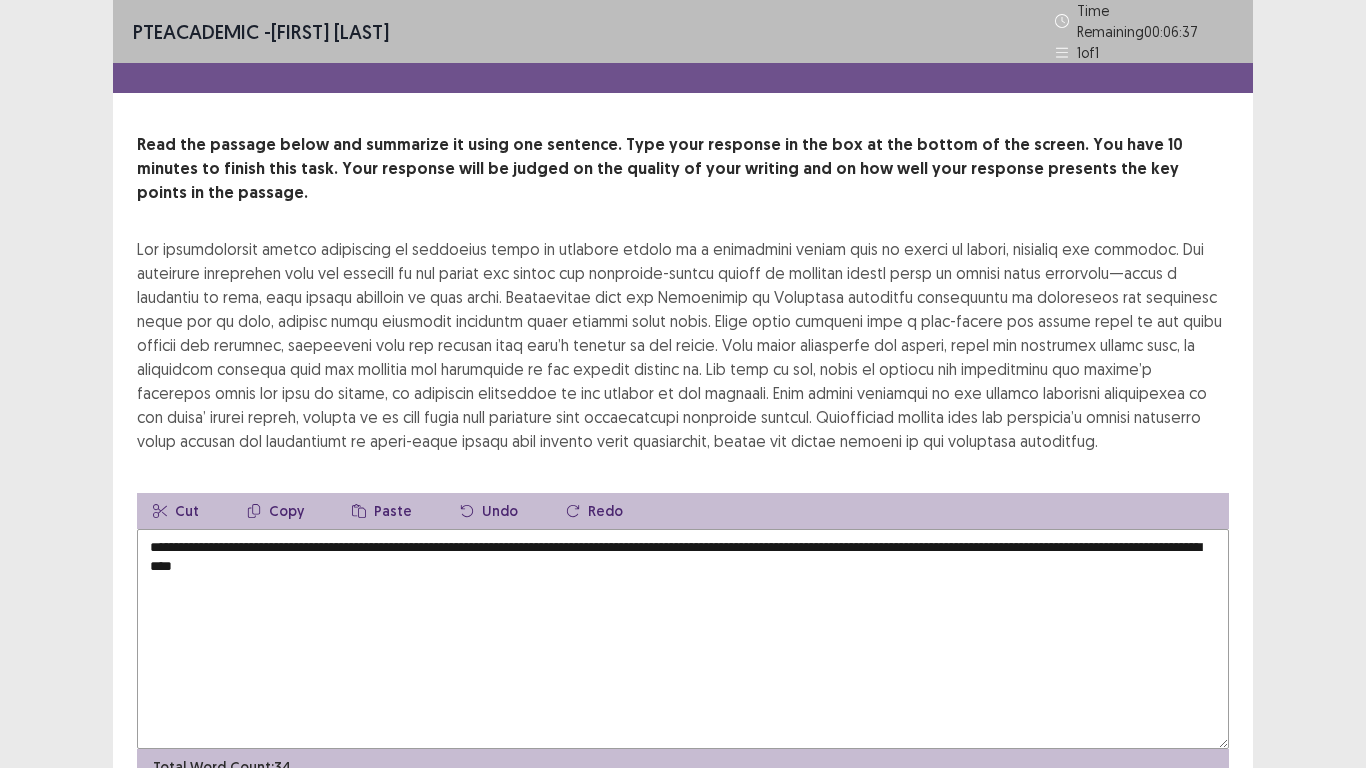 click on "**********" at bounding box center [683, 639] 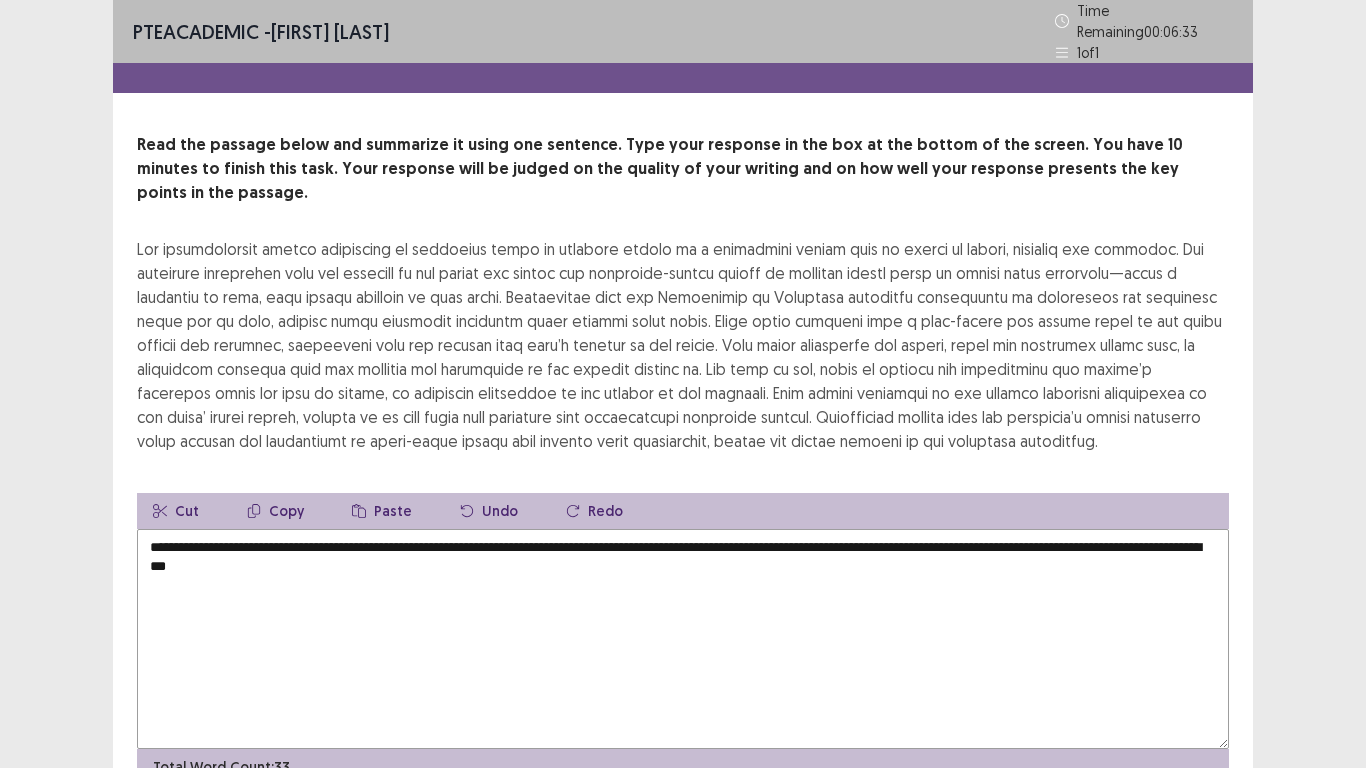click on "**********" at bounding box center [683, 639] 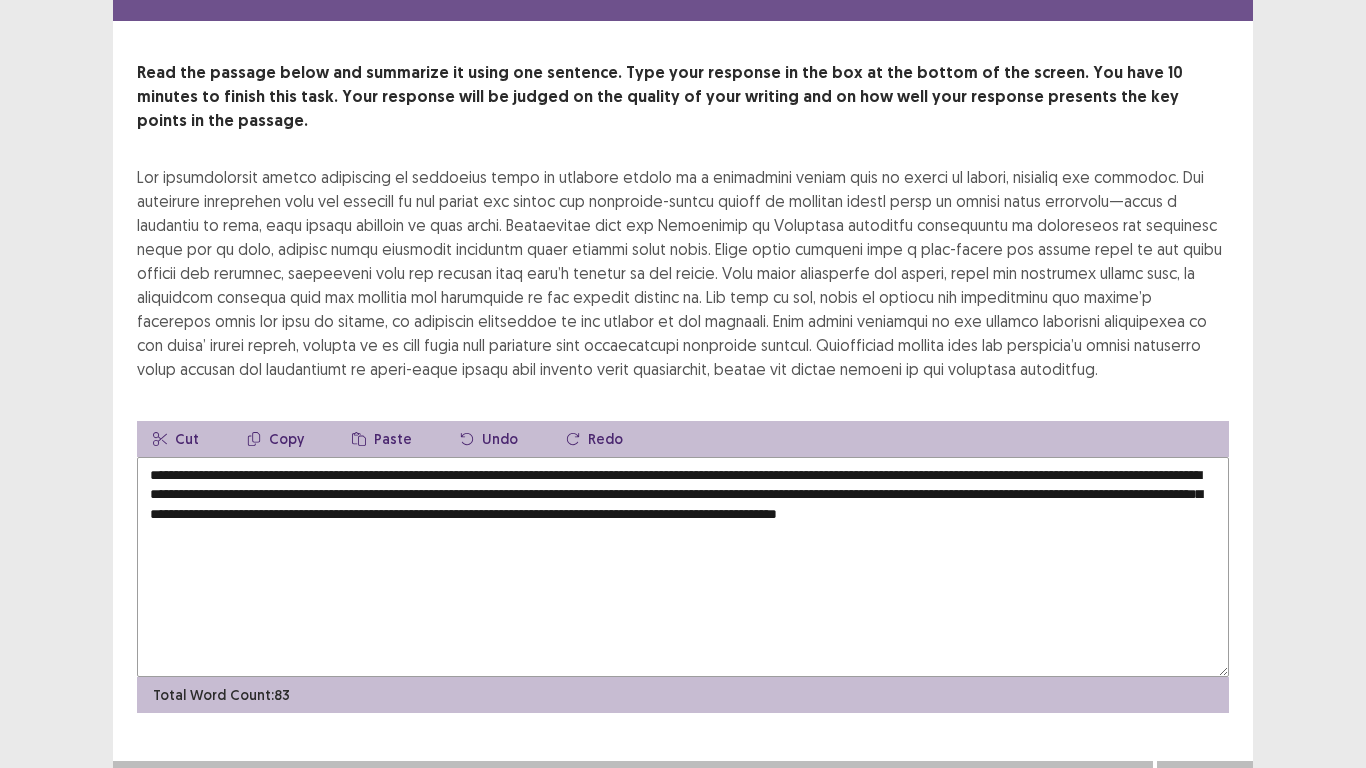 scroll, scrollTop: 71, scrollLeft: 0, axis: vertical 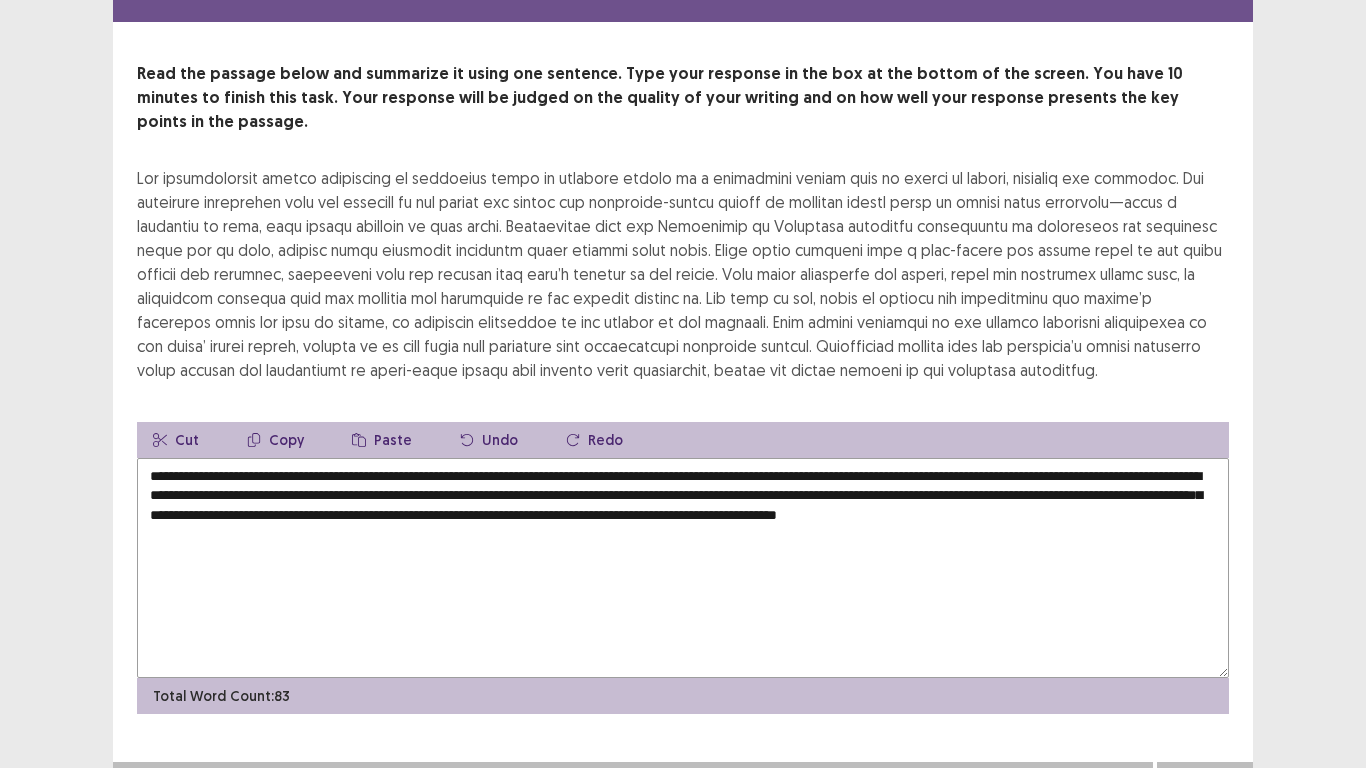 type on "**********" 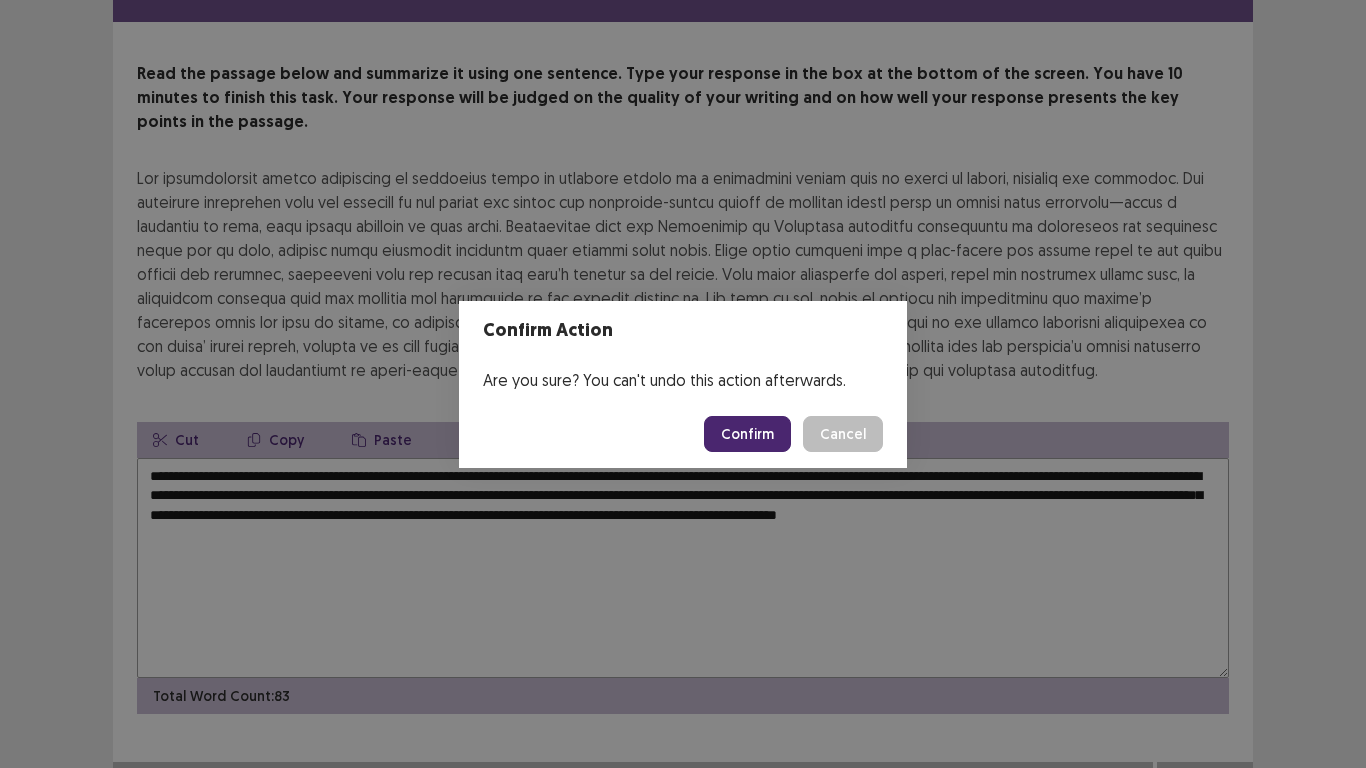 click on "Confirm" at bounding box center [747, 434] 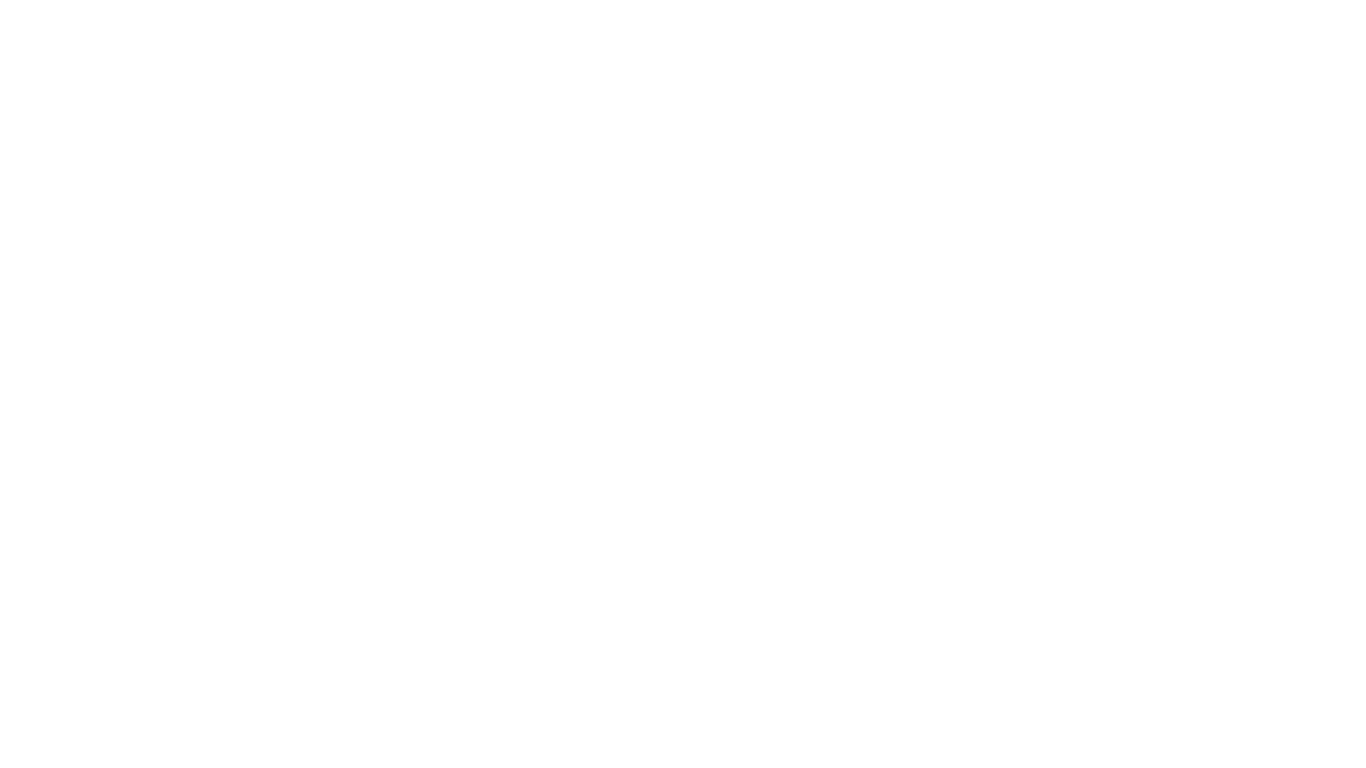 scroll, scrollTop: 0, scrollLeft: 0, axis: both 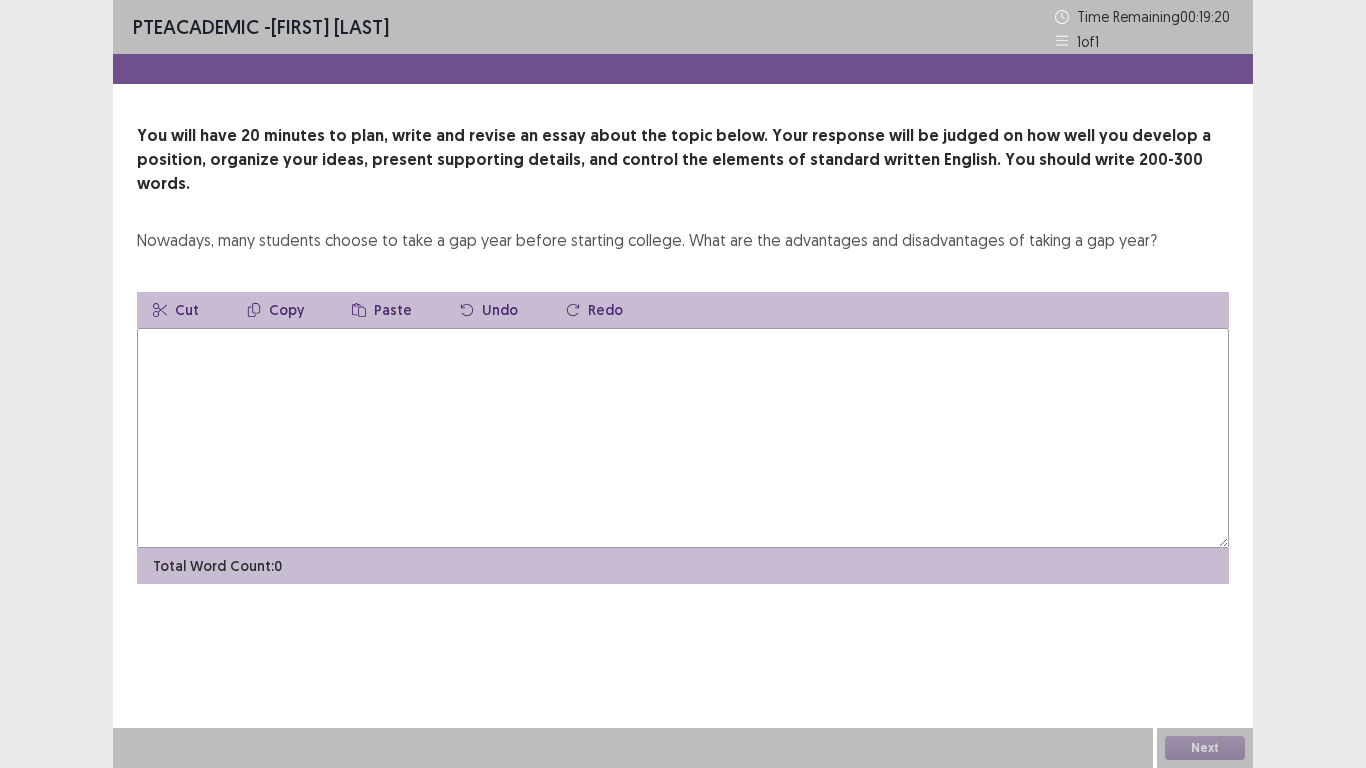 click at bounding box center [683, 438] 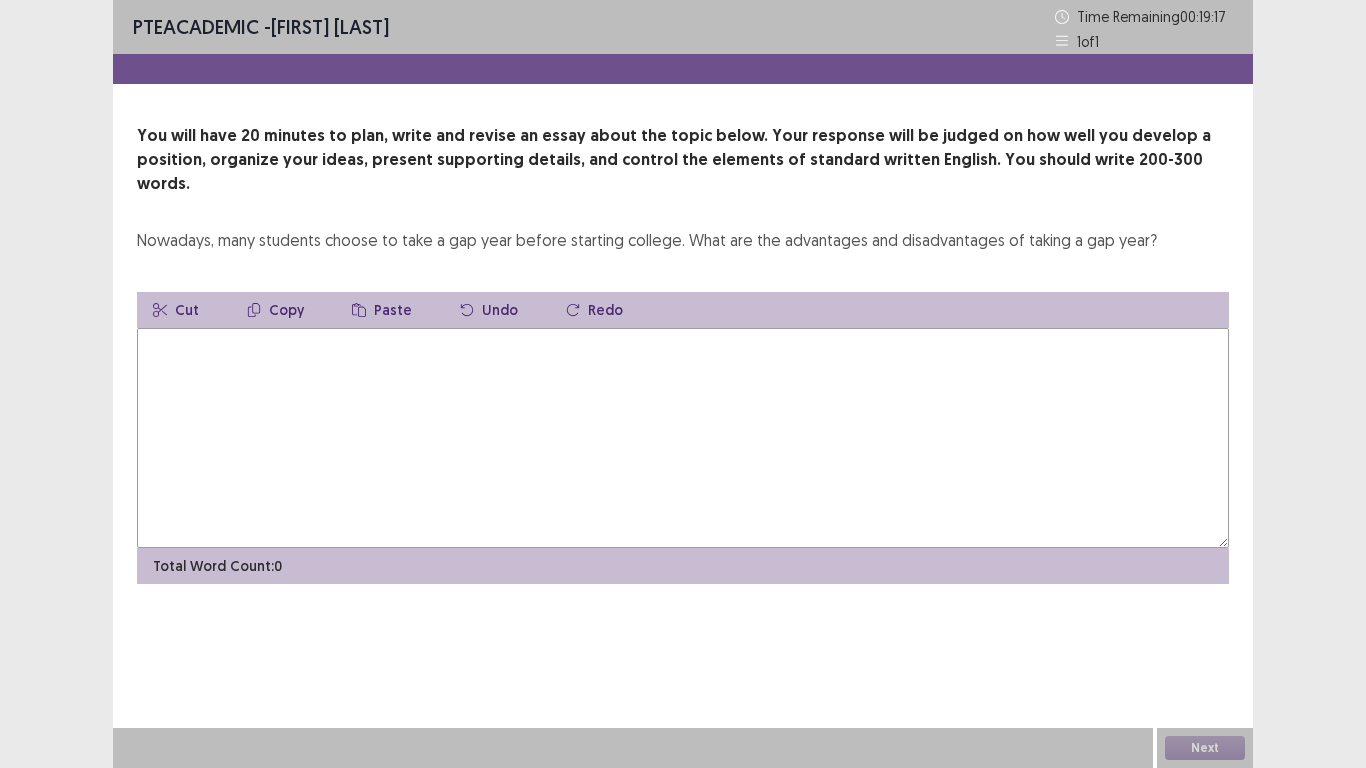 type on "*" 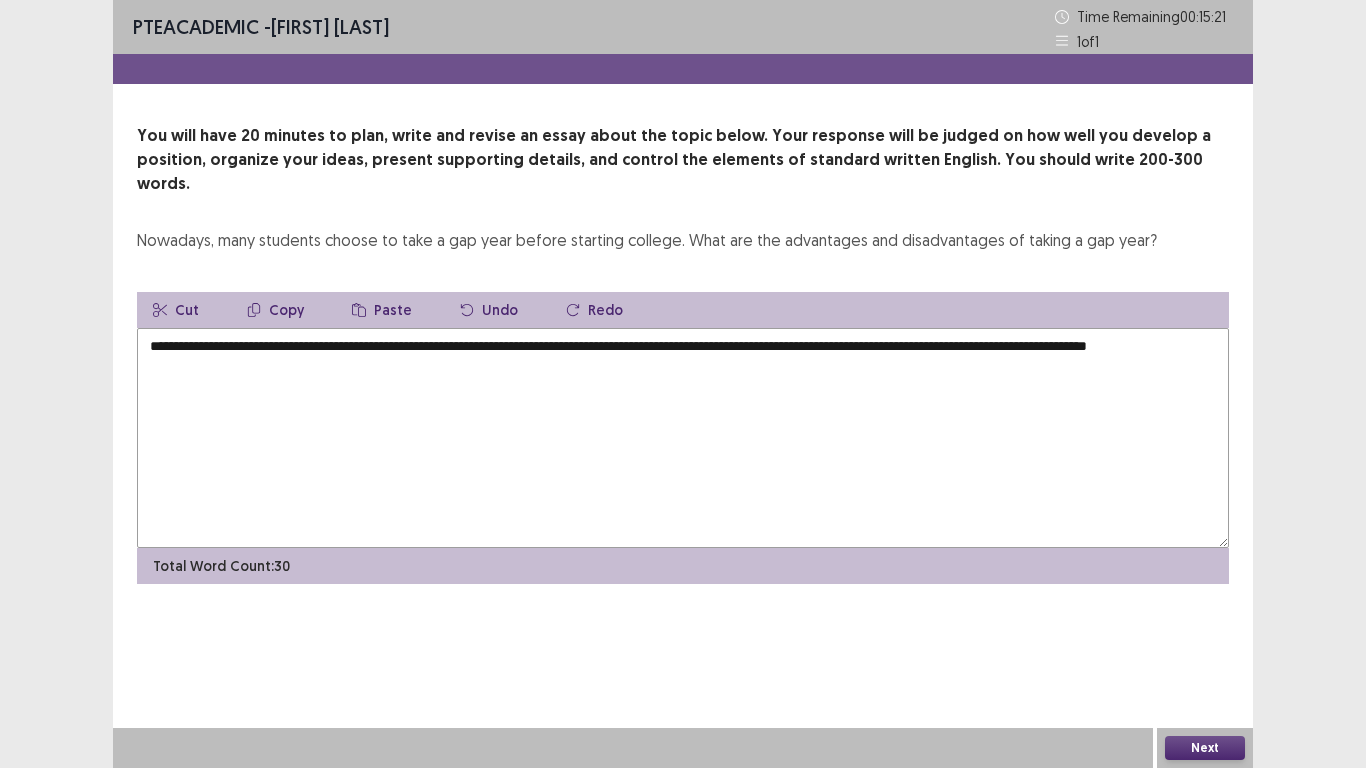click on "**********" at bounding box center (683, 438) 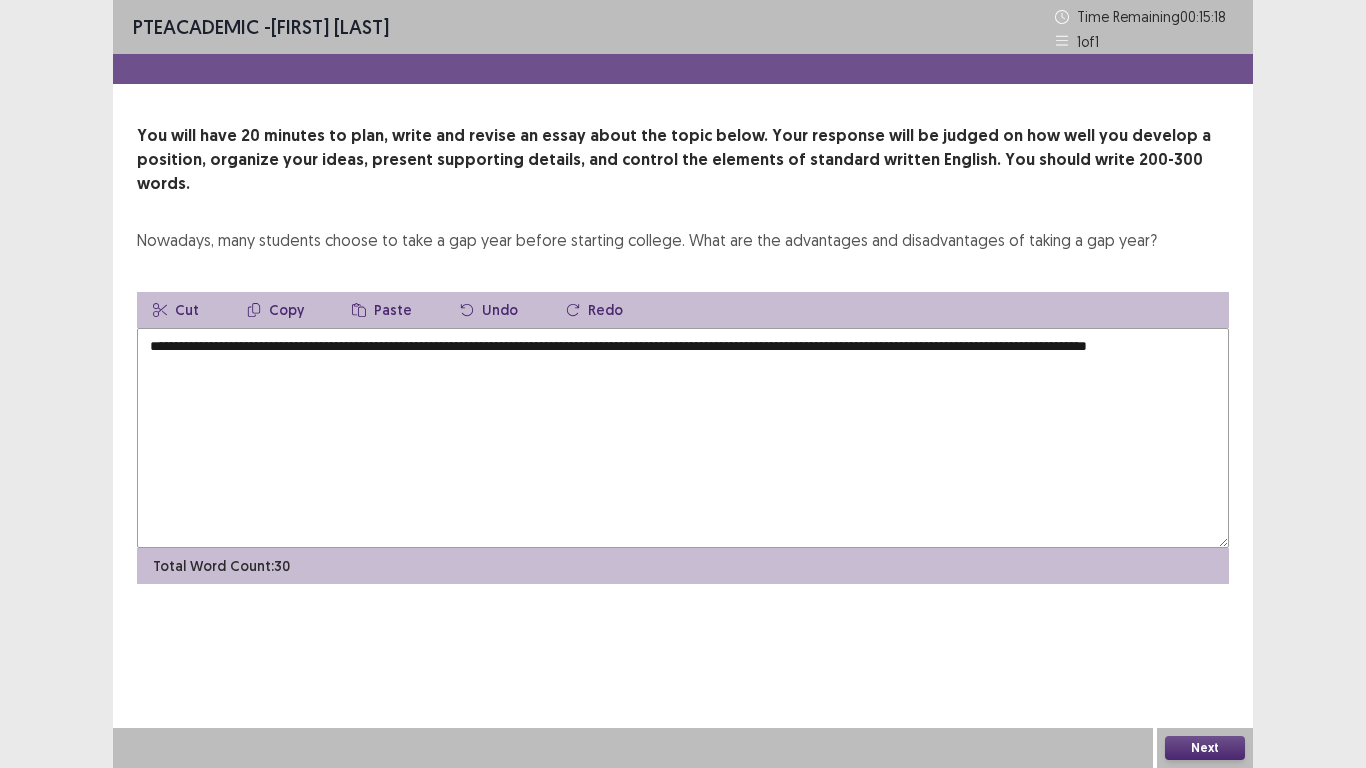 click on "**********" at bounding box center (683, 438) 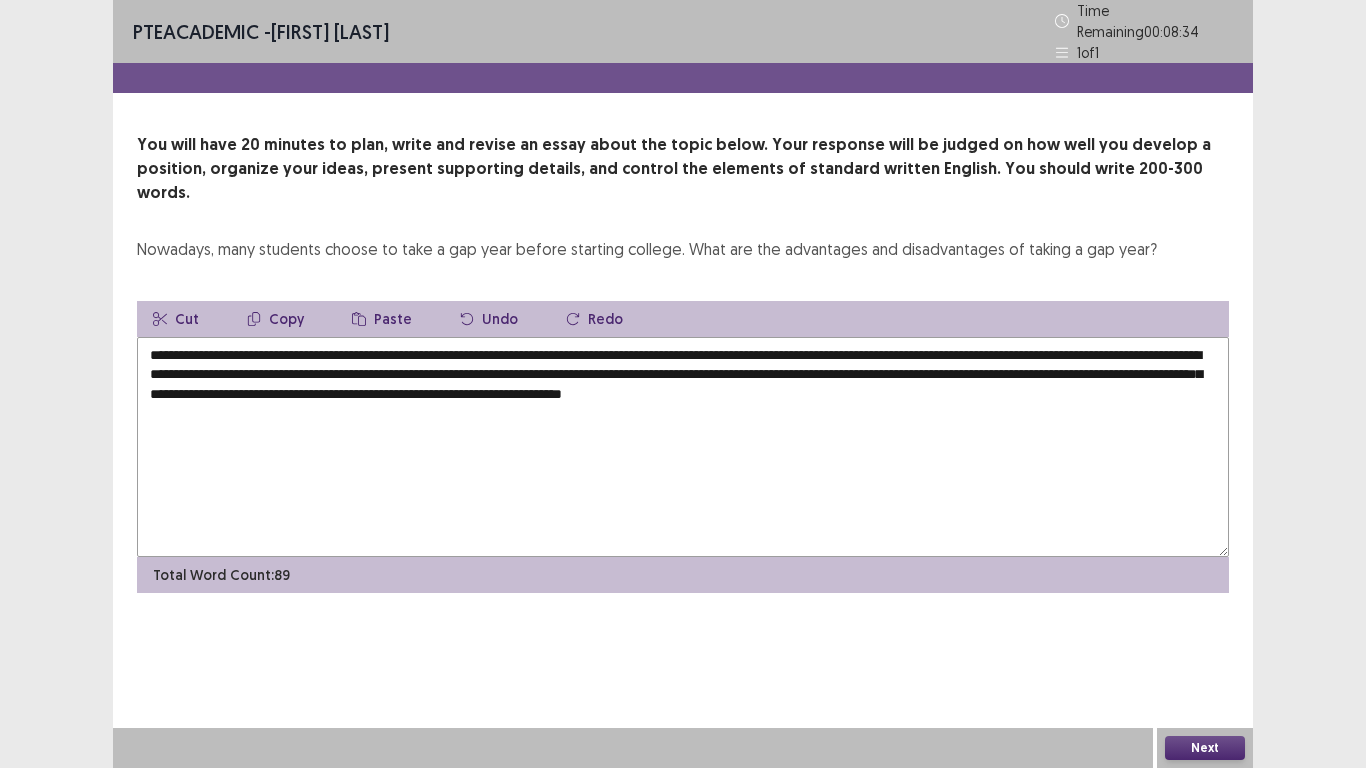 click on "**********" at bounding box center (683, 447) 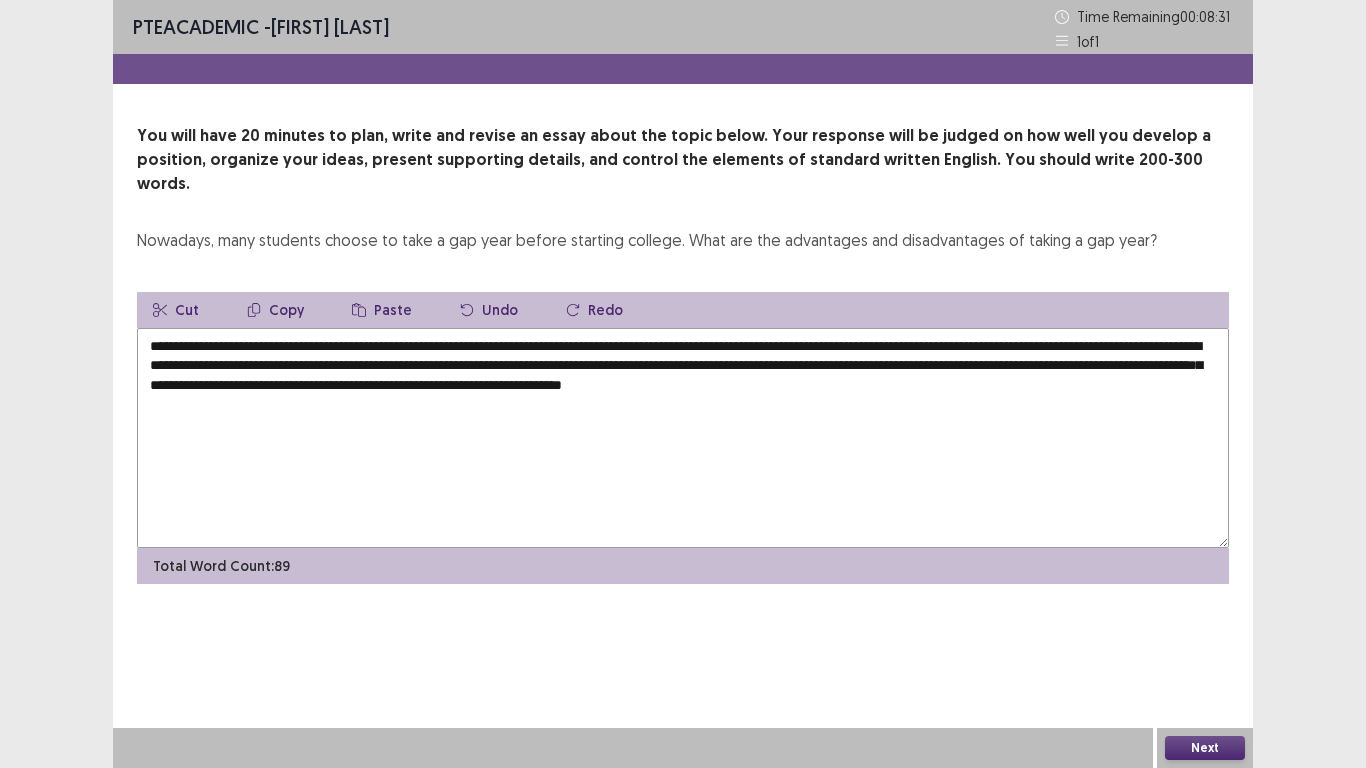 click on "**********" at bounding box center [683, 438] 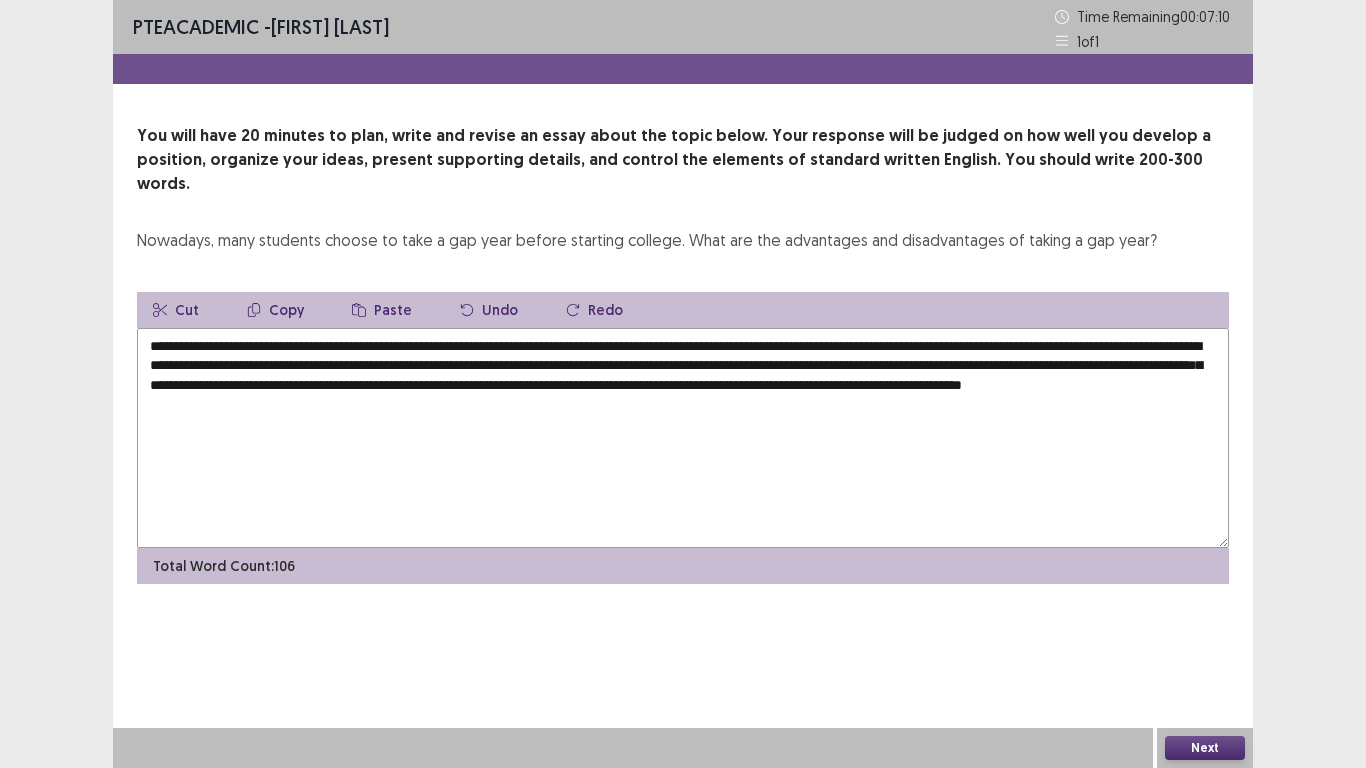 click on "**********" at bounding box center (683, 438) 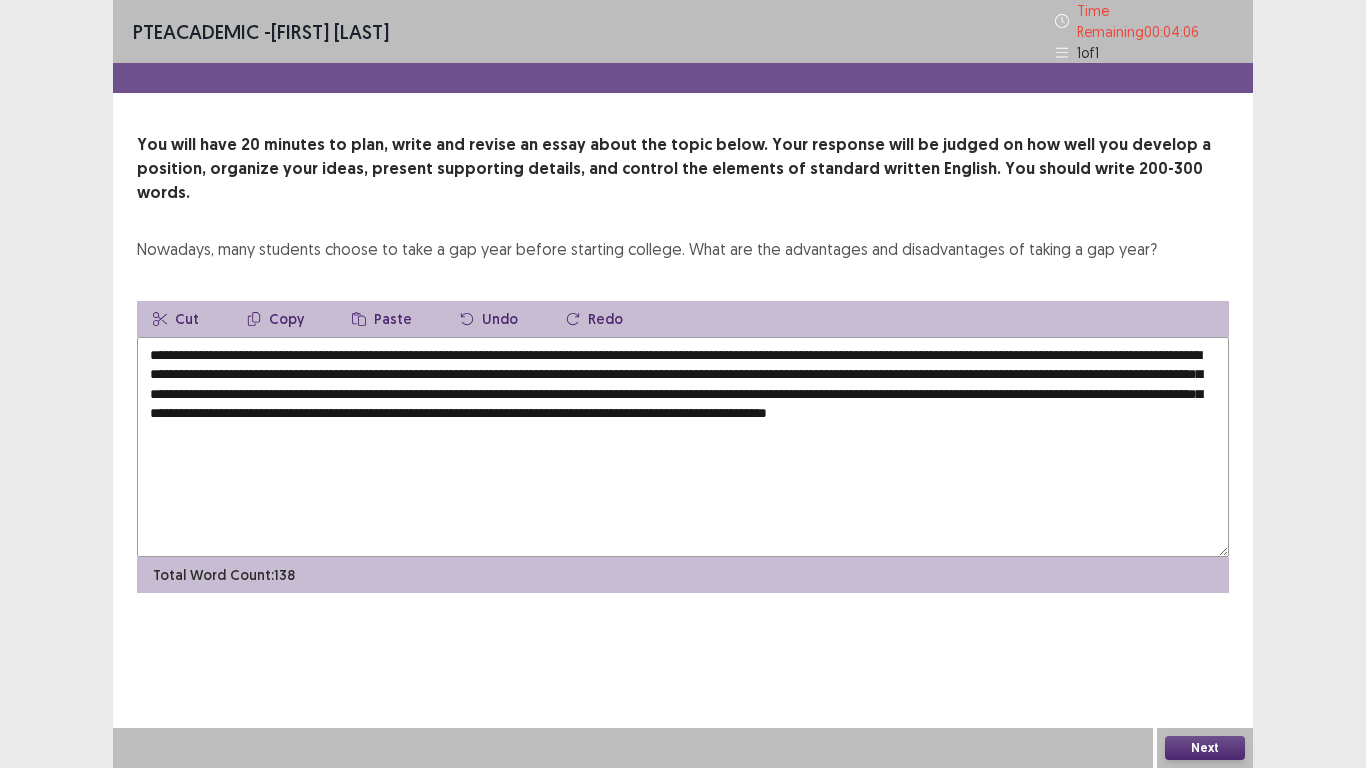 click on "**********" at bounding box center (683, 447) 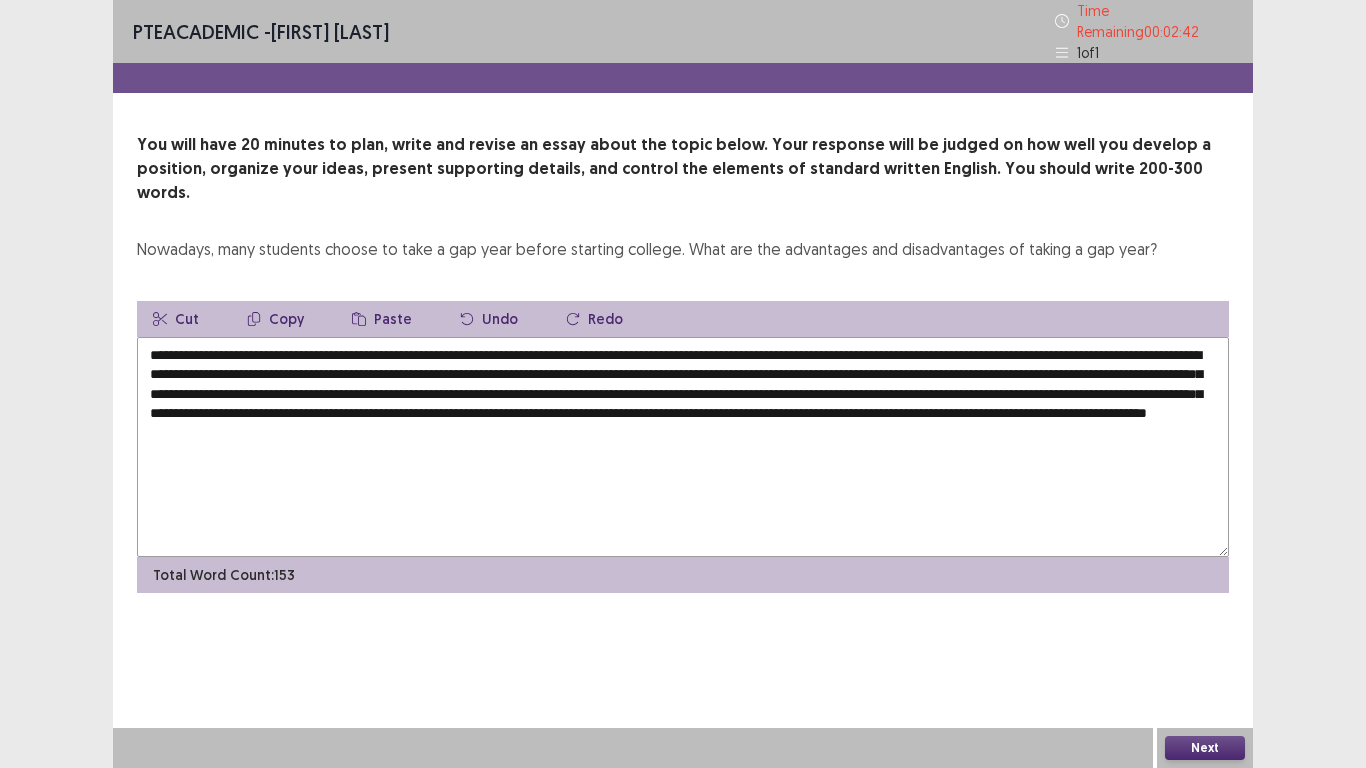 click on "**********" at bounding box center [683, 447] 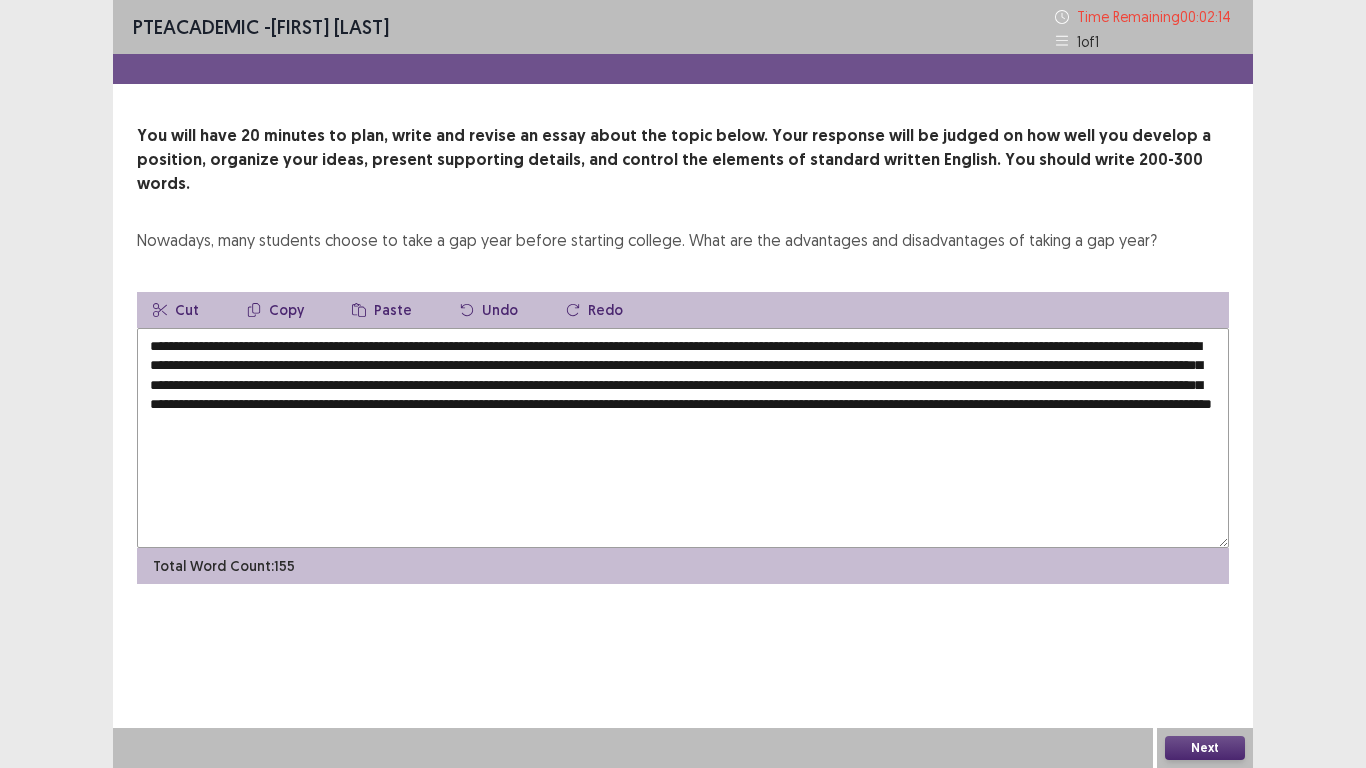 click on "Next" at bounding box center [1205, 748] 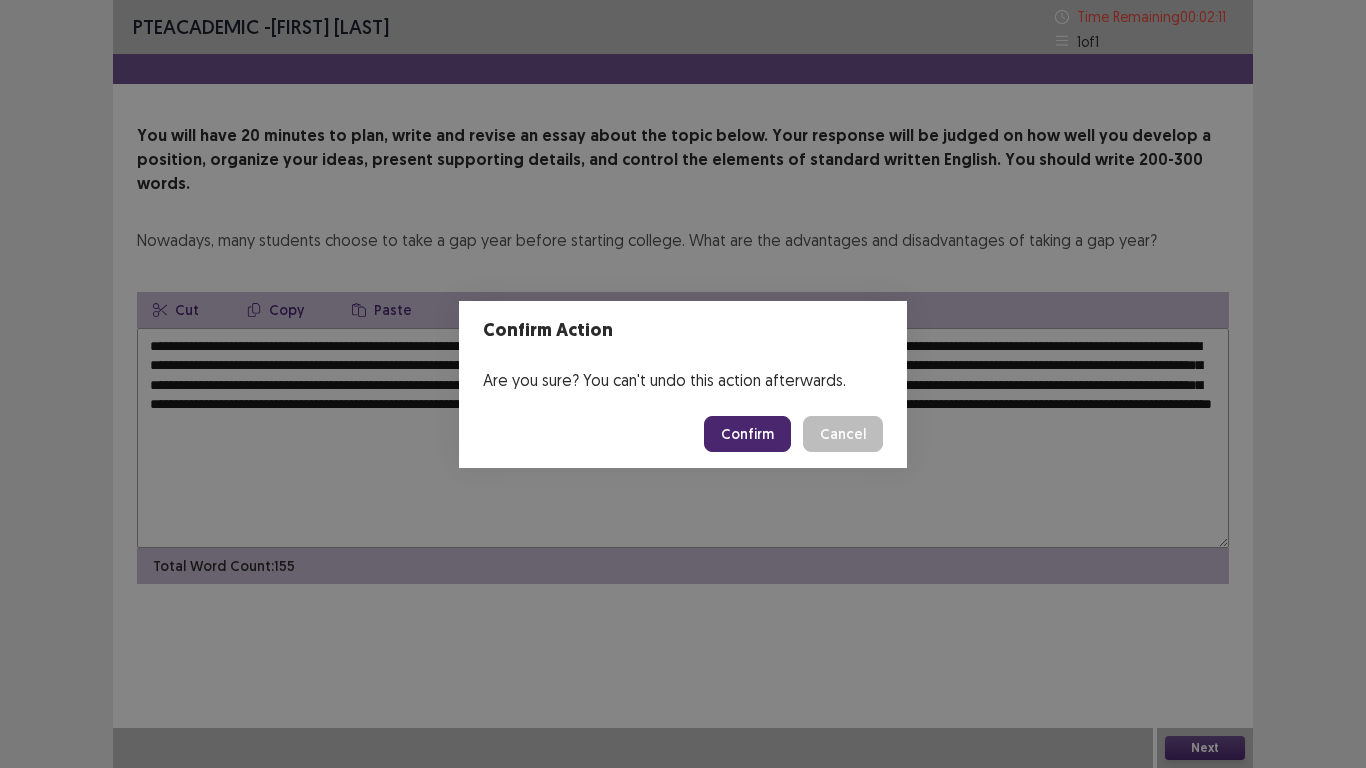 click on "Confirm Action Are you sure? You can't undo this action afterwards. Confirm Cancel" at bounding box center (683, 384) 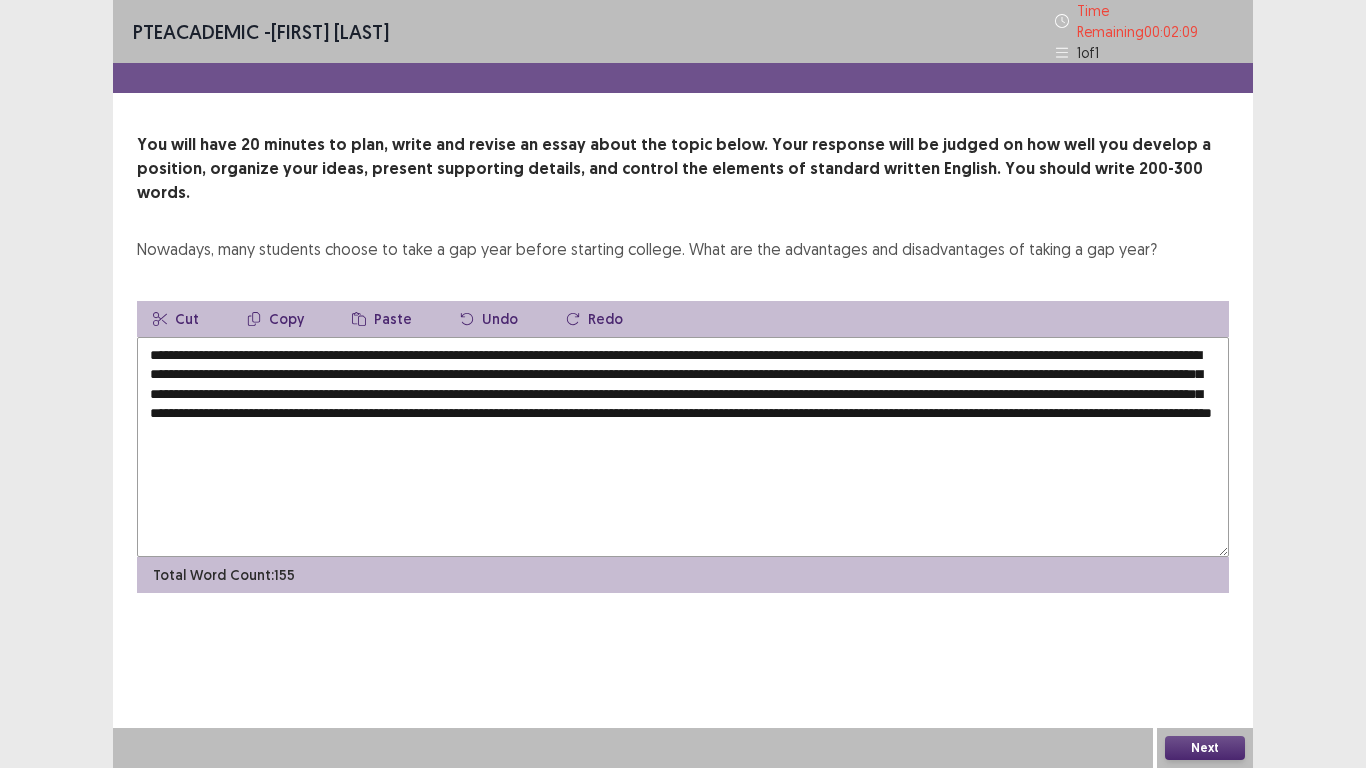 click on "**********" at bounding box center [683, 447] 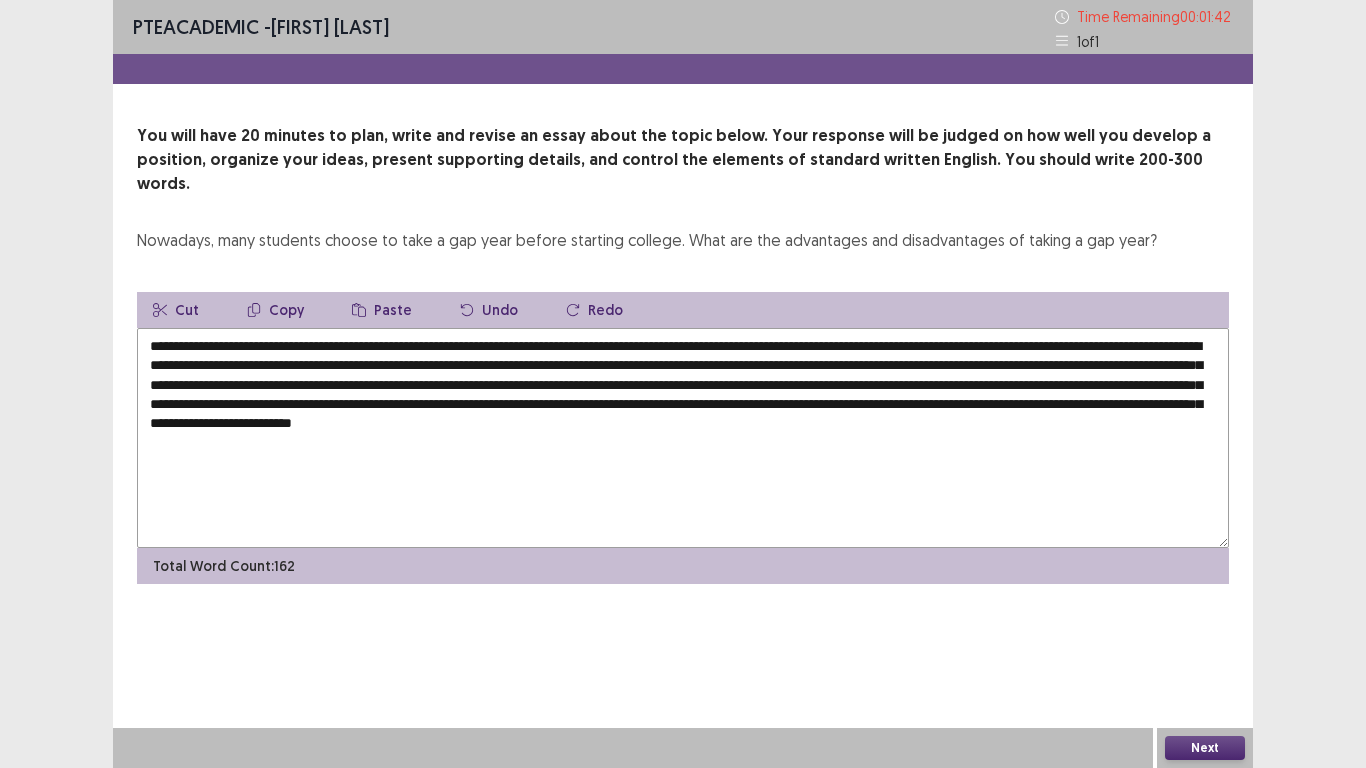 type on "**********" 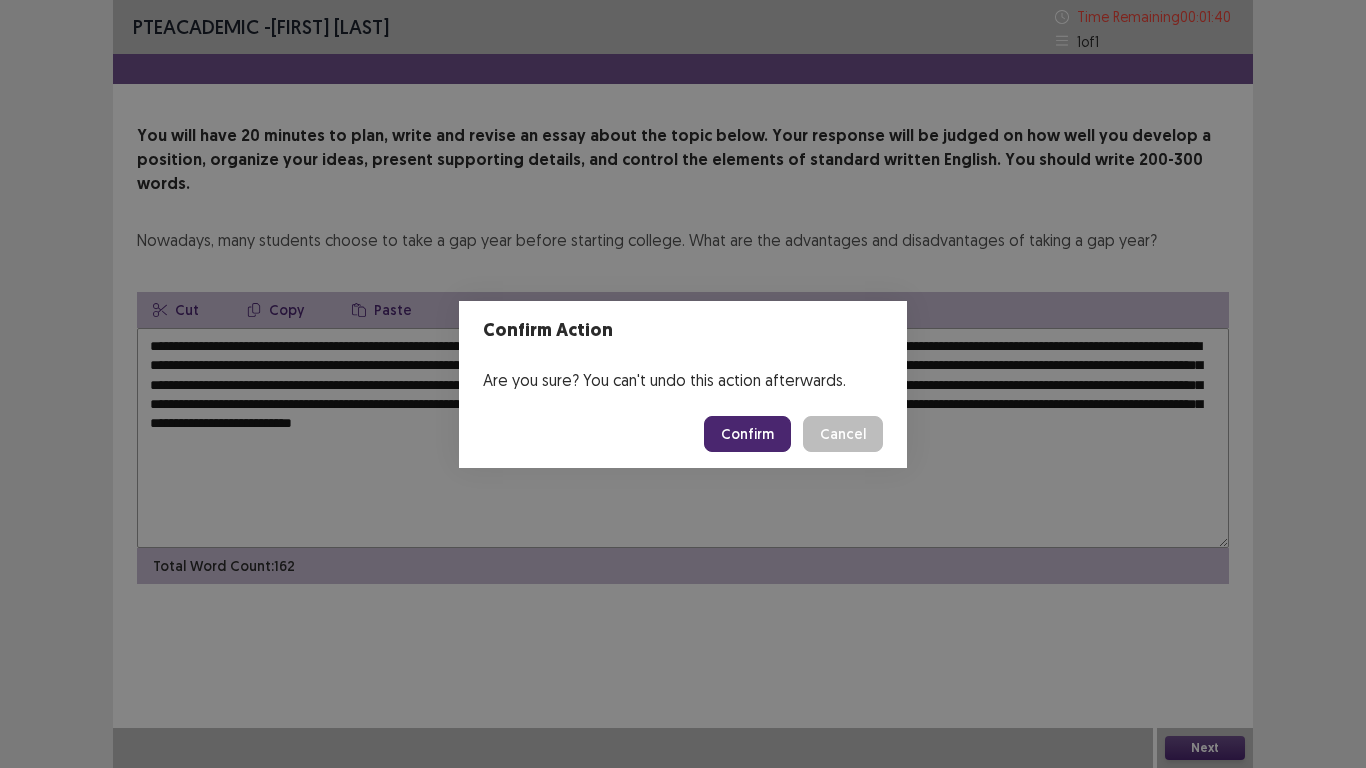 click on "Confirm" at bounding box center [747, 434] 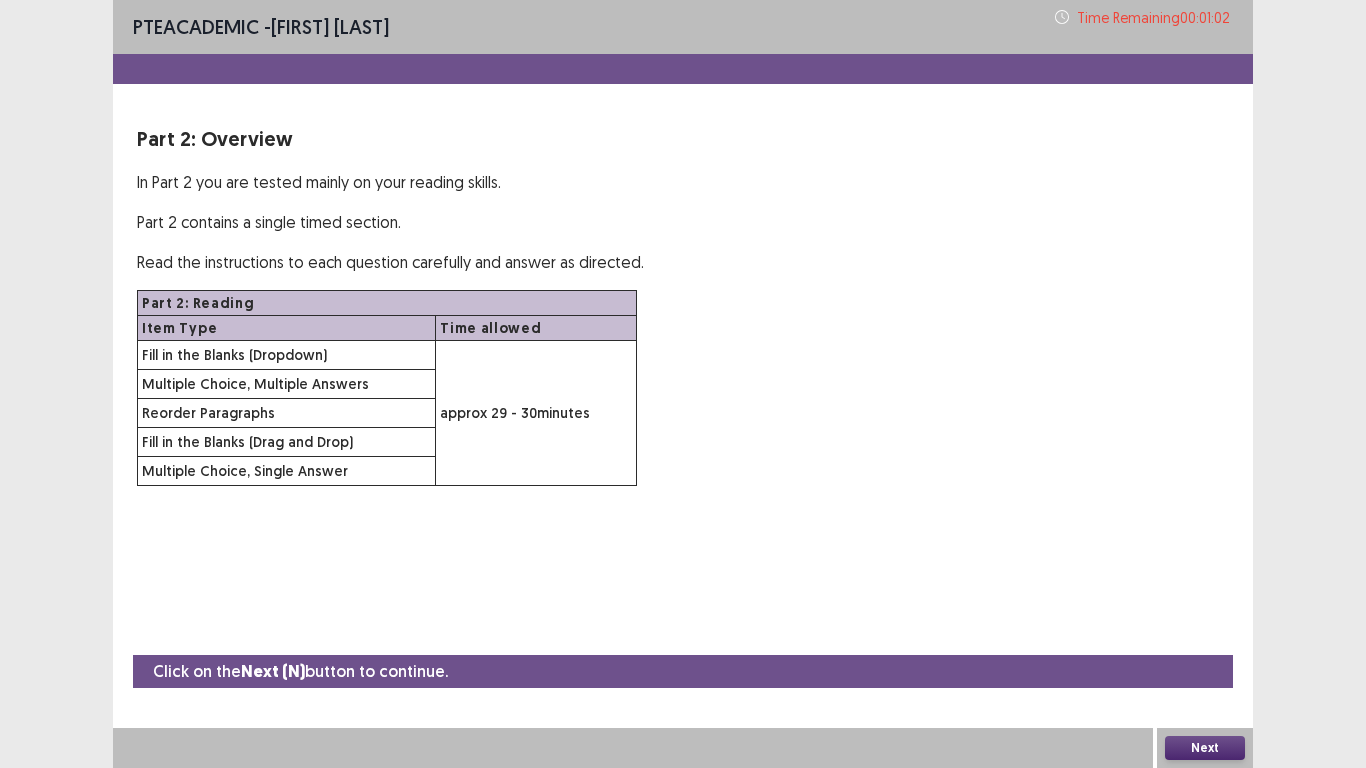 click on "Part 2: Reading Item Type Time allowed Fill in the Blanks (Dropdown) approx 29 - 30  minutes Multiple Choice, Multiple Answers Reorder Paragraphs Fill in the Blanks (Drag and Drop) Multiple Choice, Single Answer" at bounding box center (683, 388) 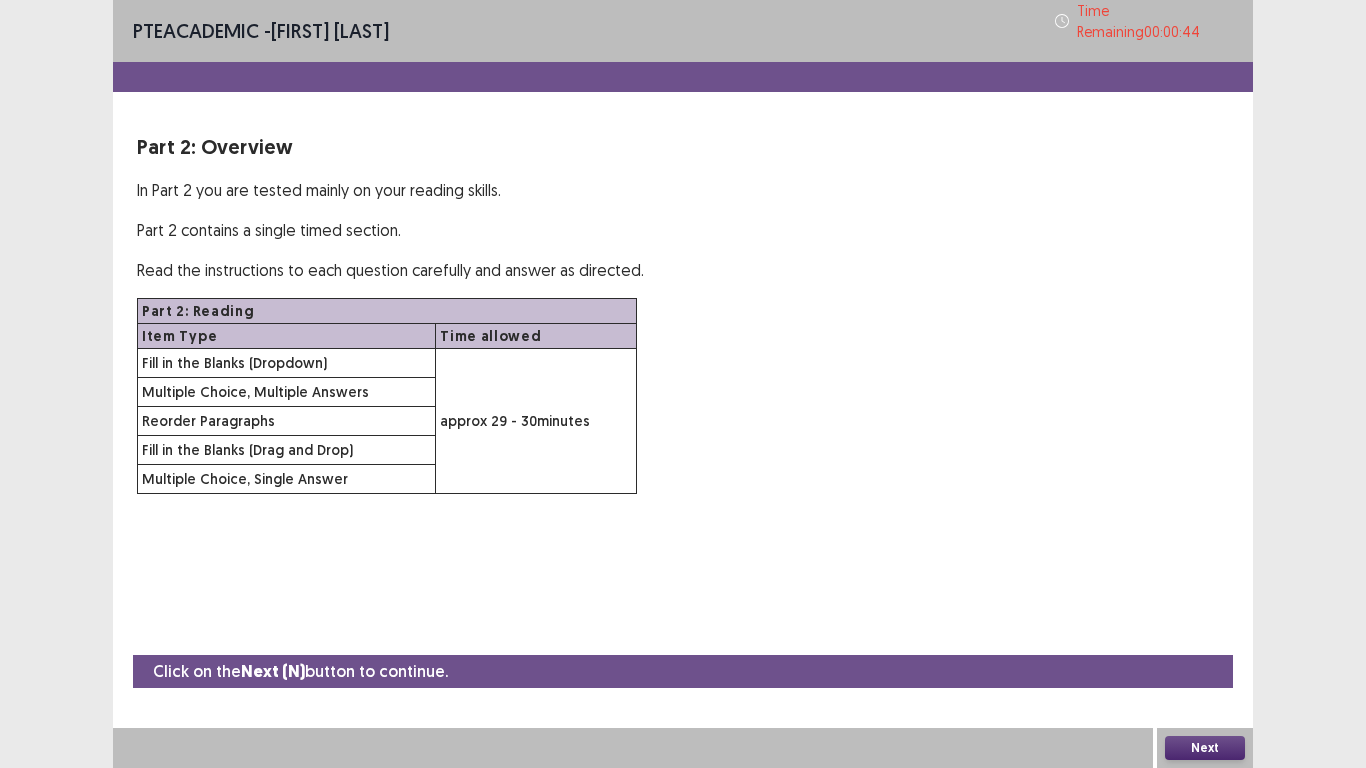 click on "Part 2: Reading Item Type Time allowed Fill in the Blanks (Dropdown) approx 29 - 30  minutes Multiple Choice, Multiple Answers Reorder Paragraphs Fill in the Blanks (Drag and Drop) Multiple Choice, Single Answer" at bounding box center [683, 396] 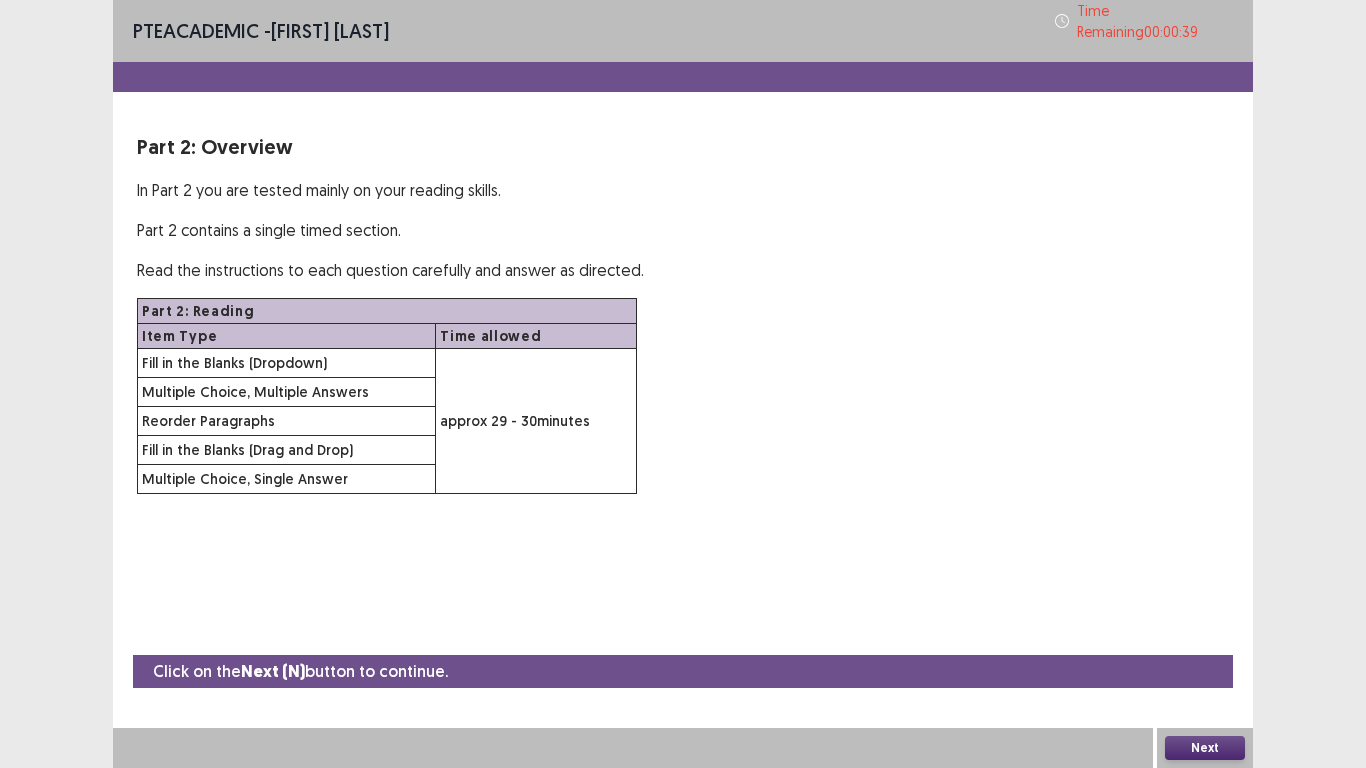 click on "Next" at bounding box center (1205, 748) 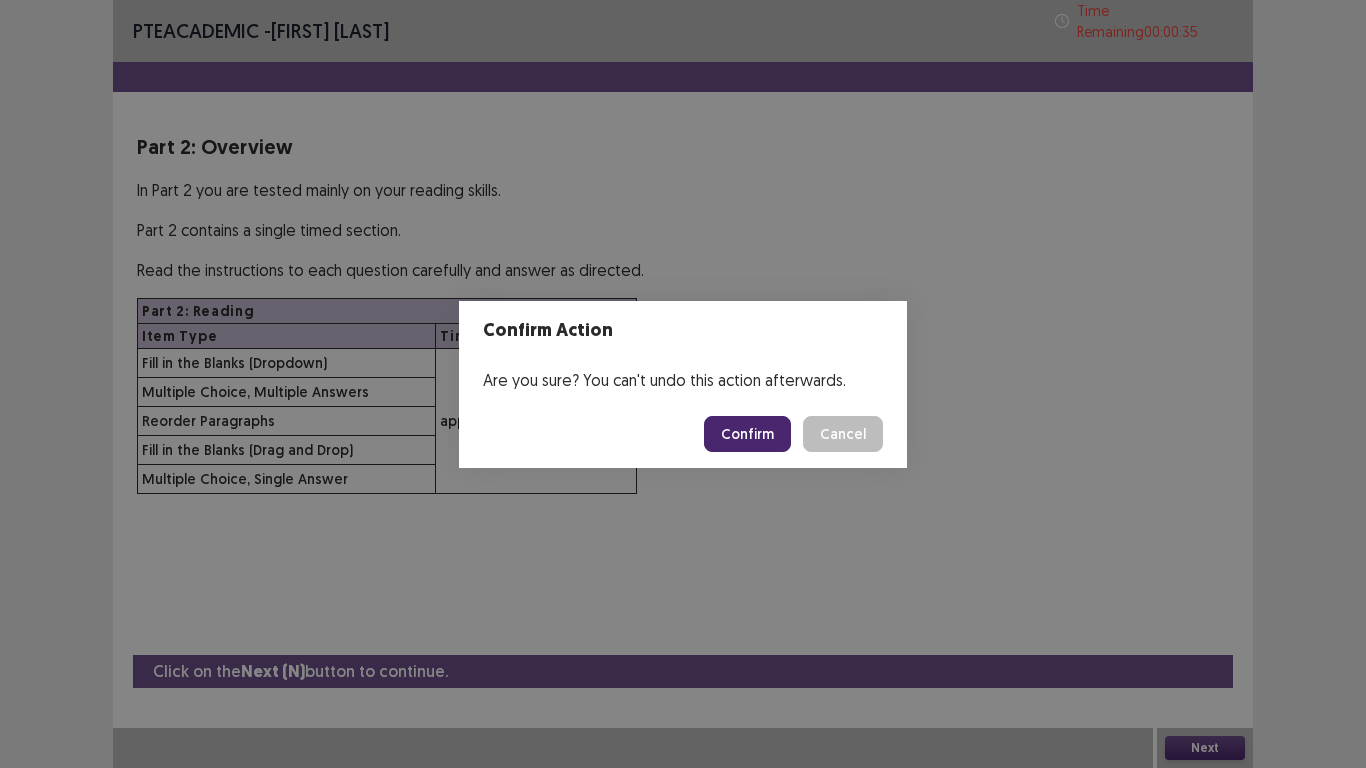 click on "Confirm" at bounding box center [747, 434] 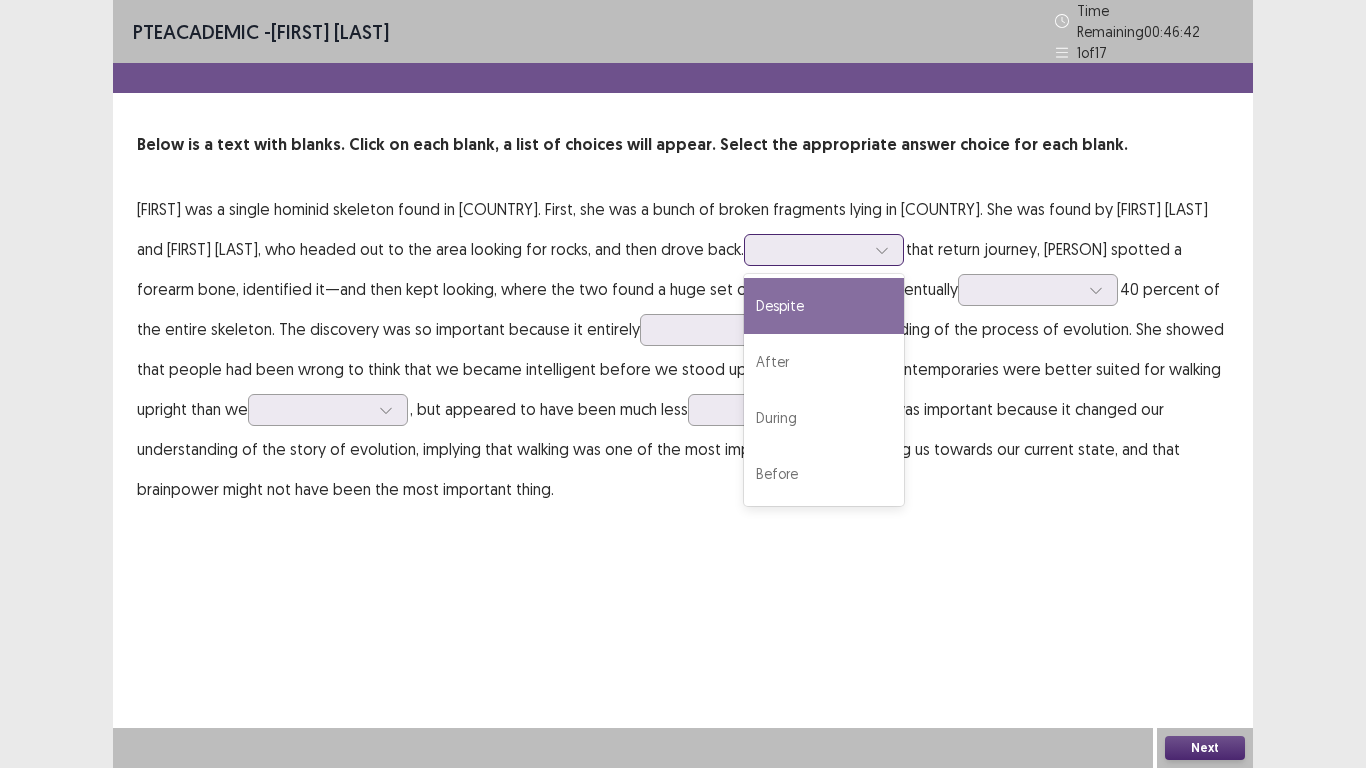 click 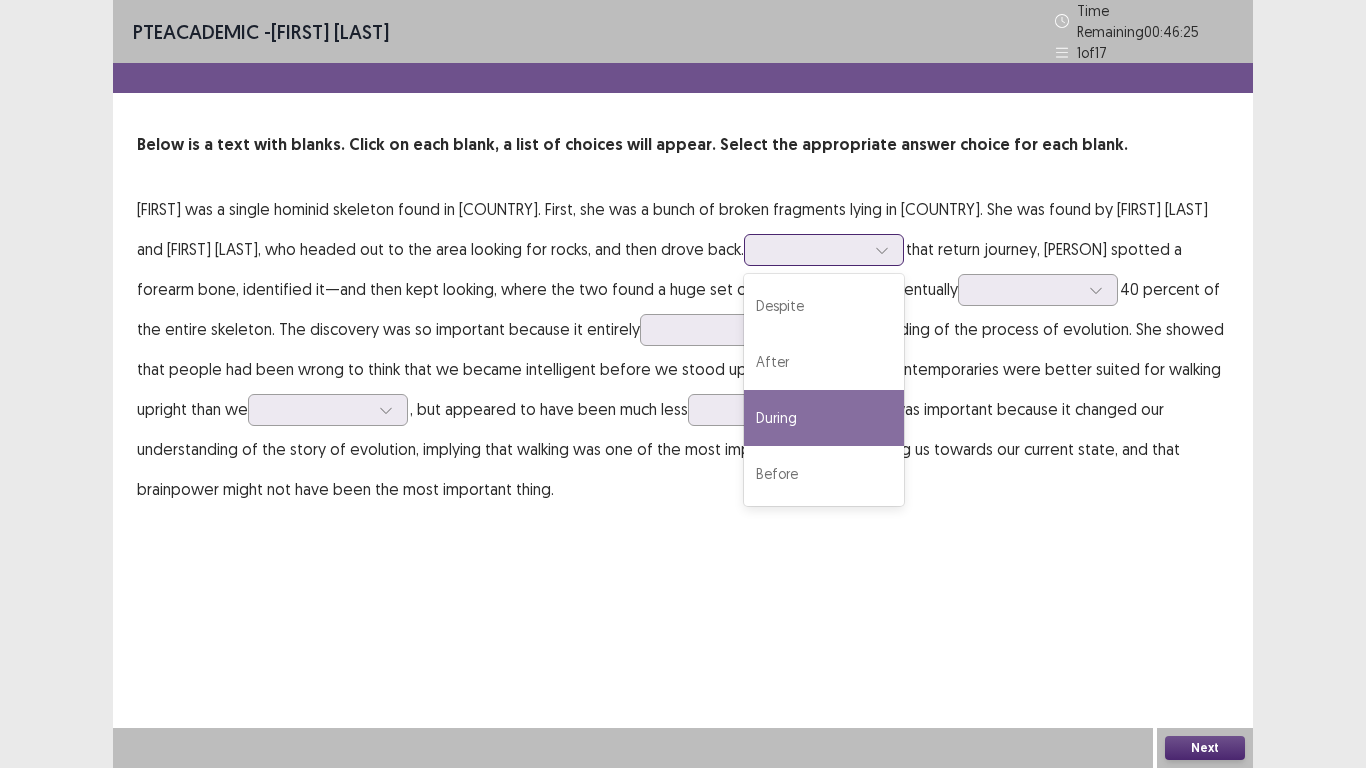 click on "During" at bounding box center (824, 418) 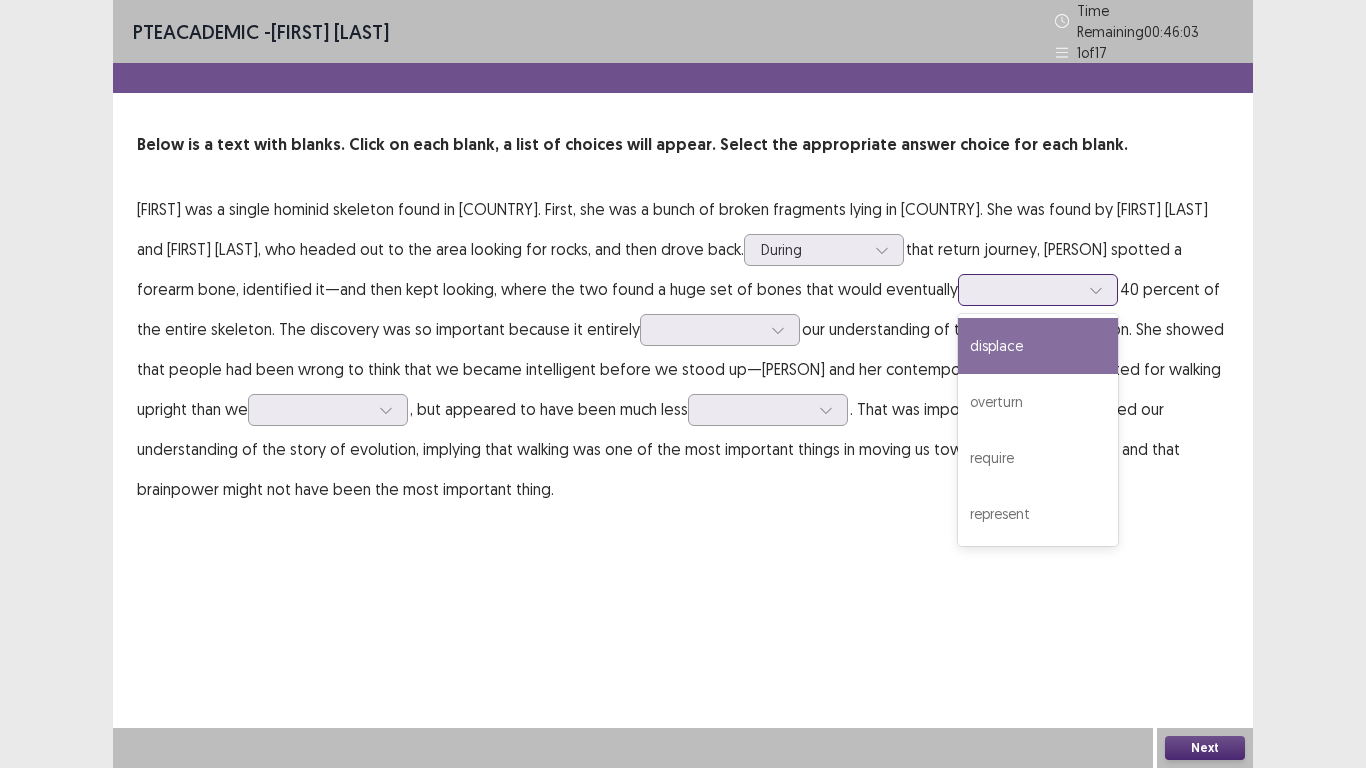 click 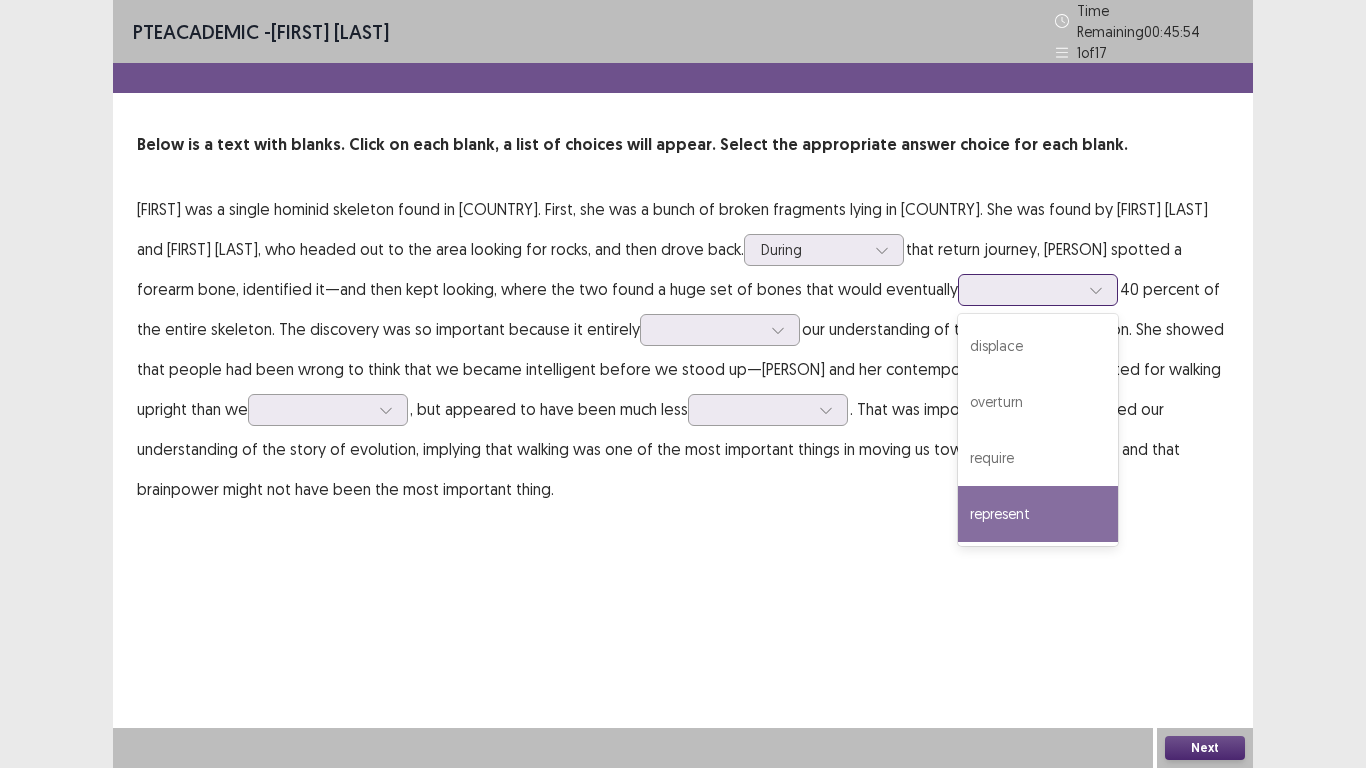 click on "represent" at bounding box center [1038, 514] 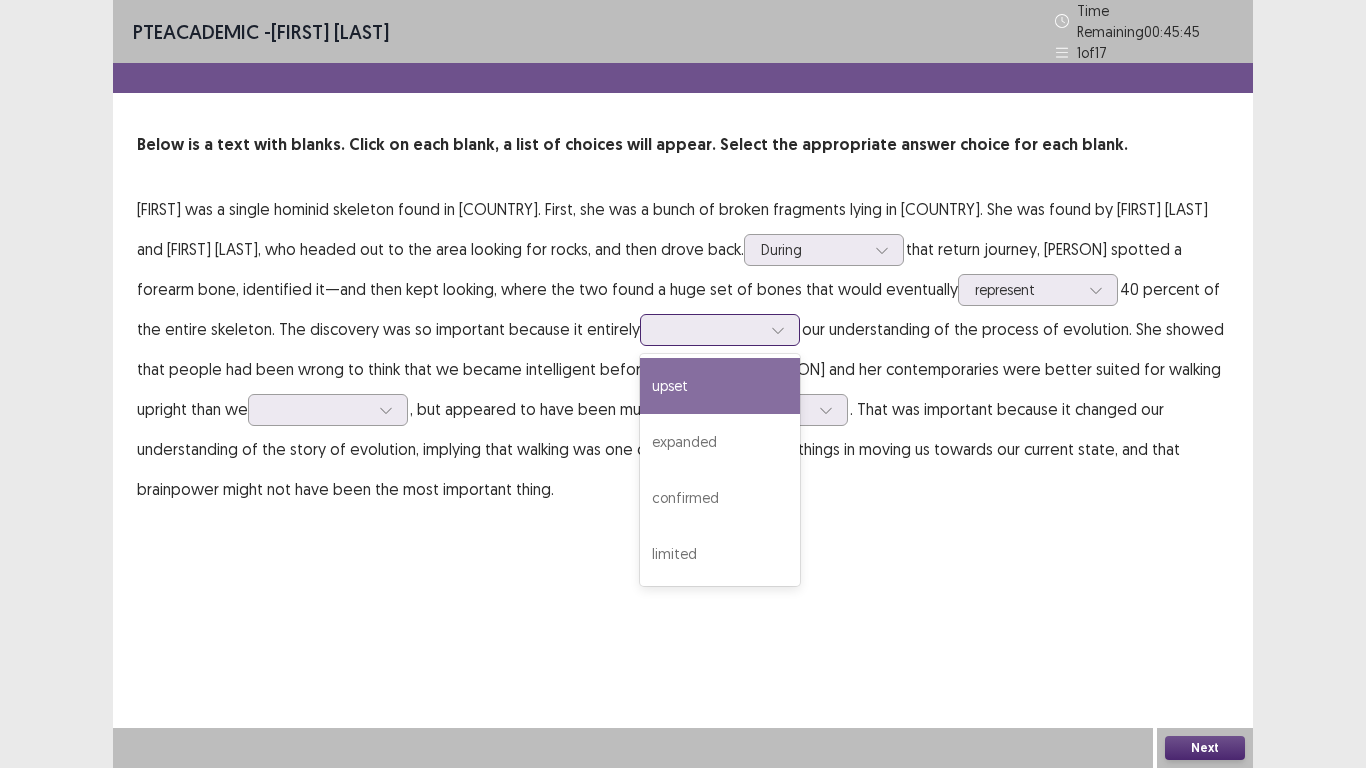 click 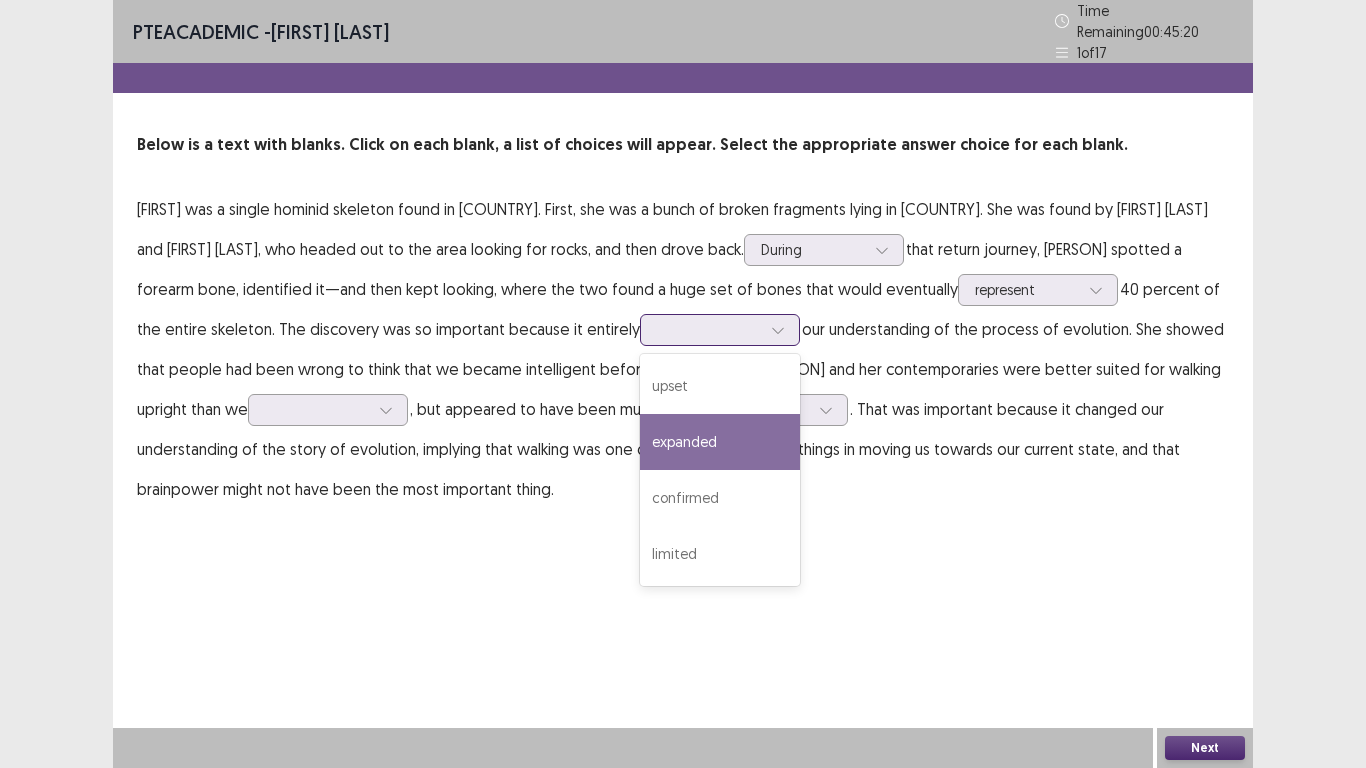 click on "expanded" at bounding box center (720, 442) 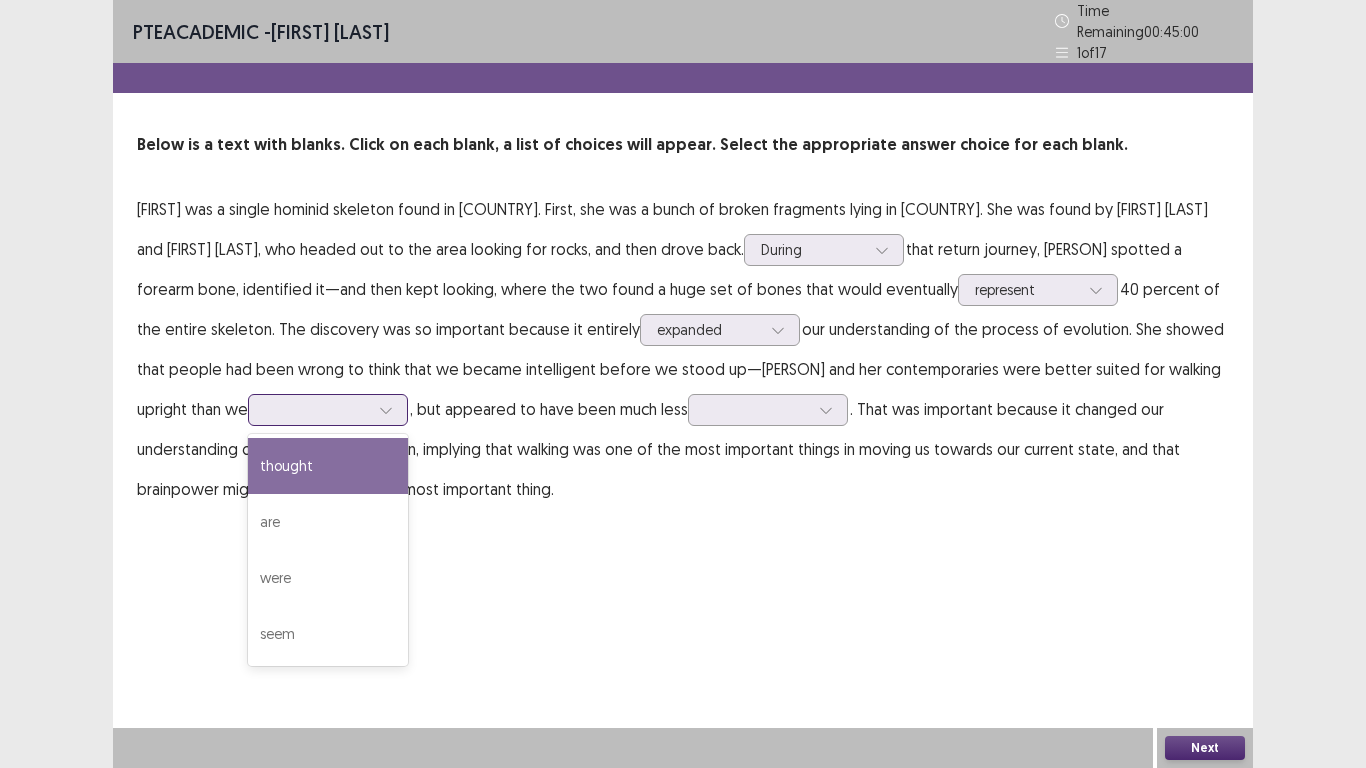 click at bounding box center (386, 410) 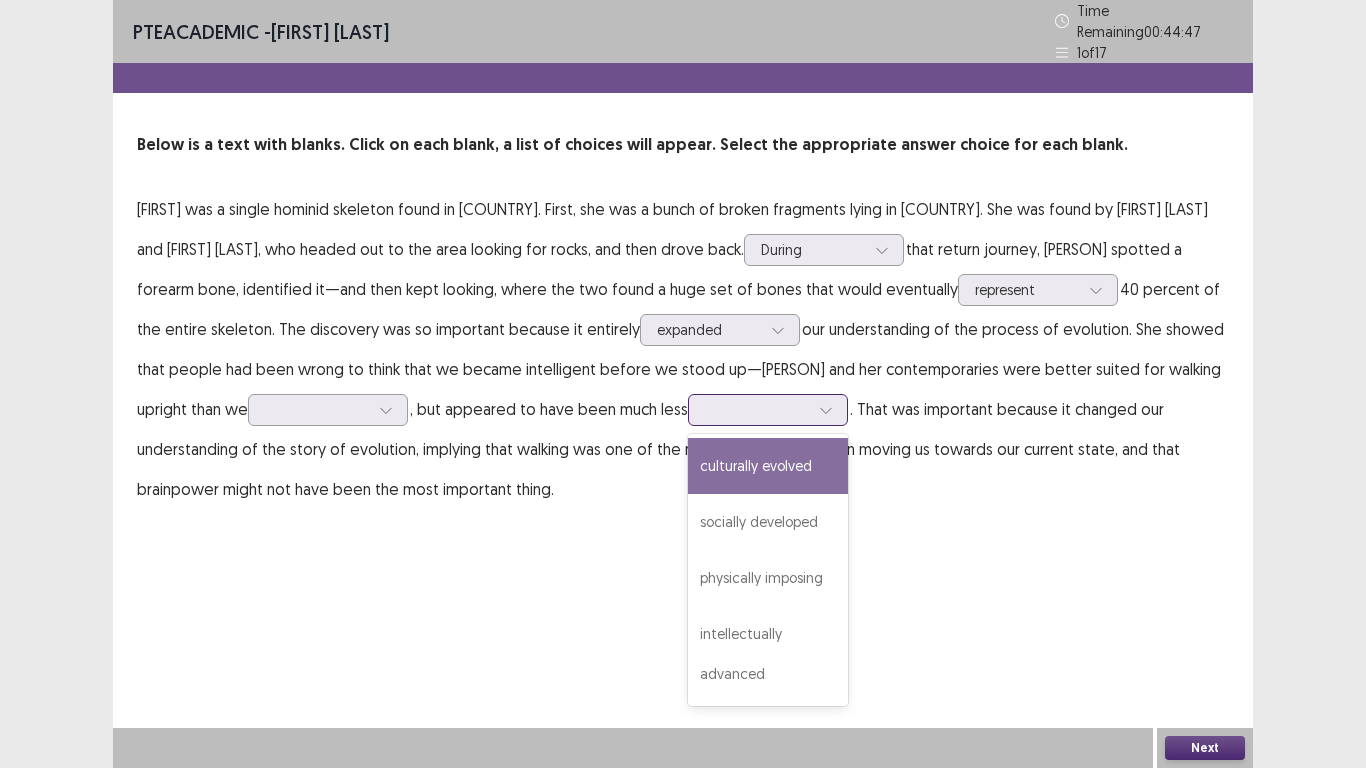 click at bounding box center [826, 410] 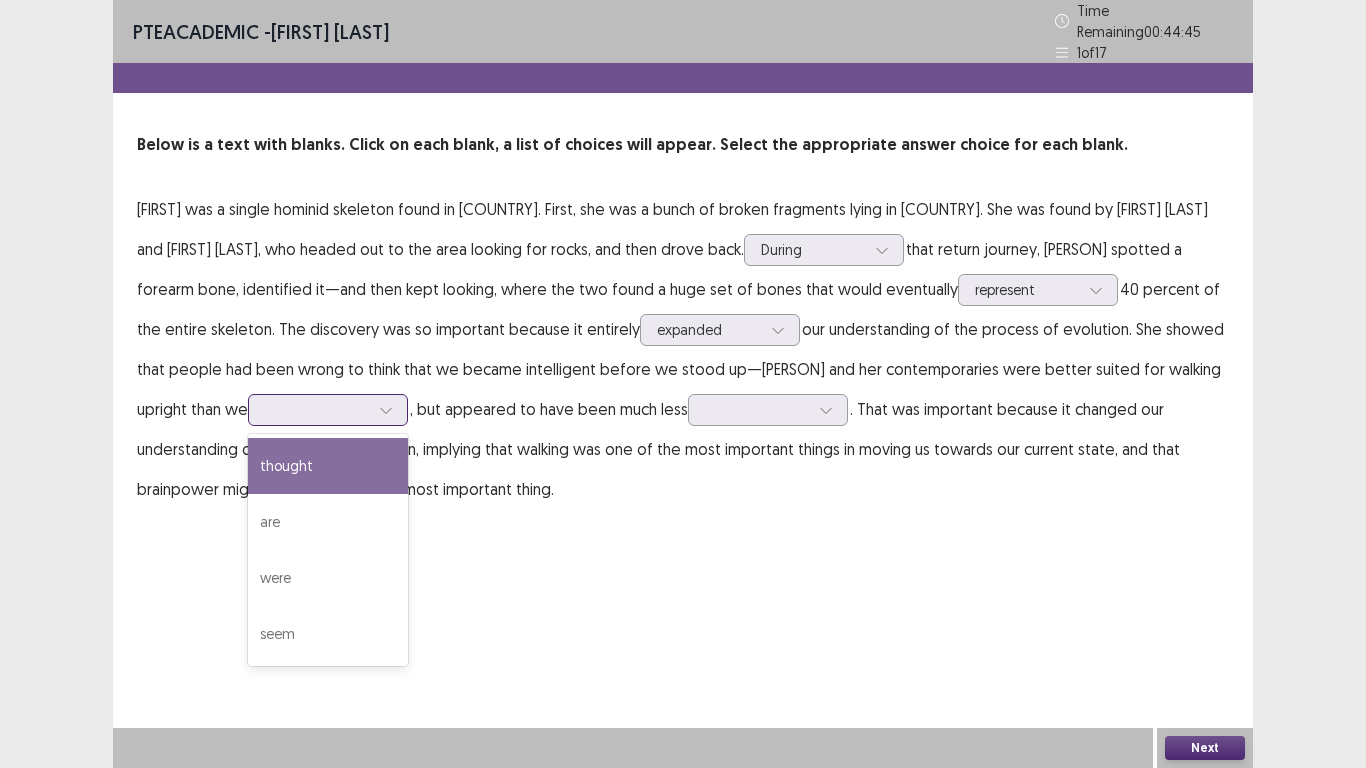 click 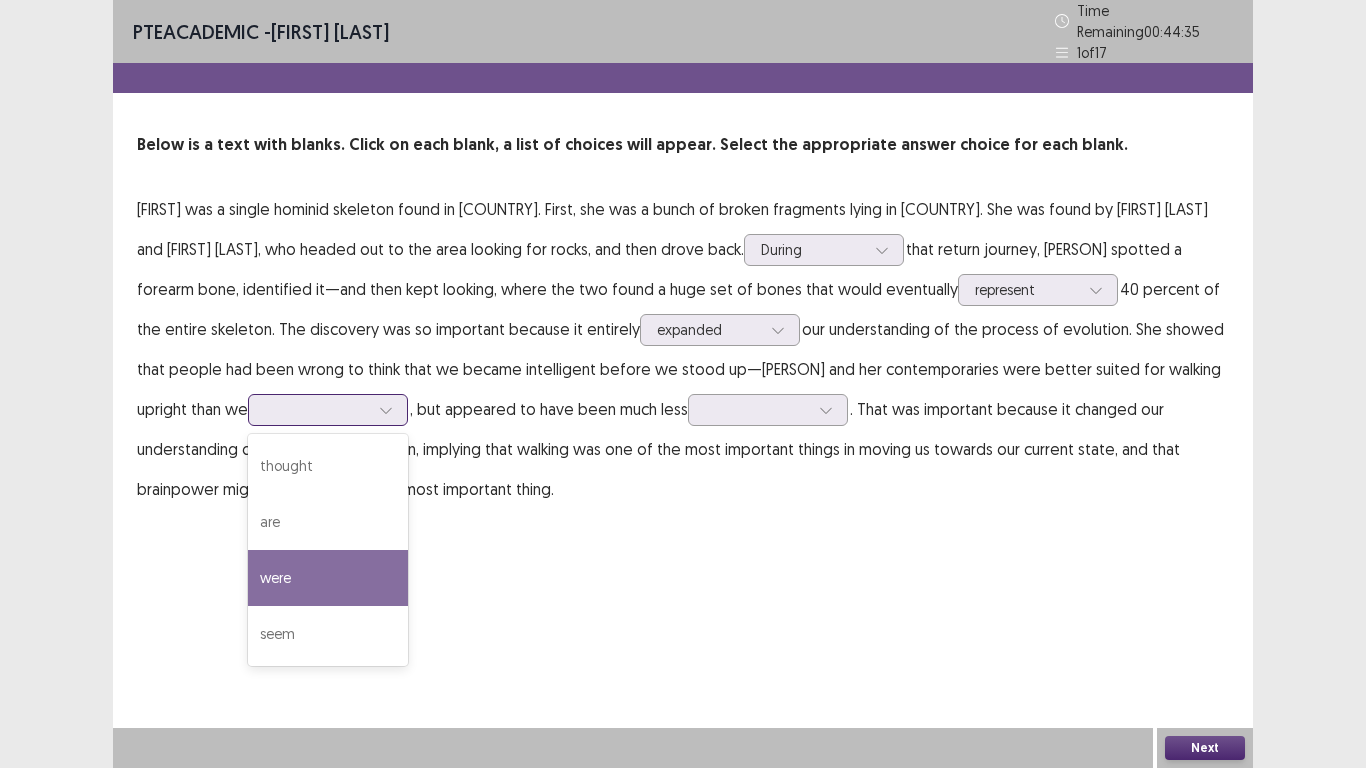 click on "were" at bounding box center (328, 578) 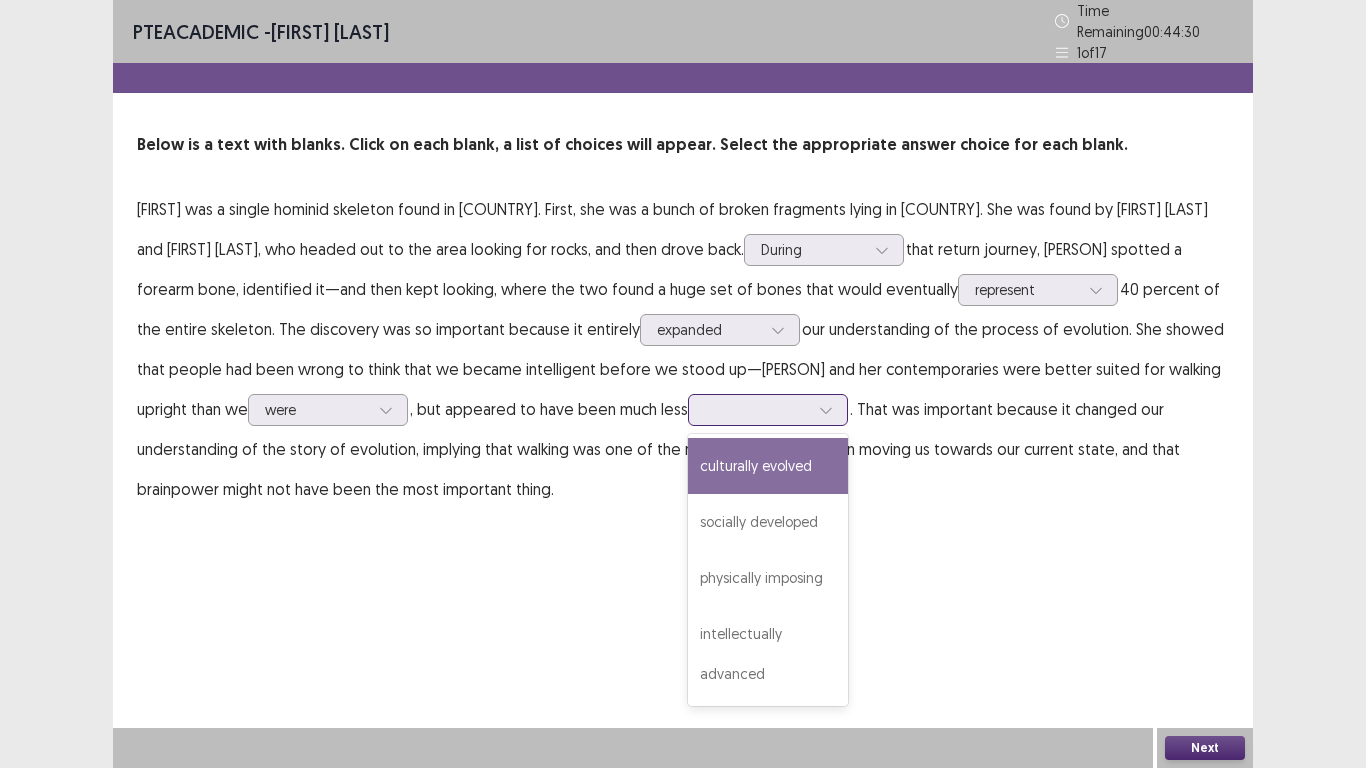 click at bounding box center [826, 410] 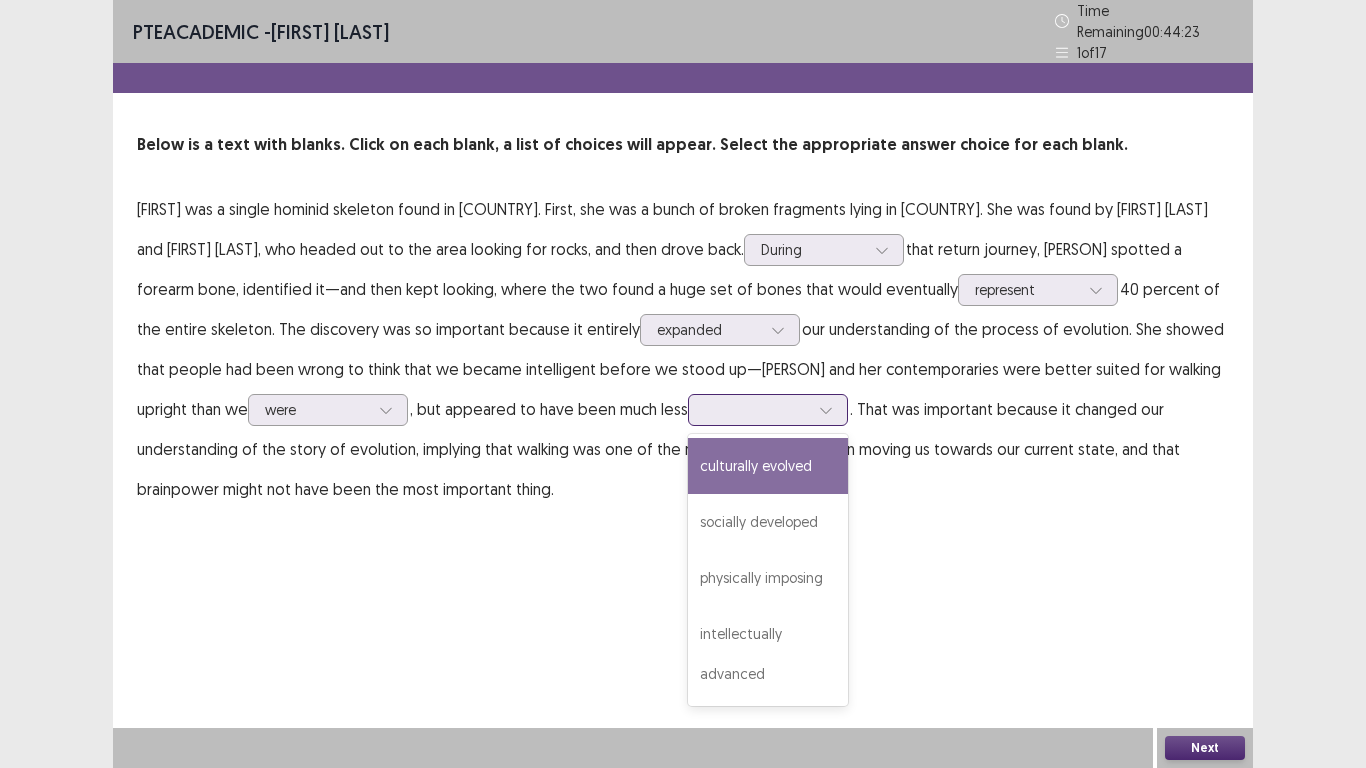 click on "culturally evolved" at bounding box center [768, 466] 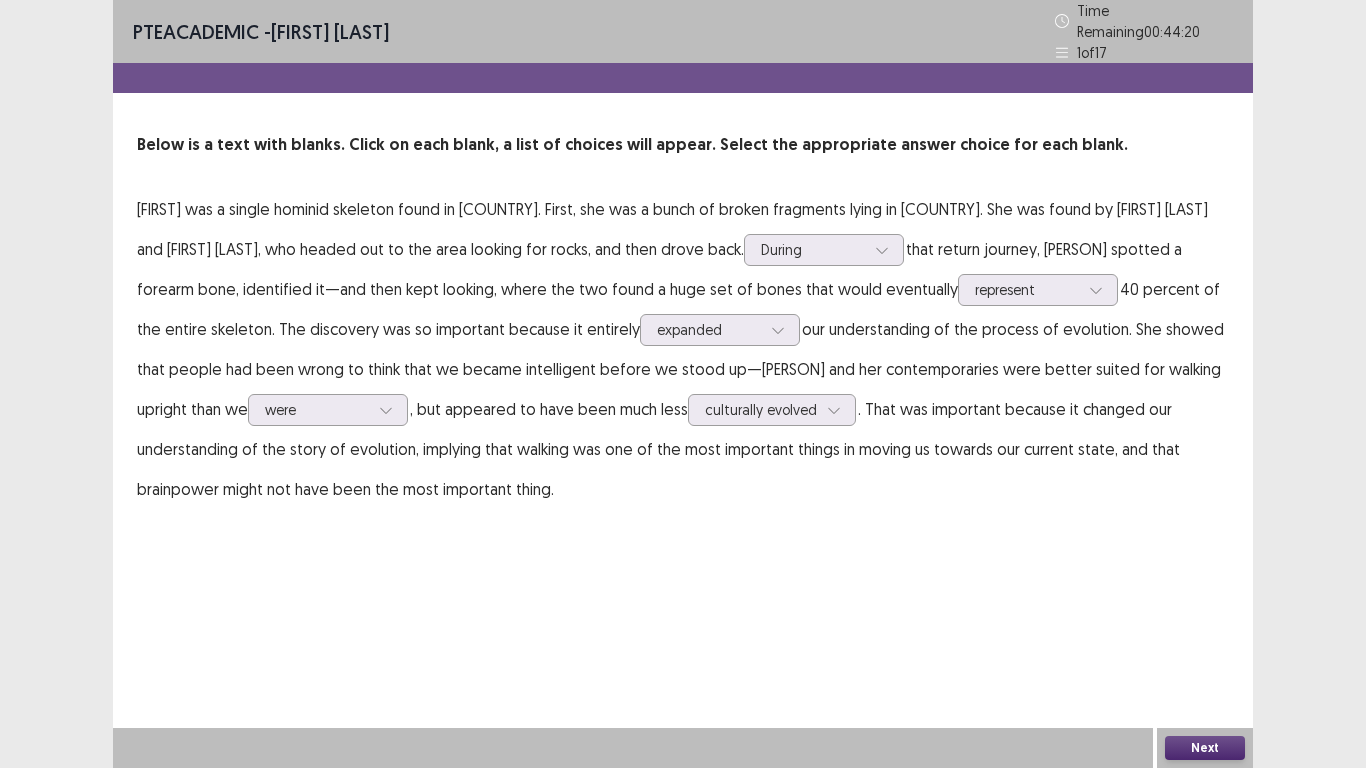 click on "Next" at bounding box center (1205, 748) 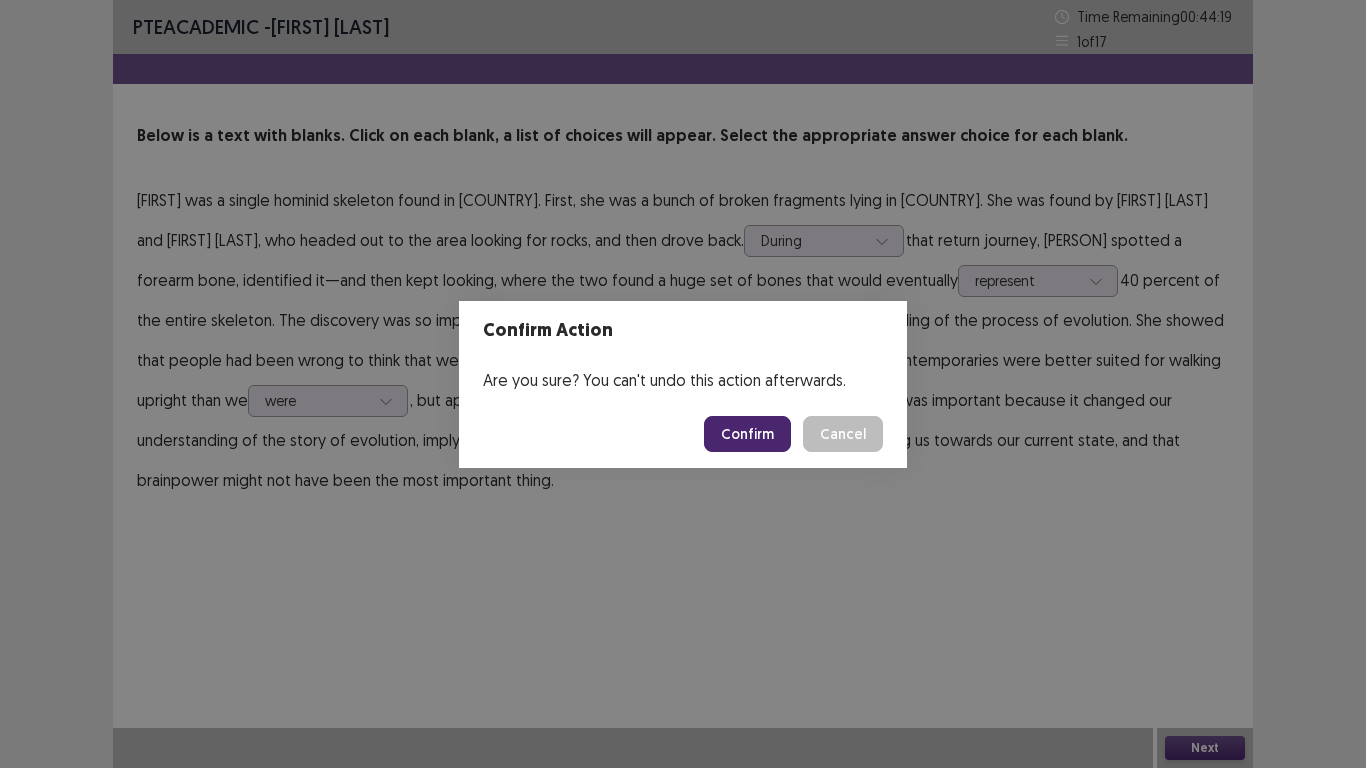 click on "Confirm" at bounding box center (747, 434) 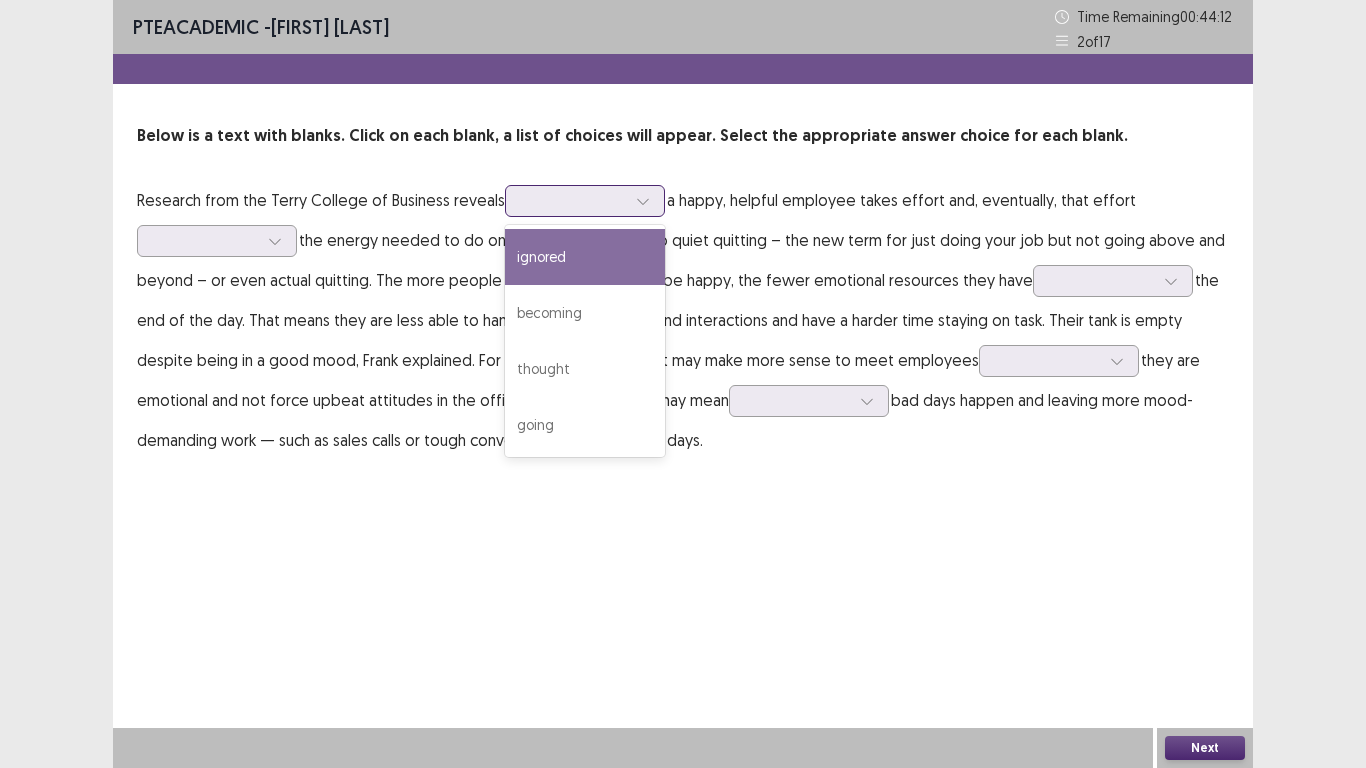 click 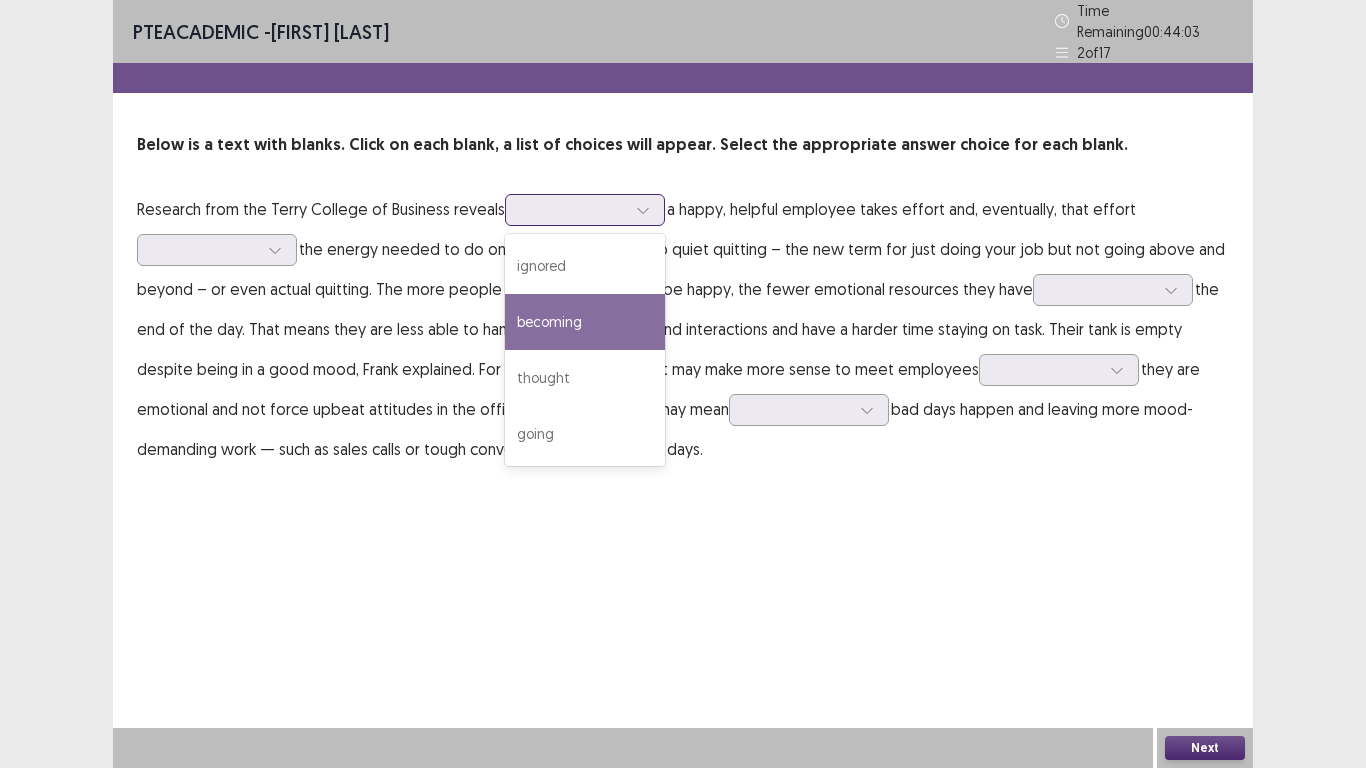 click on "becoming" at bounding box center (585, 322) 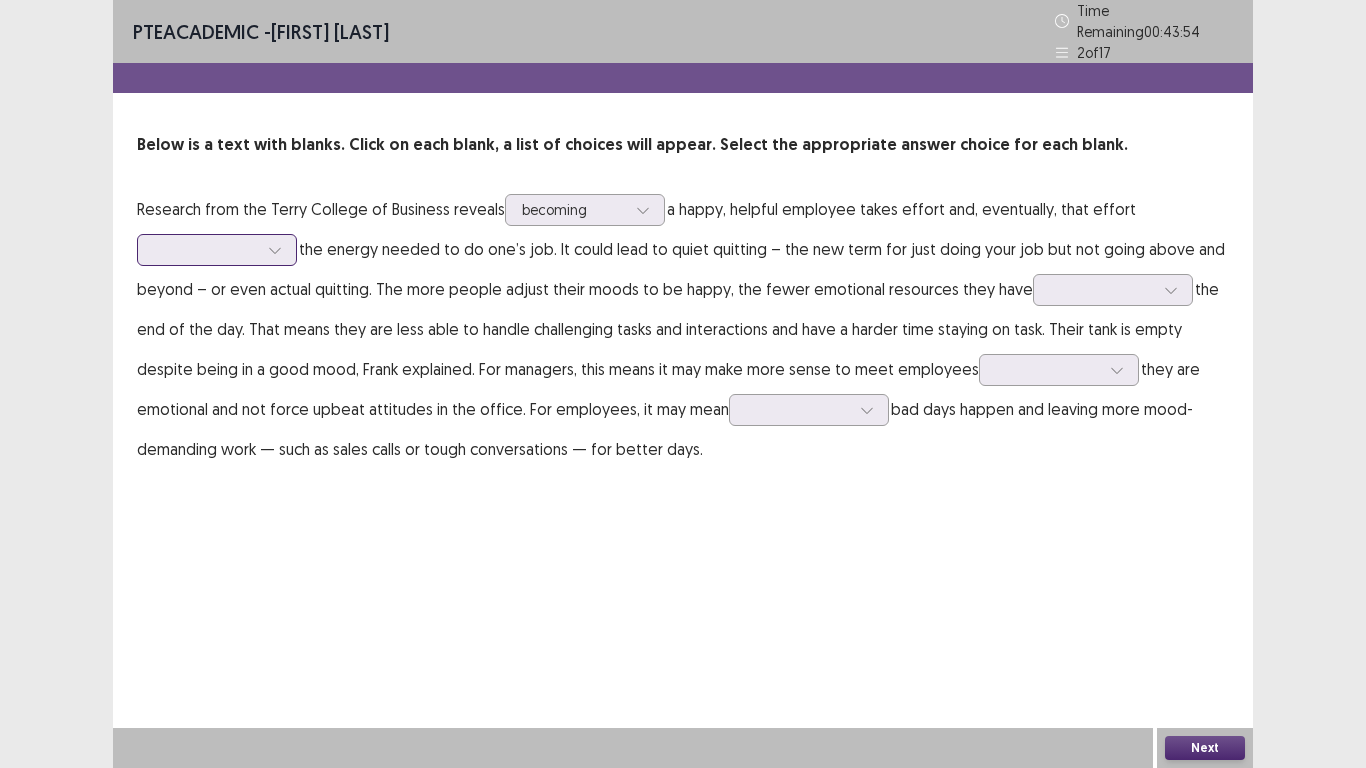 click 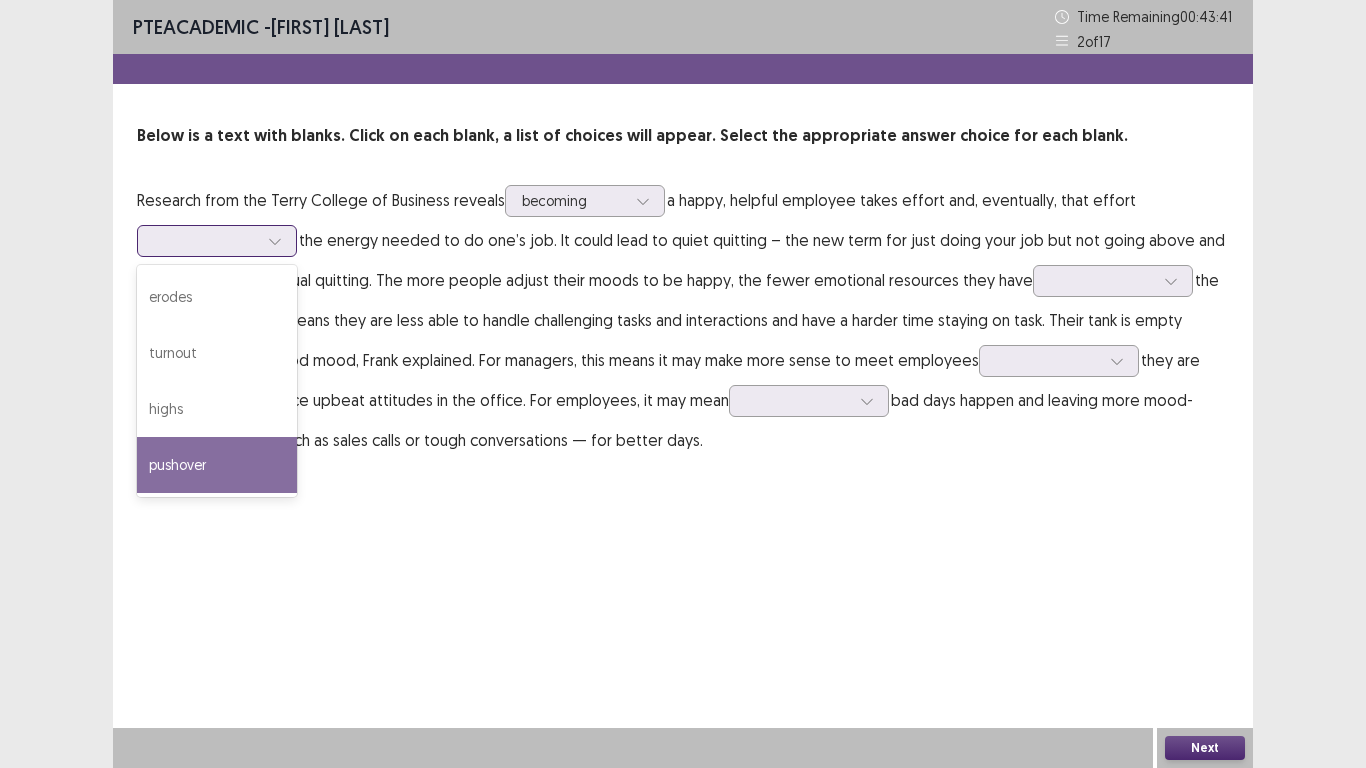 click on "pushover" at bounding box center (217, 465) 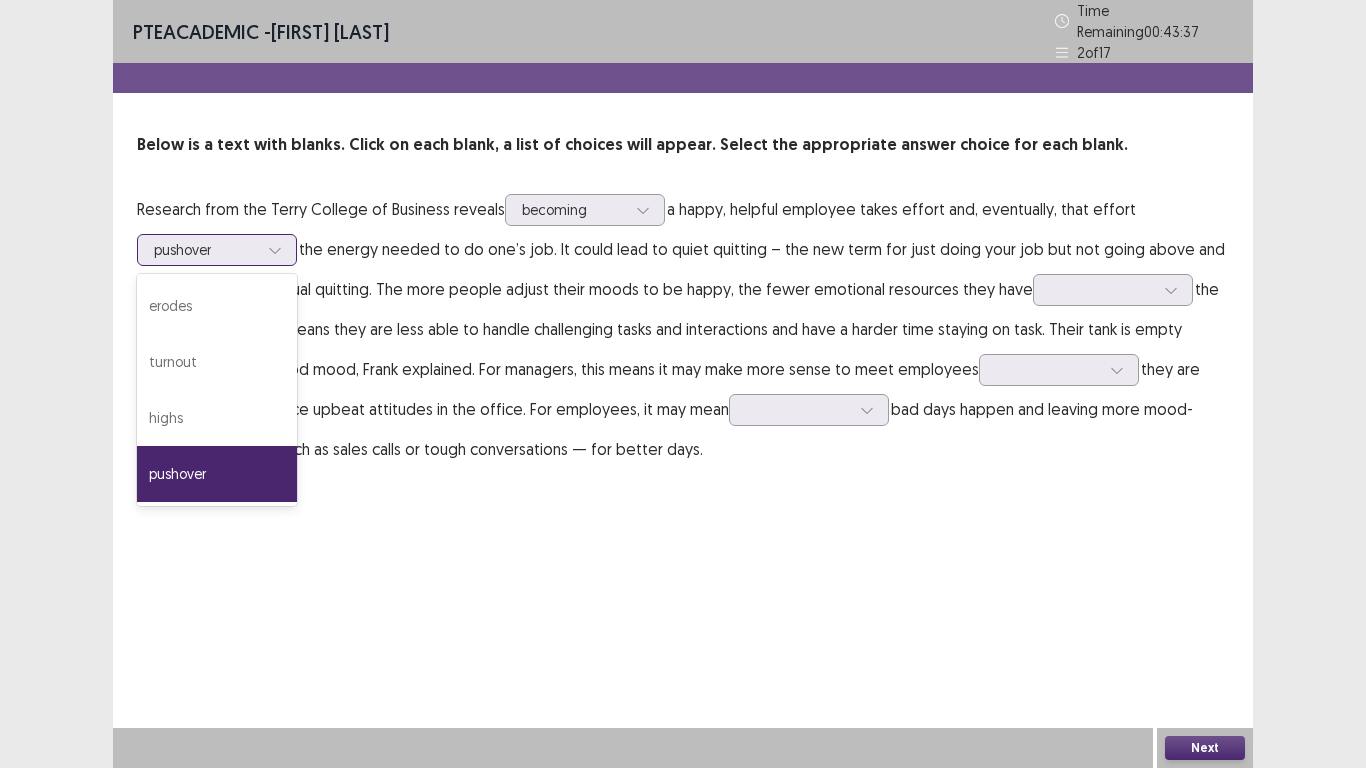 click at bounding box center (275, 250) 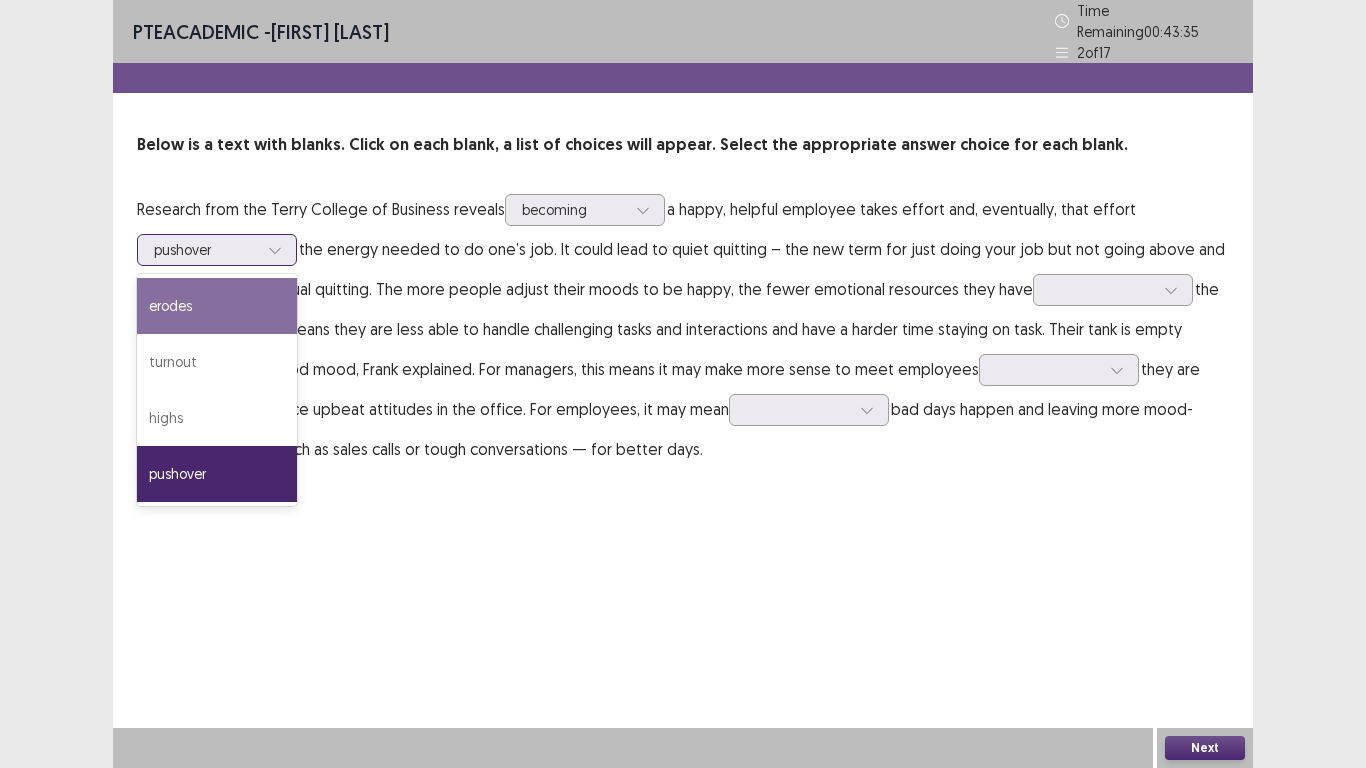 click on "erodes" at bounding box center (217, 306) 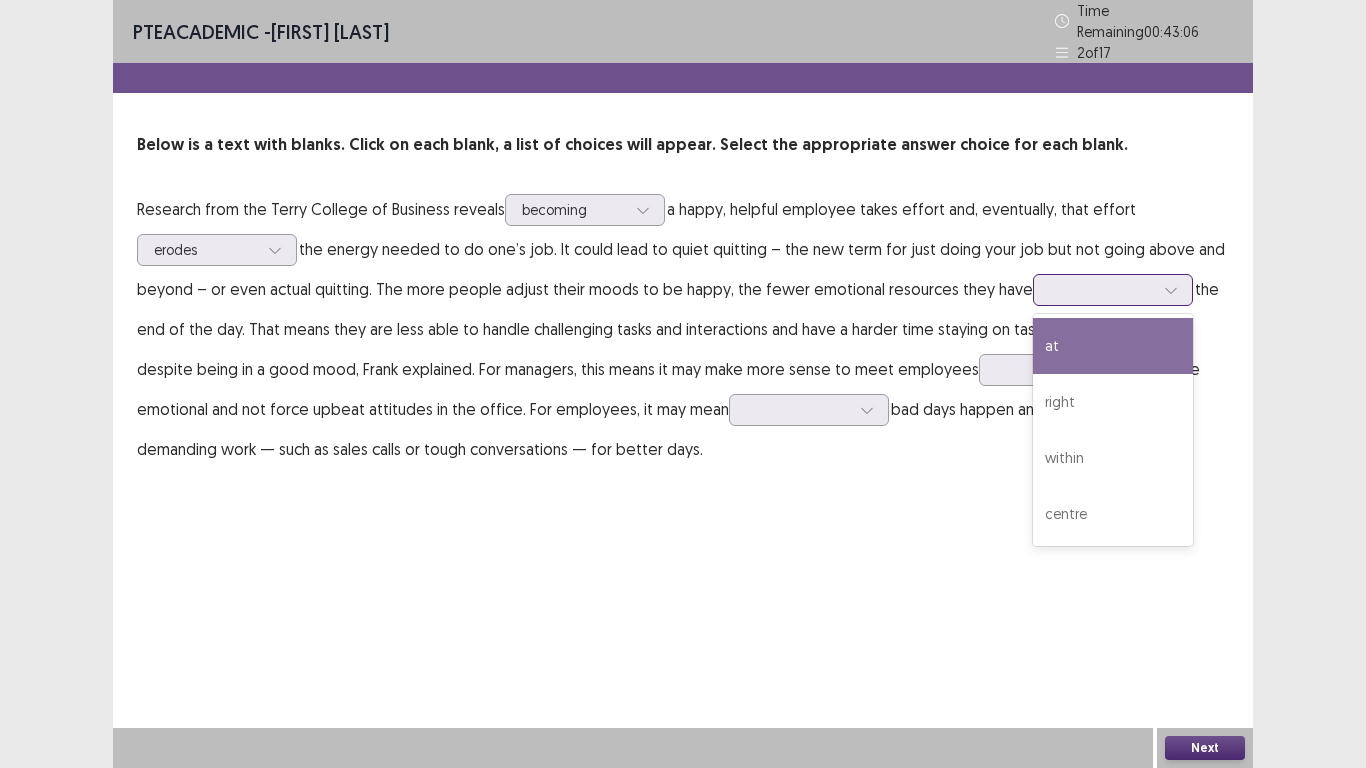 click 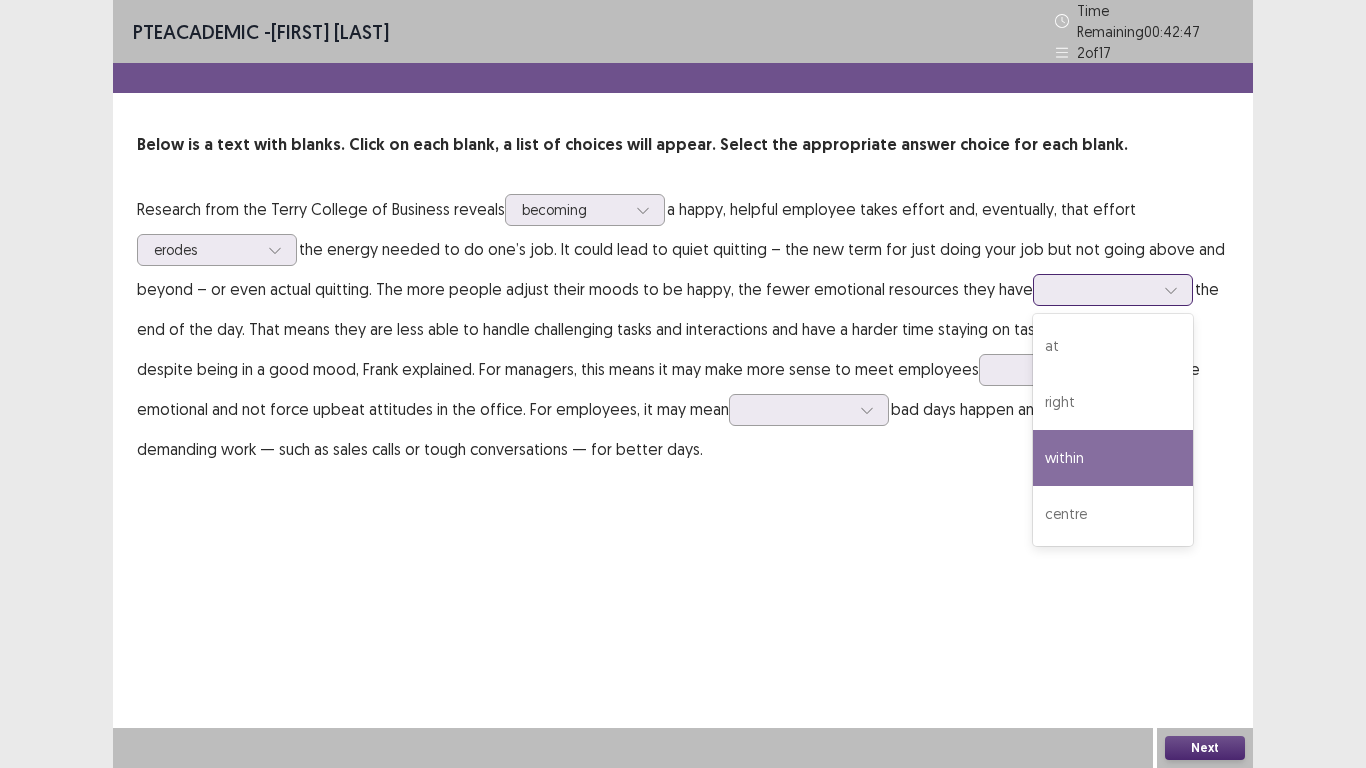 click on "within" at bounding box center [1113, 458] 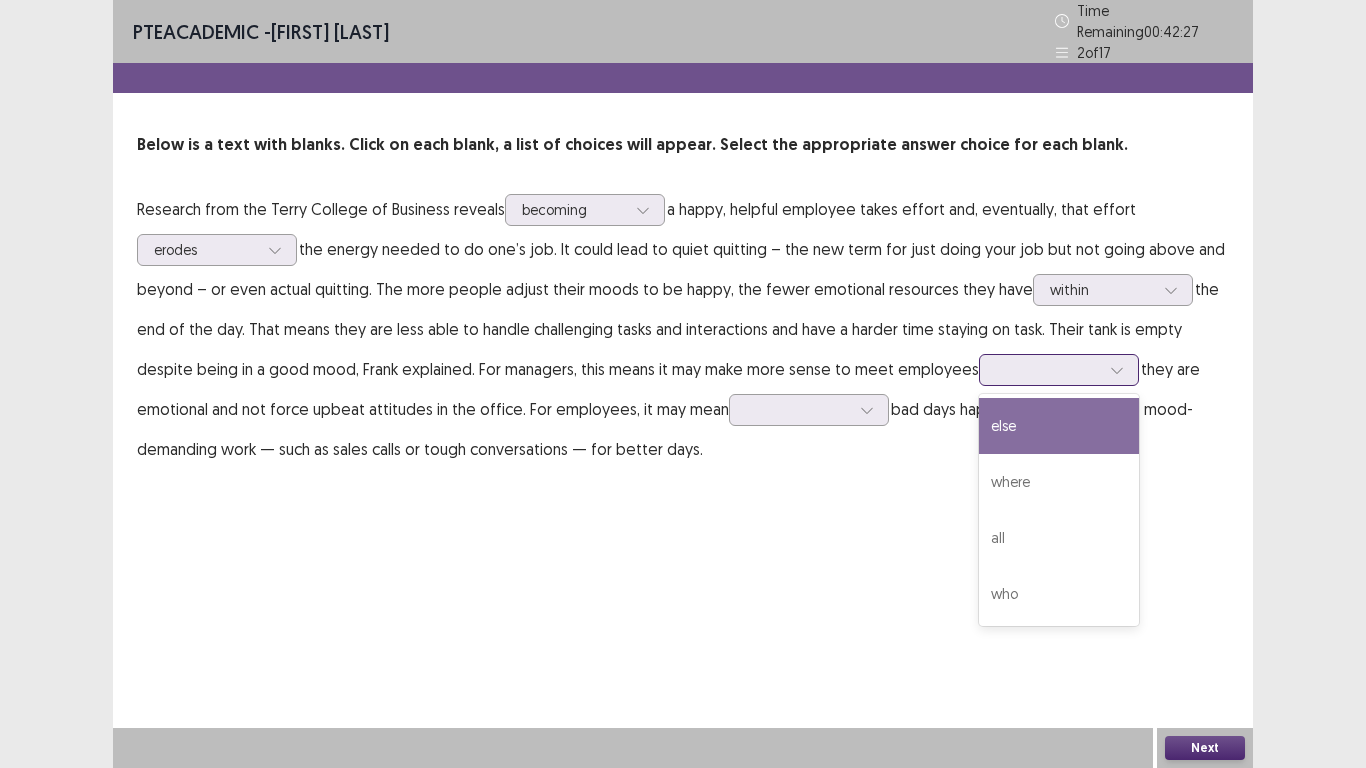 click 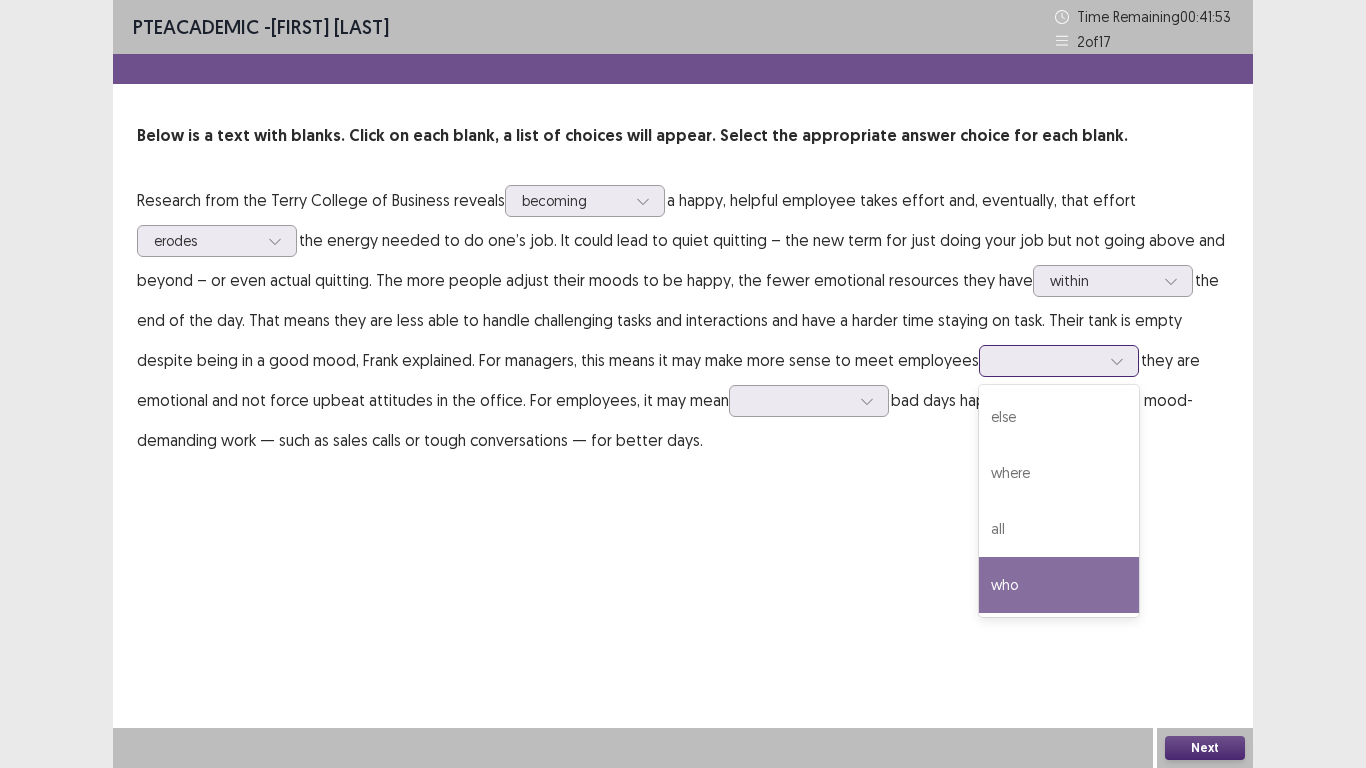 click on "who" at bounding box center (1059, 585) 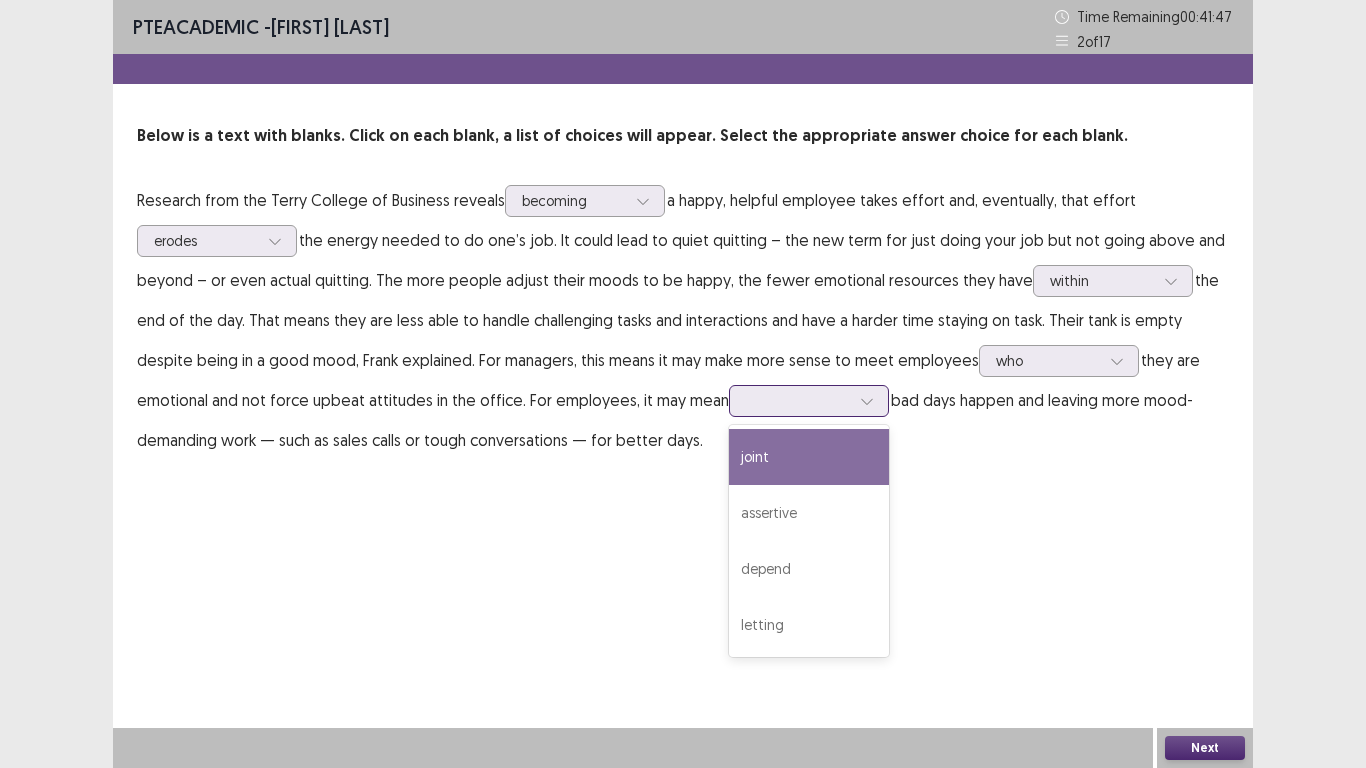 click 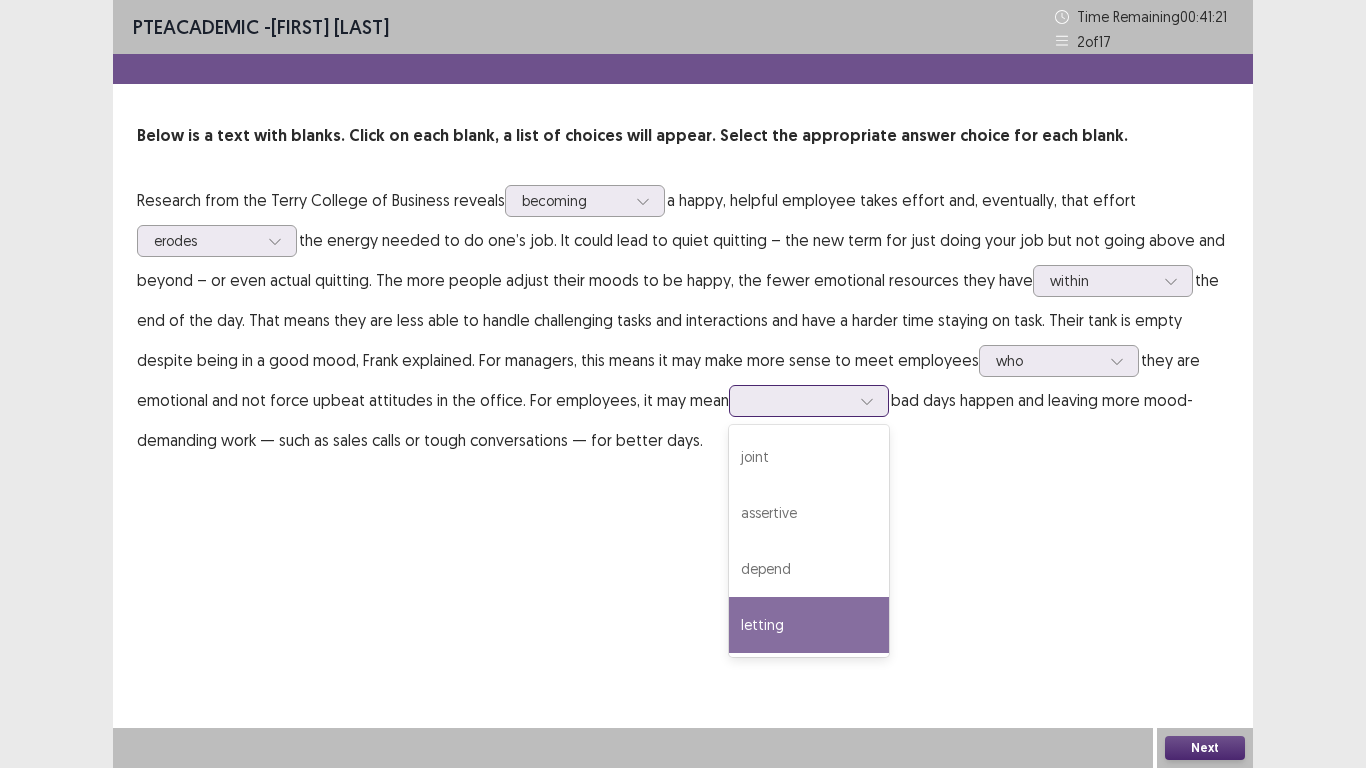 click on "letting" at bounding box center [809, 625] 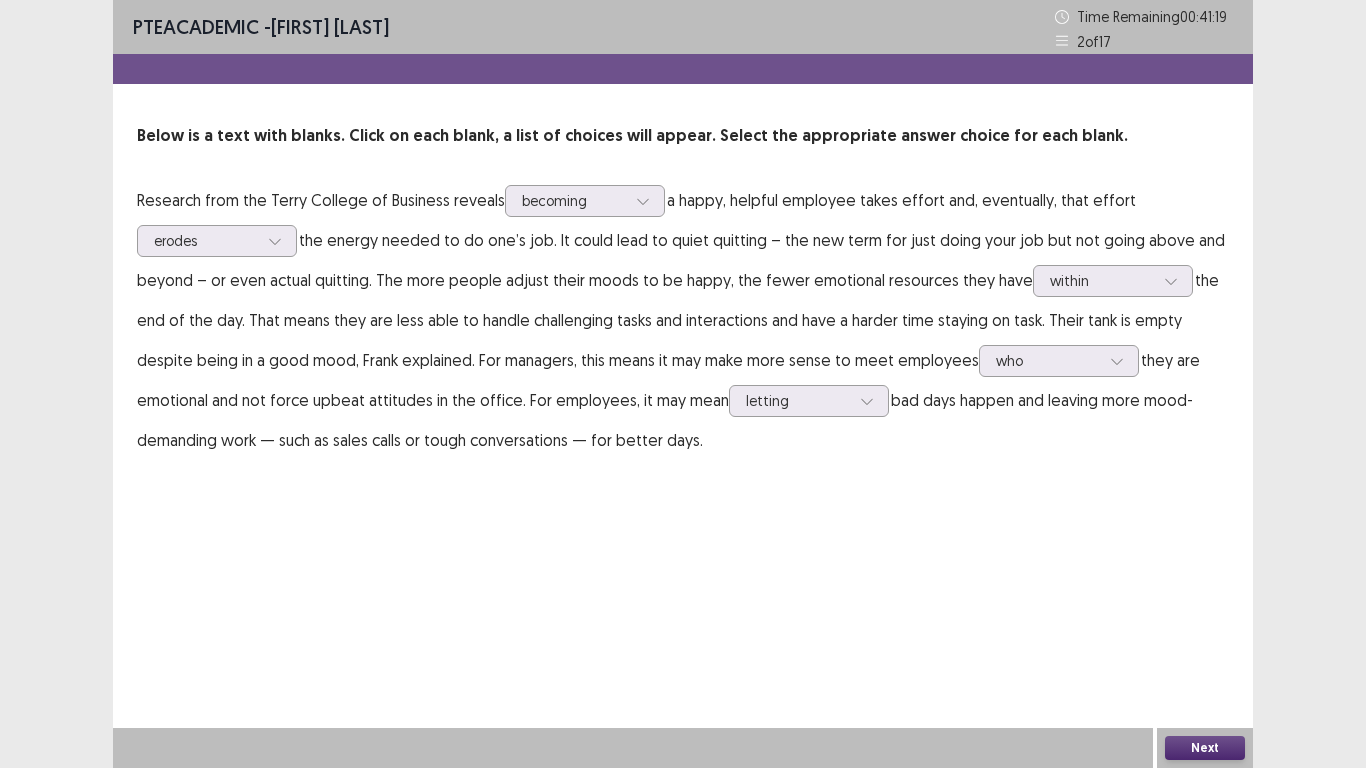 click on "Next" at bounding box center (1205, 748) 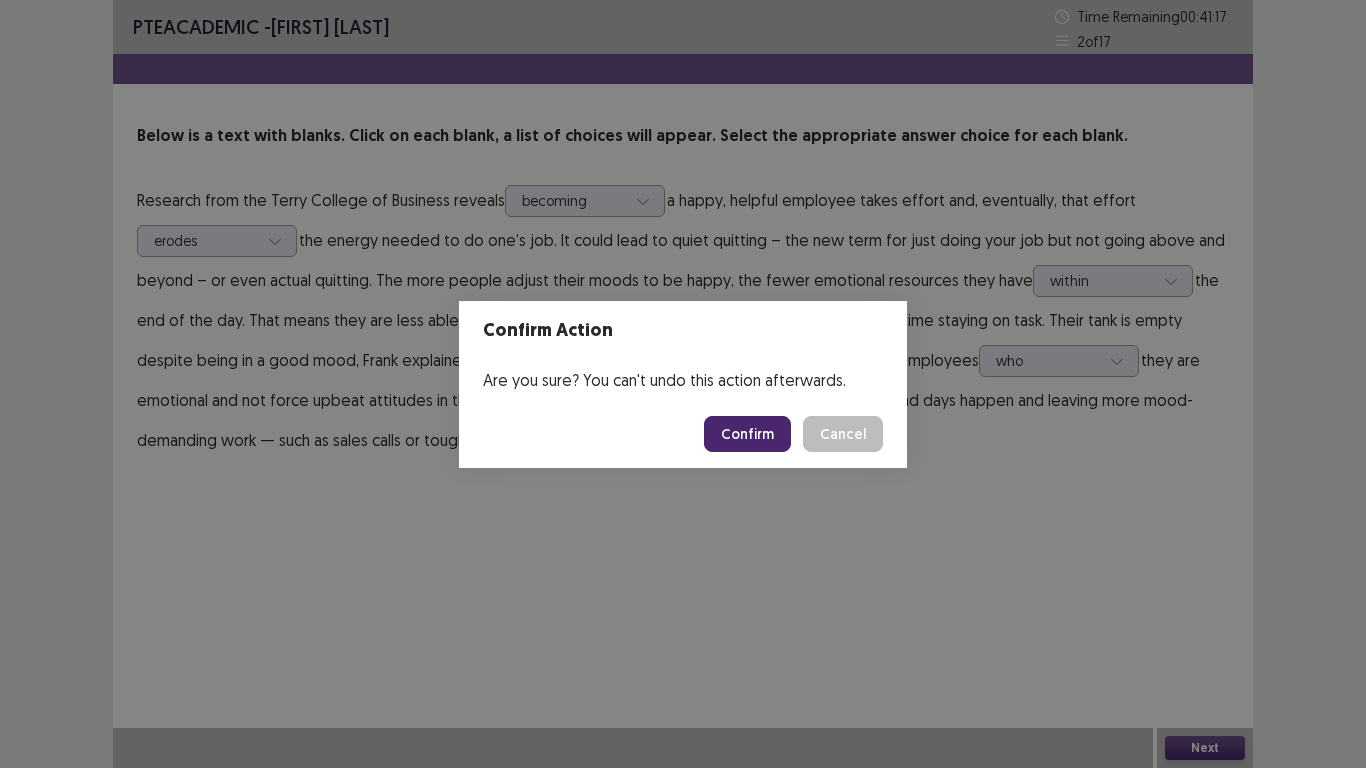 click on "Confirm" at bounding box center [747, 434] 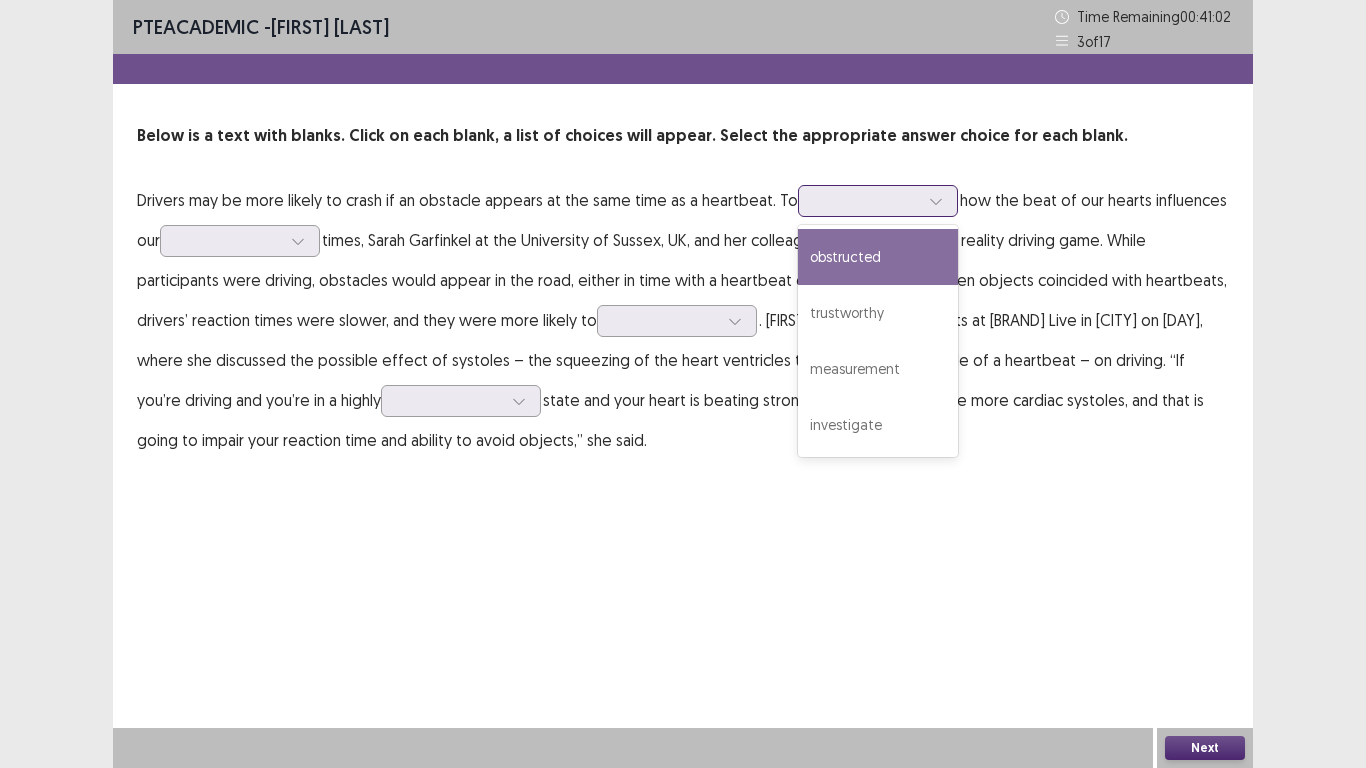 click 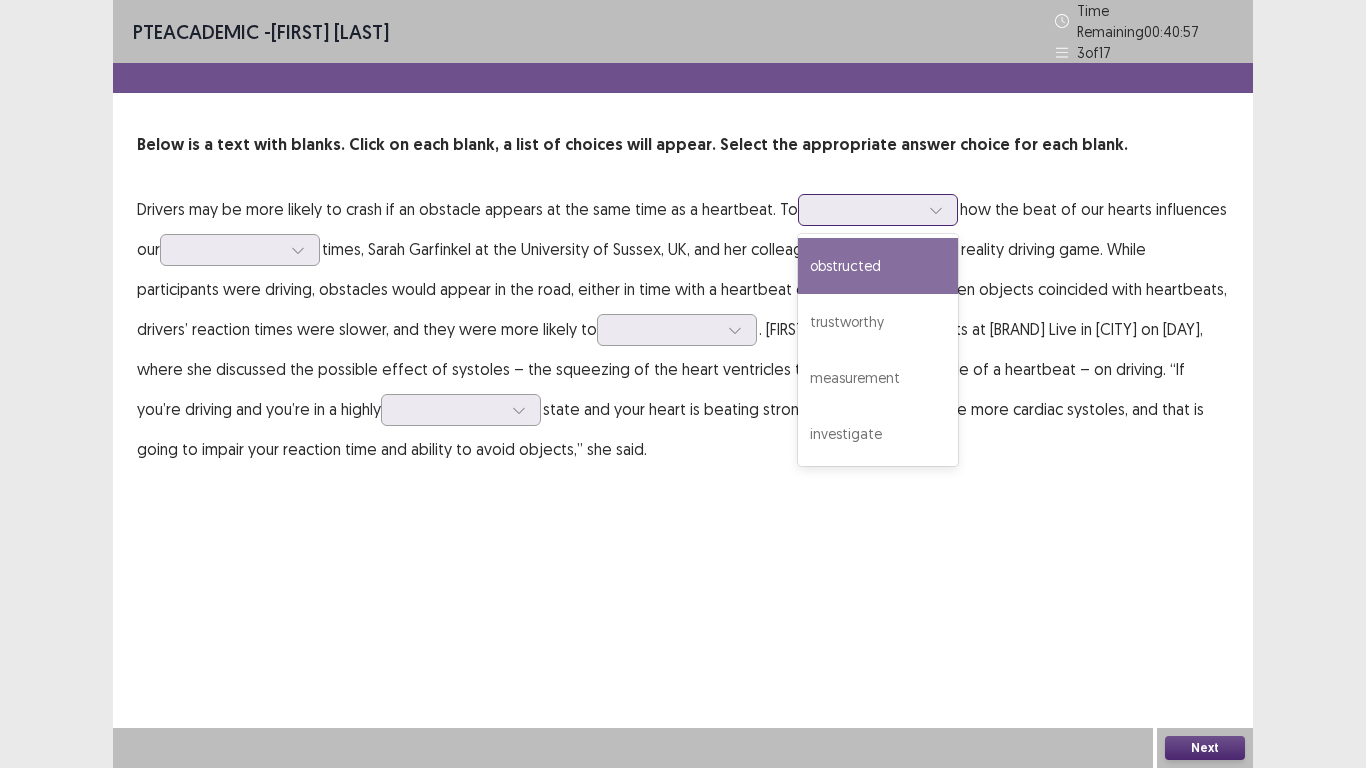 click on "obstructed" at bounding box center (878, 266) 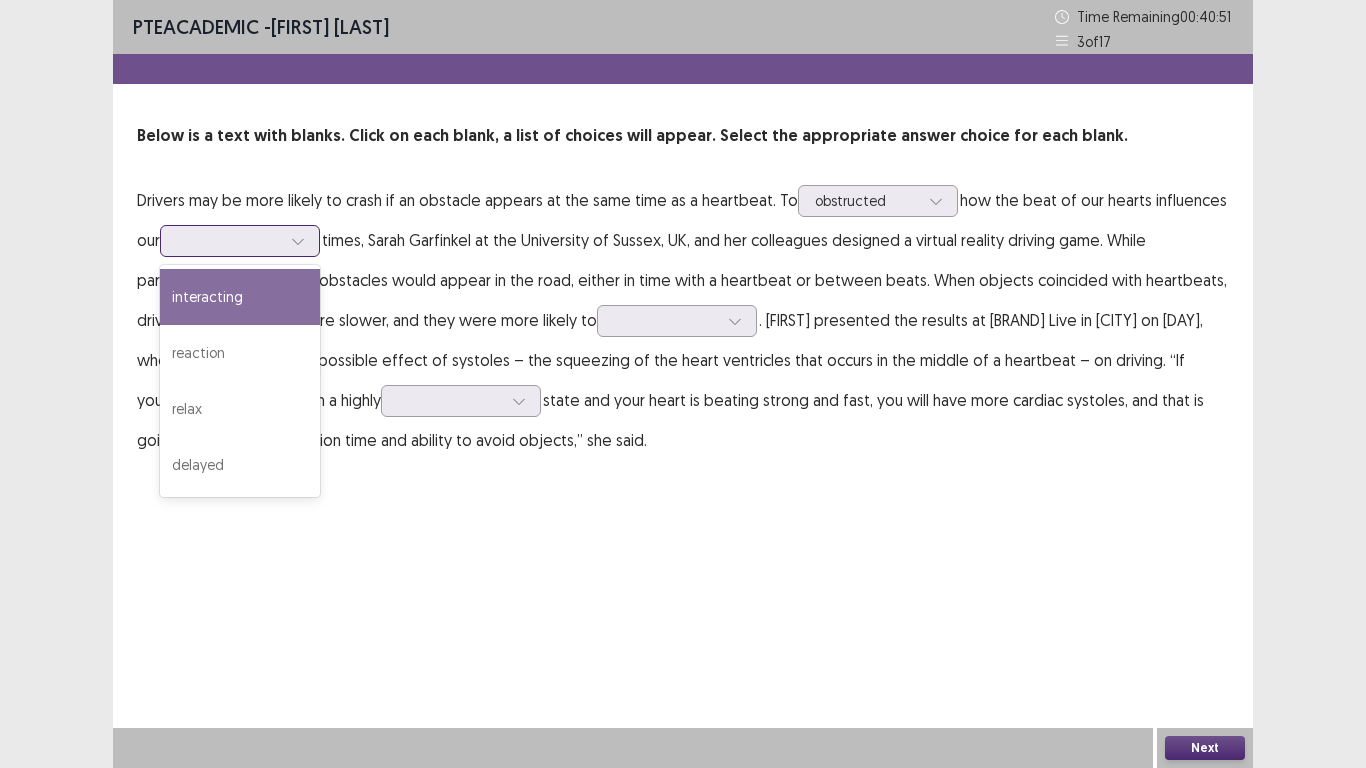 click at bounding box center (298, 241) 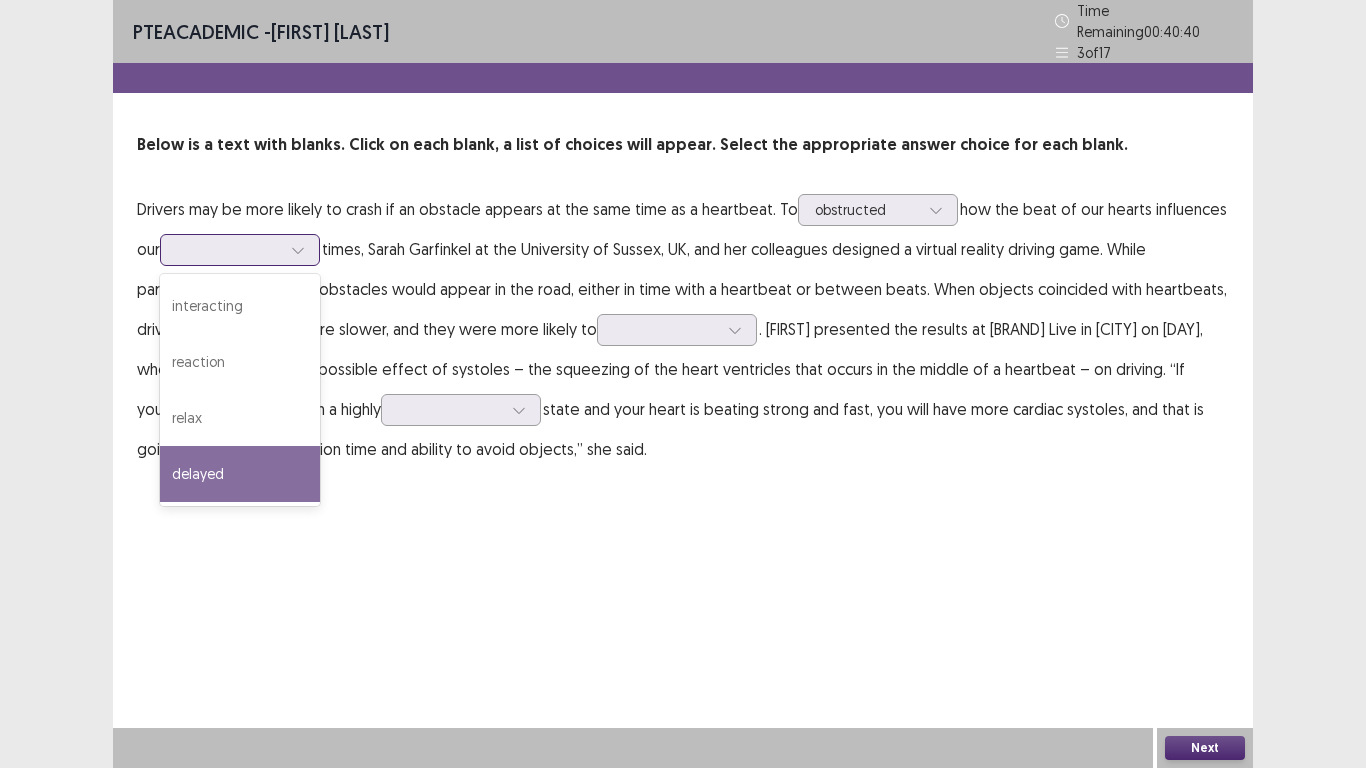 click on "delayed" at bounding box center (240, 474) 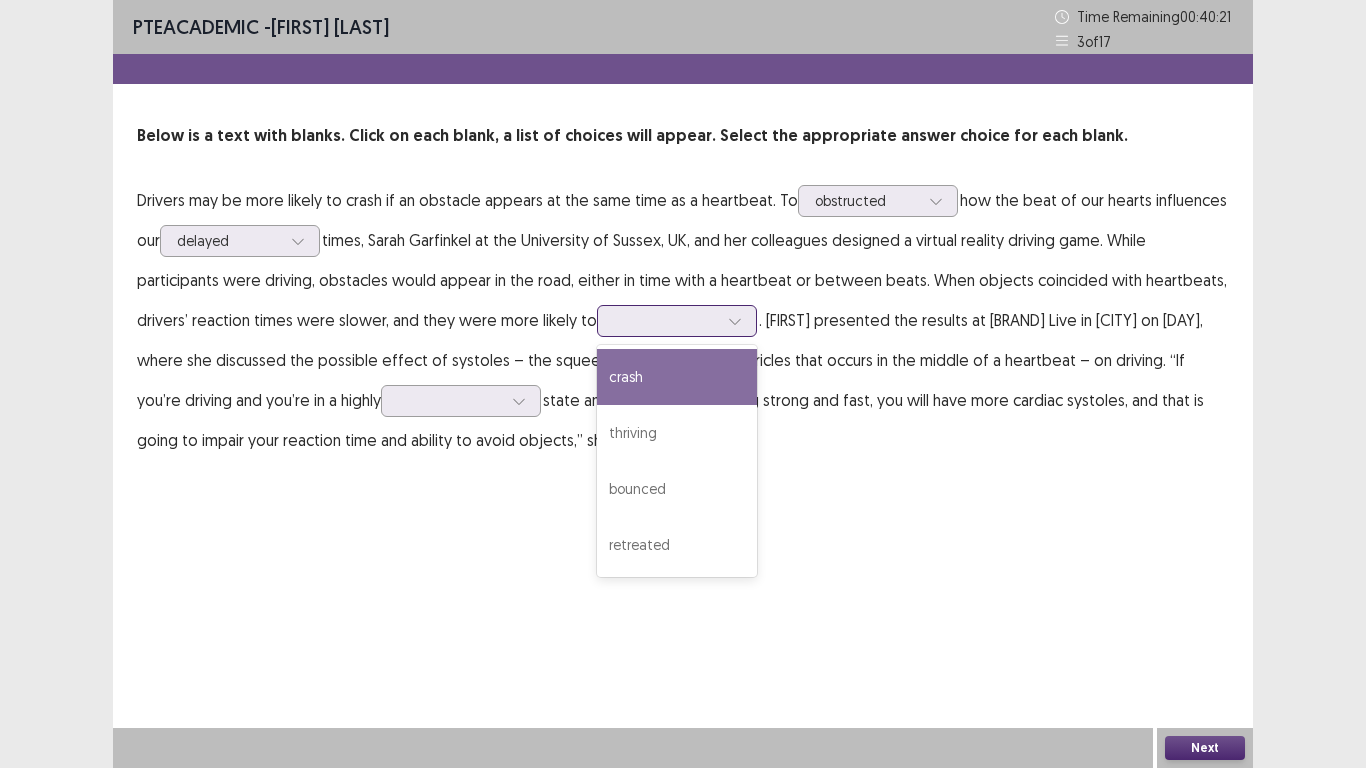 click 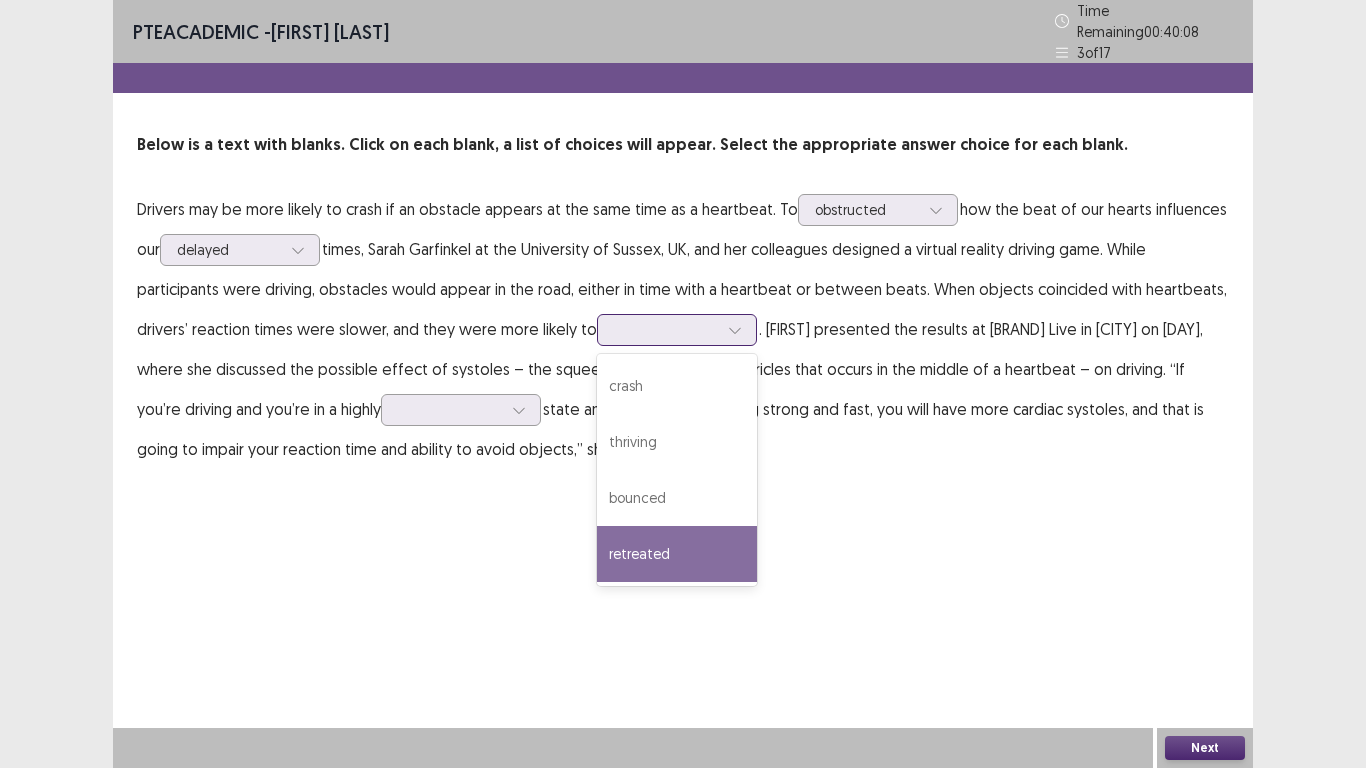 click on "retreated" at bounding box center [677, 554] 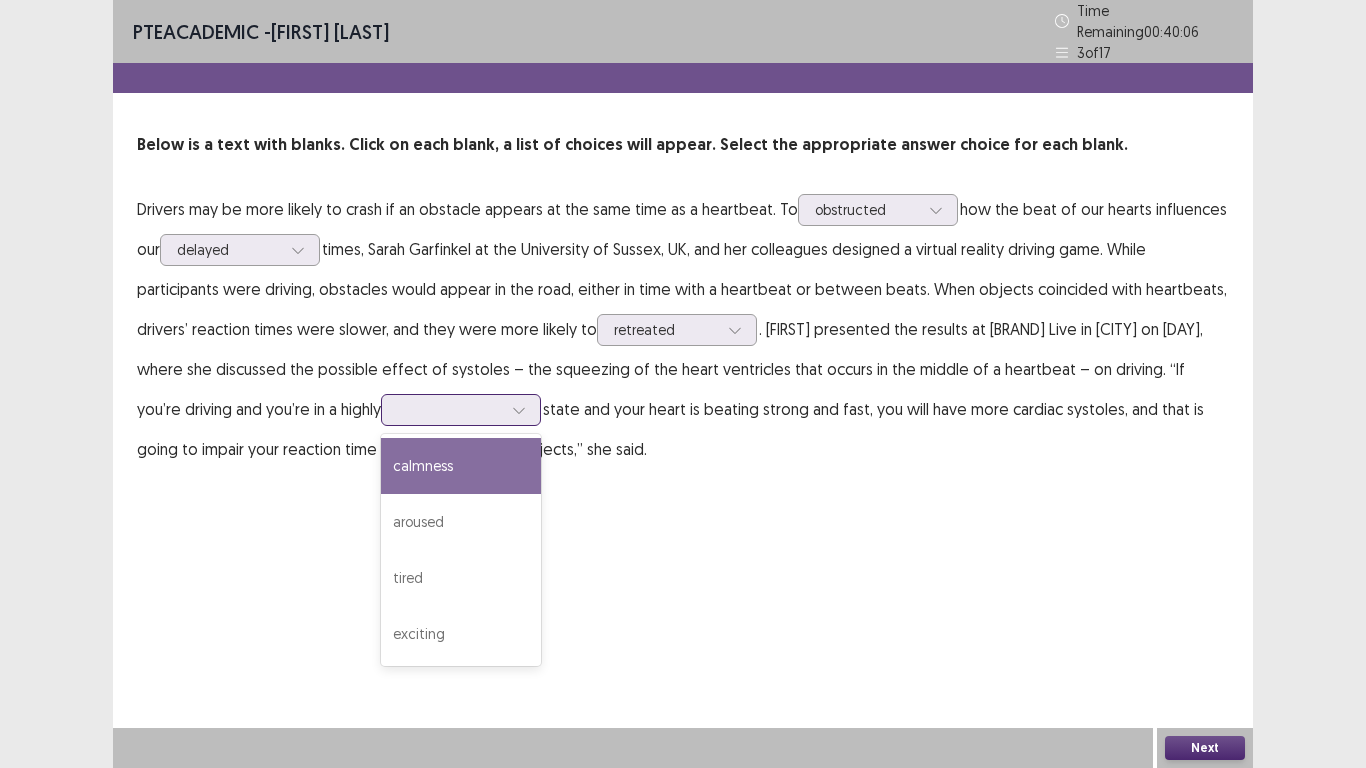 click 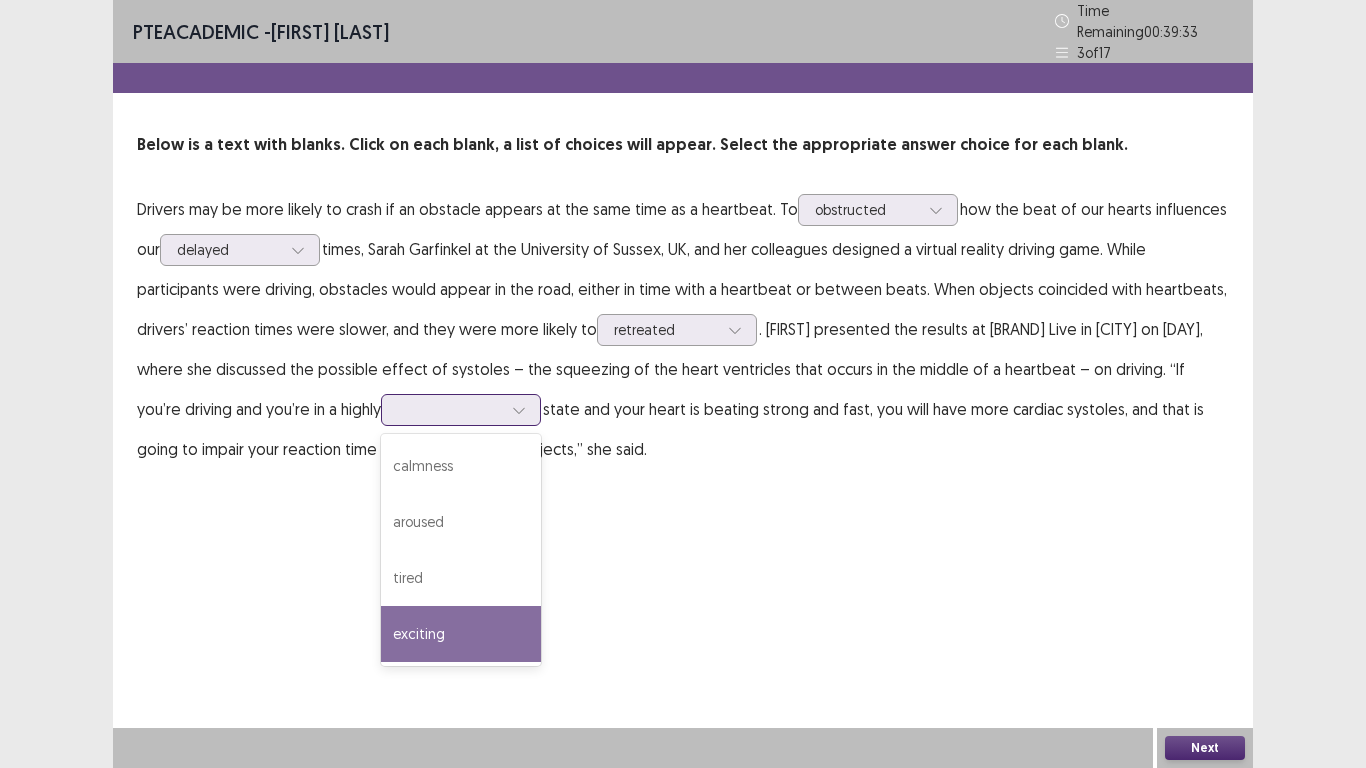 click on "exciting" at bounding box center [461, 634] 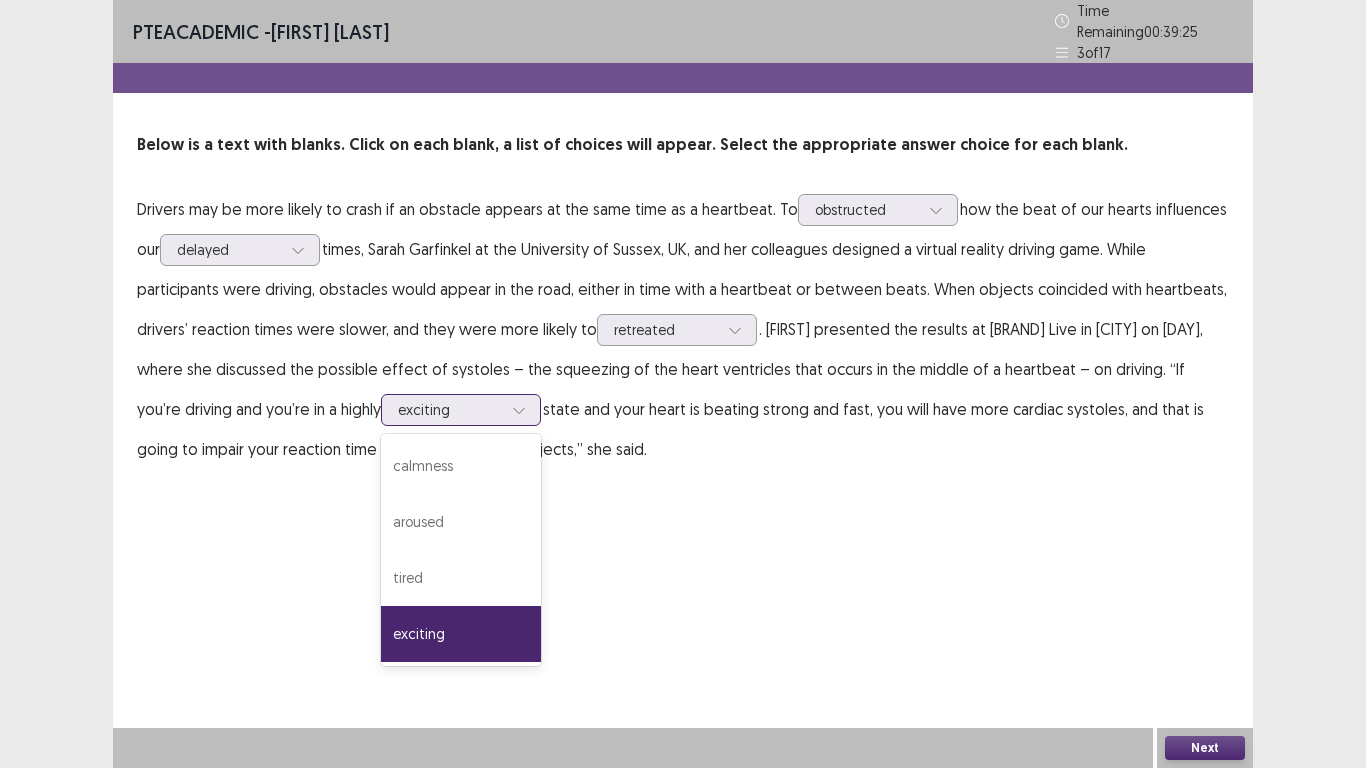 click 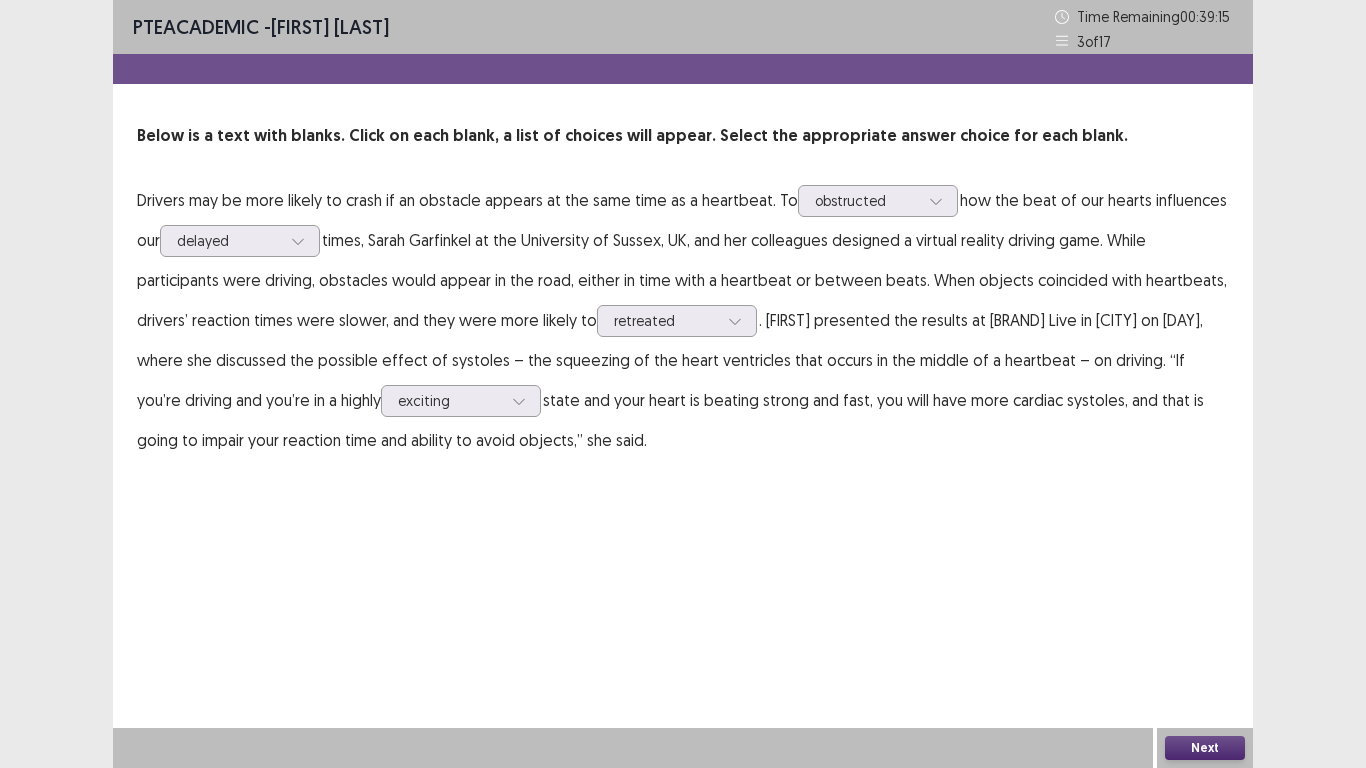 click on "PTE  academic   -  calvin  prasad Time Remaining  00 : 39 : 15 3  of  17 Below is a text with blanks. Click on each blank, a list of choices will appear. Select the appropriate answer choice for each blank. Drivers may be more likely to crash if an obstacle appears at the same time as a heartbeat. To  obstructed  how the beat of our hearts influences our  delayed  times, Sarah Garfinkel at the University of Sussex, UK, and her colleagues designed a virtual reality driving game. While participants were driving, obstacles would appear in the road, either in time with a heartbeat or between beats. When objects coincided with heartbeats, drivers’ reaction times were slower, and they were more likely to  retreated . Garfinkel presented the results at New Scientist Live in London on Thursday, where she discussed the possible effect of systoles – the squeezing of the heart ventricles that occurs in the middle of a heartbeat – on driving. “If you’re driving and you’re in a highly  exciting Next" at bounding box center [683, 384] 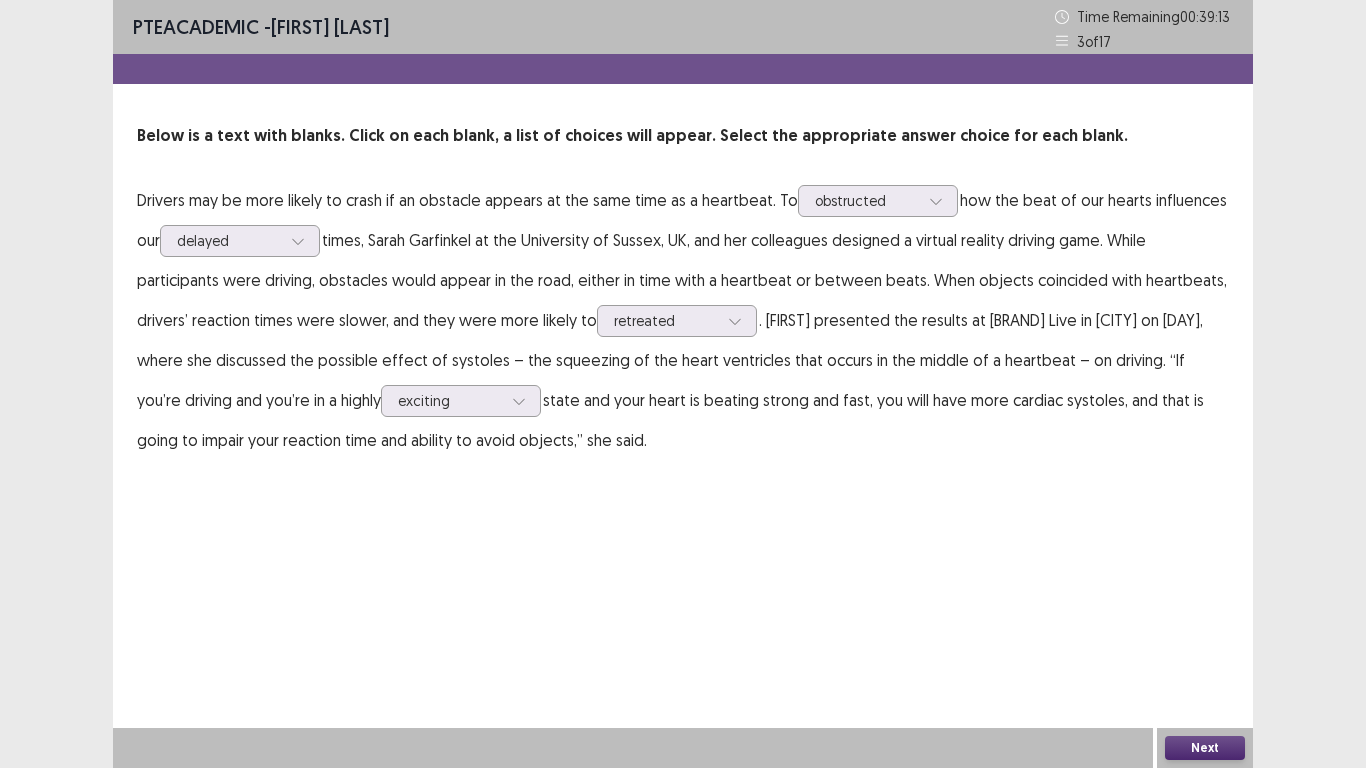 click on "Next" at bounding box center [1205, 748] 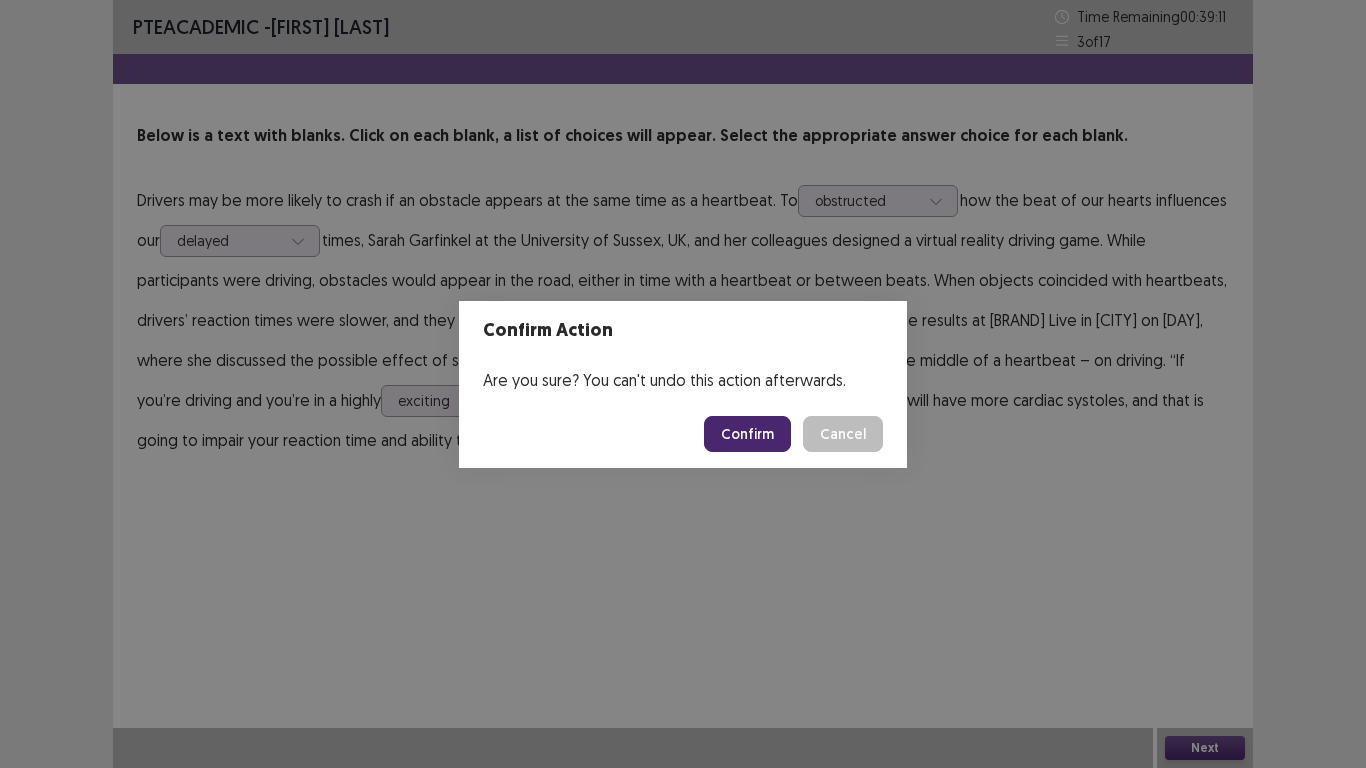 click on "Confirm" at bounding box center [747, 434] 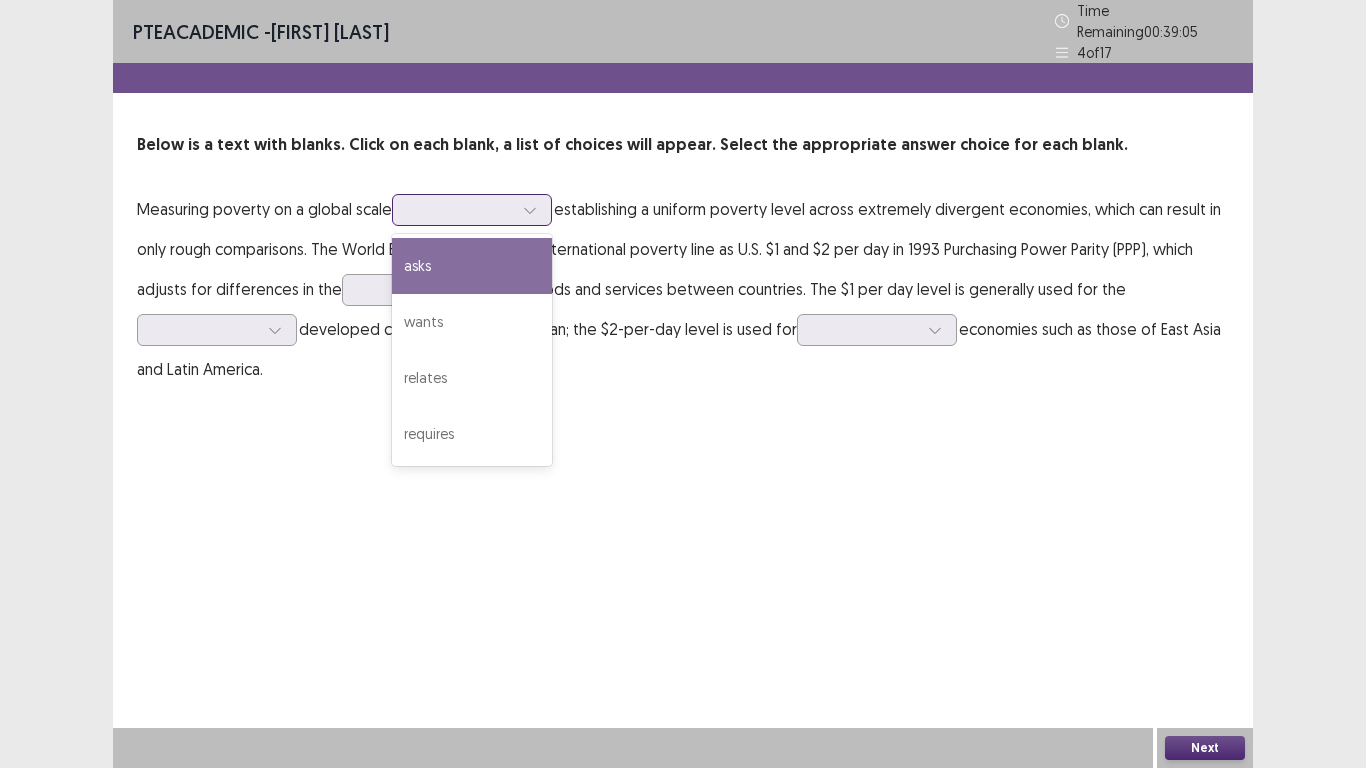 click 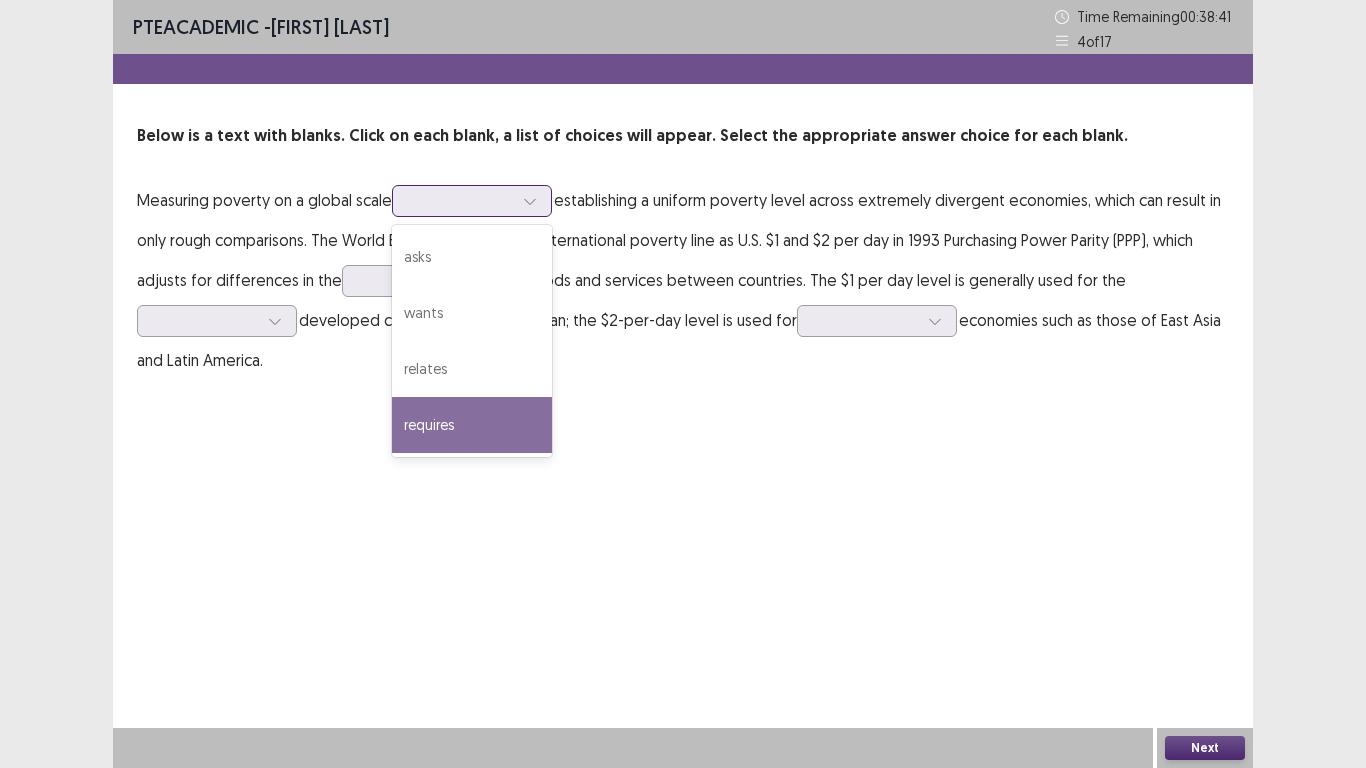 click on "requires" at bounding box center (472, 425) 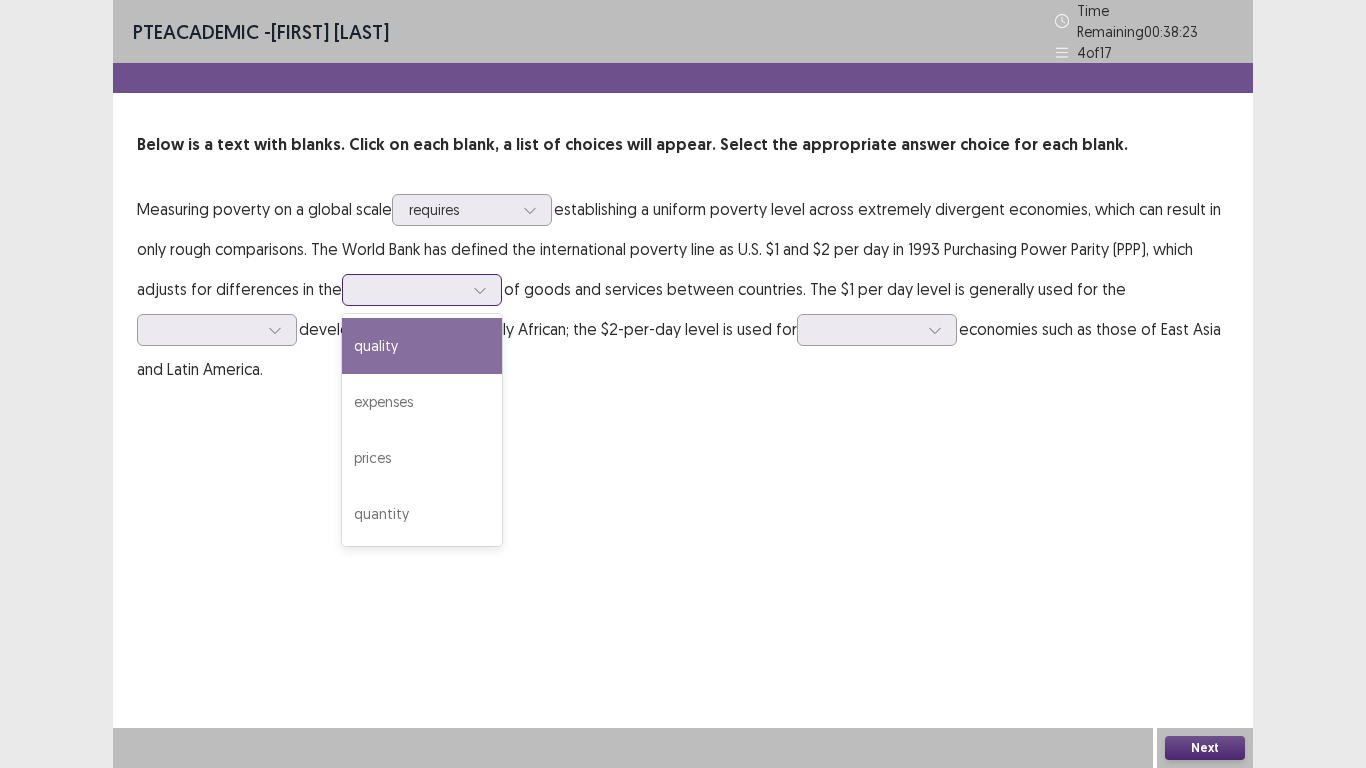 click at bounding box center [422, 290] 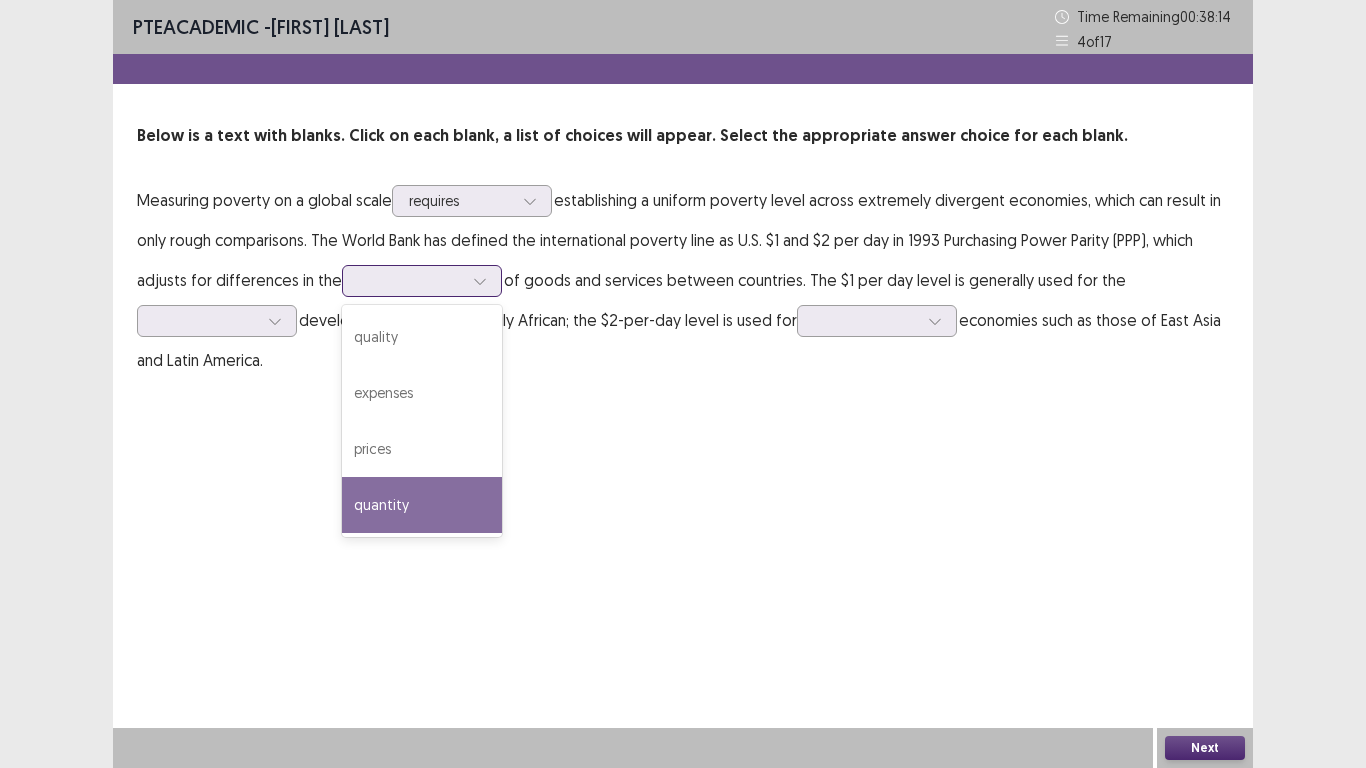 click on "quantity" at bounding box center (422, 505) 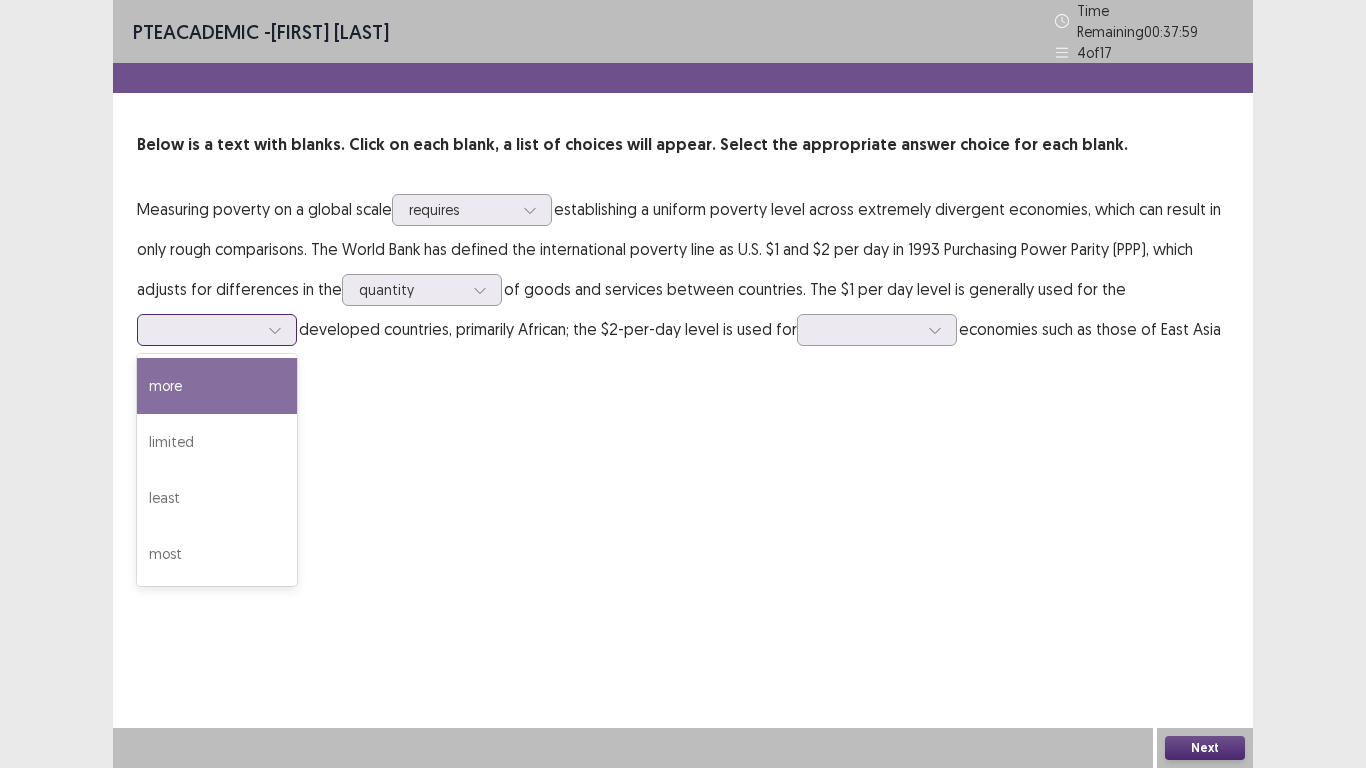 click 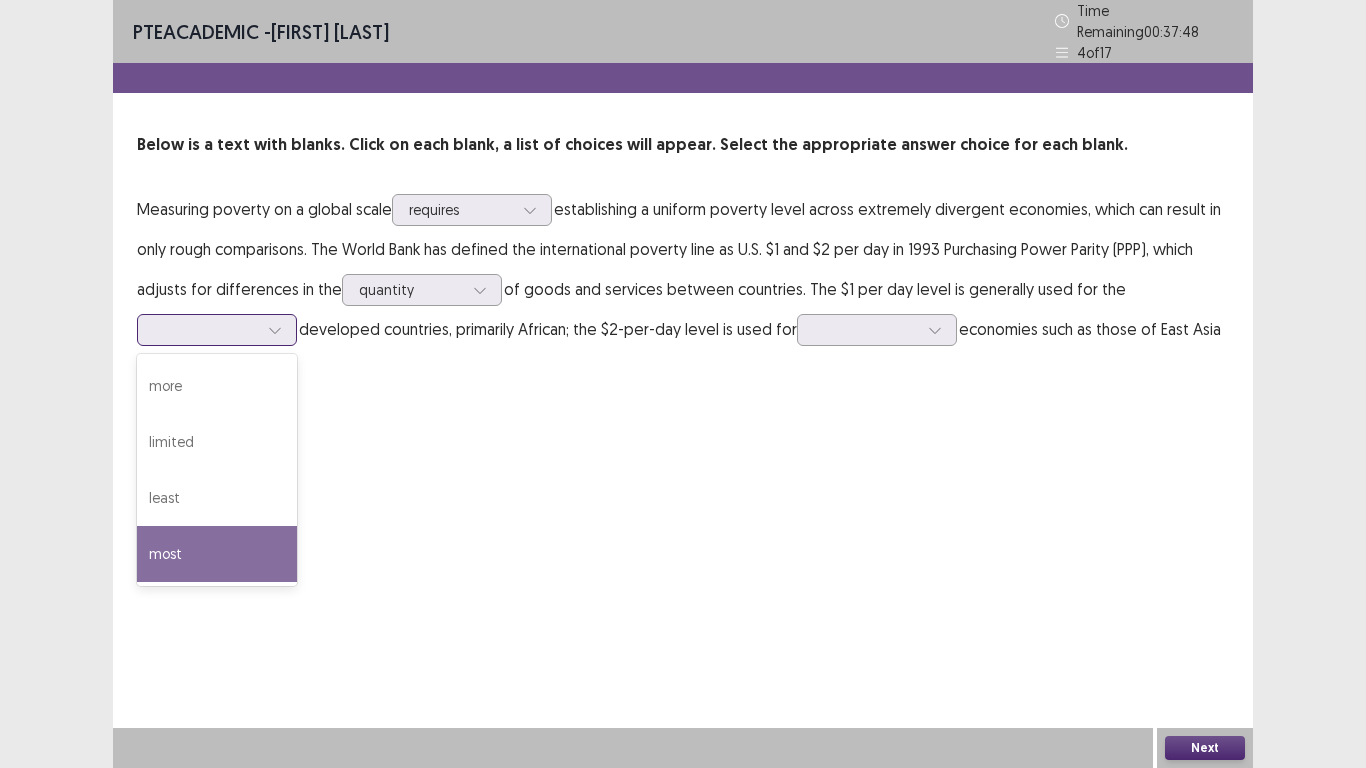click on "most" at bounding box center [217, 554] 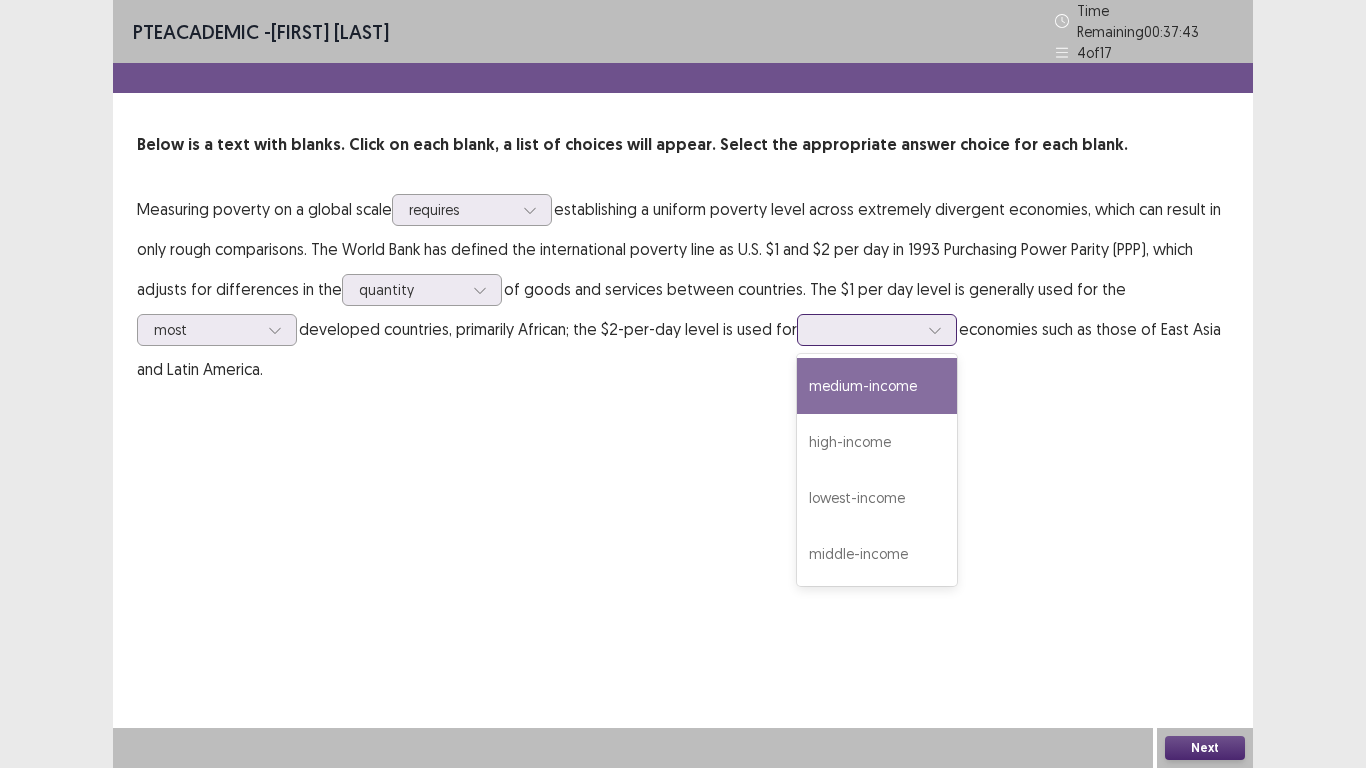 click at bounding box center (935, 330) 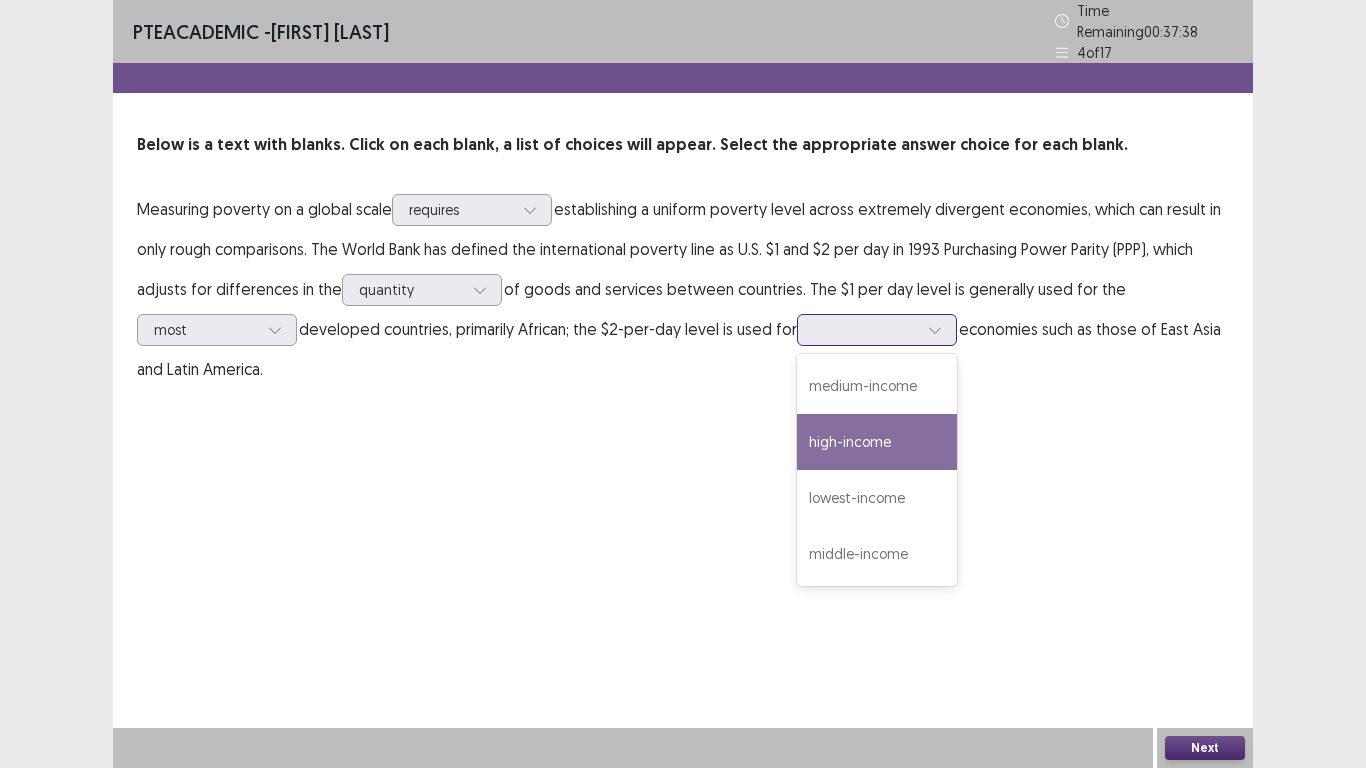 click on "high-income" at bounding box center (877, 442) 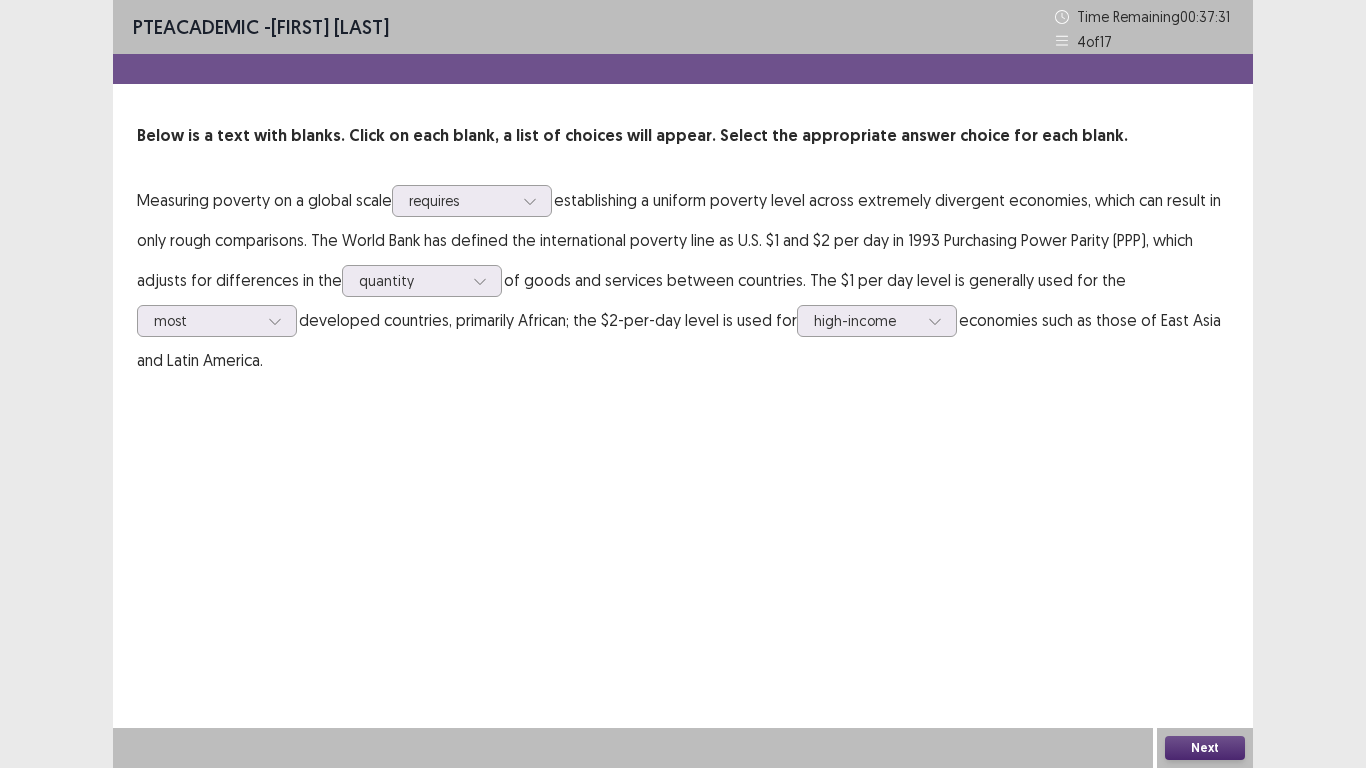 click on "Next" at bounding box center [1205, 748] 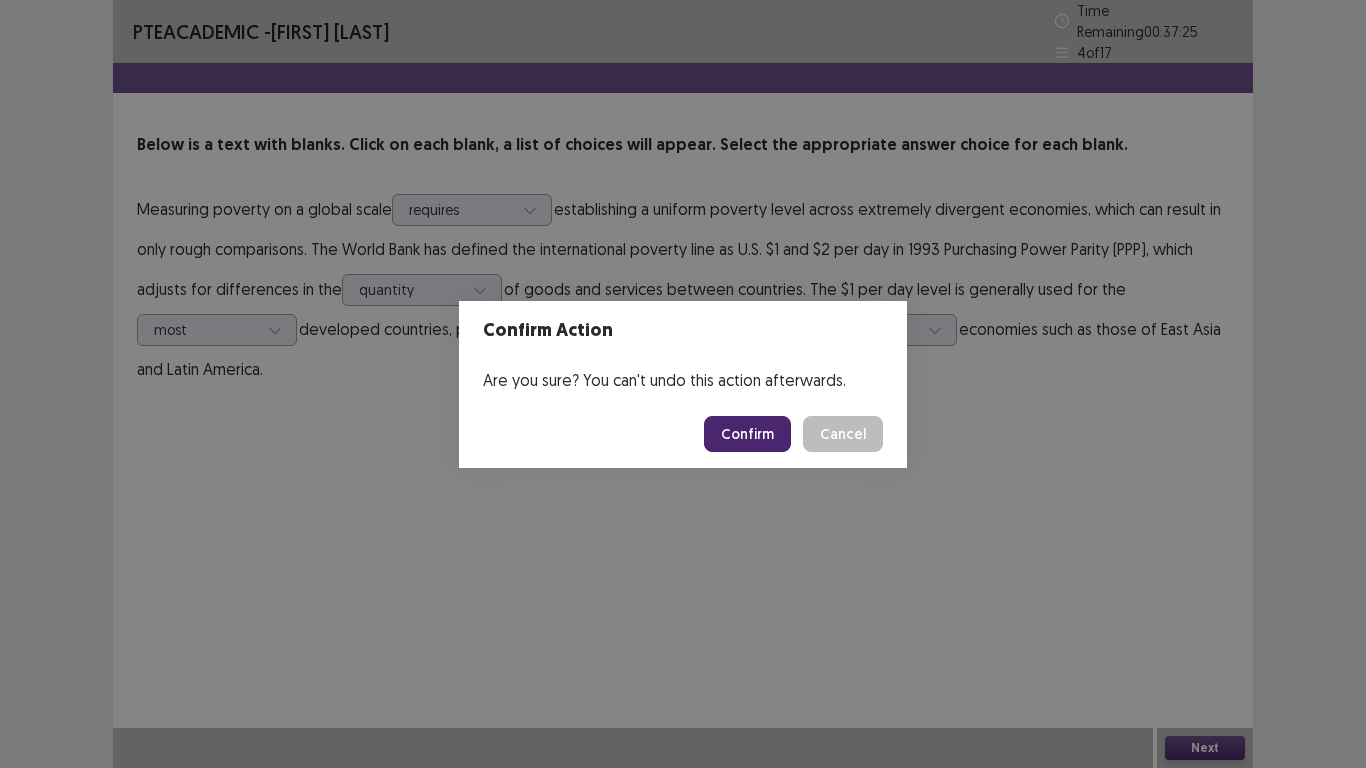 click on "Confirm" at bounding box center [747, 434] 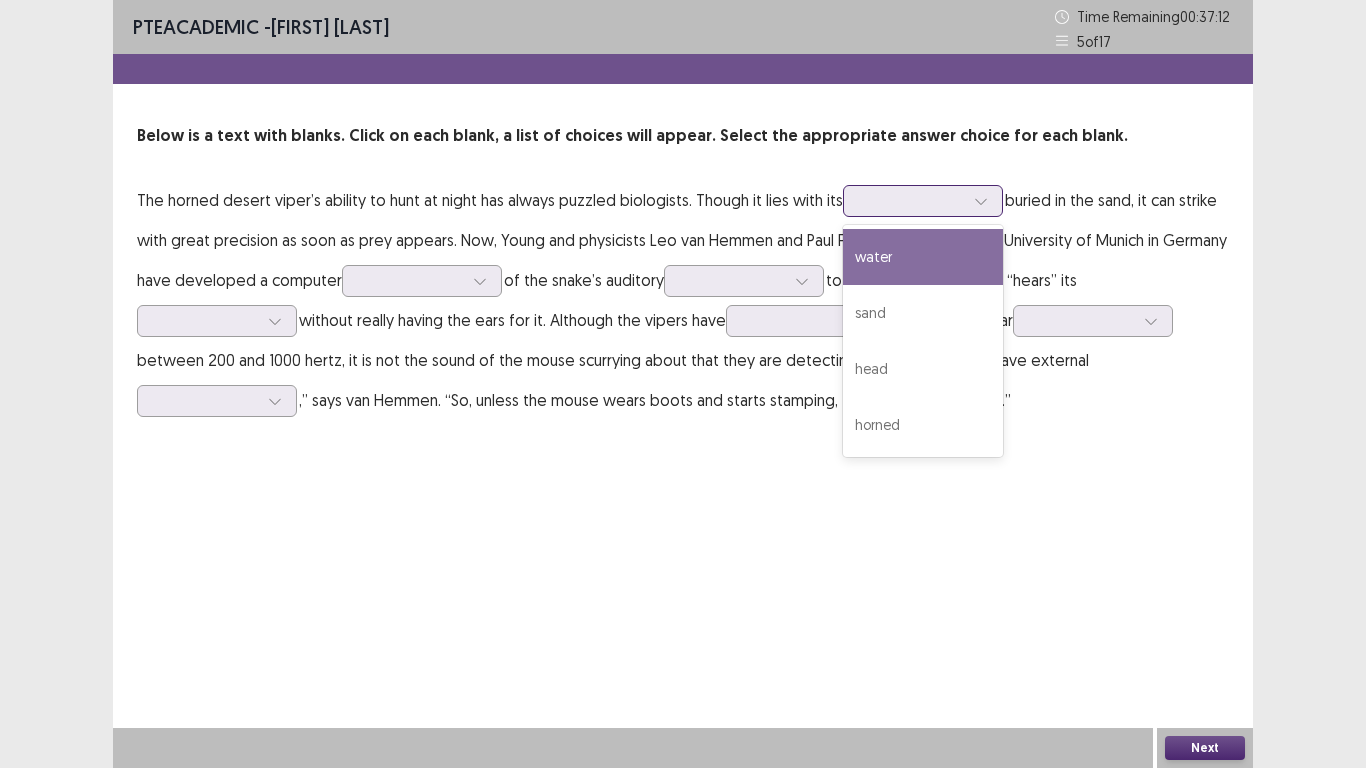 click 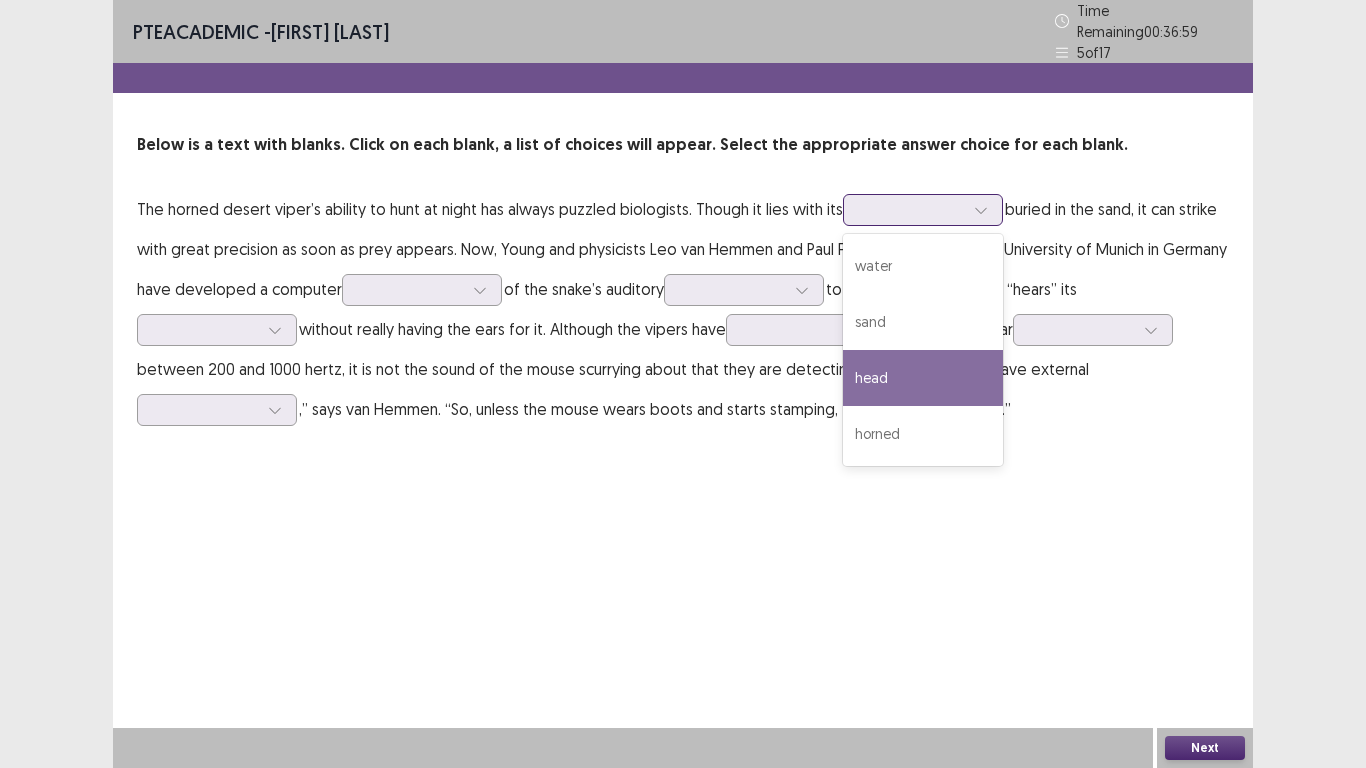 click on "head" at bounding box center (923, 378) 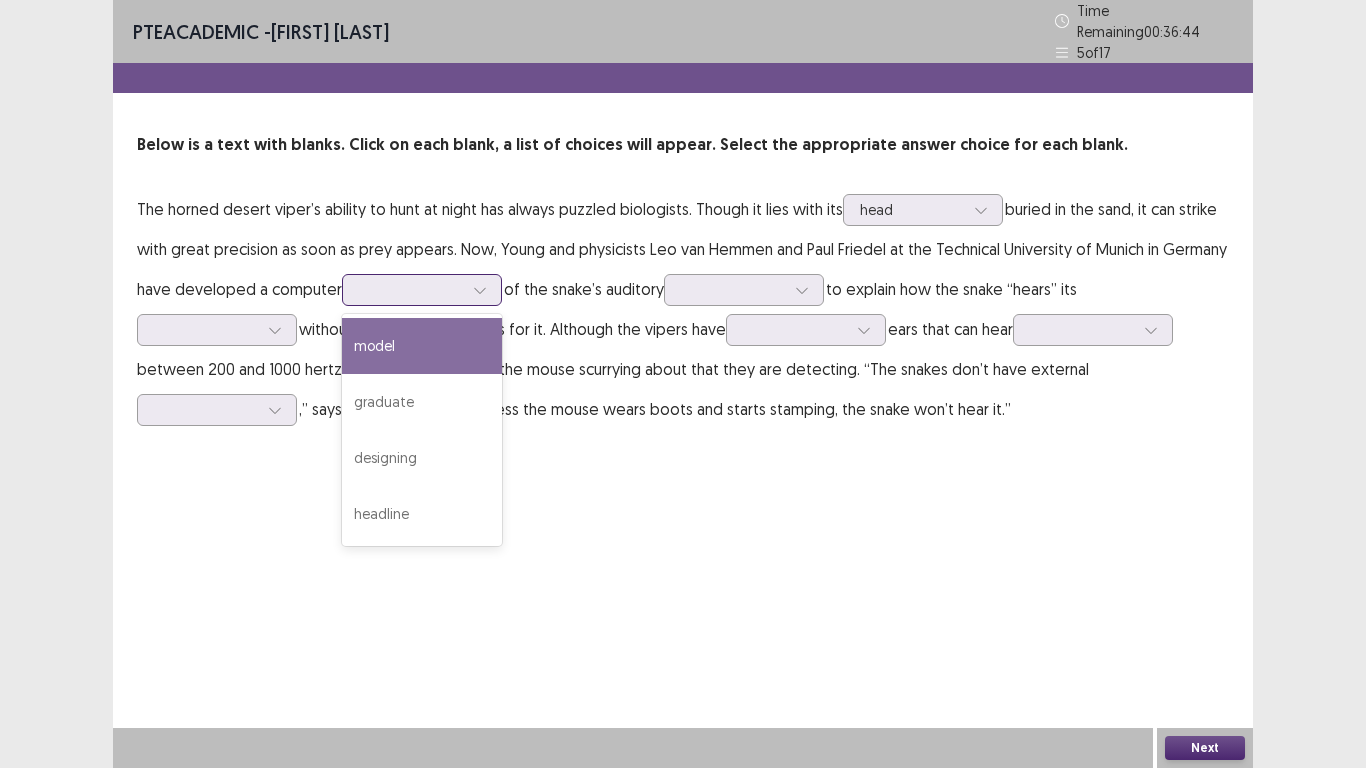 click 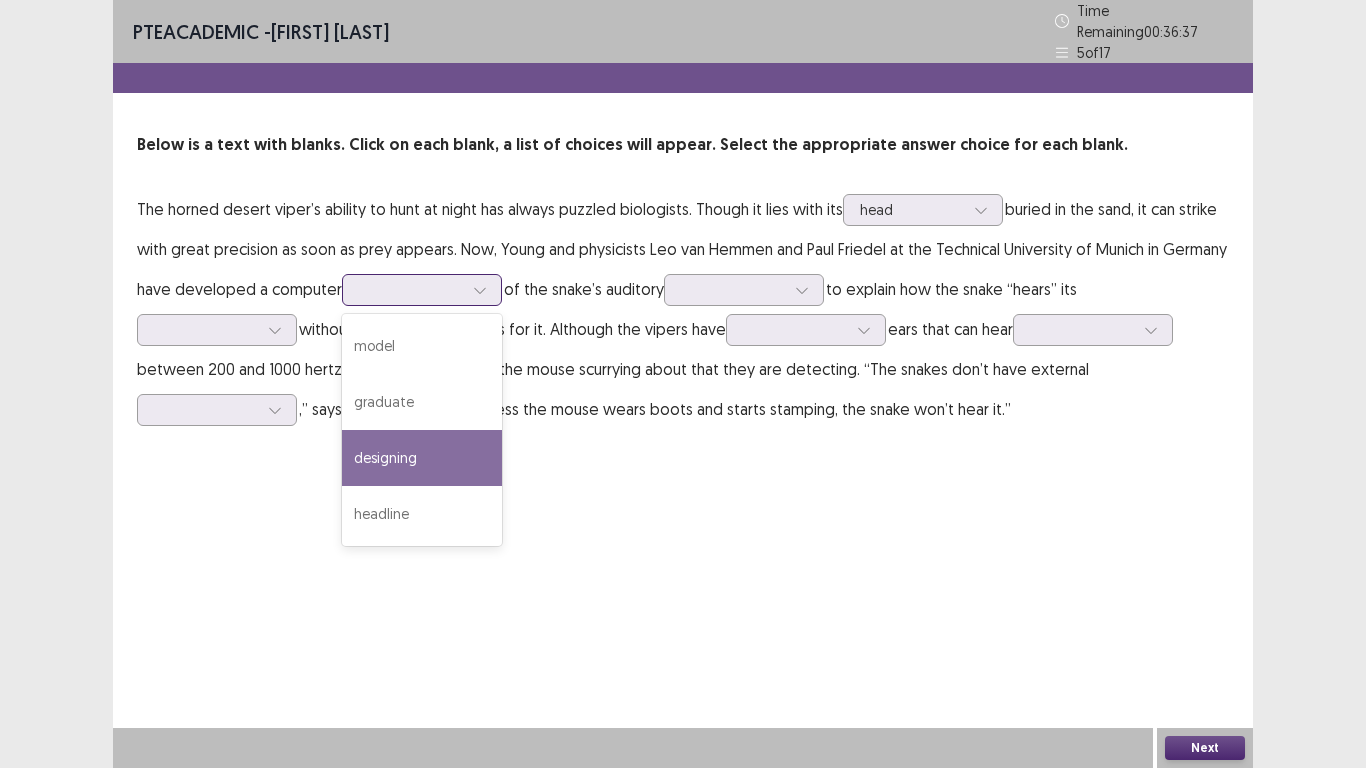 click on "designing" at bounding box center (422, 458) 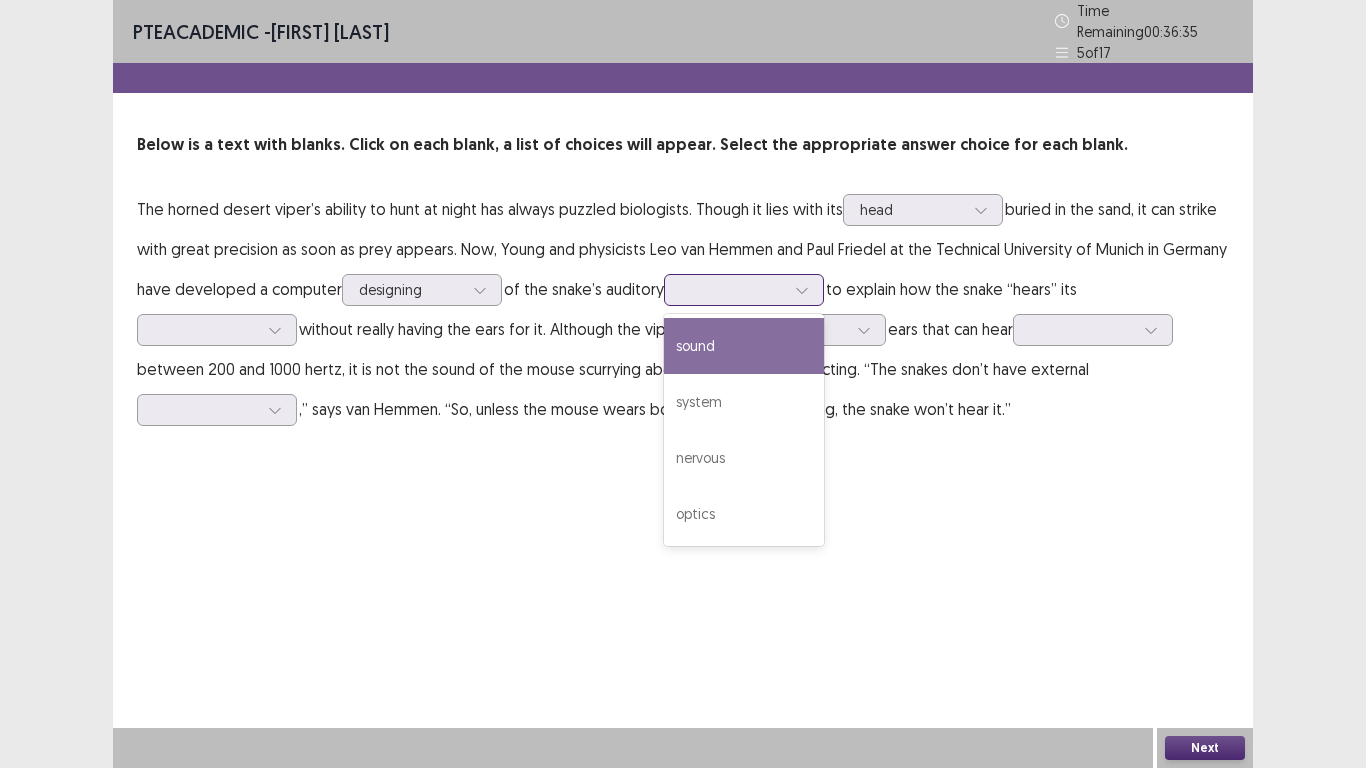 click at bounding box center [802, 290] 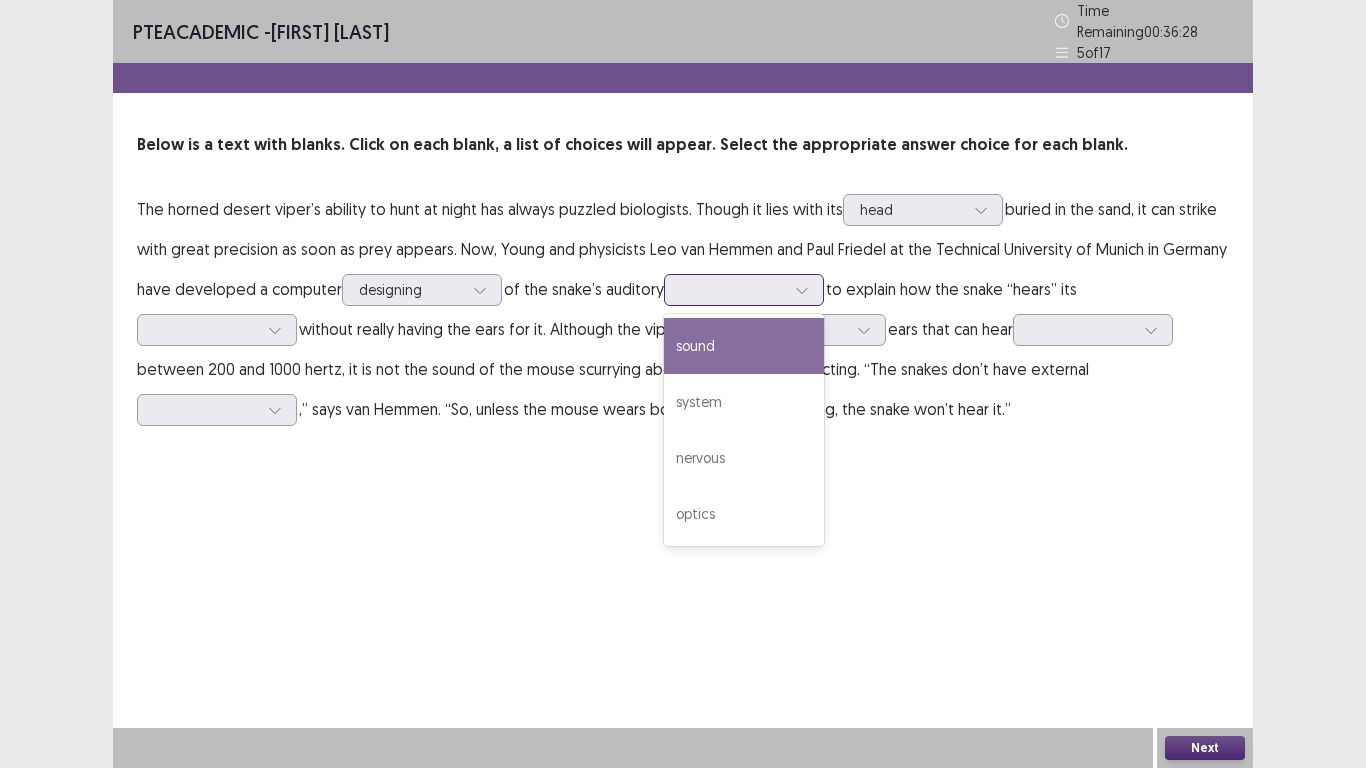 click on "sound" at bounding box center (744, 346) 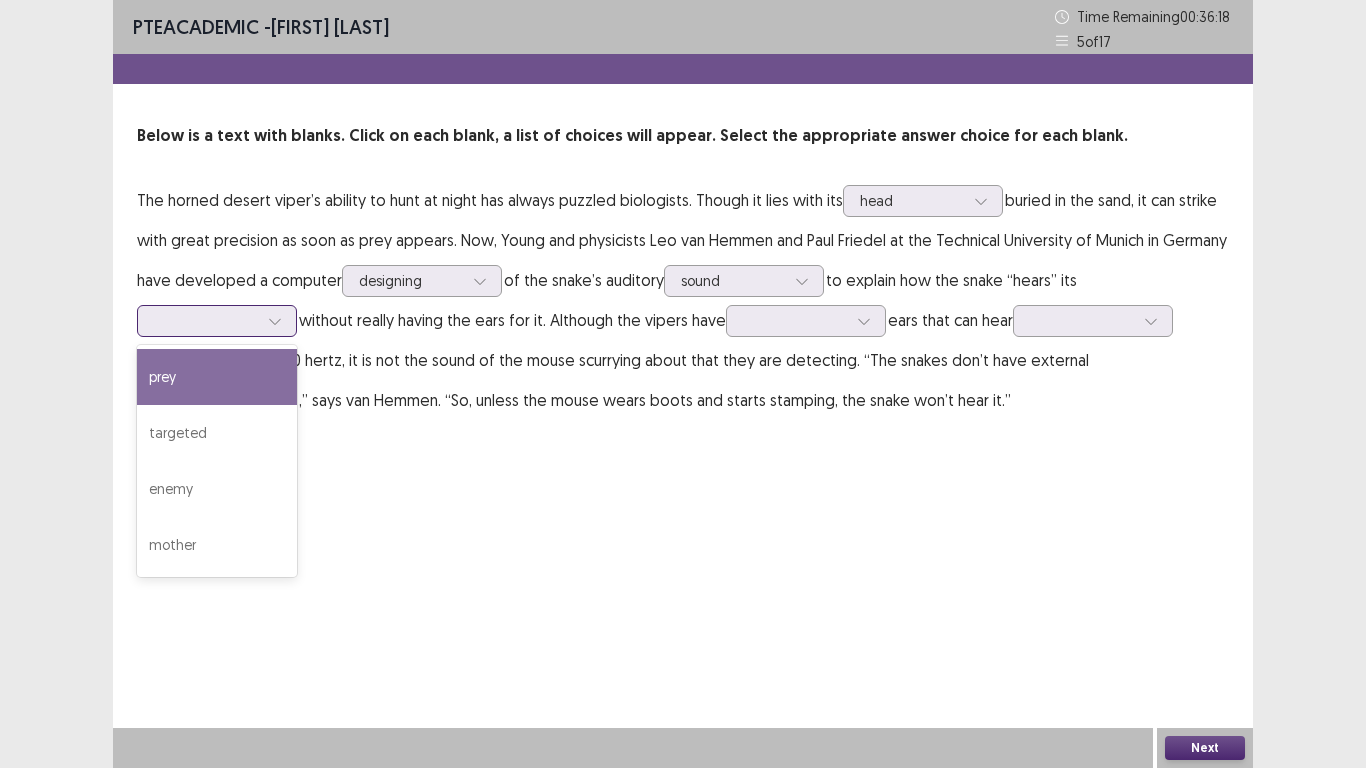 click at bounding box center [275, 321] 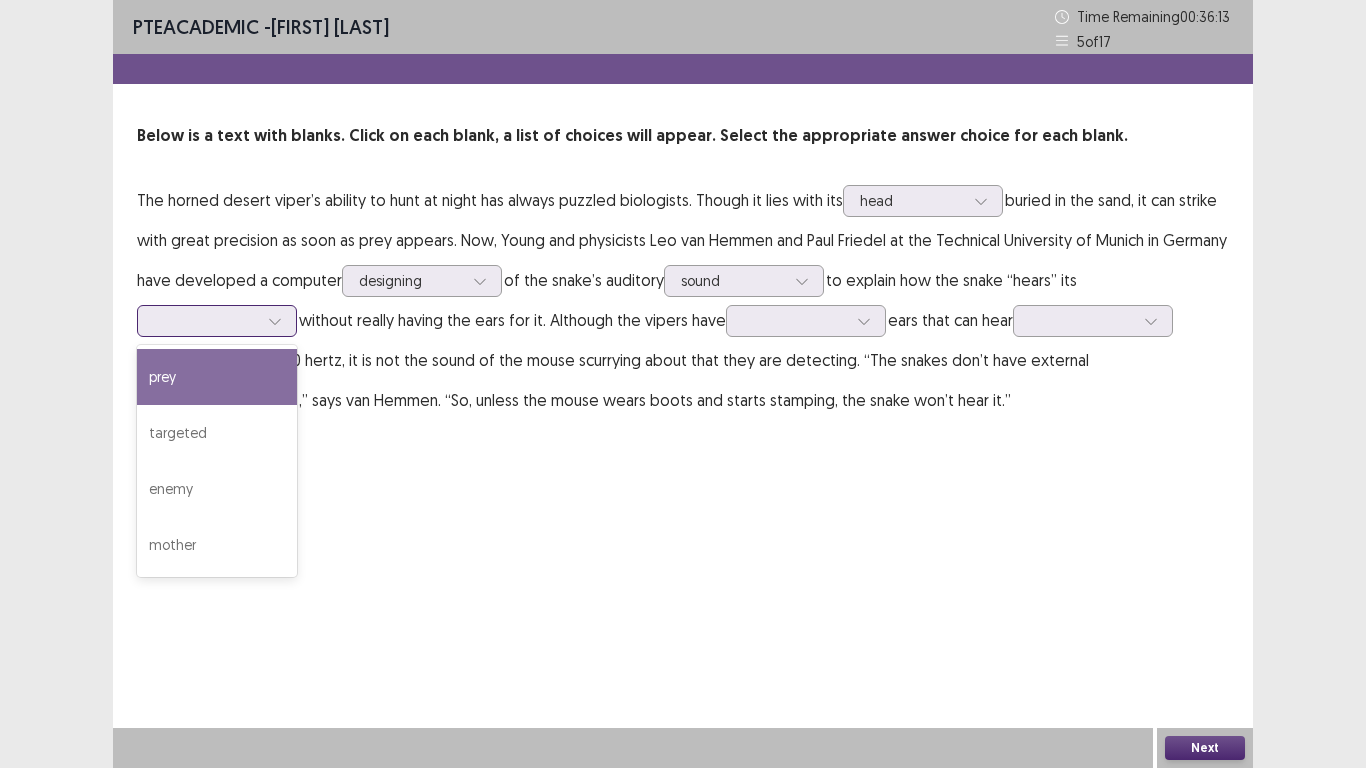 click on "prey" at bounding box center [217, 377] 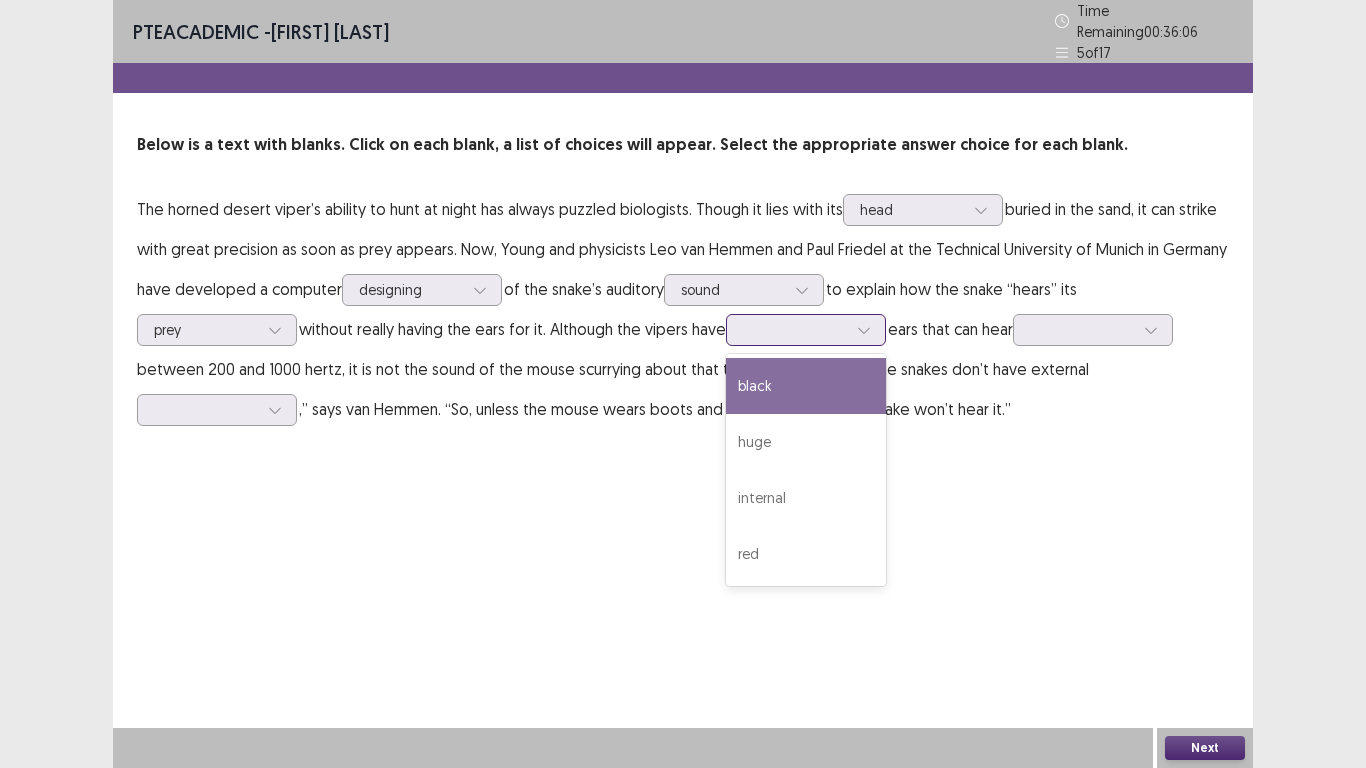 click at bounding box center (864, 330) 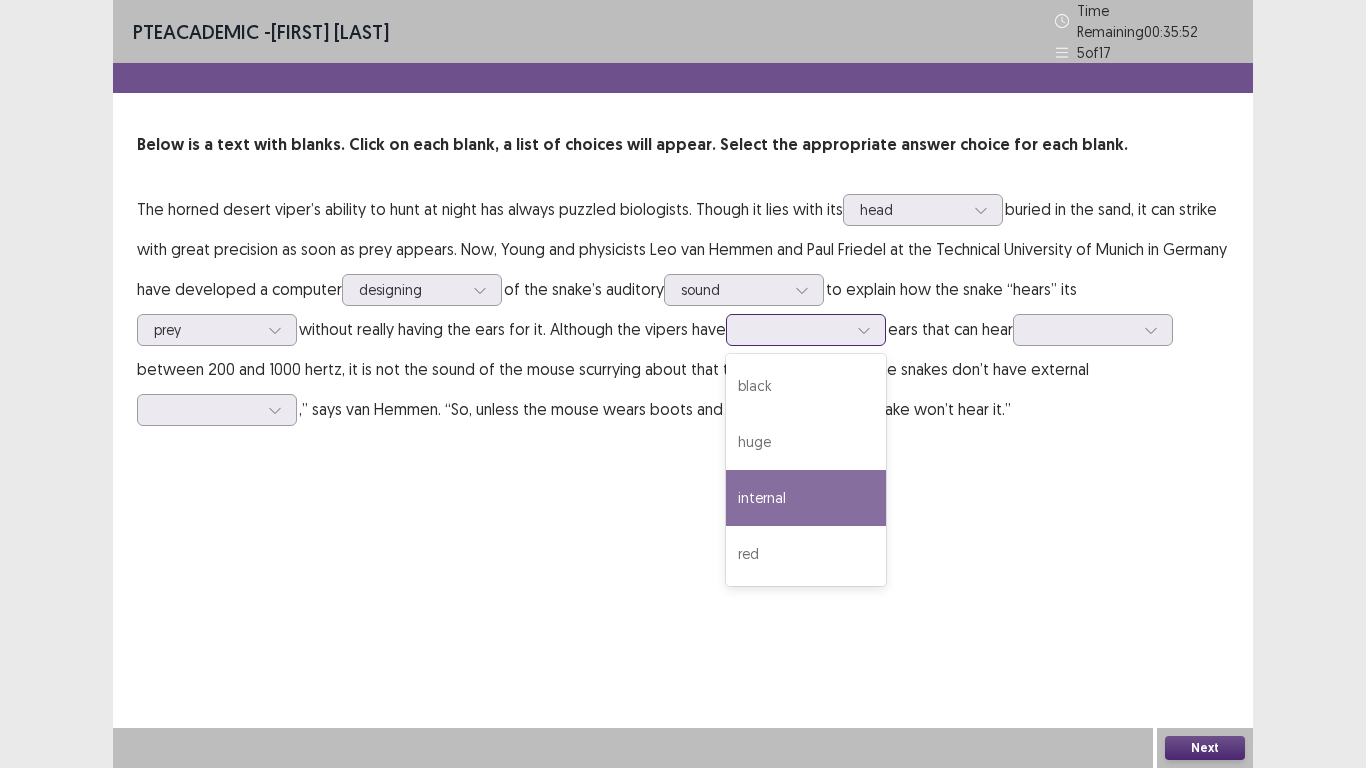 click on "internal" at bounding box center (806, 498) 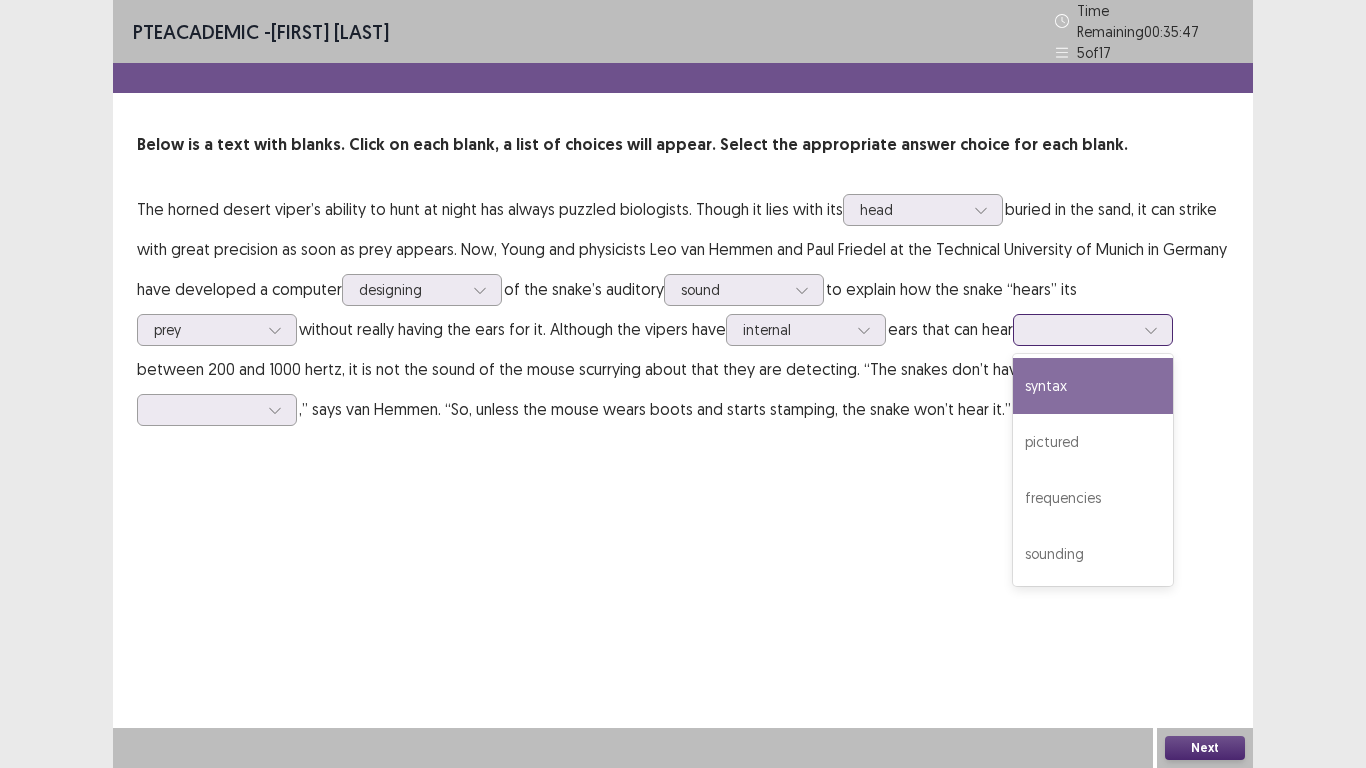 click at bounding box center [1082, 329] 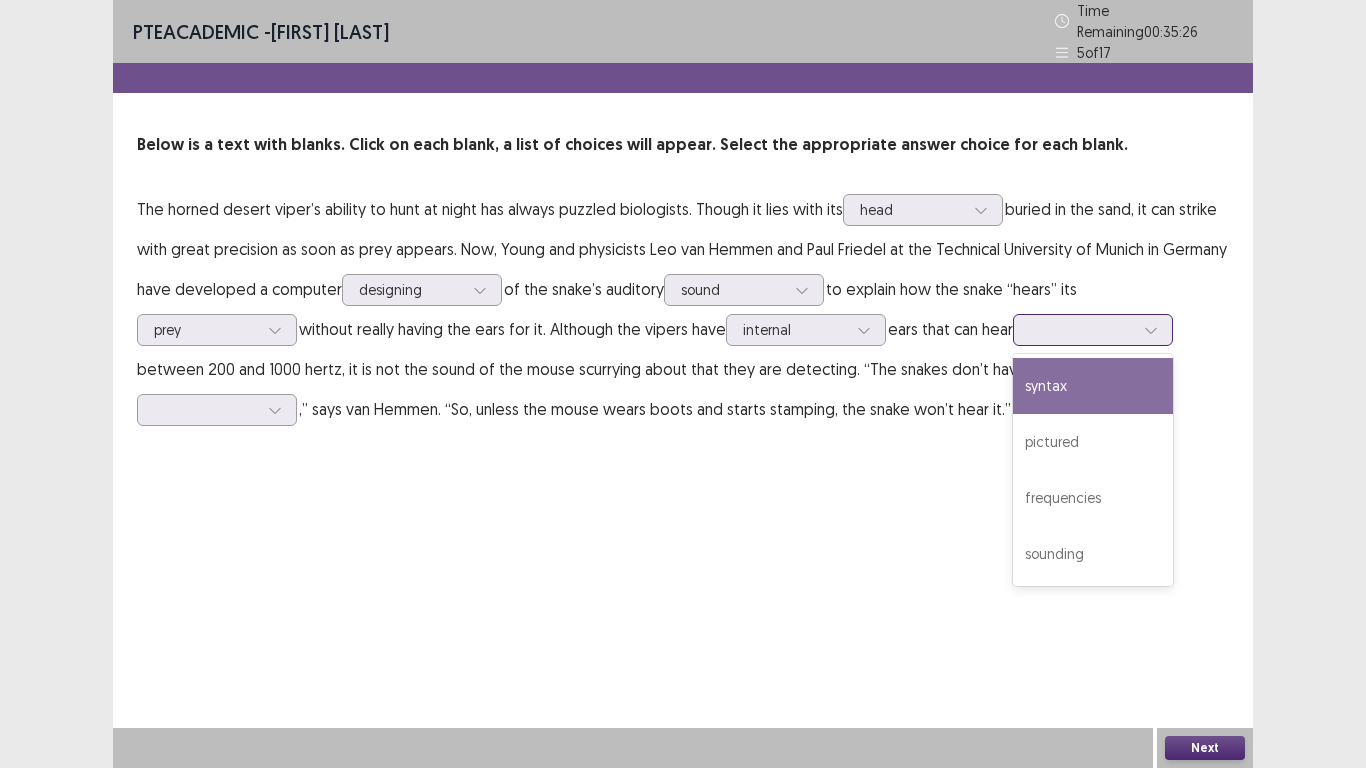 click on "syntax" at bounding box center [1093, 386] 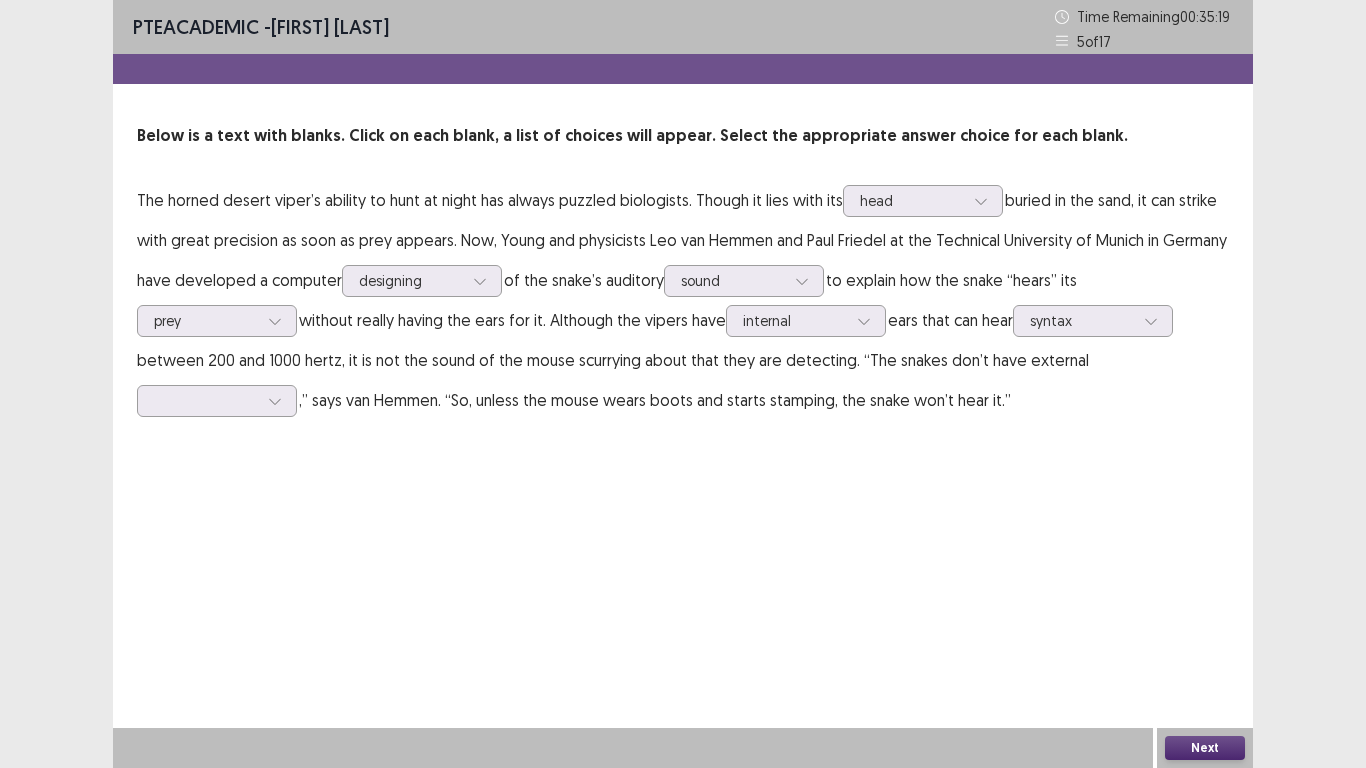 click on "The horned desert viper’s ability to hunt at night has always puzzled biologists. Though it lies with its  head  buried in the sand, it can strike with great precision as soon as prey appears. Now, Young and physicists Leo van Hemmen and Paul Friedel at the Technical University of Munich in Germany have developed a computer  designing  of the snake’s auditory  sound  to explain how the snake “hears” its  prey  without really having the ears for it. Although the vipers have  internal  ears that can hear  option syntax, selected. syntax  between 200 and 1000 hertz, it is not the sound of the mouse scurrying about that they are detecting. “The snakes don’t have external  ,” says van Hemmen. “So, unless the mouse wears boots and starts stamping, the snake won’t hear it.”" at bounding box center [683, 300] 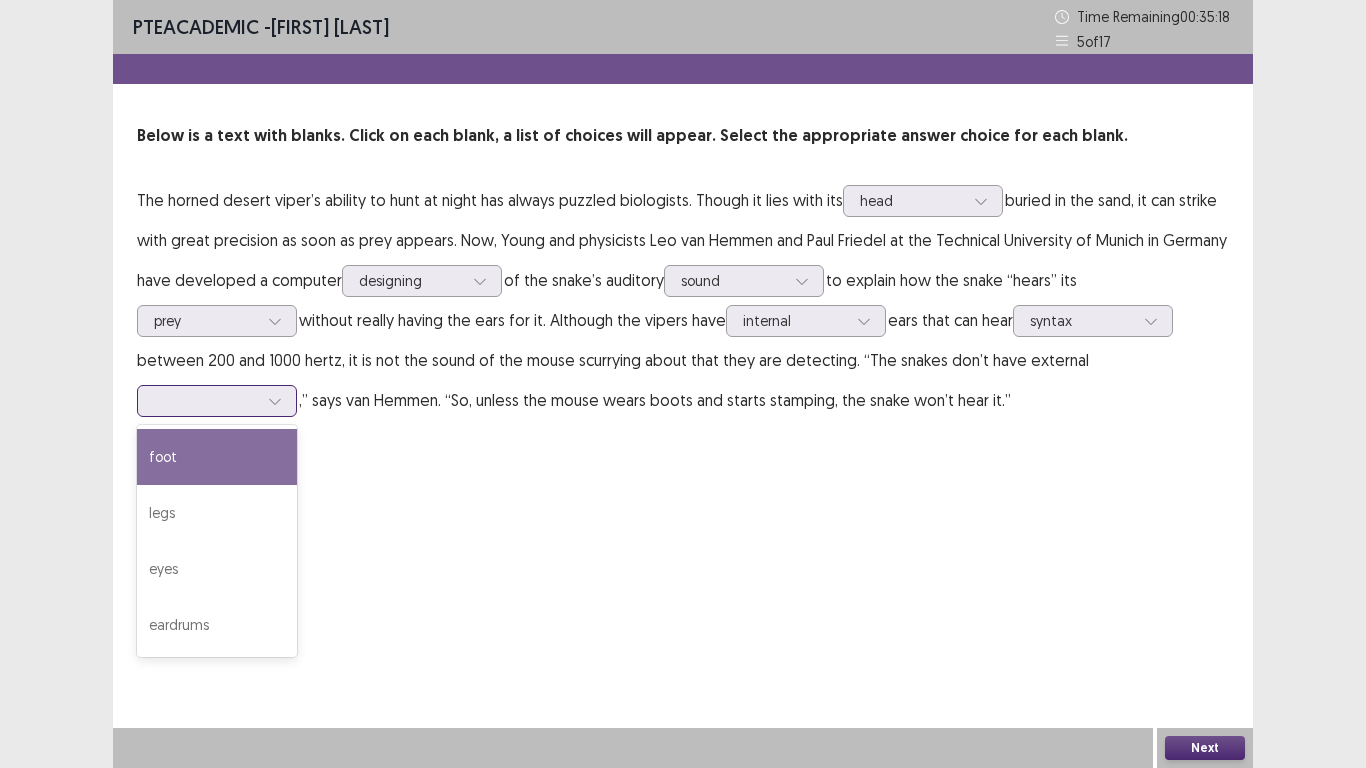 click at bounding box center (217, 401) 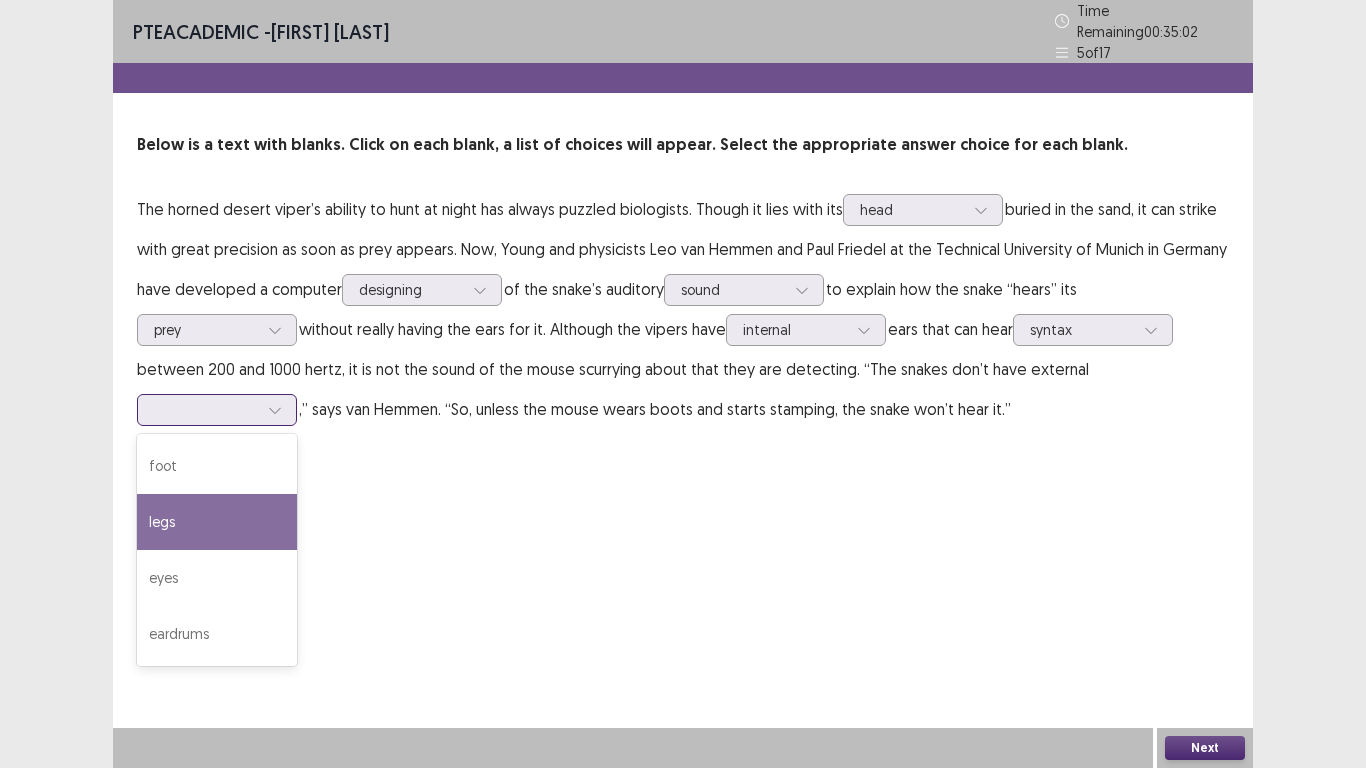 click on "legs" at bounding box center (217, 522) 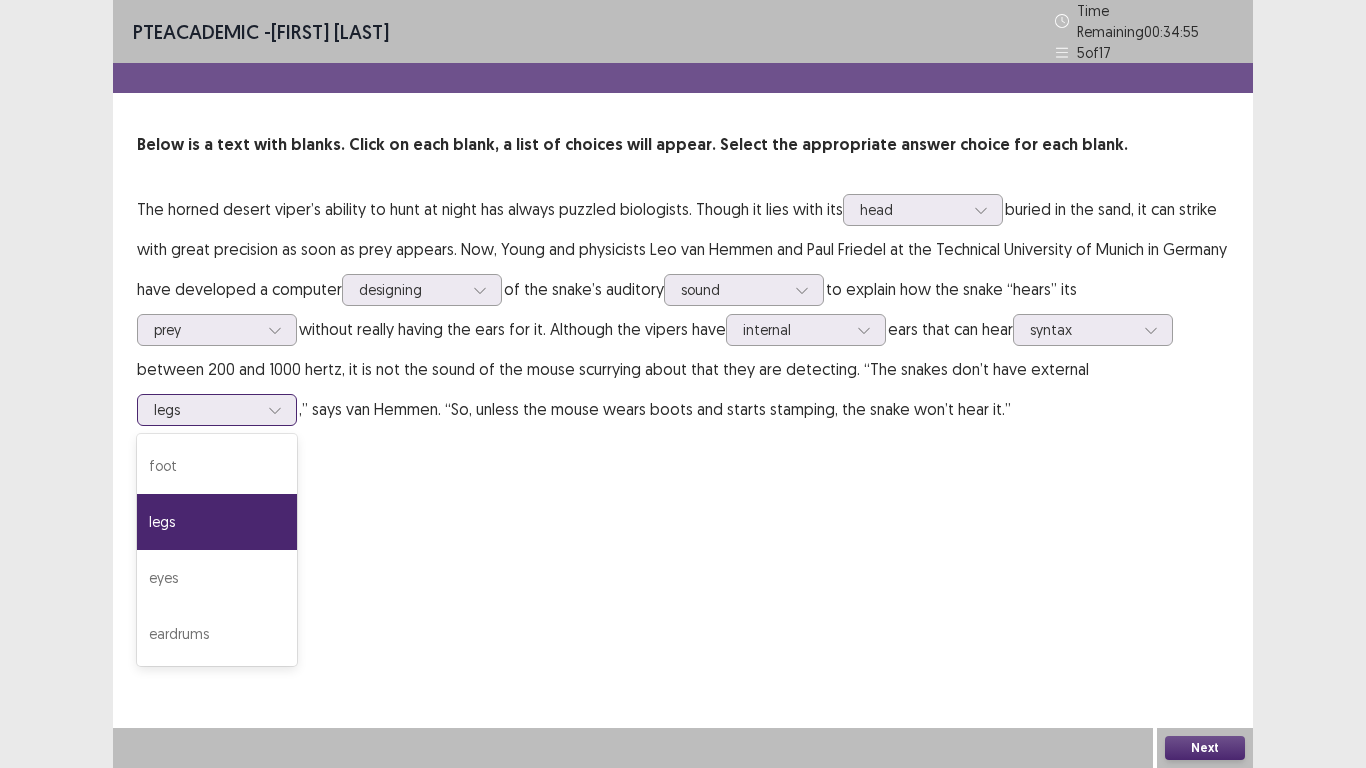 click at bounding box center [275, 410] 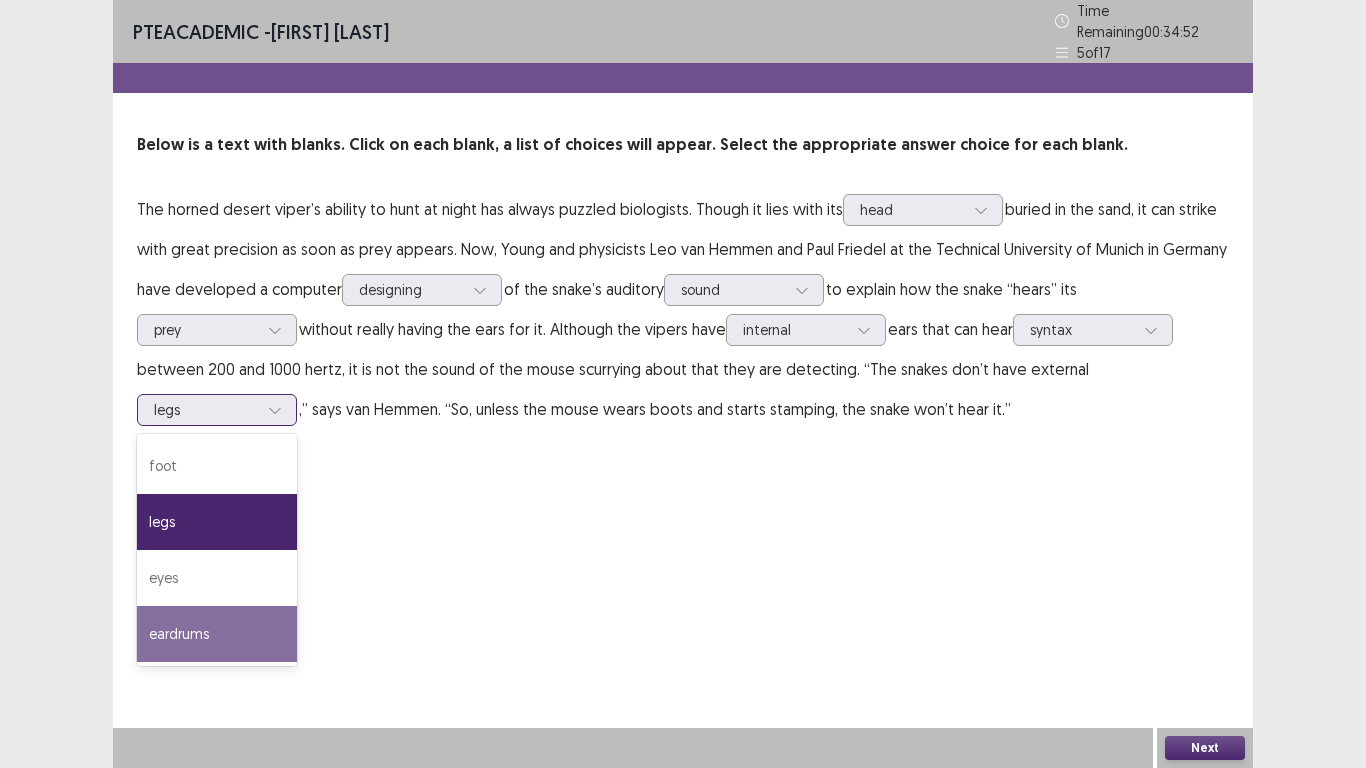 click on "eardrums" at bounding box center [217, 634] 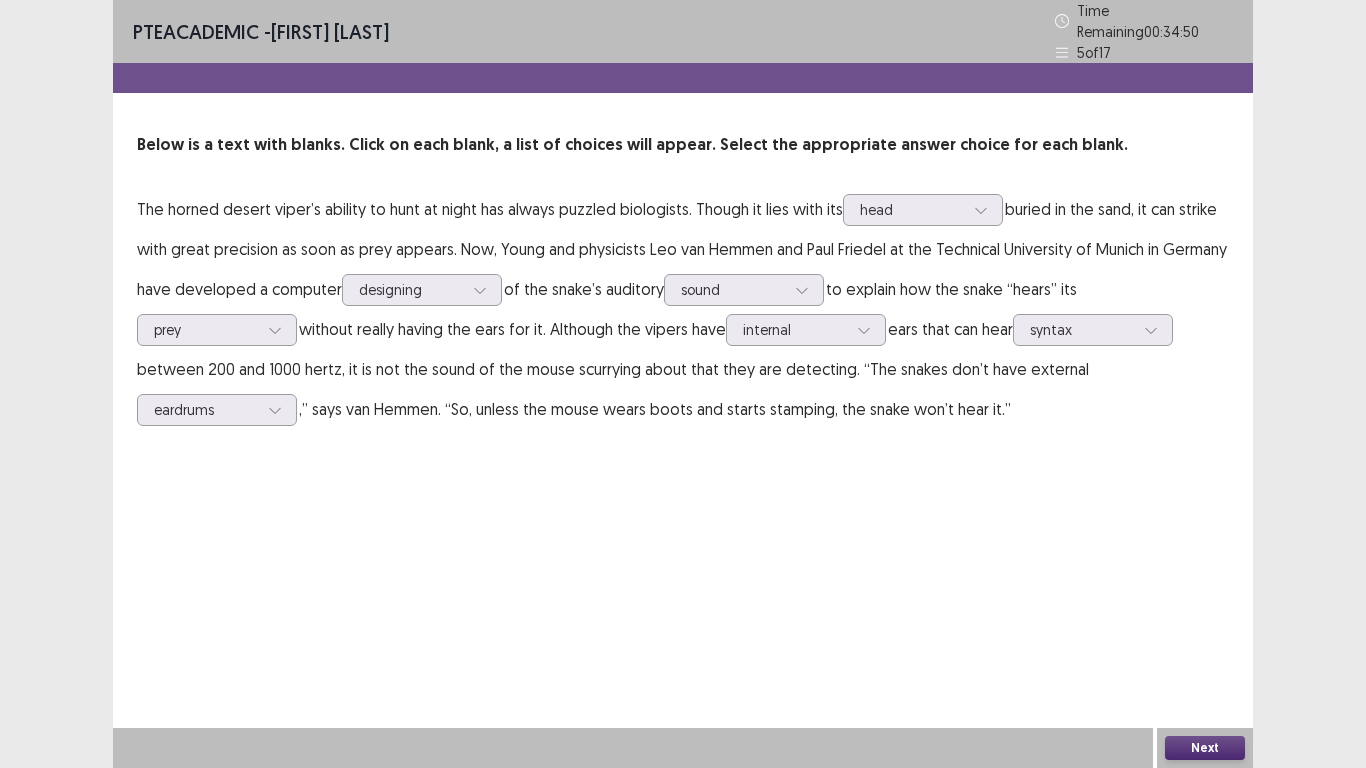click on "Next" at bounding box center (1205, 748) 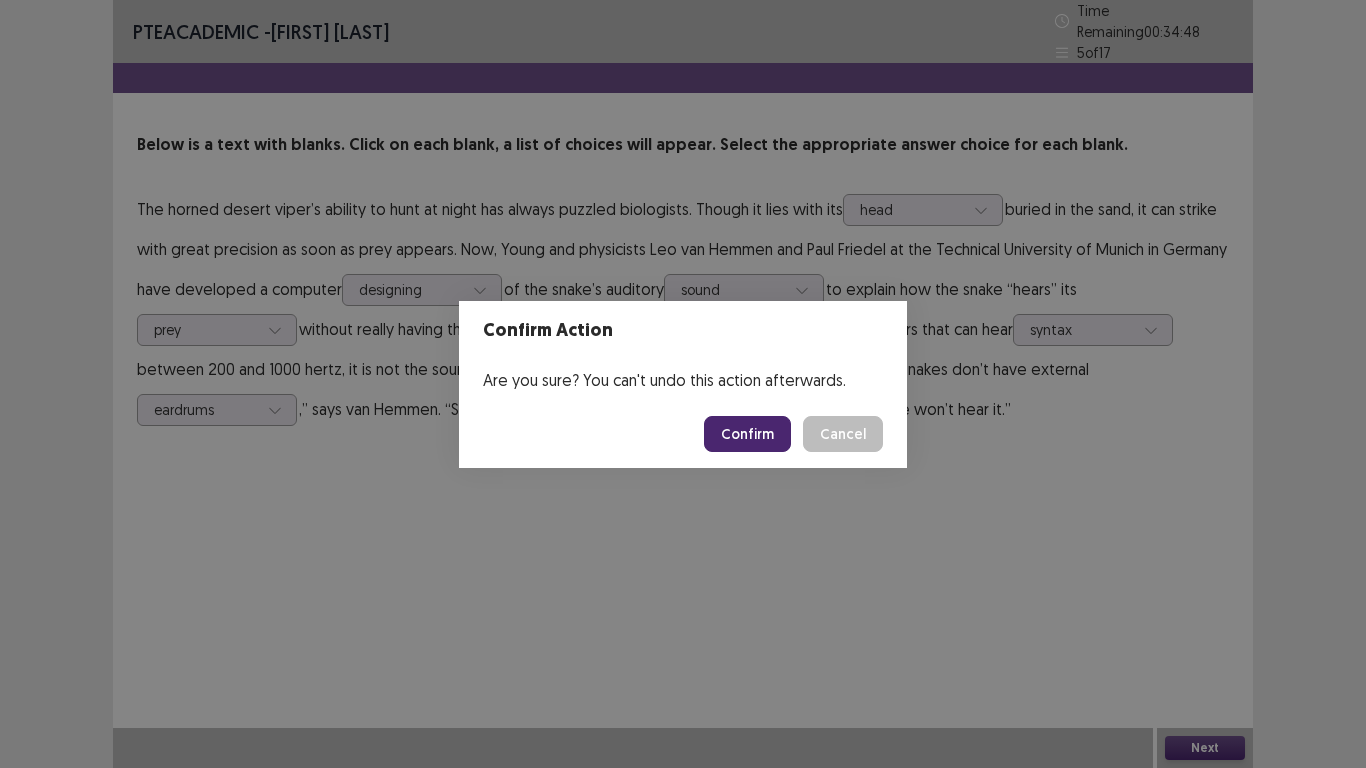 click on "Confirm" at bounding box center [747, 434] 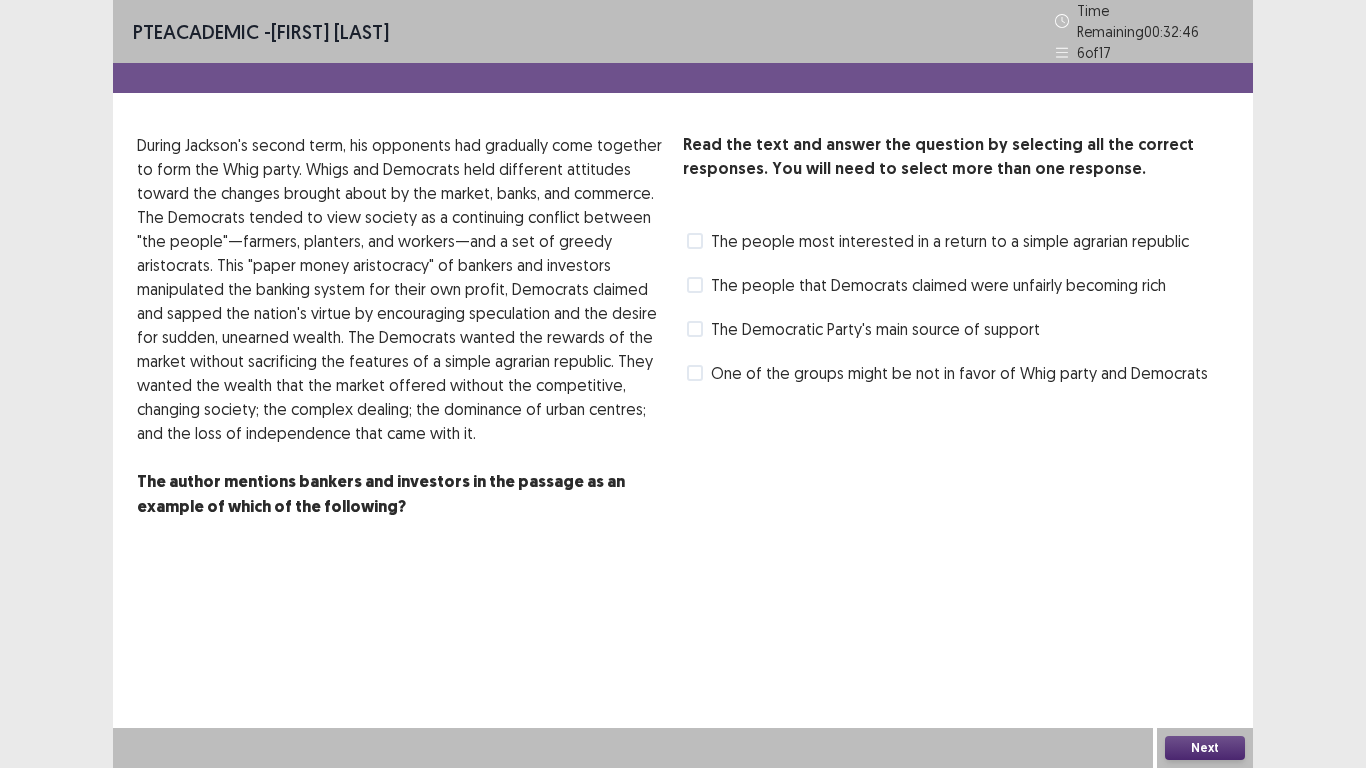 click at bounding box center (695, 329) 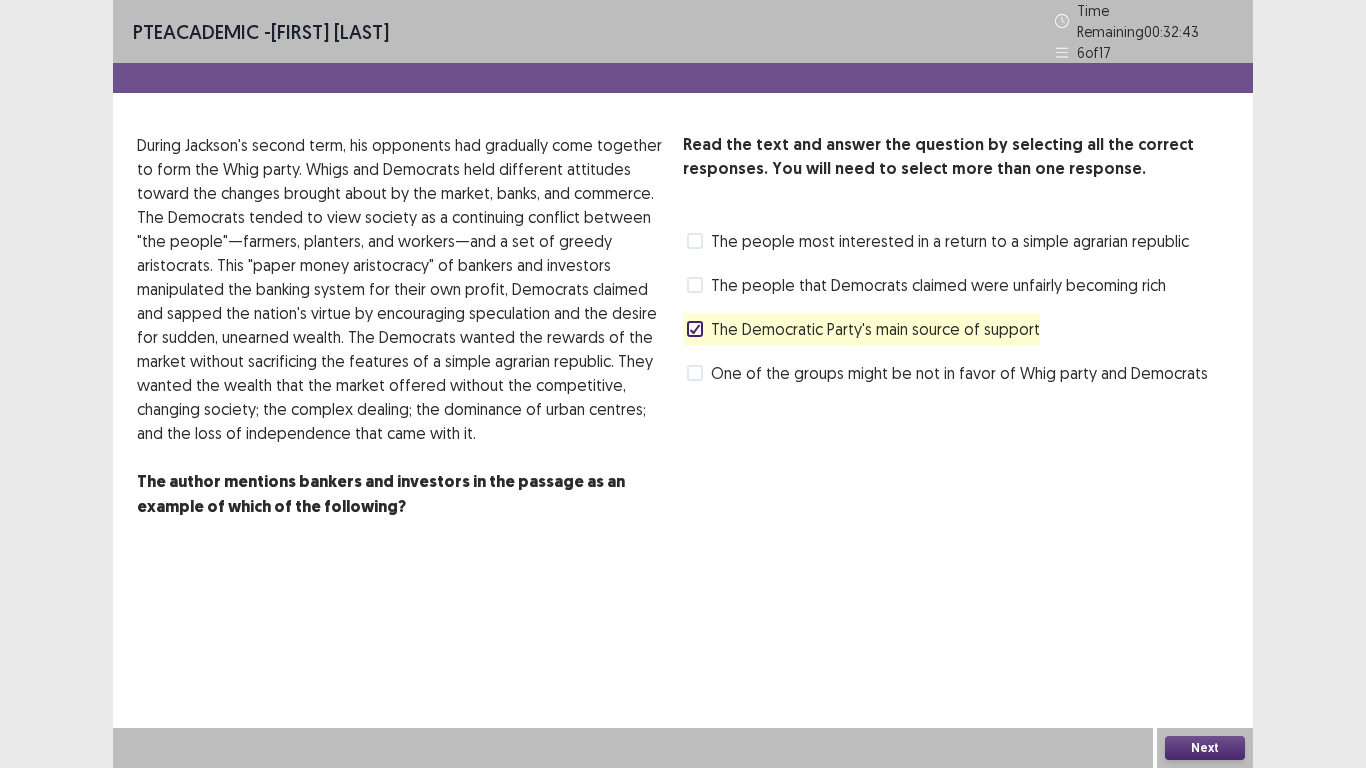 click on "Next" at bounding box center [1205, 748] 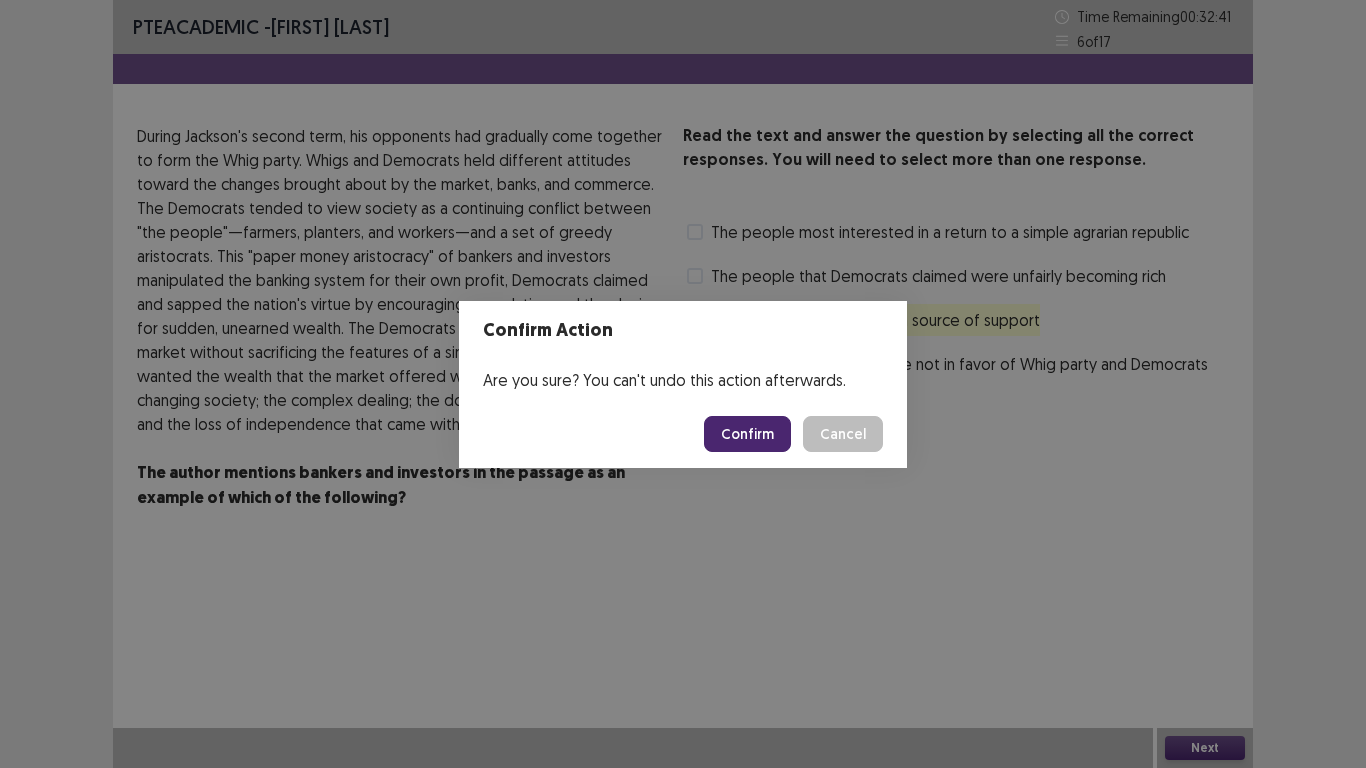 click on "Confirm" at bounding box center (747, 434) 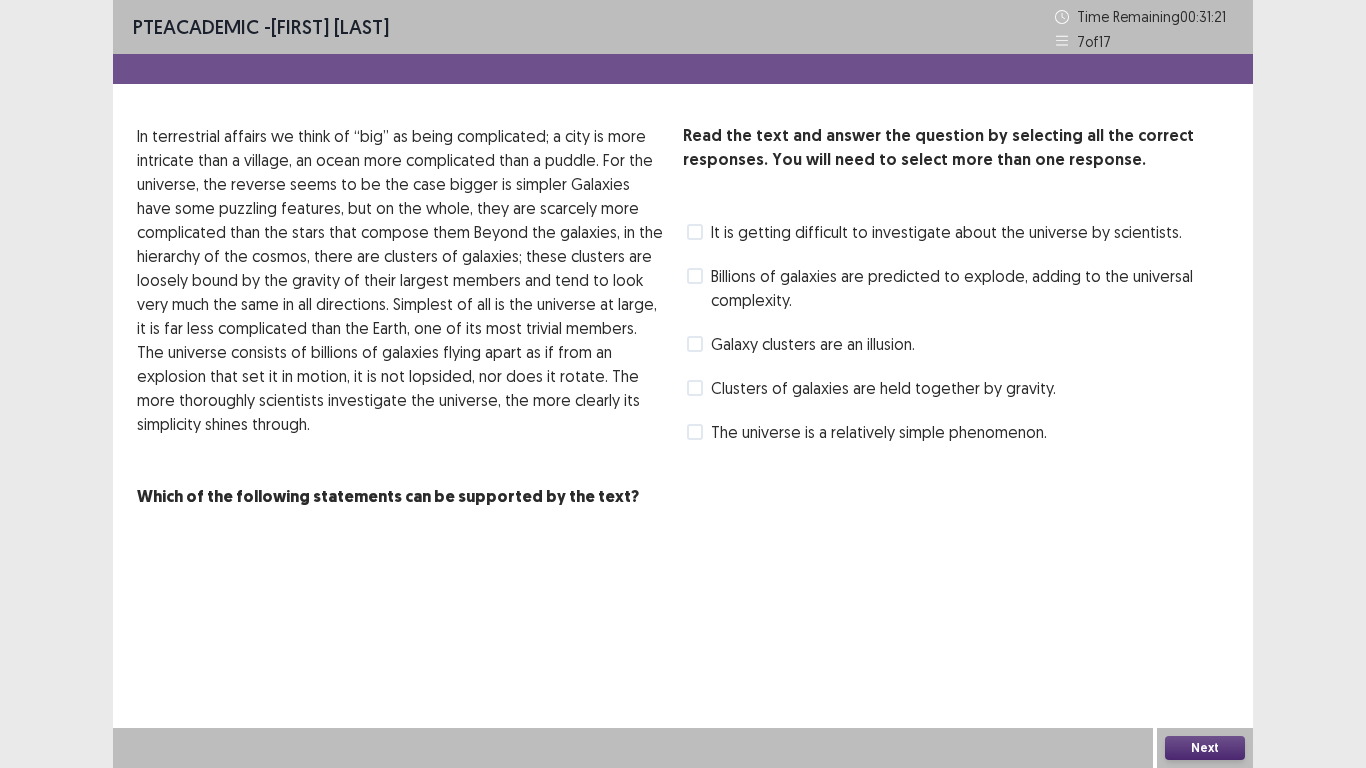 click at bounding box center (695, 276) 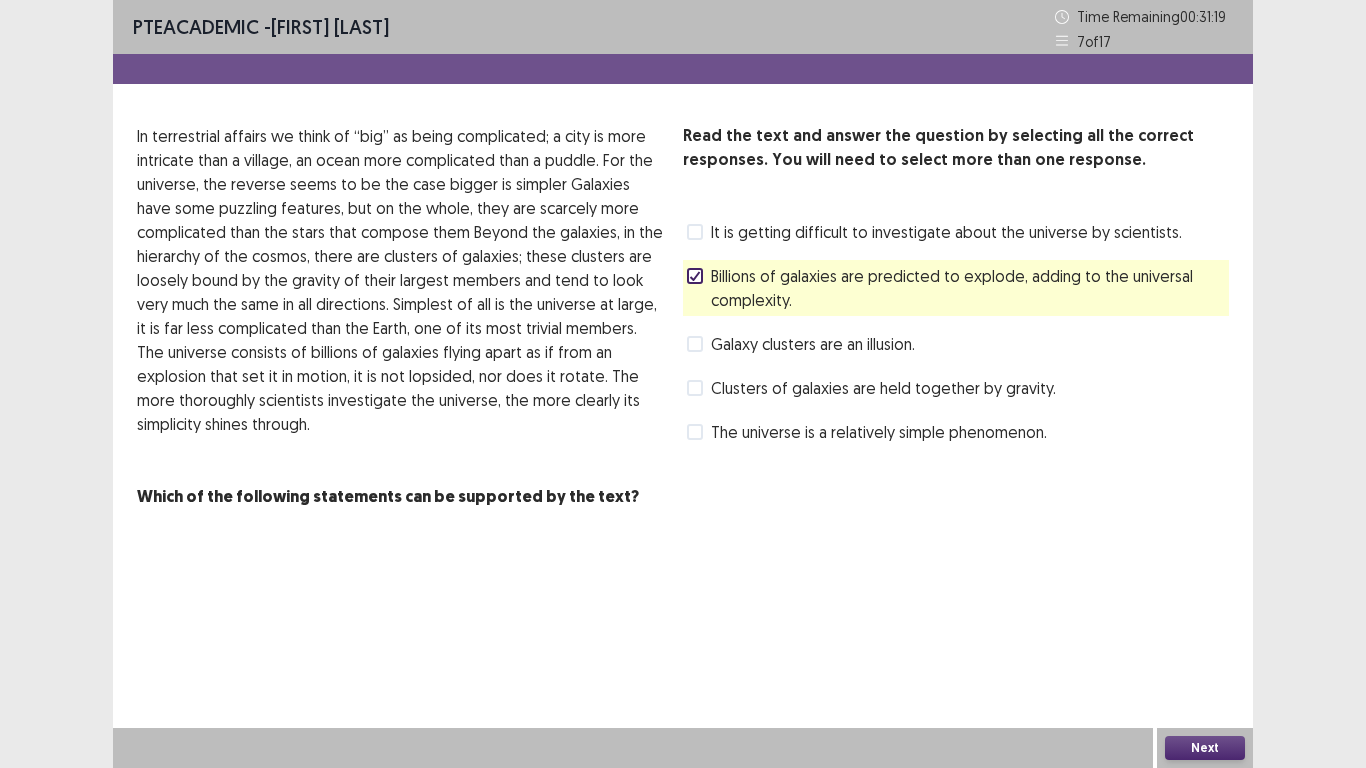 click on "Next" at bounding box center [1205, 748] 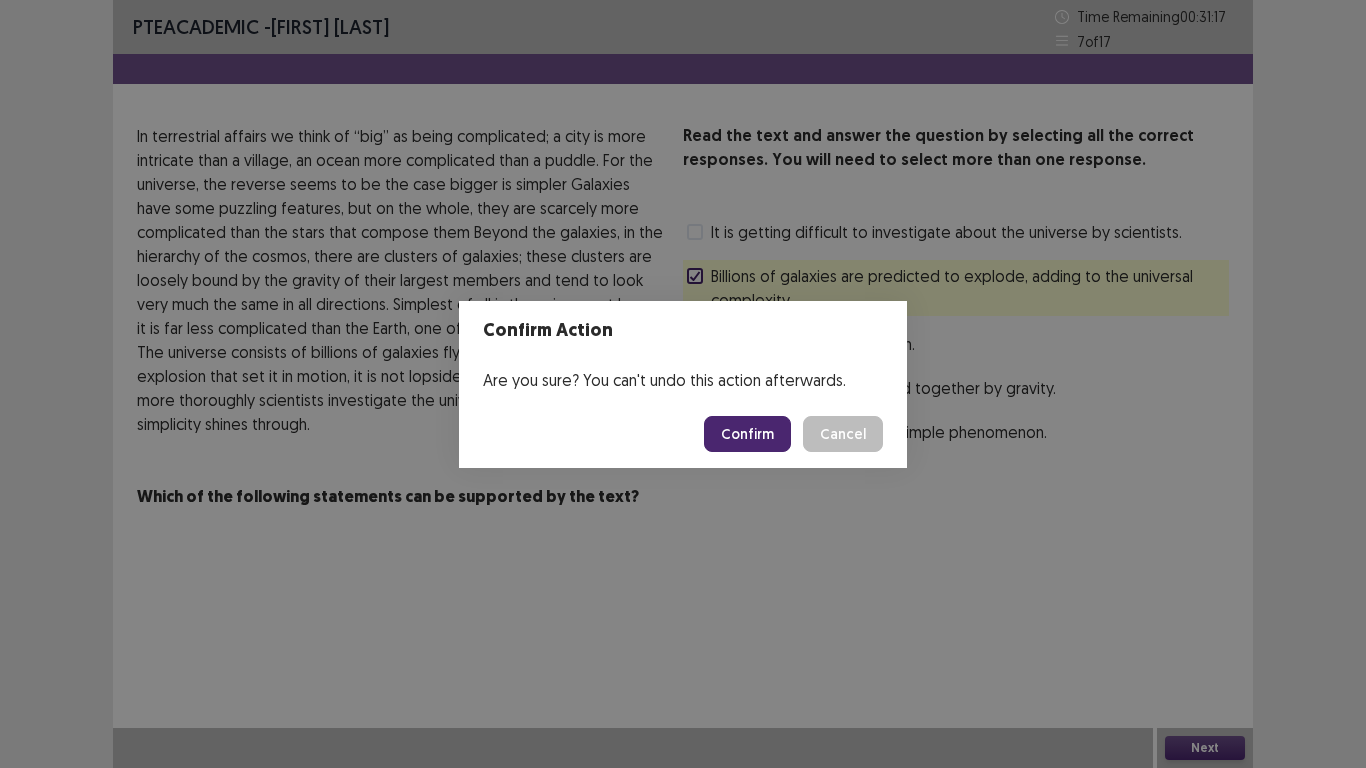 click on "Confirm" at bounding box center [747, 434] 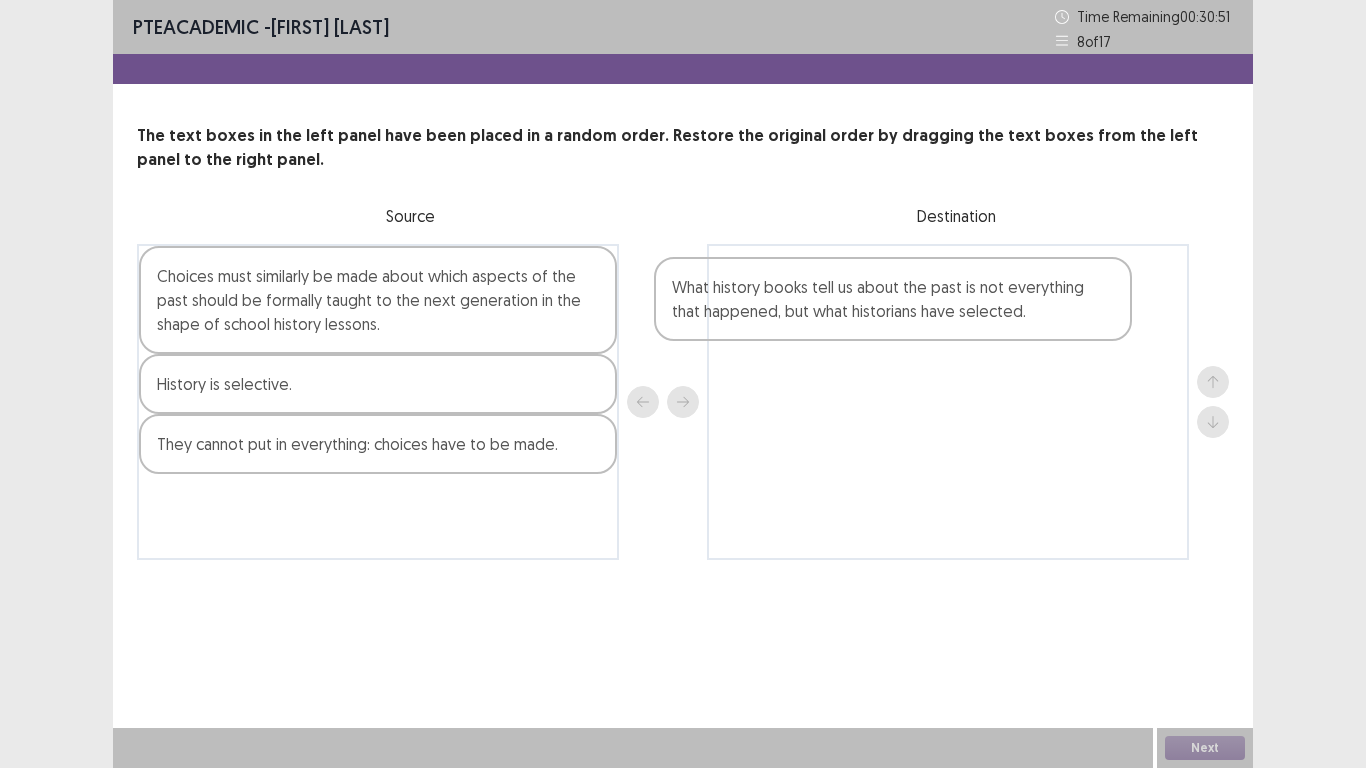 drag, startPoint x: 301, startPoint y: 463, endPoint x: 824, endPoint y: 306, distance: 546.05676 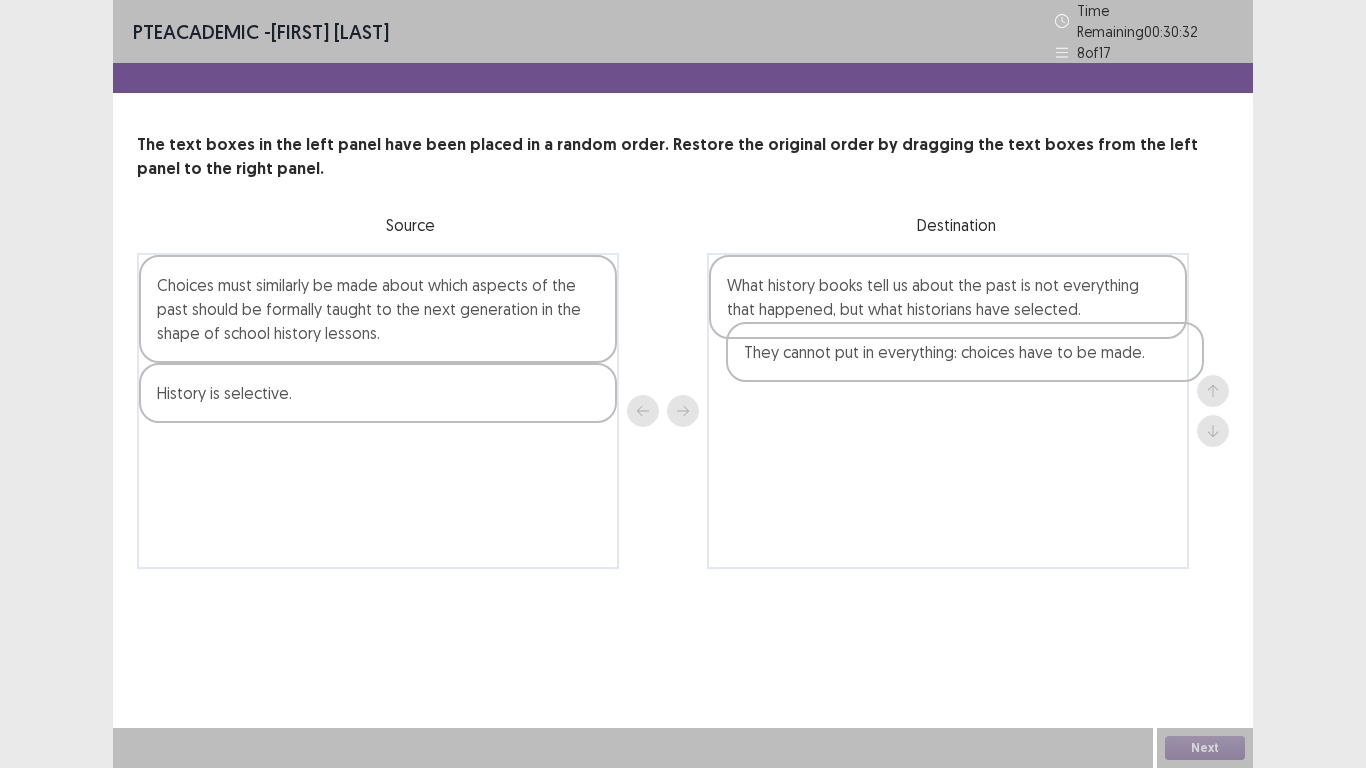 drag, startPoint x: 355, startPoint y: 461, endPoint x: 969, endPoint y: 363, distance: 621.77167 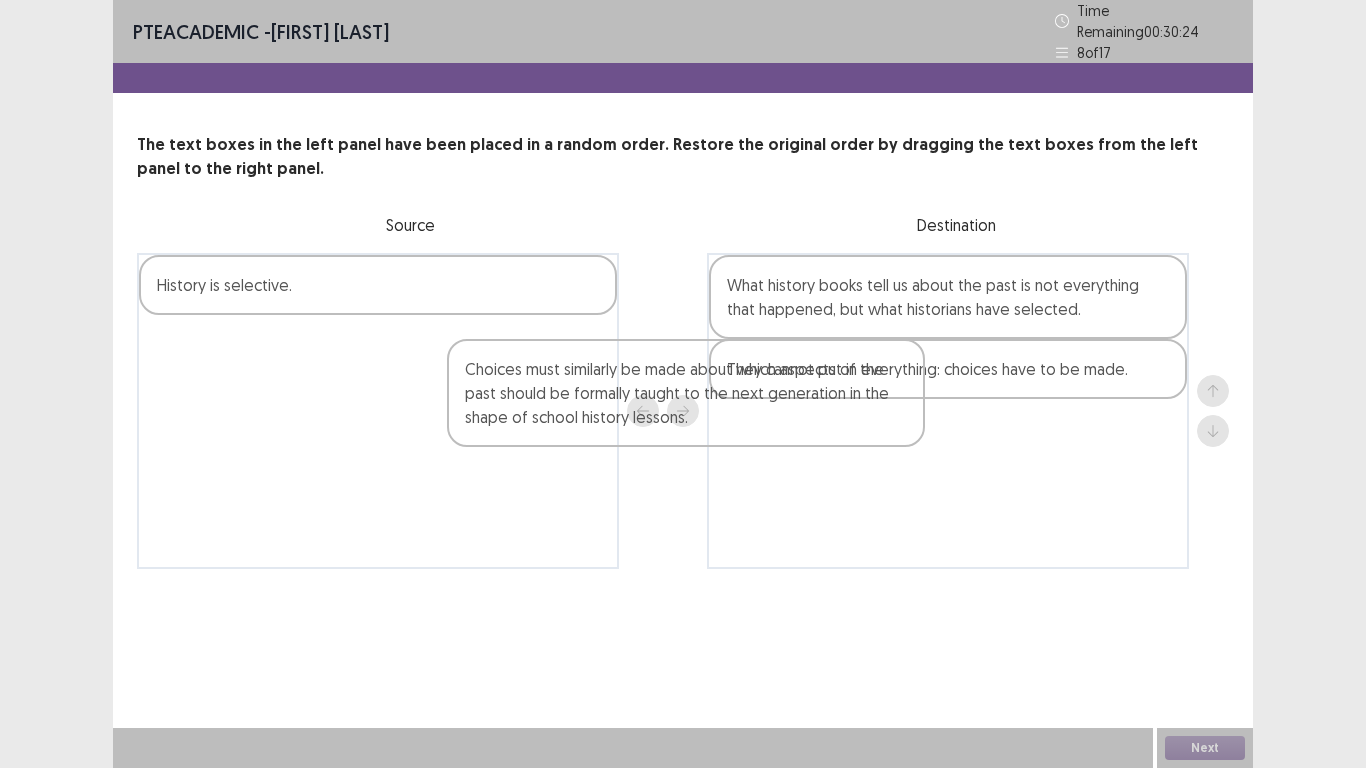 drag, startPoint x: 471, startPoint y: 316, endPoint x: 905, endPoint y: 454, distance: 455.4119 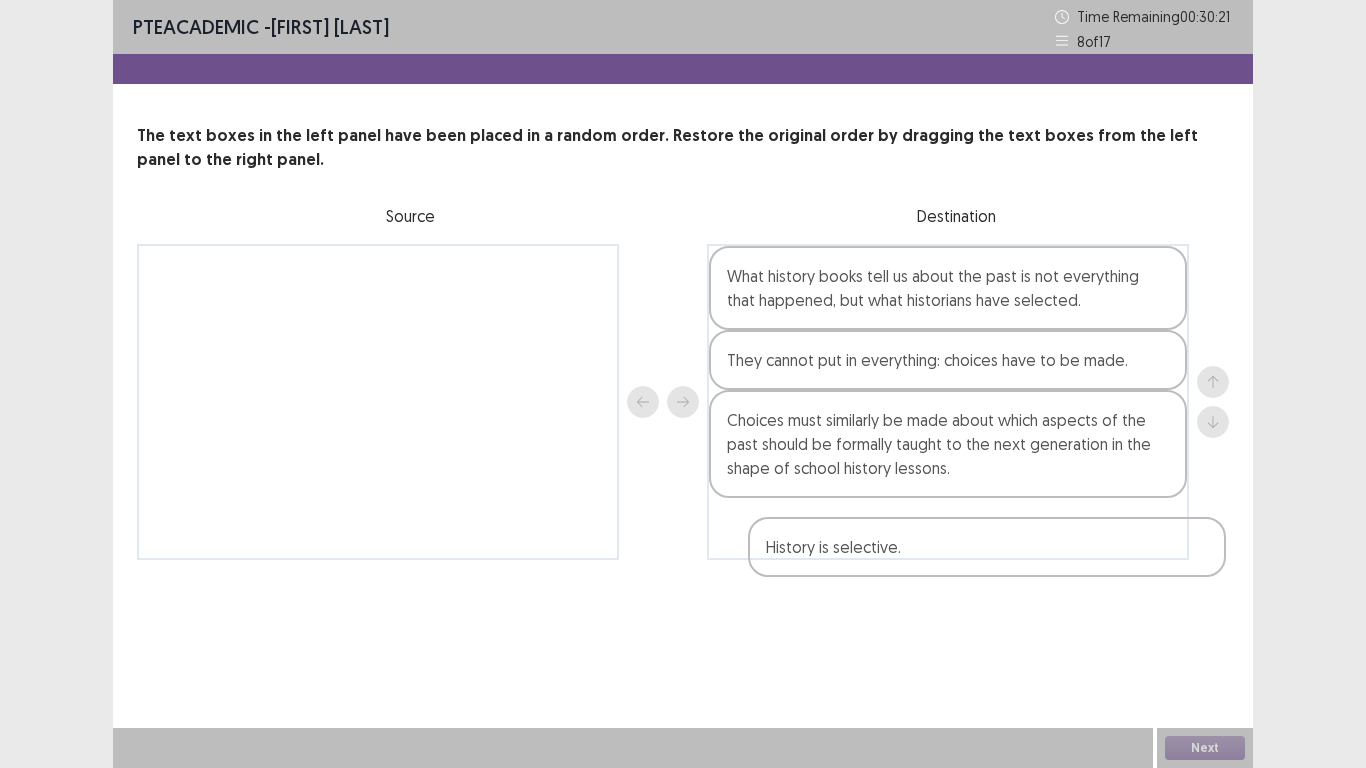drag, startPoint x: 474, startPoint y: 291, endPoint x: 1097, endPoint y: 569, distance: 682.21185 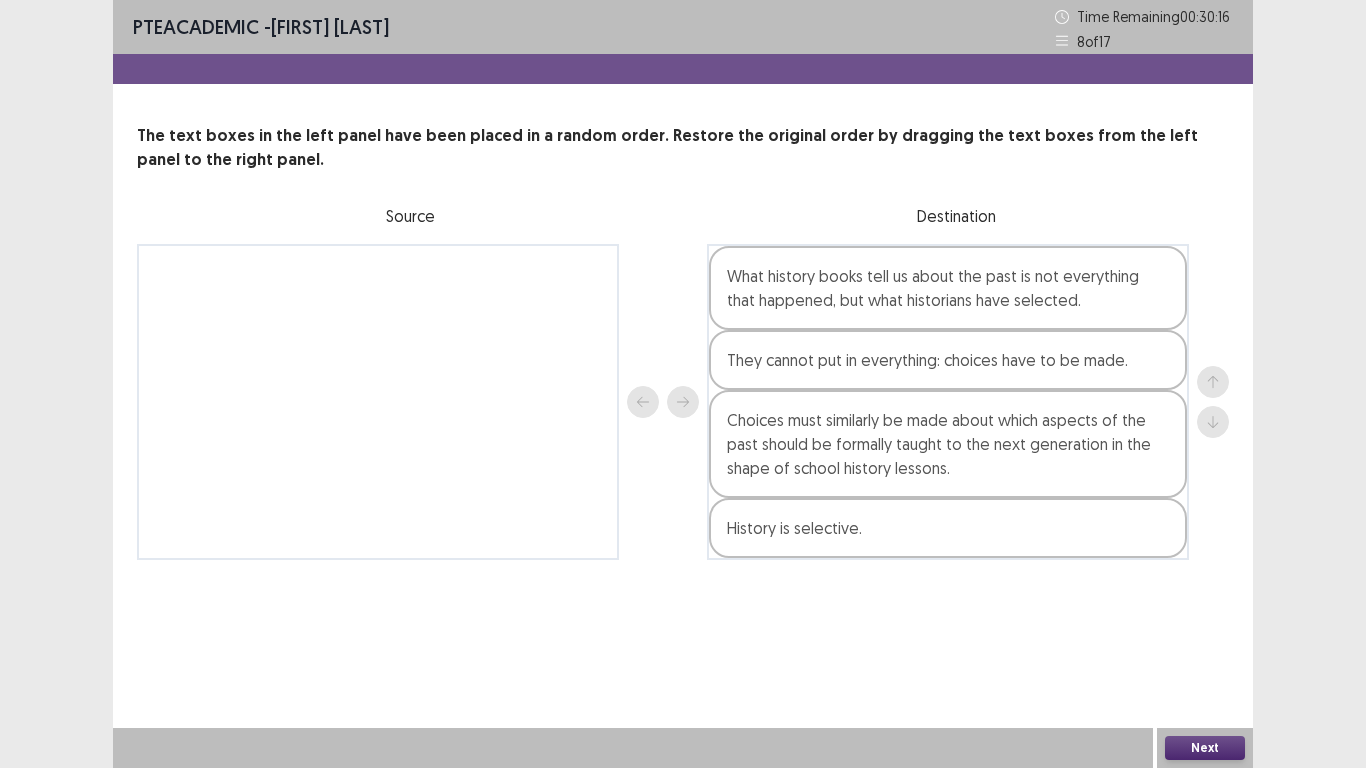 click on "Next" at bounding box center (1205, 748) 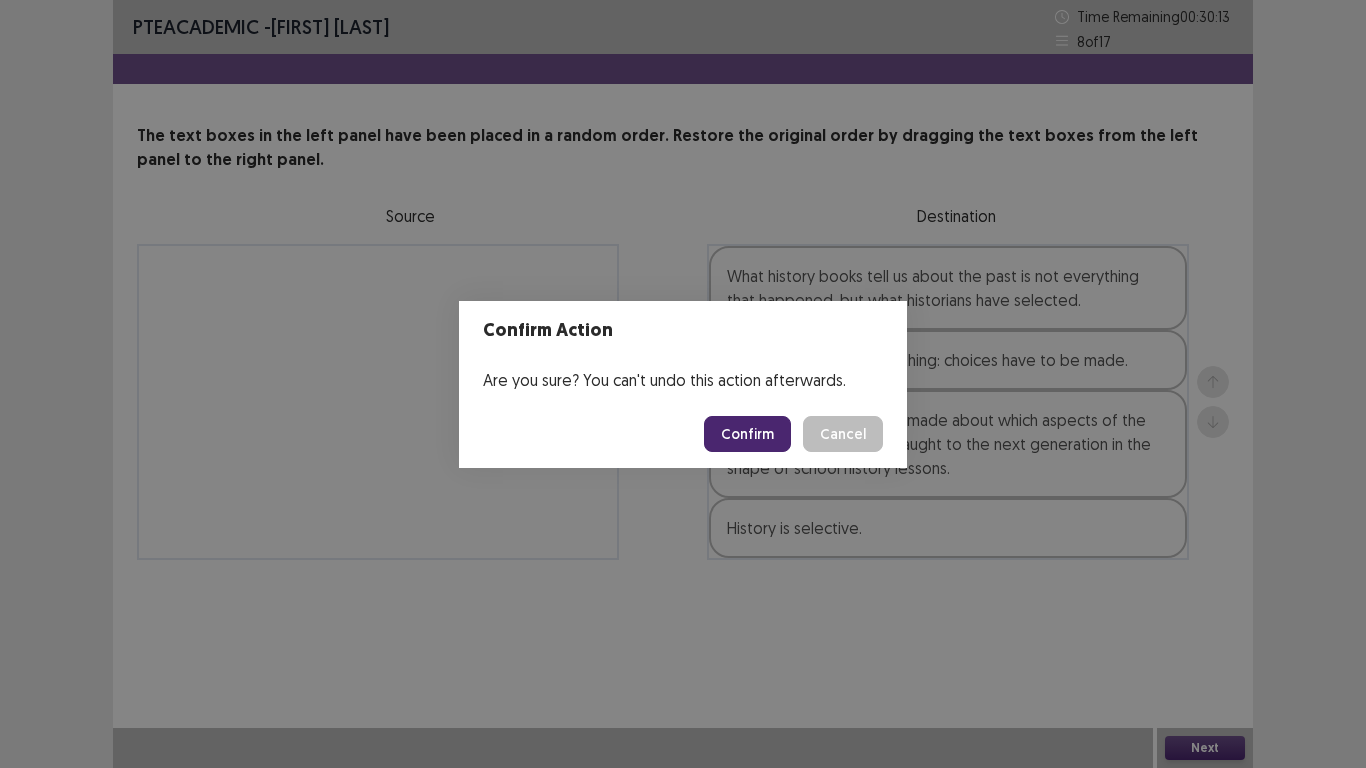 click on "Confirm" at bounding box center (747, 434) 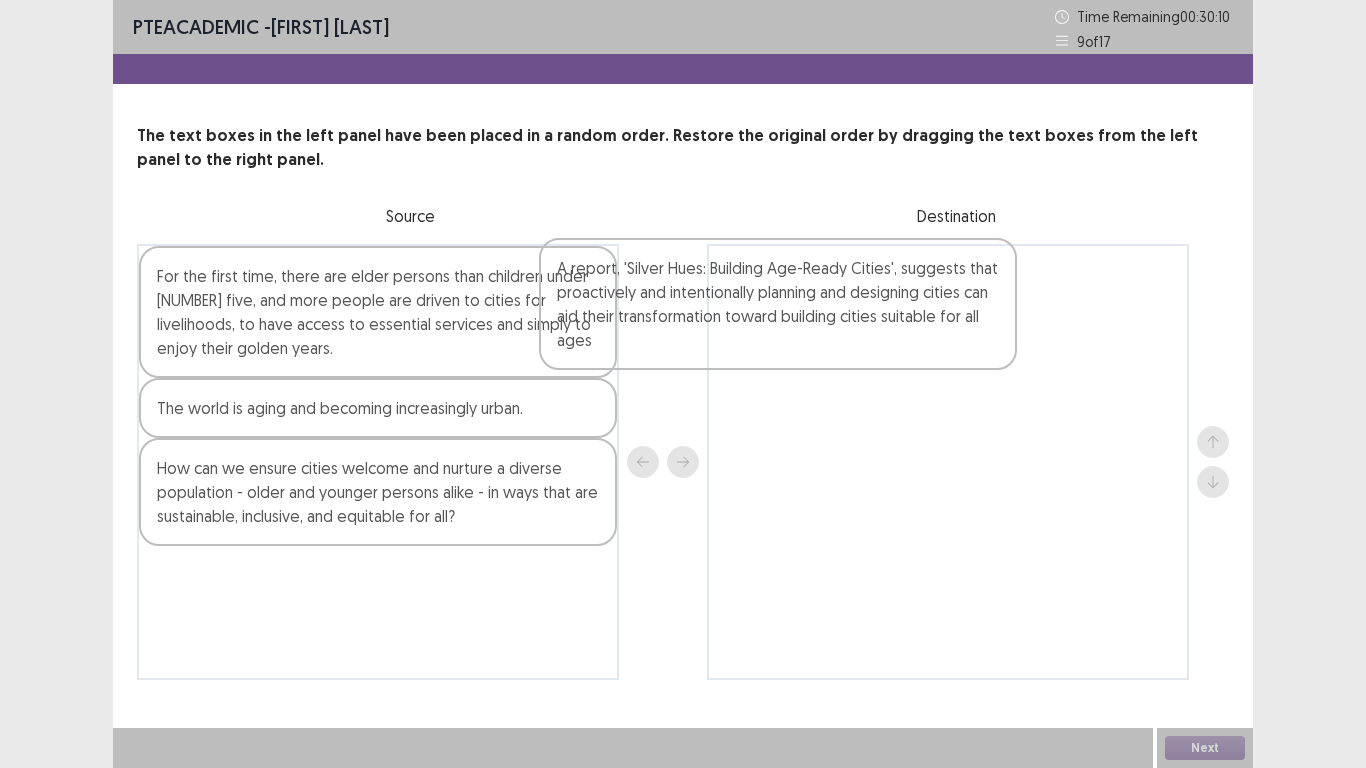 drag, startPoint x: 500, startPoint y: 344, endPoint x: 939, endPoint y: 346, distance: 439.00455 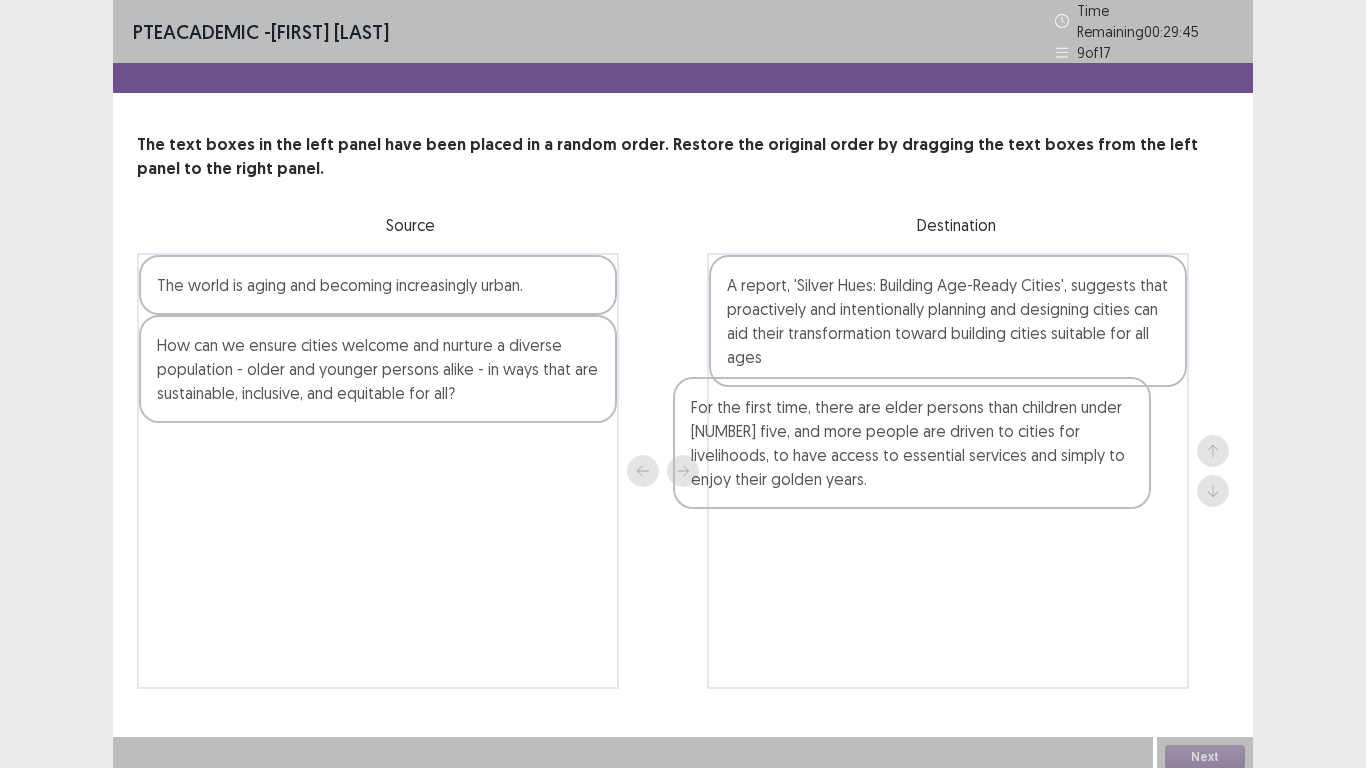 drag, startPoint x: 479, startPoint y: 338, endPoint x: 1021, endPoint y: 474, distance: 558.8023 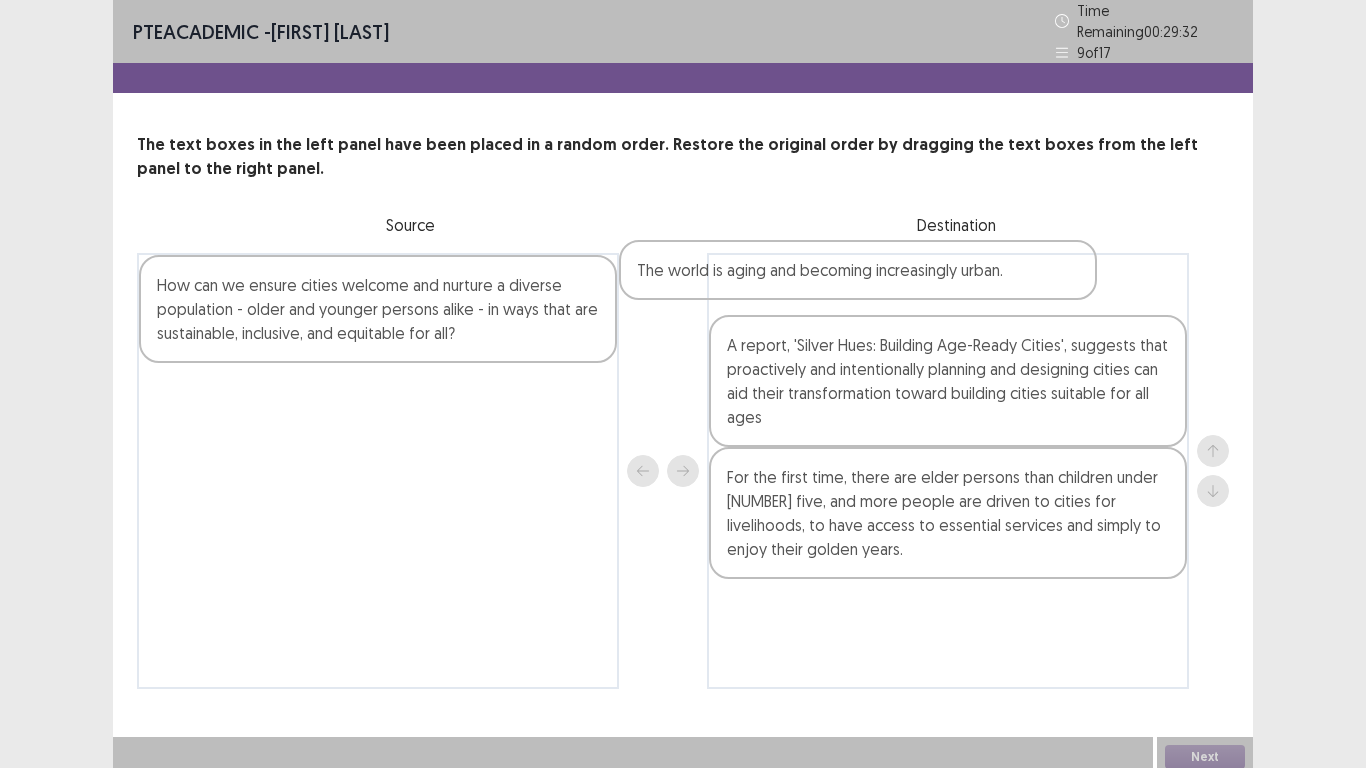 drag, startPoint x: 557, startPoint y: 272, endPoint x: 1059, endPoint y: 265, distance: 502.0488 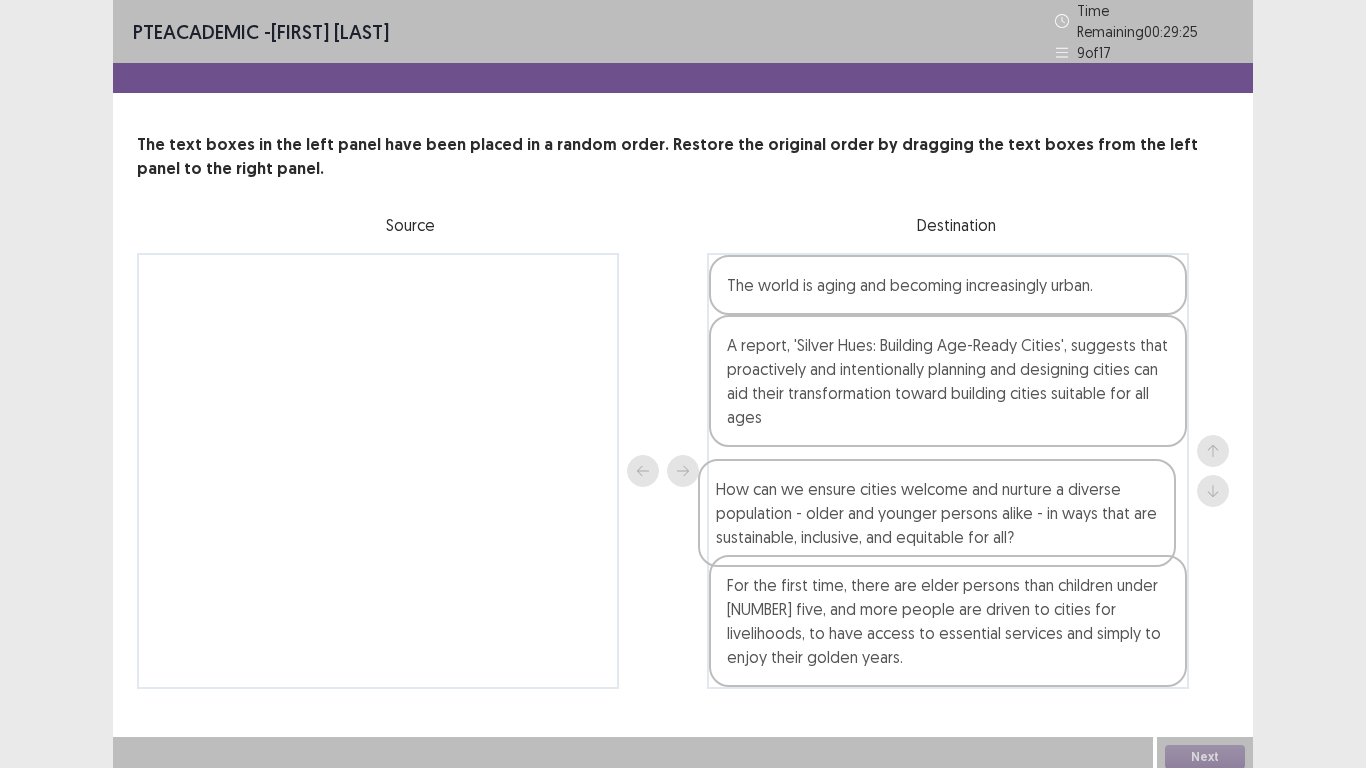 drag, startPoint x: 365, startPoint y: 306, endPoint x: 929, endPoint y: 522, distance: 603.947 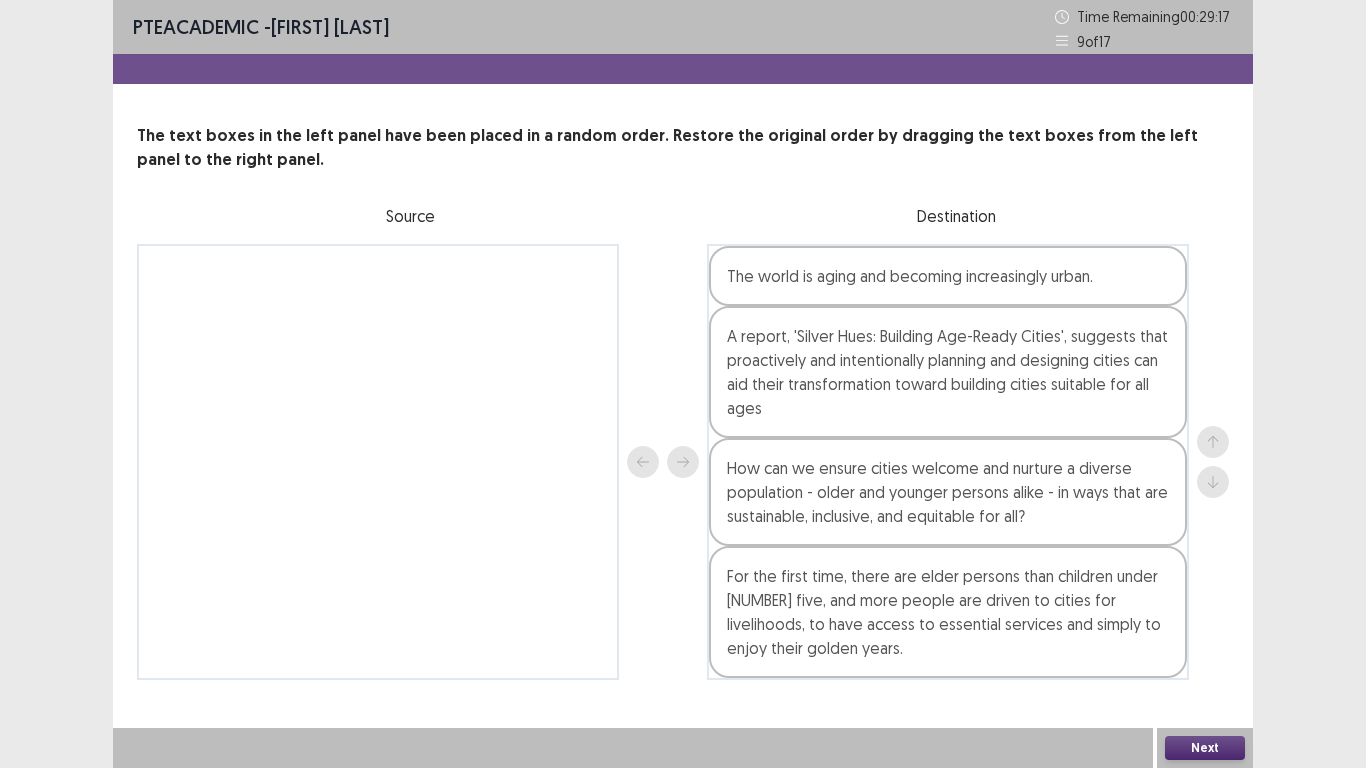 click on "Next" at bounding box center (1205, 748) 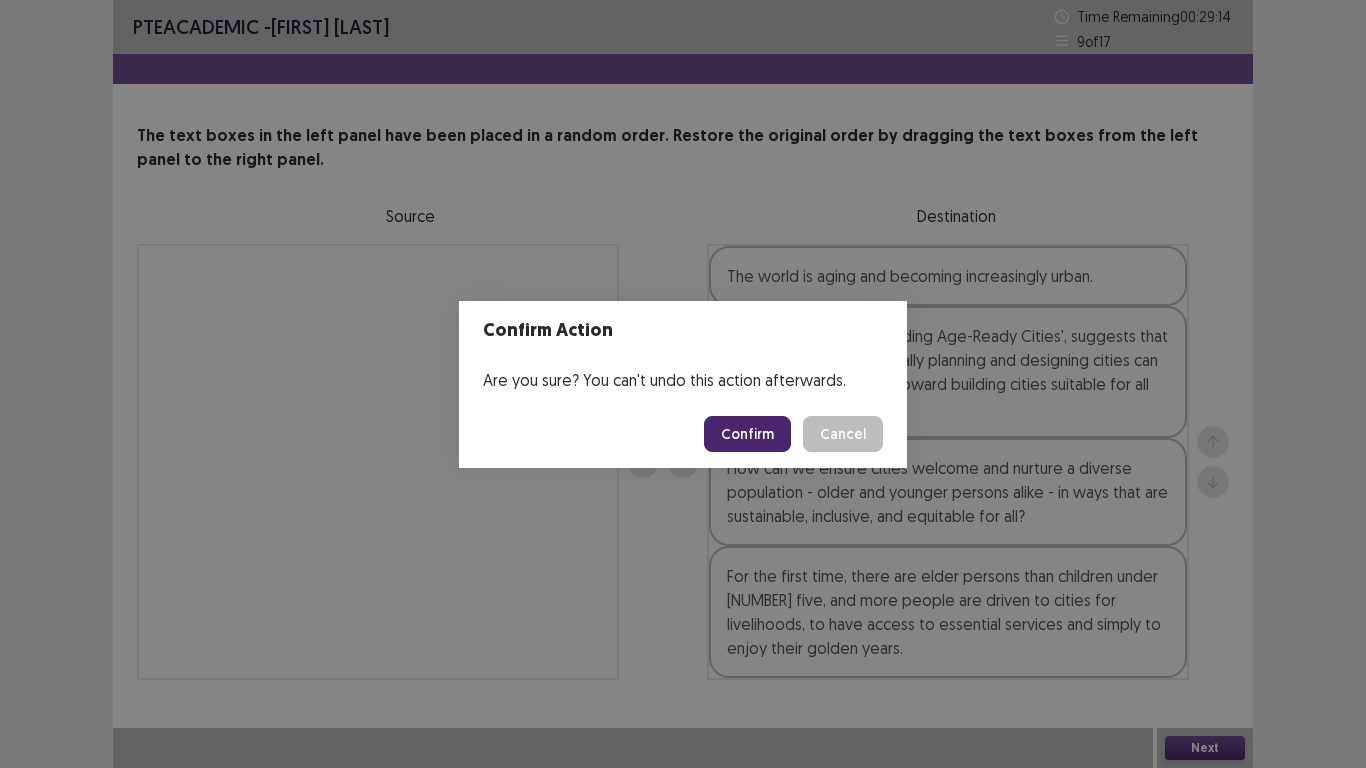 click on "Confirm" at bounding box center [747, 434] 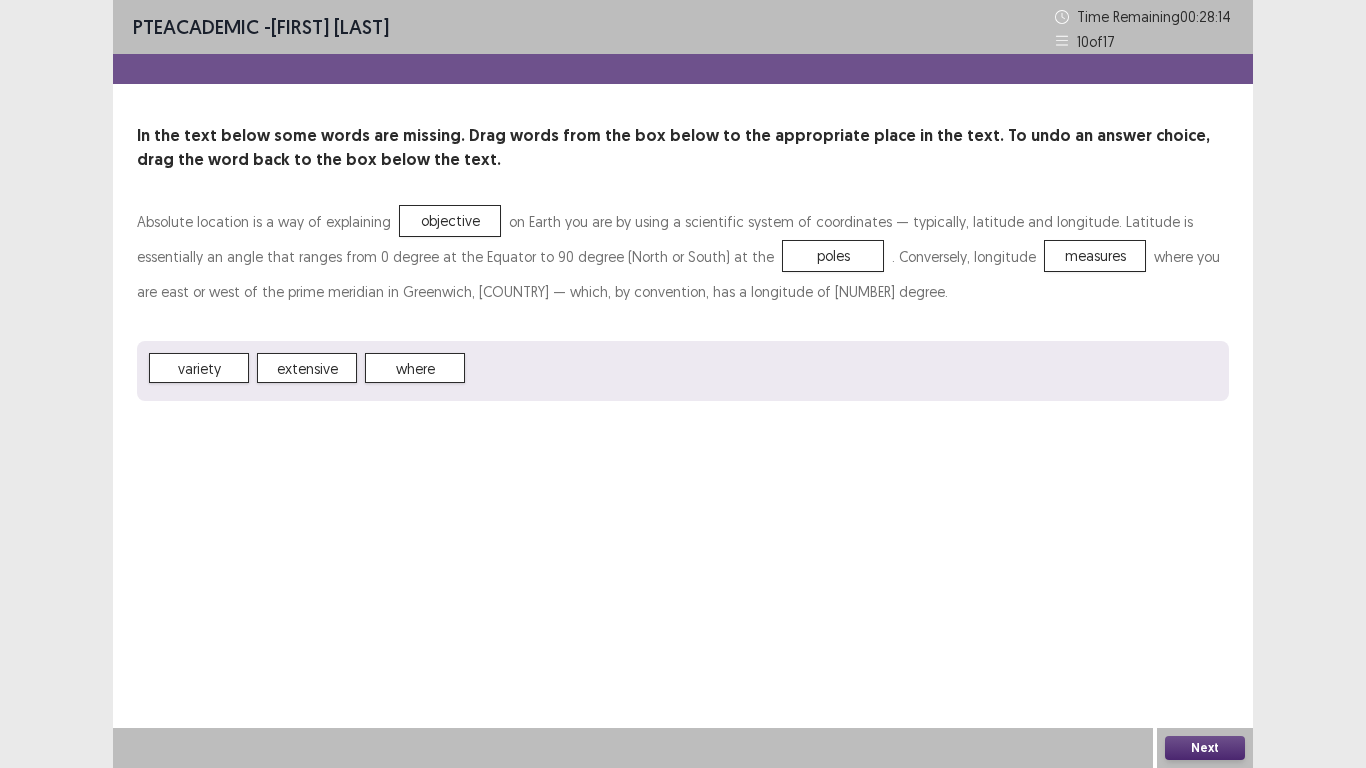 click on "Next" at bounding box center [1205, 748] 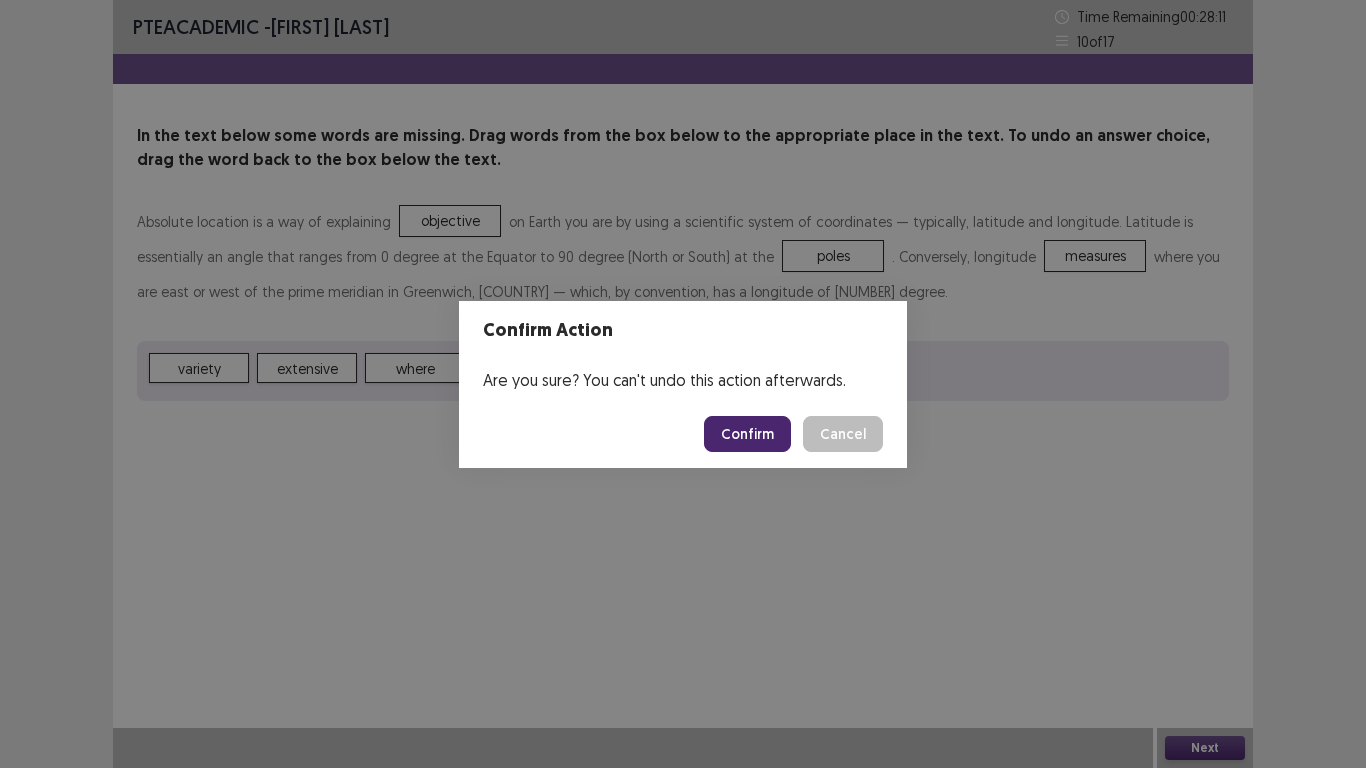click on "Confirm" at bounding box center (747, 434) 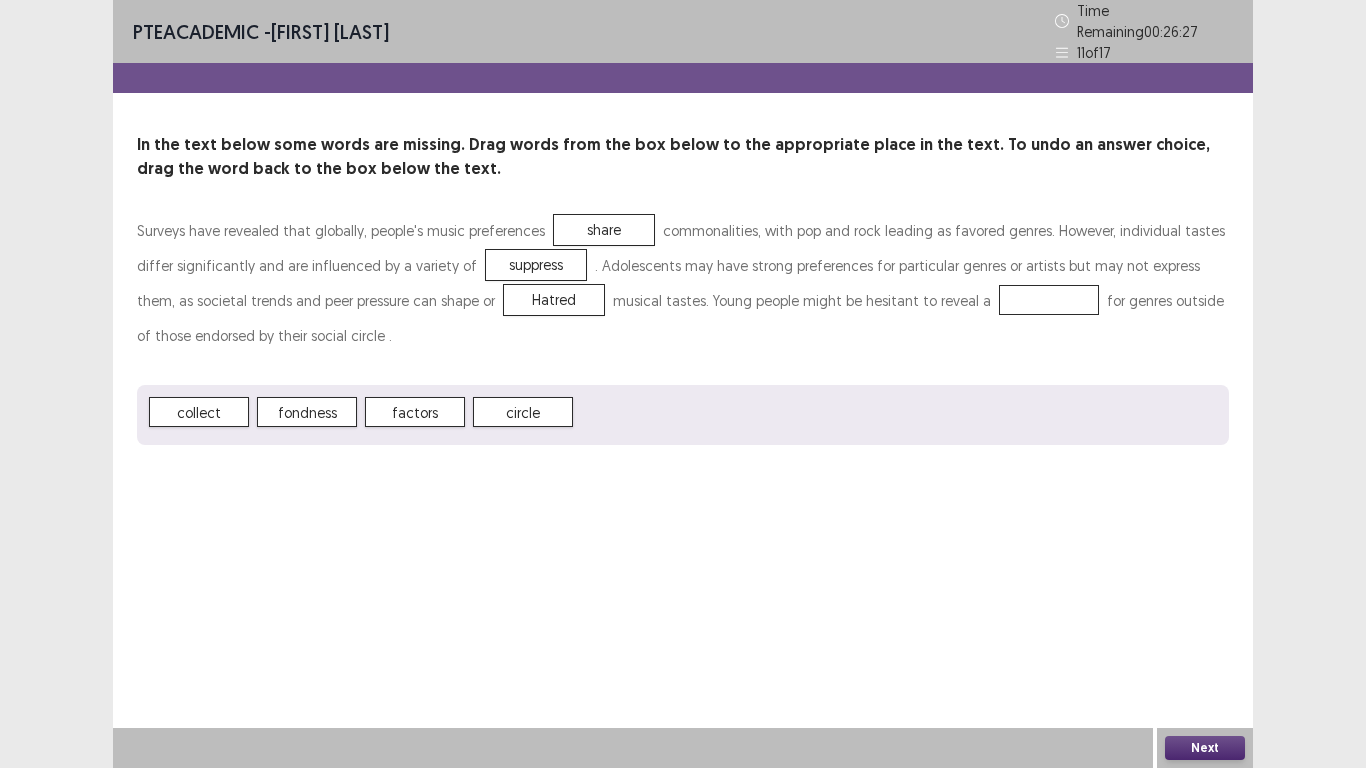 drag, startPoint x: 441, startPoint y: 287, endPoint x: 449, endPoint y: 295, distance: 11.313708 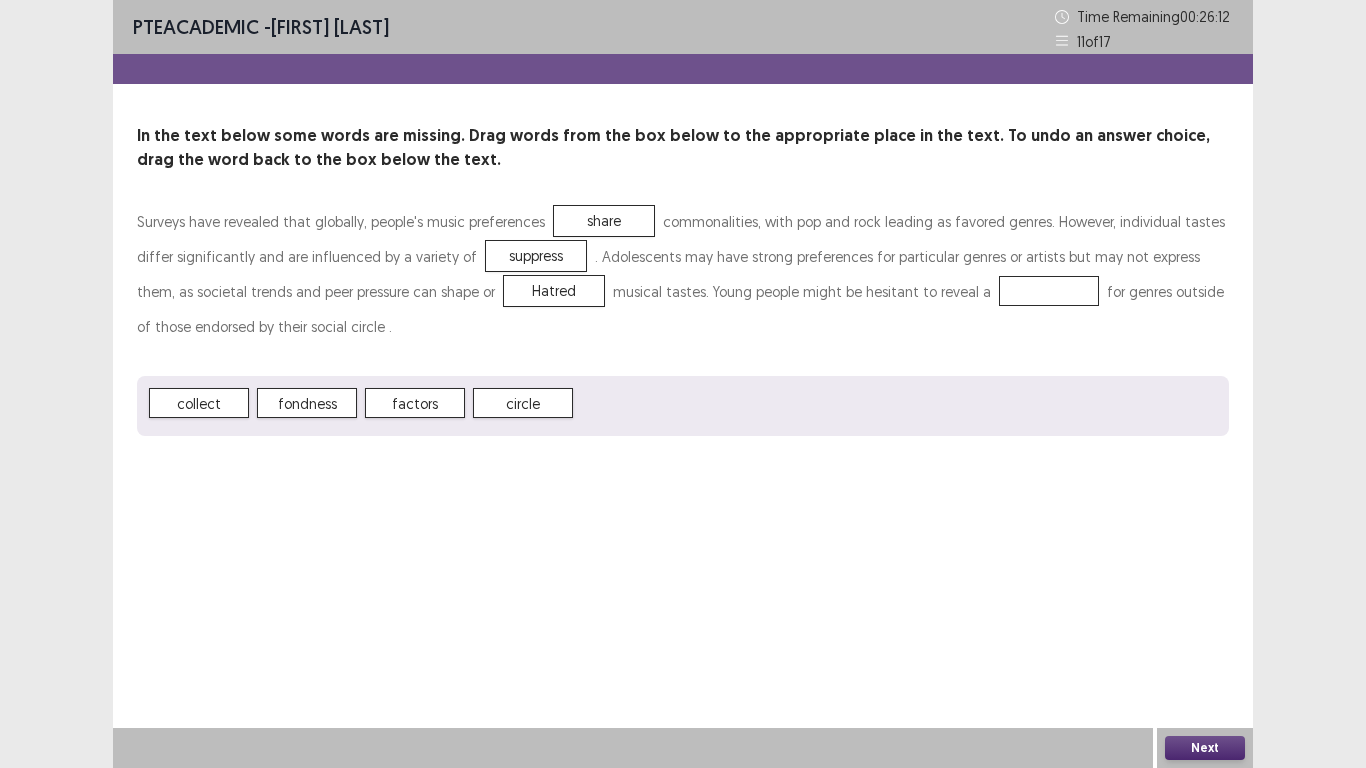 click on "collect fondness factors circle" at bounding box center [683, 406] 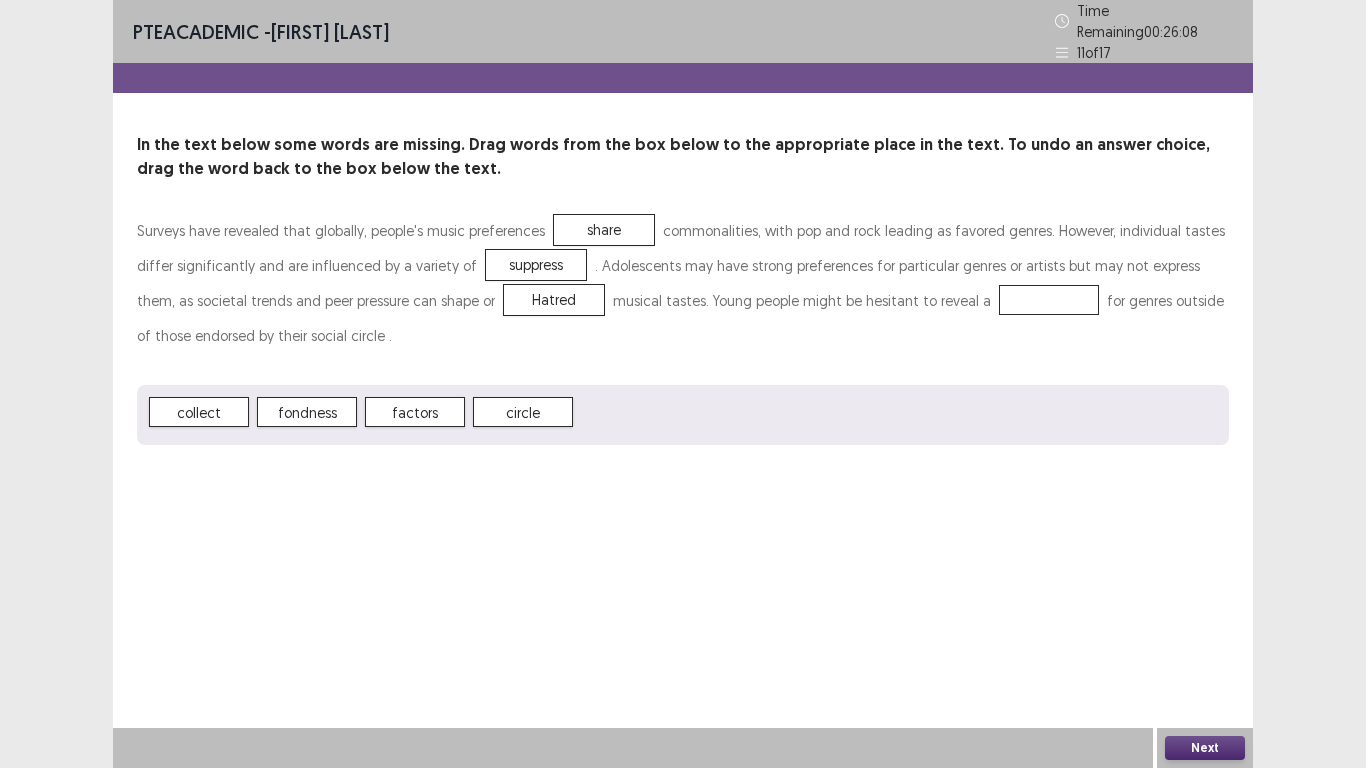 drag, startPoint x: 324, startPoint y: 402, endPoint x: 352, endPoint y: 389, distance: 30.870699 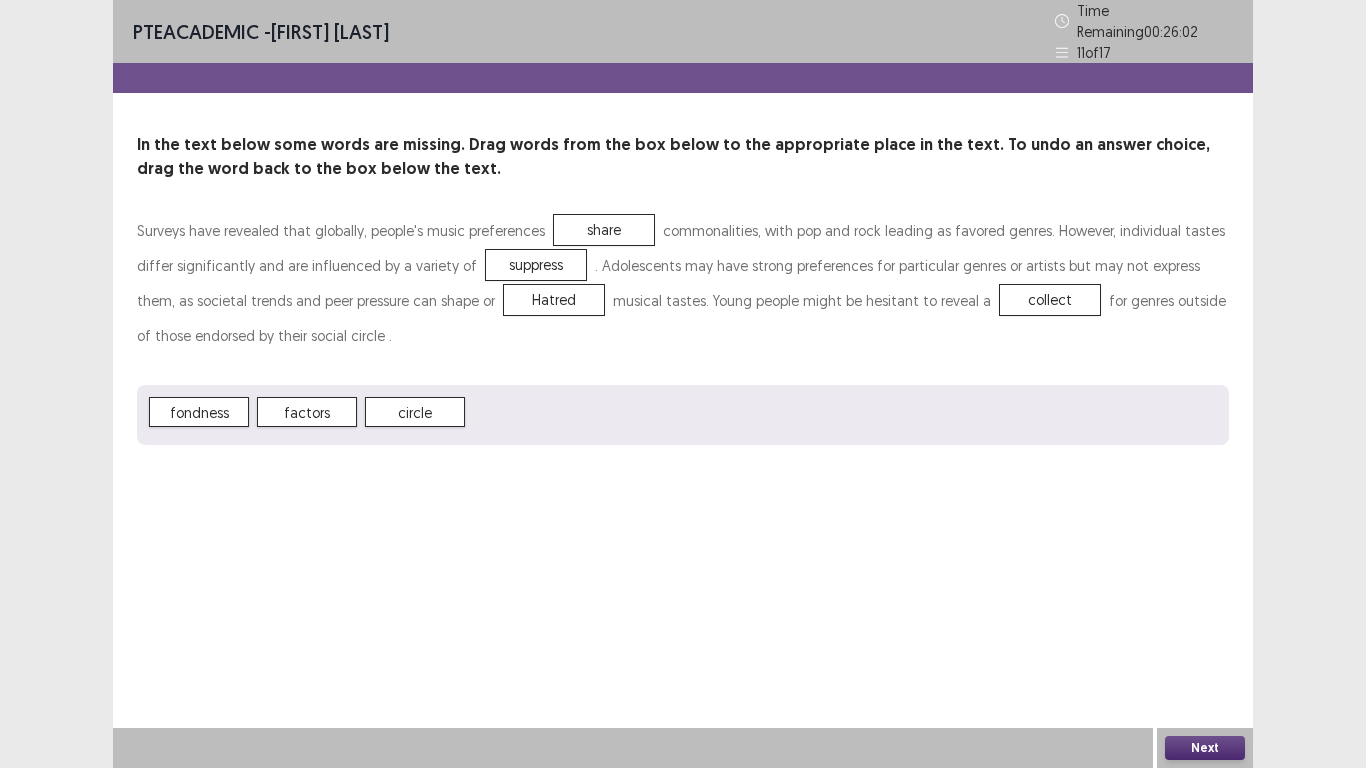 drag, startPoint x: 221, startPoint y: 404, endPoint x: 238, endPoint y: 401, distance: 17.262676 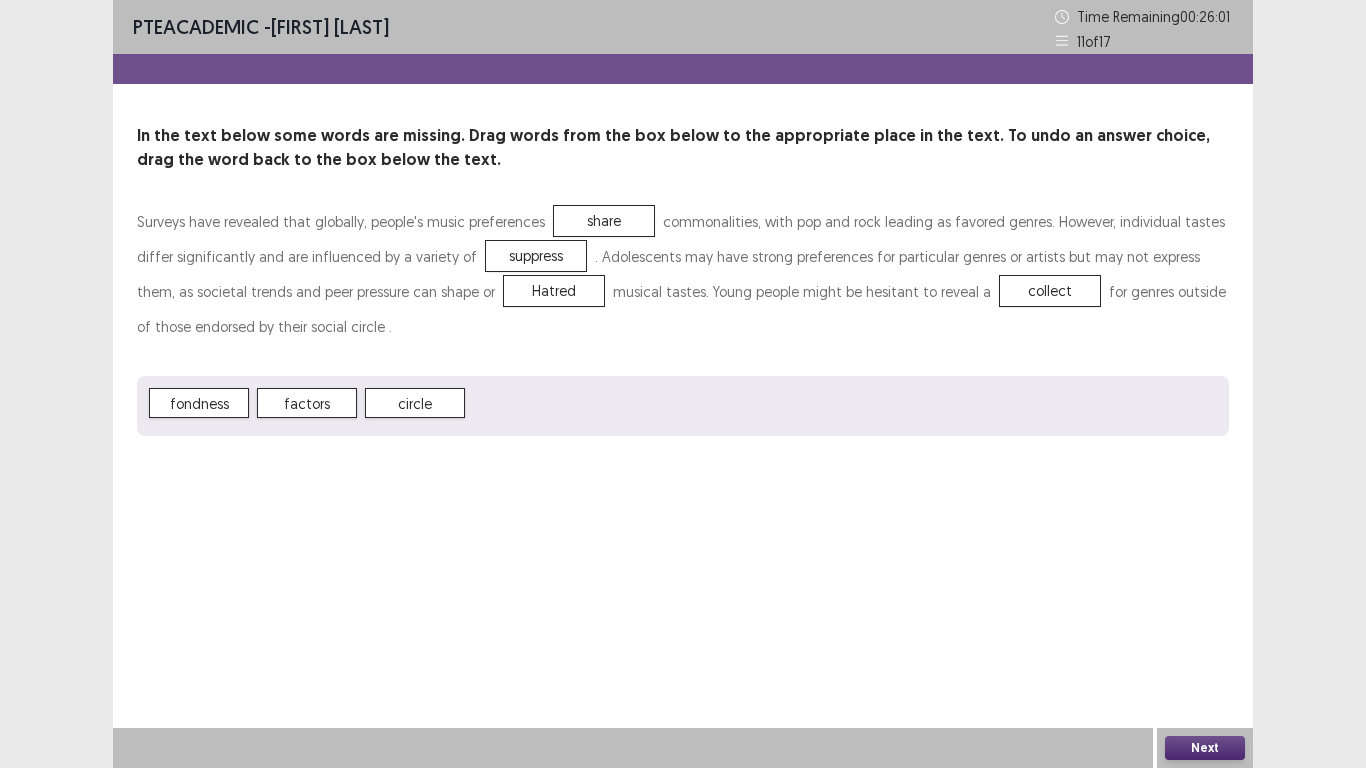 click on "collect" at bounding box center (1050, 291) 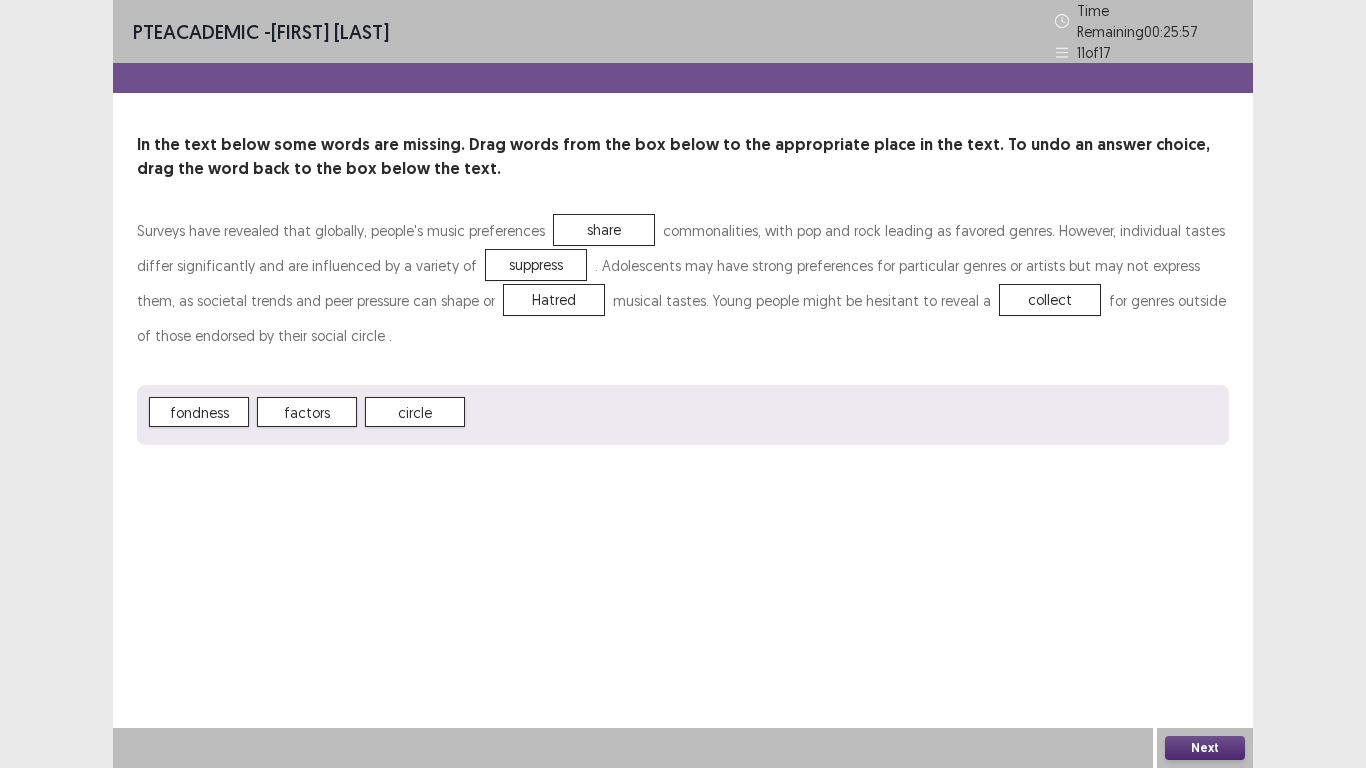 click on "collect" at bounding box center [1050, 300] 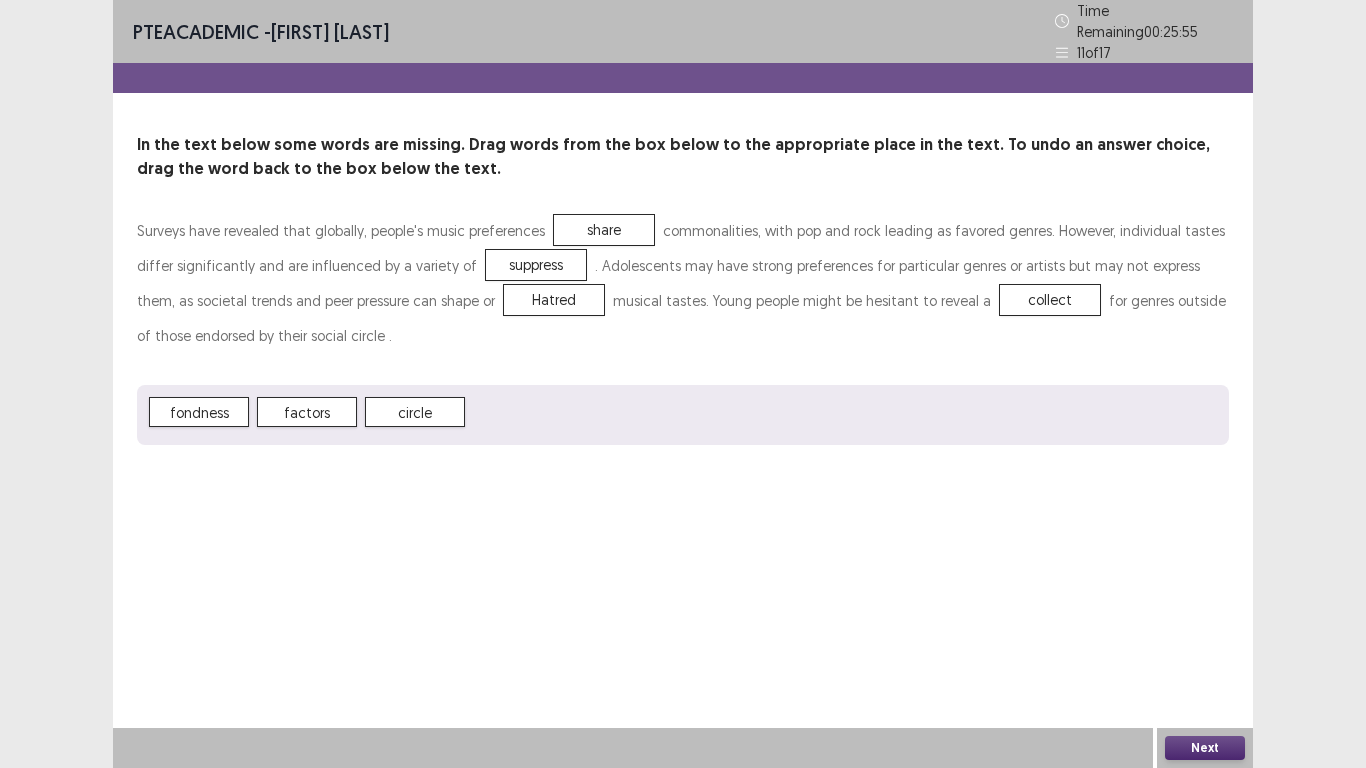 click on "Next" at bounding box center (1205, 748) 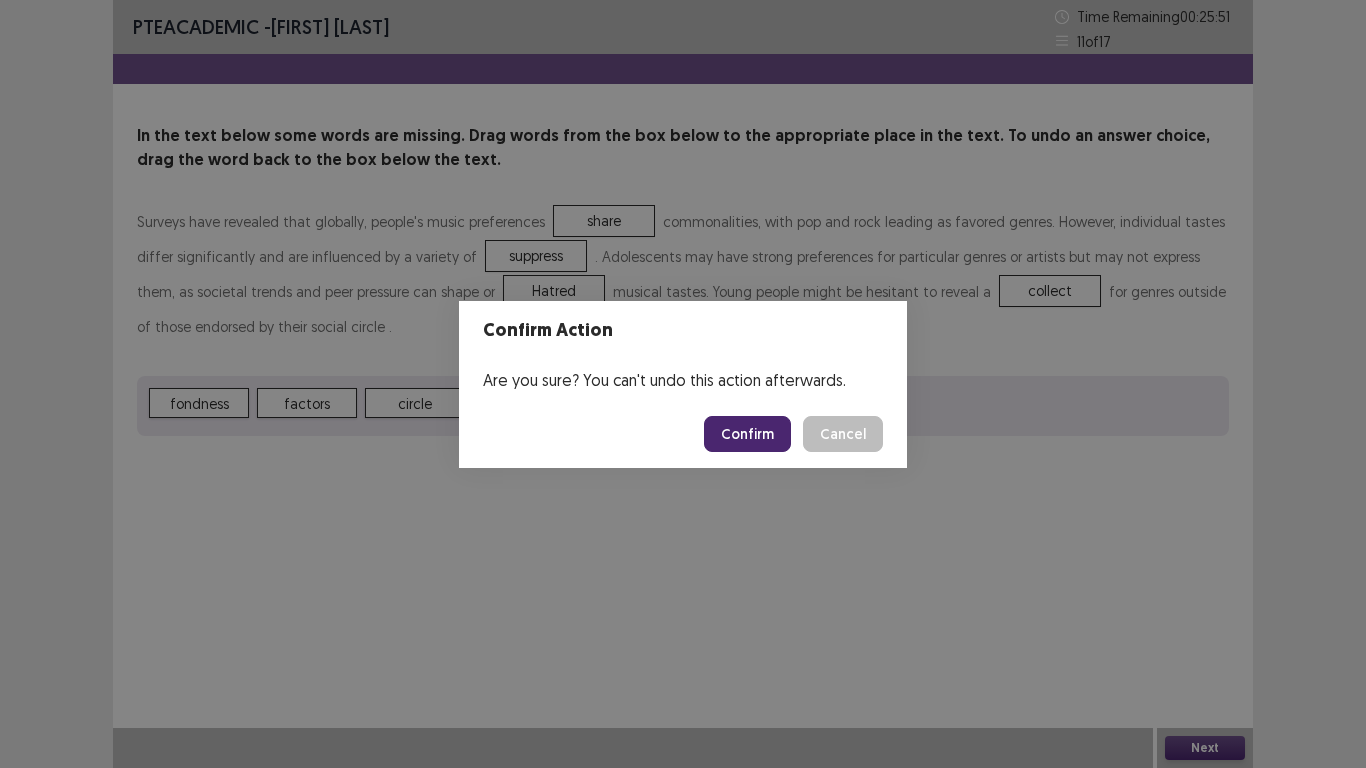 click on "Confirm" at bounding box center [747, 434] 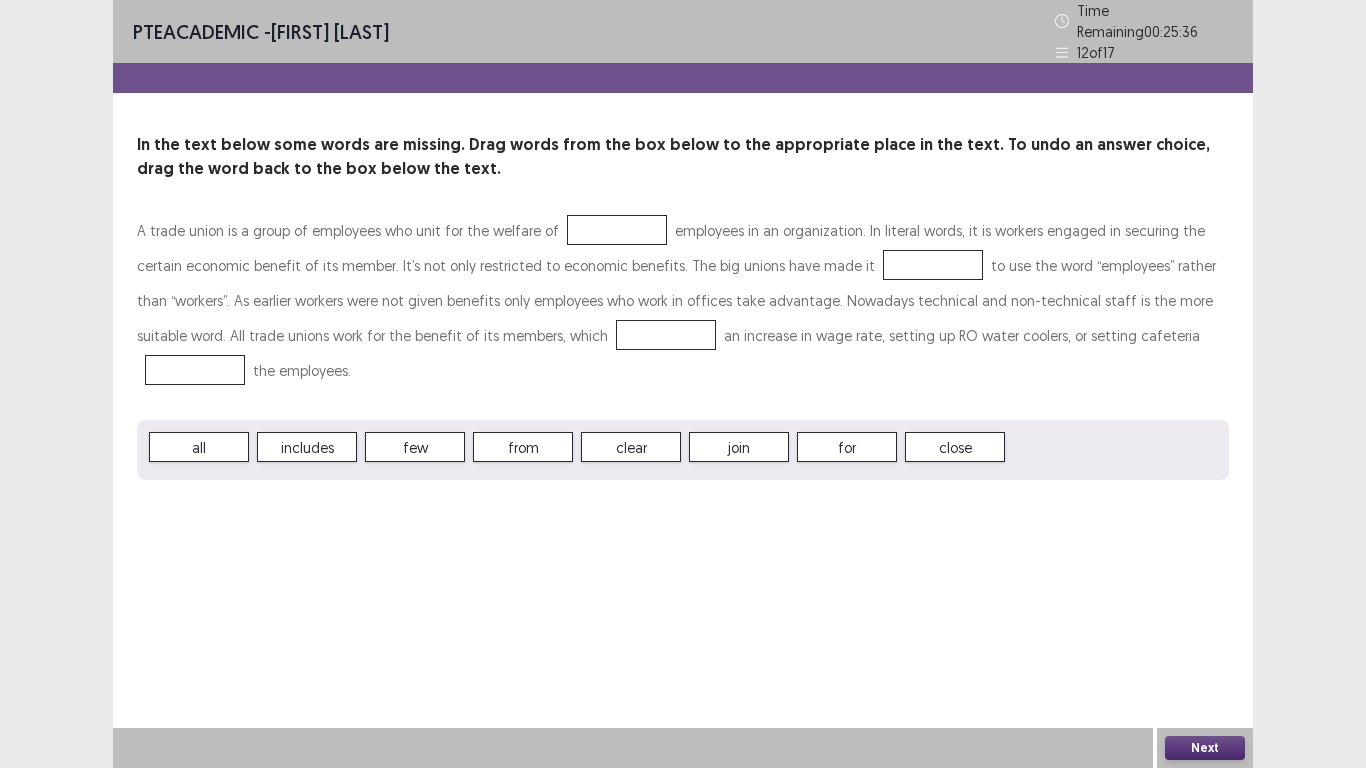 drag, startPoint x: 231, startPoint y: 433, endPoint x: 252, endPoint y: 416, distance: 27.018513 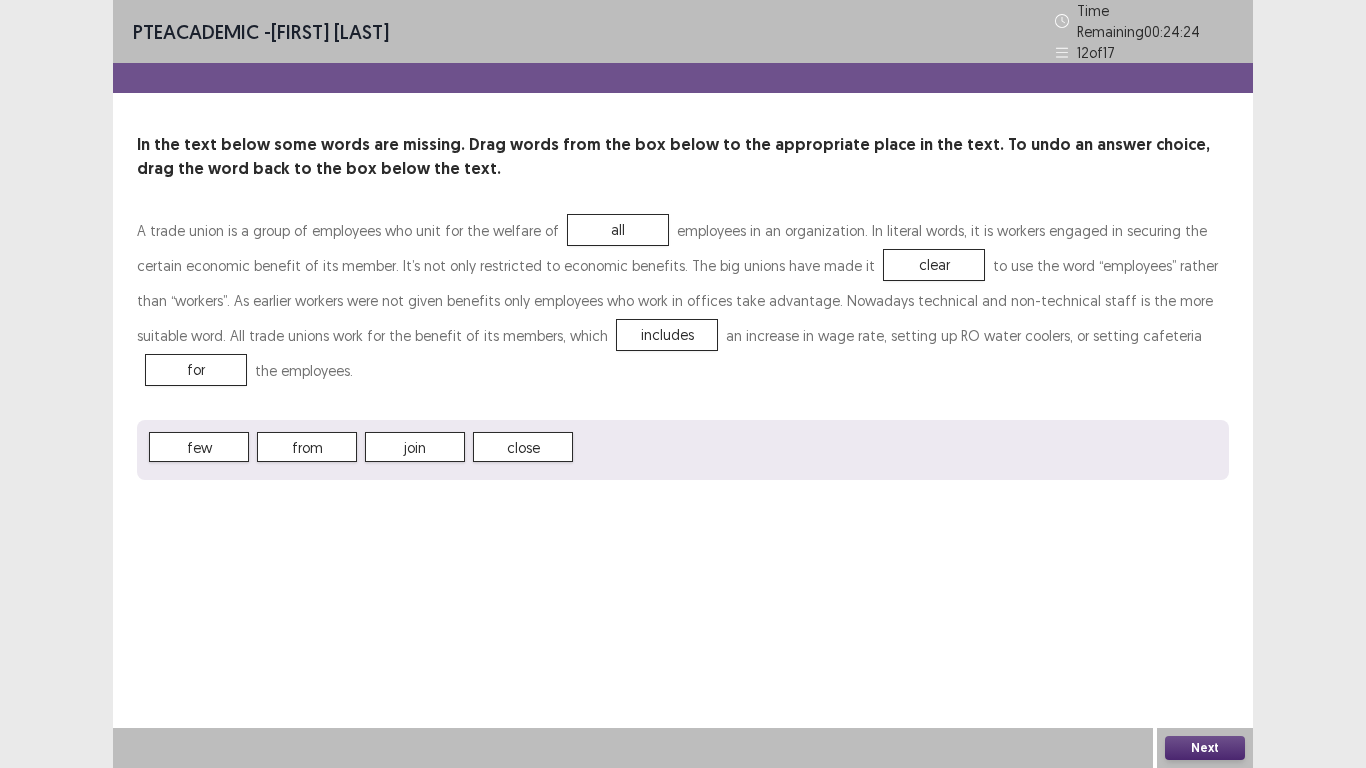 click on "Next" at bounding box center (1205, 748) 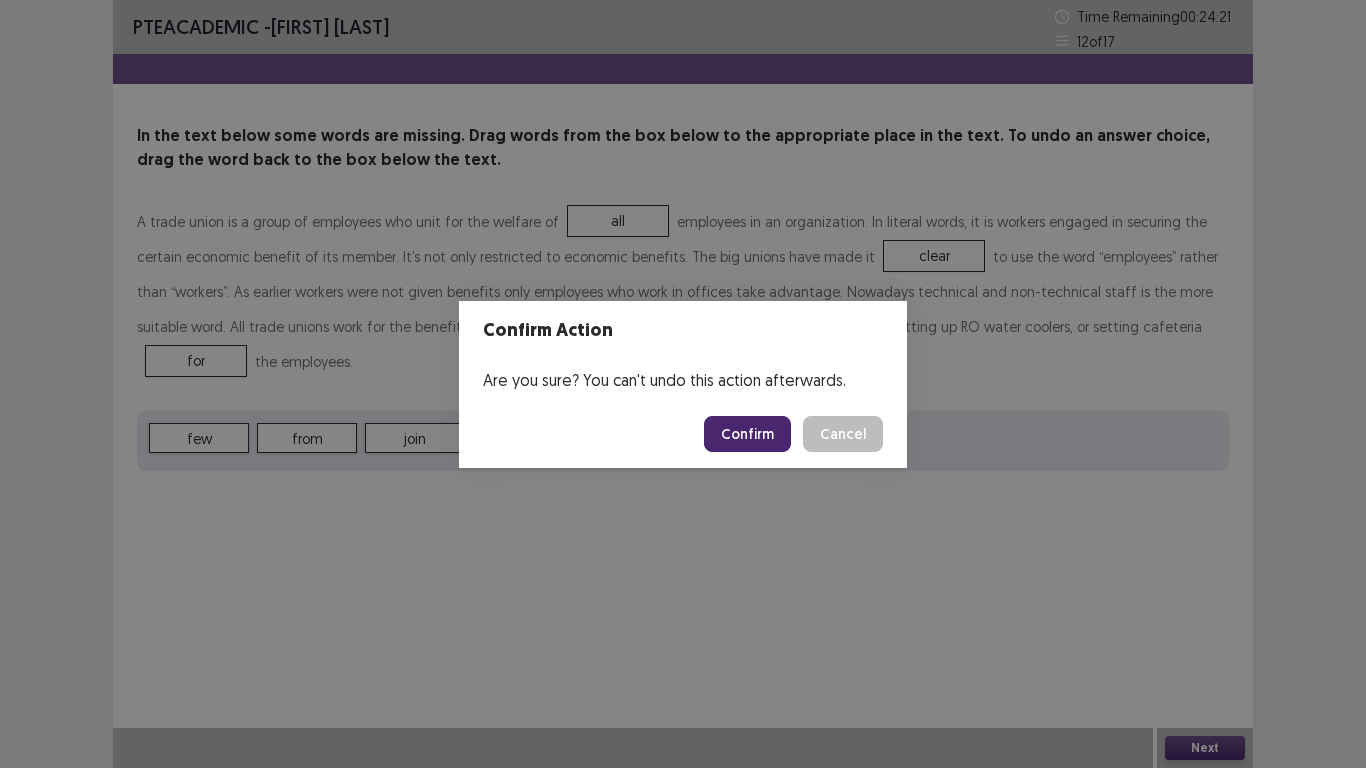 click on "Confirm" at bounding box center (747, 434) 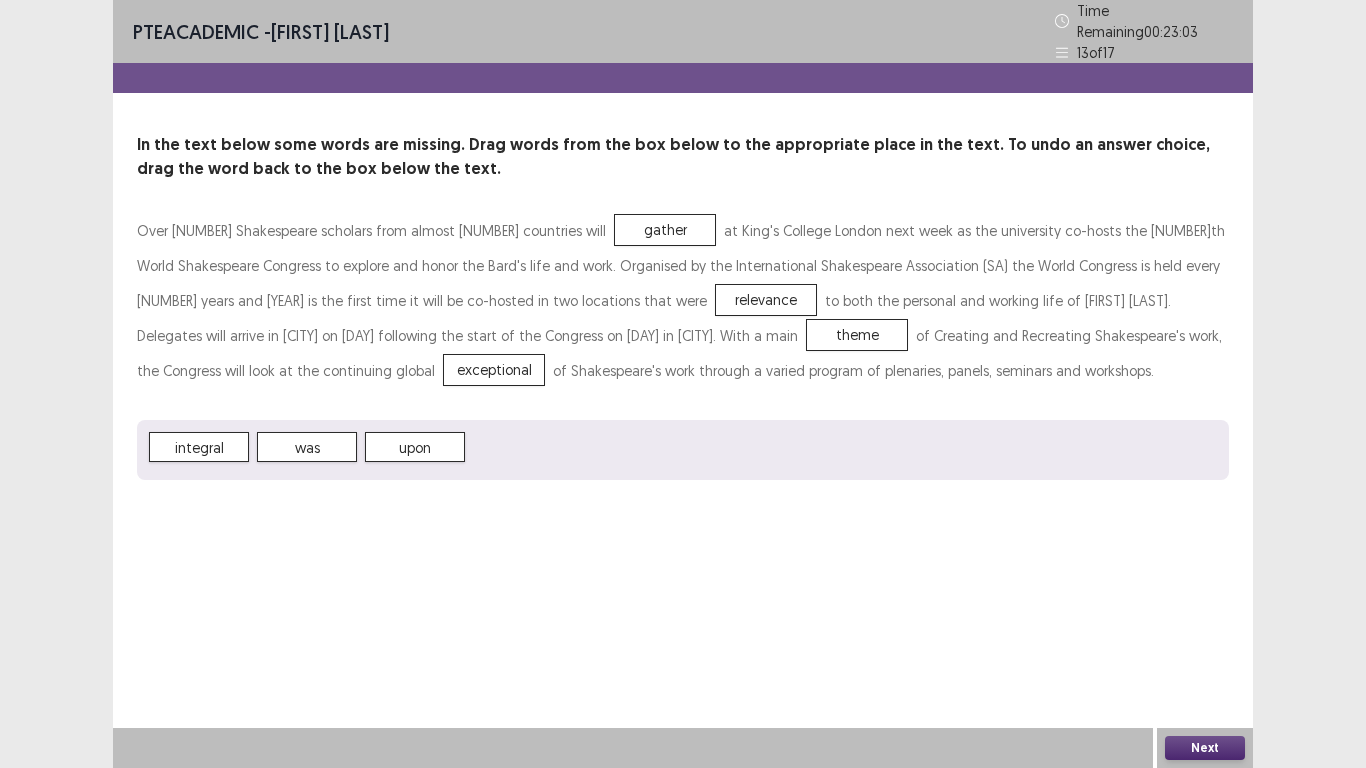 click on "Next" at bounding box center (1205, 748) 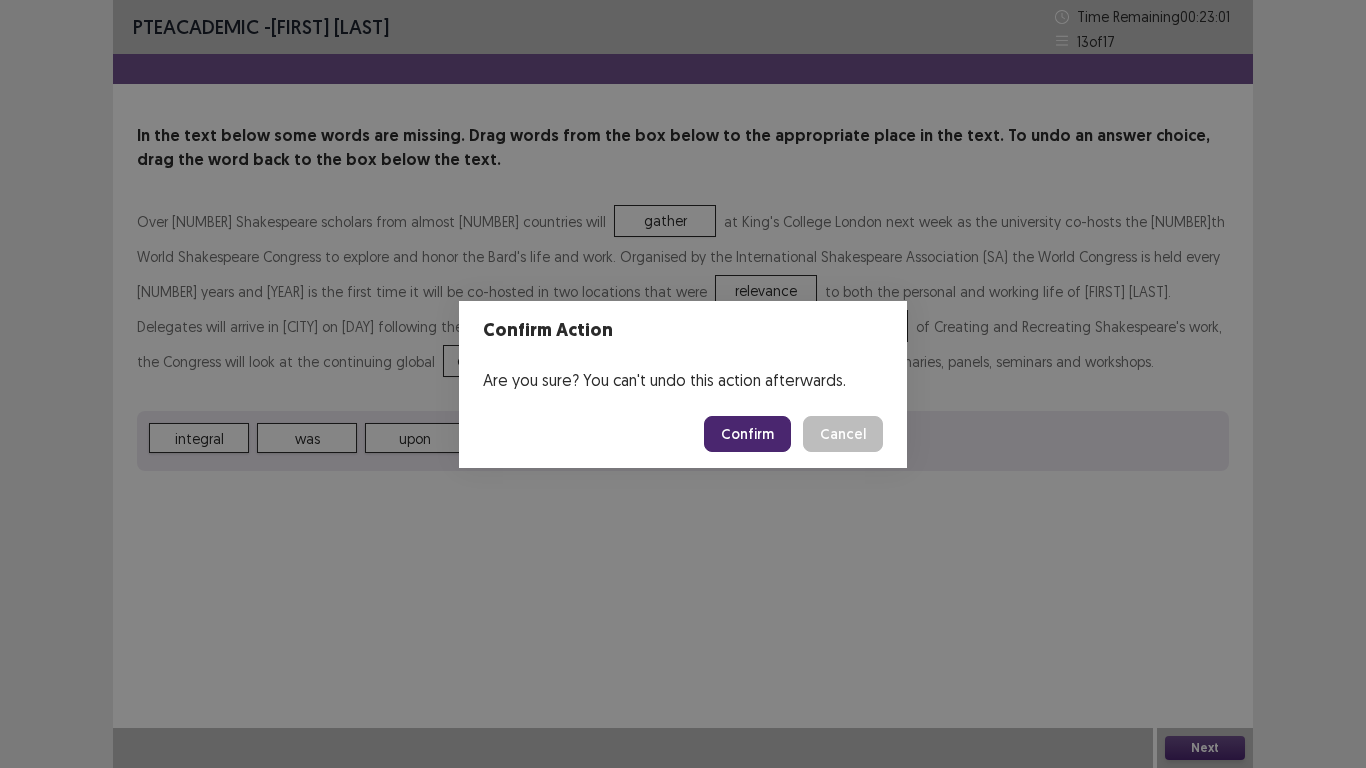 click on "Confirm" at bounding box center [747, 434] 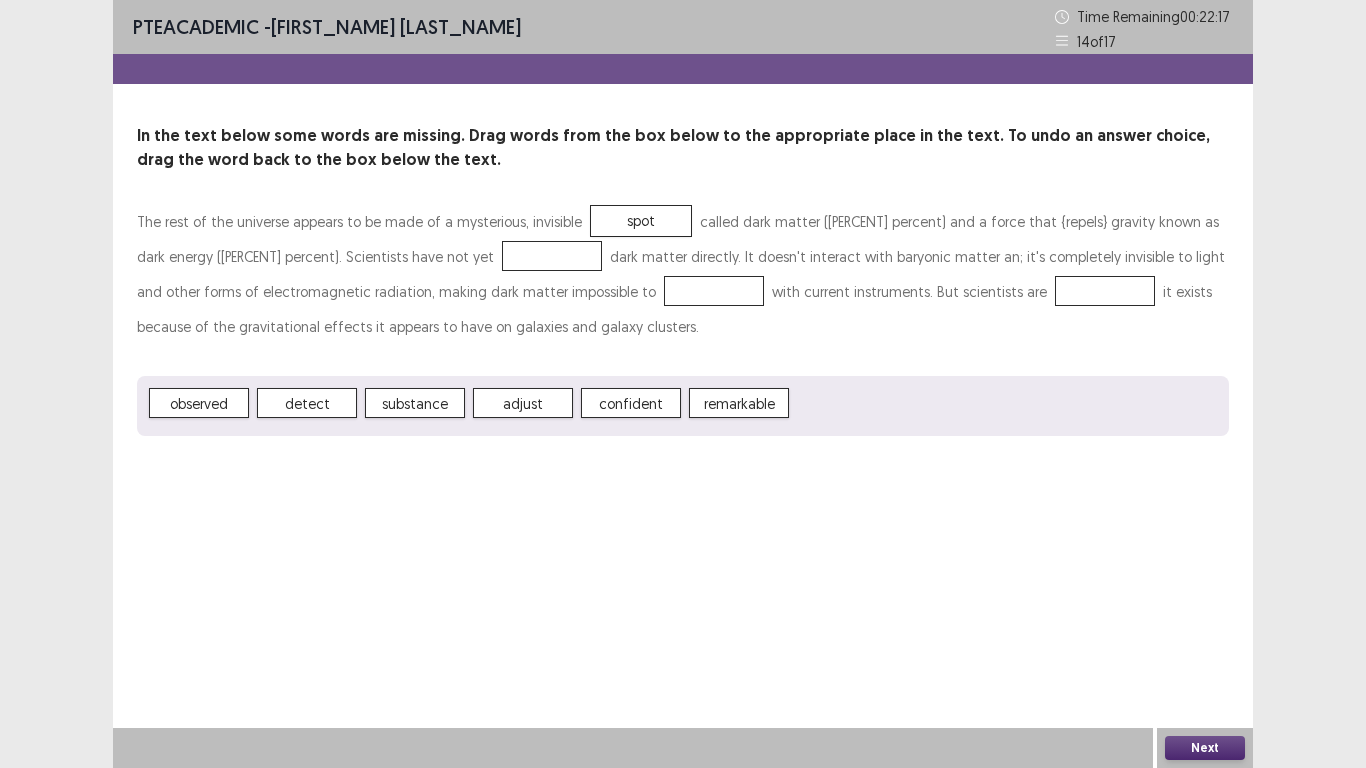 scroll, scrollTop: 0, scrollLeft: 0, axis: both 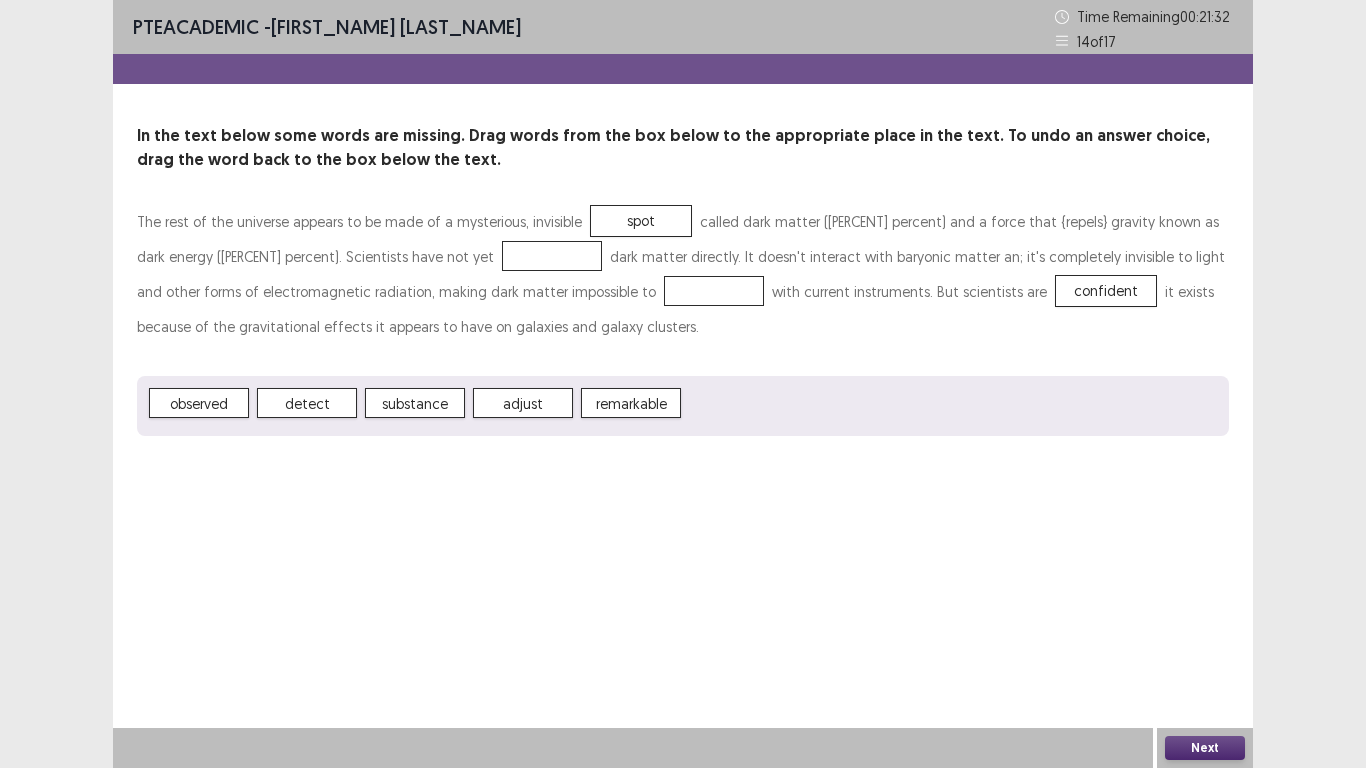 drag, startPoint x: 312, startPoint y: 403, endPoint x: 352, endPoint y: 399, distance: 40.1995 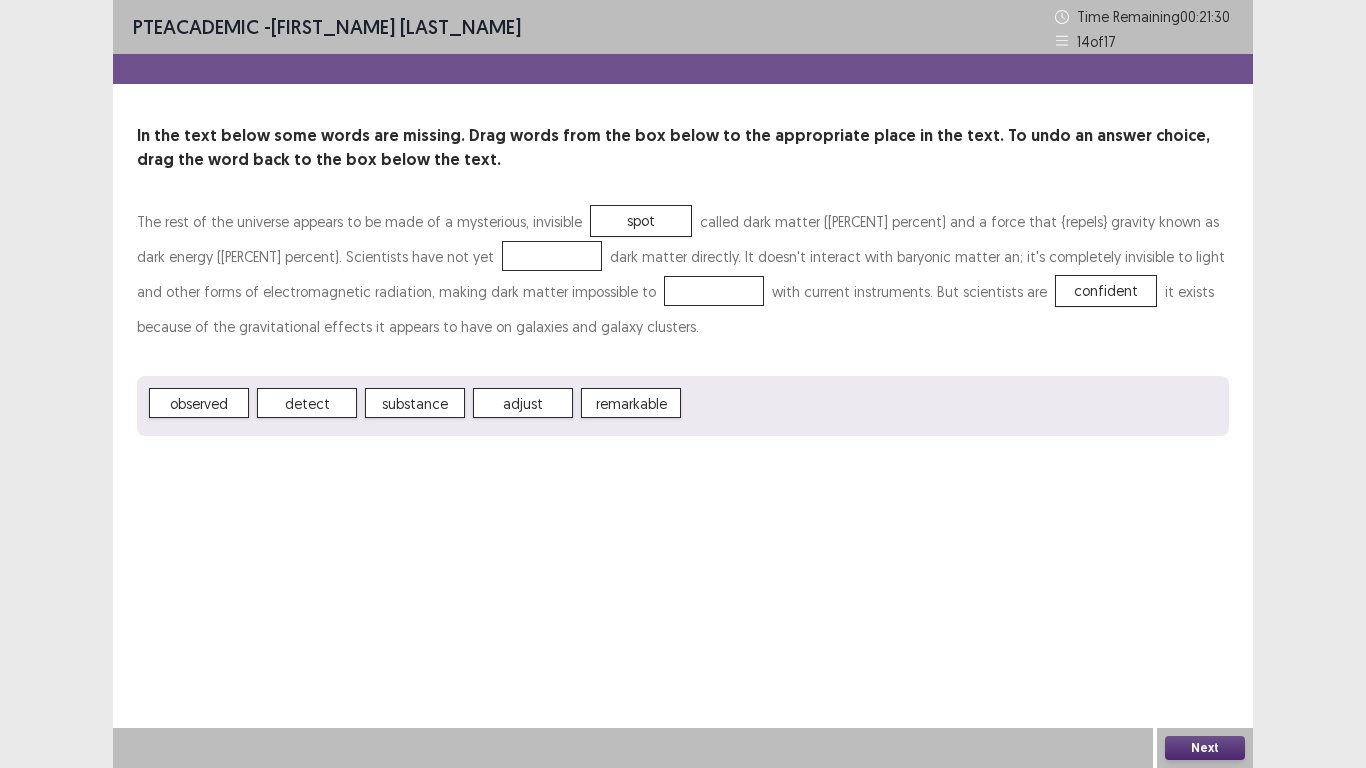 click at bounding box center [714, 291] 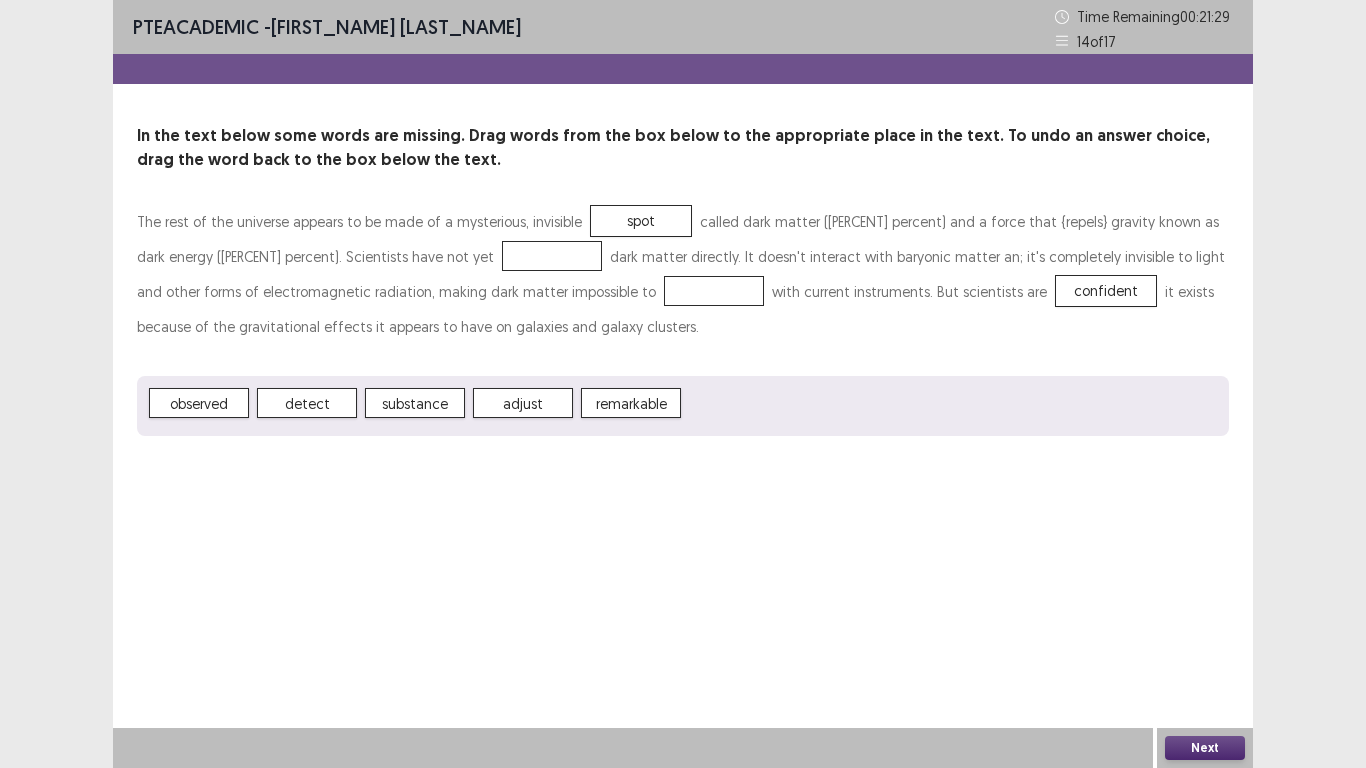 drag, startPoint x: 338, startPoint y: 415, endPoint x: 394, endPoint y: 389, distance: 61.741398 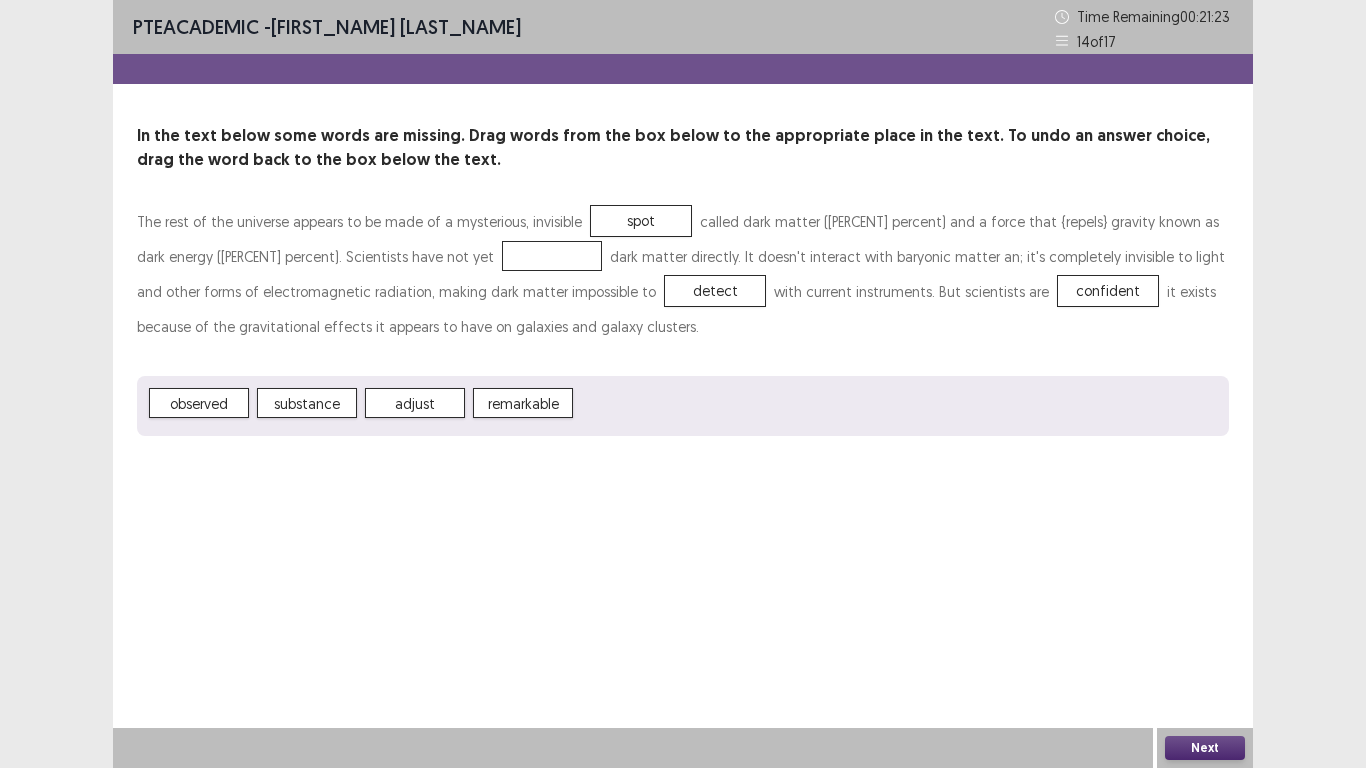 click on "detect" at bounding box center [715, 291] 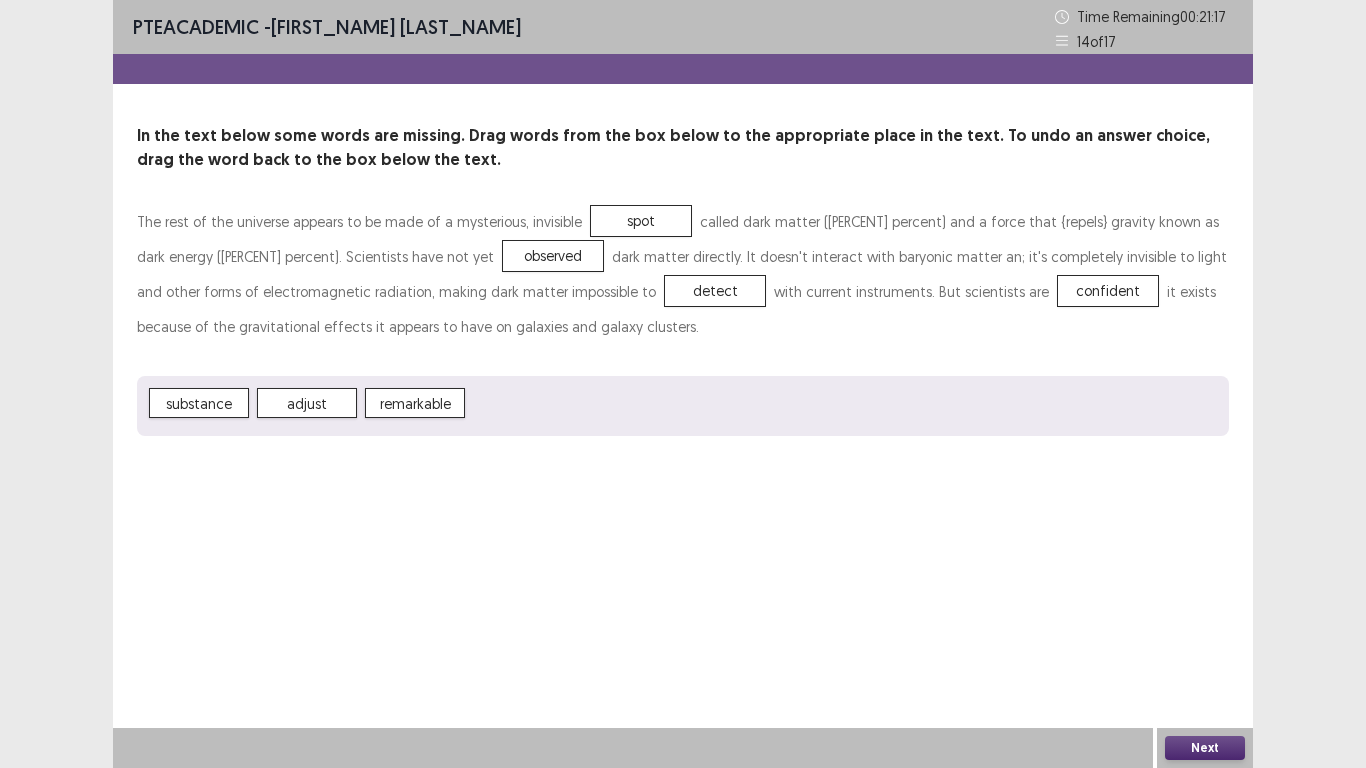 click on "Next" at bounding box center (1205, 748) 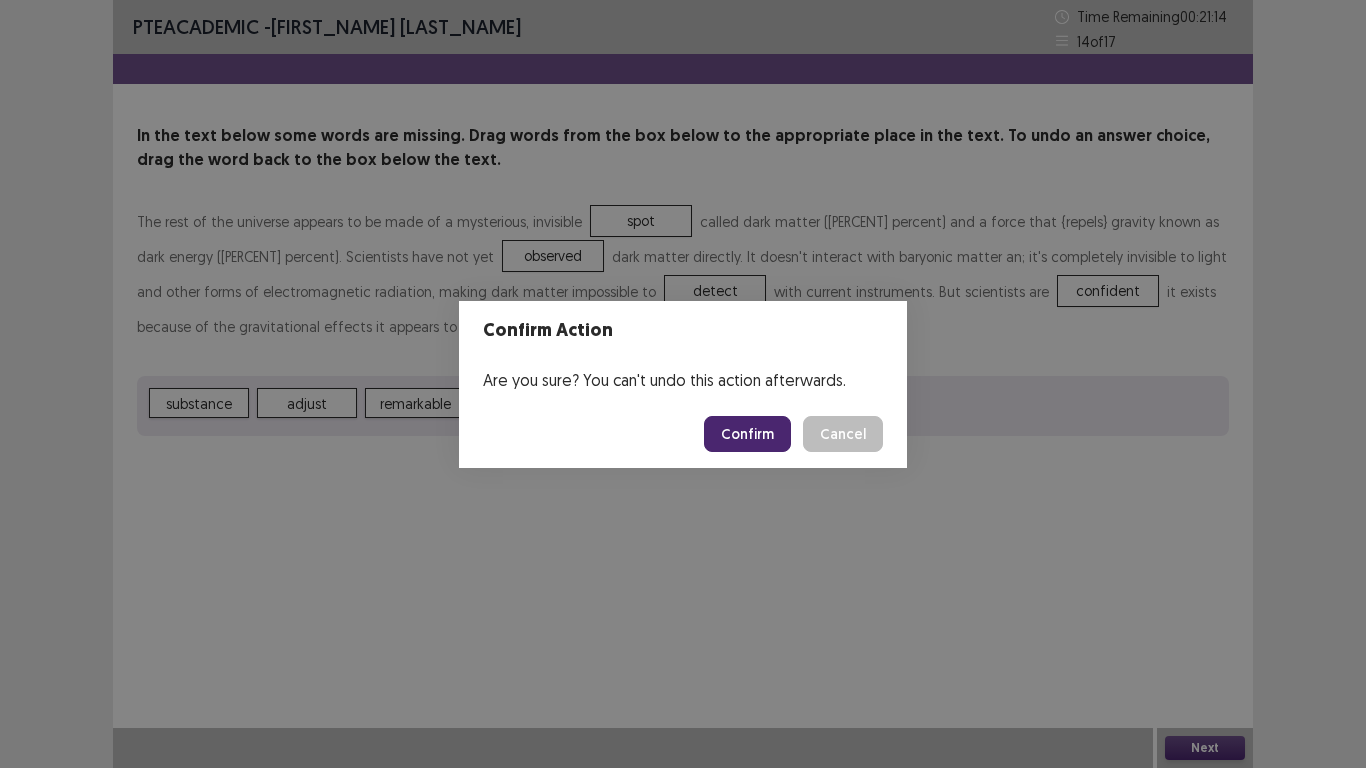 click on "Confirm" at bounding box center [747, 434] 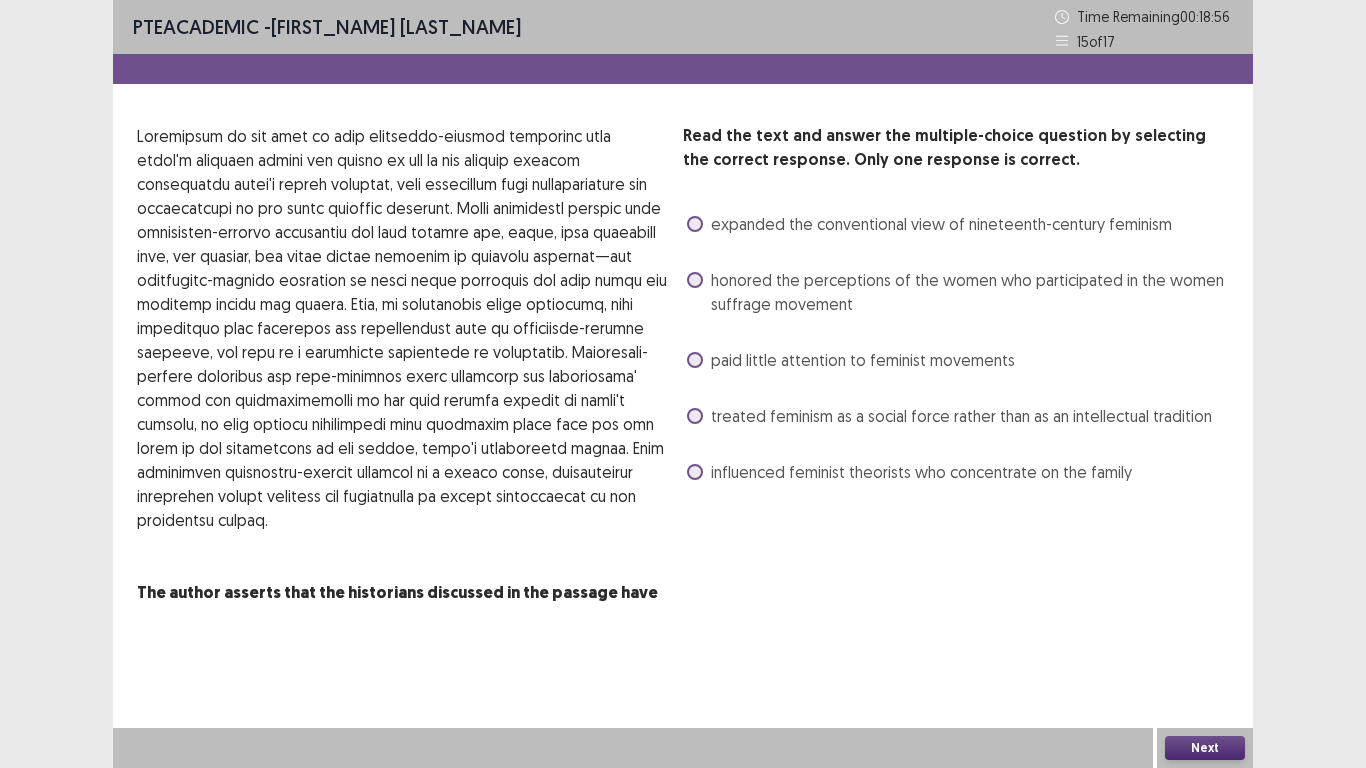 click at bounding box center (695, 416) 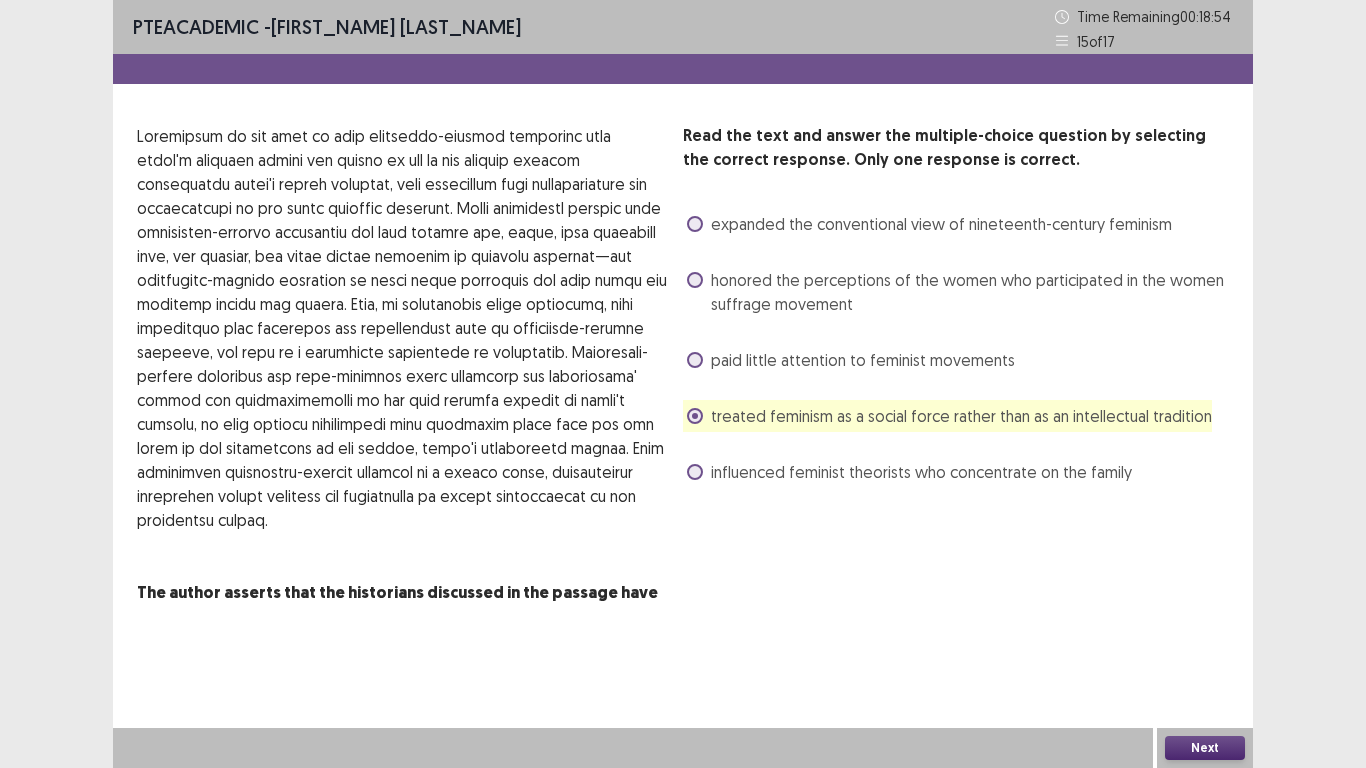 click at bounding box center (633, 748) 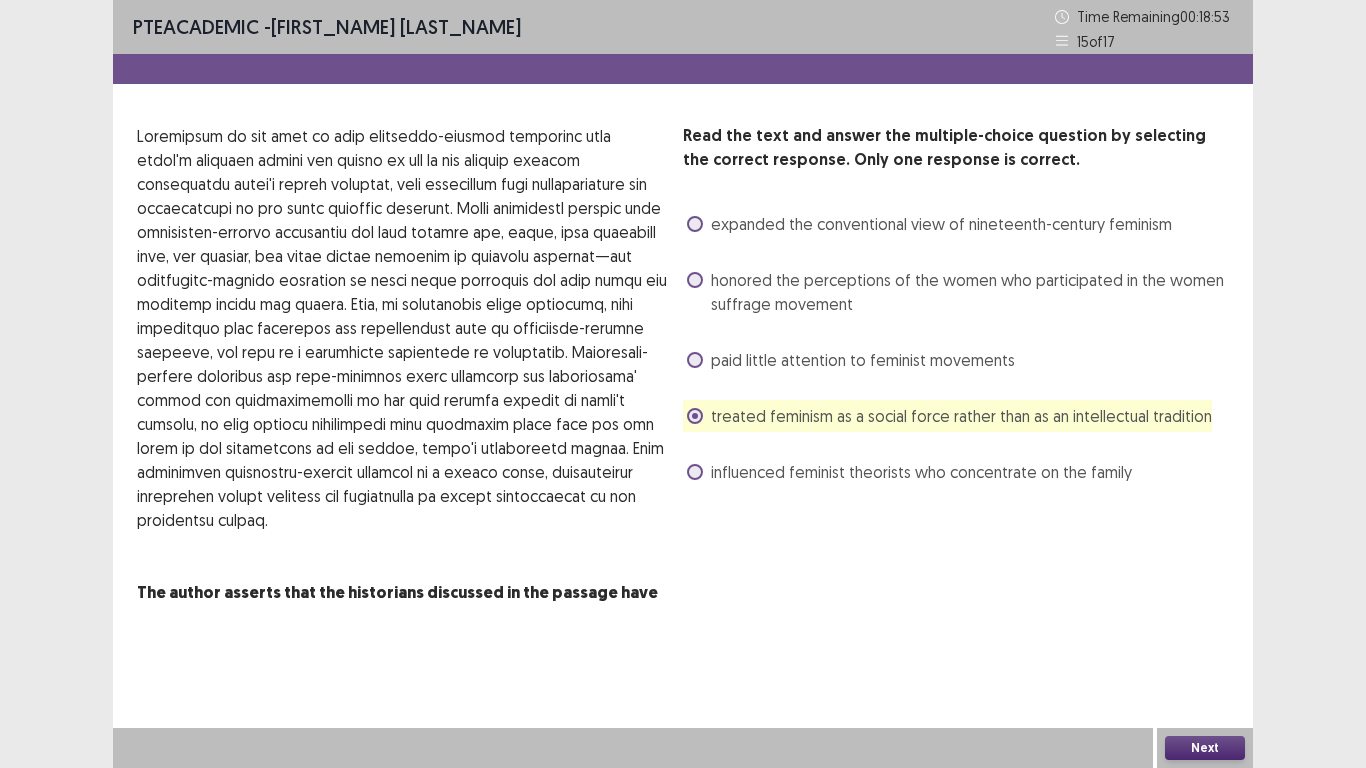 click on "Next" at bounding box center (1205, 748) 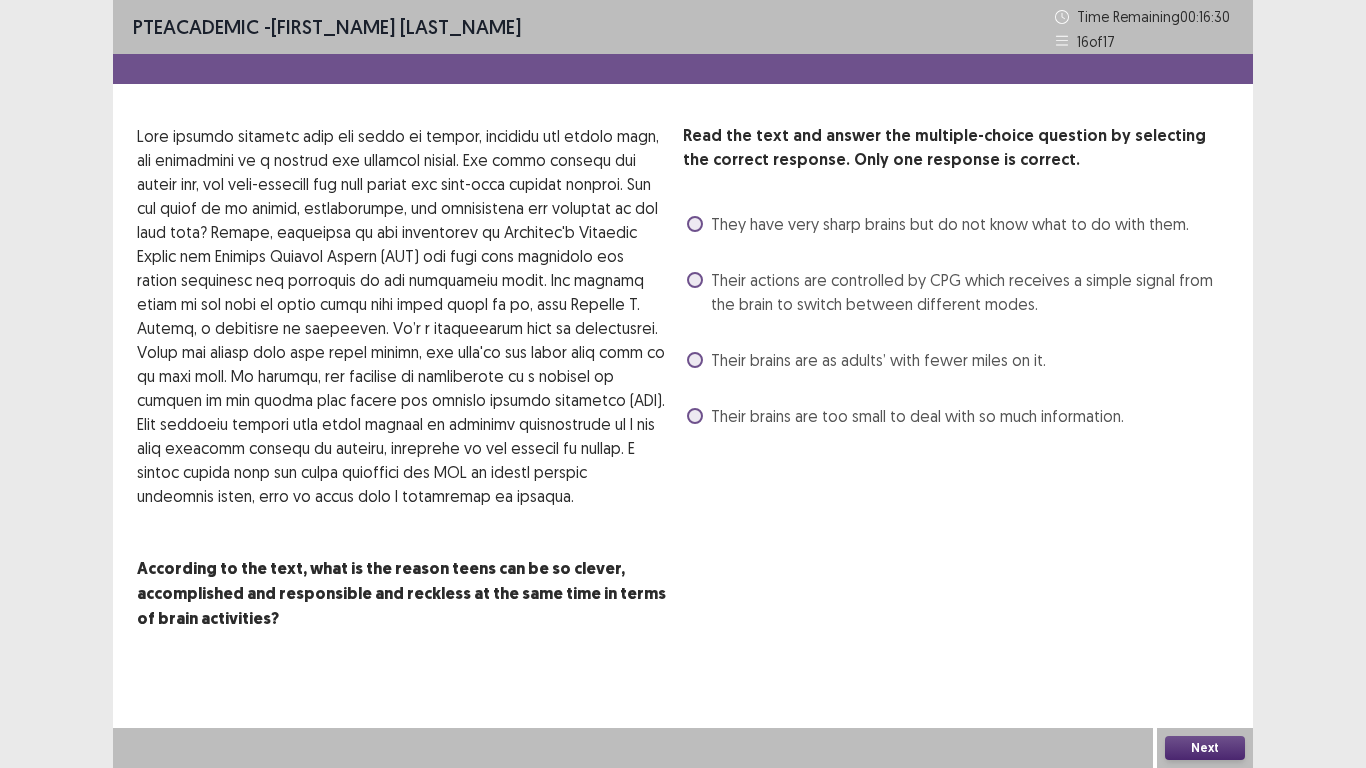 click at bounding box center (695, 224) 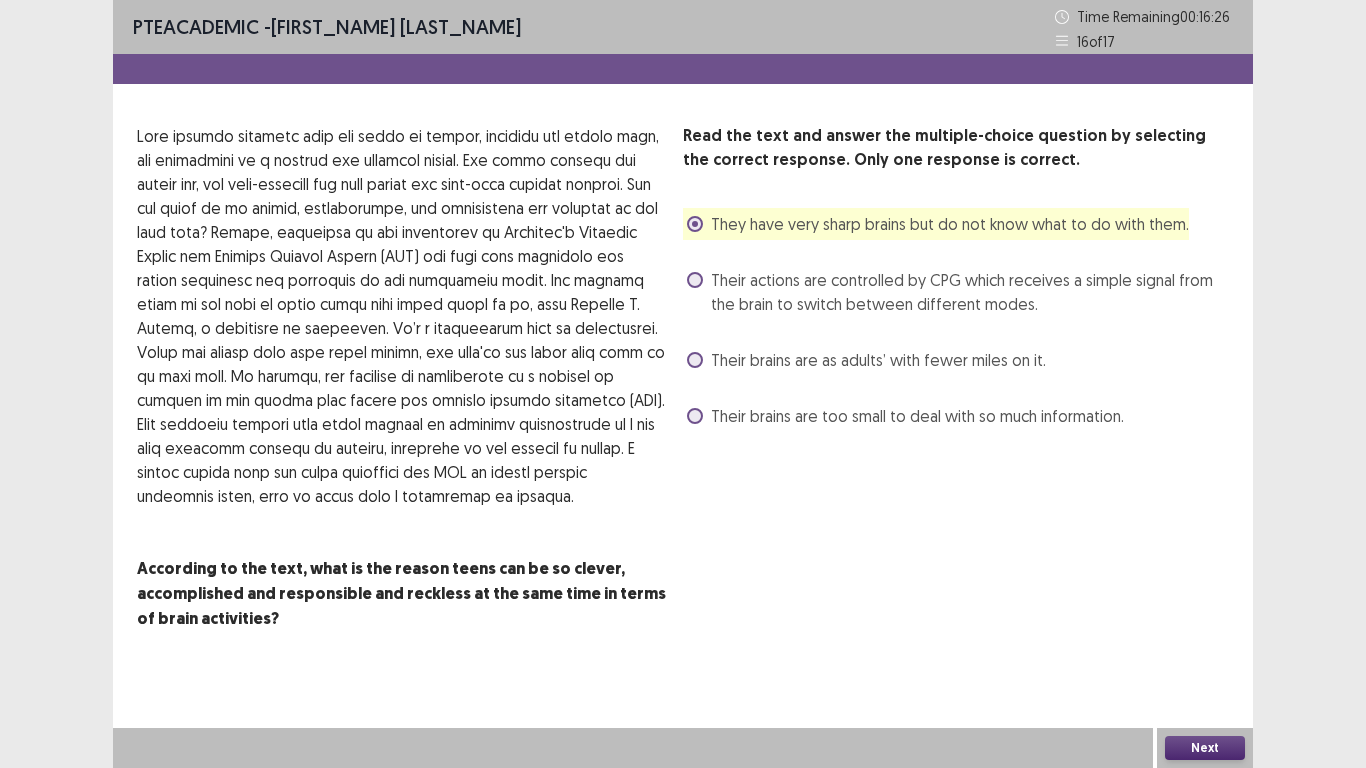 click at bounding box center [695, 416] 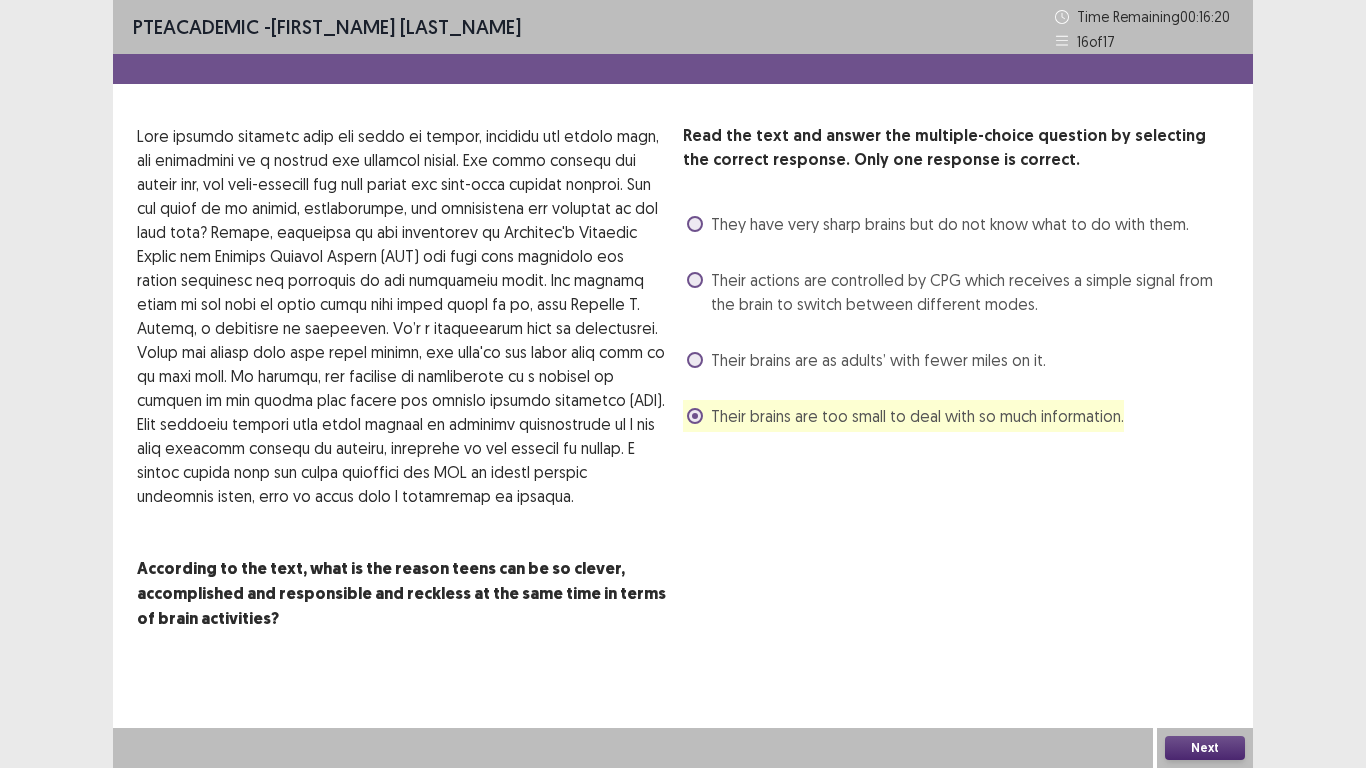 click at bounding box center (695, 224) 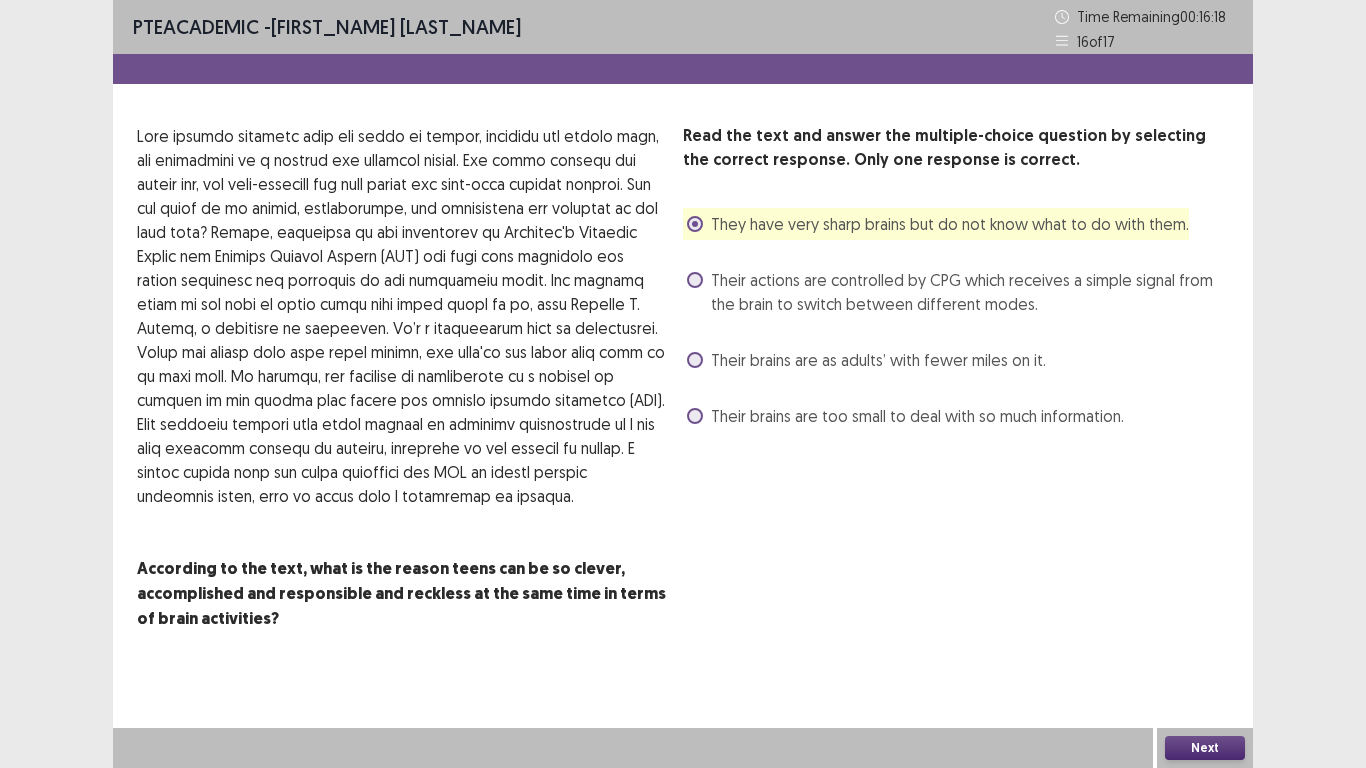 click on "Next" at bounding box center (1205, 748) 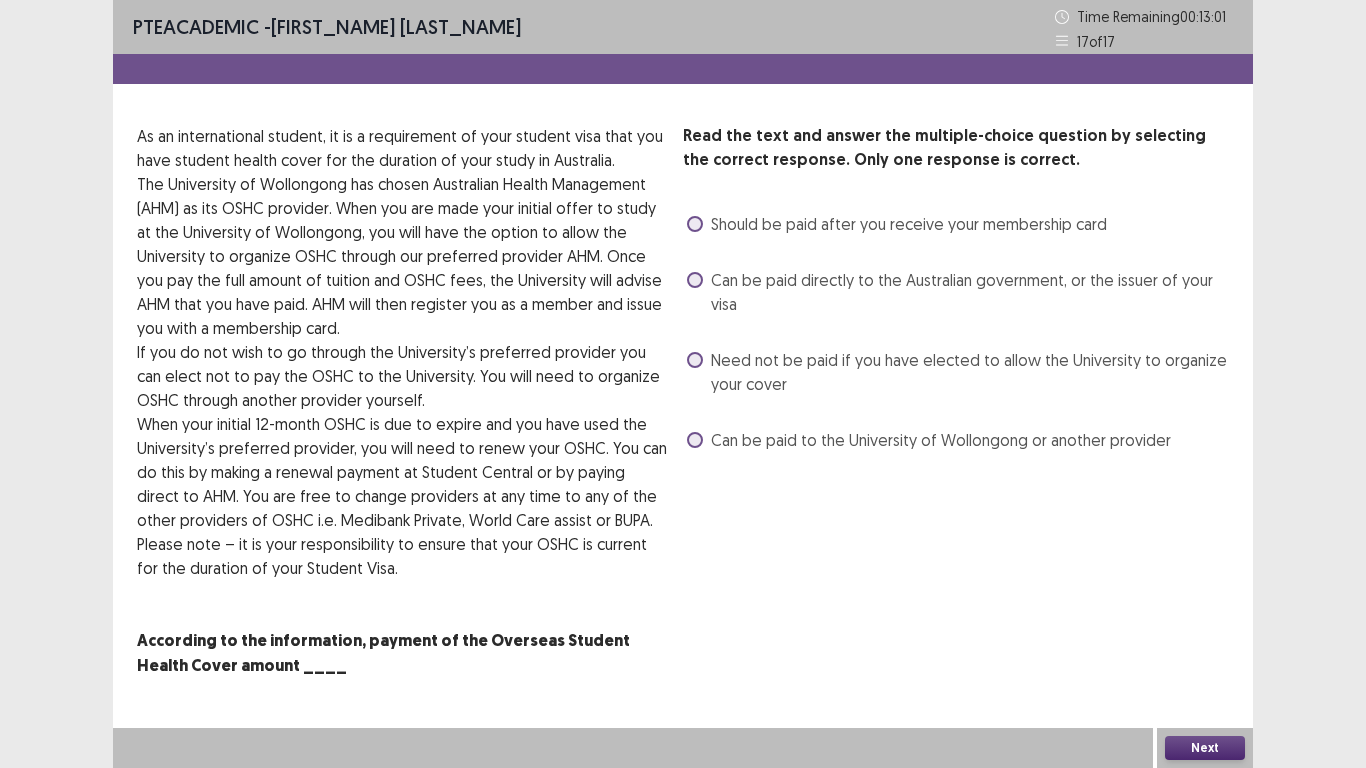 click at bounding box center [695, 440] 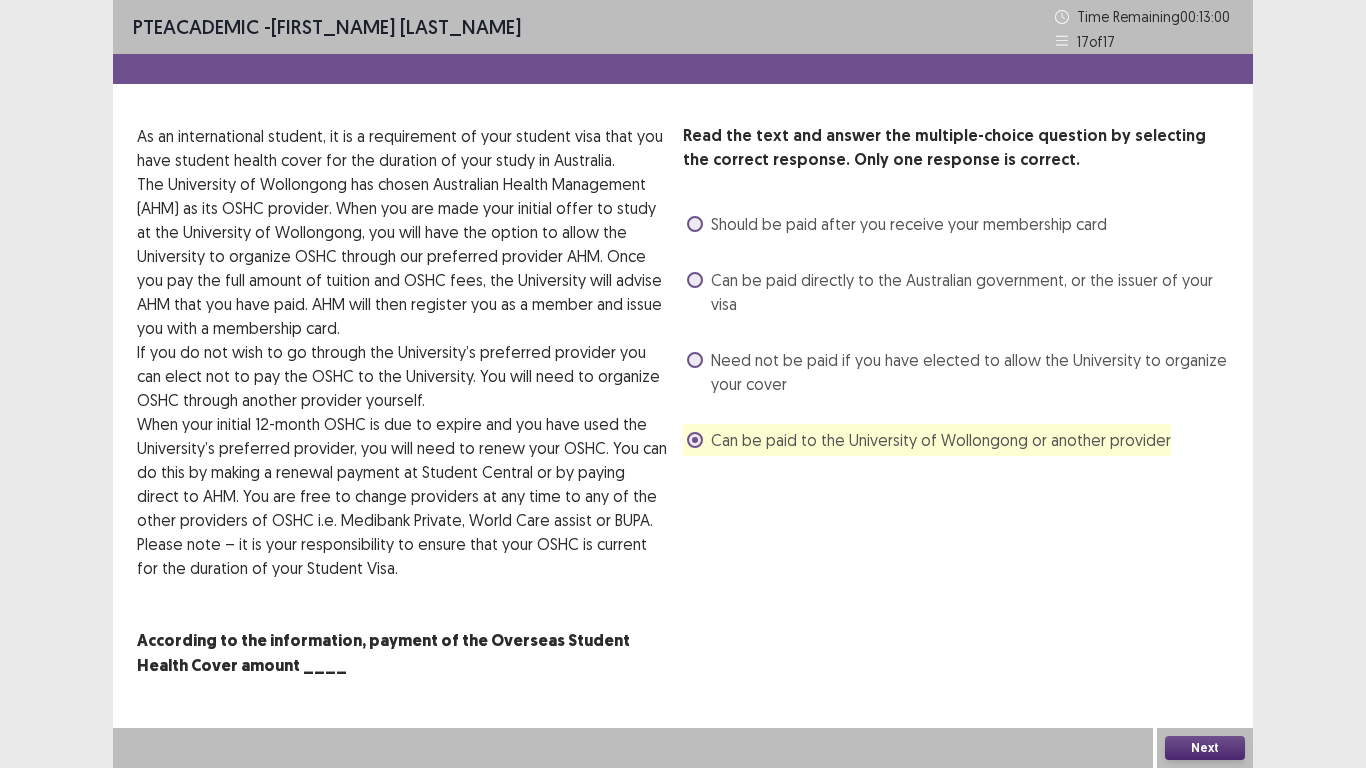 click on "Next" at bounding box center [1205, 748] 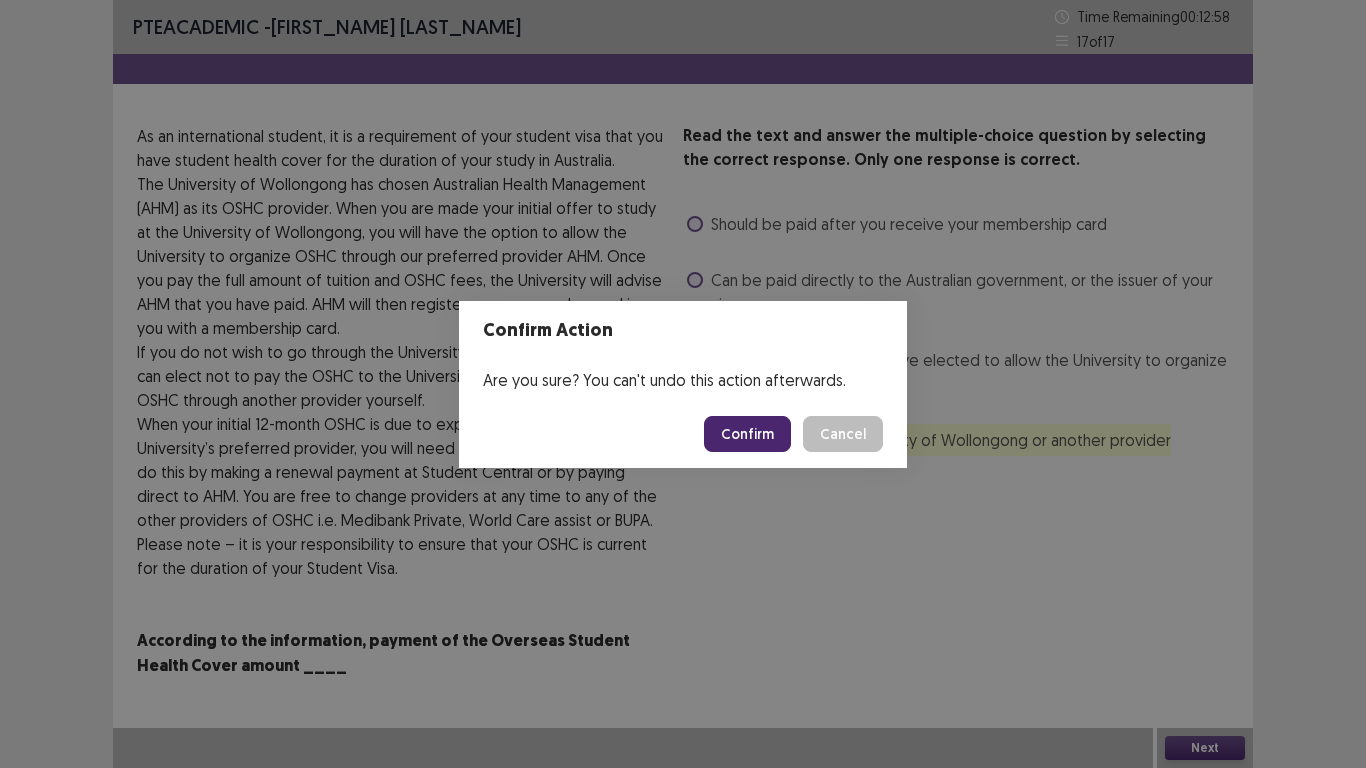 click on "Cancel" at bounding box center [843, 434] 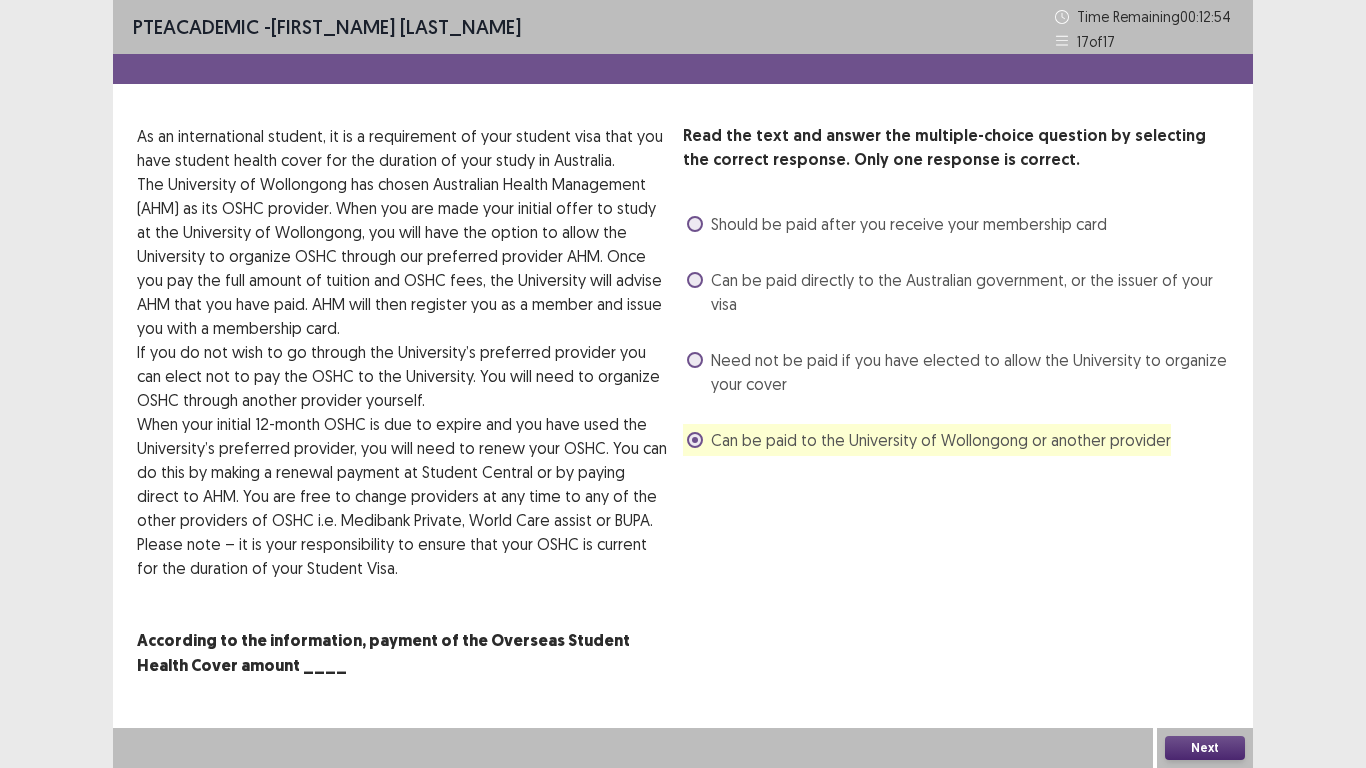 click on "Next" at bounding box center [1205, 748] 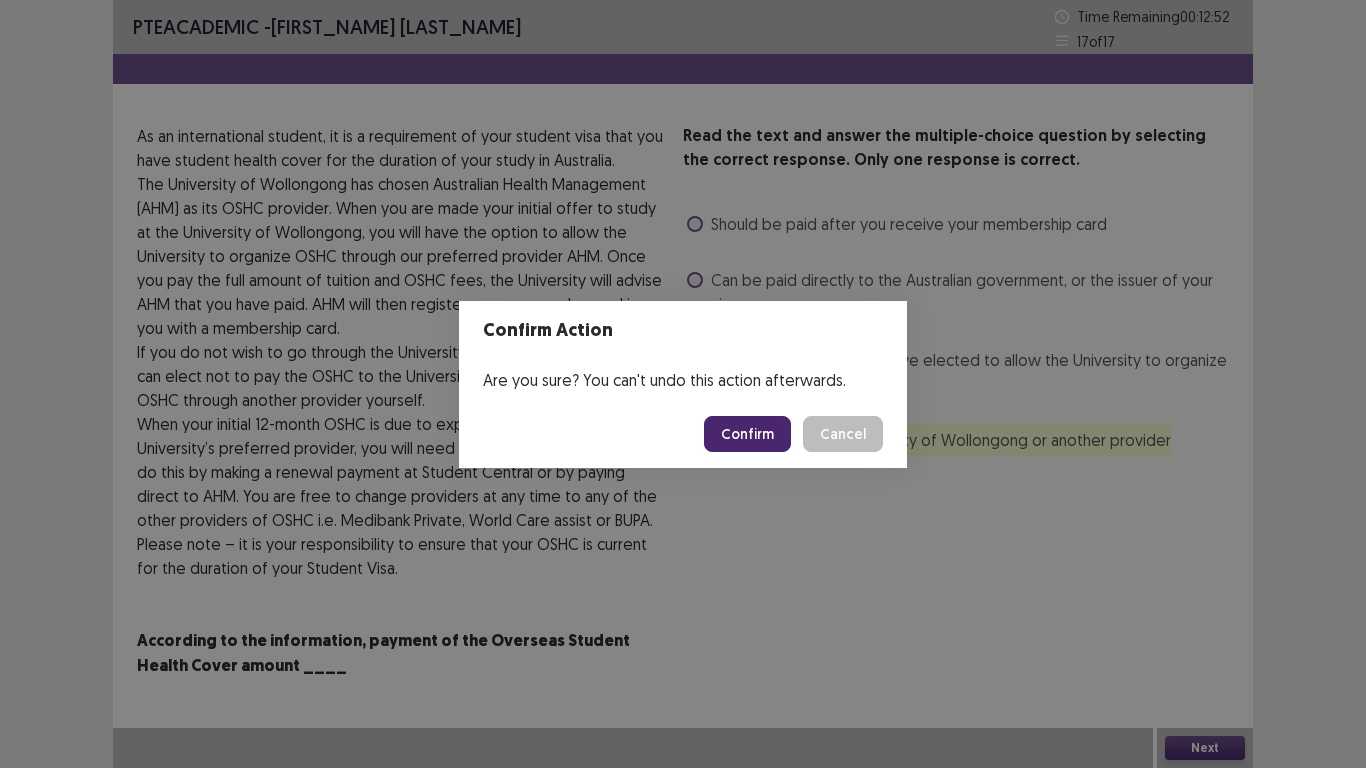 click on "Confirm" at bounding box center (747, 434) 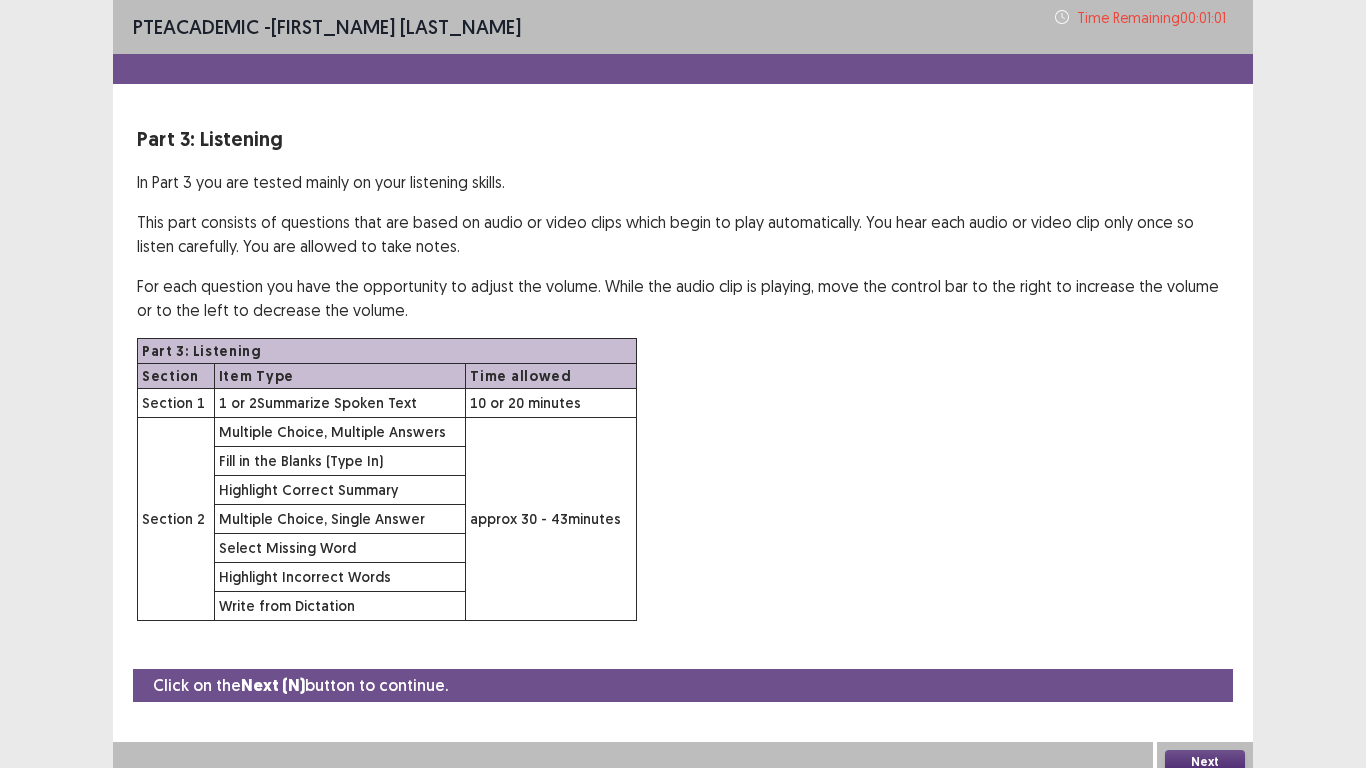 click on "Next" at bounding box center (1205, 762) 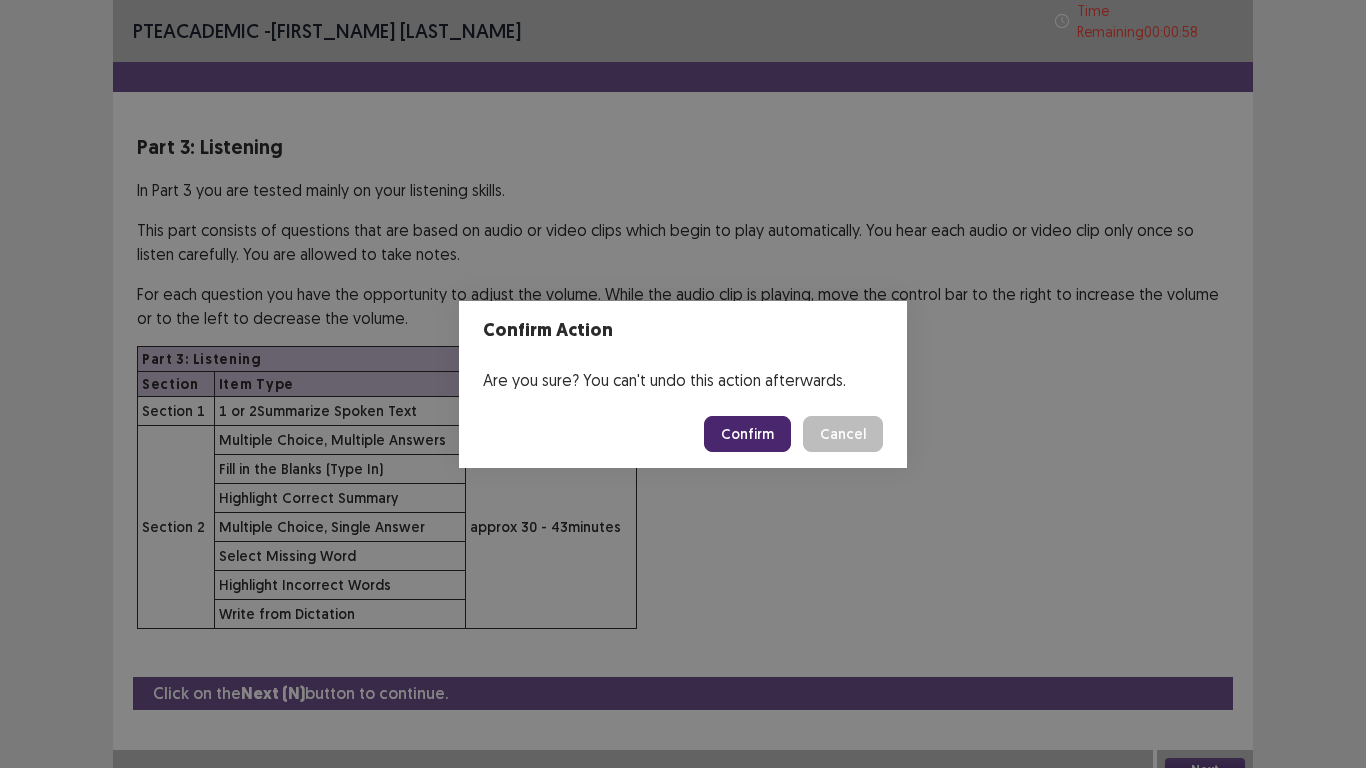 click on "Confirm" at bounding box center [747, 434] 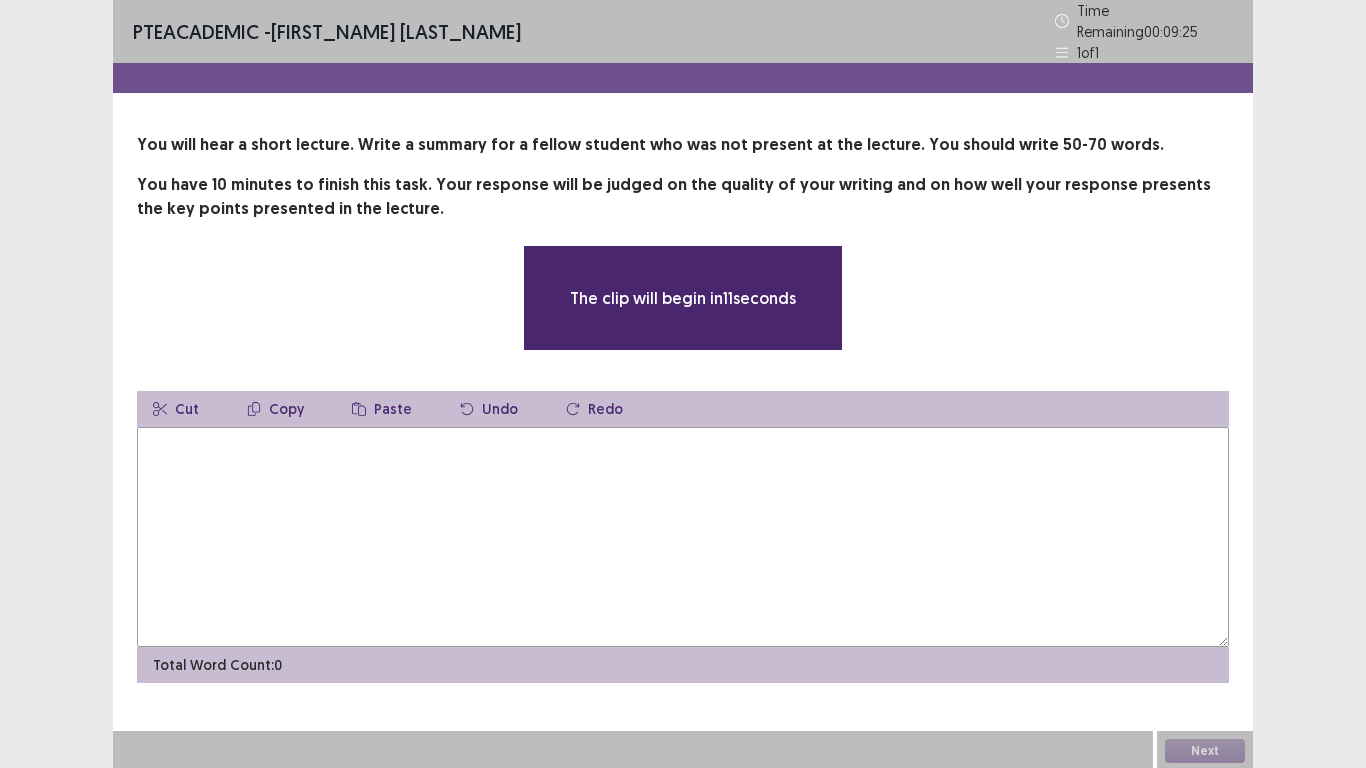 click at bounding box center (683, 537) 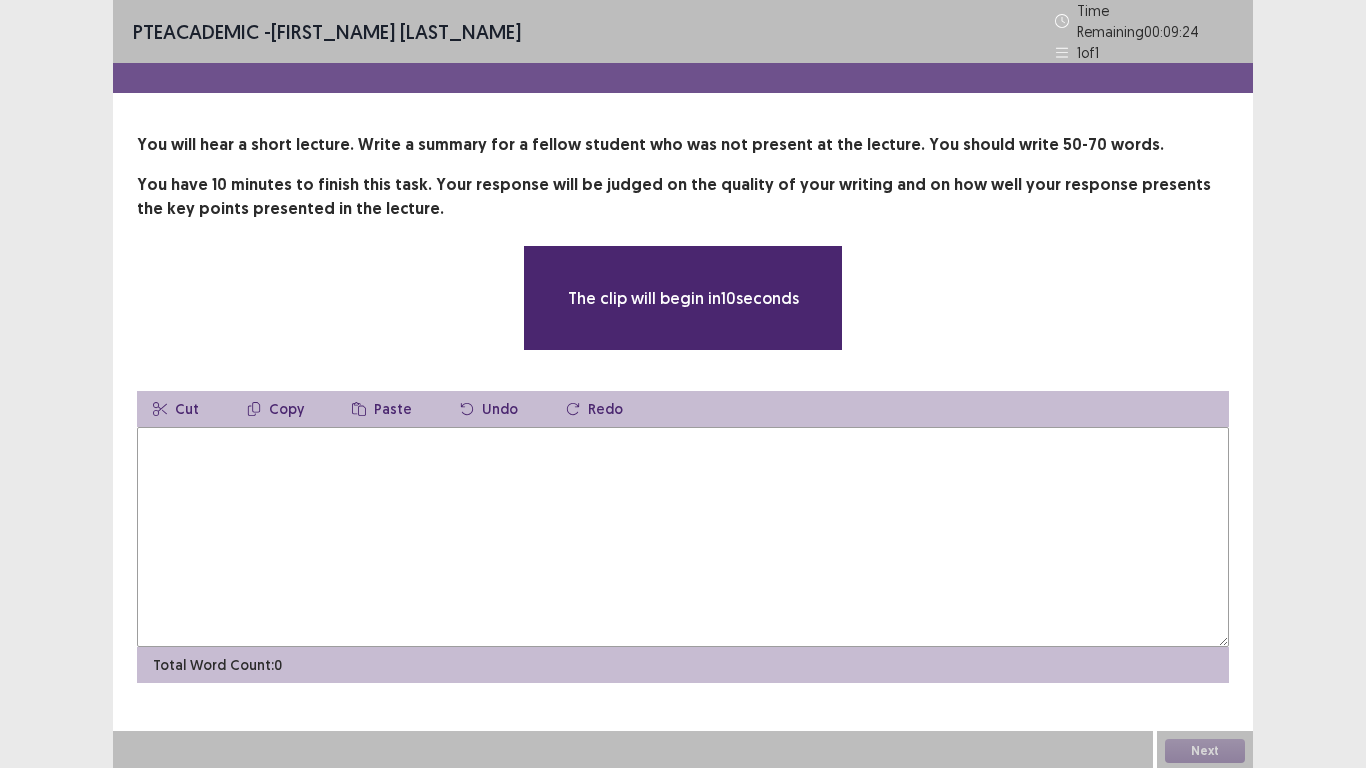 click at bounding box center (683, 537) 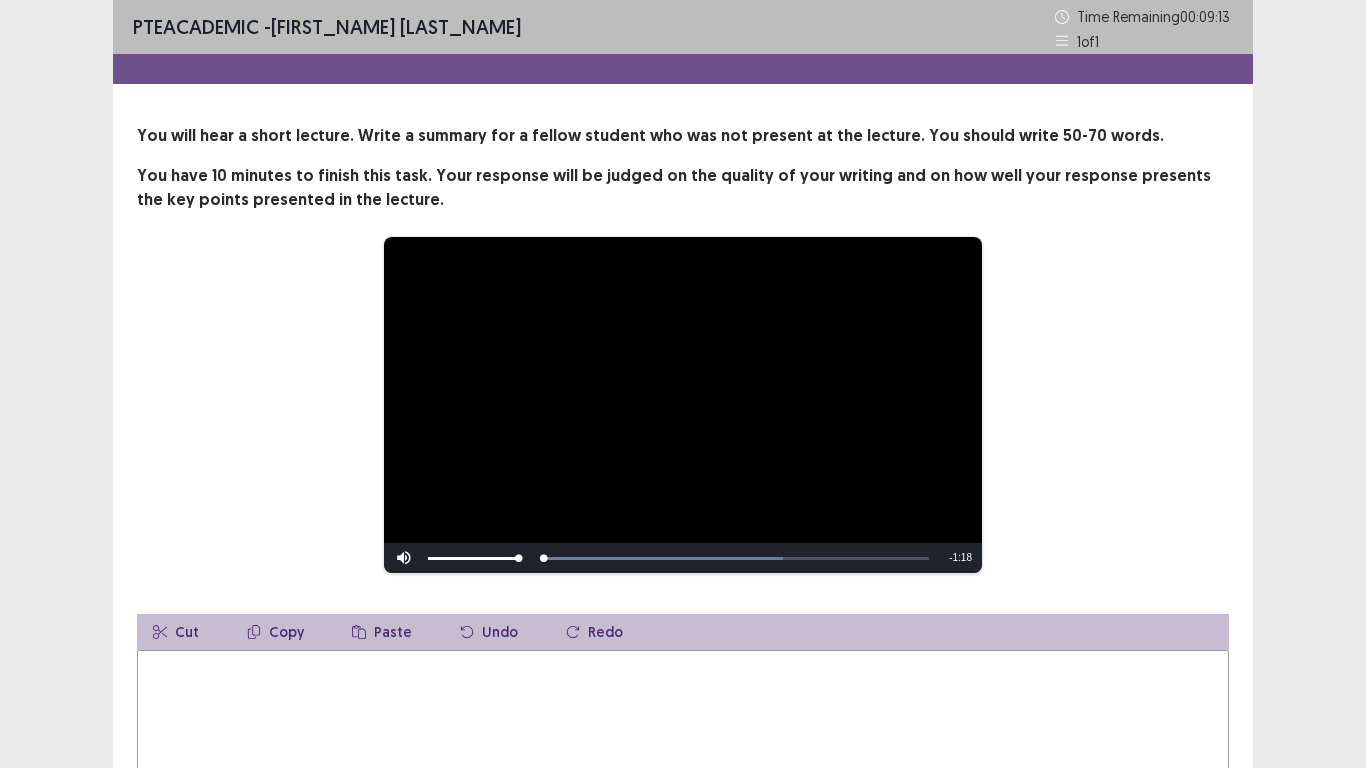 scroll, scrollTop: 131, scrollLeft: 0, axis: vertical 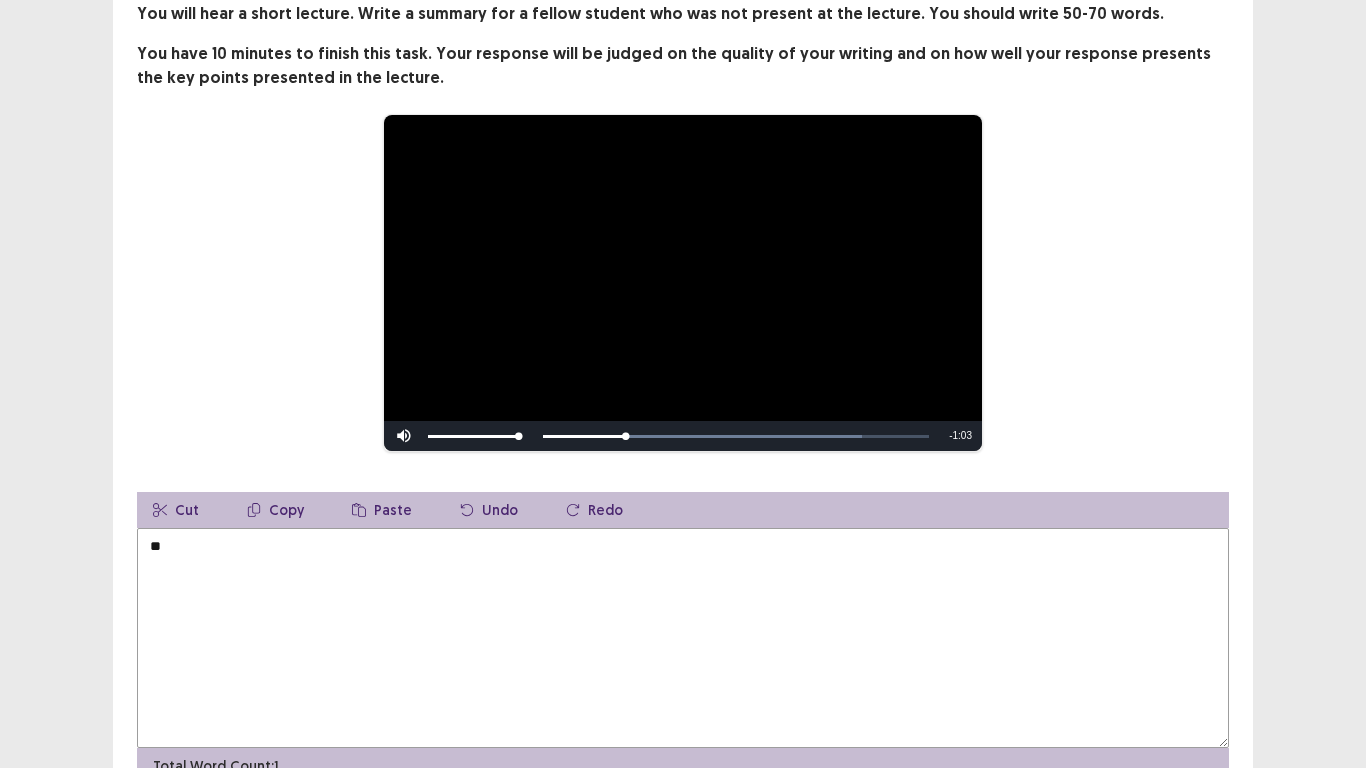 type on "*" 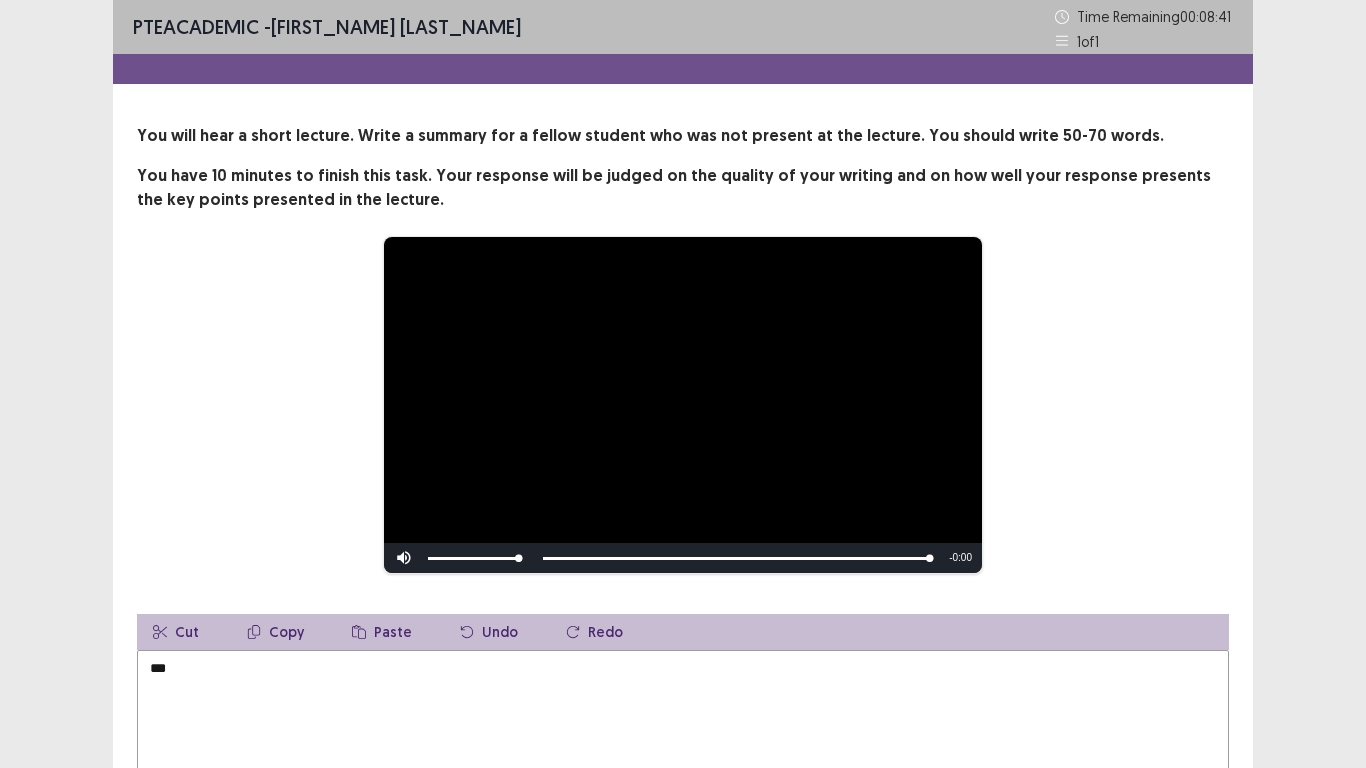 scroll, scrollTop: 1, scrollLeft: 0, axis: vertical 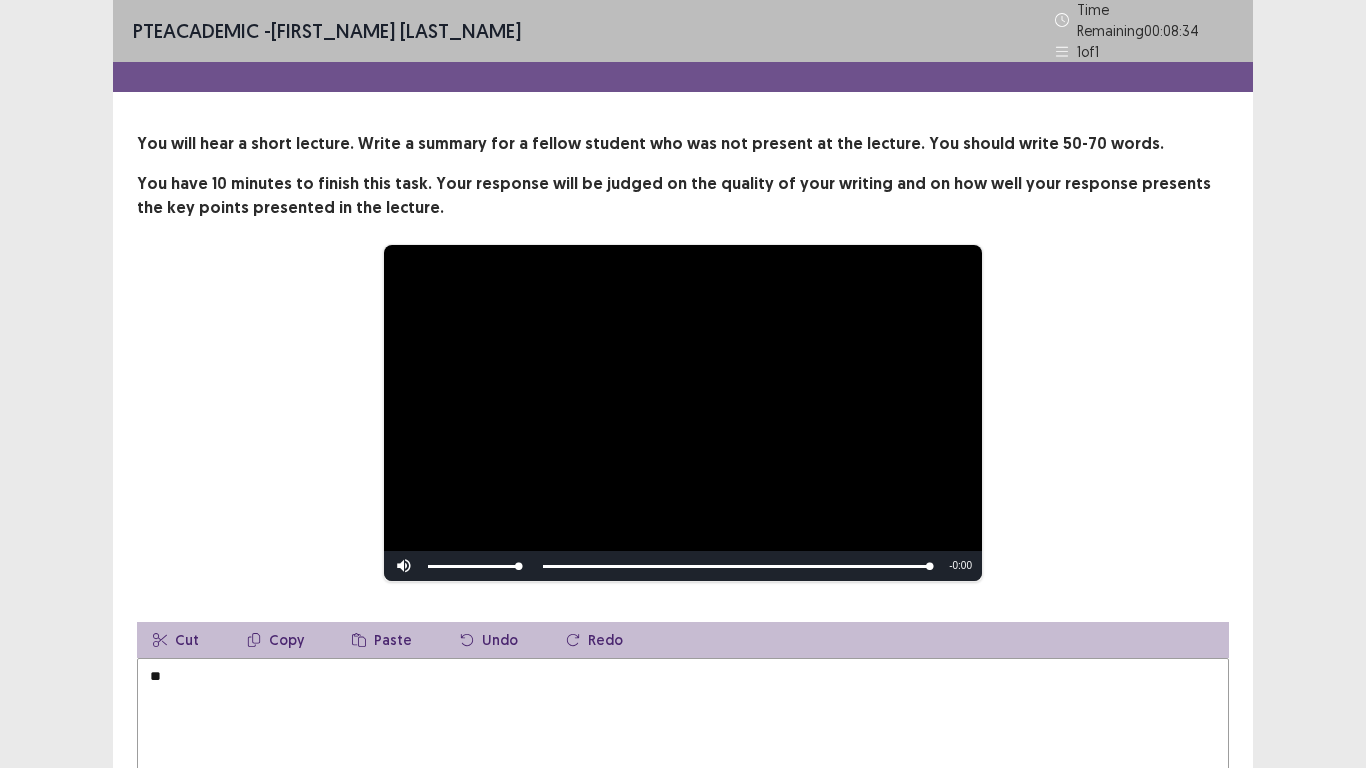 type on "*" 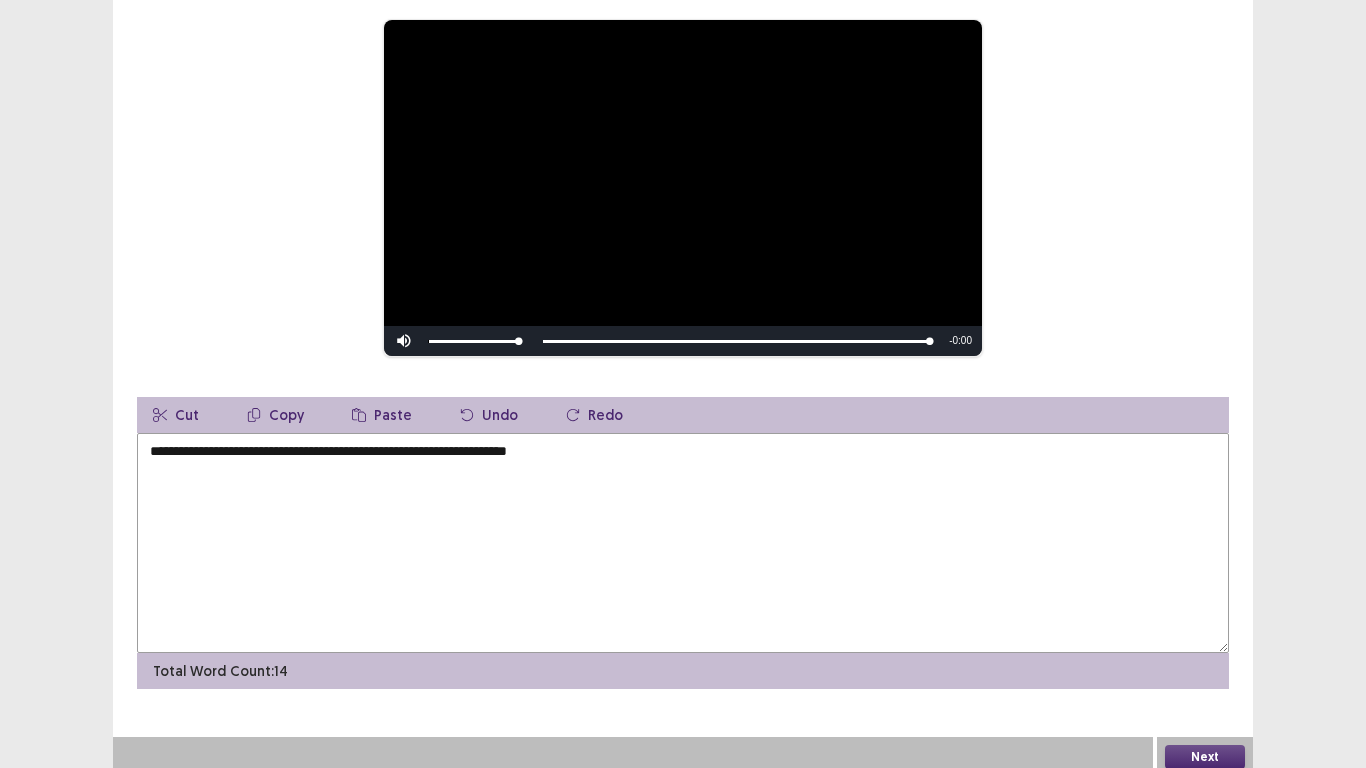scroll, scrollTop: 35, scrollLeft: 0, axis: vertical 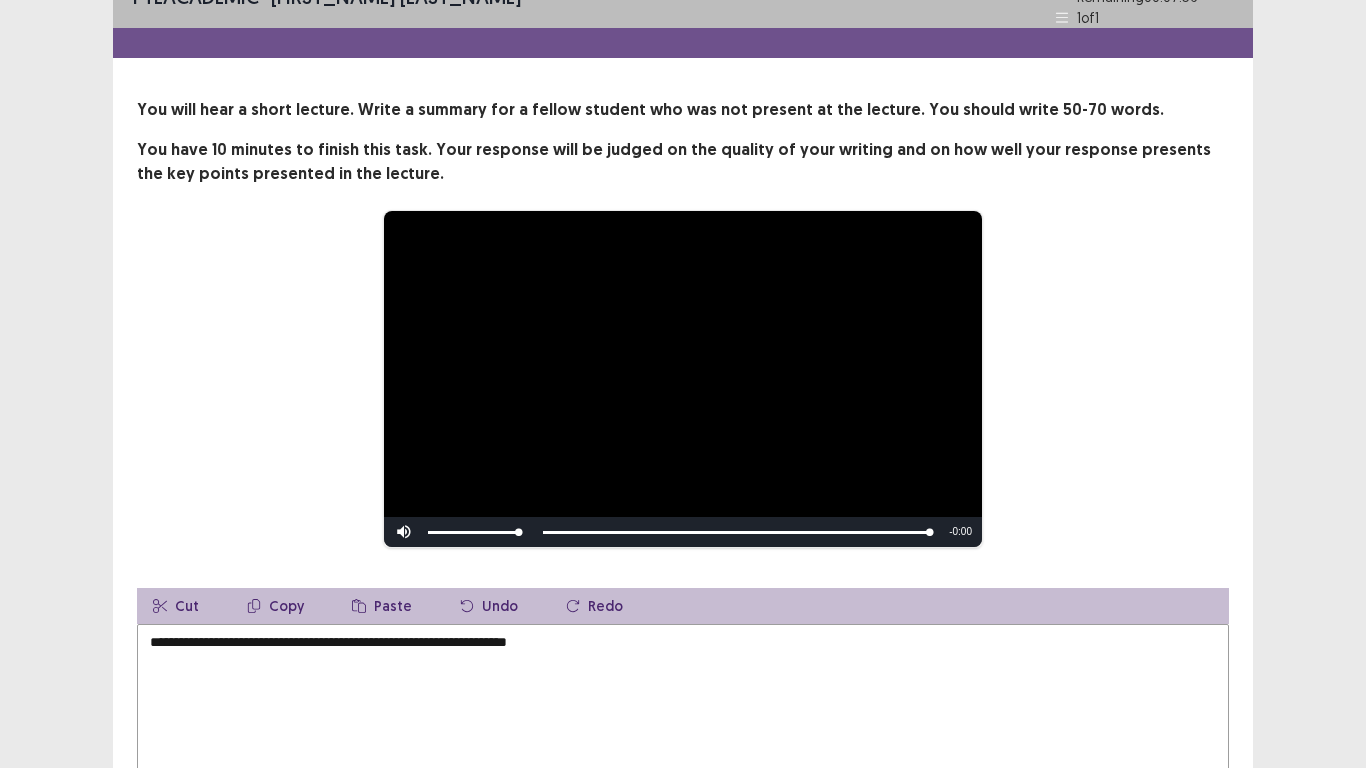 drag, startPoint x: 507, startPoint y: 525, endPoint x: 420, endPoint y: 547, distance: 89.73851 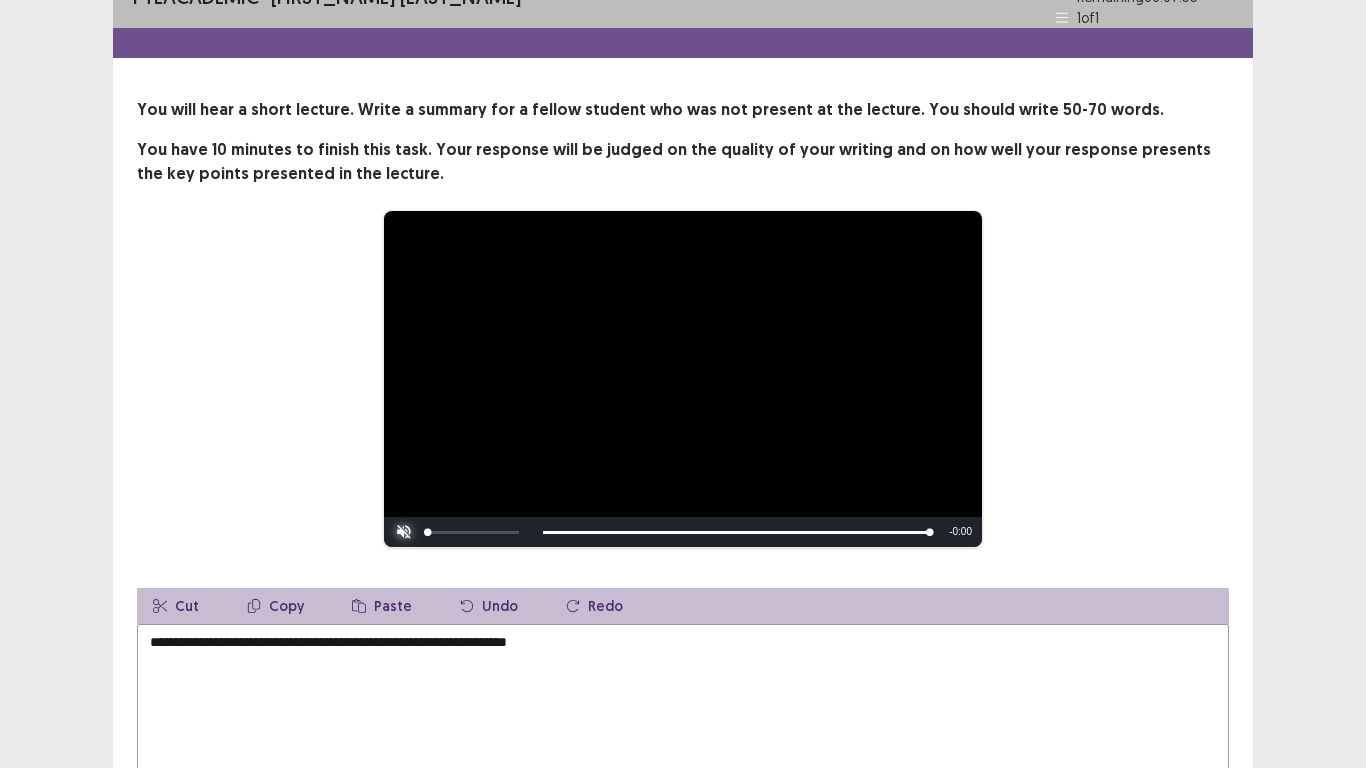 click at bounding box center (404, 532) 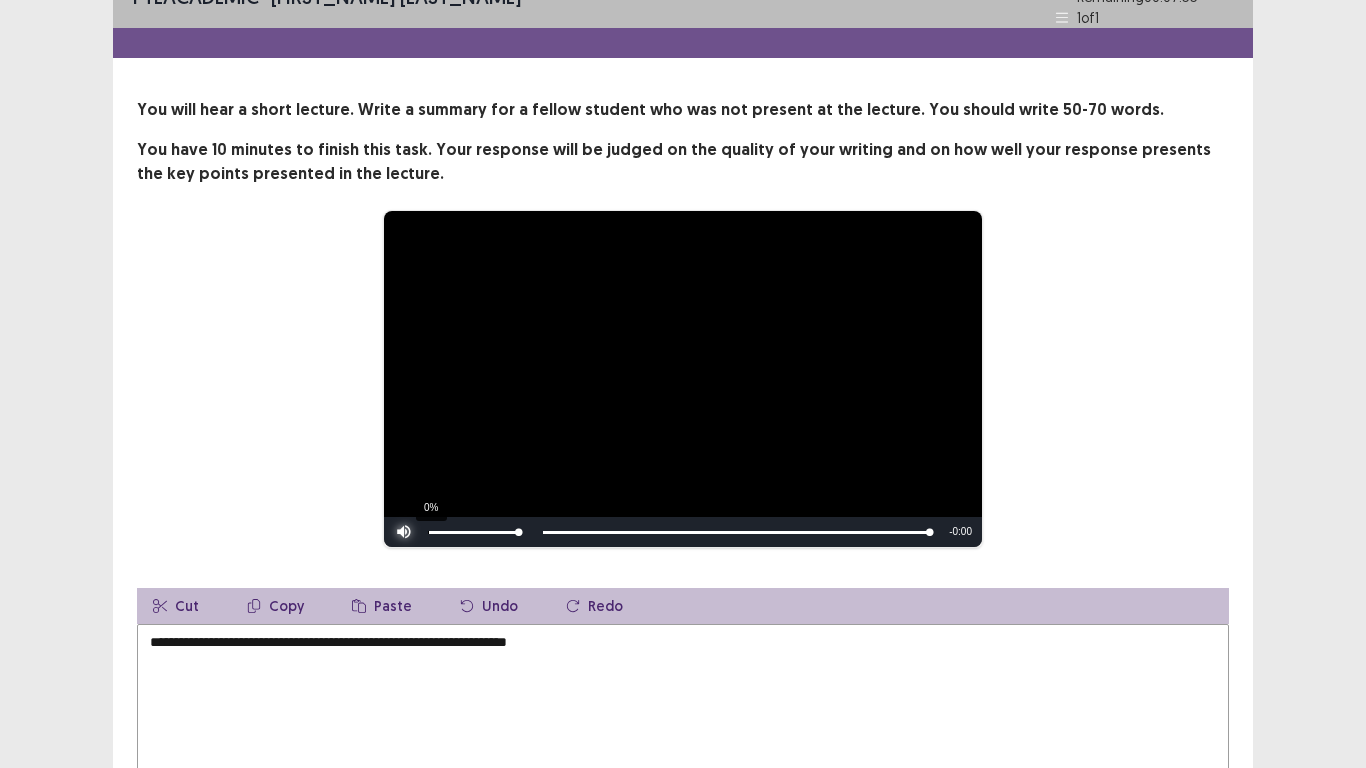 drag, startPoint x: 403, startPoint y: 524, endPoint x: 430, endPoint y: 510, distance: 30.413813 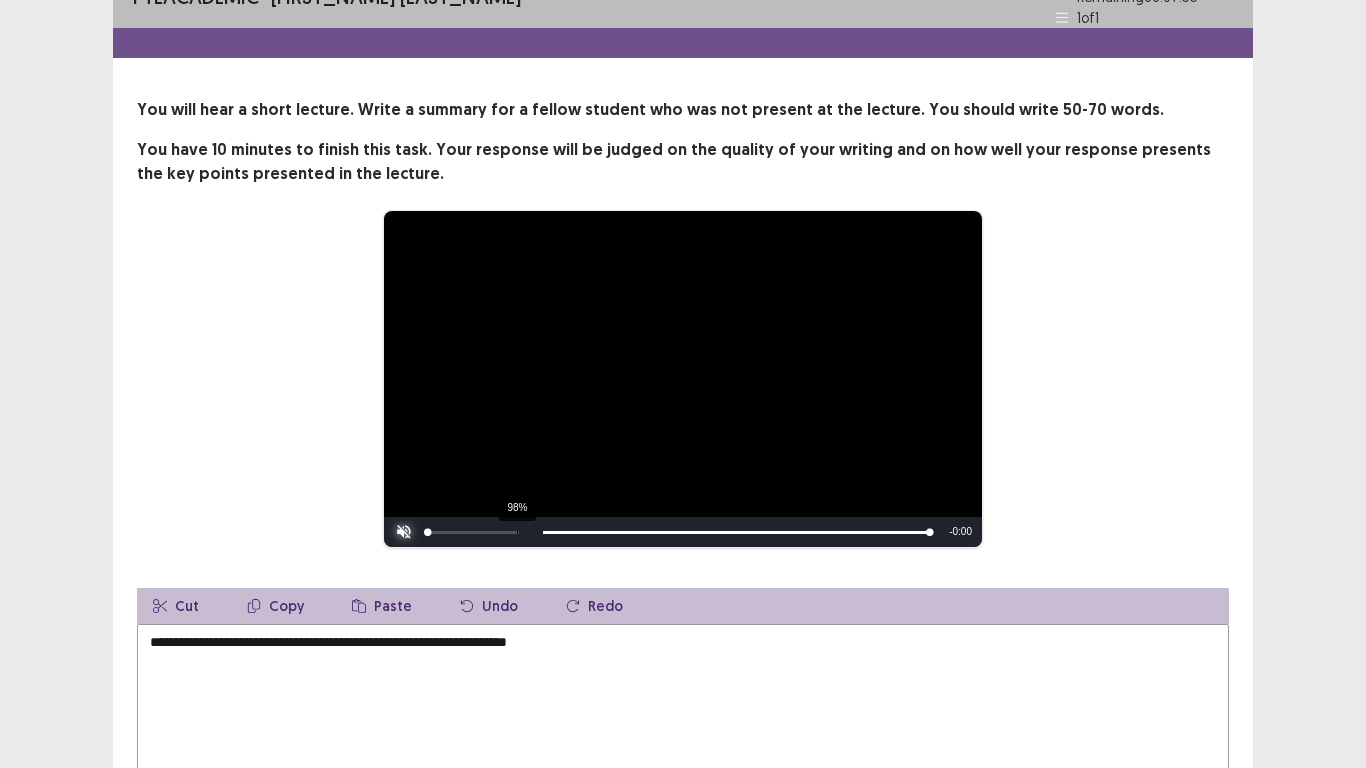 drag, startPoint x: 517, startPoint y: 524, endPoint x: 427, endPoint y: 523, distance: 90.005554 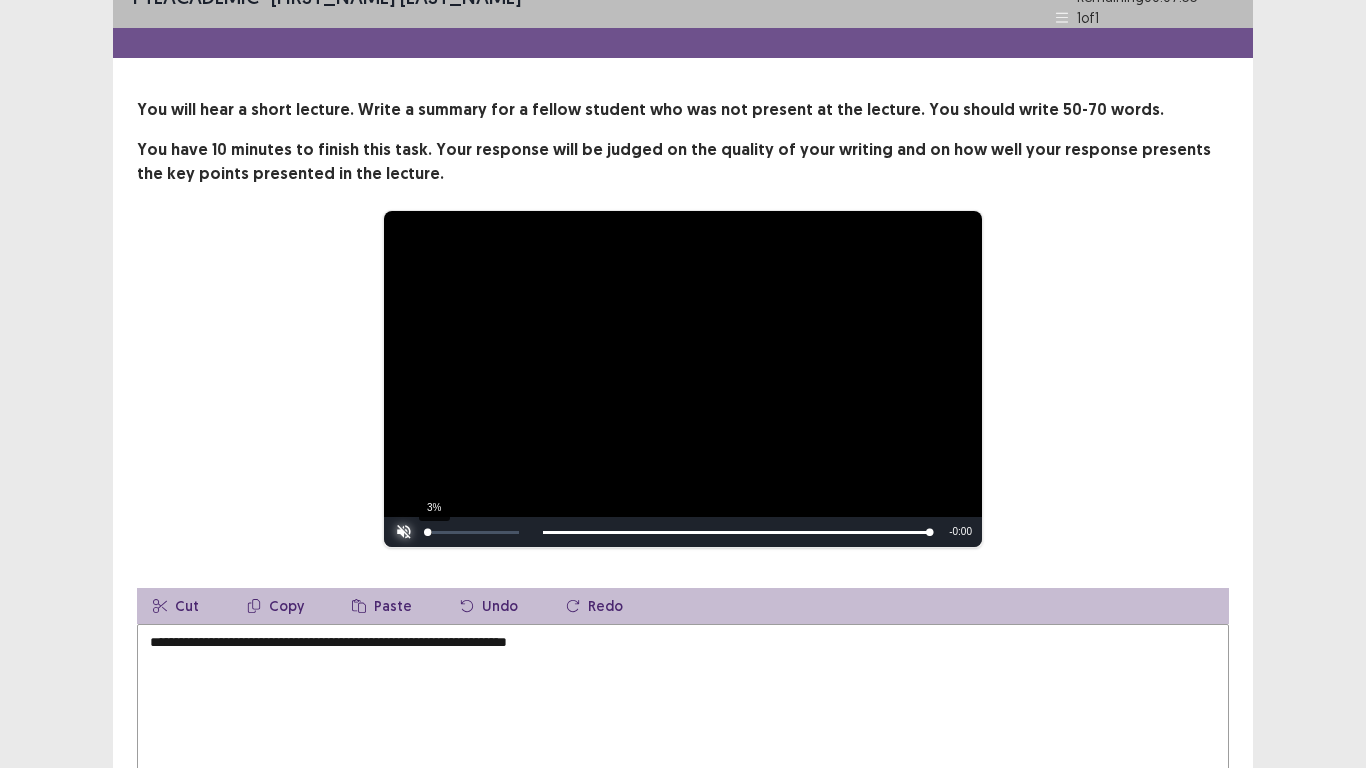 click at bounding box center (428, 532) 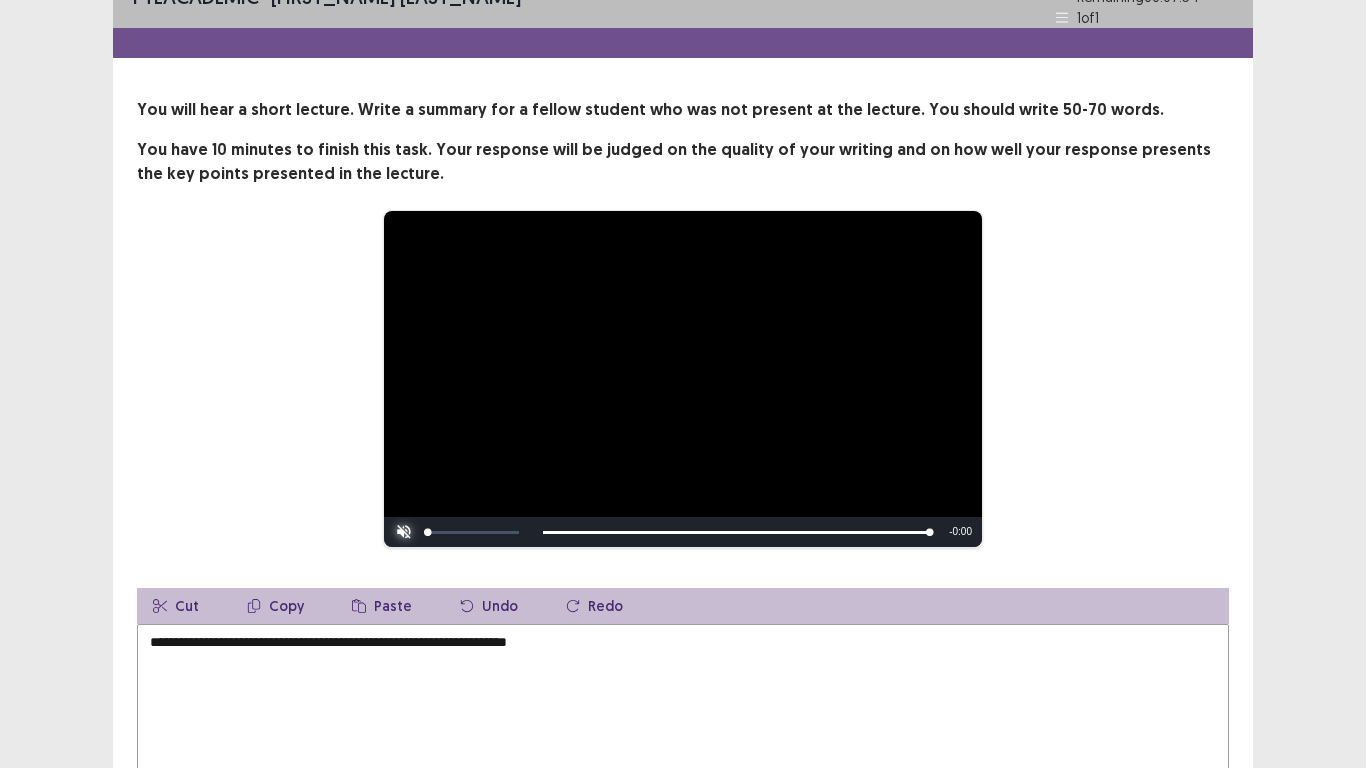 click at bounding box center (404, 532) 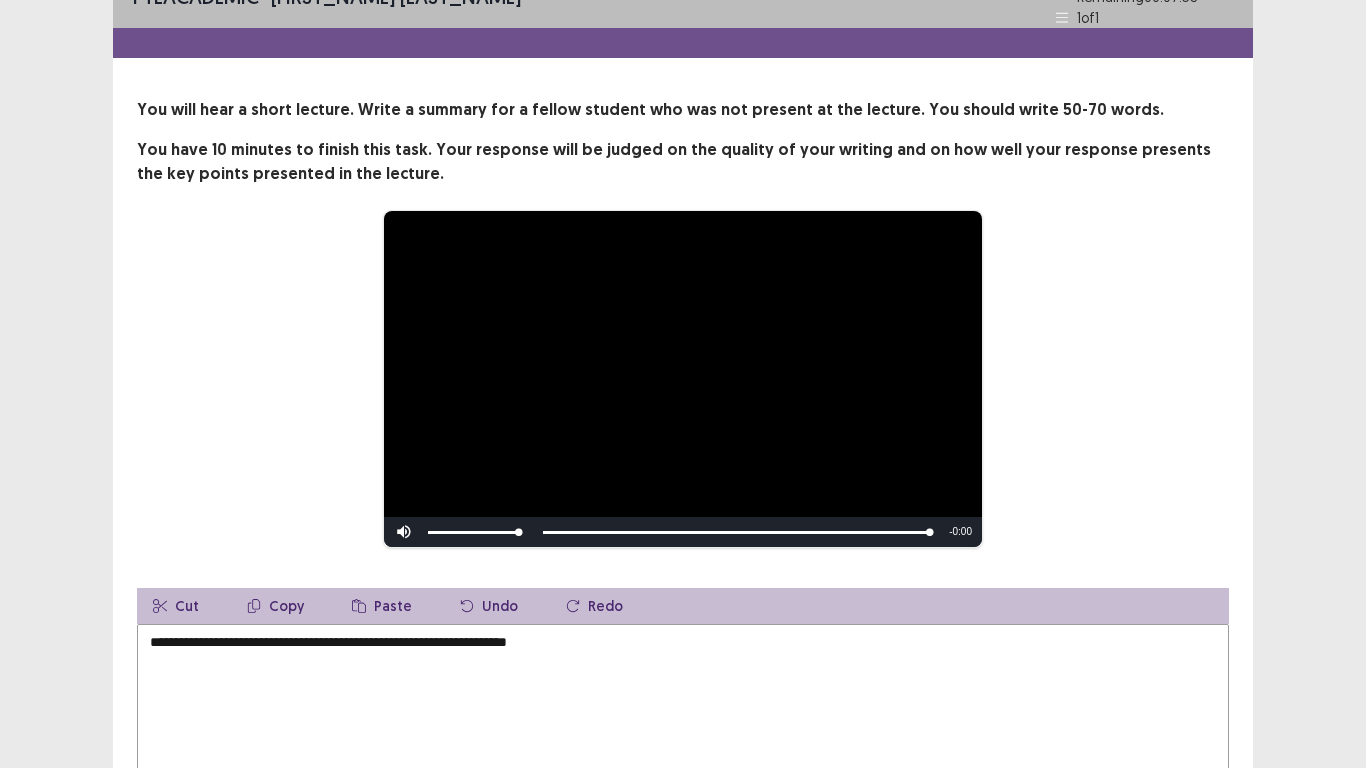 click on "Skip Backward Skip Forward Mute 100% Current Time  1:18 / Duration  1:18 Loaded :  100.00% 1:18 Stream Type  LIVE Remaining Time  - 0:00   1x Playback Rate Chapters Chapters Descriptions descriptions off , selected Captions captions settings , opens captions settings dialog captions off , selected Audio Track" at bounding box center (683, 532) 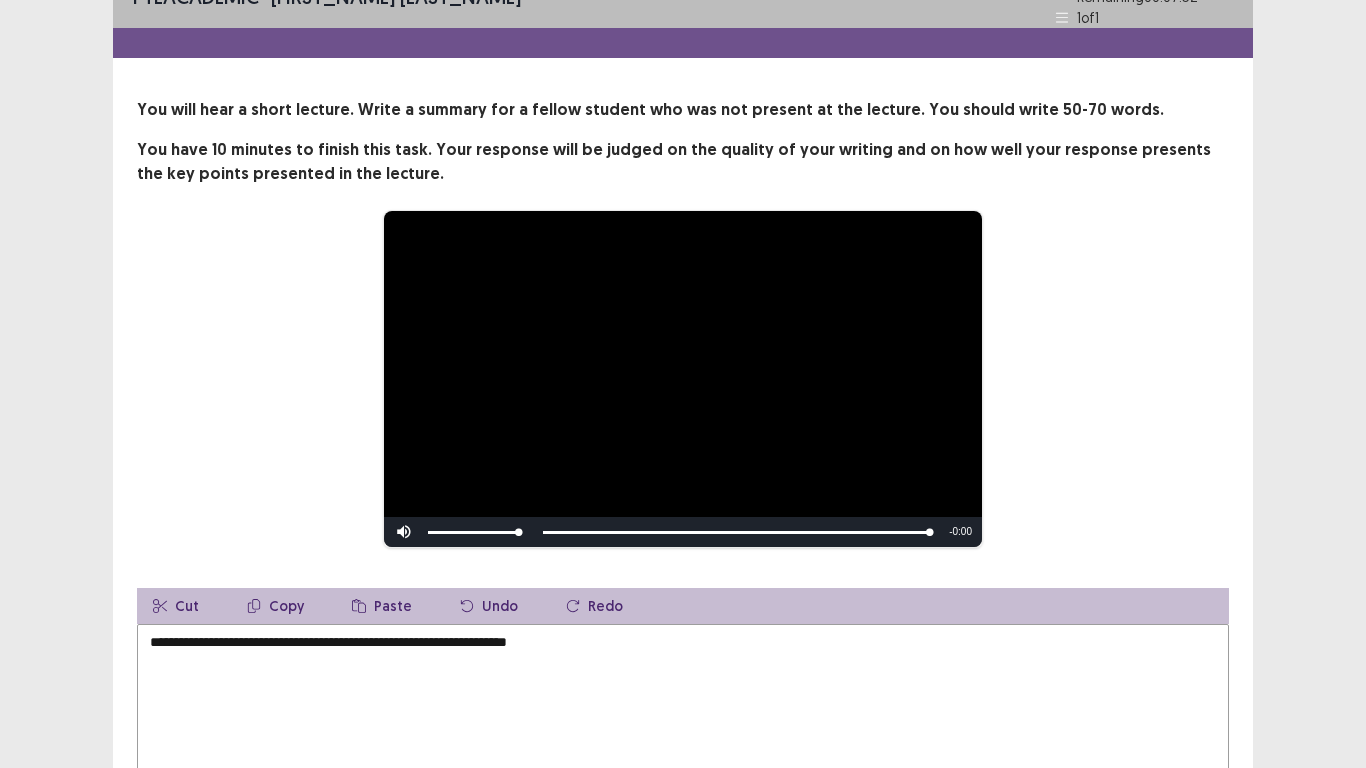 drag, startPoint x: 871, startPoint y: 523, endPoint x: 960, endPoint y: 502, distance: 91.44397 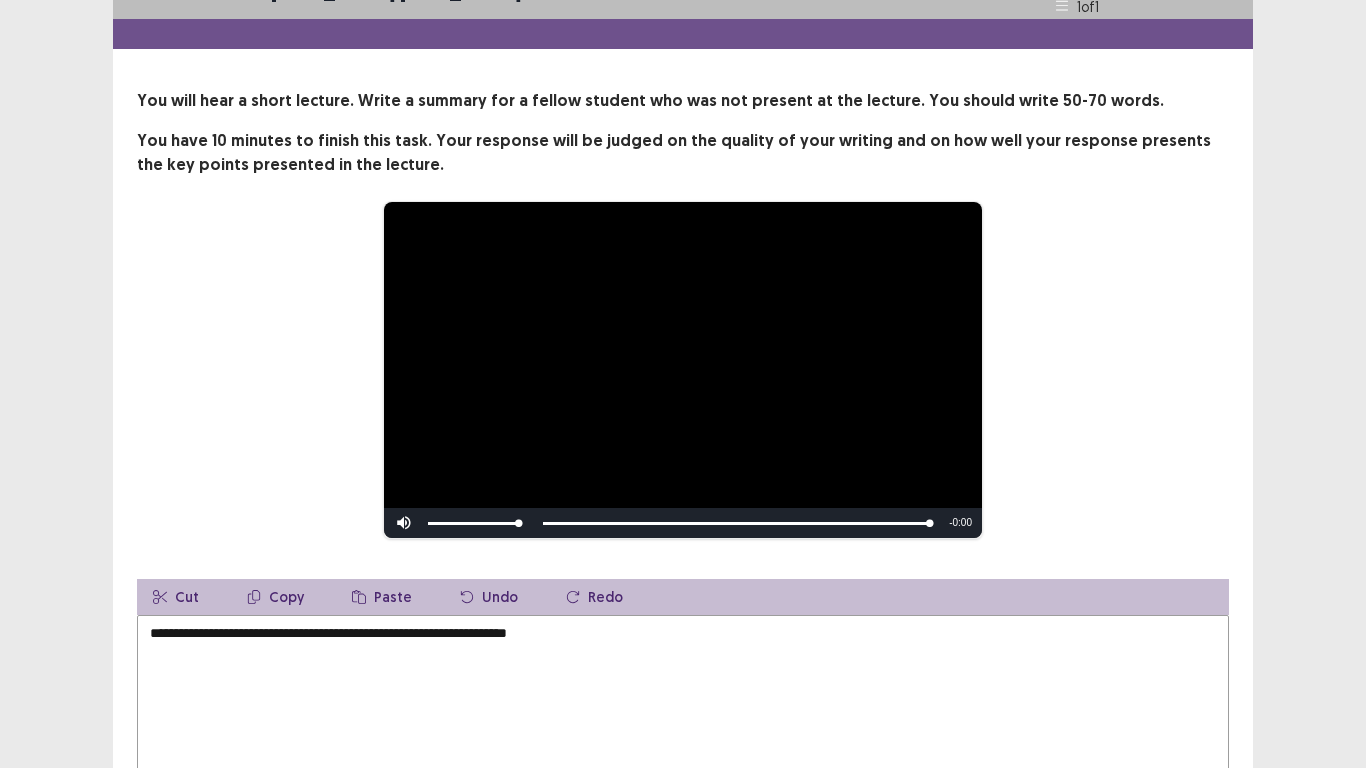 drag, startPoint x: 925, startPoint y: 523, endPoint x: 935, endPoint y: 524, distance: 10.049875 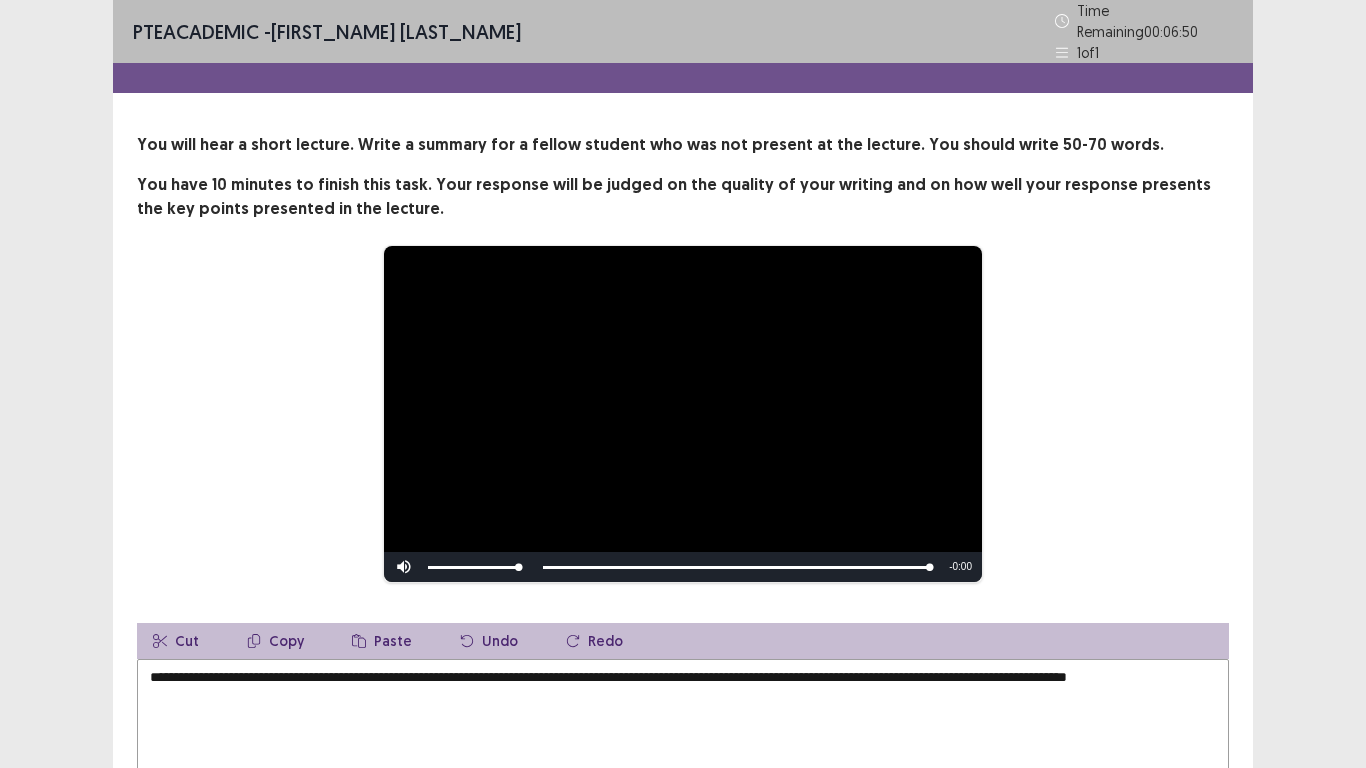 scroll, scrollTop: 87, scrollLeft: 0, axis: vertical 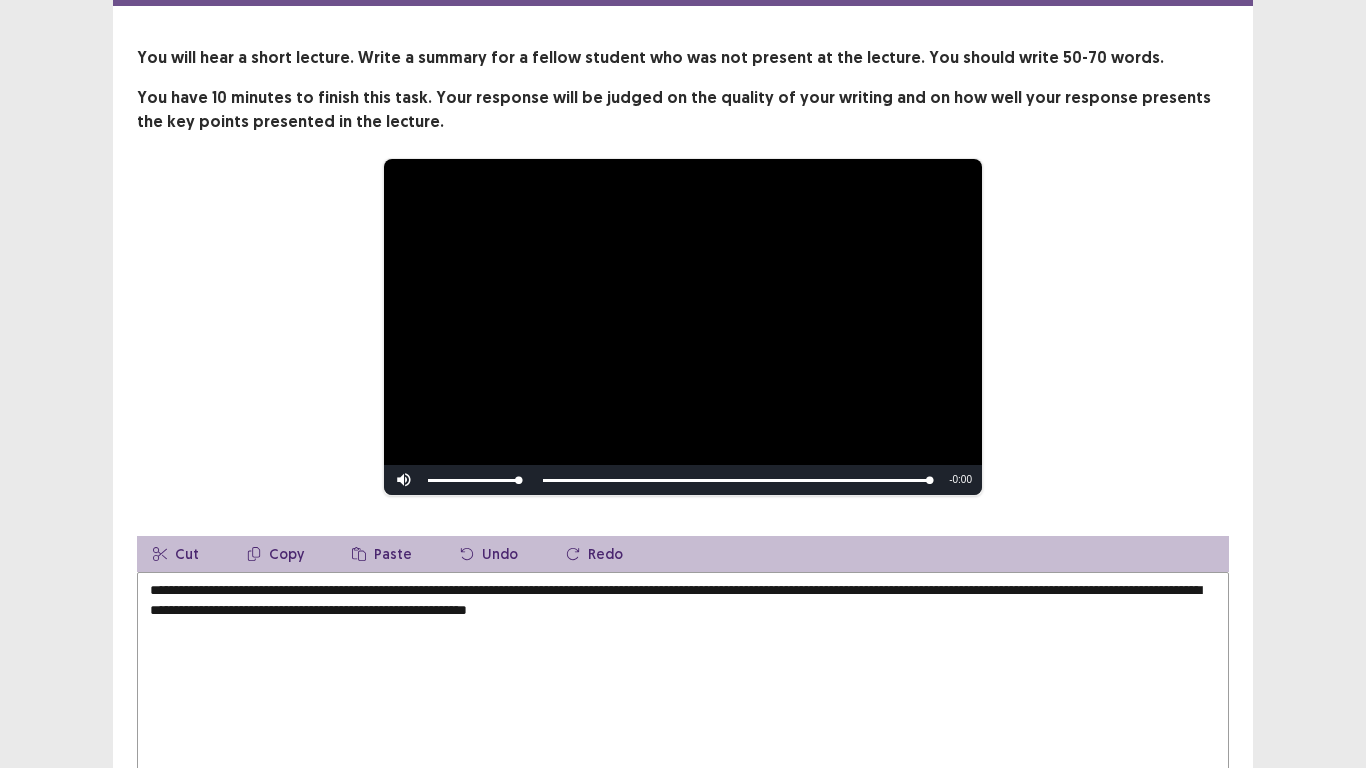 type on "**********" 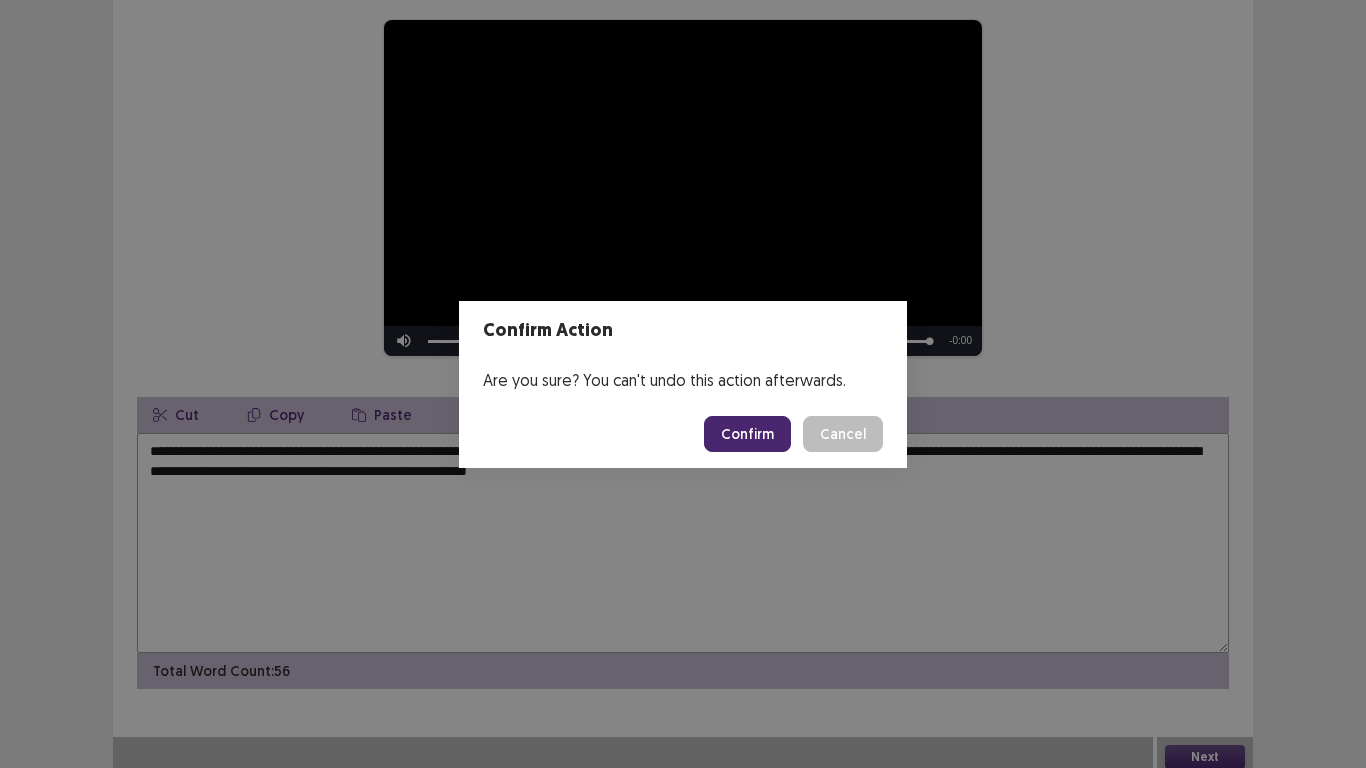 click on "Confirm" at bounding box center [747, 434] 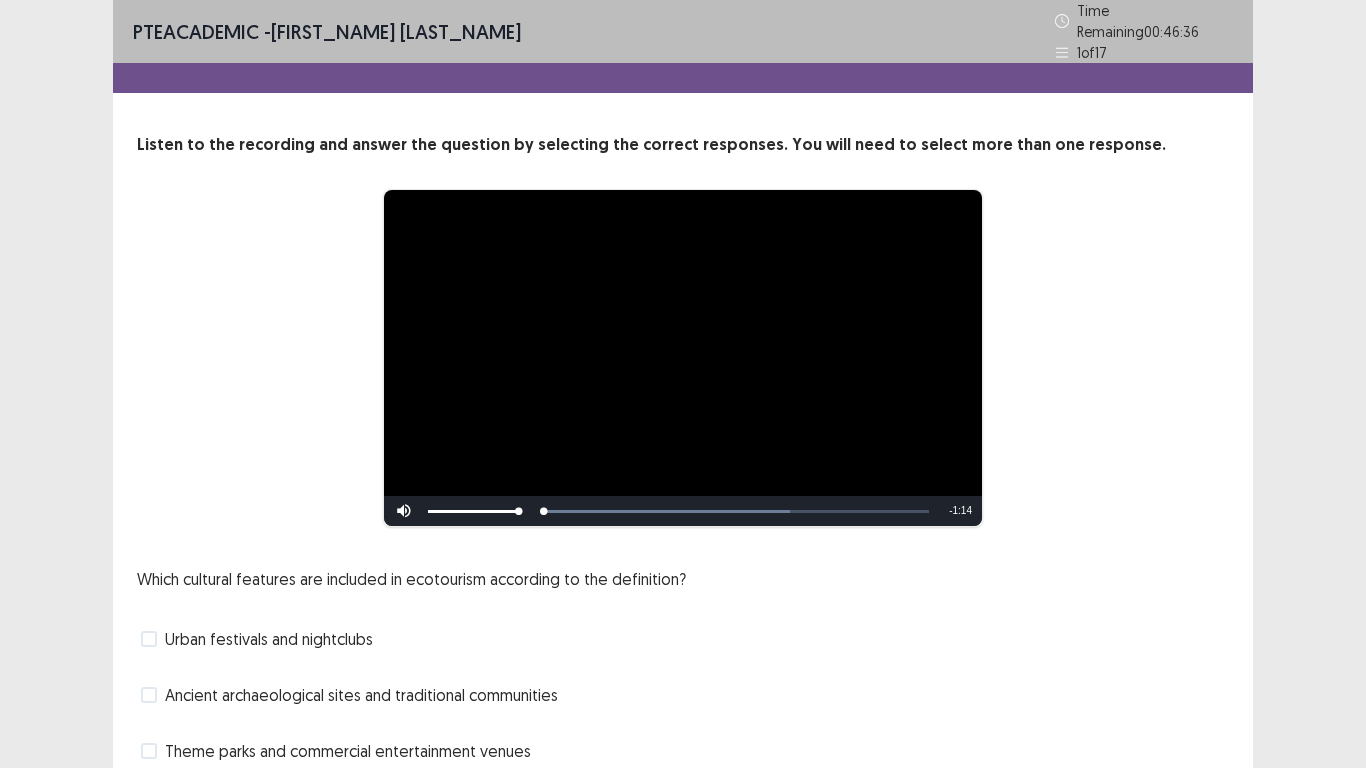 scroll, scrollTop: 134, scrollLeft: 0, axis: vertical 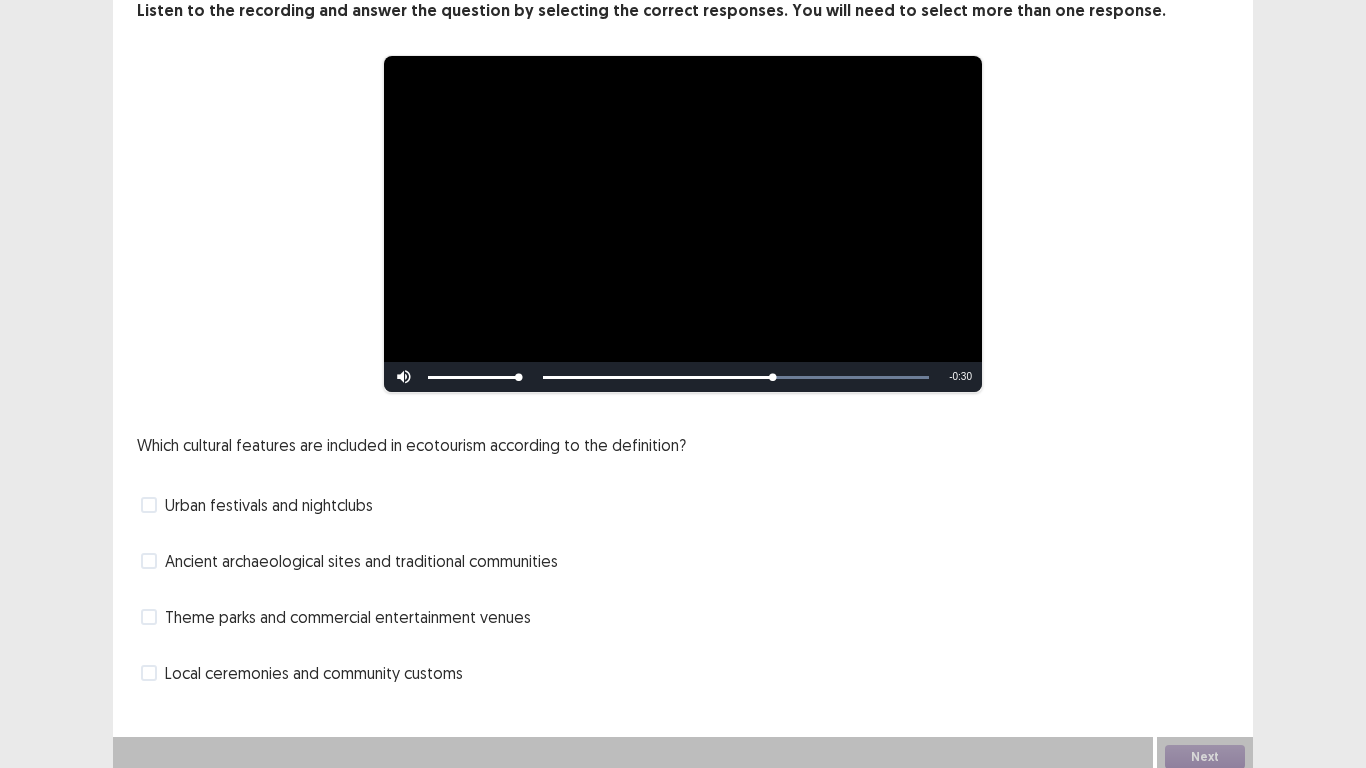 click at bounding box center [149, 561] 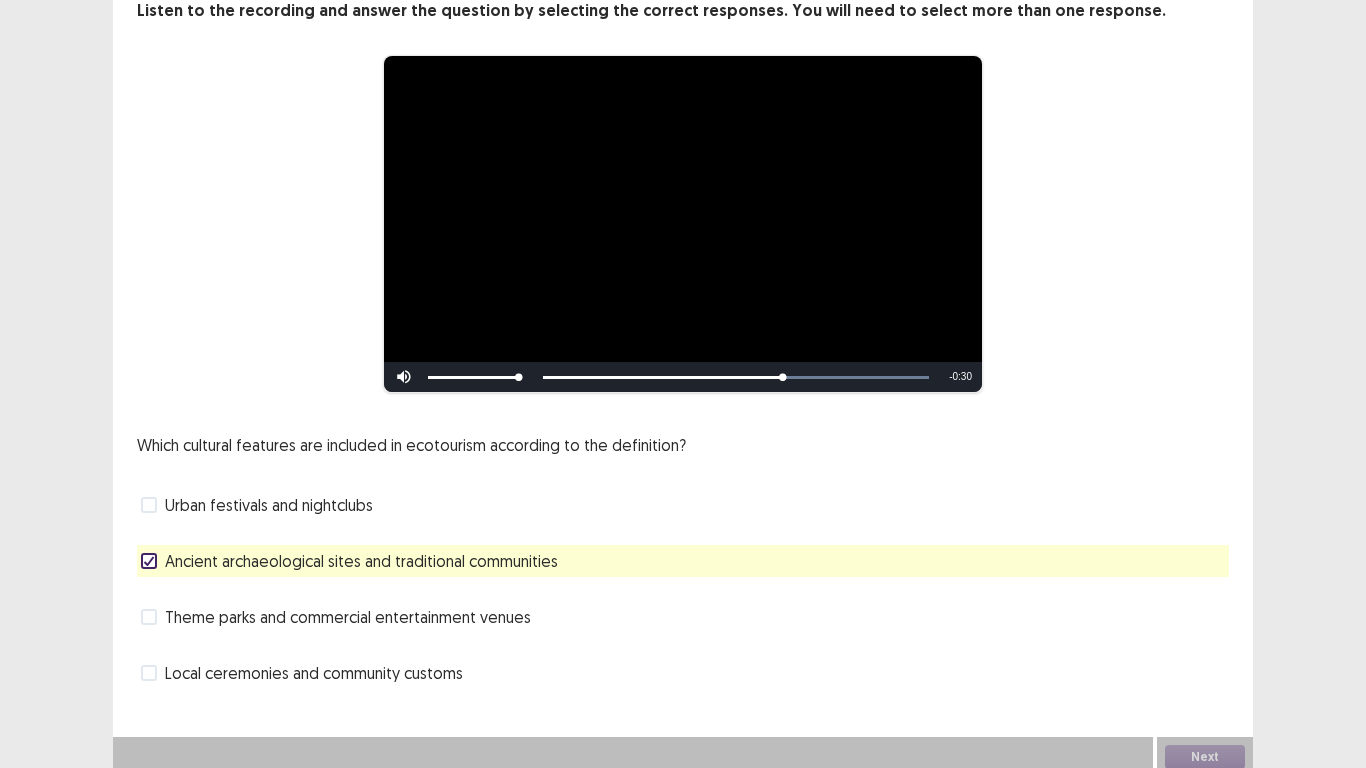 click at bounding box center [149, 617] 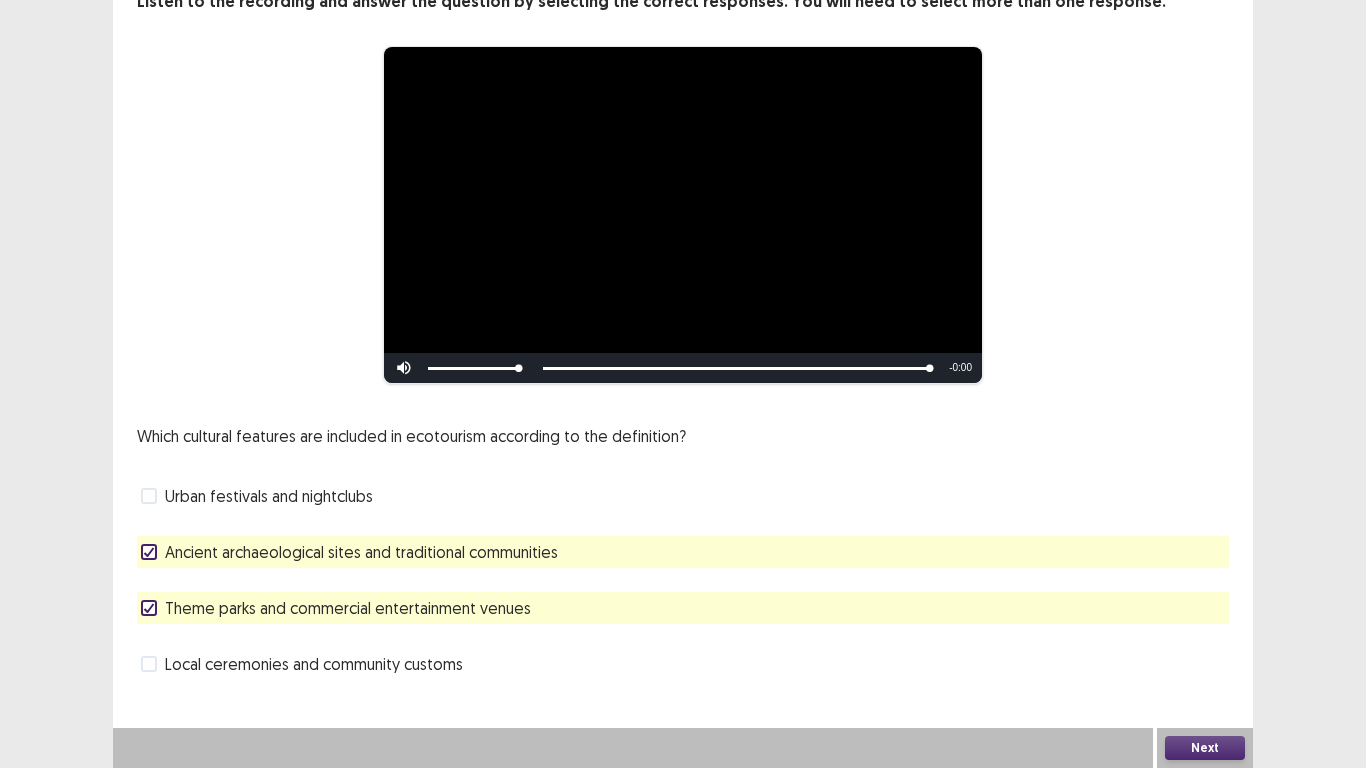 click at bounding box center [149, 496] 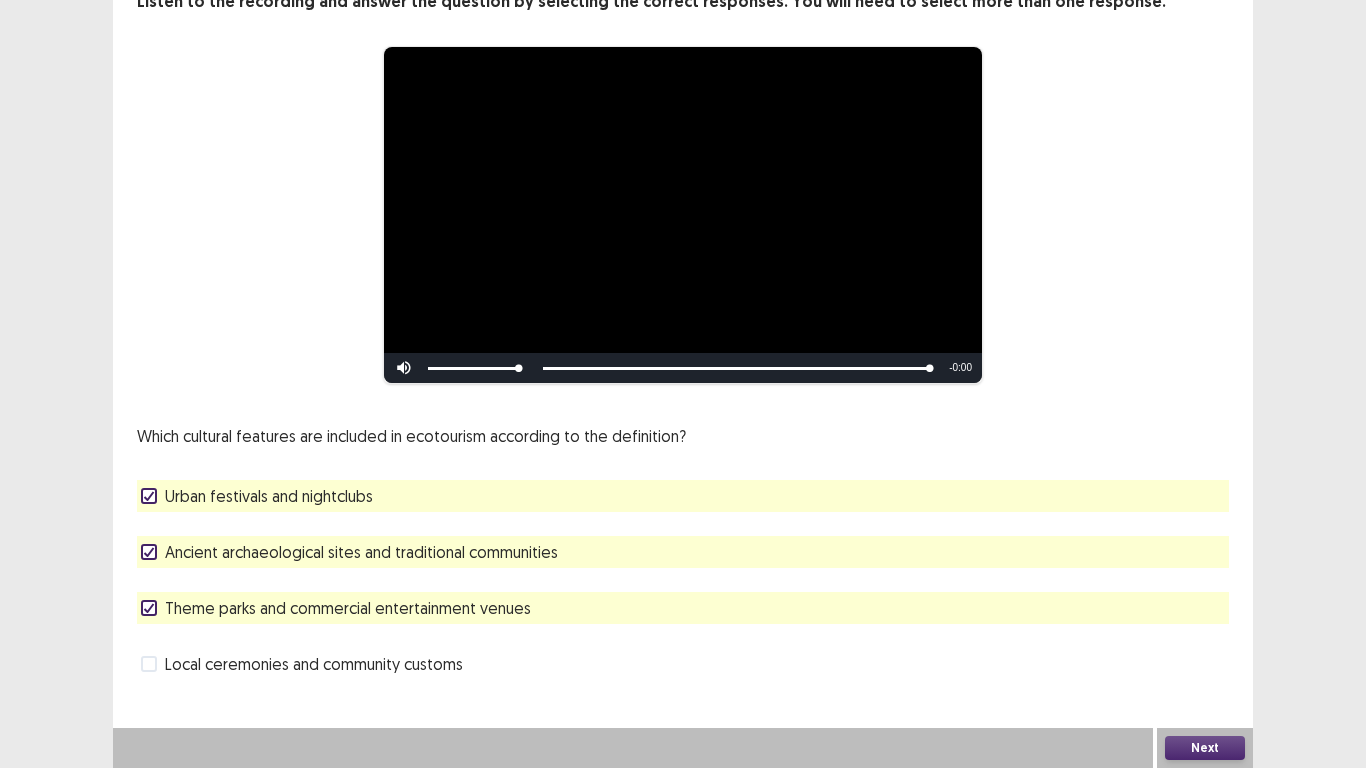 click on "Next" at bounding box center [1205, 748] 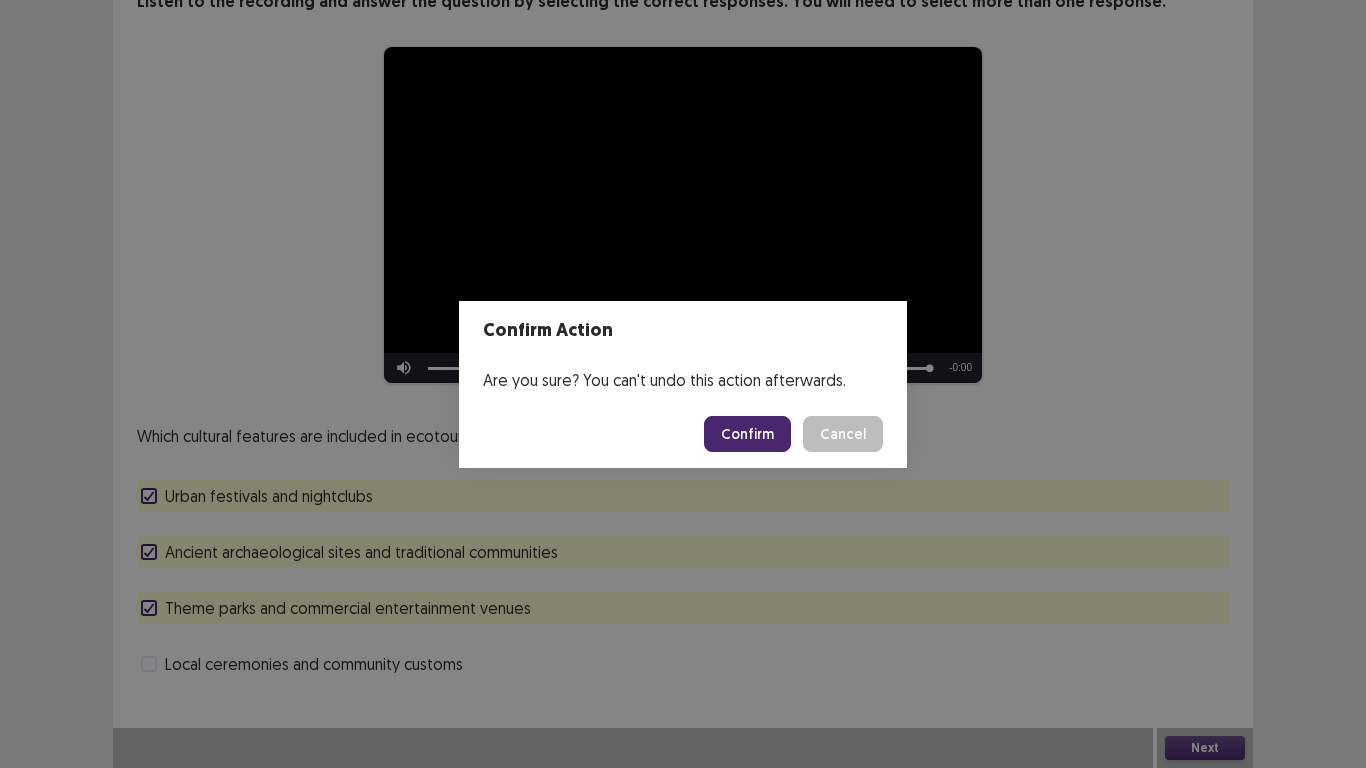 click on "Cancel" at bounding box center [843, 434] 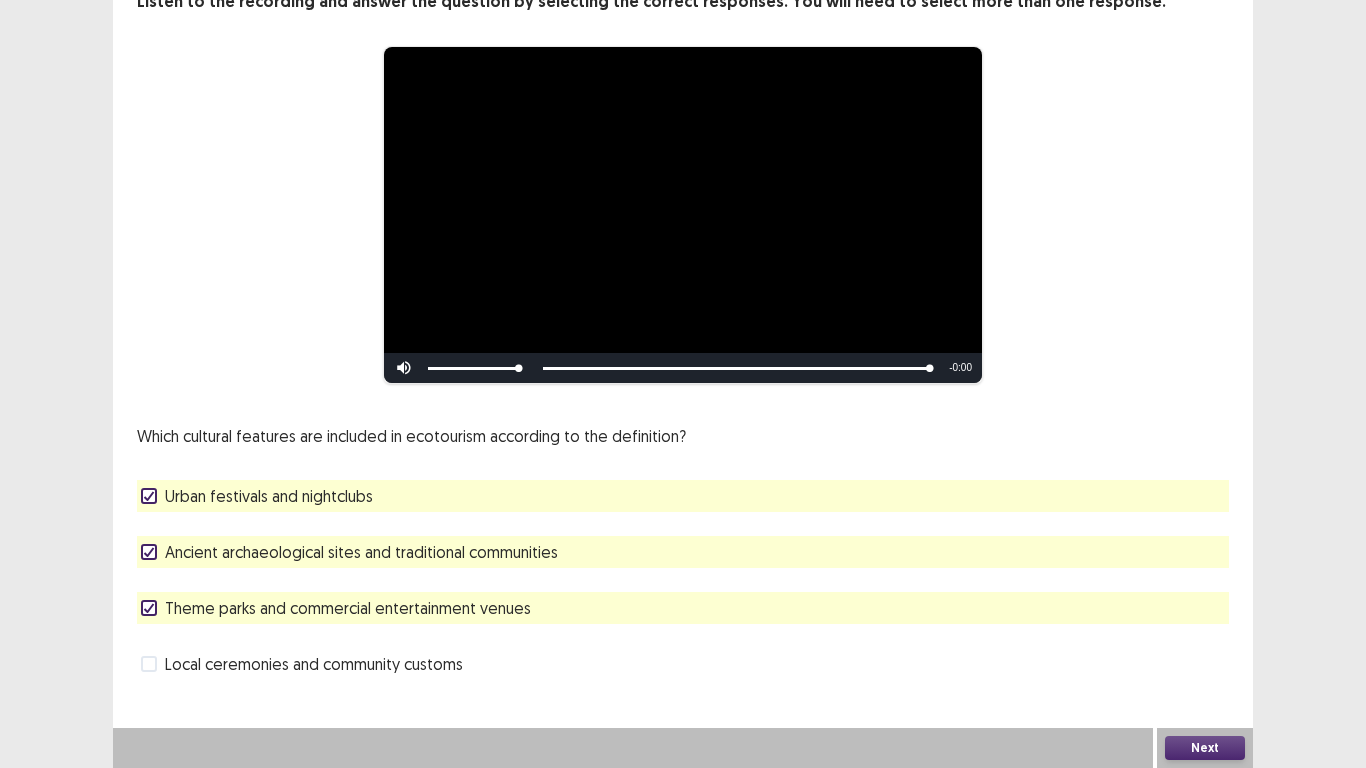 click 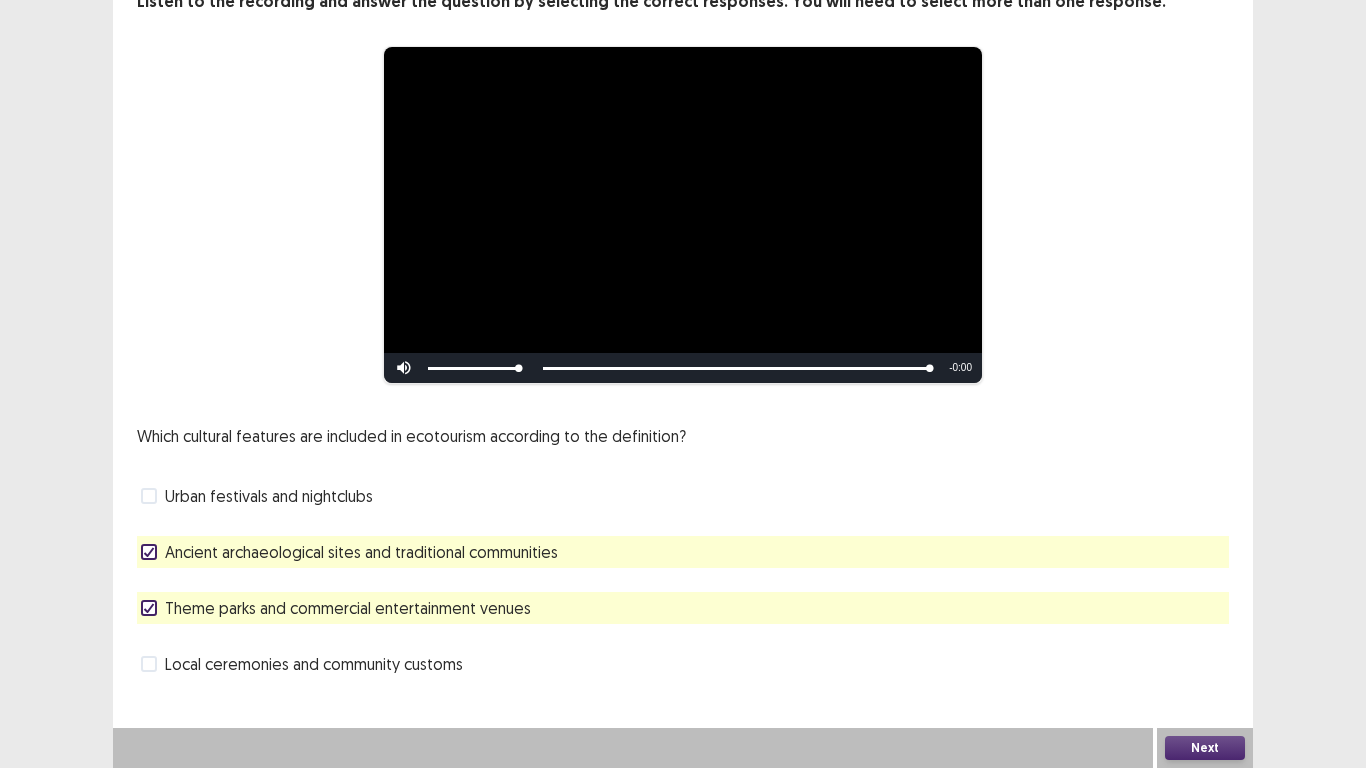 click on "Next" at bounding box center [1205, 748] 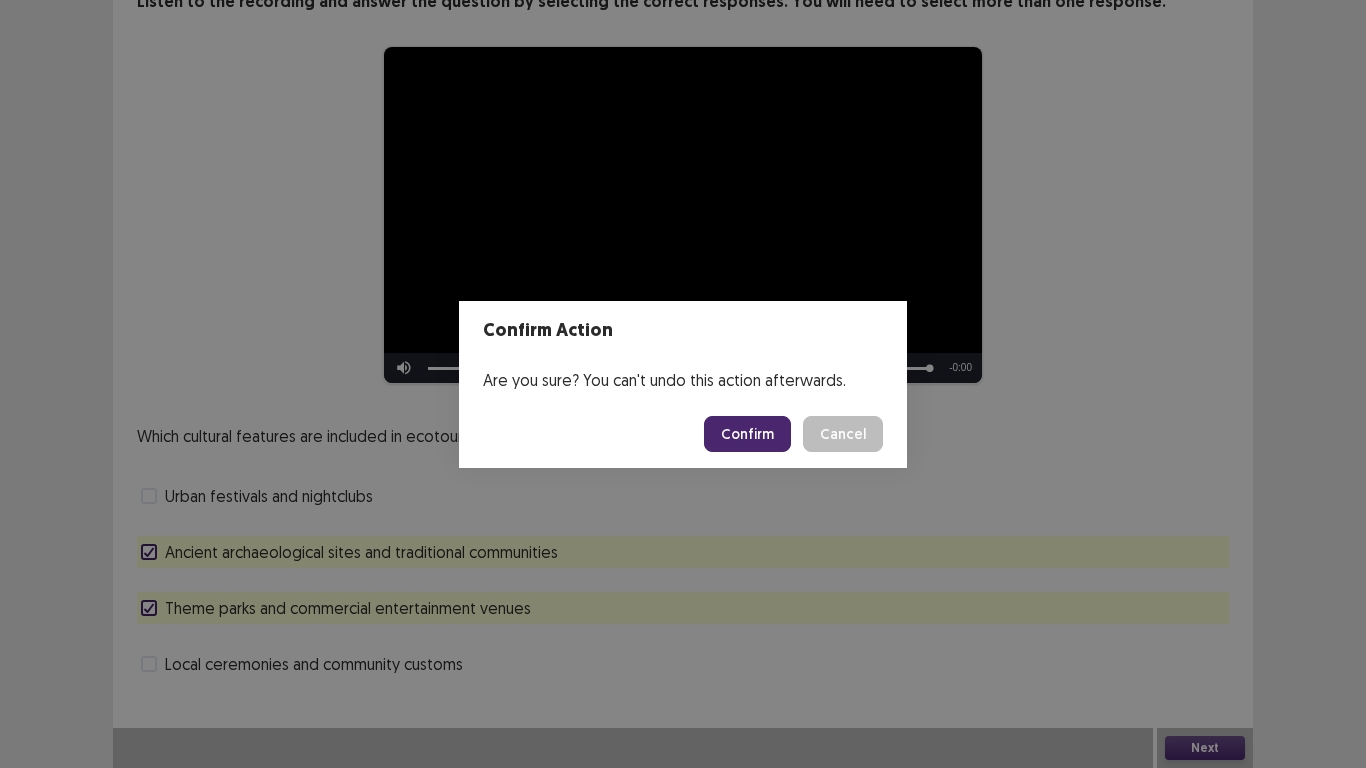click on "Confirm" at bounding box center (747, 434) 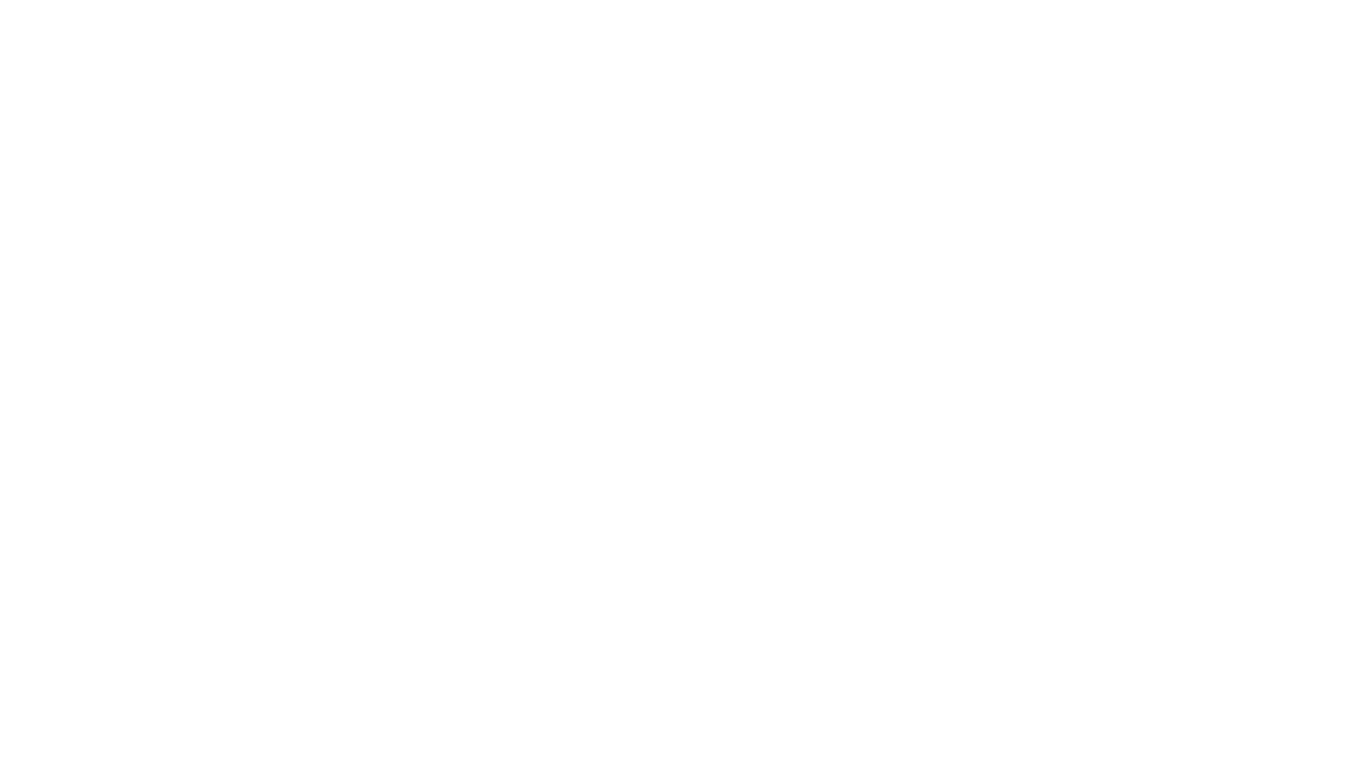 scroll, scrollTop: 0, scrollLeft: 0, axis: both 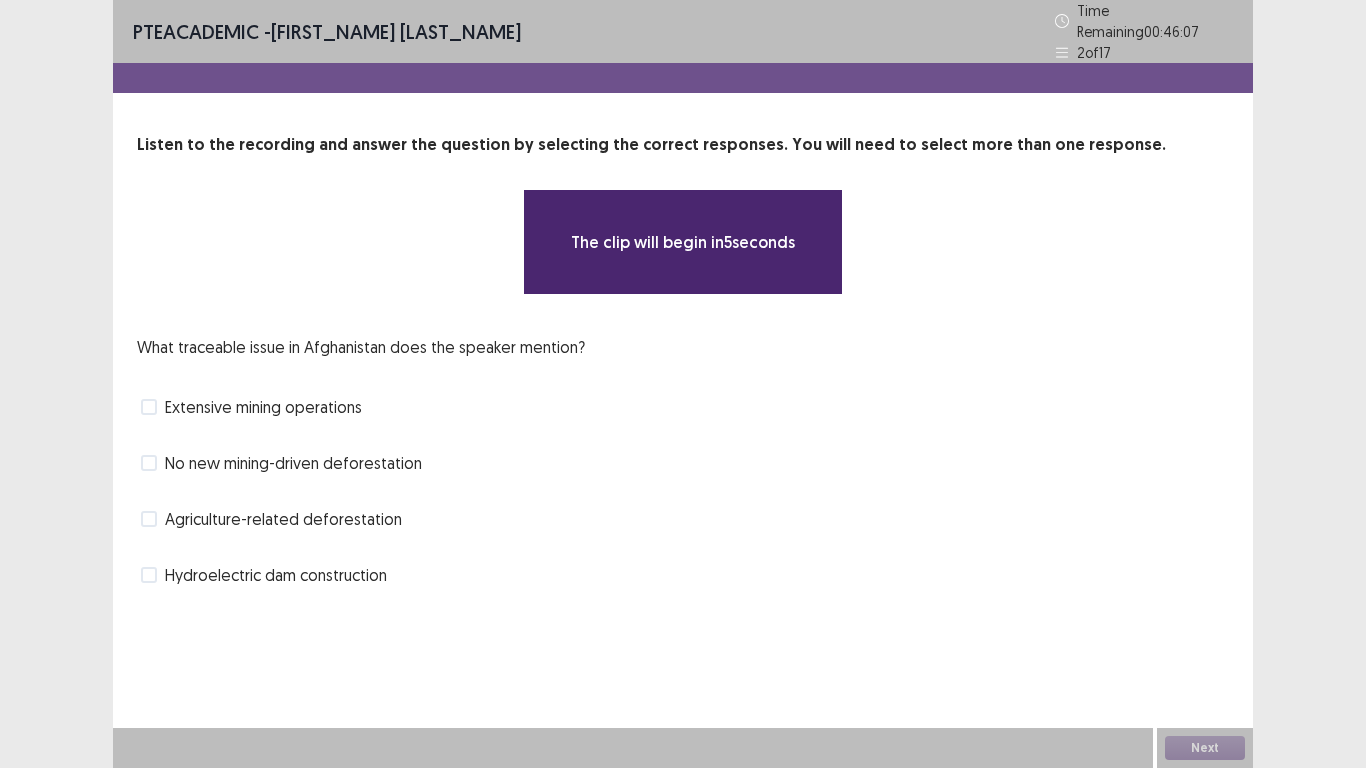 click on "What traceable issue in Afghanistan does the speaker mention? Extensive mining operations No new mining-driven deforestation Agriculture-related deforestation Hydroelectric dam construction" at bounding box center (683, 463) 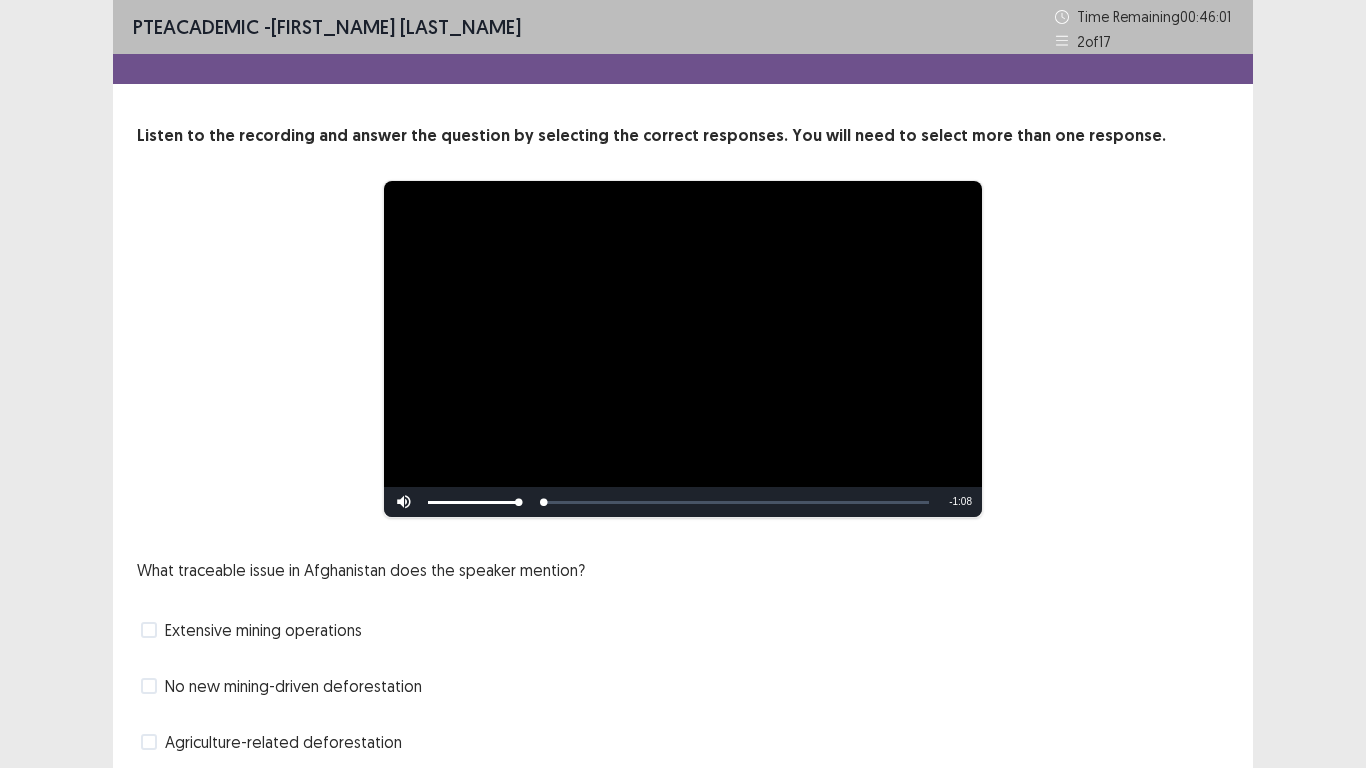 scroll, scrollTop: 134, scrollLeft: 0, axis: vertical 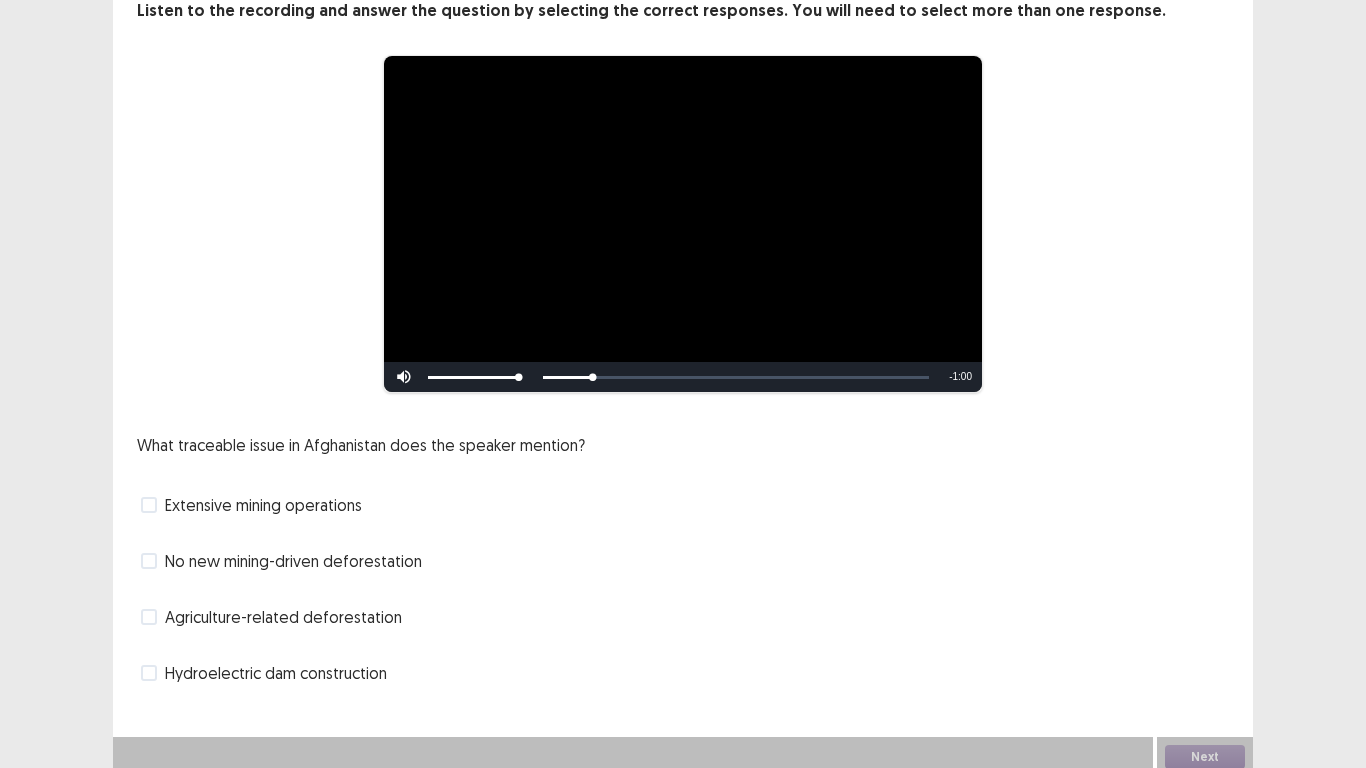 click at bounding box center (149, 561) 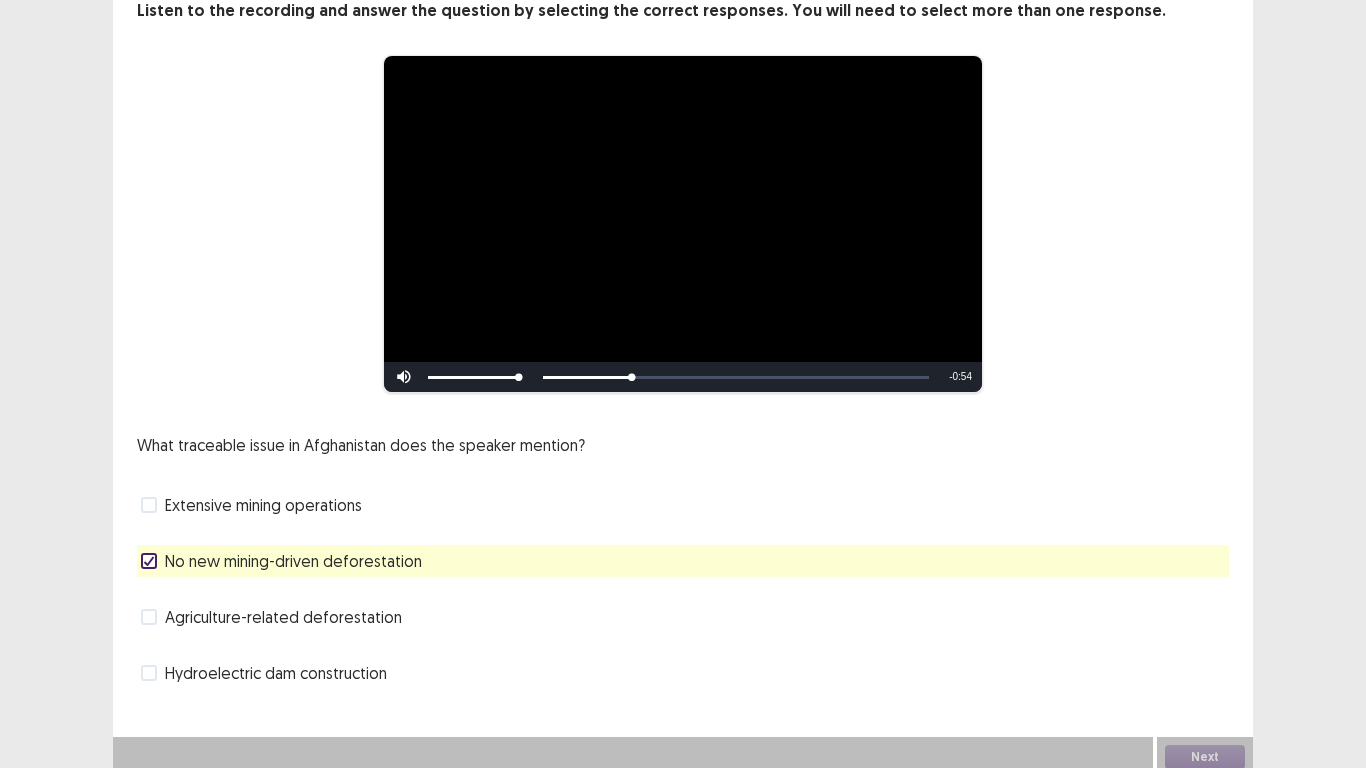 click on "Agriculture-related deforestation" at bounding box center (683, 617) 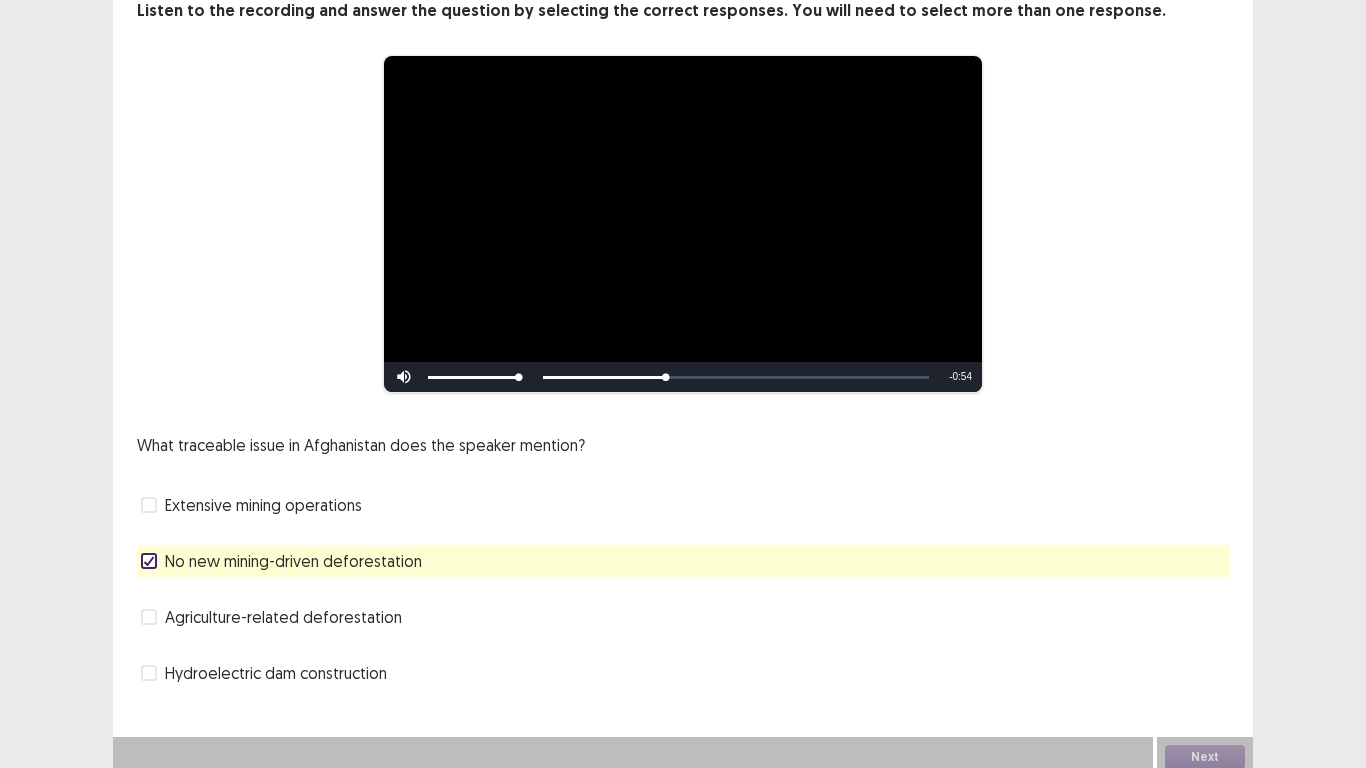 click at bounding box center [149, 617] 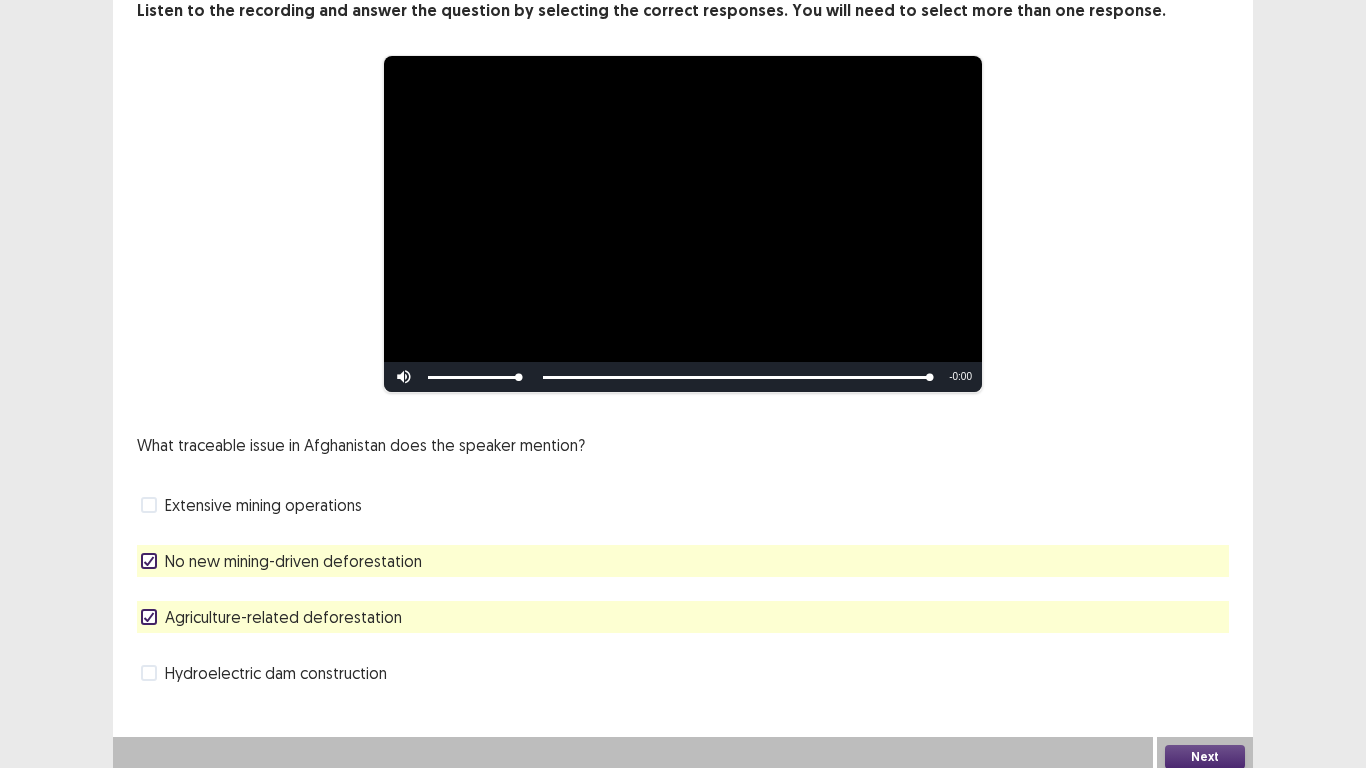 scroll, scrollTop: 11, scrollLeft: 0, axis: vertical 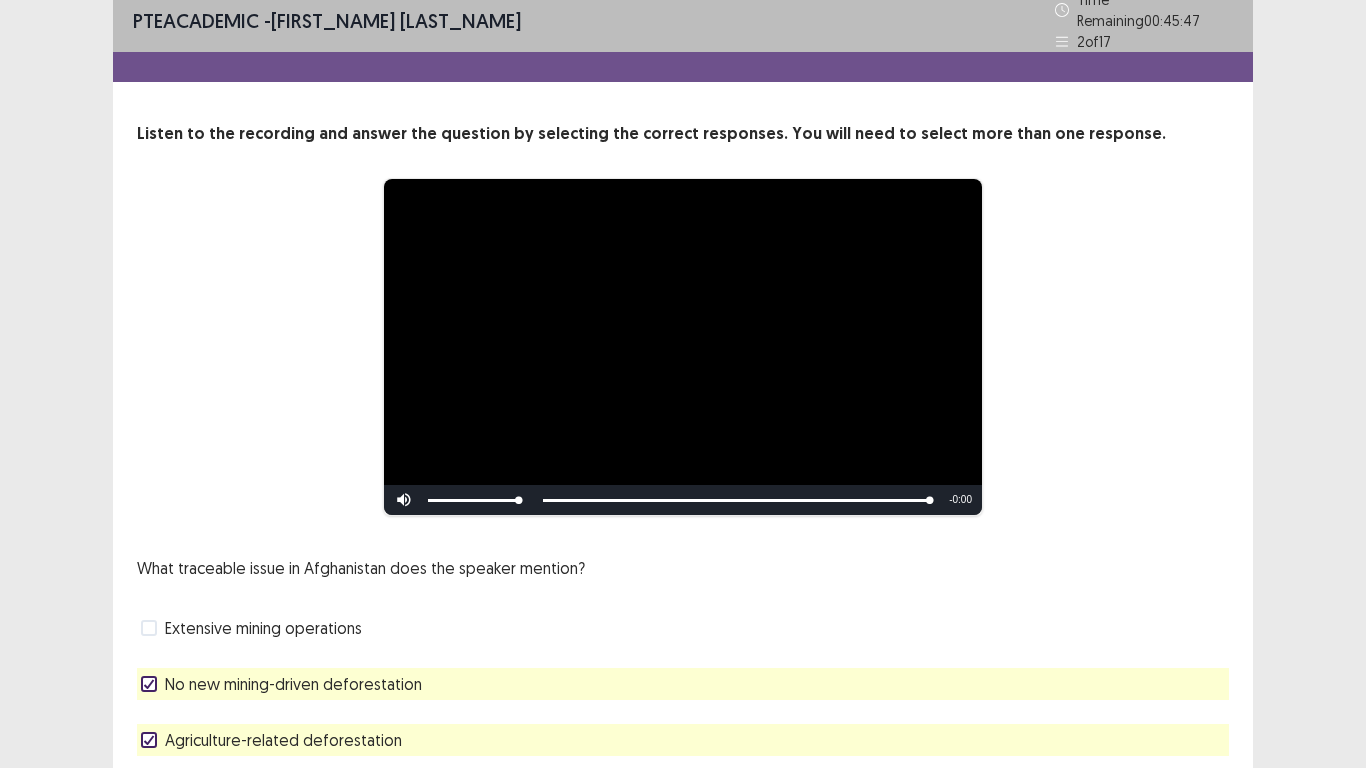 click on "Next" at bounding box center [1205, 880] 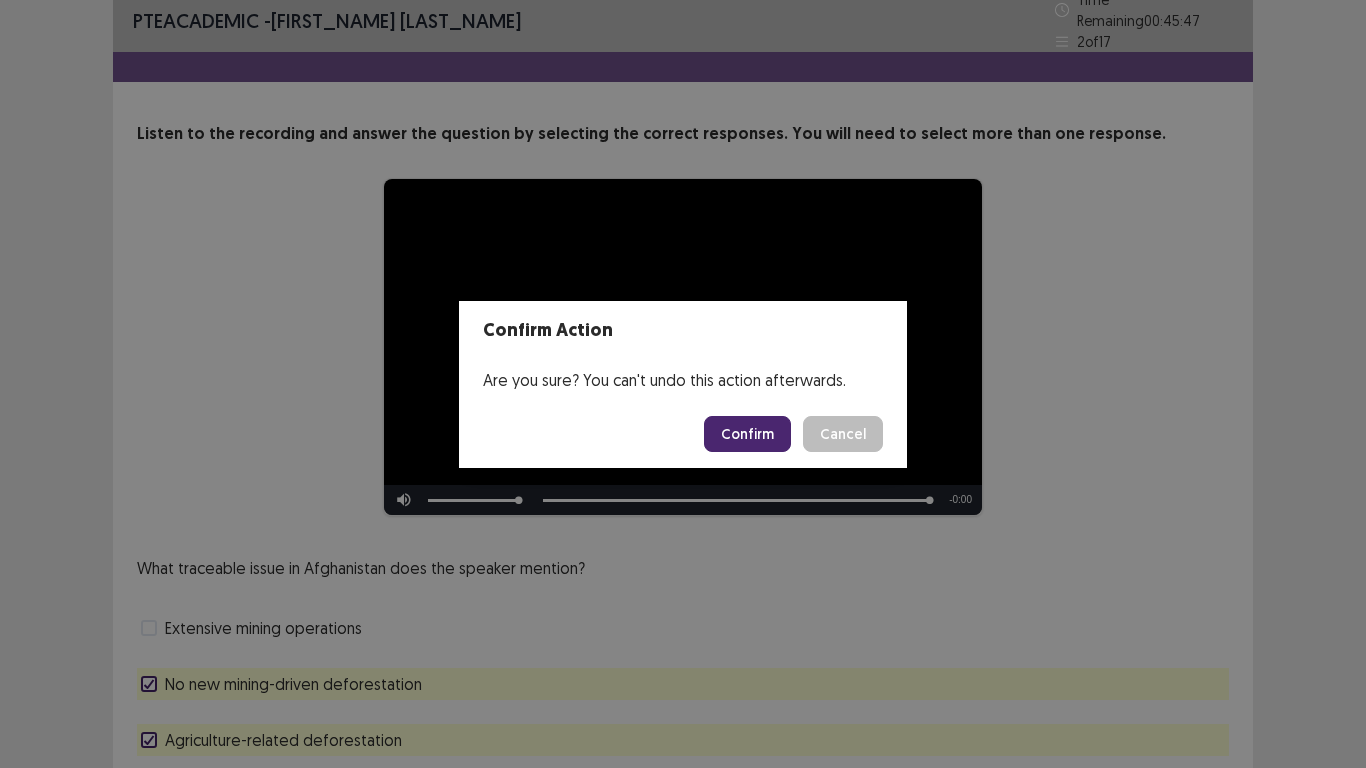 scroll, scrollTop: 134, scrollLeft: 0, axis: vertical 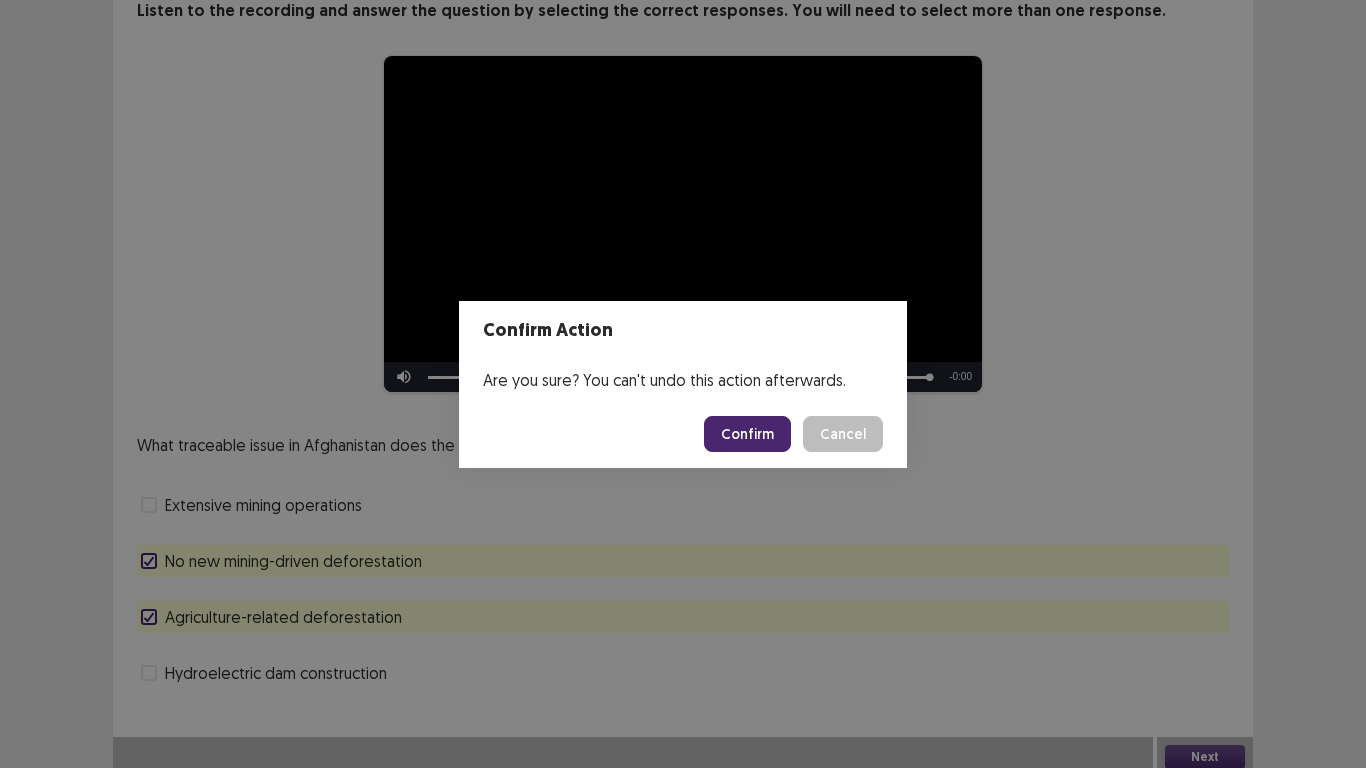 click on "Confirm" at bounding box center [747, 434] 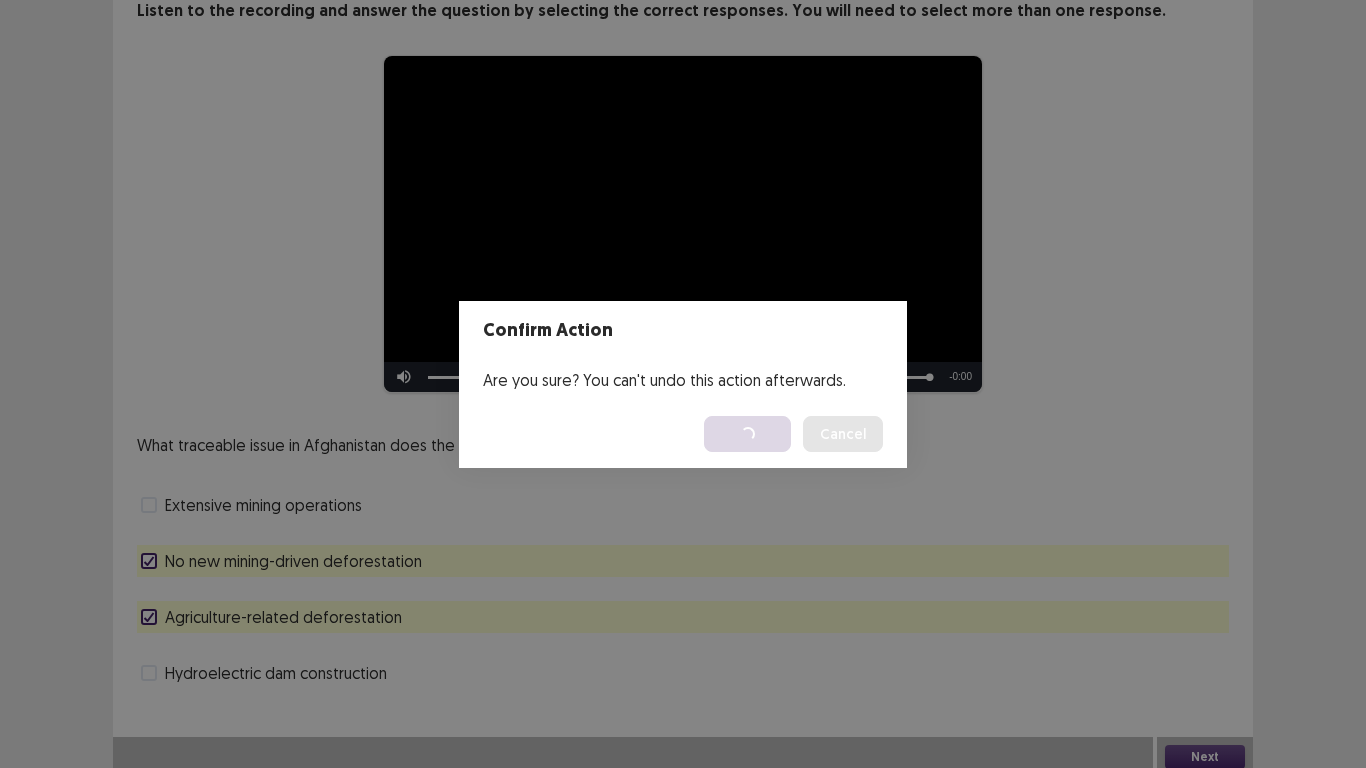 scroll, scrollTop: 0, scrollLeft: 0, axis: both 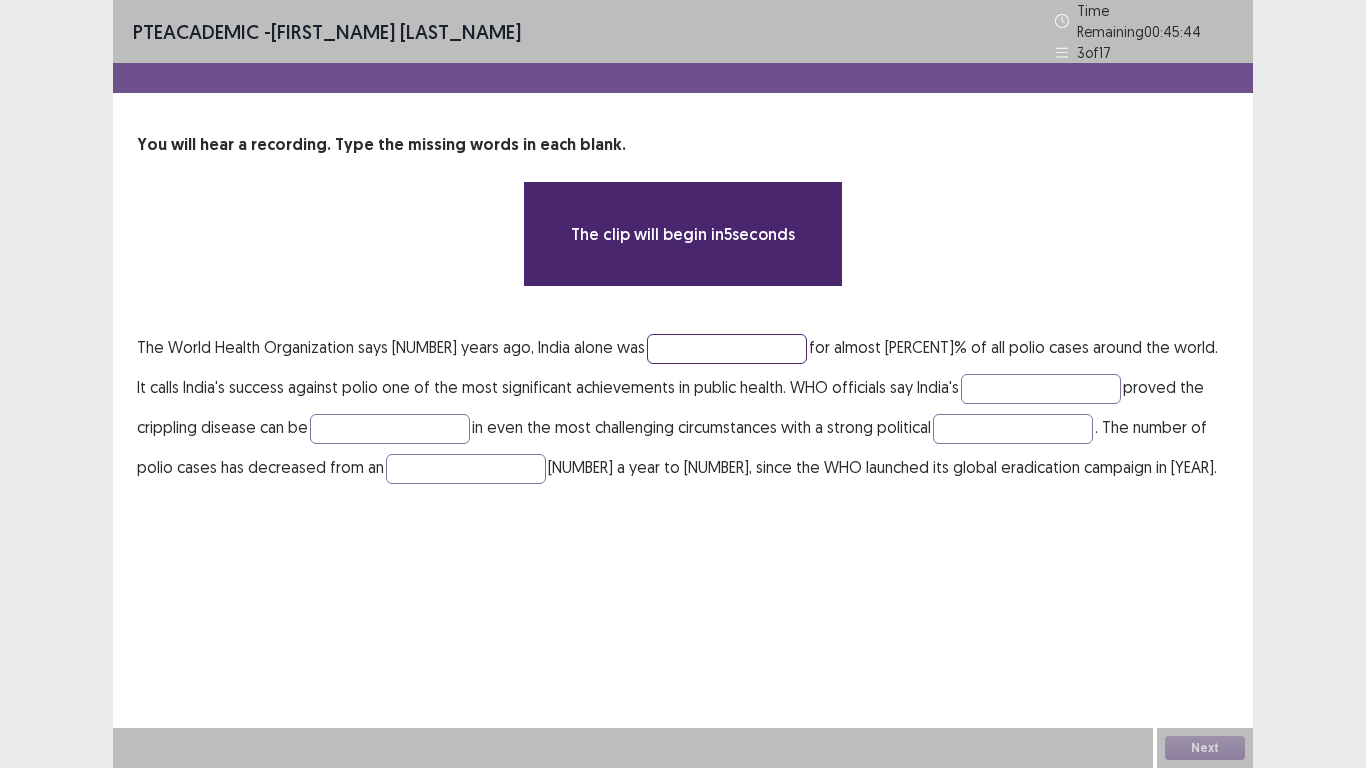 click at bounding box center [727, 349] 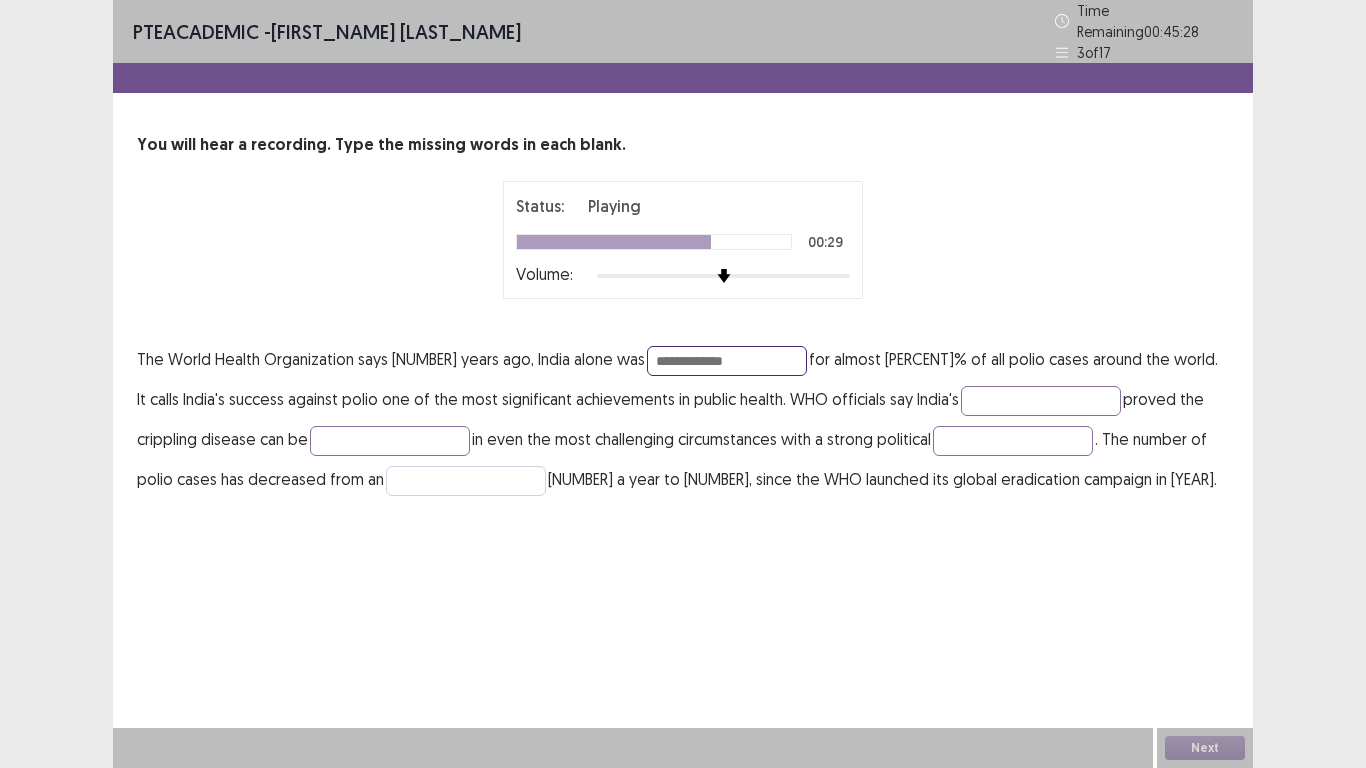 type on "**********" 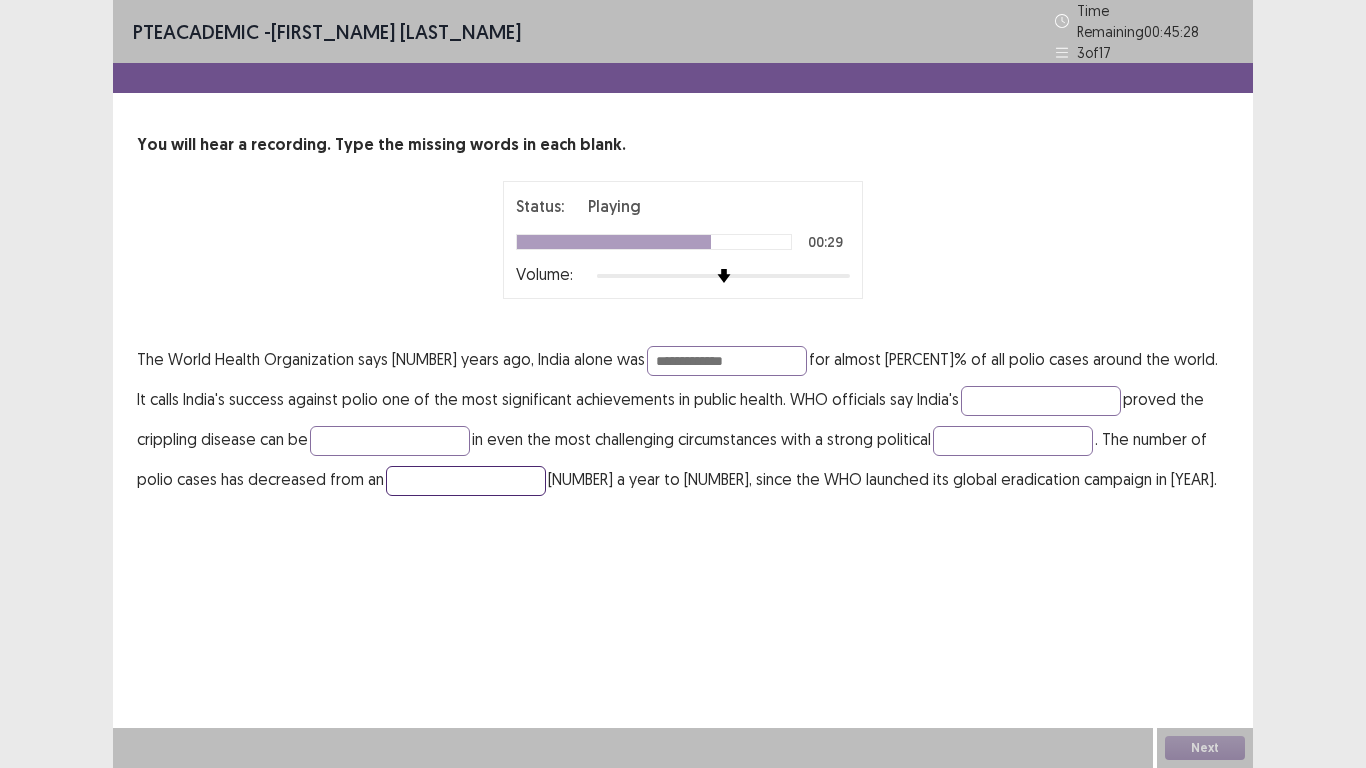 click at bounding box center (466, 481) 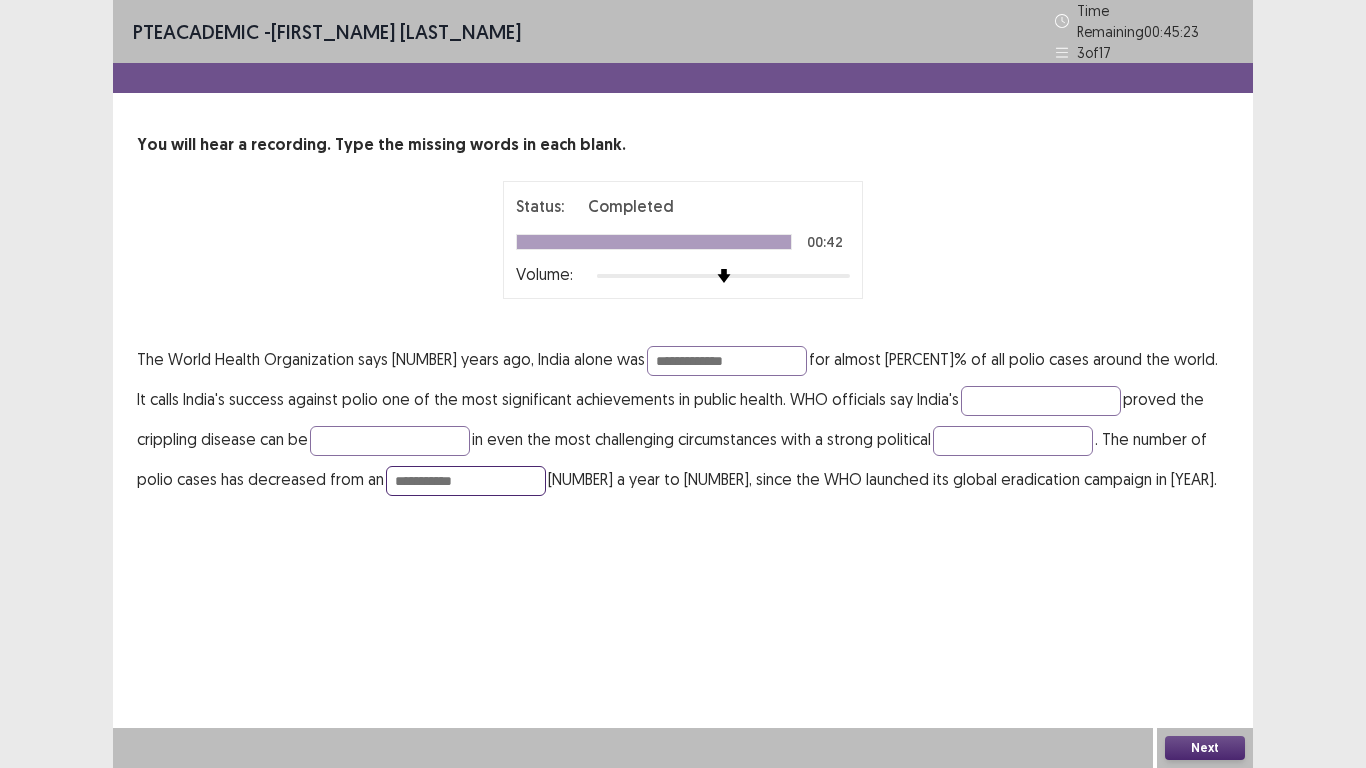 type on "**********" 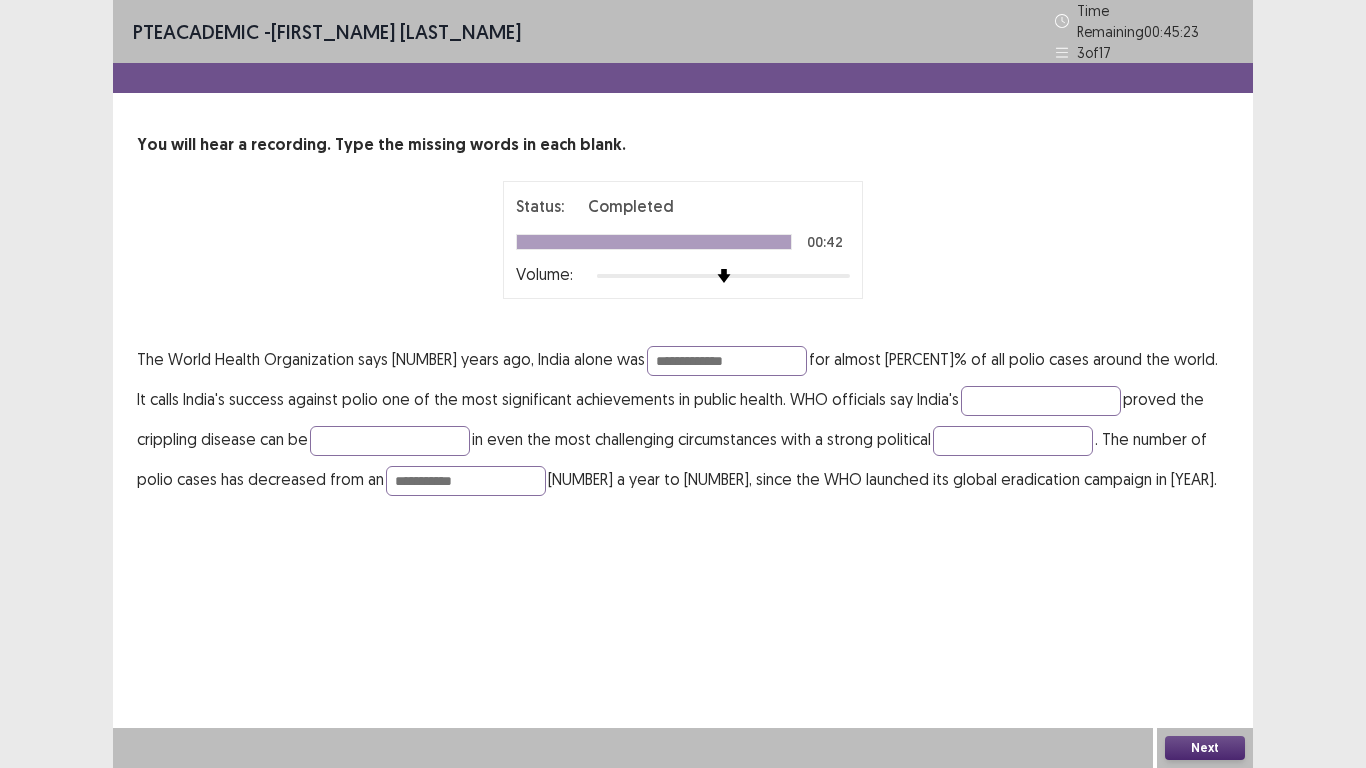 click on "Next" at bounding box center [1205, 748] 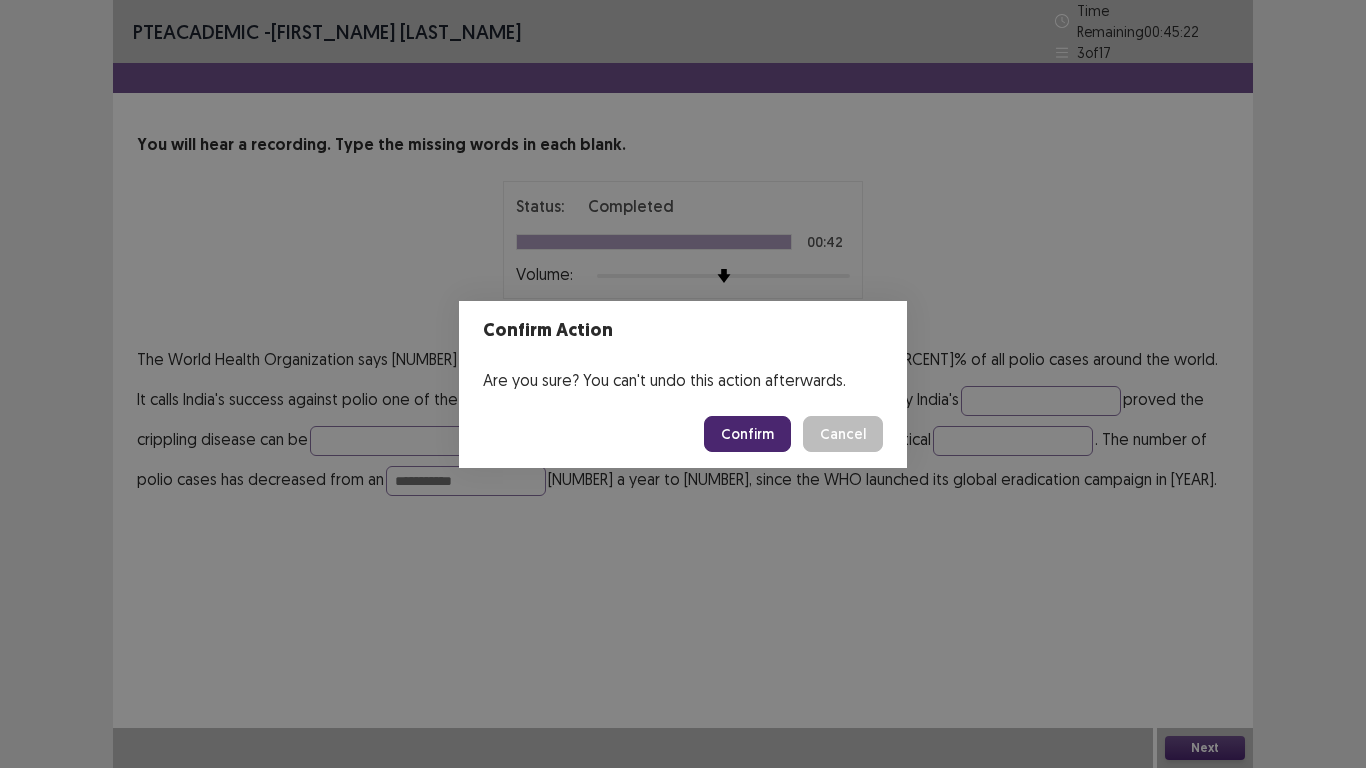click on "Confirm" at bounding box center [747, 434] 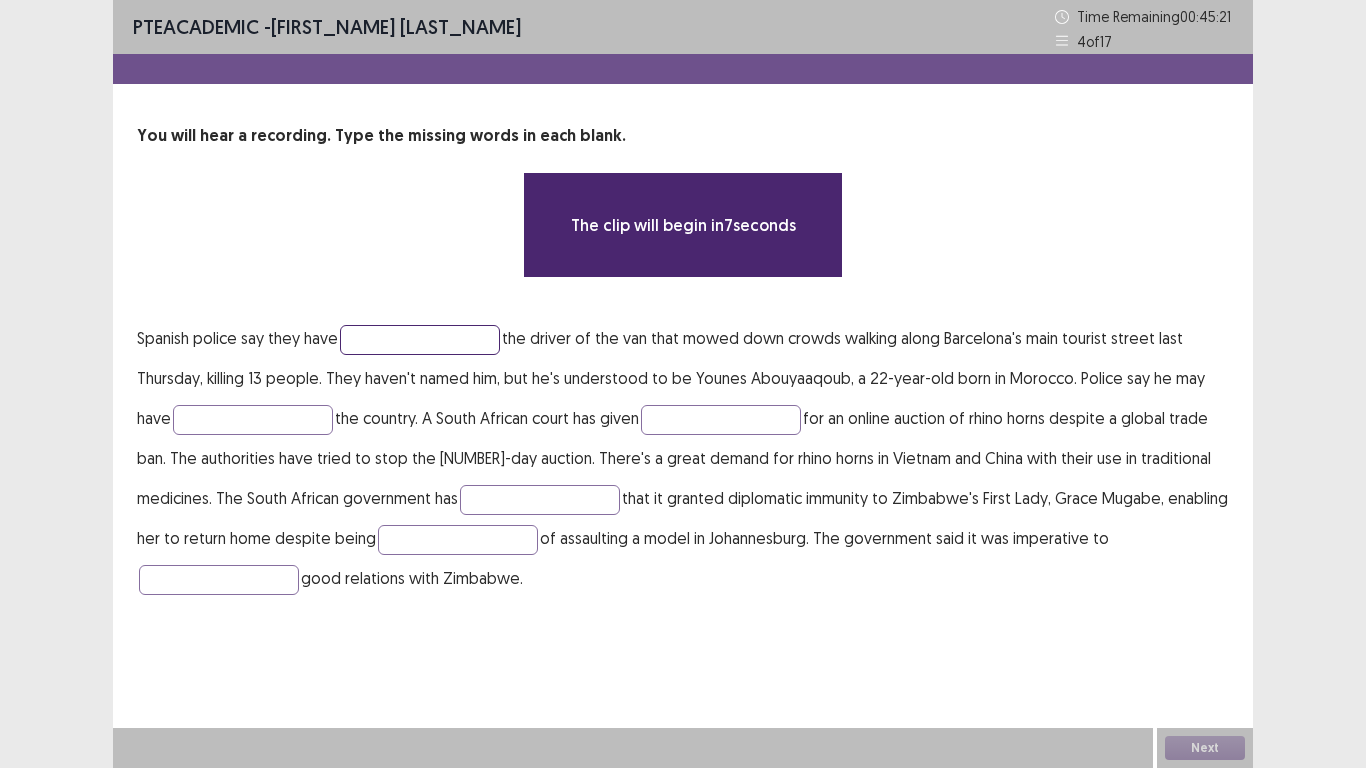 click at bounding box center (420, 340) 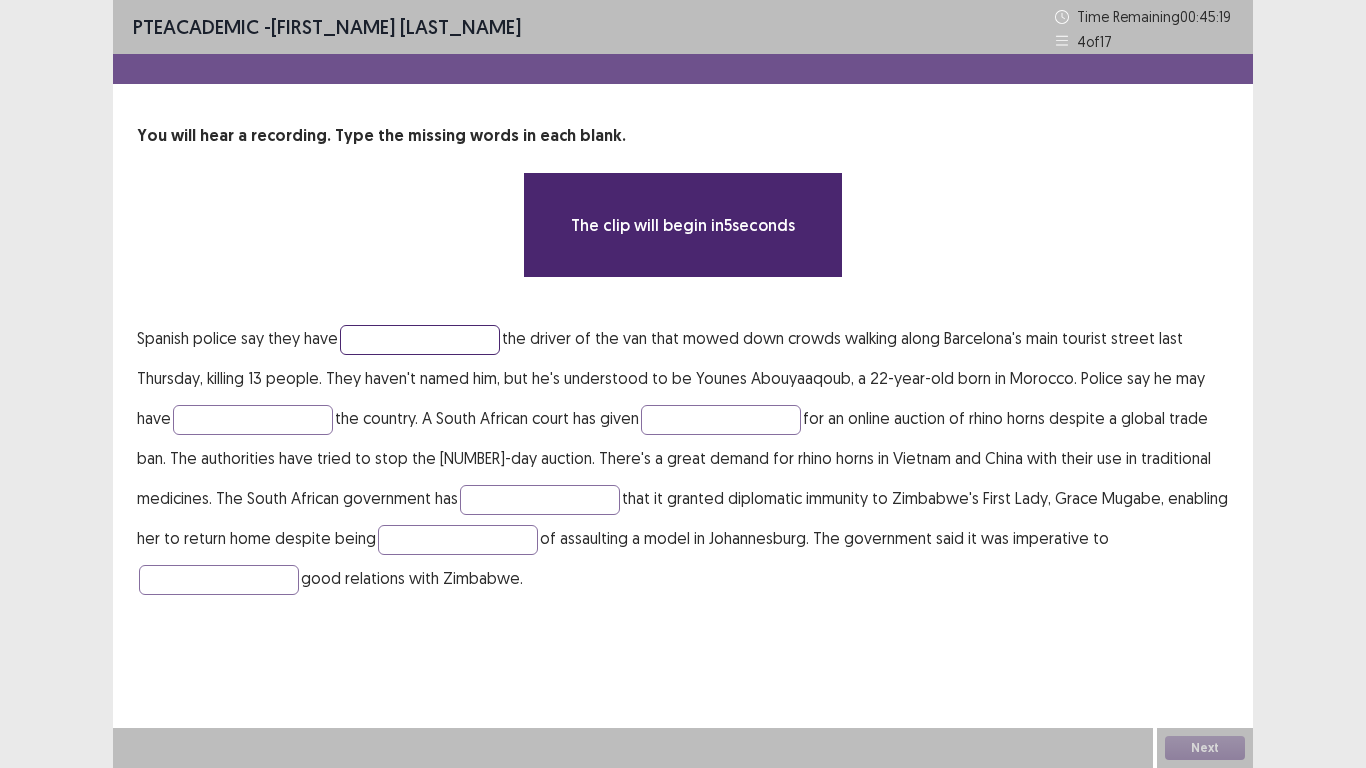 click at bounding box center (420, 340) 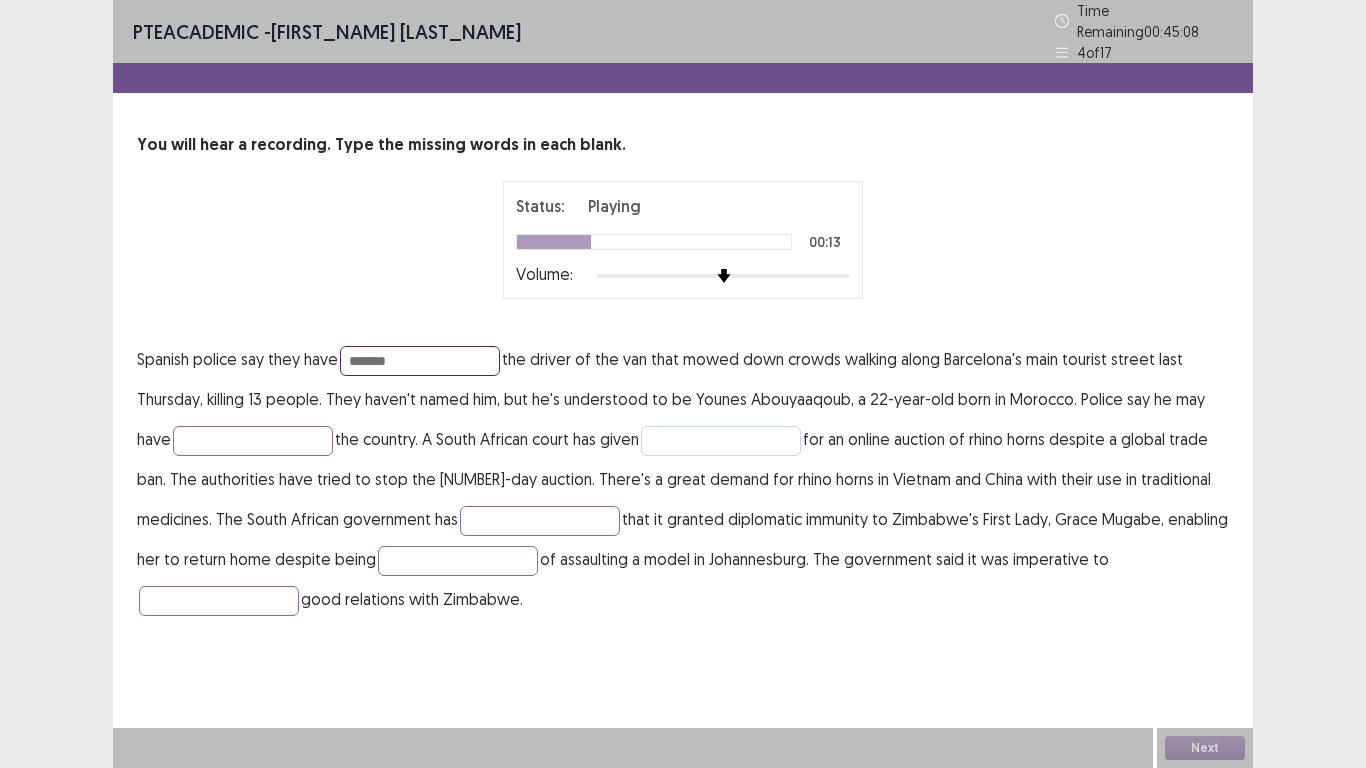 type on "*******" 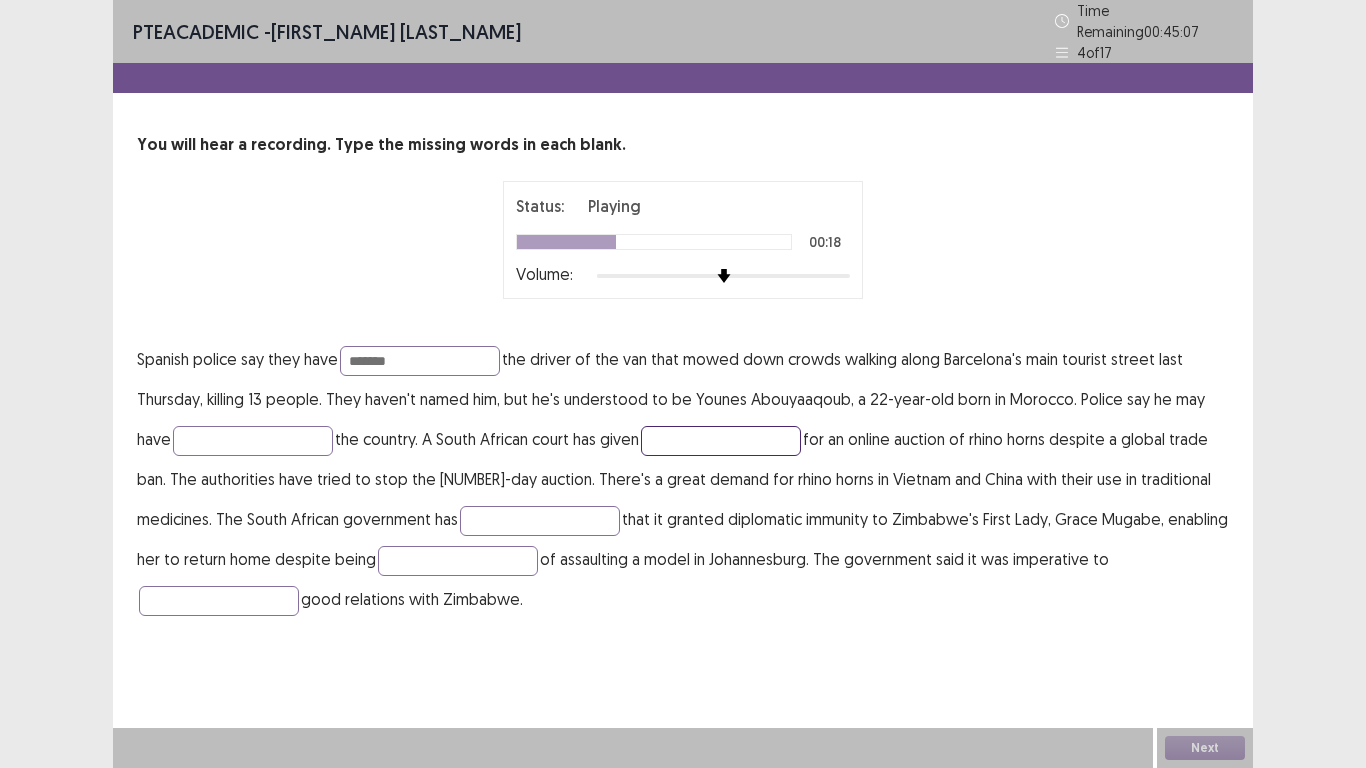 click at bounding box center (721, 441) 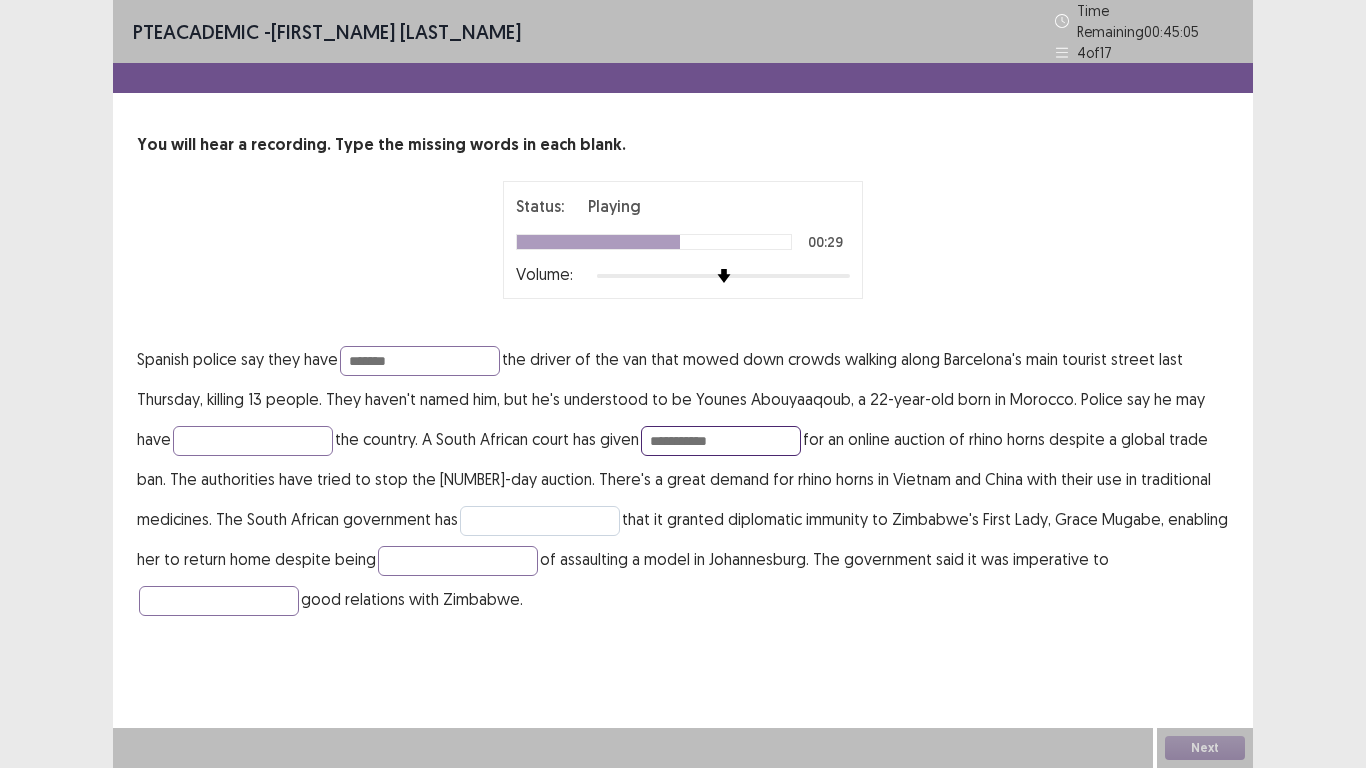 type on "**********" 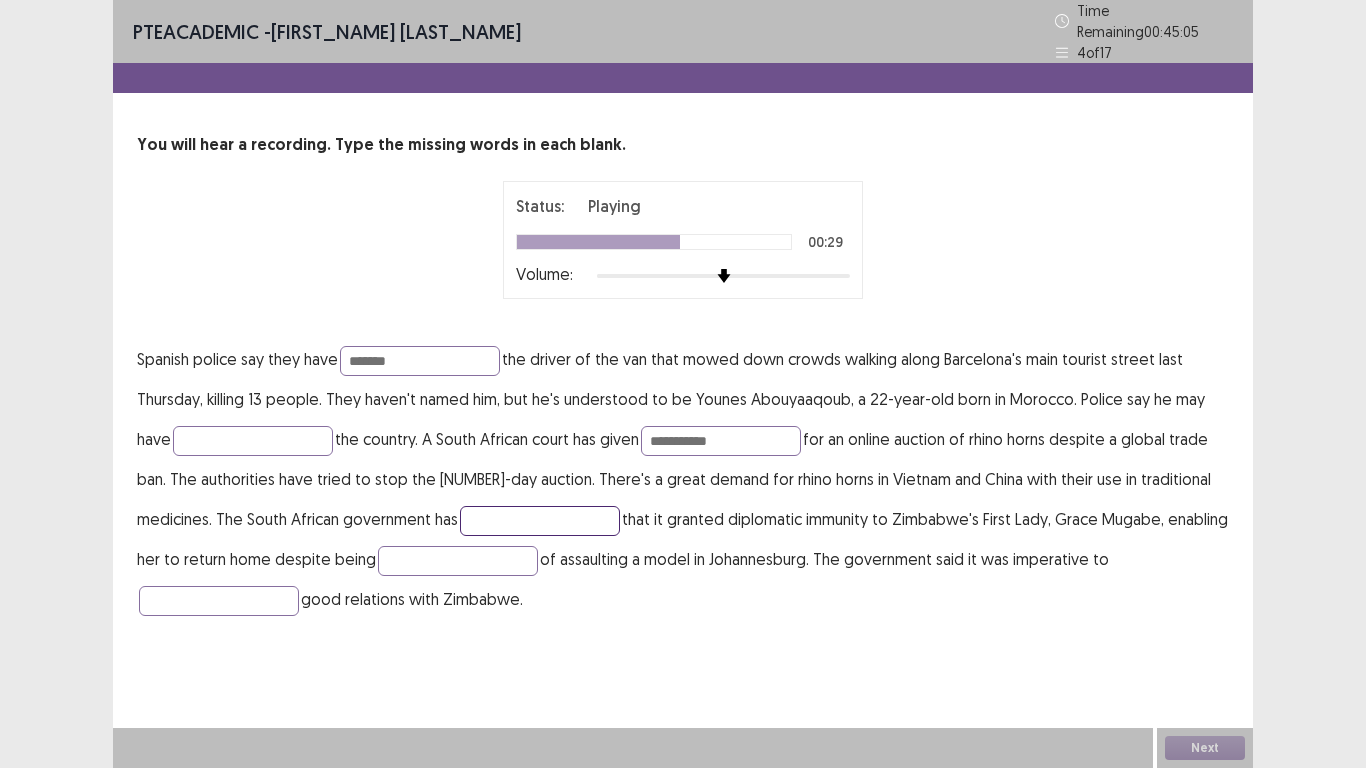 click at bounding box center (540, 521) 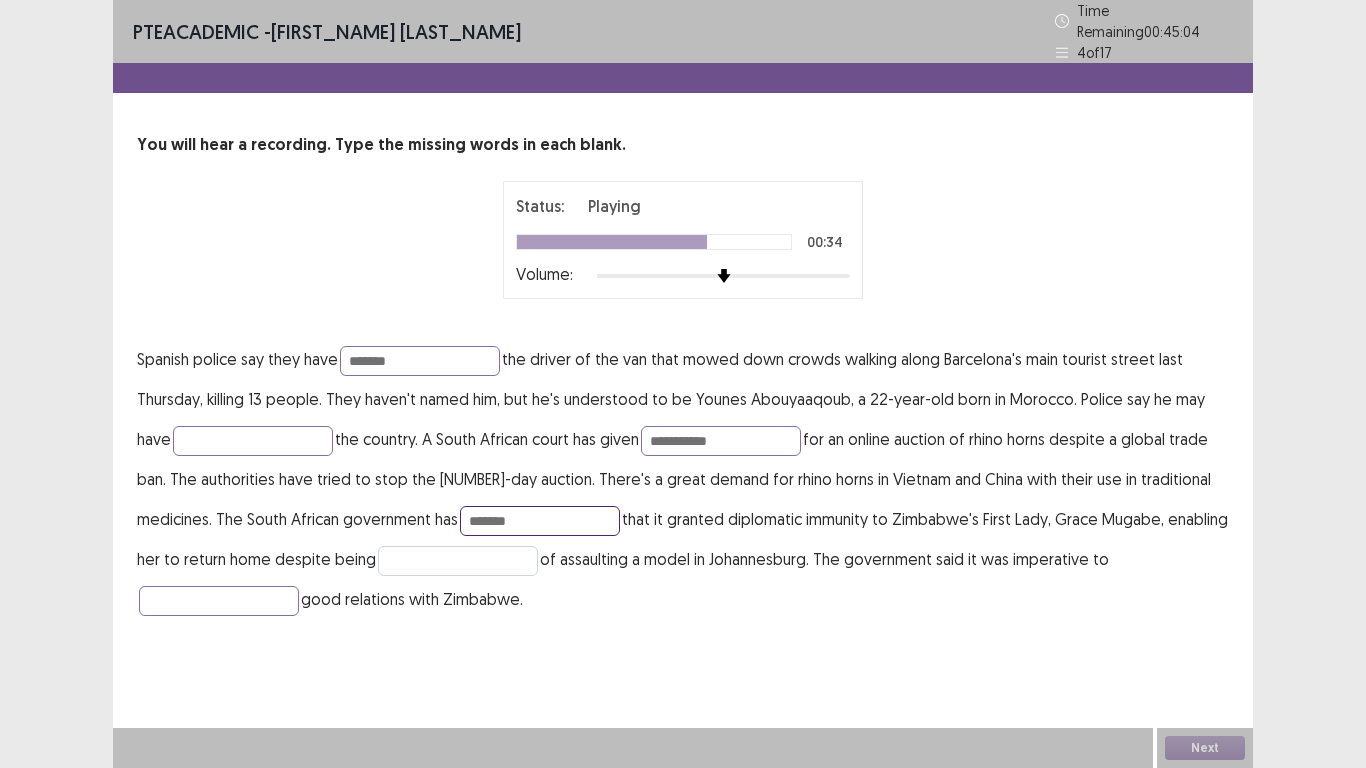 type on "*******" 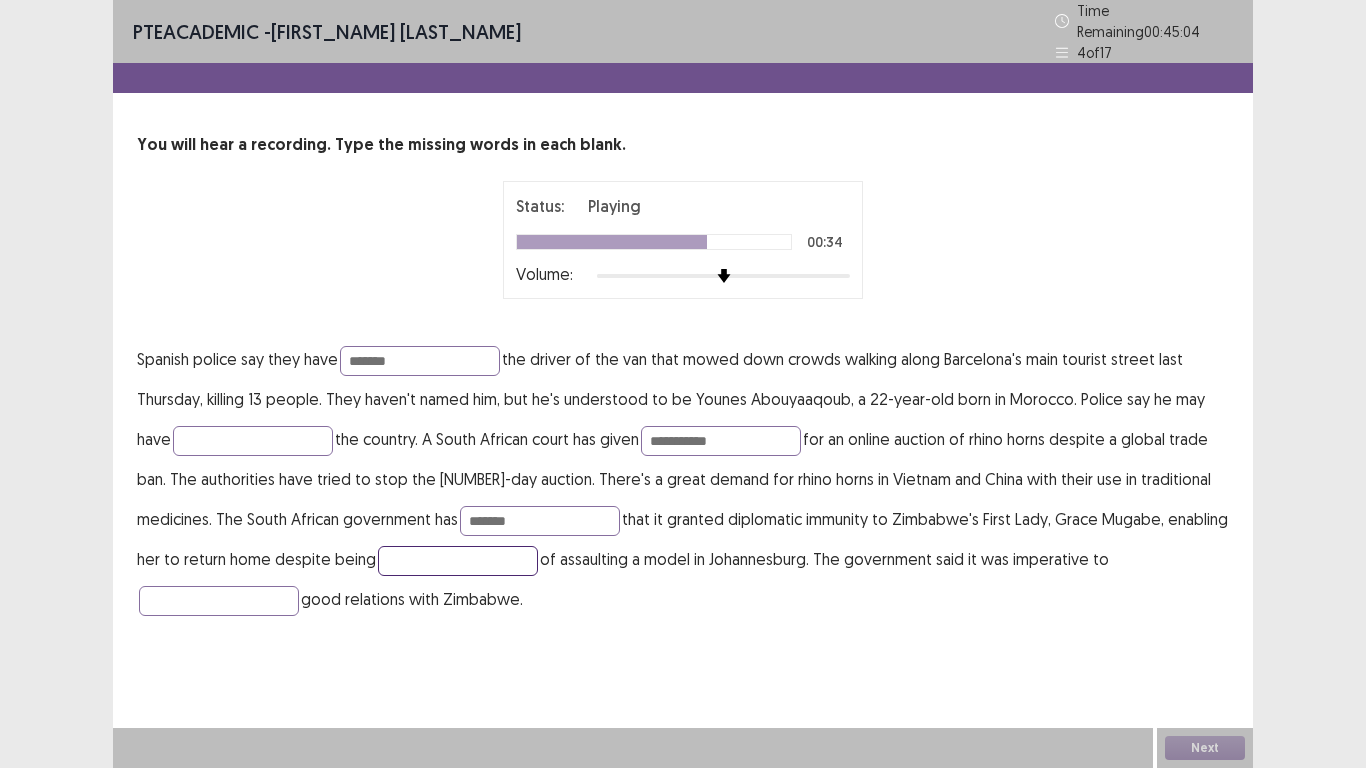 click at bounding box center [458, 561] 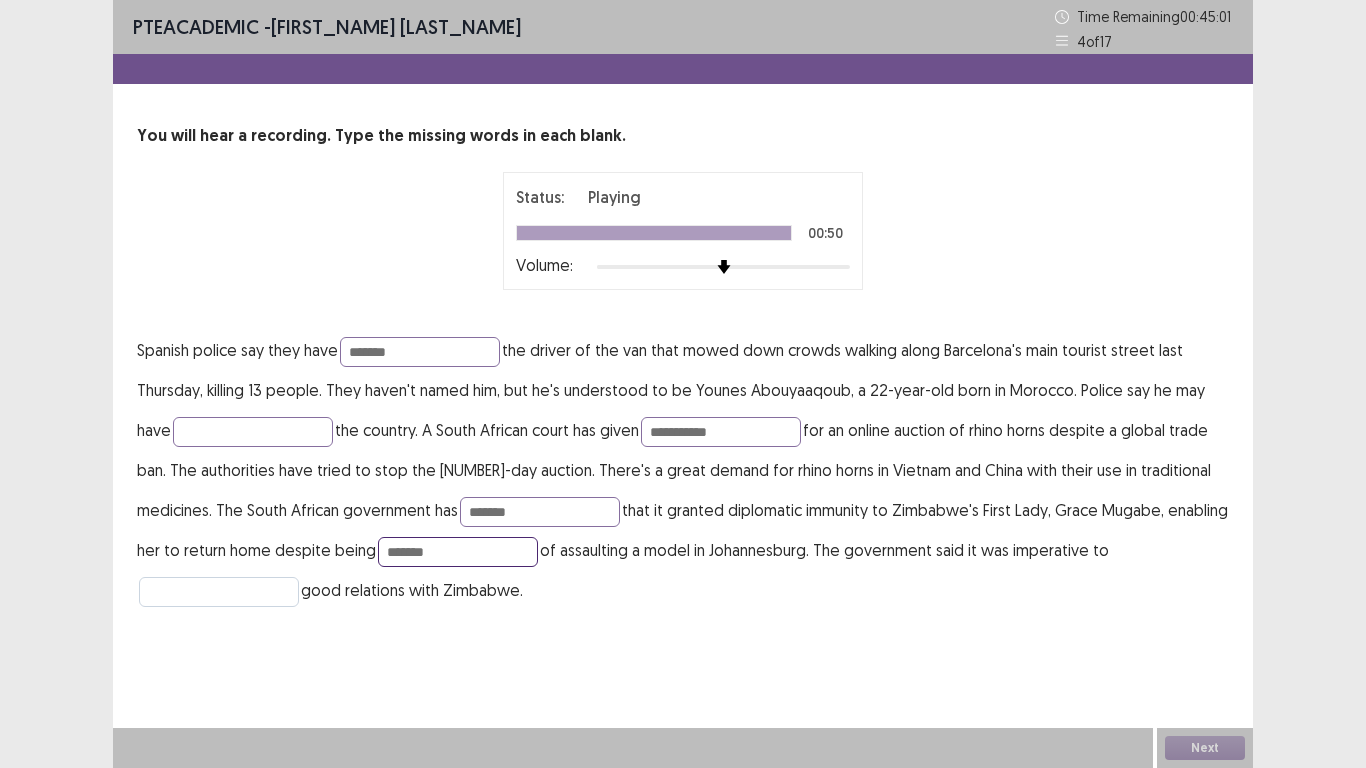 type on "*******" 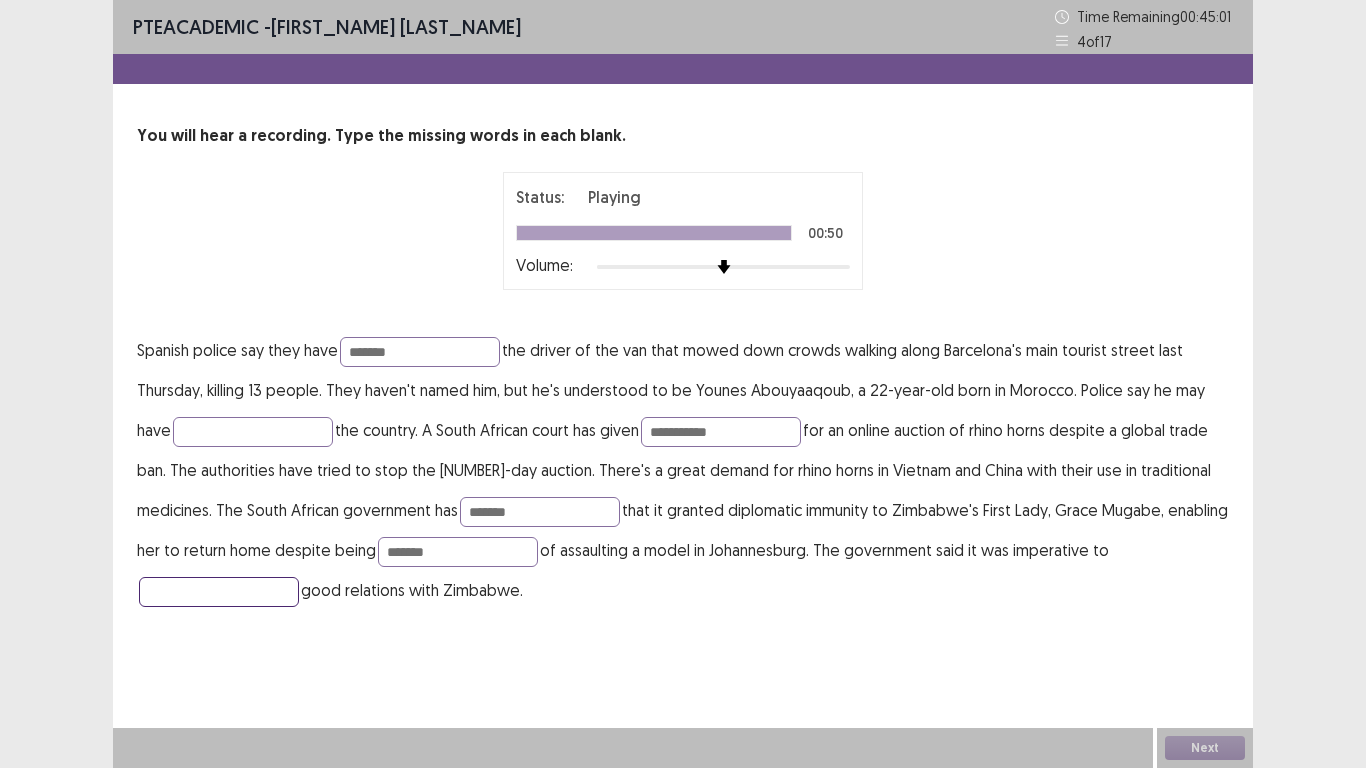 click at bounding box center [219, 592] 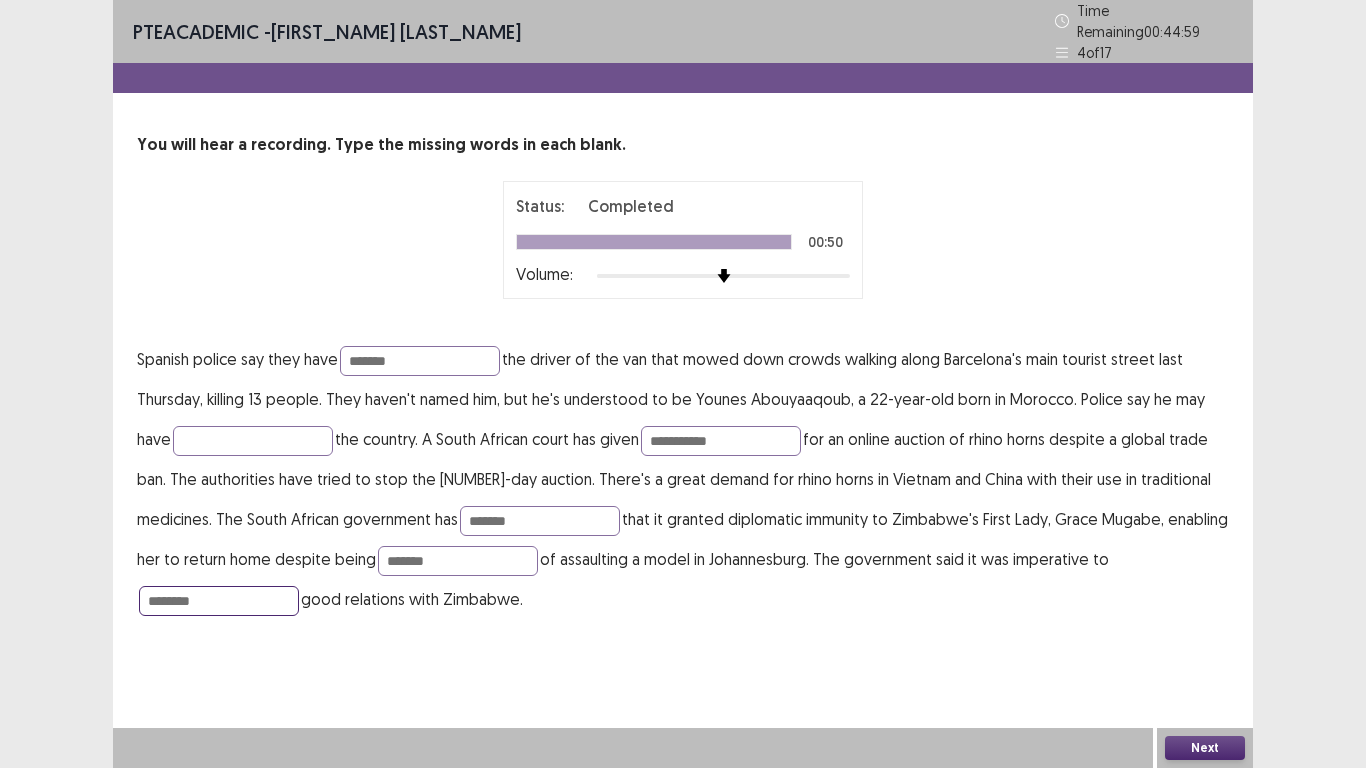 type on "********" 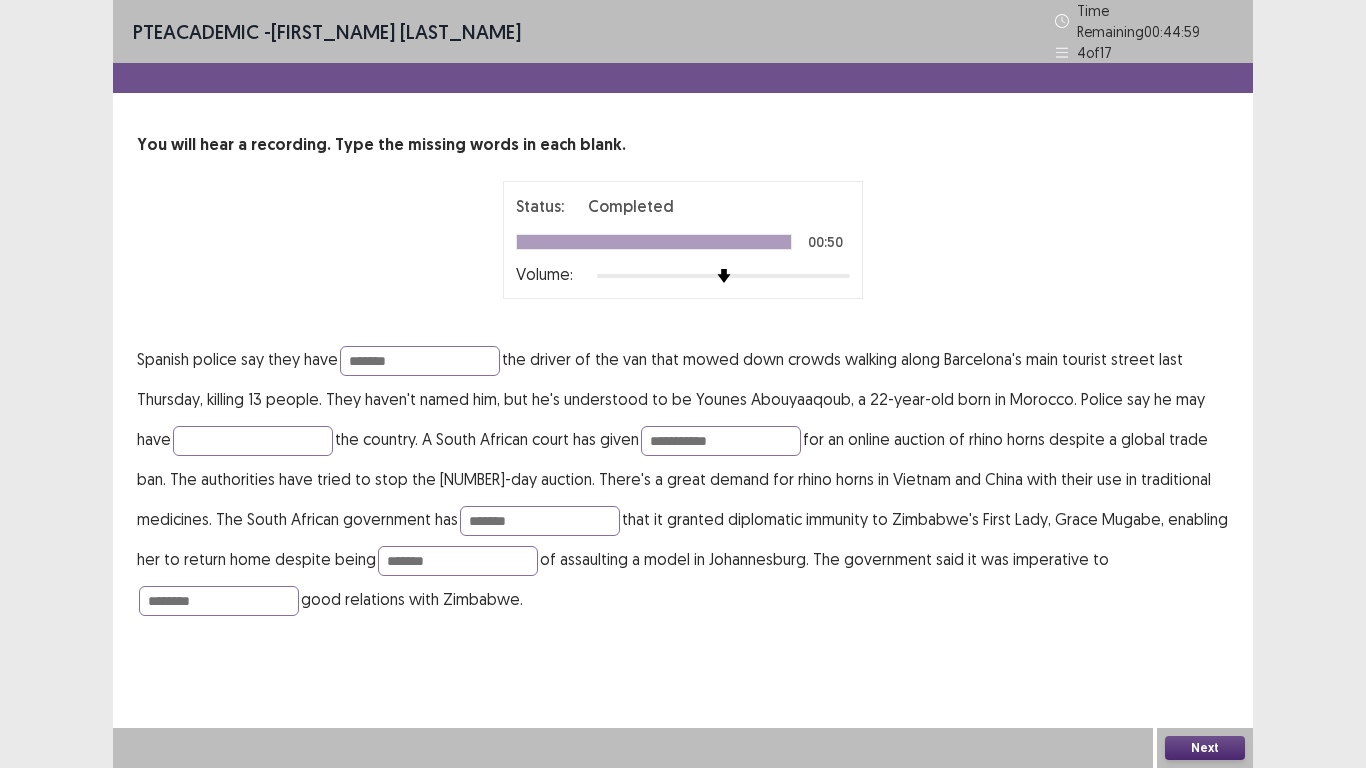click on "Next" at bounding box center (1205, 748) 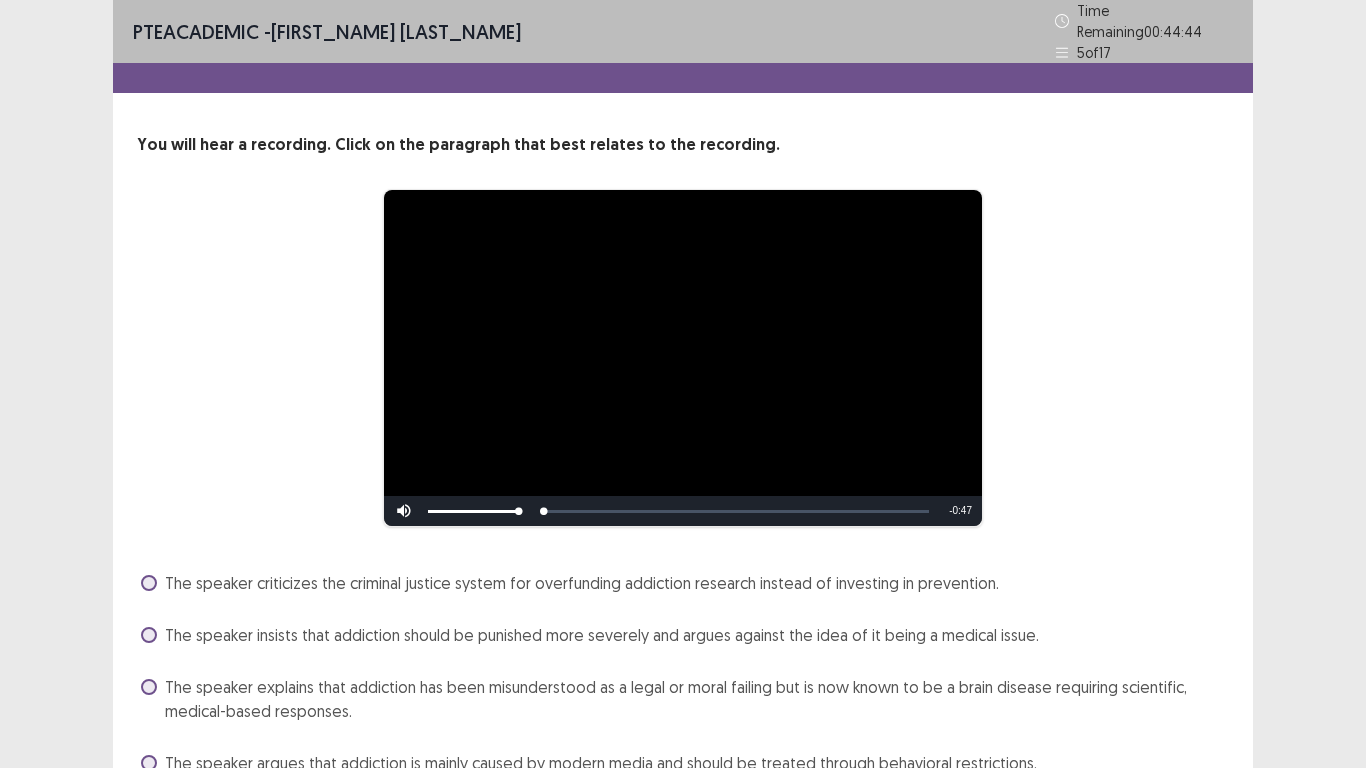 scroll, scrollTop: 90, scrollLeft: 0, axis: vertical 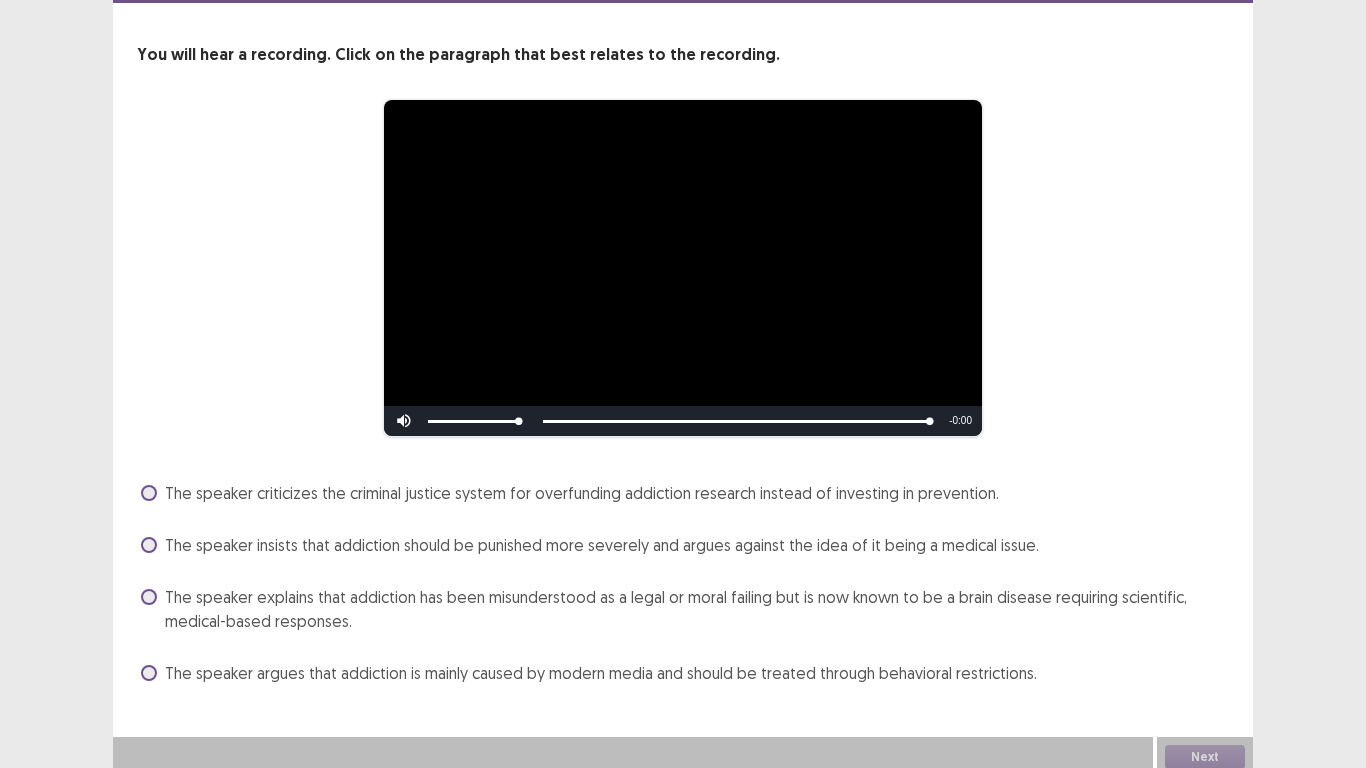 click at bounding box center [149, 597] 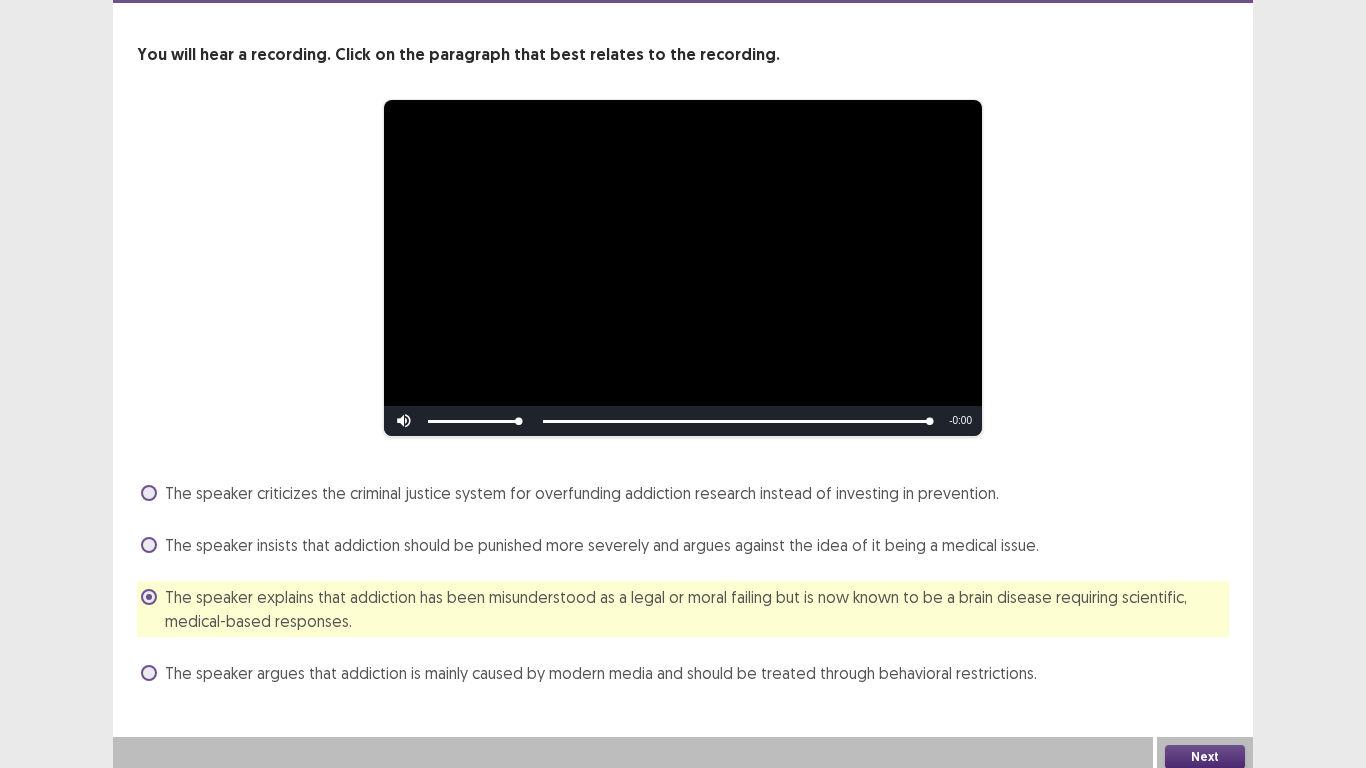 click on "Next" at bounding box center (1205, 757) 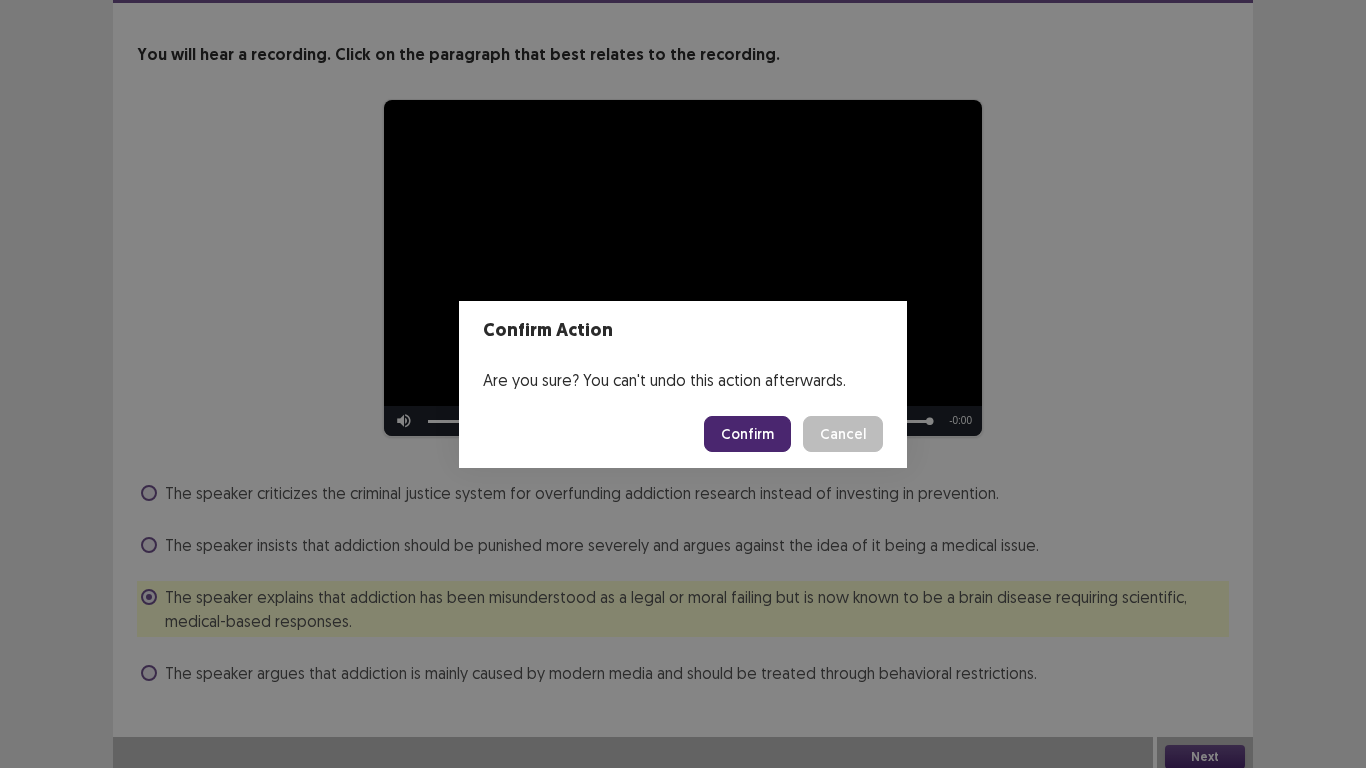 click on "Confirm" at bounding box center [747, 434] 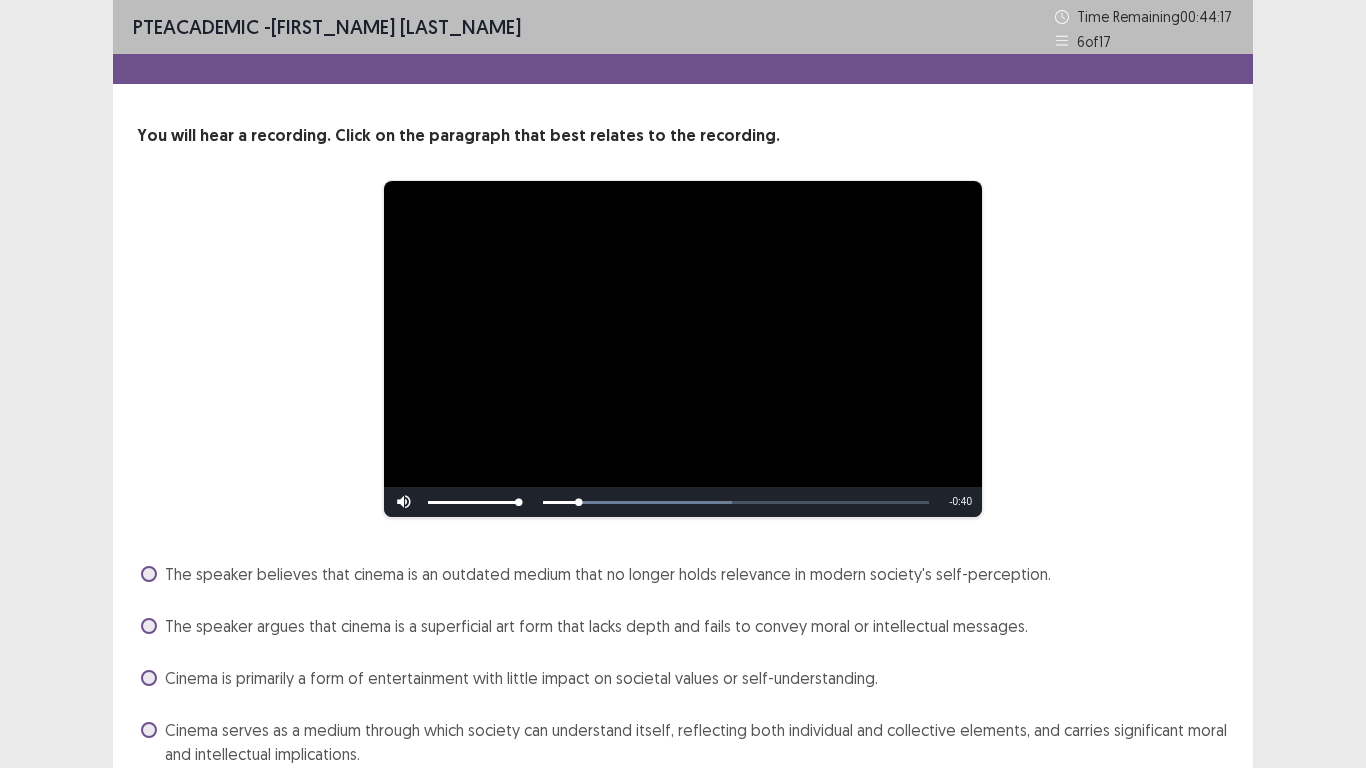 scroll, scrollTop: 89, scrollLeft: 0, axis: vertical 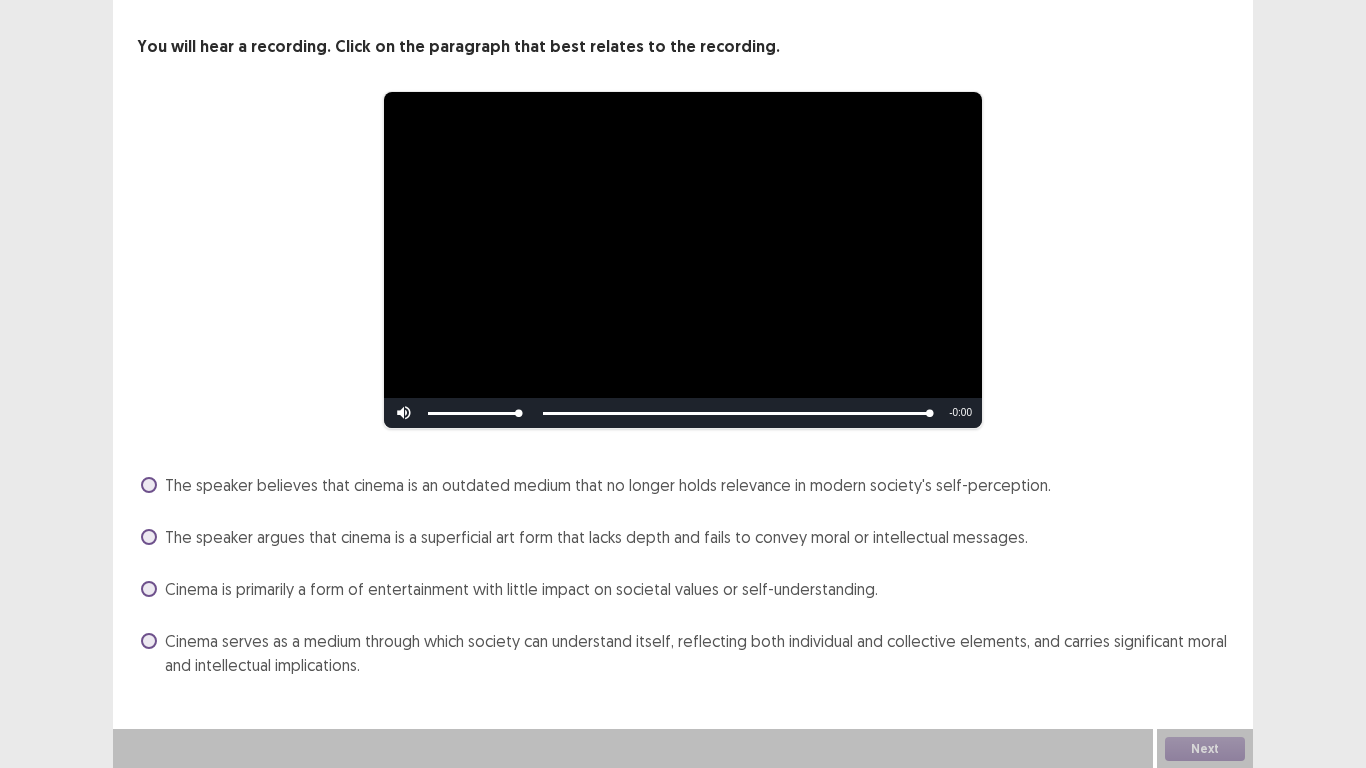 click at bounding box center (149, 589) 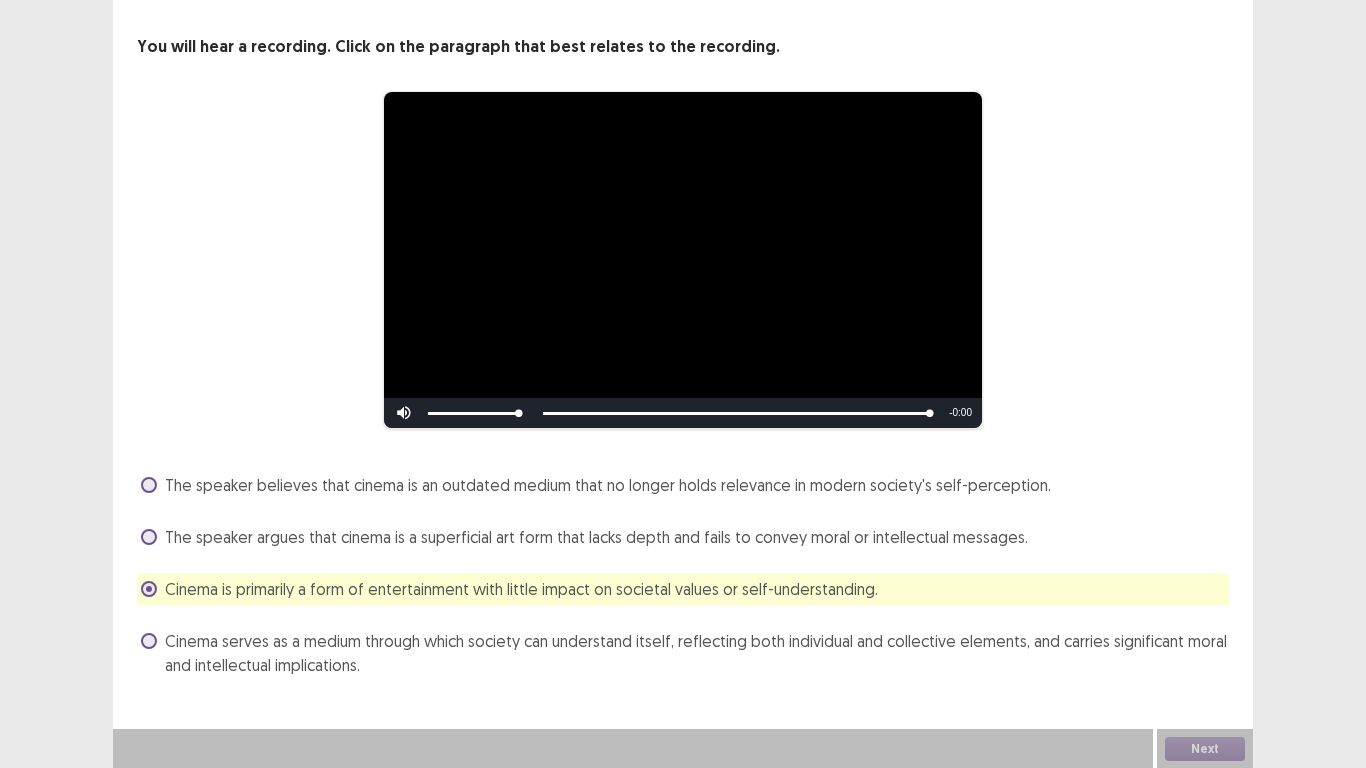 click on "Next" at bounding box center [1205, 749] 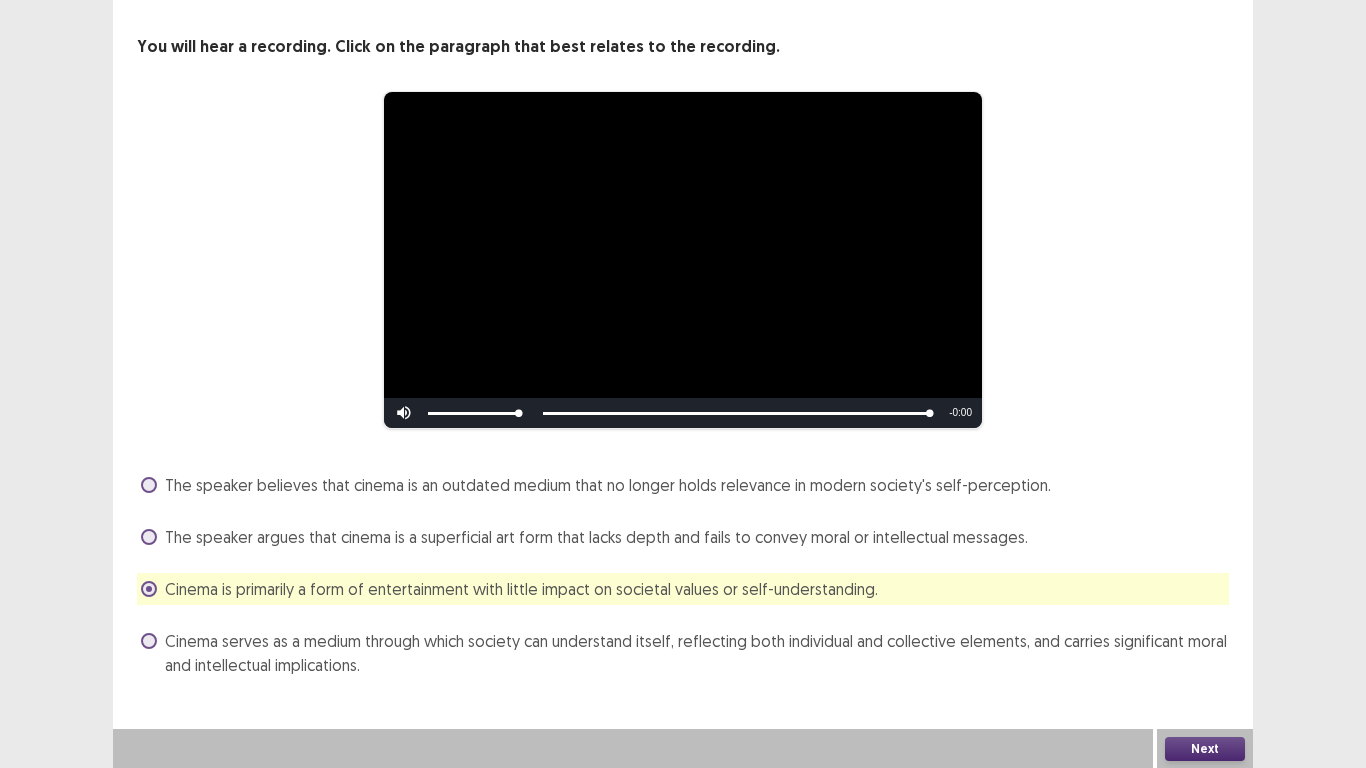 click on "Next" at bounding box center (1205, 749) 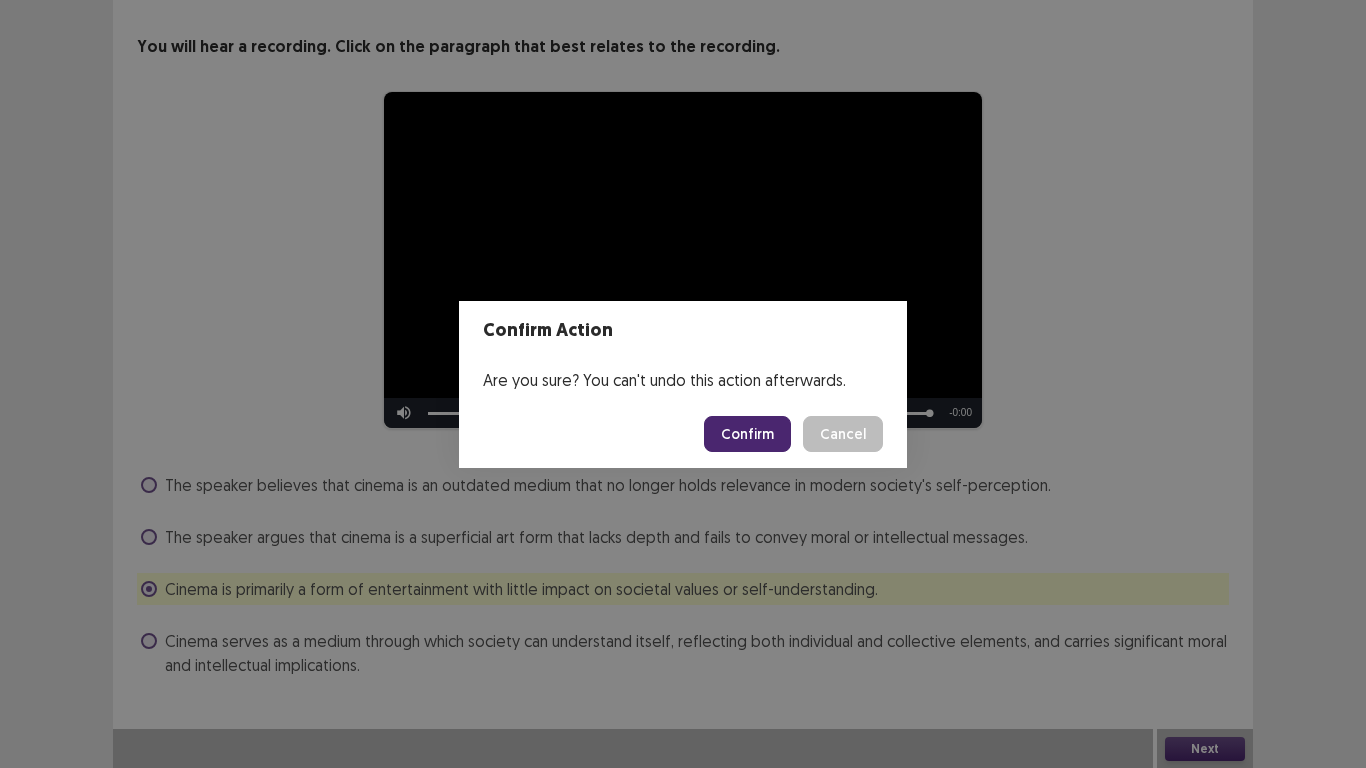 click on "Confirm" at bounding box center (747, 434) 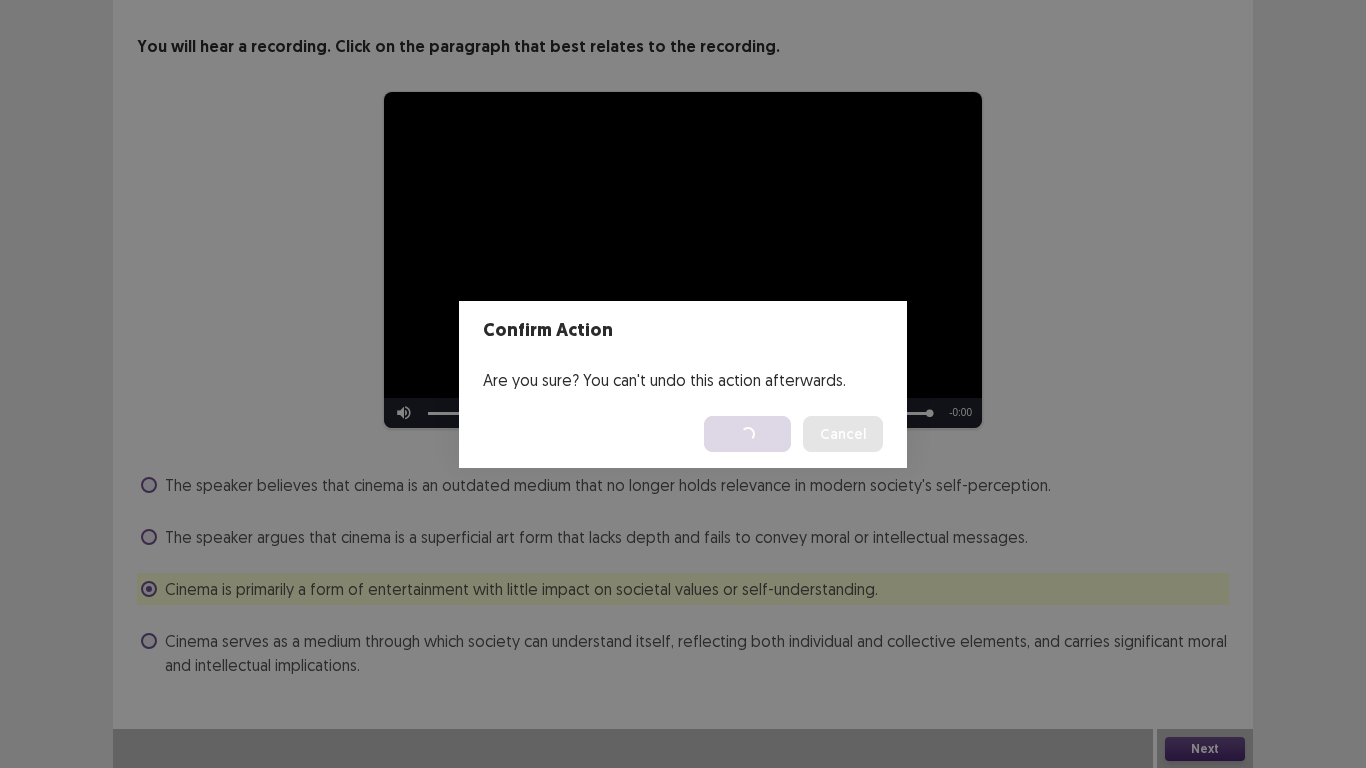 scroll, scrollTop: 0, scrollLeft: 0, axis: both 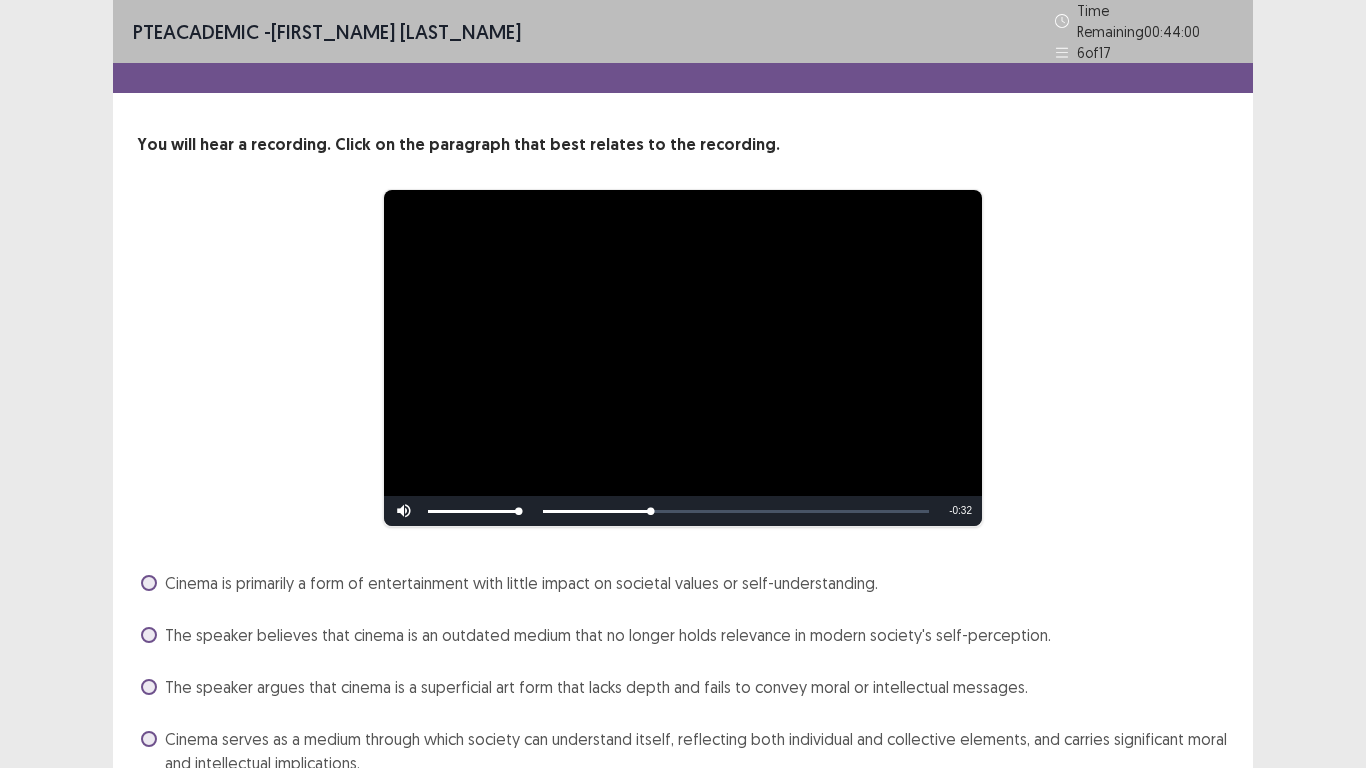 click at bounding box center (149, 583) 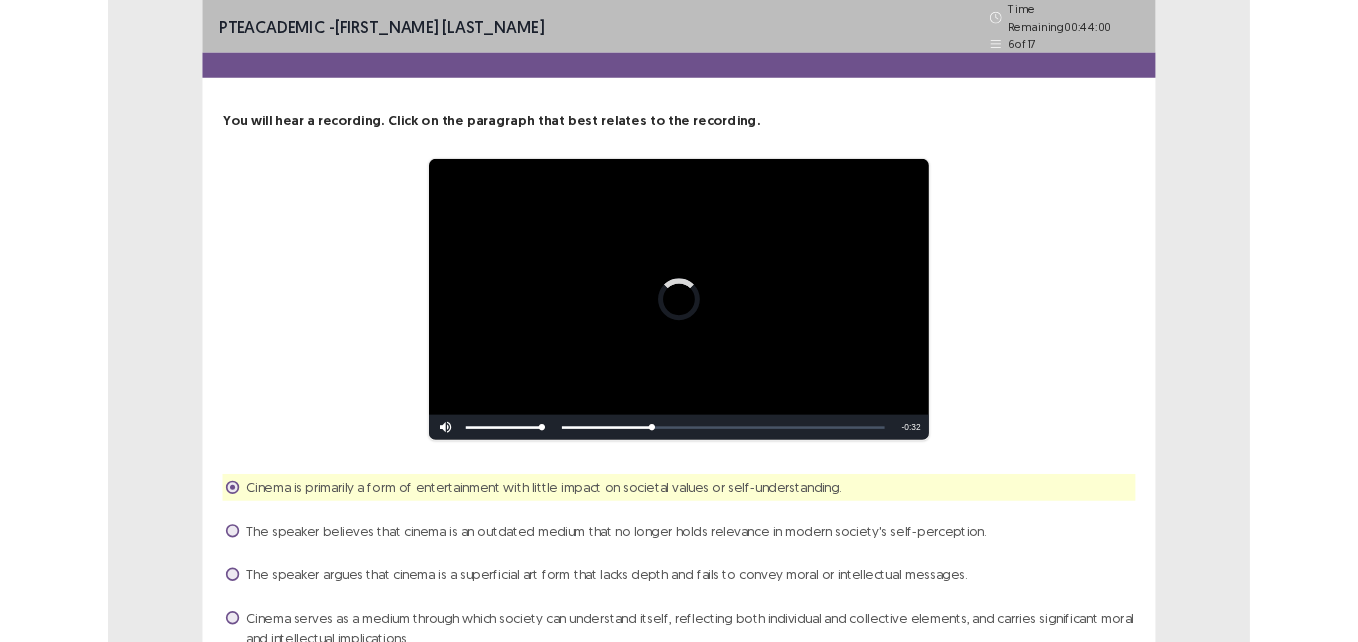 scroll, scrollTop: 90, scrollLeft: 0, axis: vertical 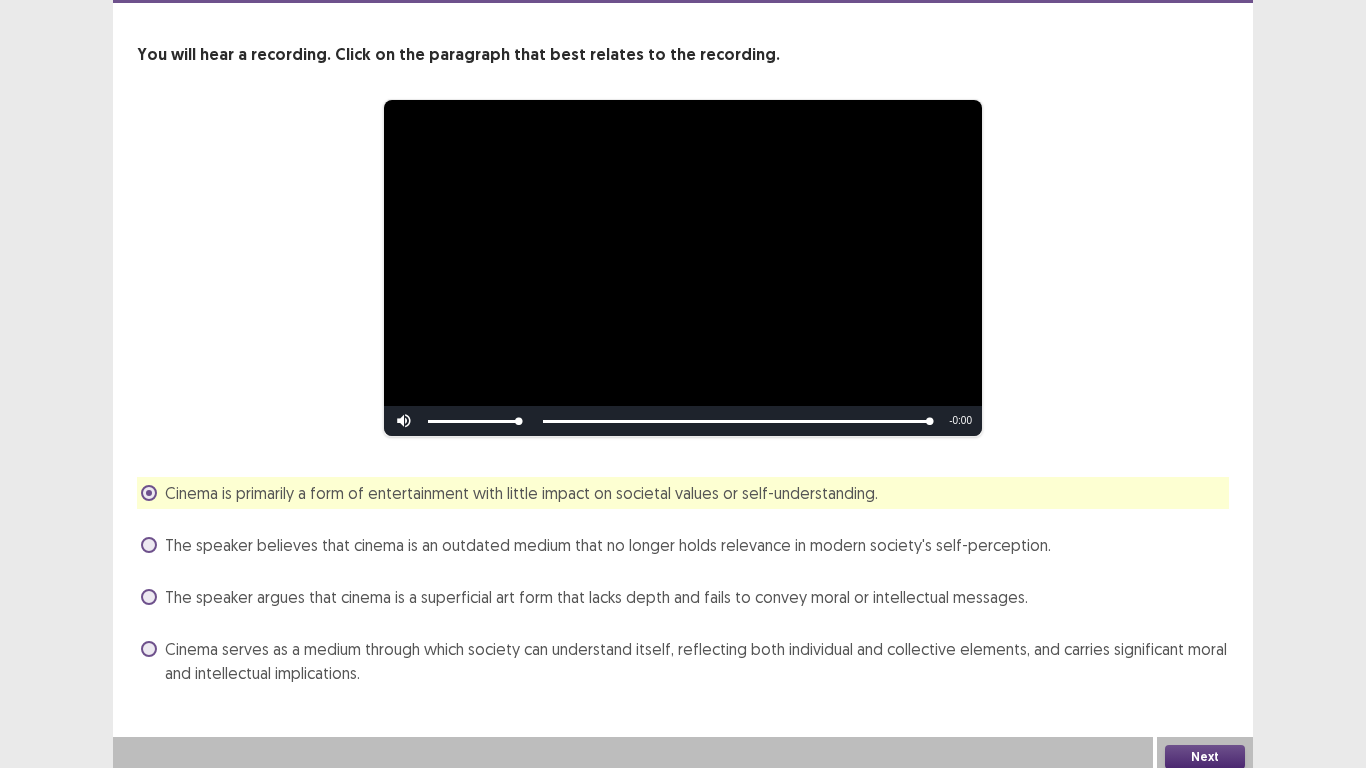 click on "Next" at bounding box center [1205, 757] 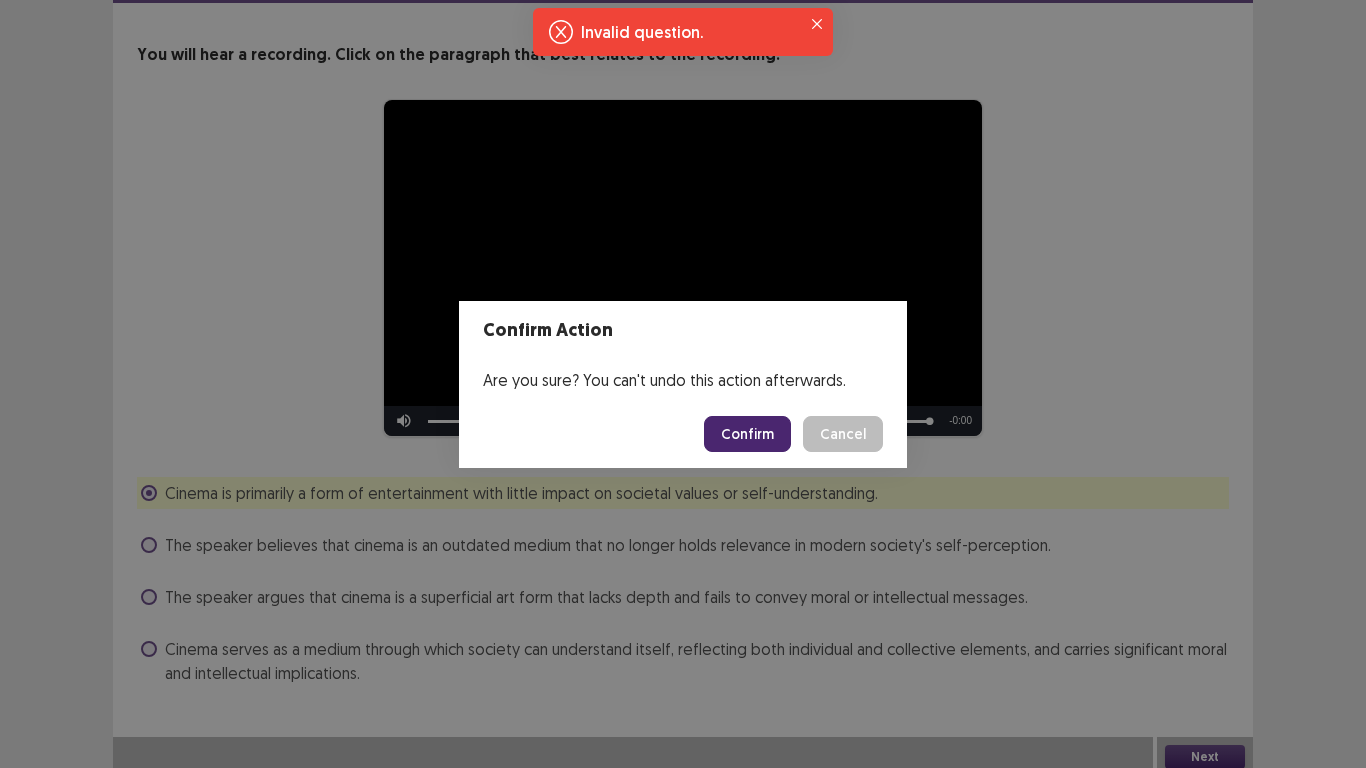 click on "Confirm" at bounding box center (747, 434) 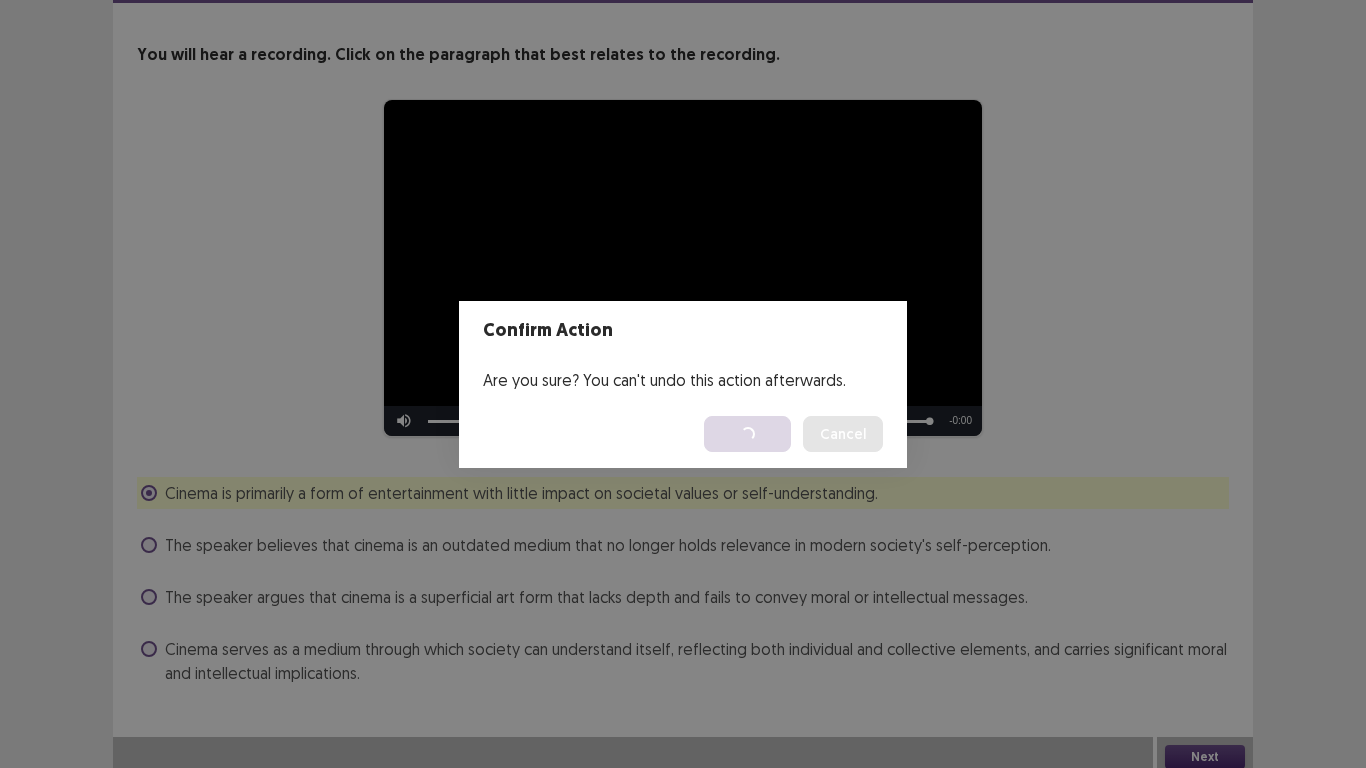 click on "Confirm Action Are you sure? You can't undo this action afterwards. Loading... Confirm Cancel" at bounding box center (683, 384) 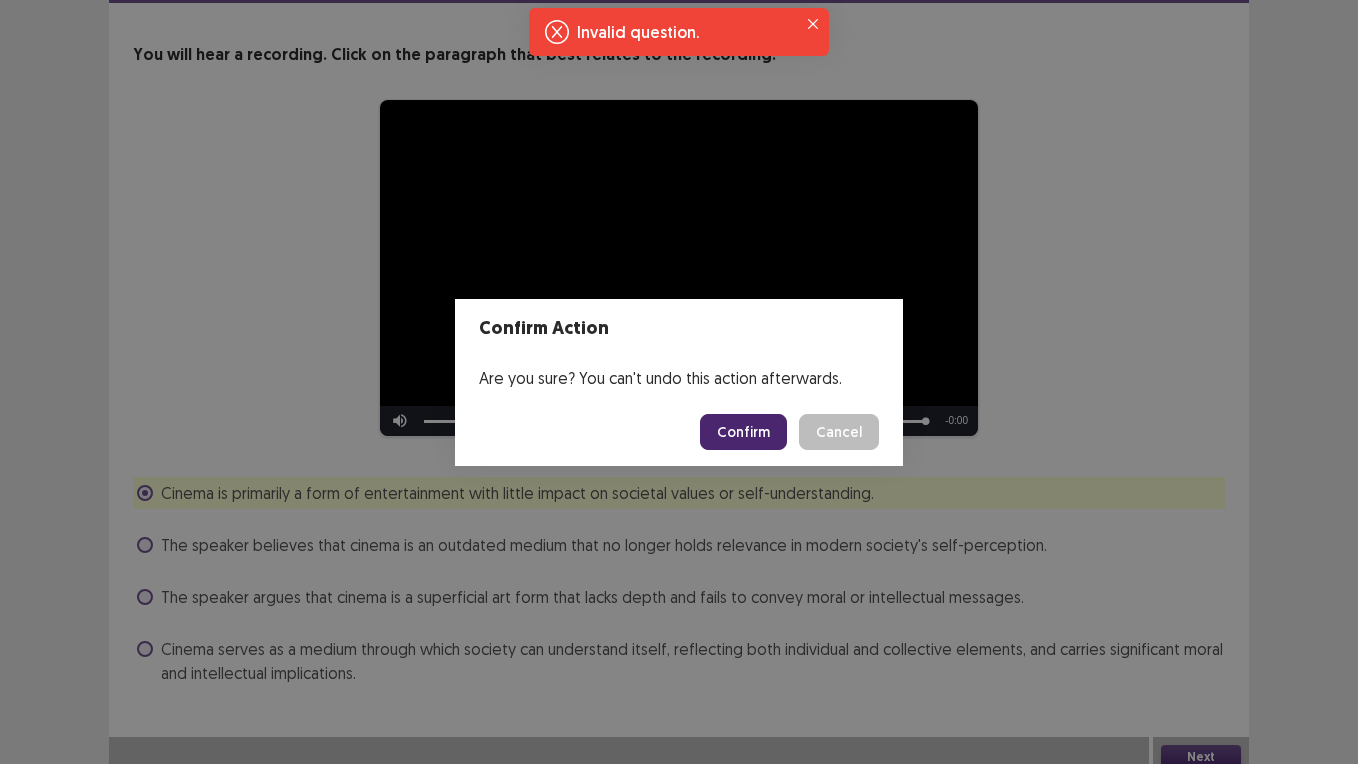click on "Confirm" at bounding box center [743, 432] 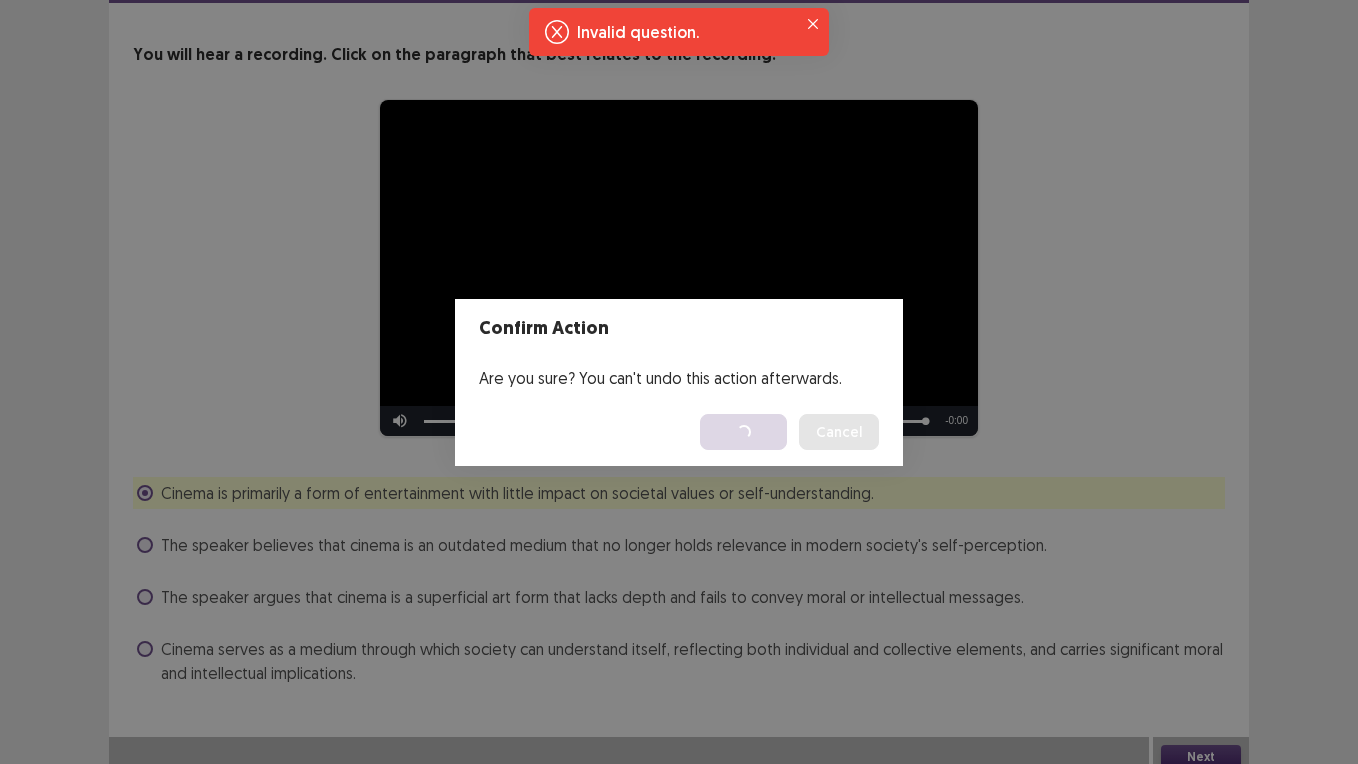 click on "Confirm Action Are you sure? You can't undo this action afterwards. Loading... Confirm Cancel" at bounding box center (679, 382) 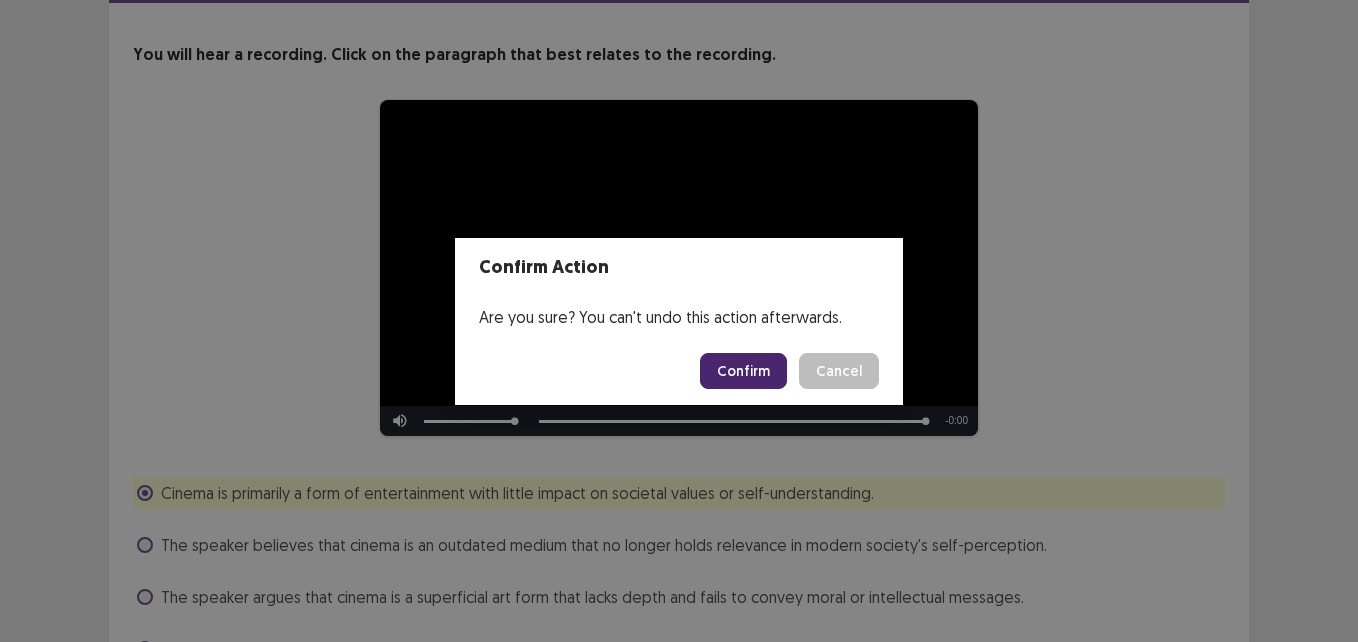 drag, startPoint x: 1173, startPoint y: 169, endPoint x: 834, endPoint y: 368, distance: 393.09286 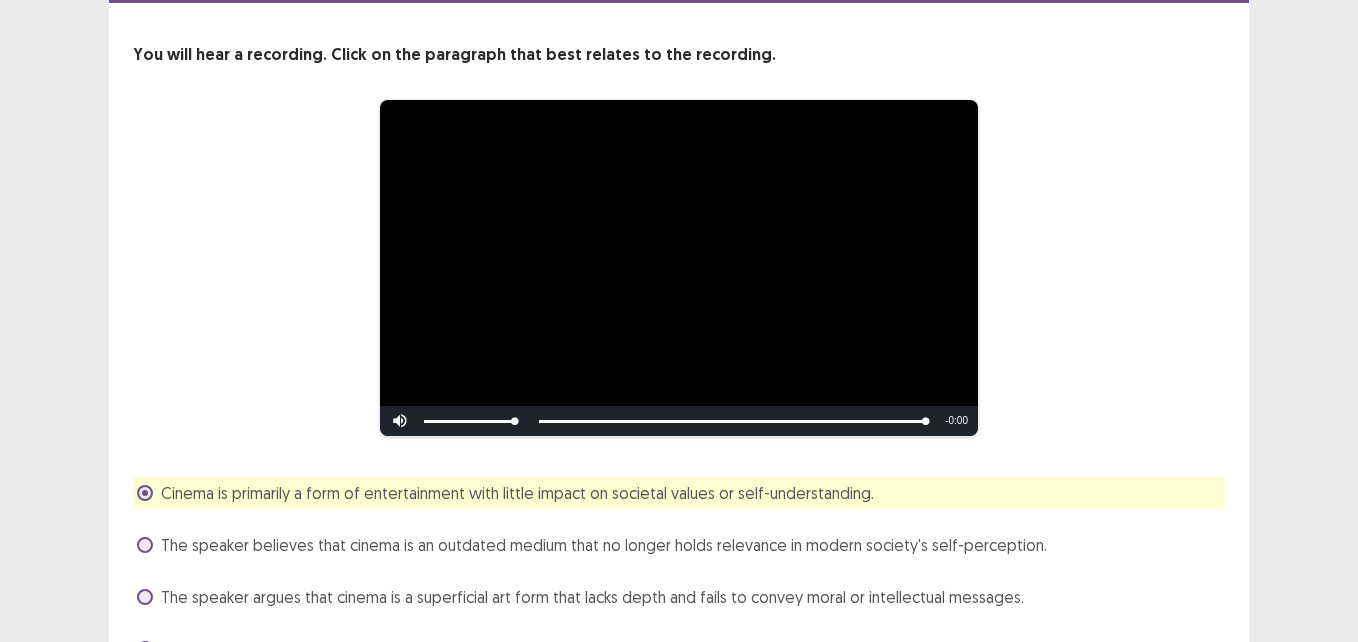 click on "Confirm Action Are you sure? You can't undo this action afterwards. Confirm Cancel" at bounding box center [679, 321] 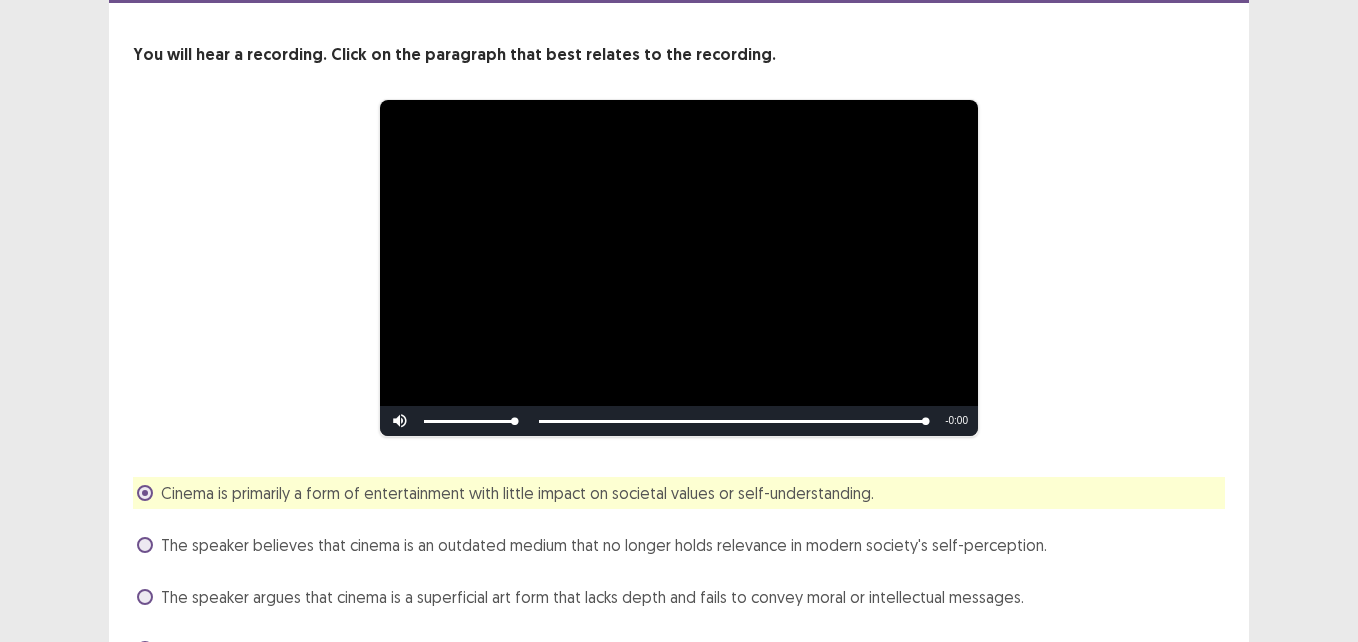 scroll, scrollTop: 216, scrollLeft: 0, axis: vertical 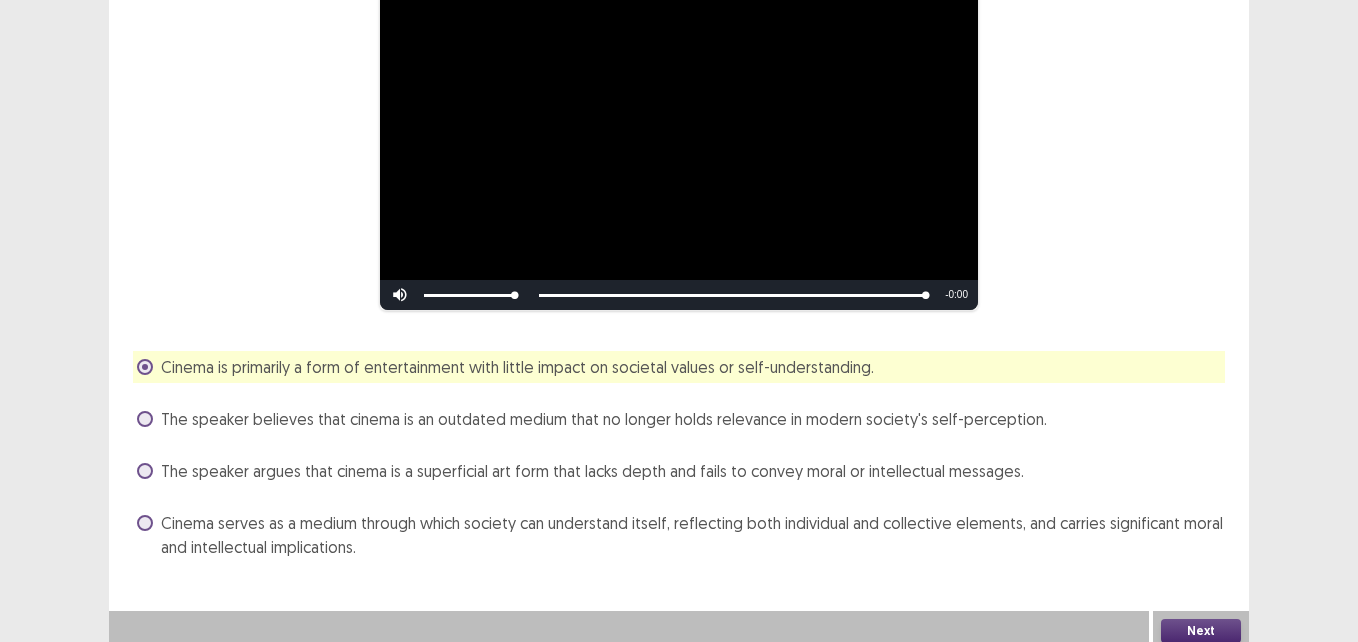 click on "Confirm Action Are you sure? You can't undo this action afterwards. Confirm Cancel" at bounding box center (679, 321) 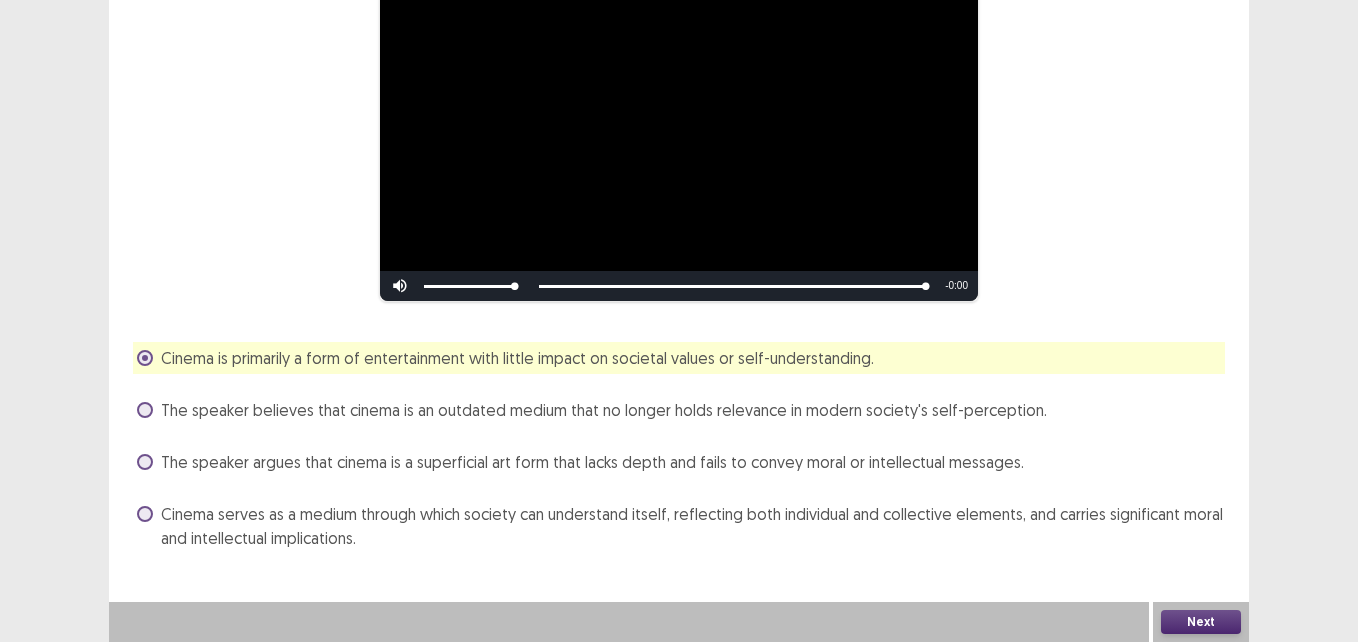 click at bounding box center [679, 133] 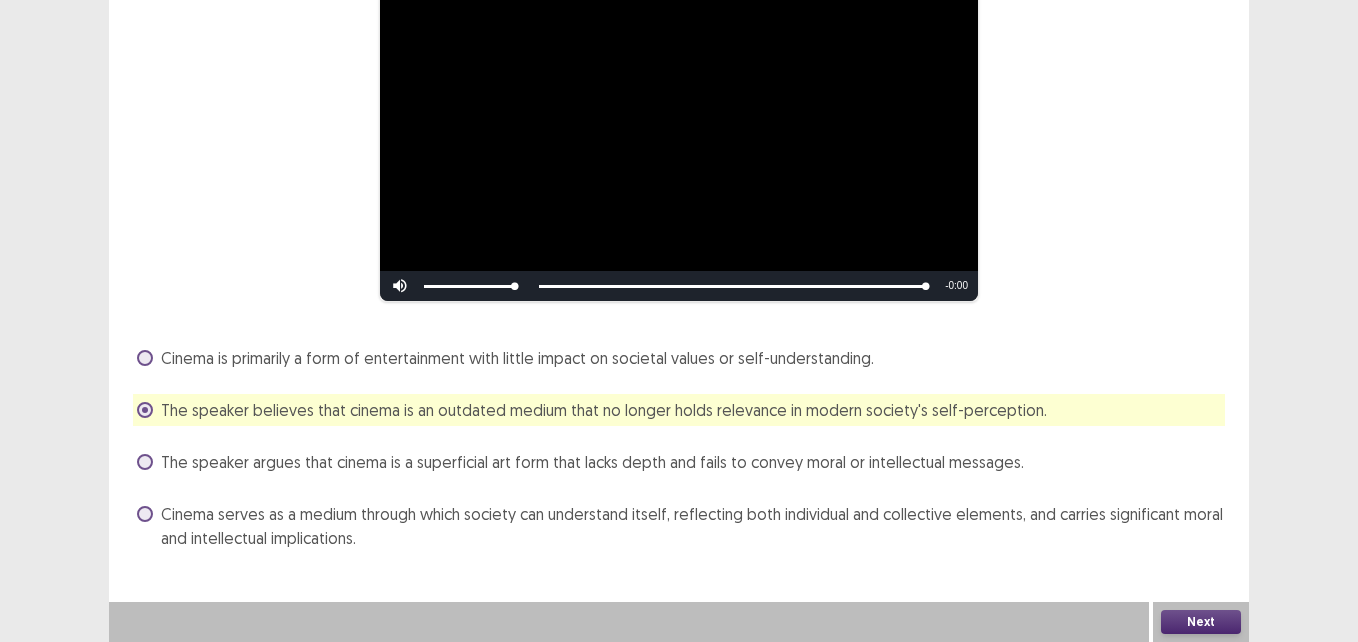 click on "Cinema is primarily a form of entertainment with little impact on societal values or self-understanding." at bounding box center (505, 358) 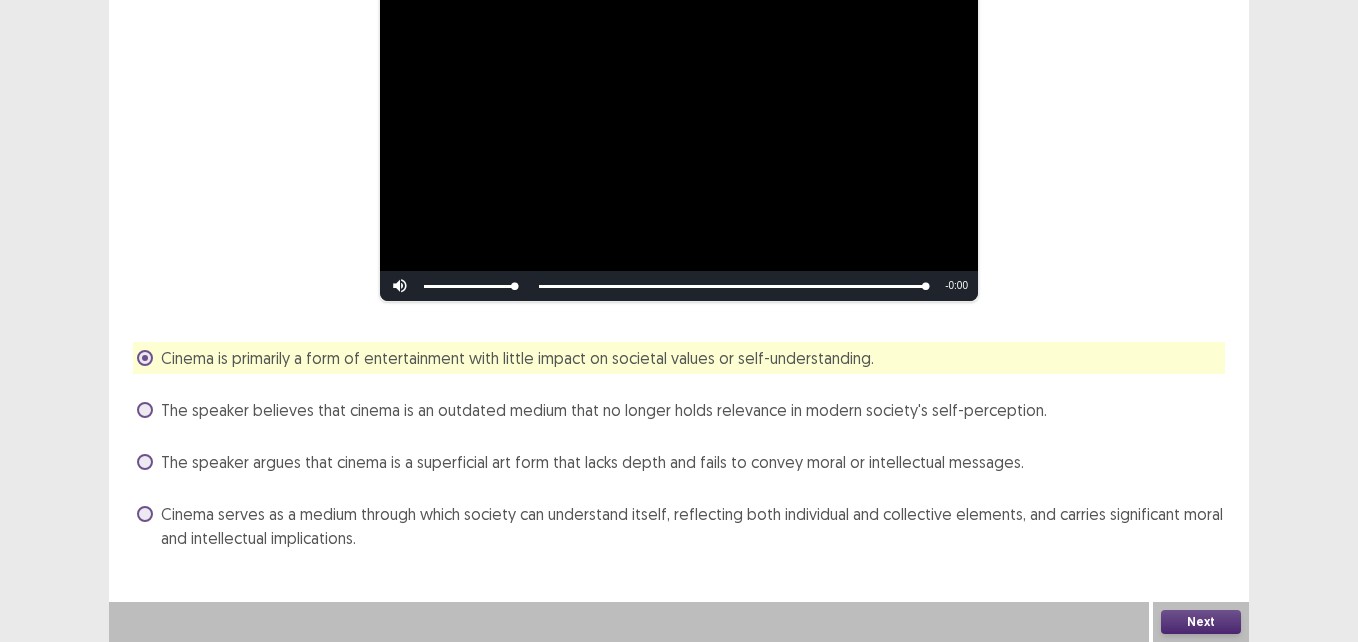click on "Next" at bounding box center (1201, 622) 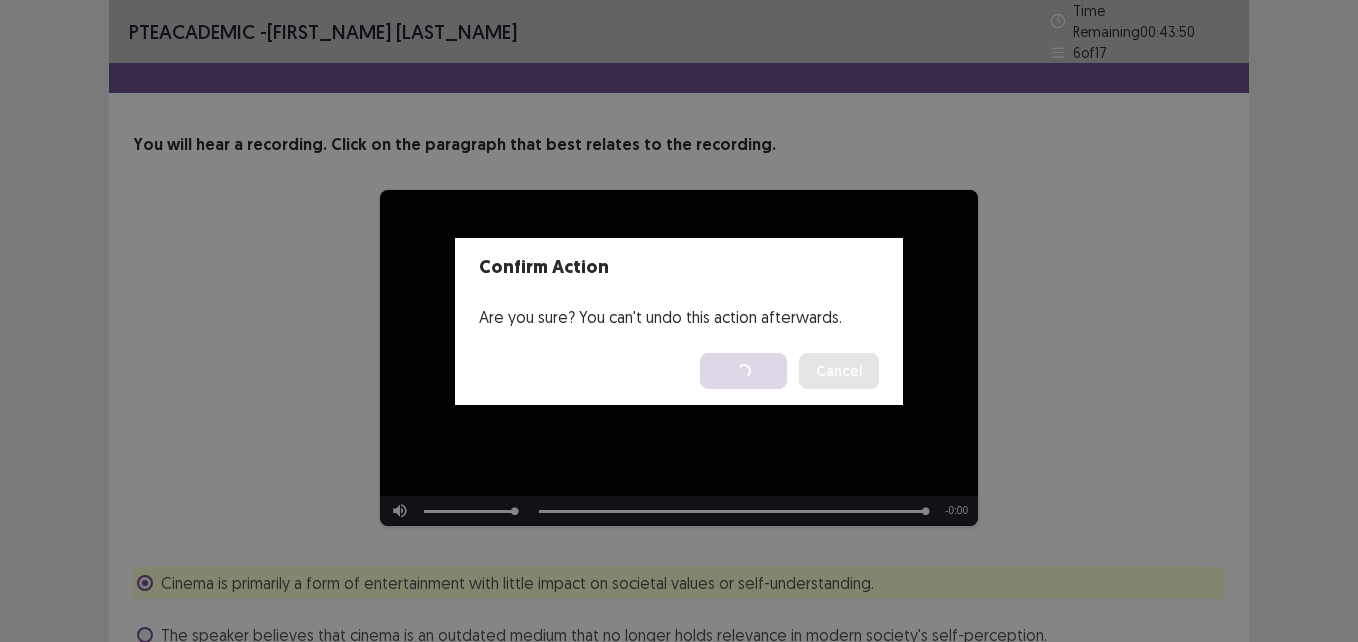 click on "Confirm Action Are you sure? You can't undo this action afterwards. Loading... Confirm Cancel" at bounding box center [679, 321] 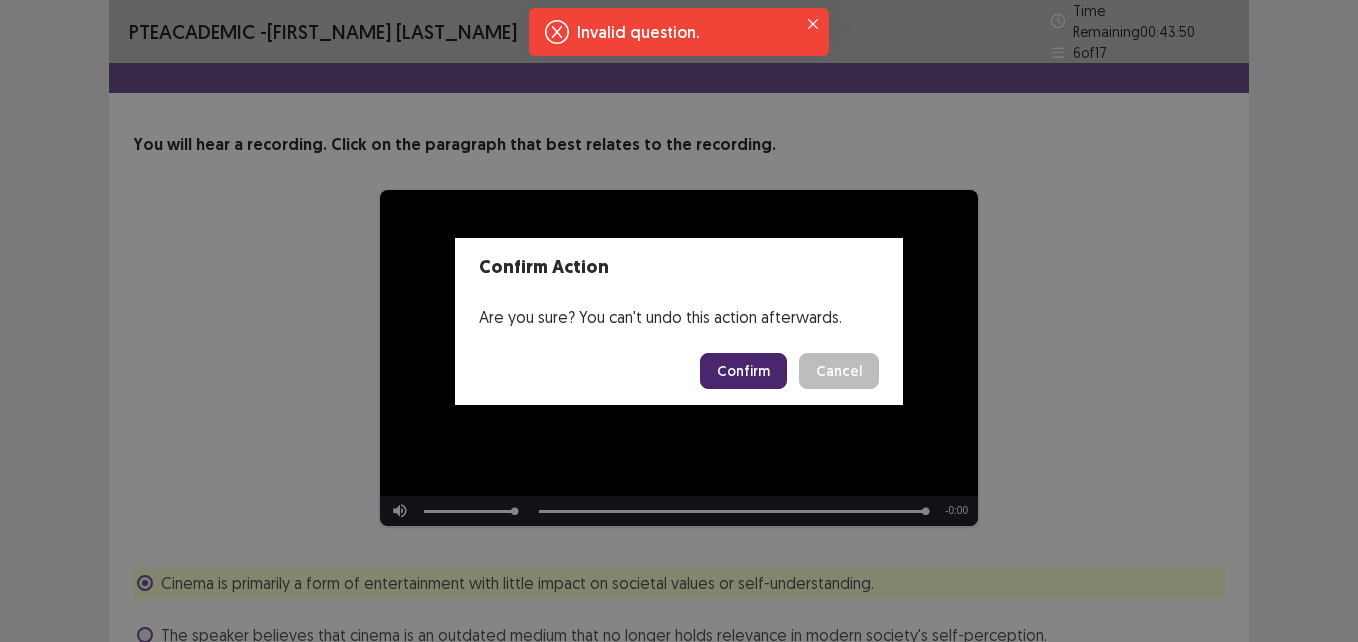 click on "Cancel" at bounding box center [839, 371] 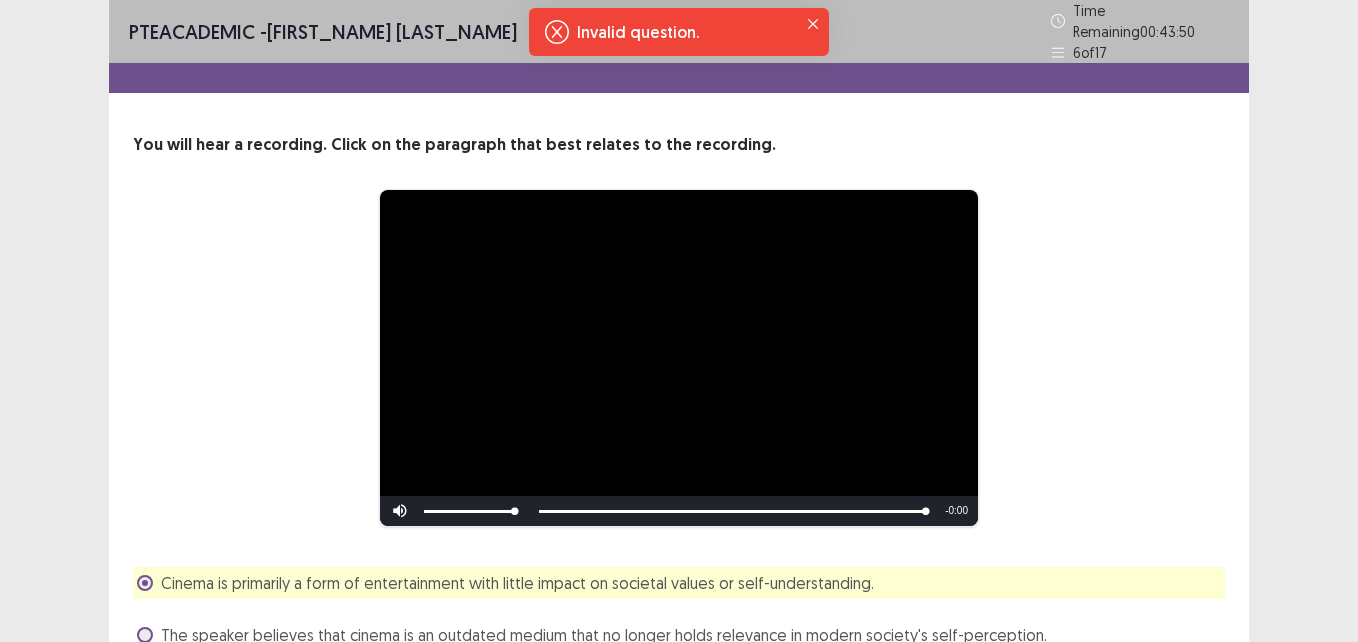 click on "Confirm Action Are you sure? You can't undo this action afterwards. Confirm Cancel" at bounding box center [679, 321] 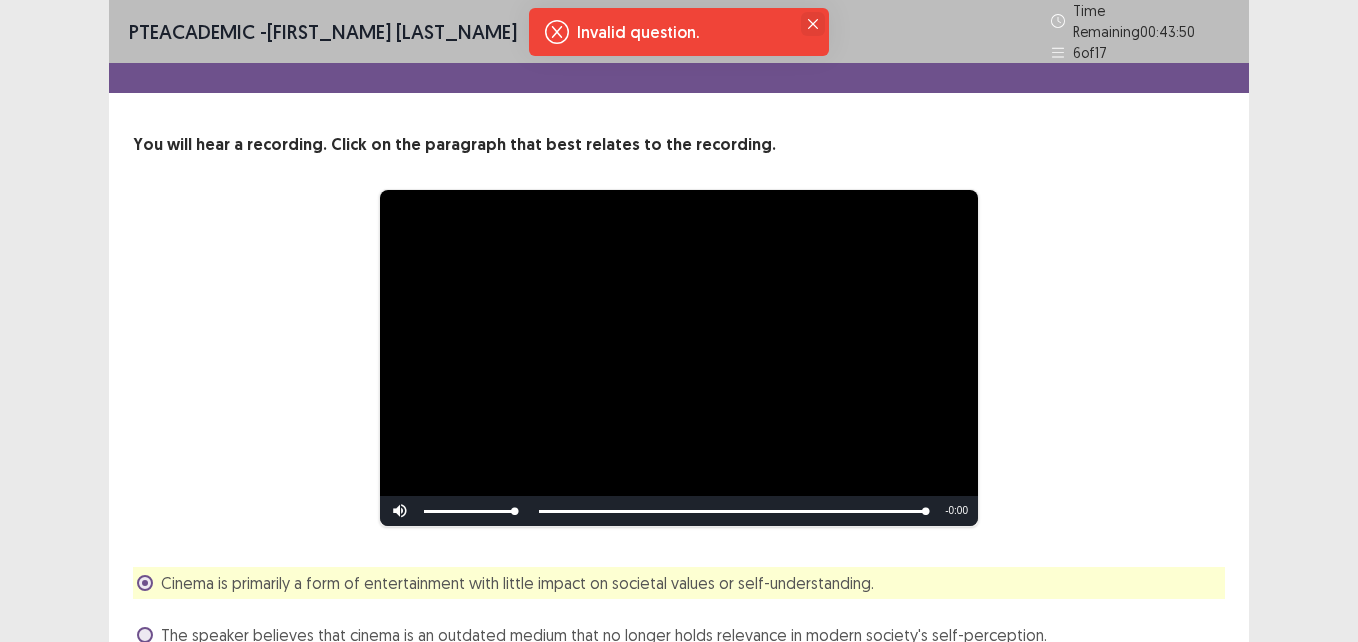 click 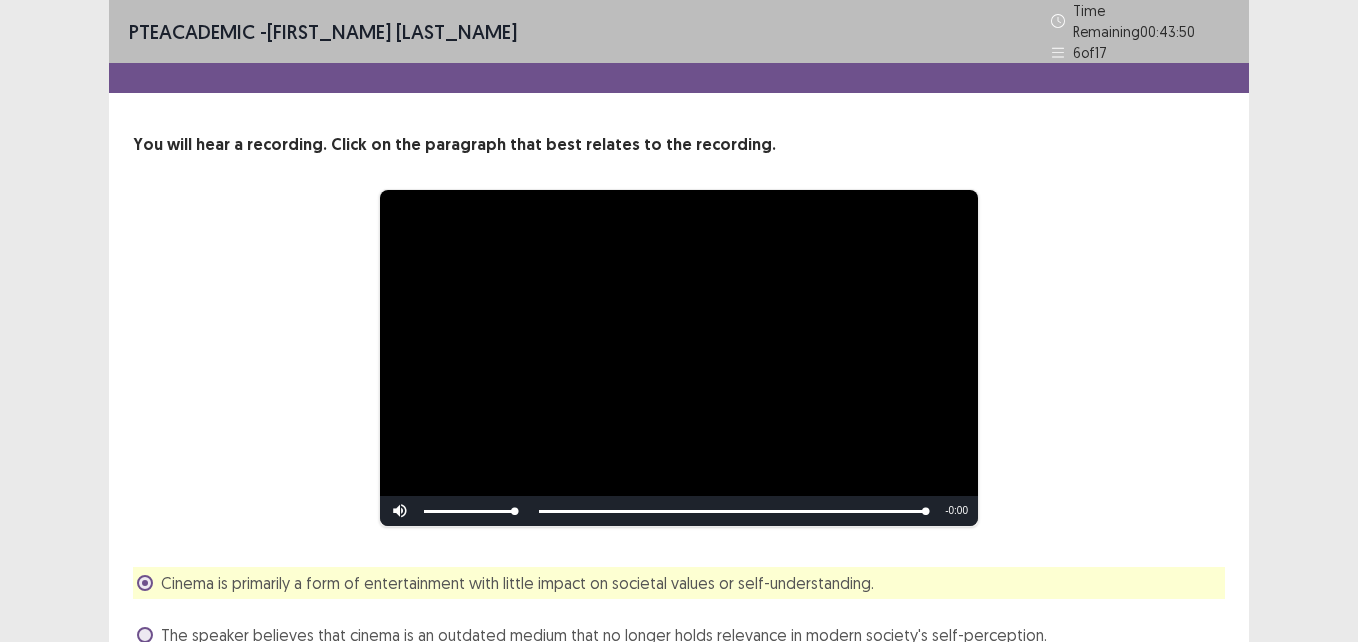 click on "Confirm Action Are you sure? You can't undo this action afterwards. Confirm Cancel" at bounding box center [679, 321] 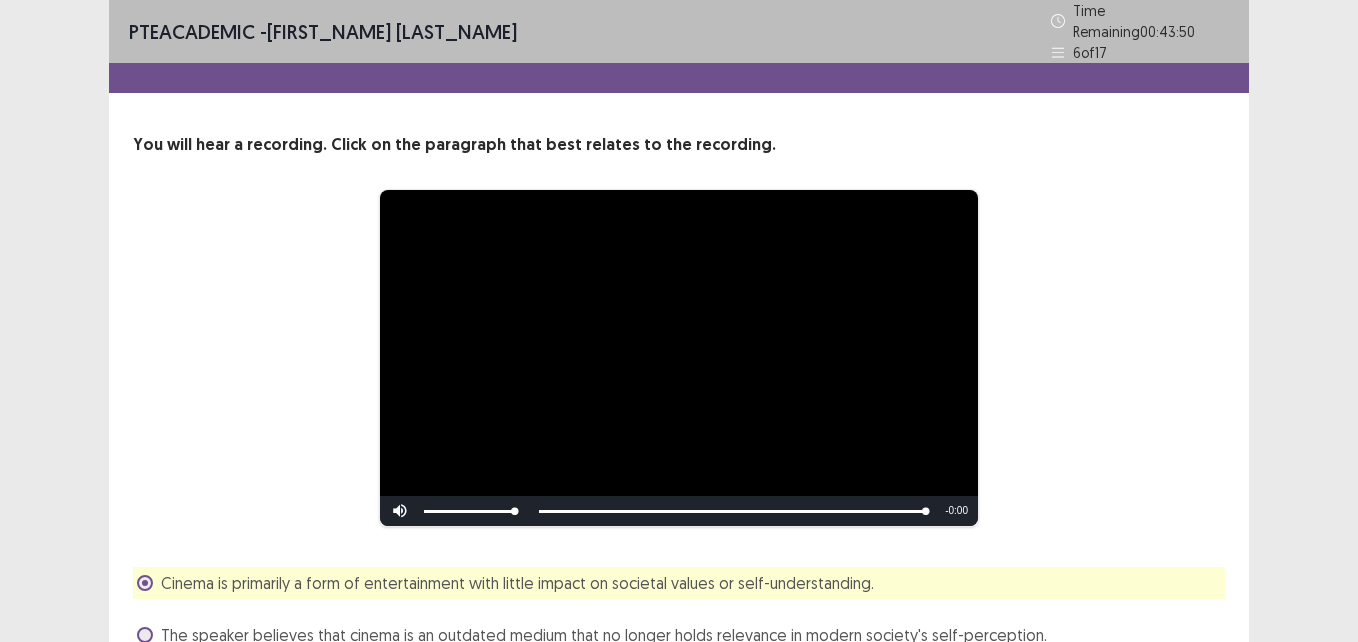 click on "Confirm Action Are you sure? You can't undo this action afterwards. Confirm Cancel" at bounding box center (679, 321) 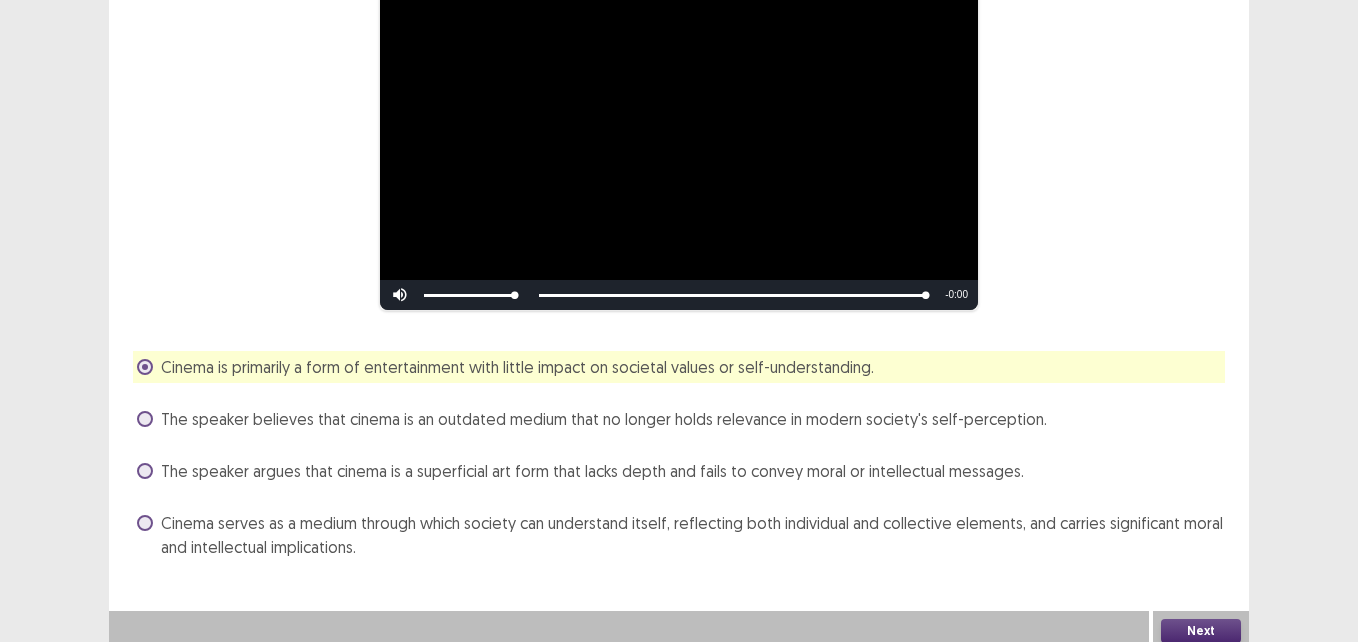 click on "Confirm Action Are you sure? You can't undo this action afterwards. Confirm Cancel" at bounding box center (679, 321) 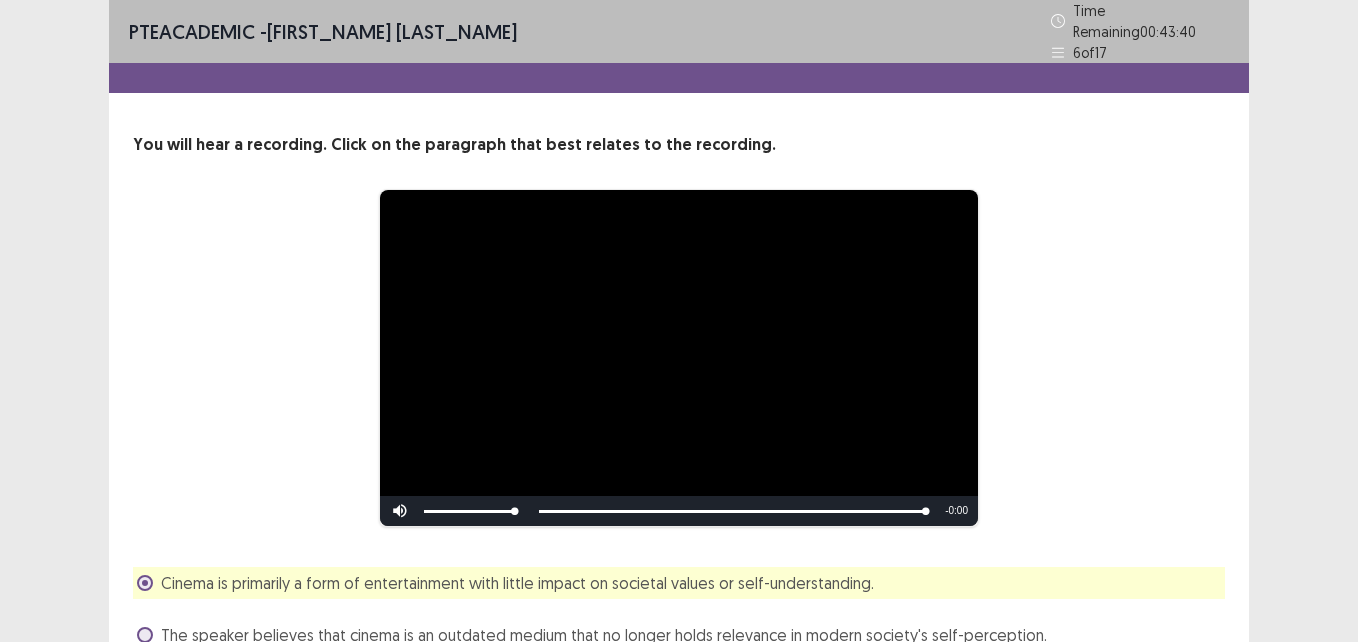 click on "Next" at bounding box center (1201, 847) 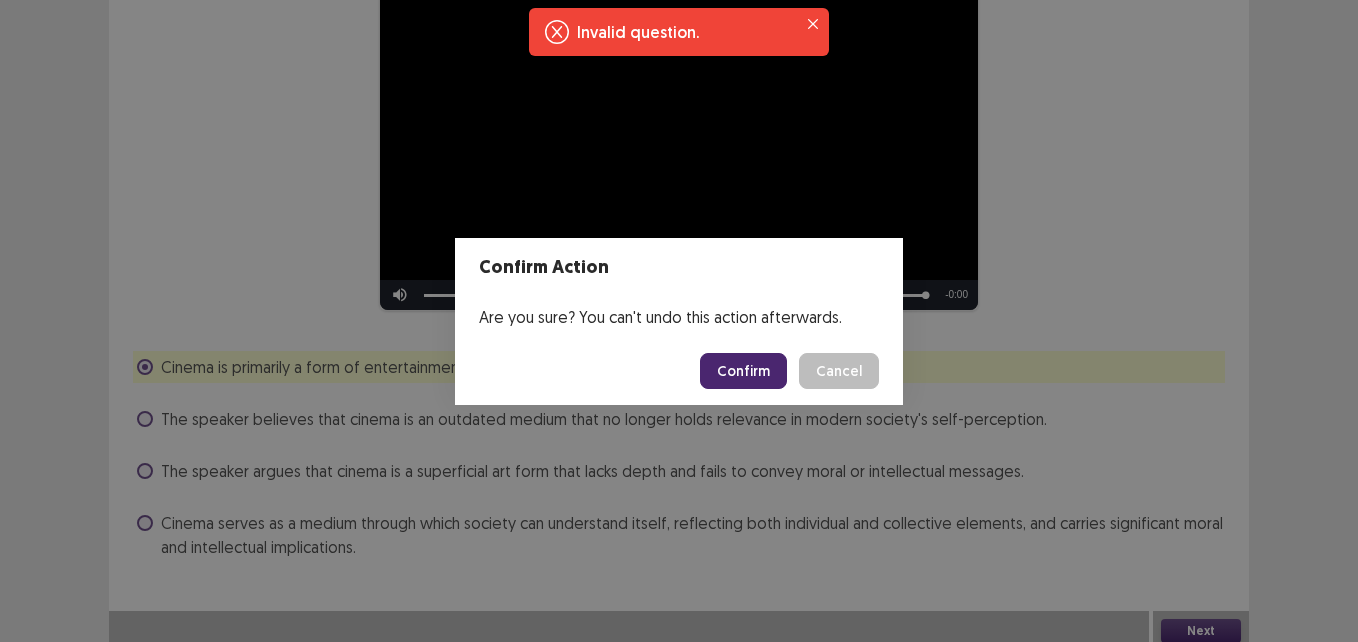click on "Confirm" at bounding box center [743, 371] 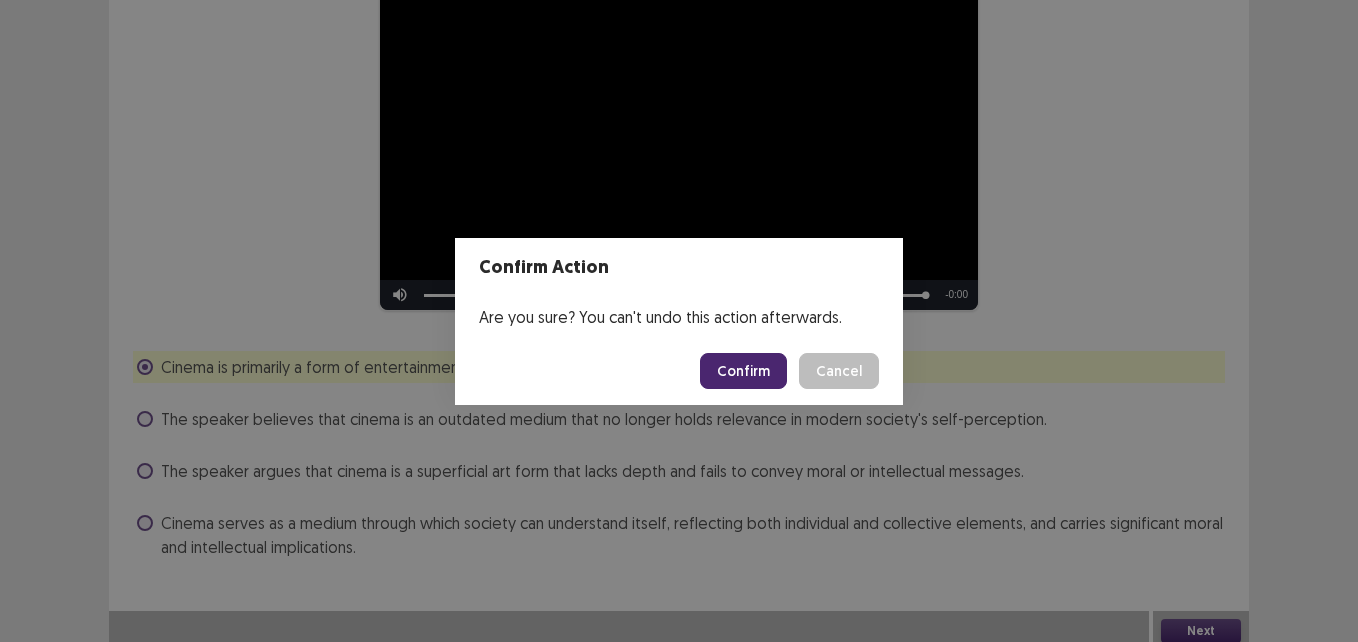 click on "Confirm" at bounding box center (743, 371) 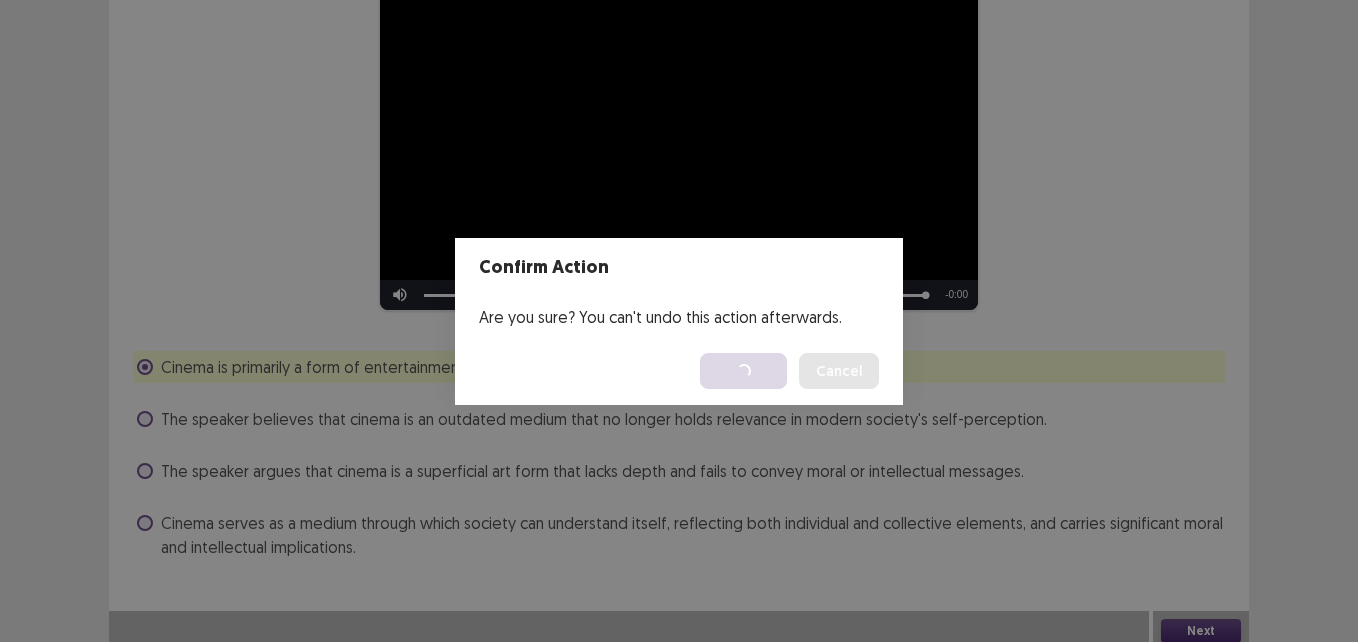 click on "Confirm Action Are you sure? You can't undo this action afterwards. Loading... Confirm Cancel" at bounding box center [679, 321] 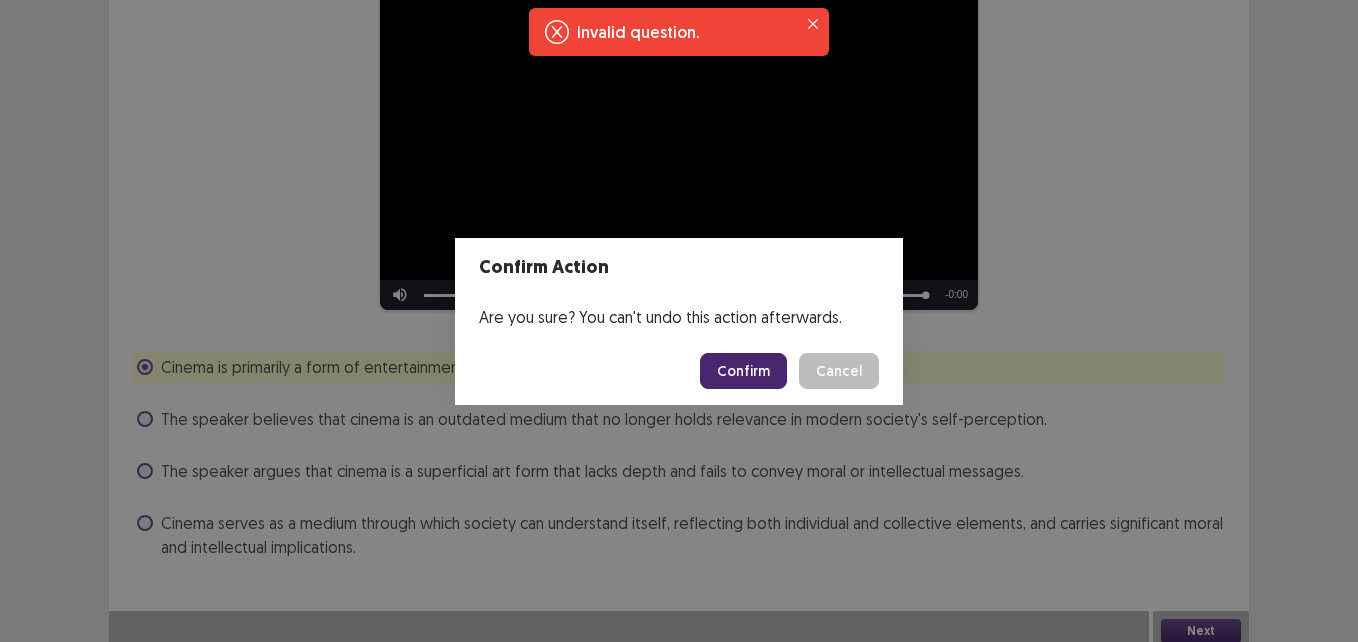 click on "Cancel" at bounding box center (839, 371) 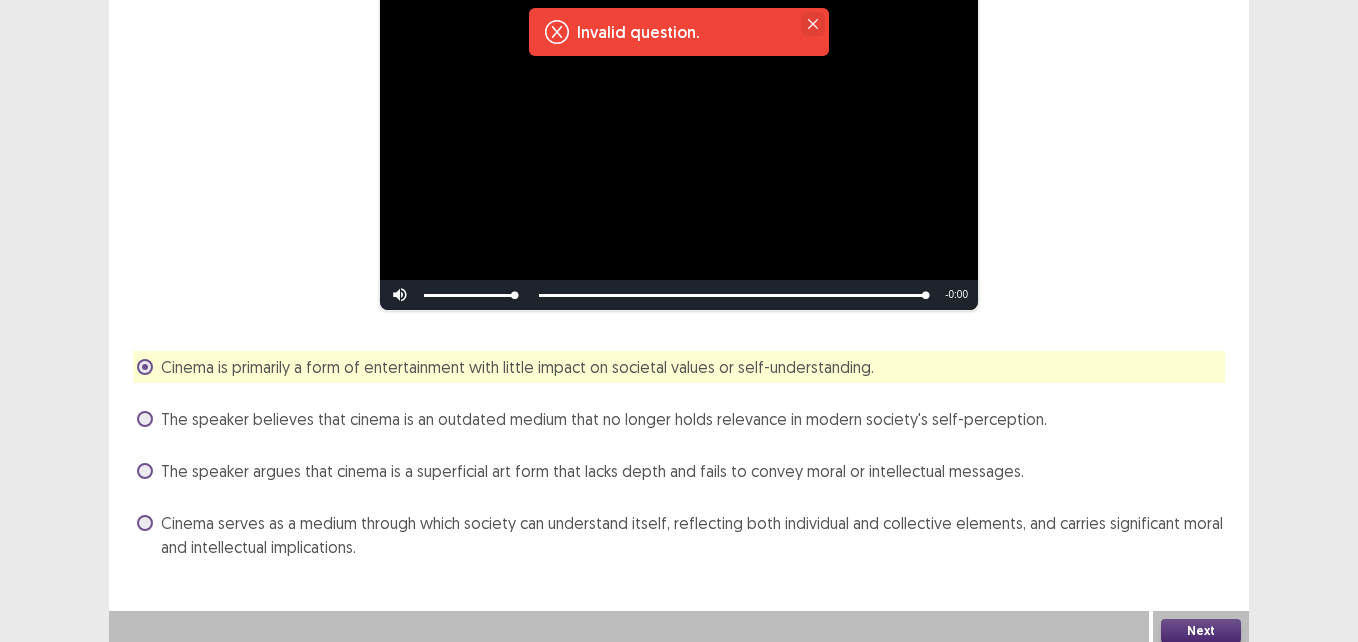 click at bounding box center [813, 24] 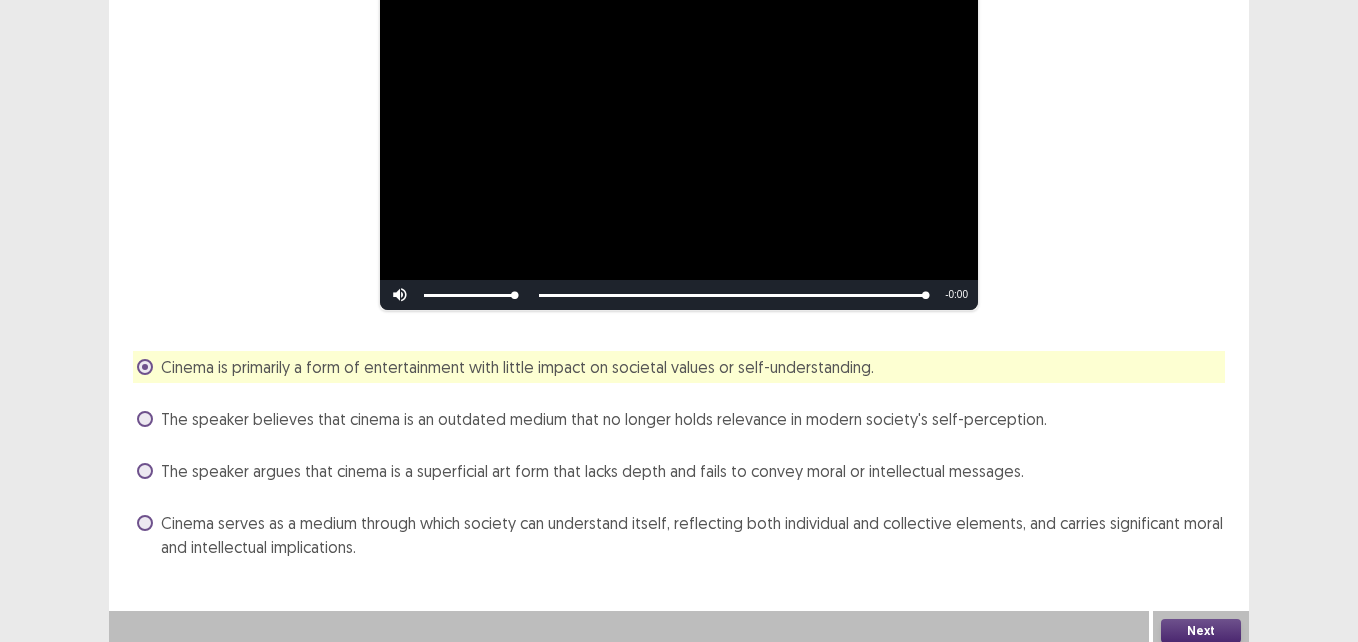 scroll, scrollTop: 0, scrollLeft: 0, axis: both 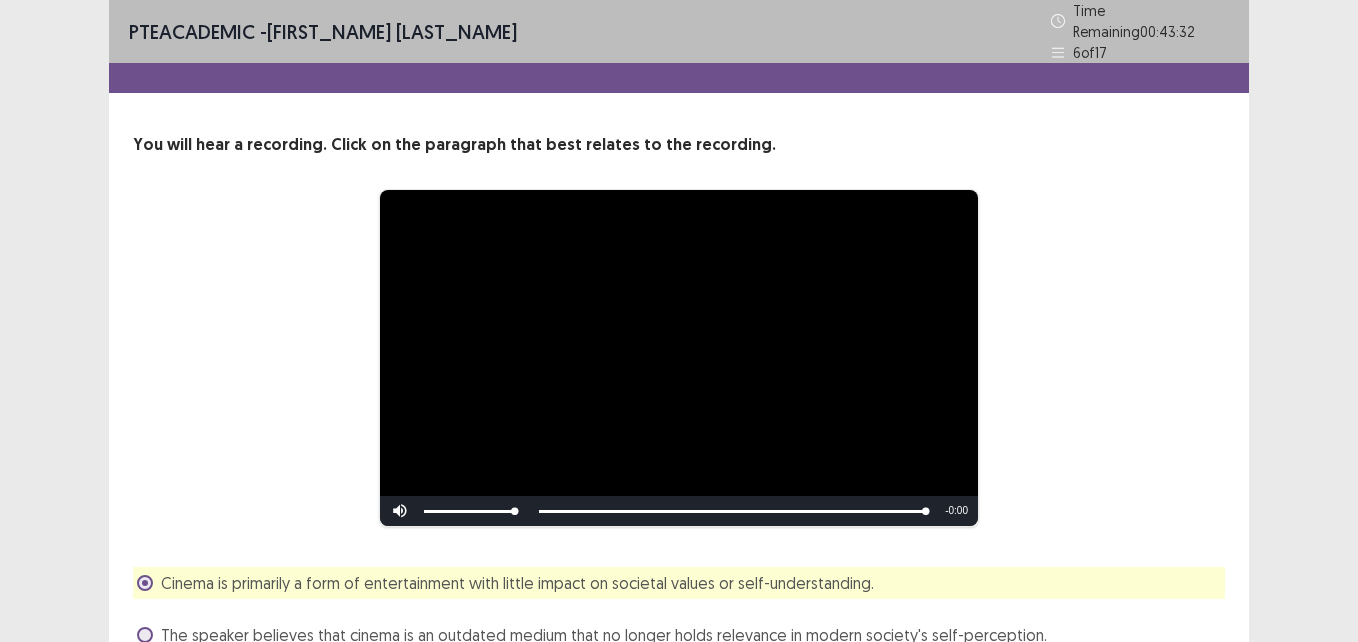 click on "**********" at bounding box center [679, 358] 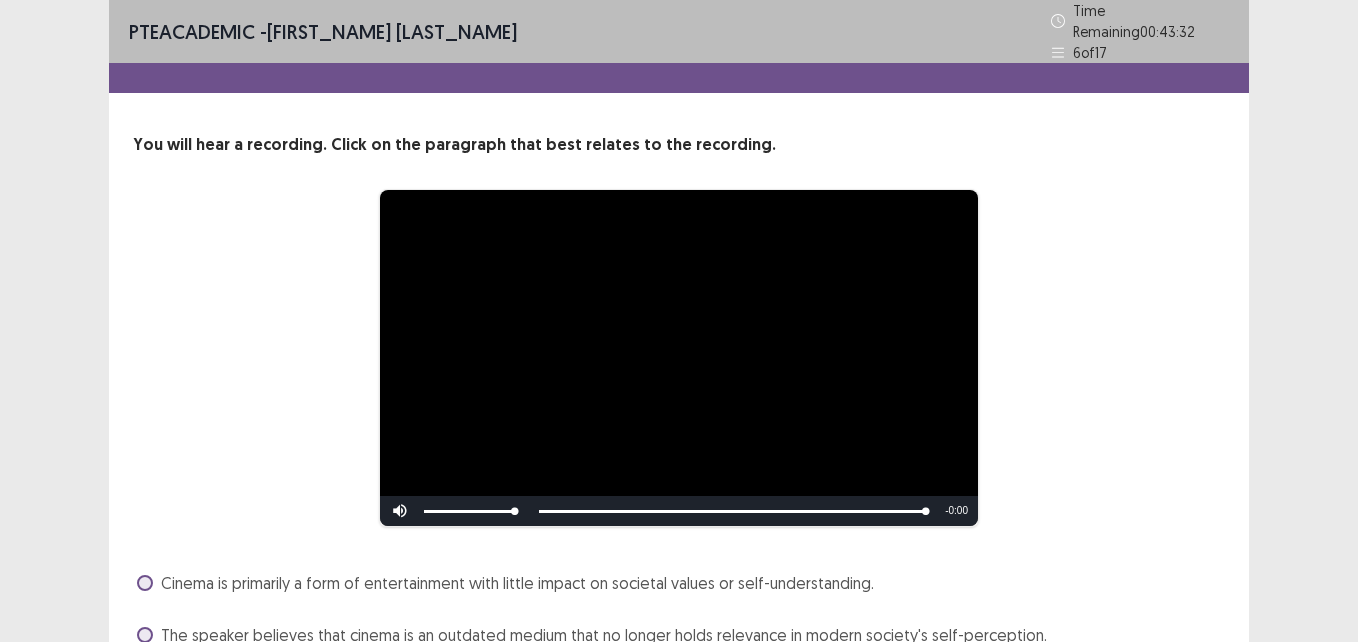 click on "Next" at bounding box center (1201, 847) 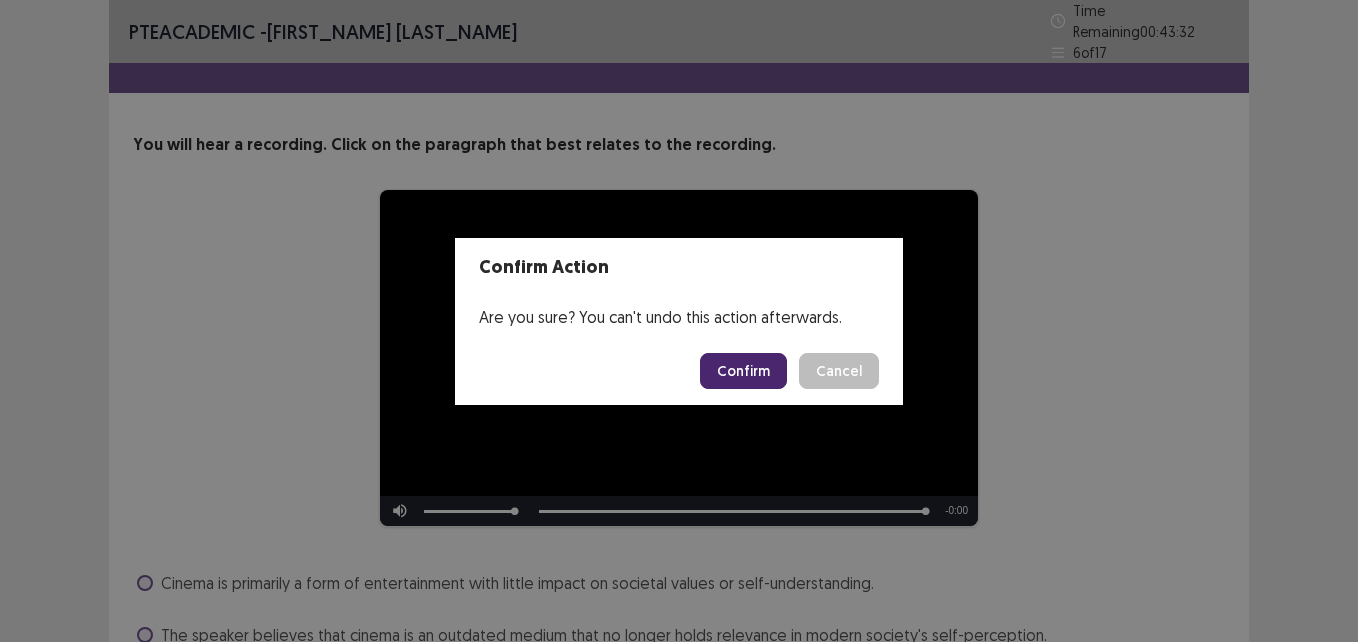 scroll, scrollTop: 216, scrollLeft: 0, axis: vertical 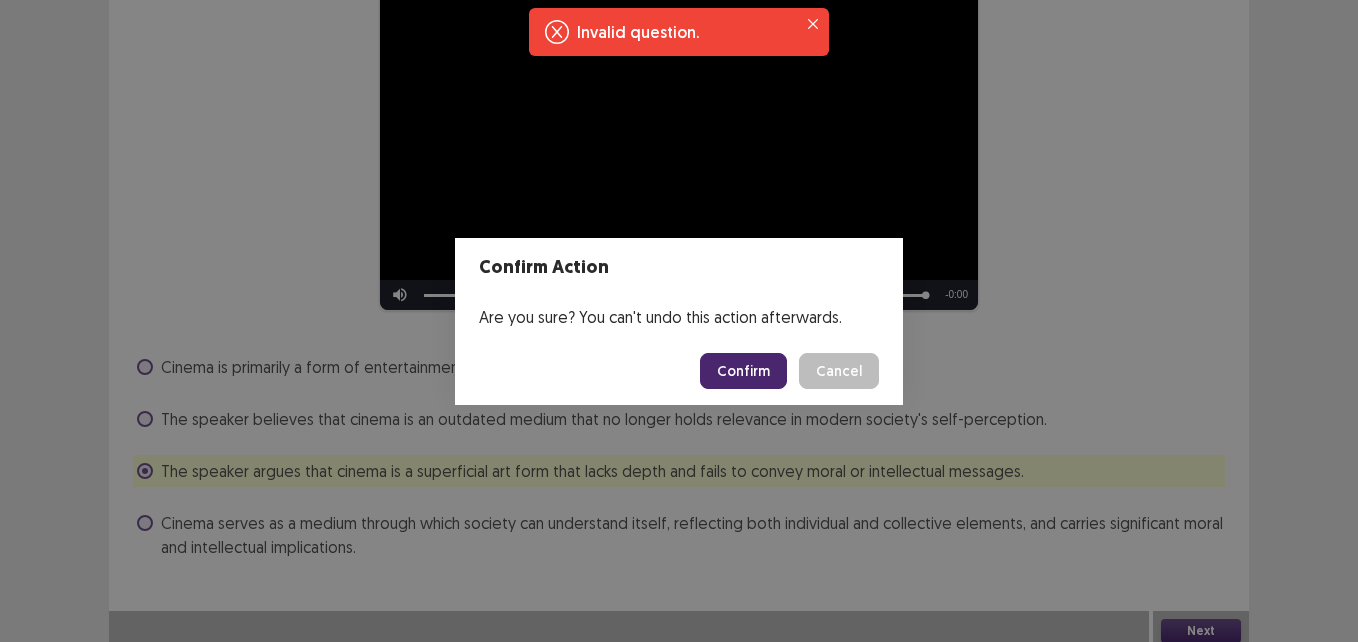 click on "Confirm" at bounding box center (743, 371) 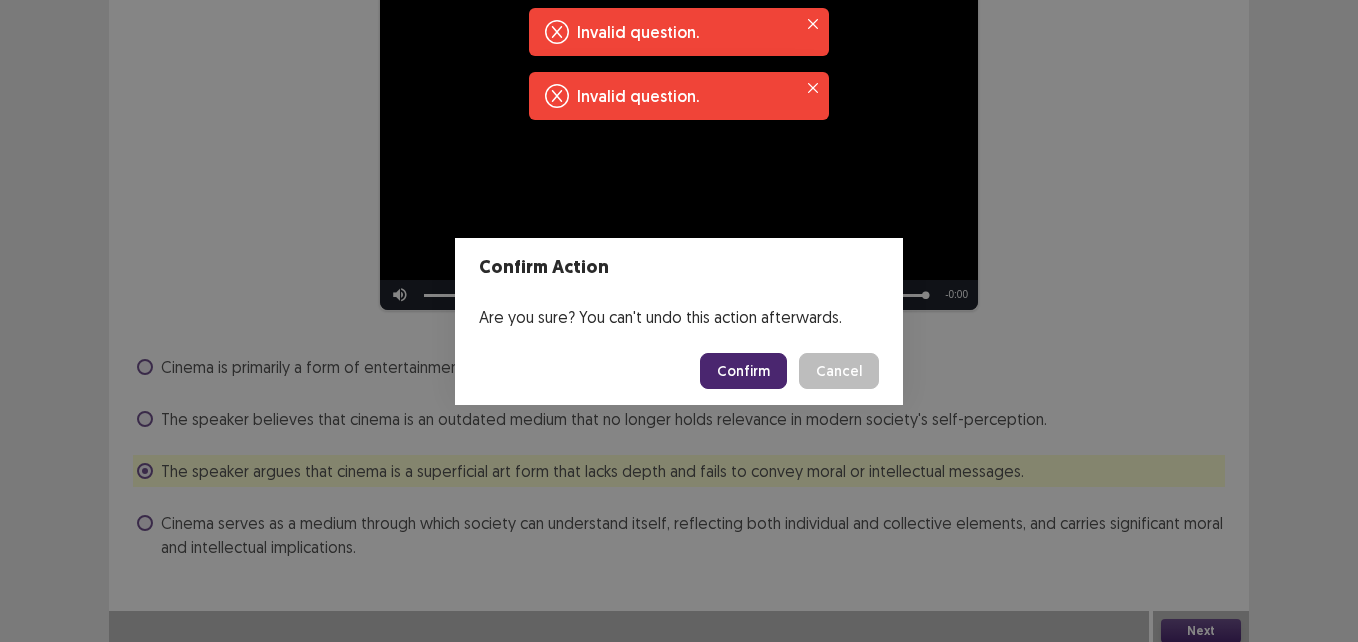 click on "Confirm" at bounding box center [743, 371] 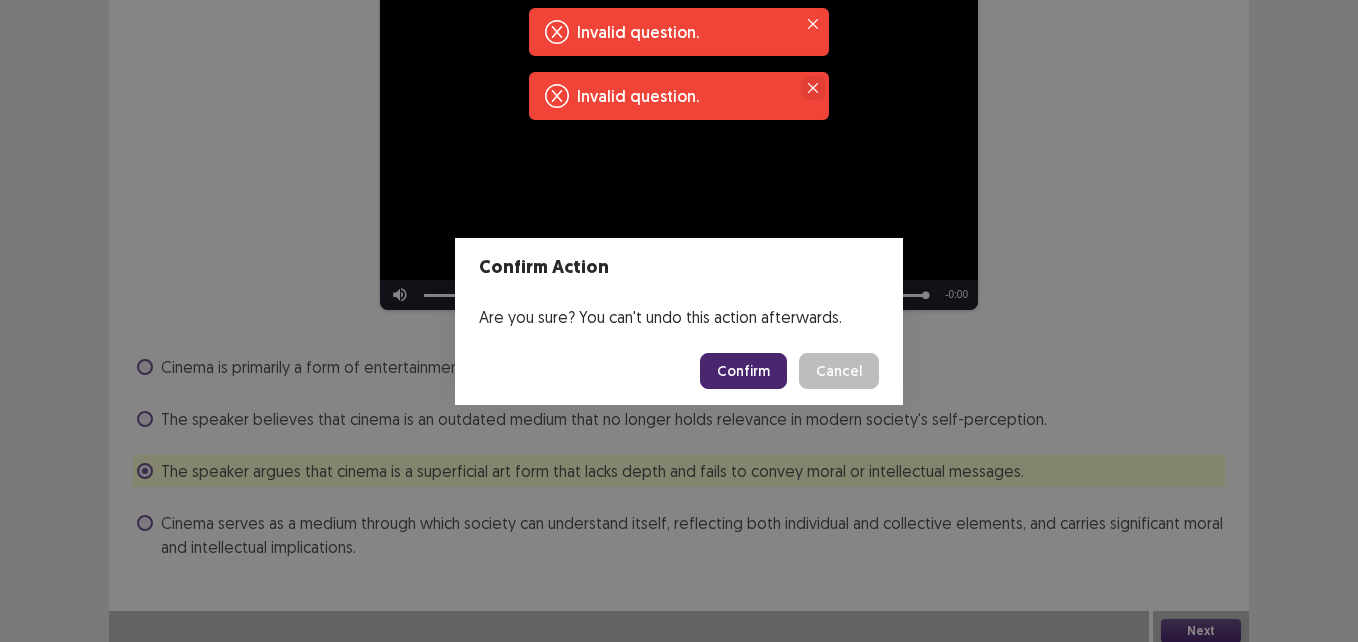 click 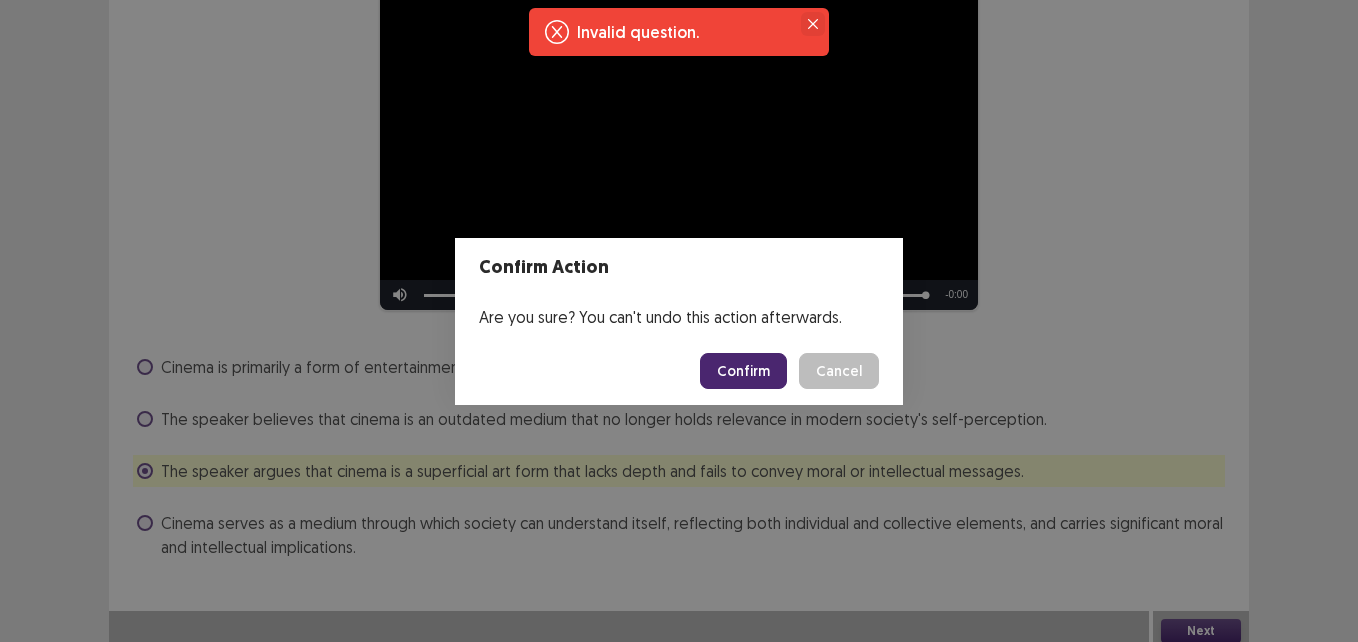 click 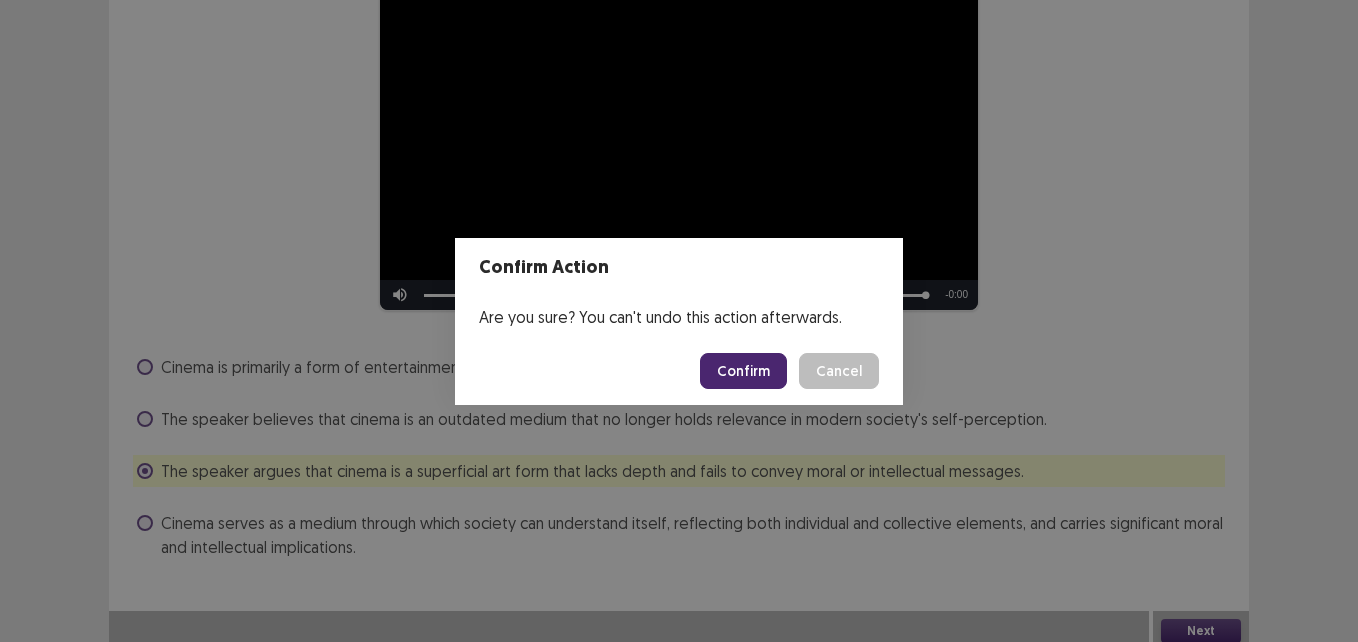 click on "Cancel" at bounding box center (839, 371) 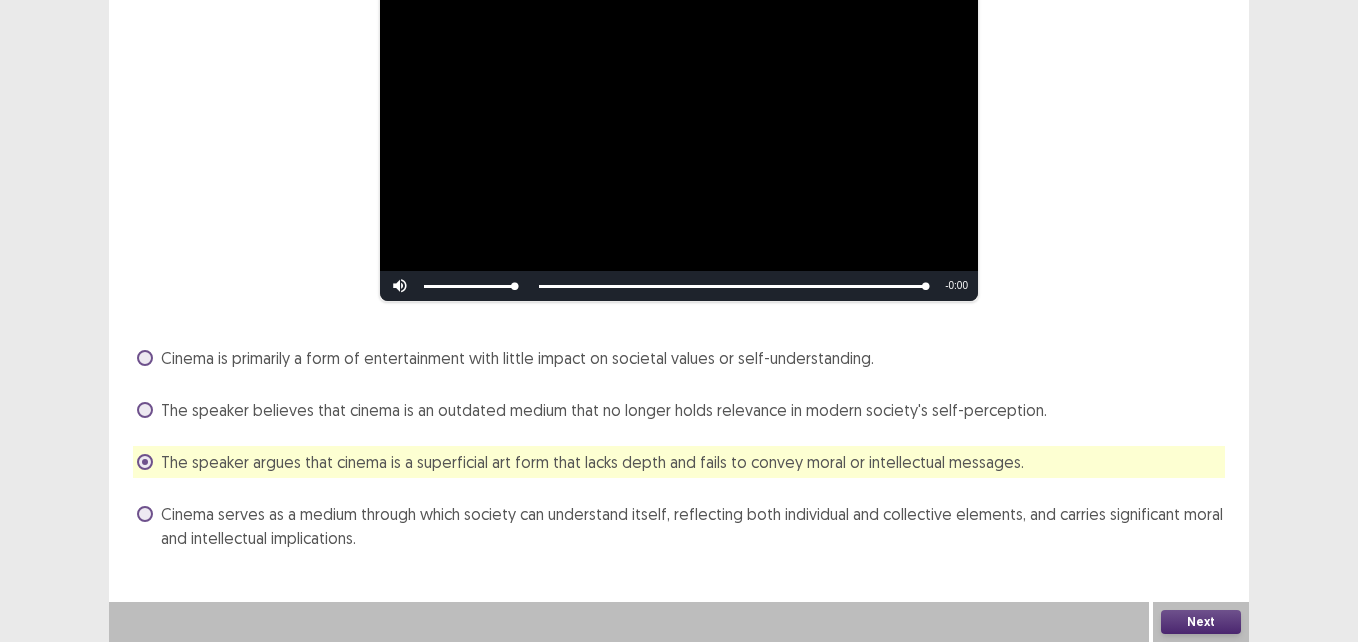 click on "Next" at bounding box center (1201, 622) 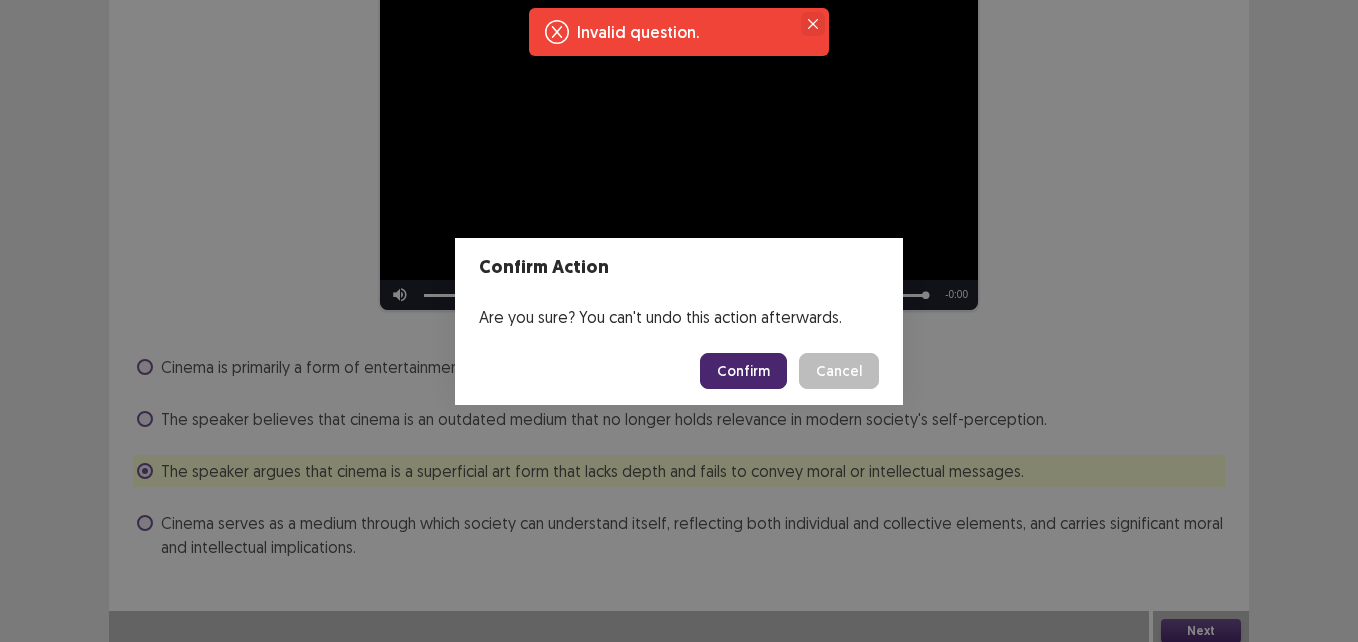 click 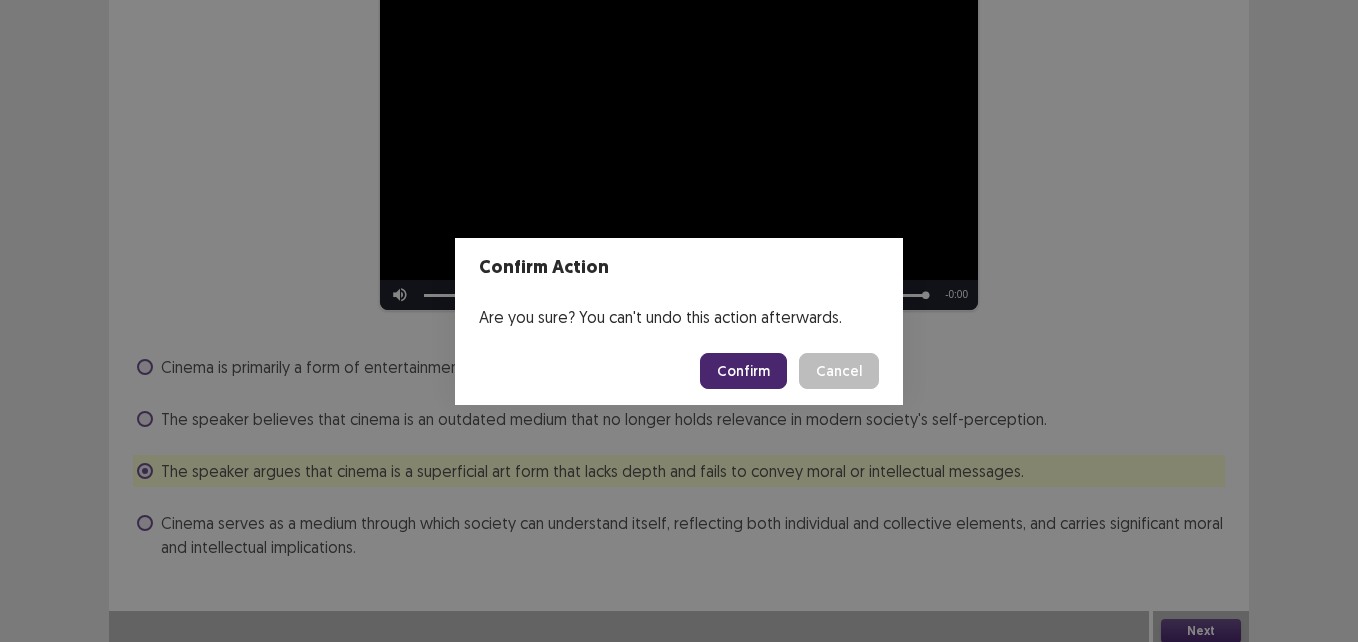 click on "Confirm" at bounding box center (743, 371) 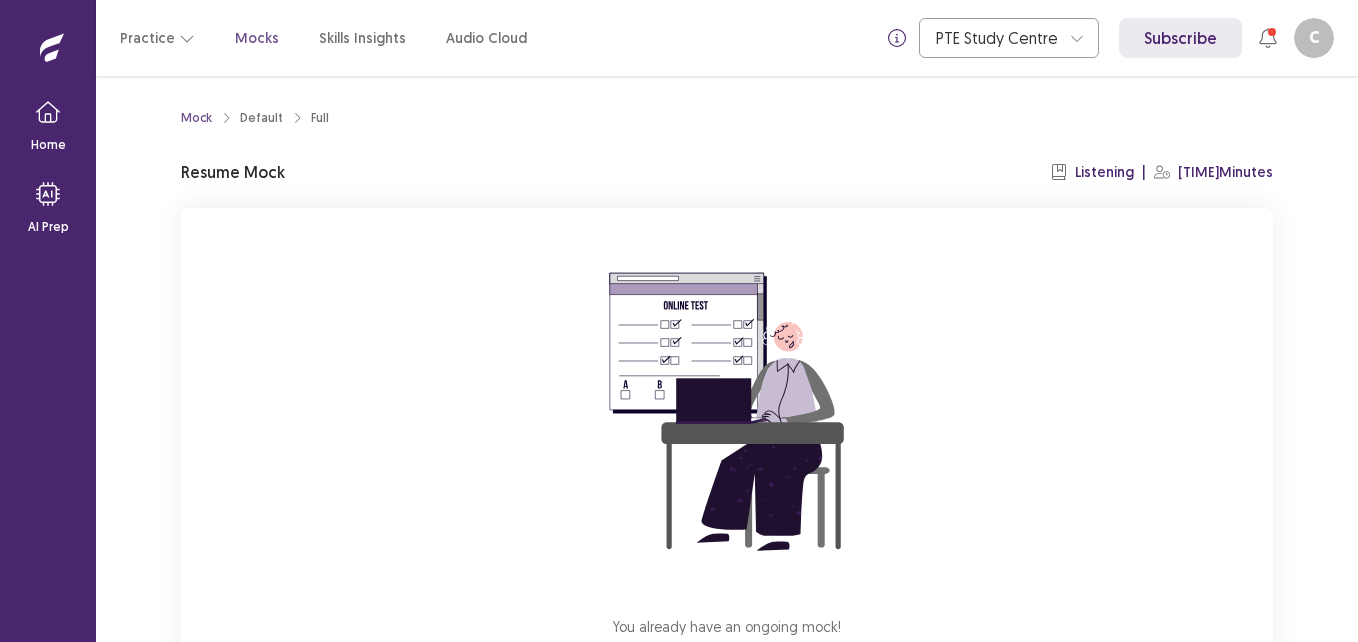 scroll, scrollTop: 0, scrollLeft: 0, axis: both 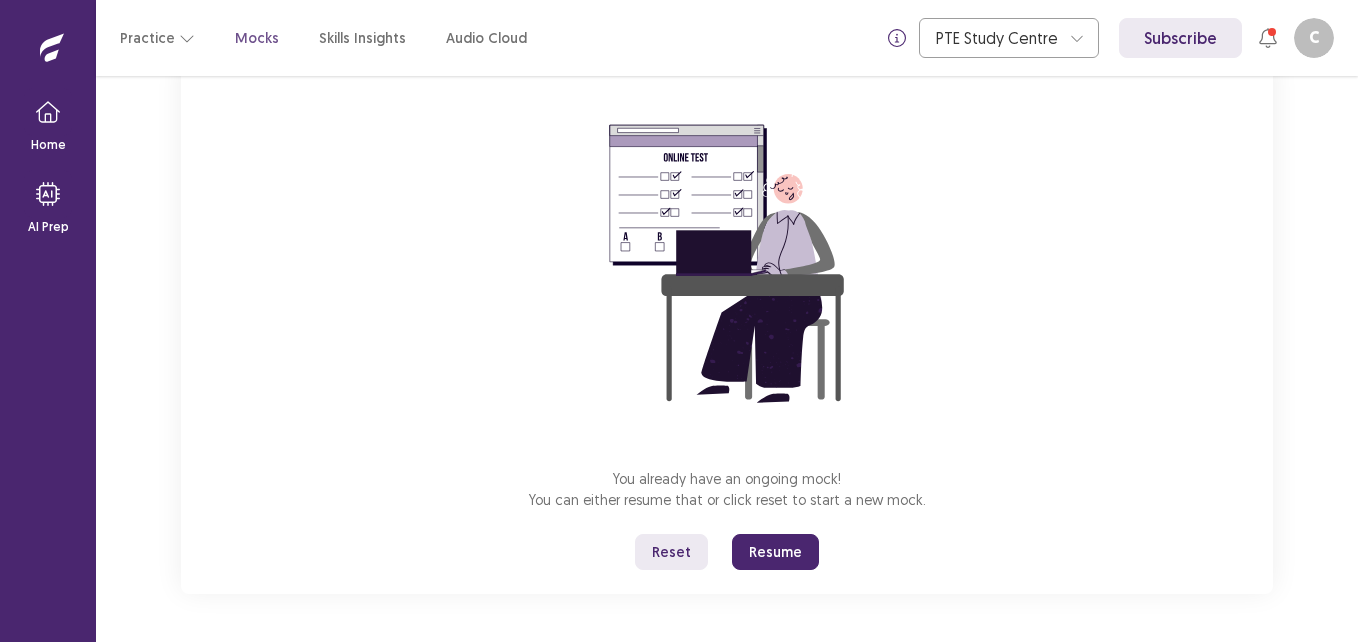 click on "Resume" at bounding box center (775, 552) 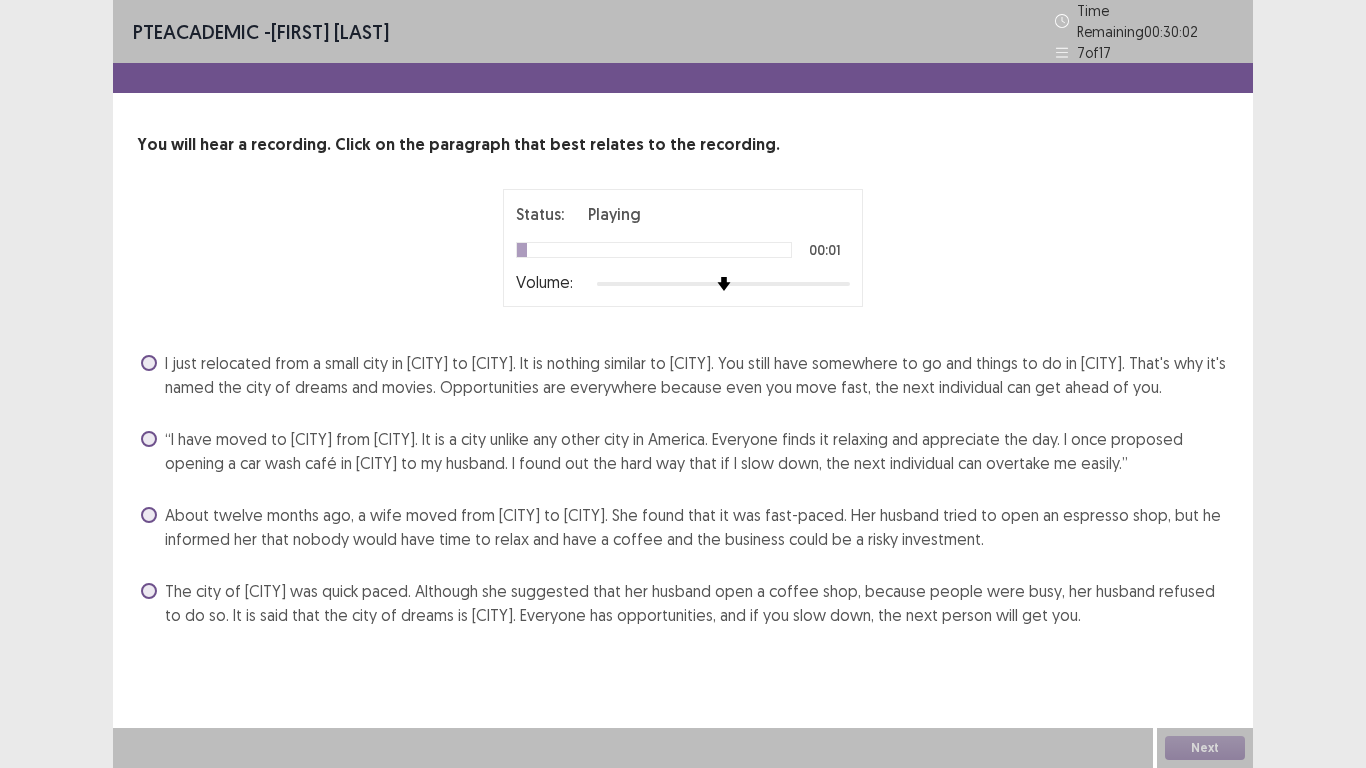 drag, startPoint x: 784, startPoint y: 557, endPoint x: 788, endPoint y: 631, distance: 74.10803 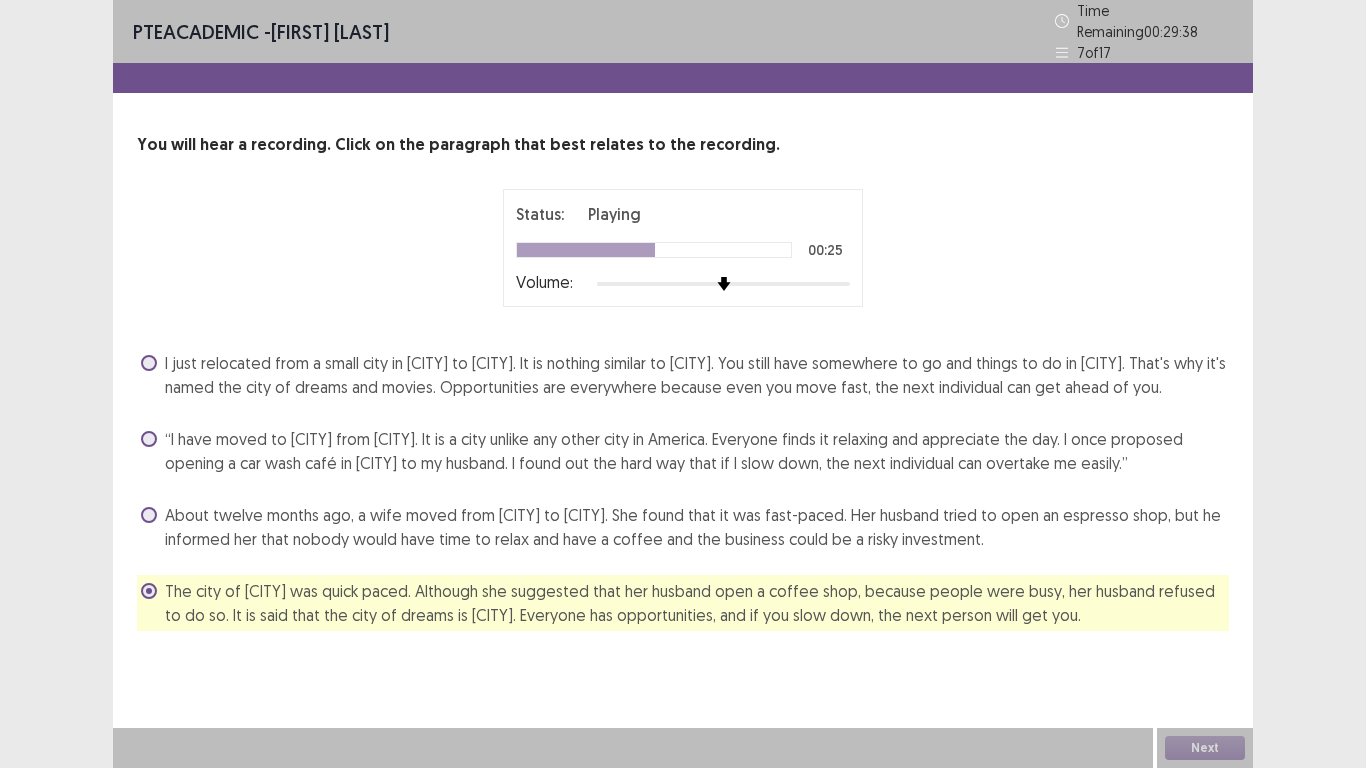 click at bounding box center [149, 591] 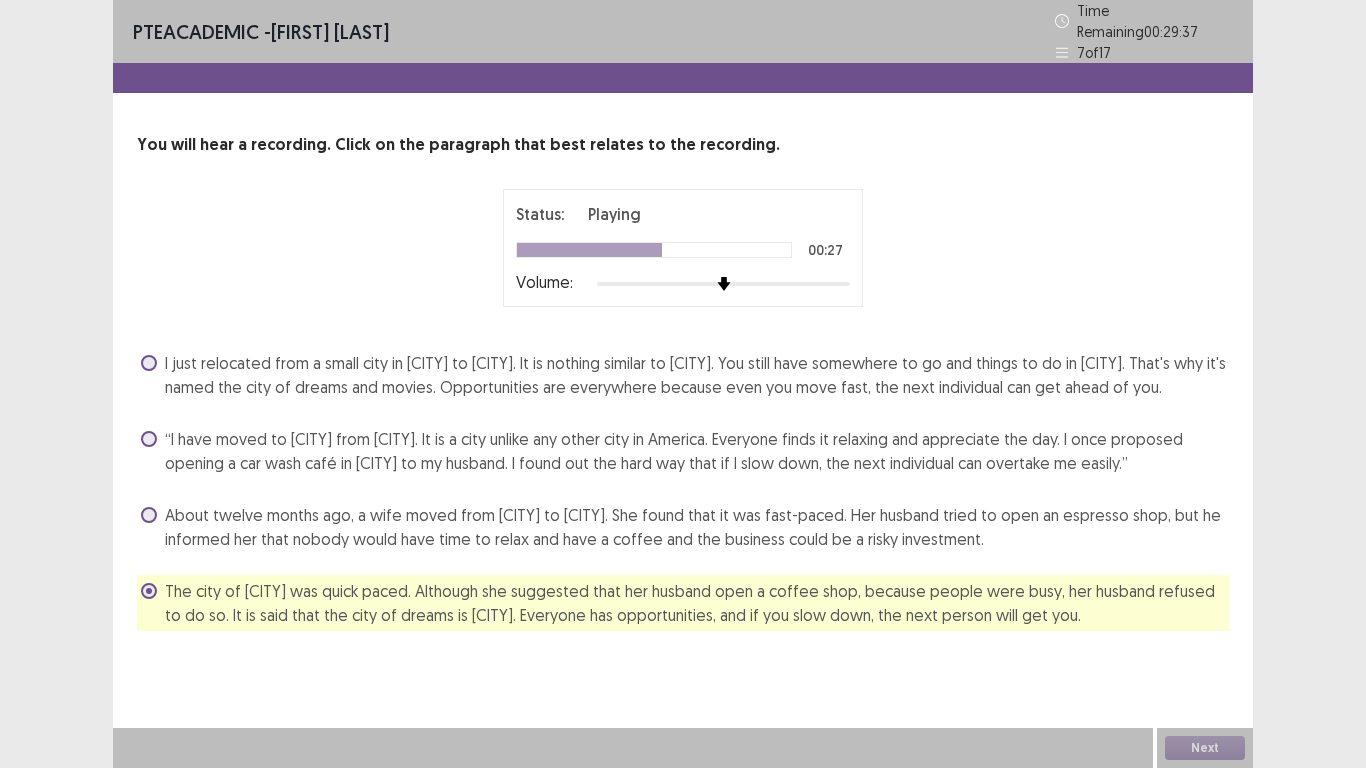 click at bounding box center (149, 591) 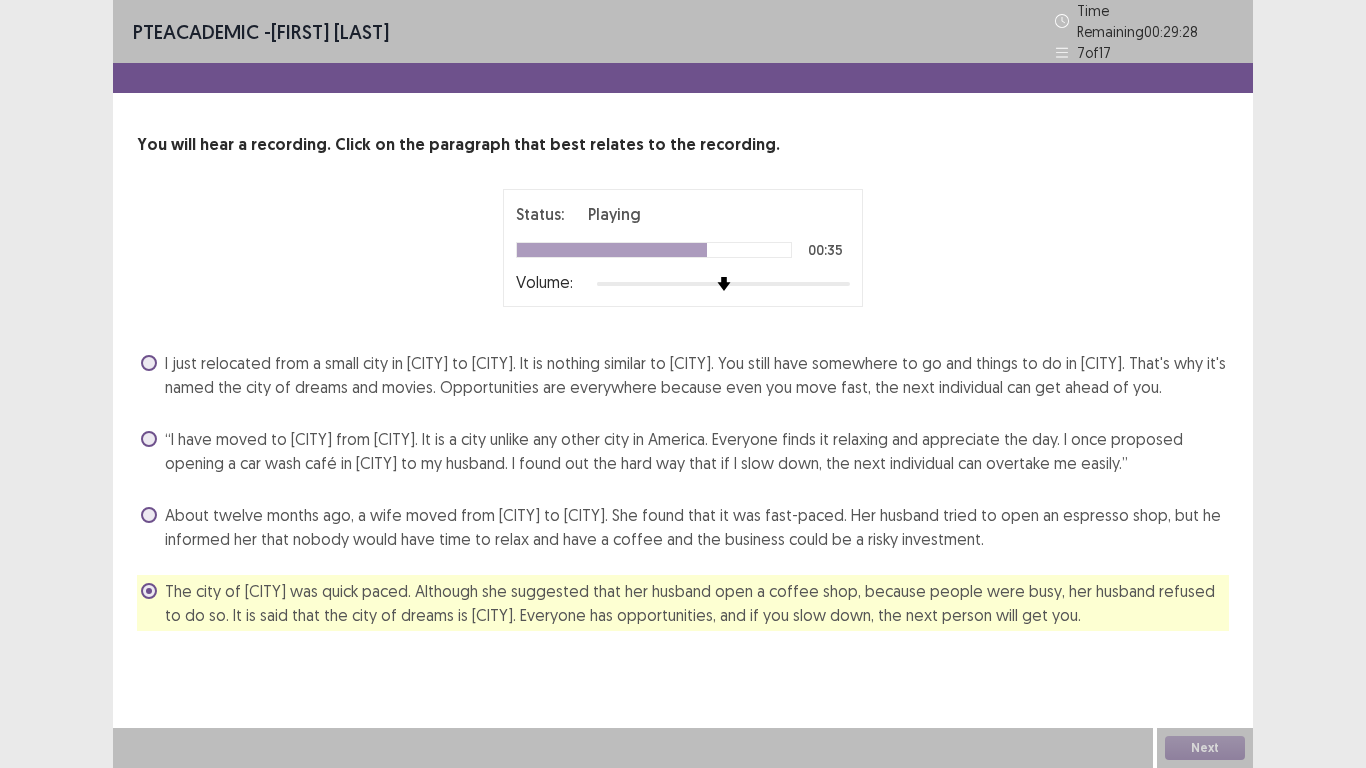 click at bounding box center (149, 515) 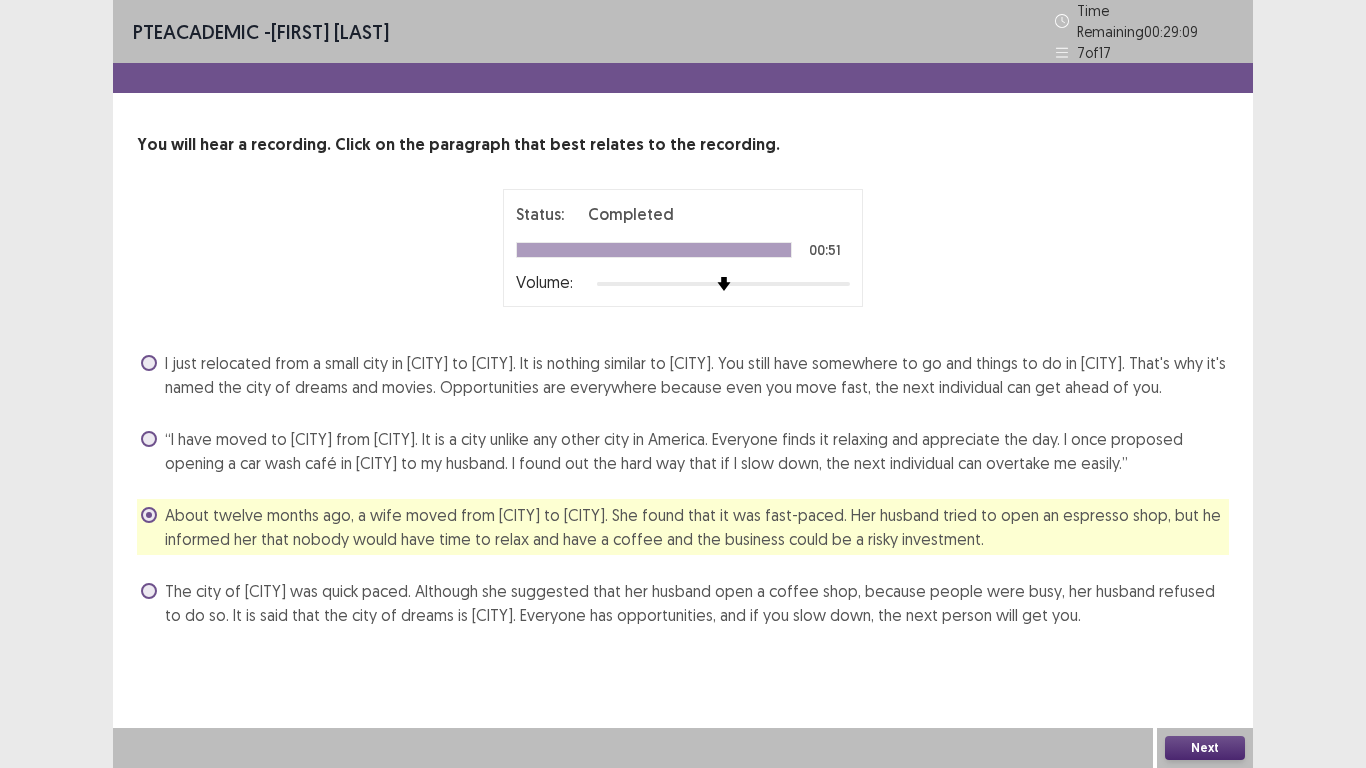 click at bounding box center (149, 439) 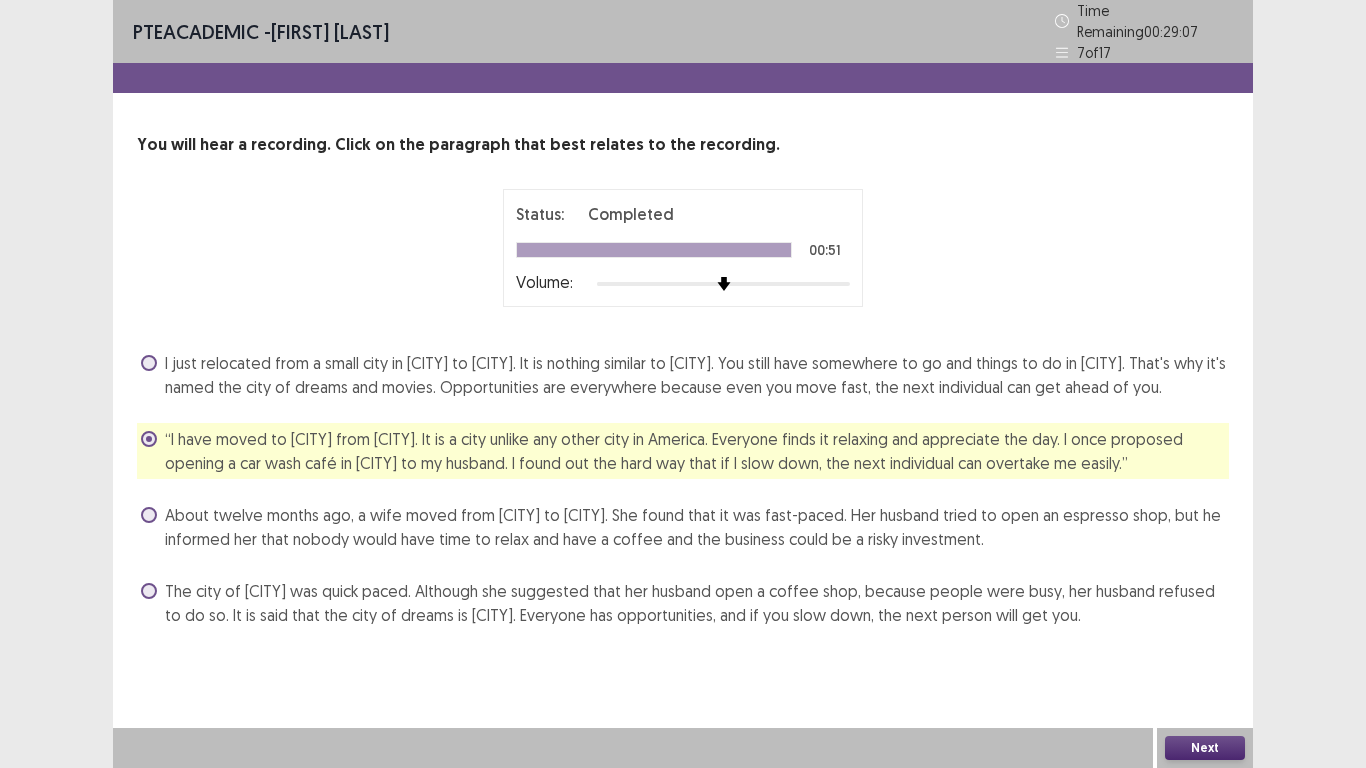 click on "Next" at bounding box center (1205, 748) 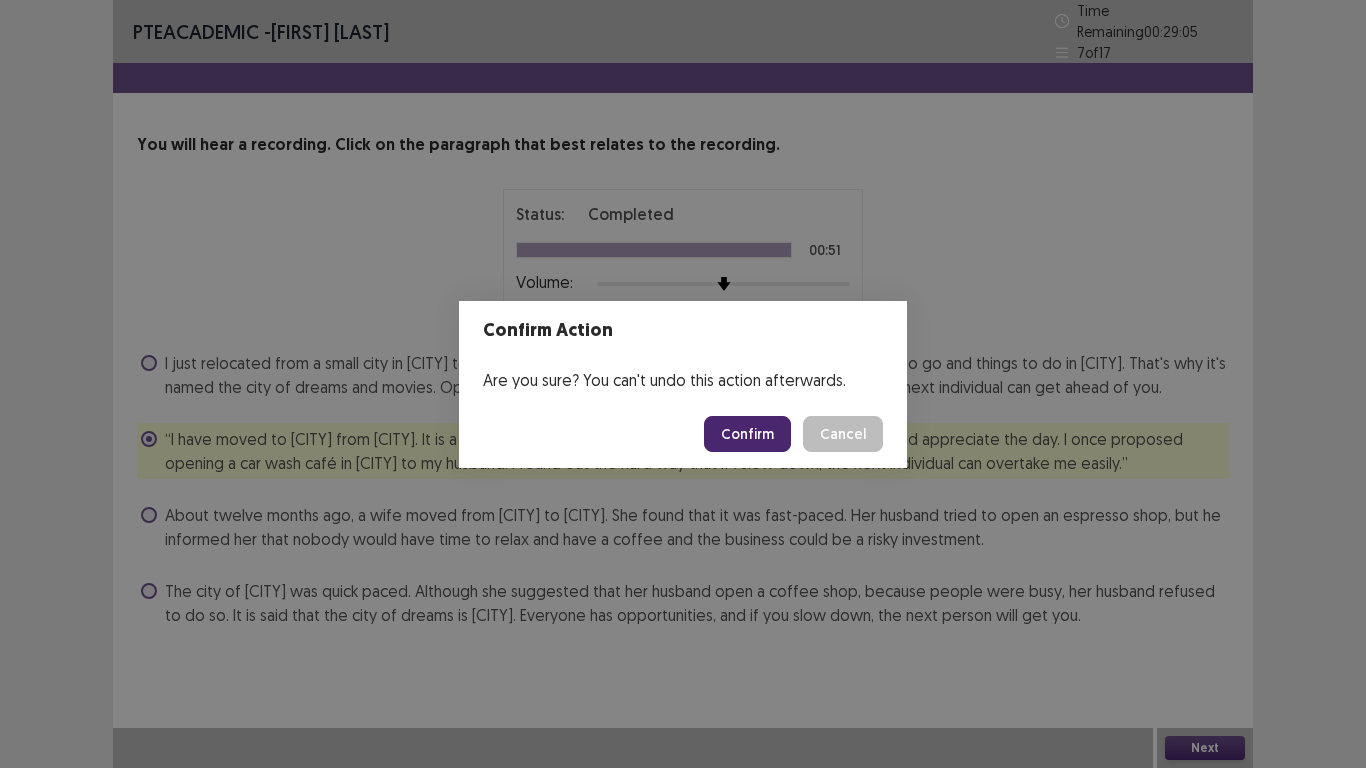 click on "Confirm" at bounding box center [747, 434] 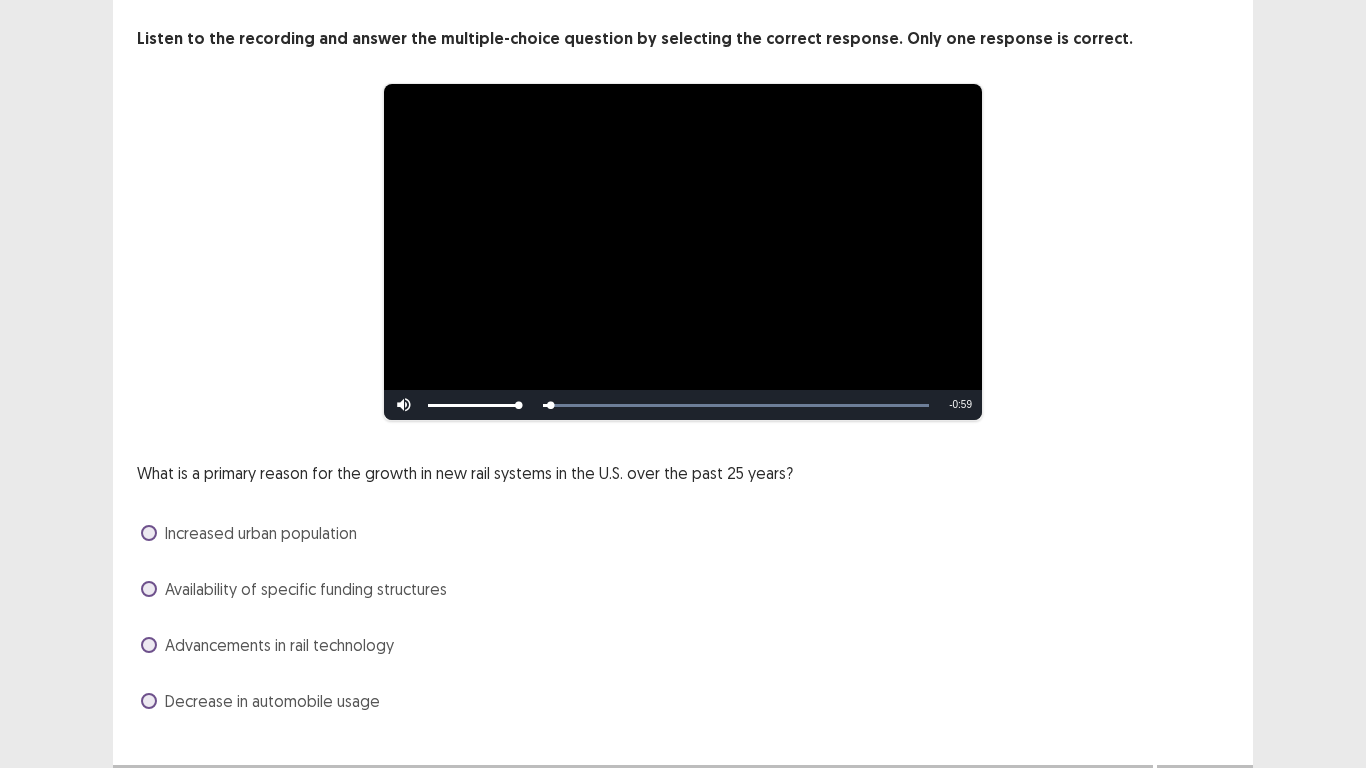 scroll, scrollTop: 134, scrollLeft: 0, axis: vertical 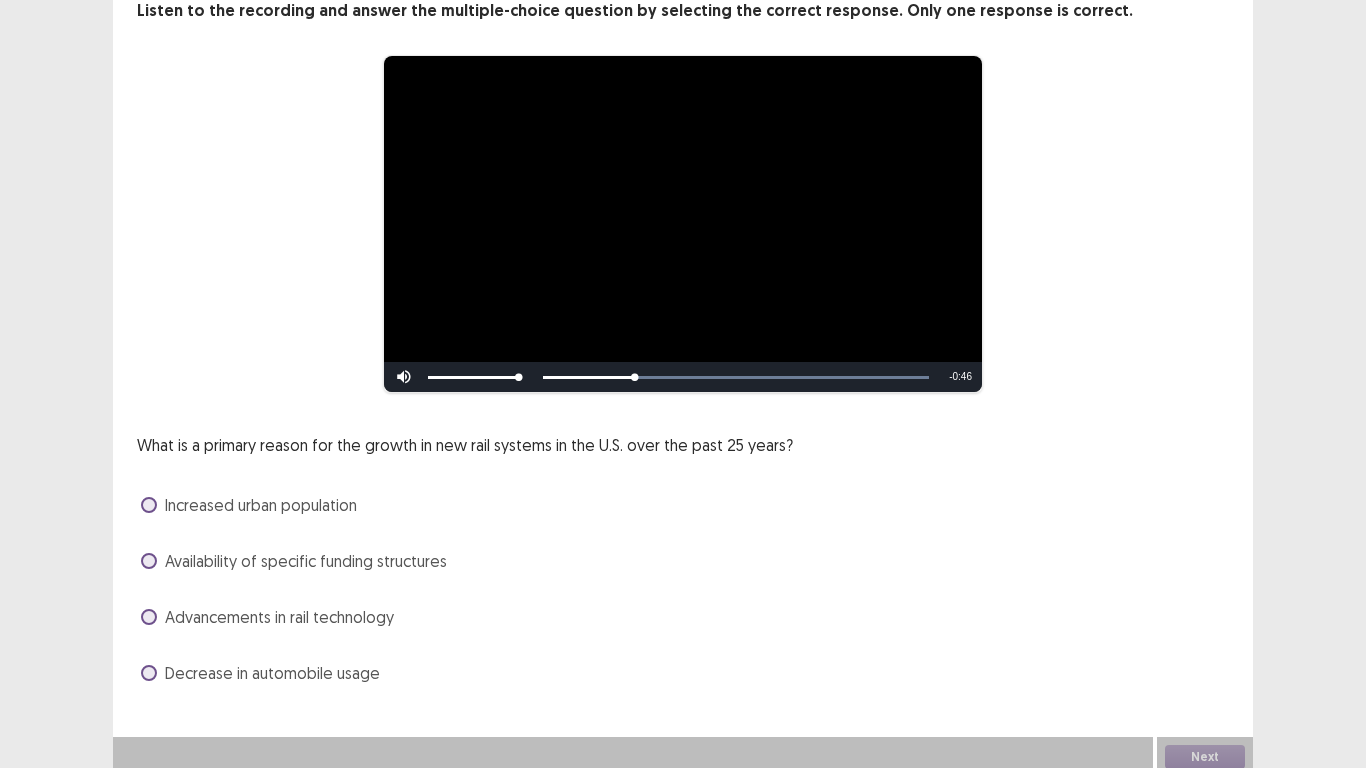 click at bounding box center [149, 505] 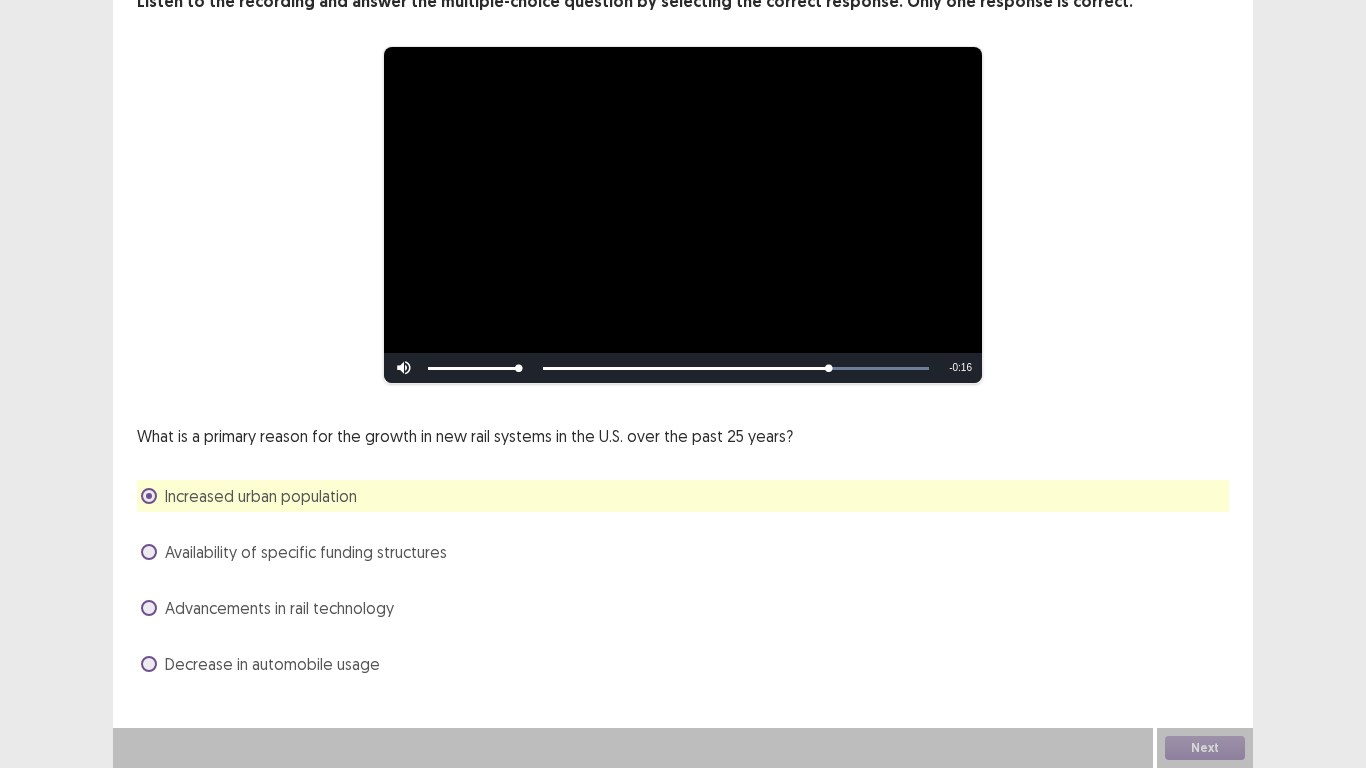 click at bounding box center (149, 608) 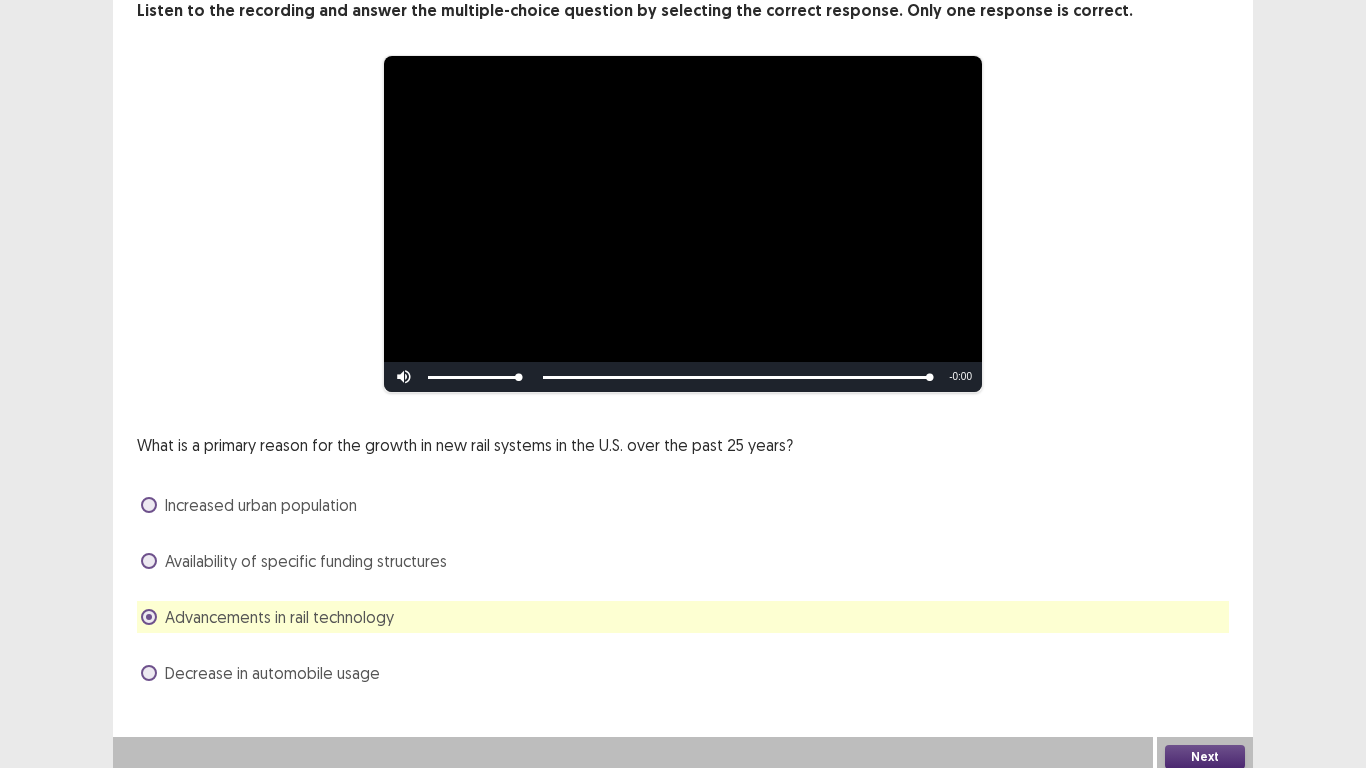 click on "Next" at bounding box center (1205, 757) 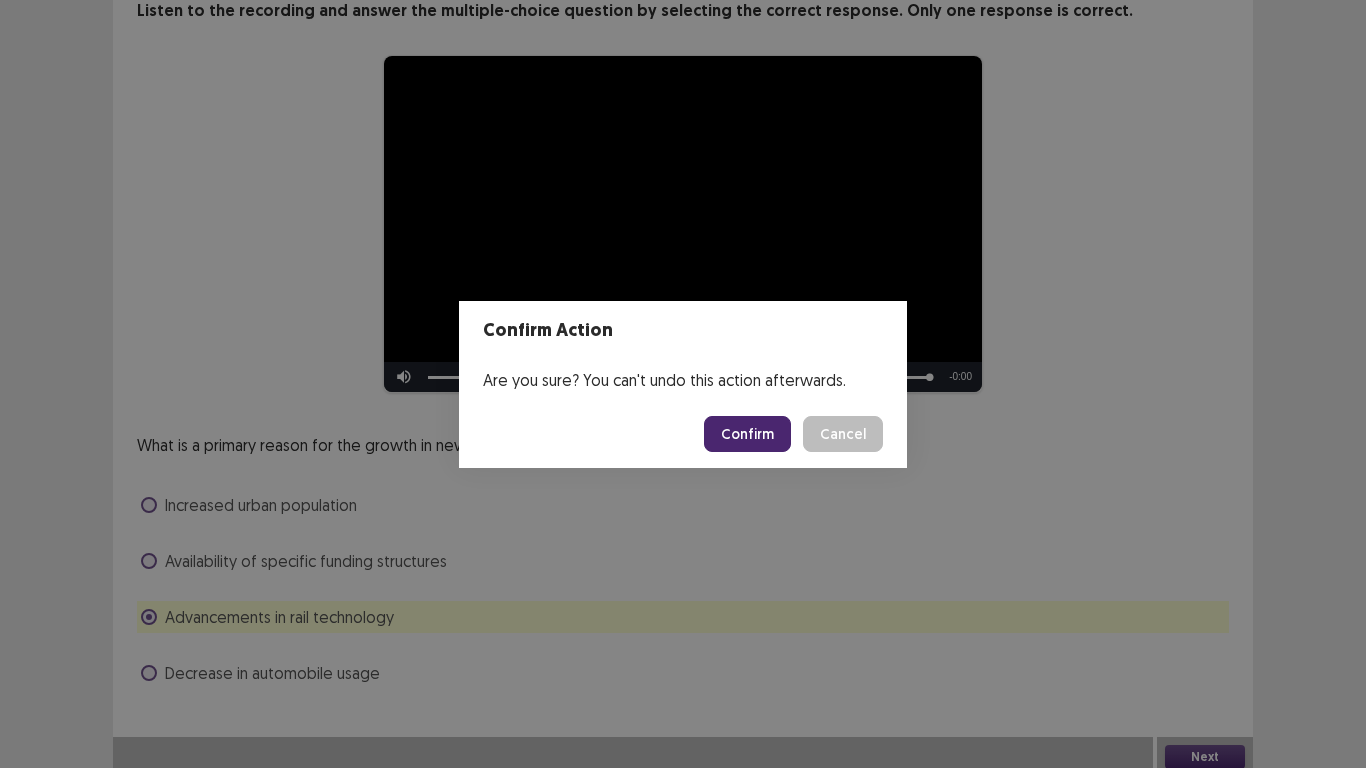 click on "Confirm" at bounding box center [747, 434] 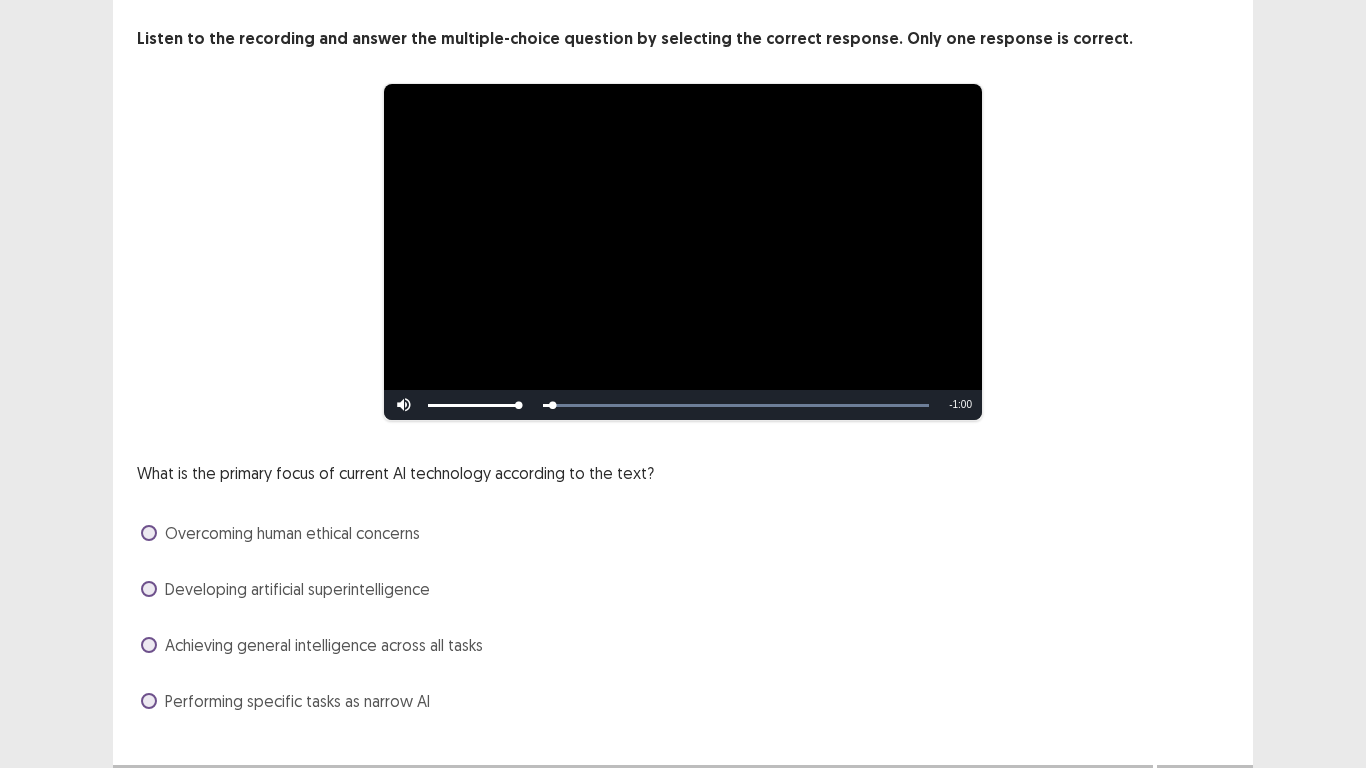 scroll, scrollTop: 134, scrollLeft: 0, axis: vertical 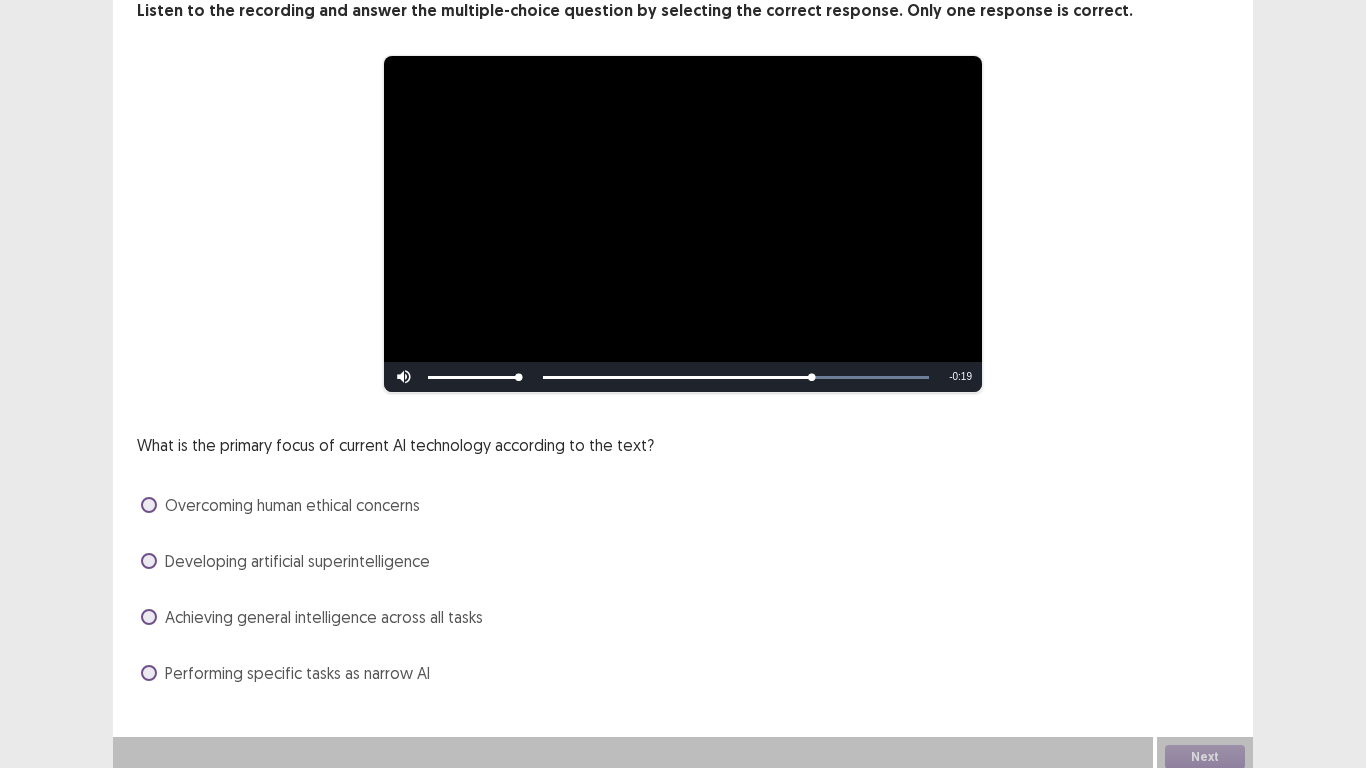 click at bounding box center [149, 673] 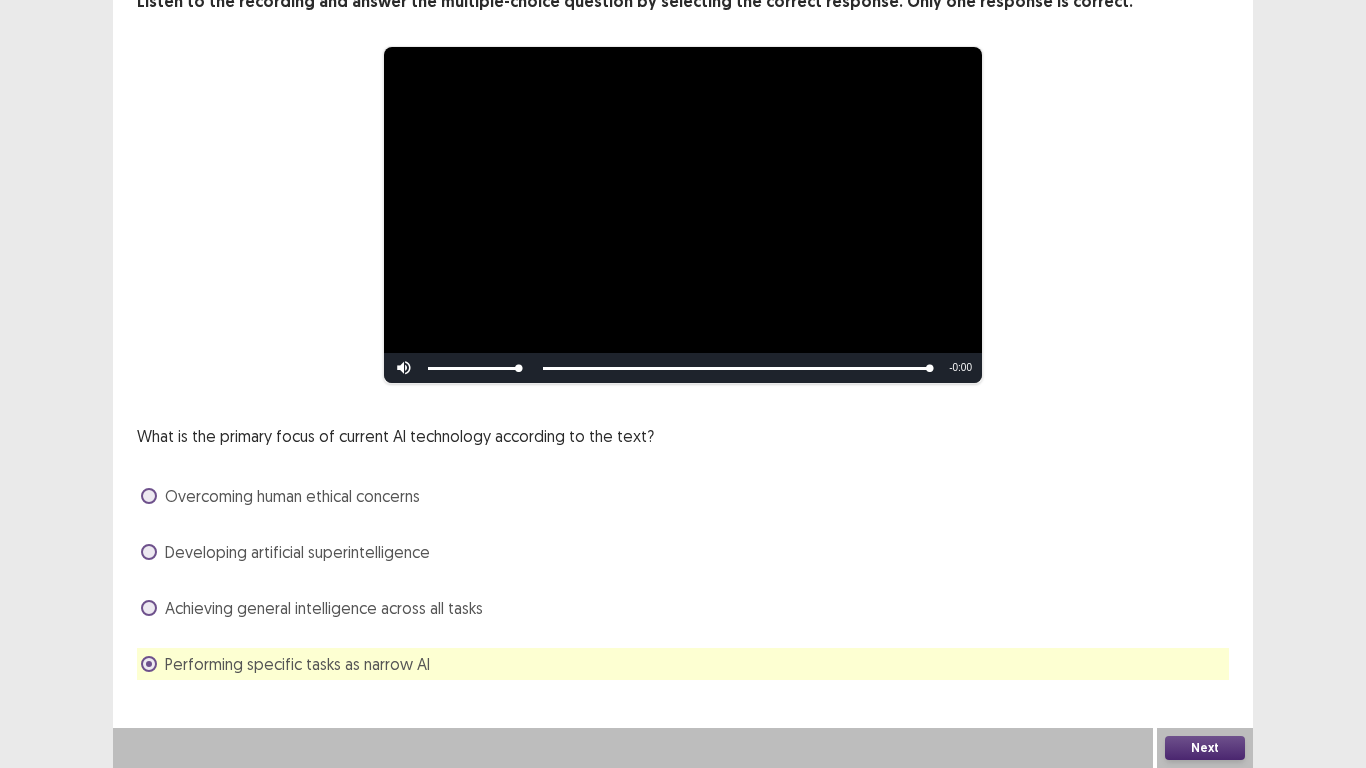 click on "Next" at bounding box center (1205, 748) 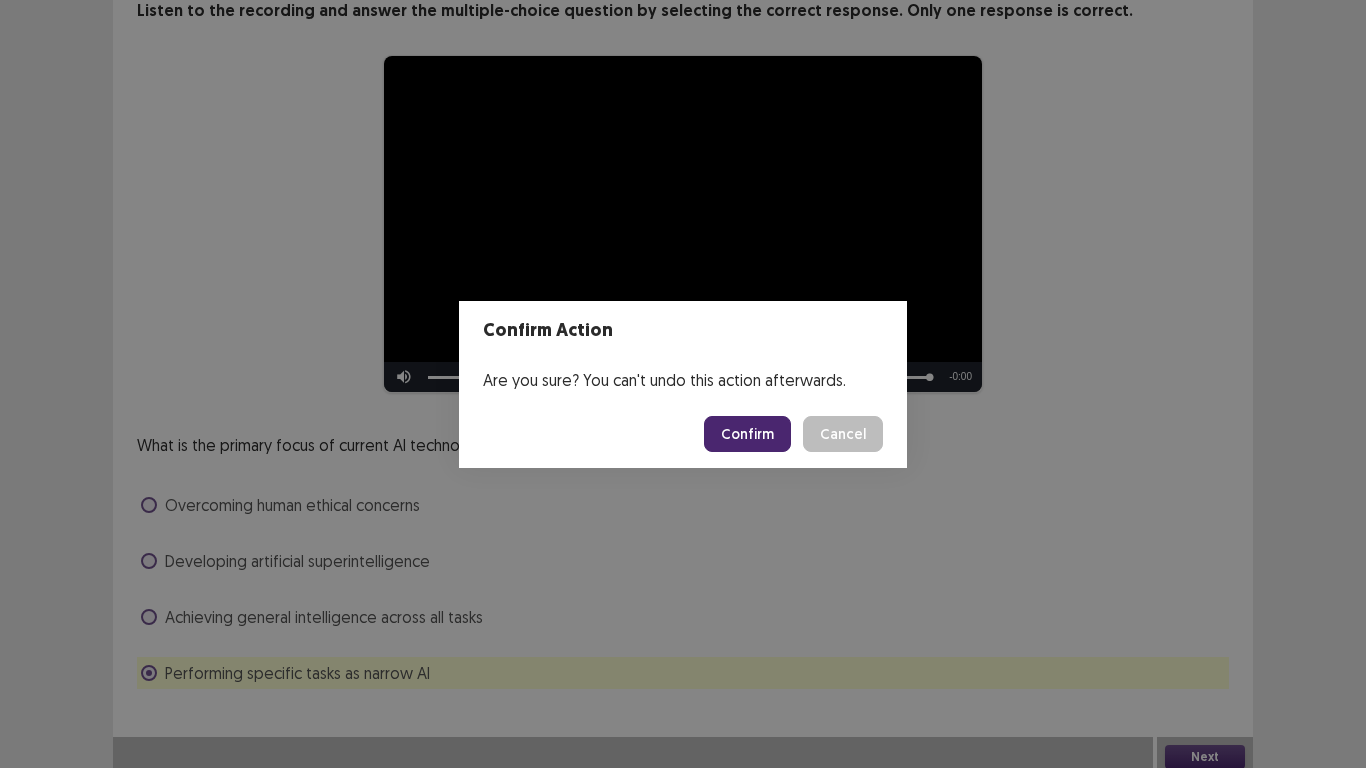 click on "Confirm" at bounding box center [747, 434] 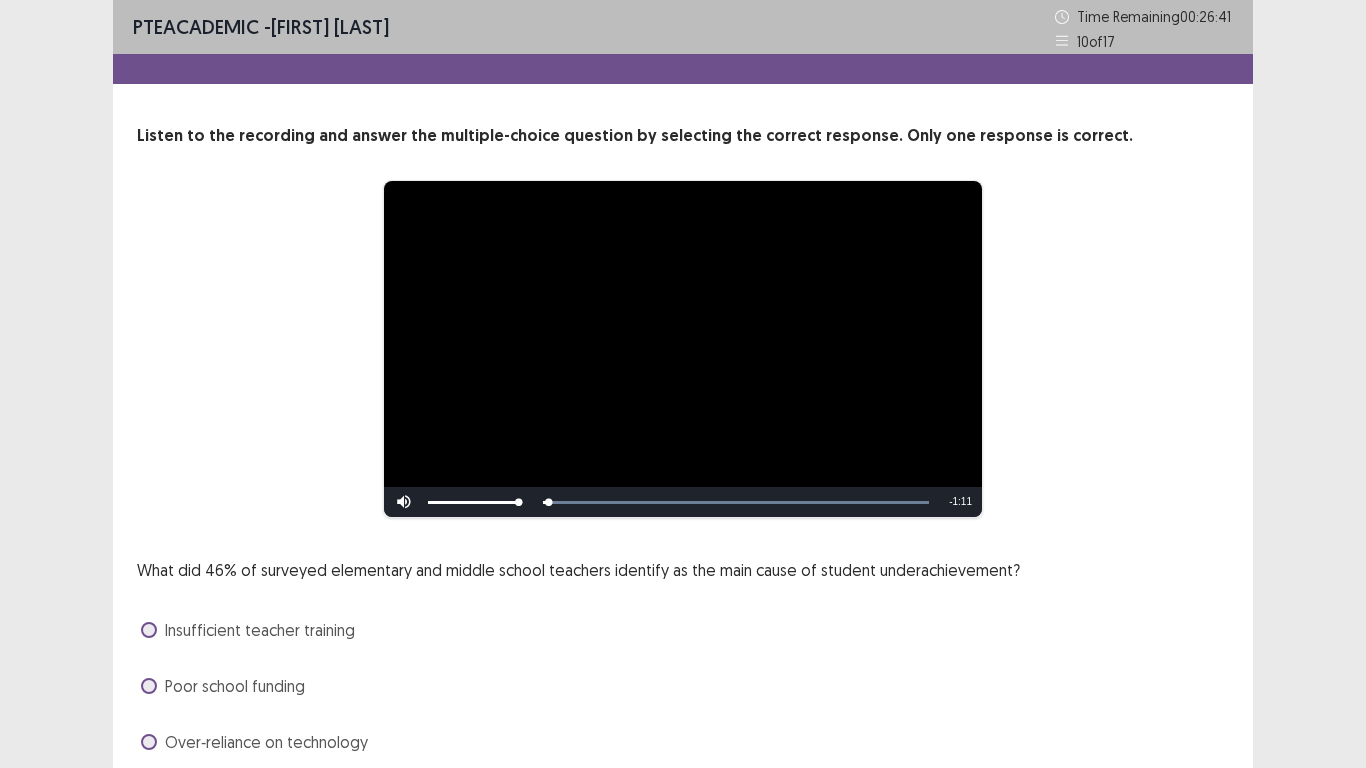 scroll, scrollTop: 134, scrollLeft: 0, axis: vertical 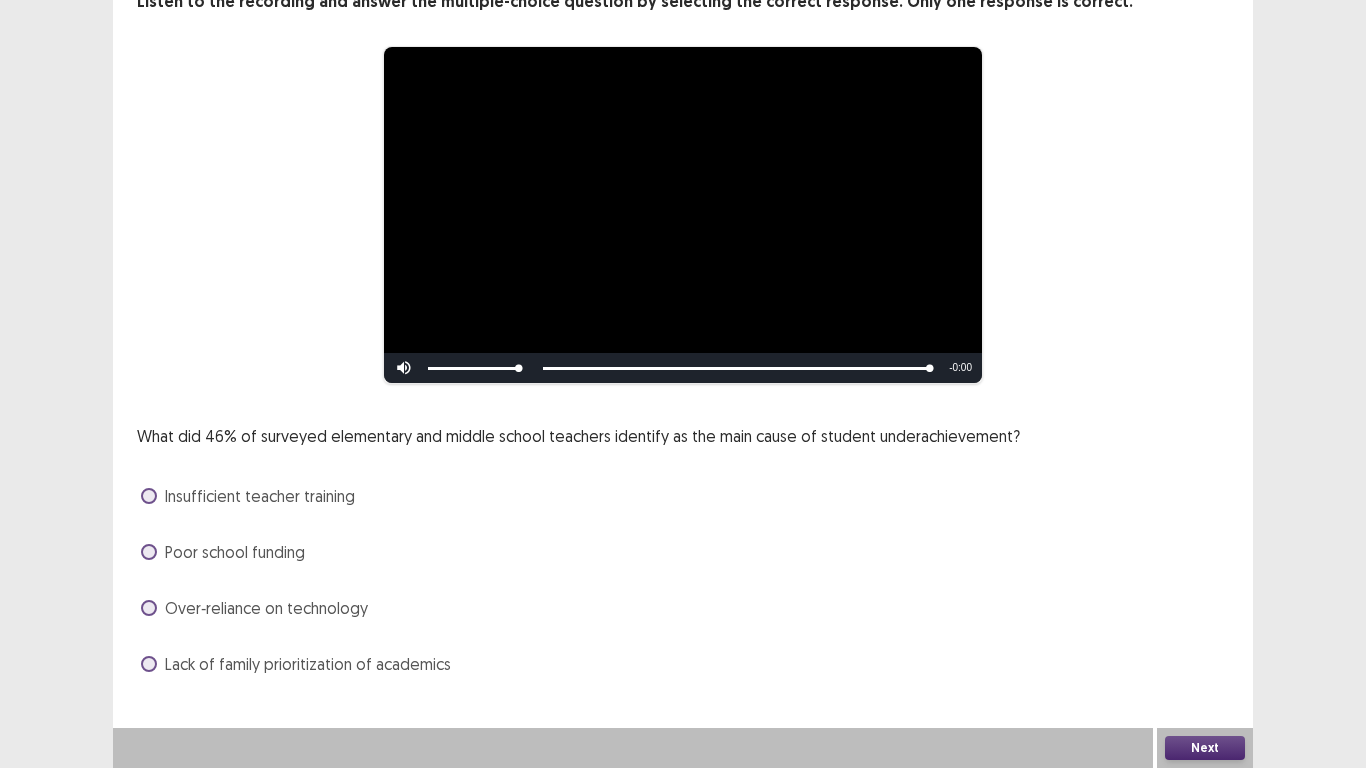 click at bounding box center [149, 664] 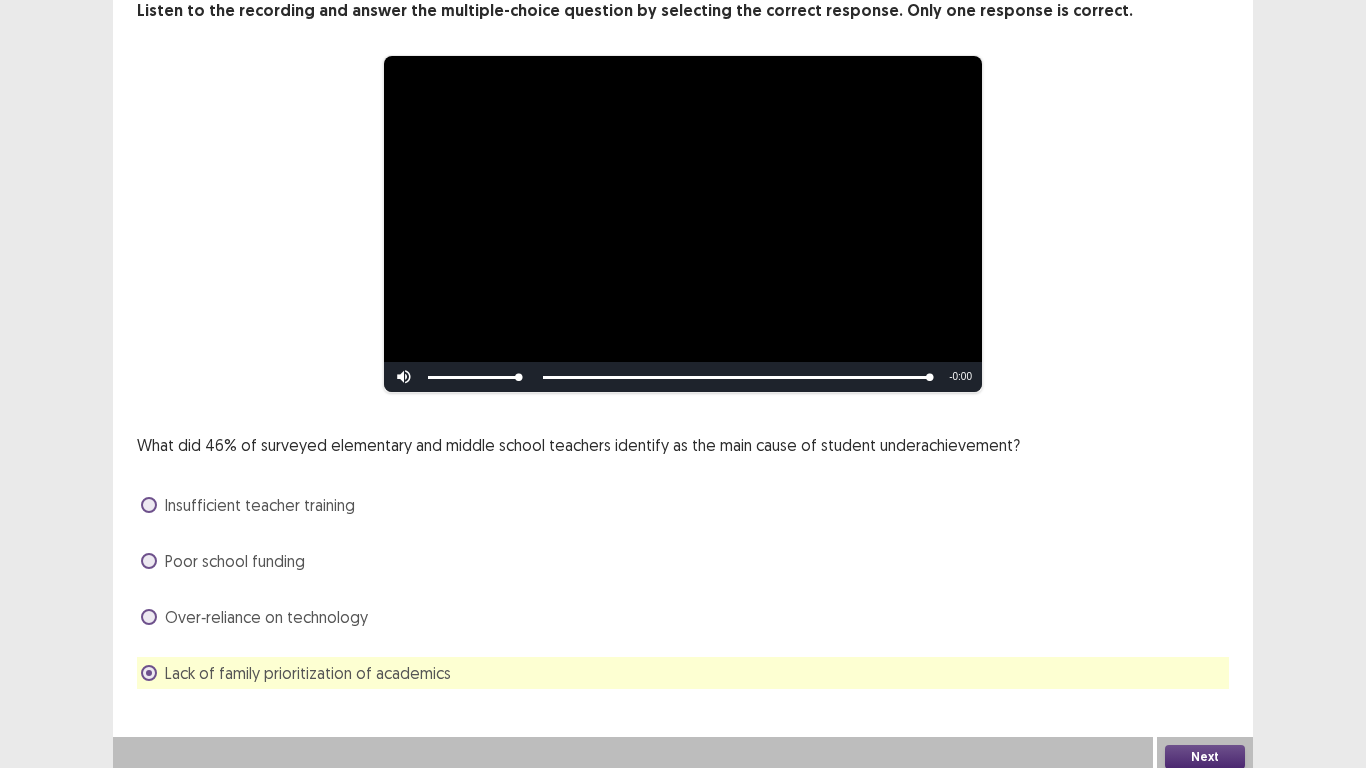 click on "Next" at bounding box center [1205, 757] 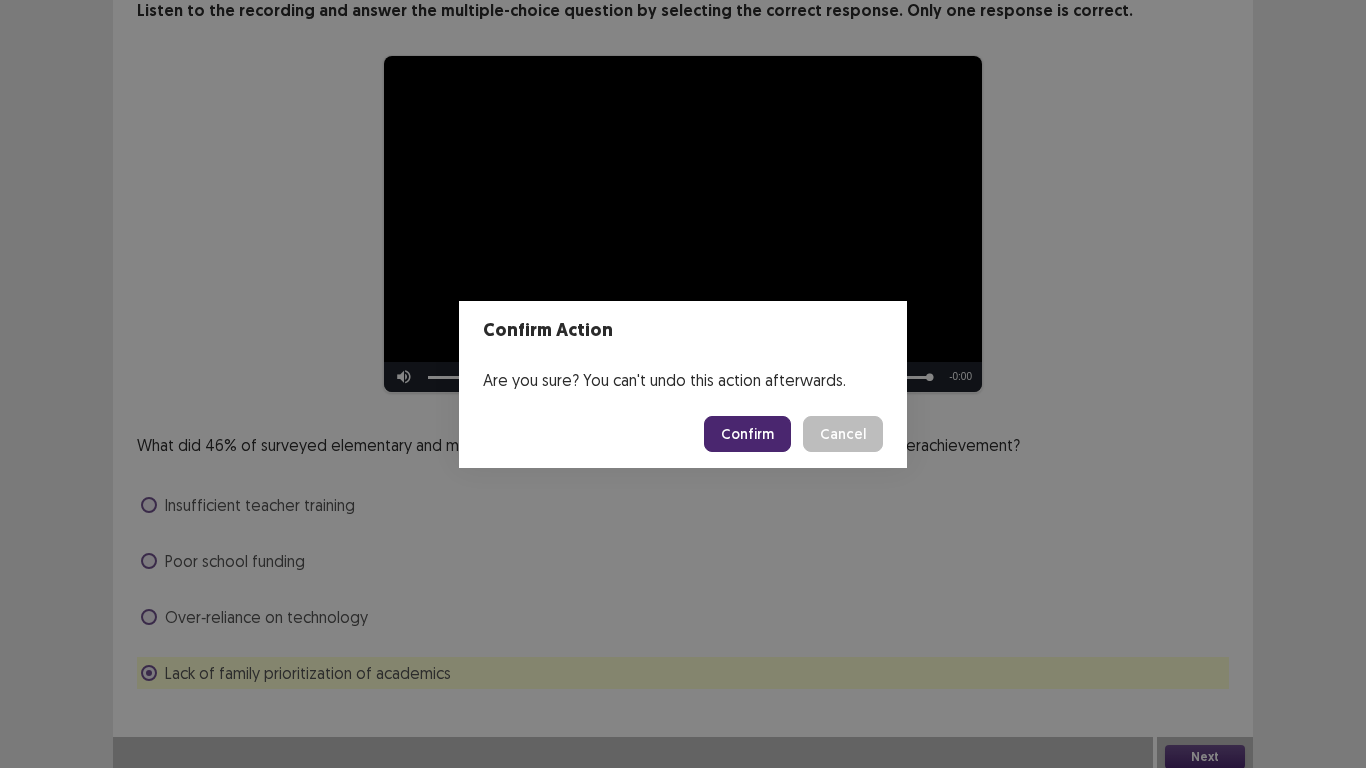 click on "Confirm" at bounding box center (747, 434) 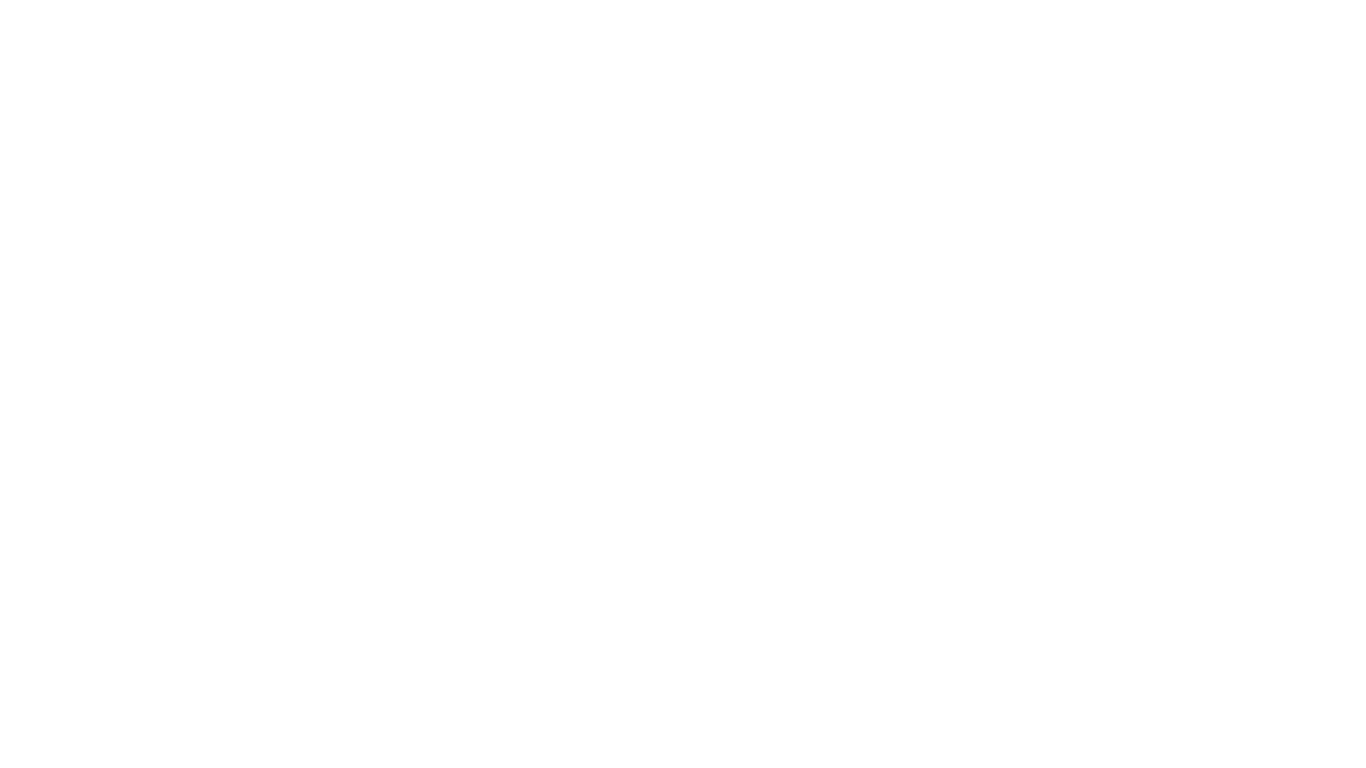 scroll, scrollTop: 0, scrollLeft: 0, axis: both 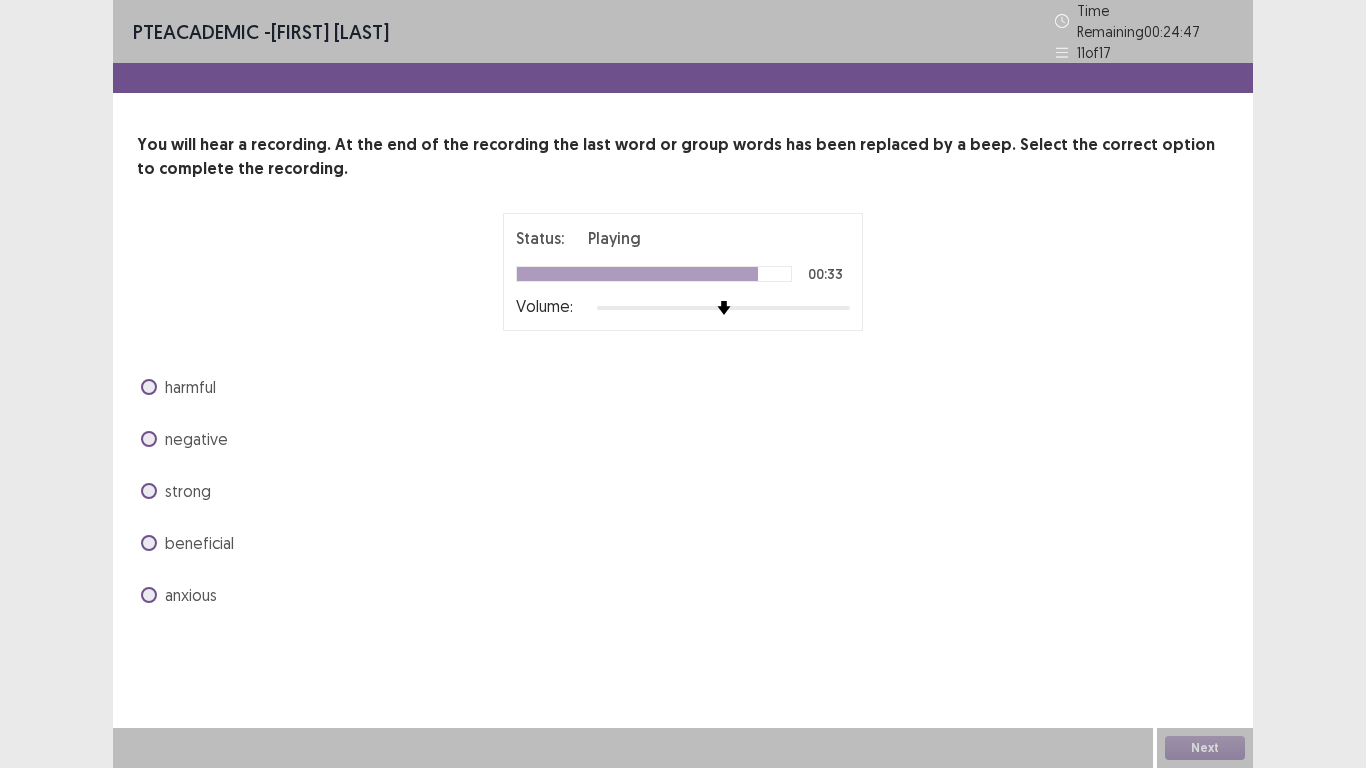 click at bounding box center (149, 595) 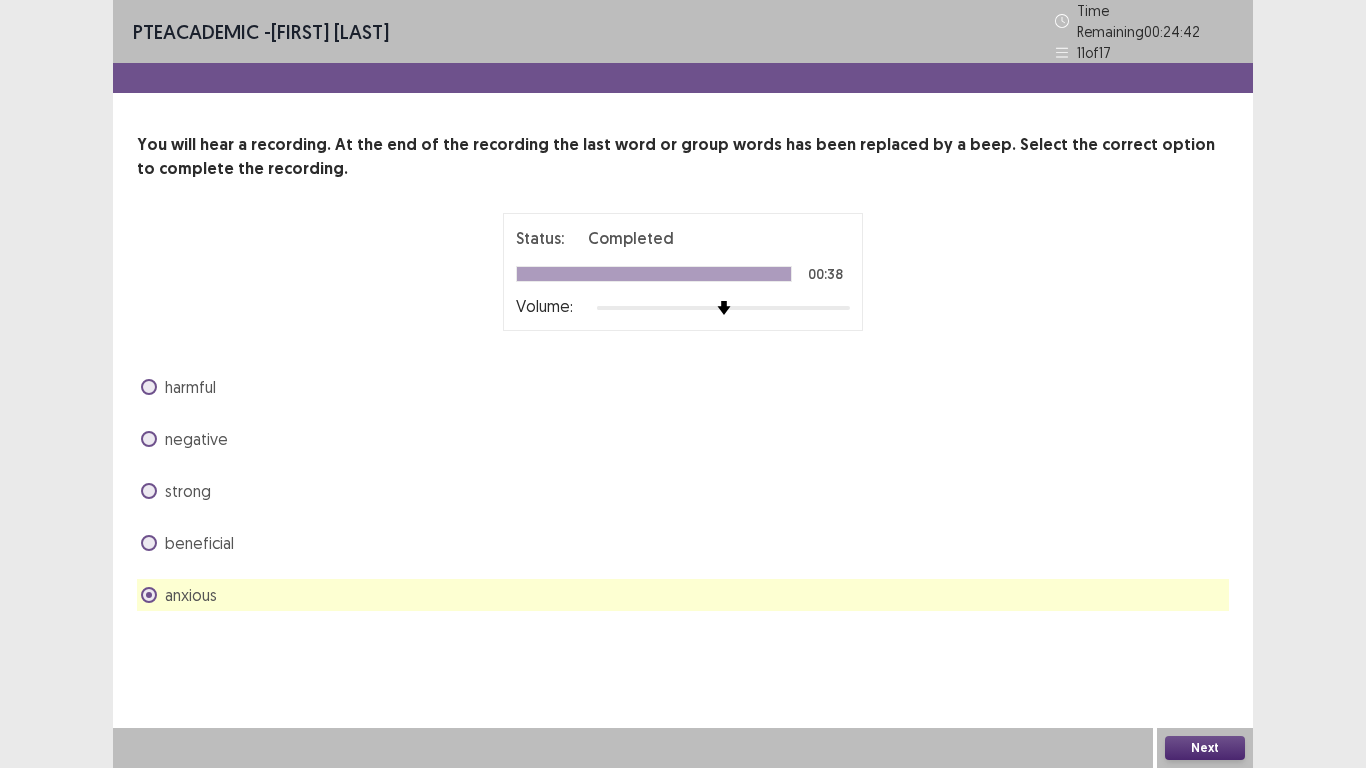 click on "Next" at bounding box center [1205, 748] 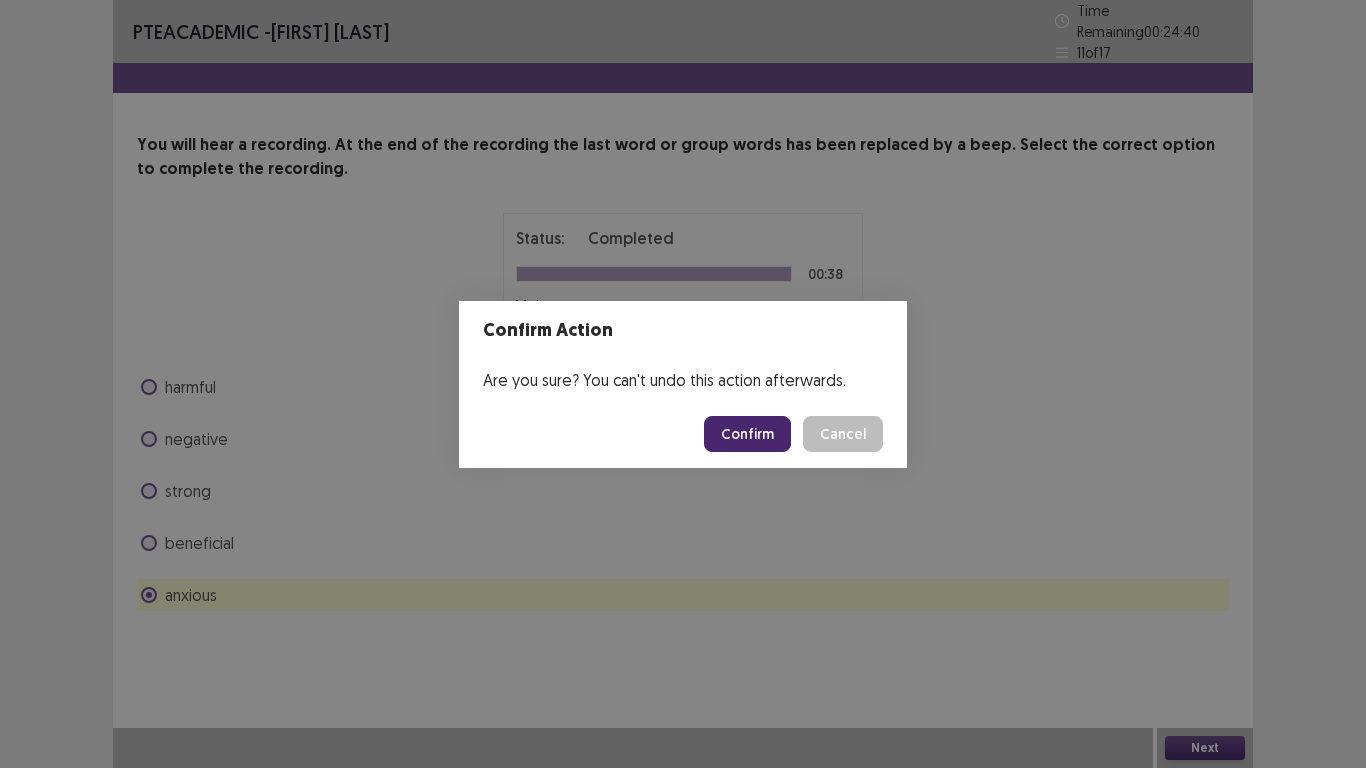 click on "Confirm" at bounding box center (747, 434) 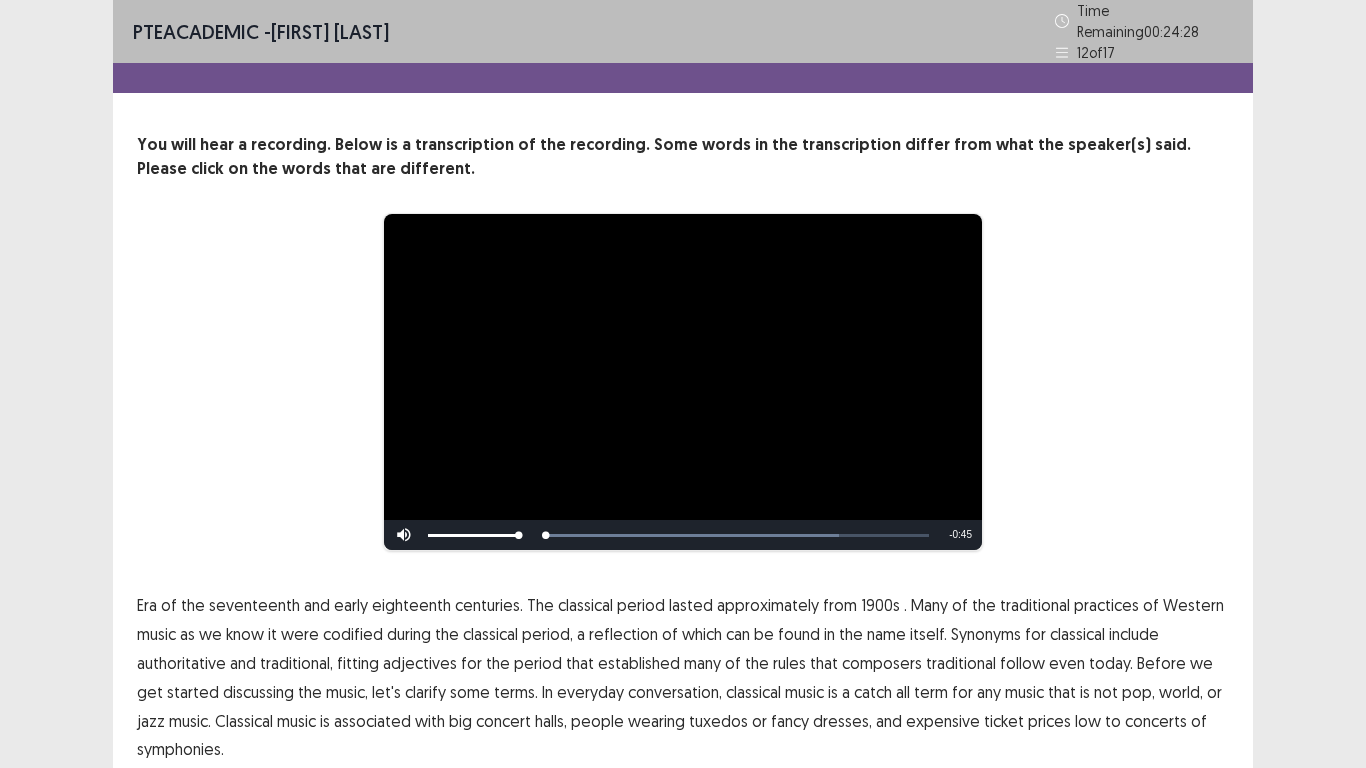 scroll, scrollTop: 75, scrollLeft: 0, axis: vertical 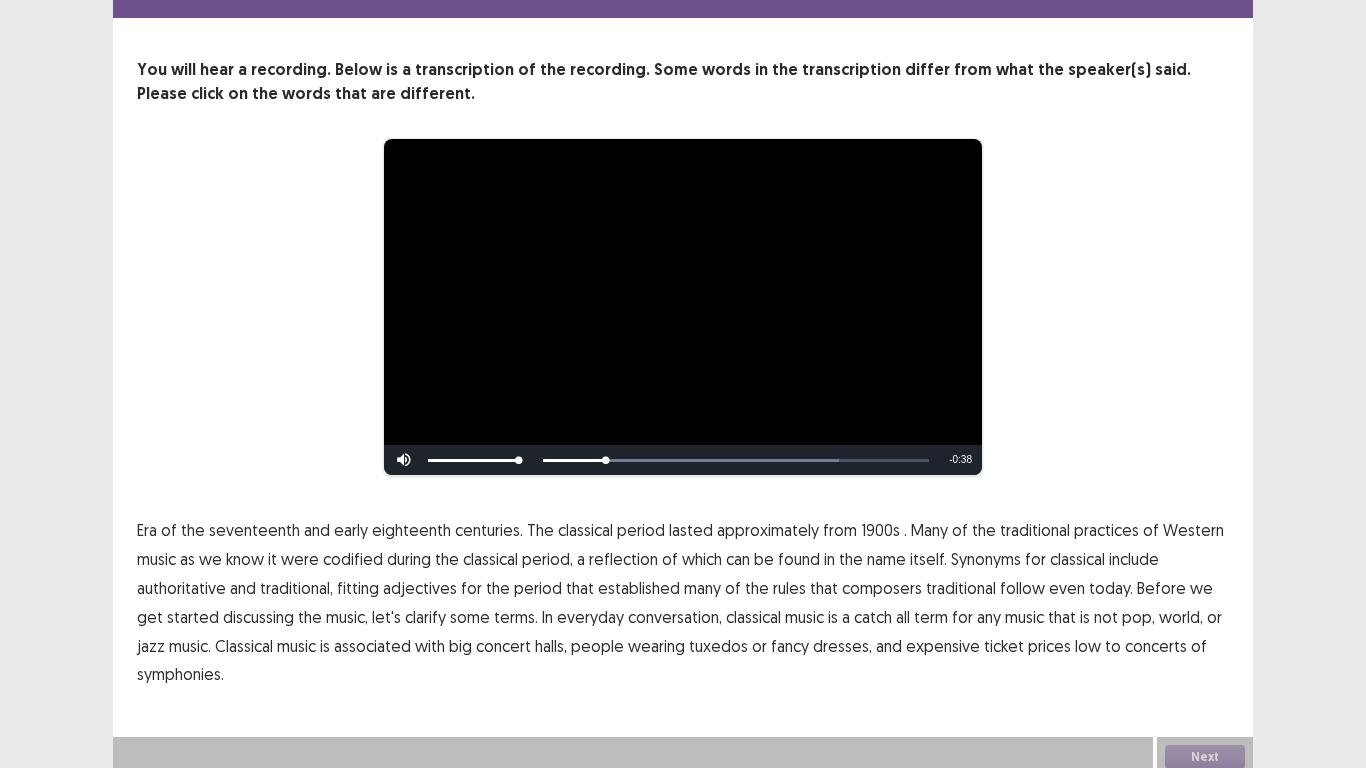 click on "1900s" at bounding box center (880, 530) 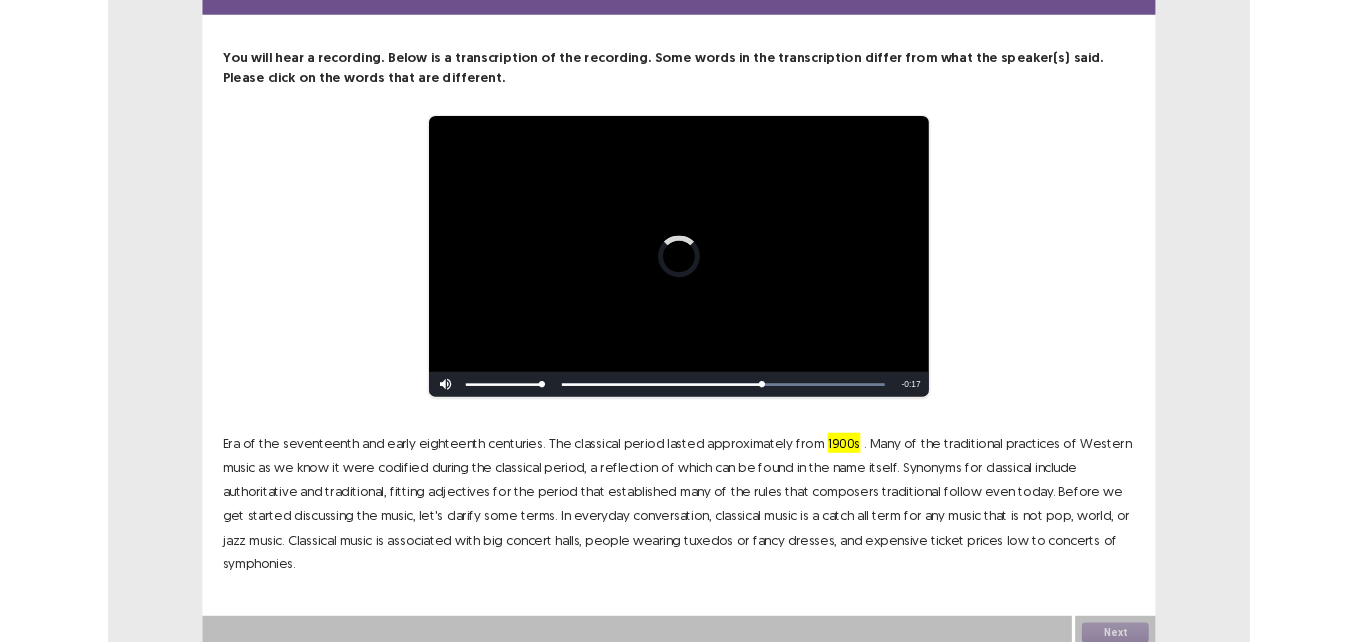 scroll, scrollTop: 0, scrollLeft: 0, axis: both 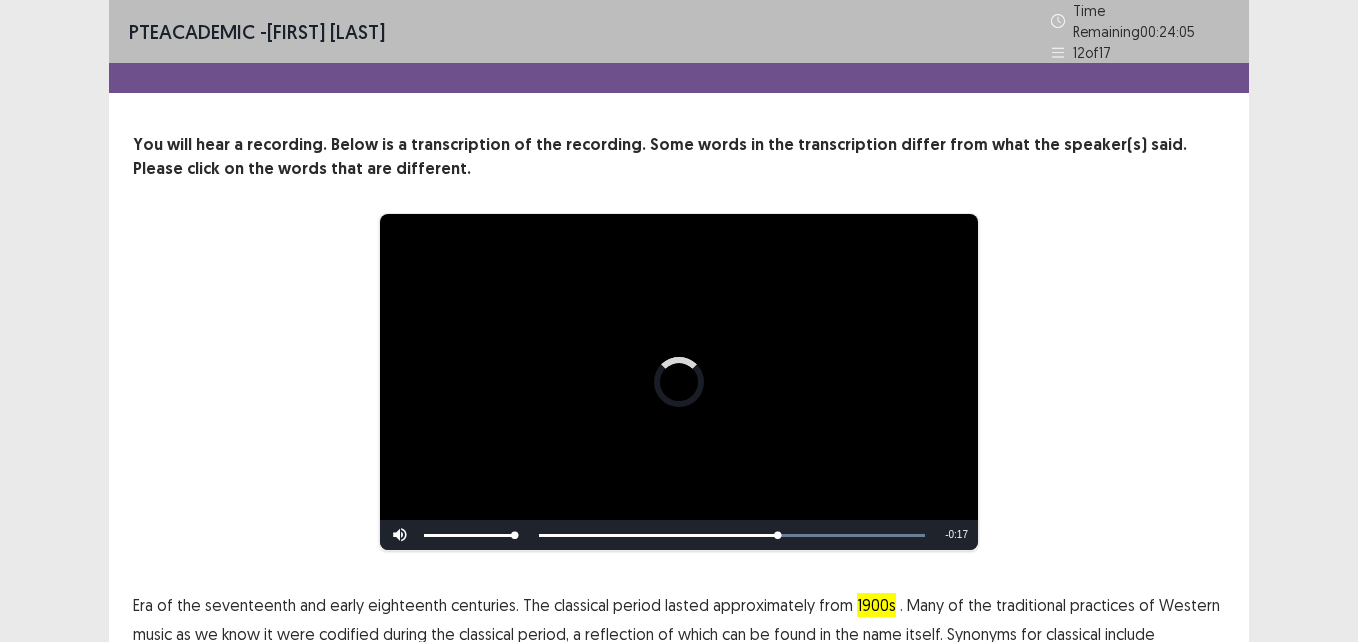 click on "**********" at bounding box center [679, 426] 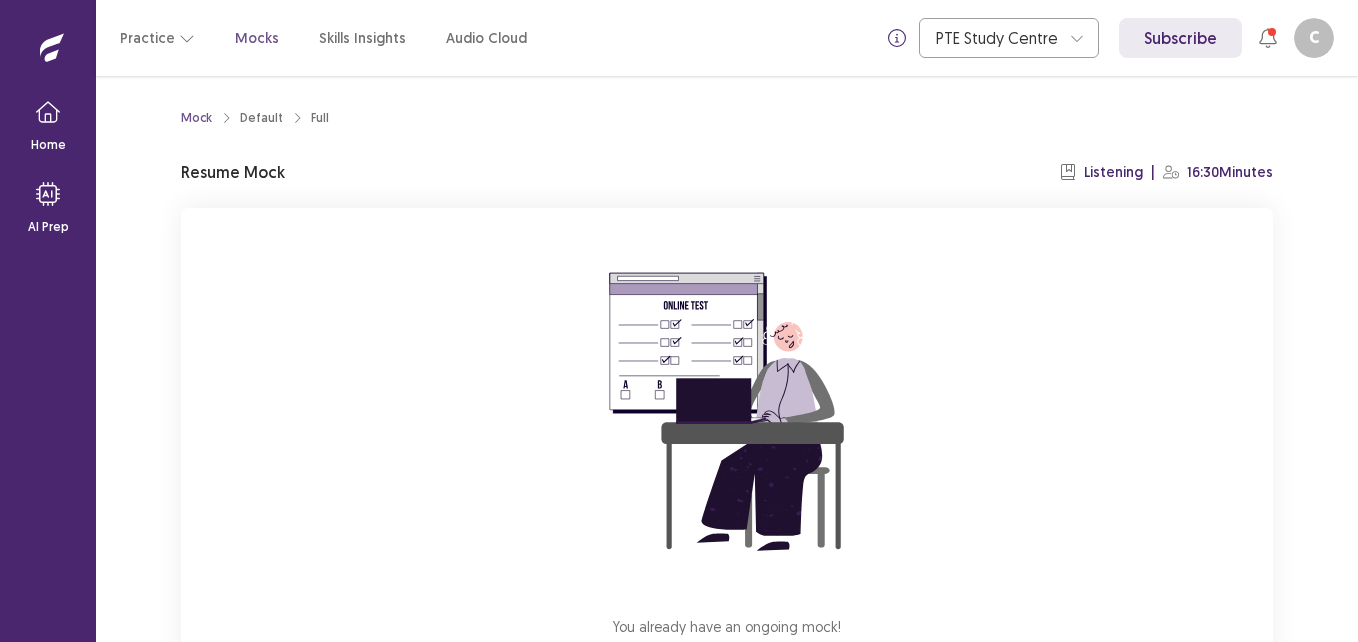 scroll, scrollTop: 0, scrollLeft: 0, axis: both 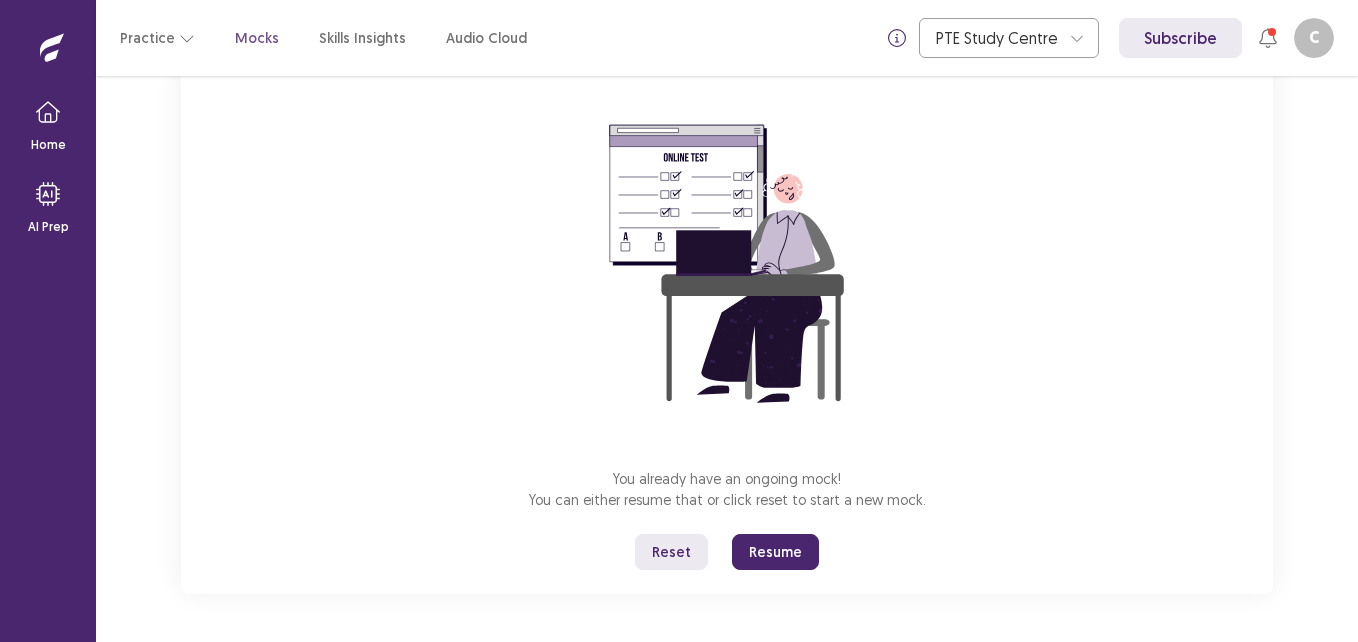 click on "Resume" at bounding box center [775, 552] 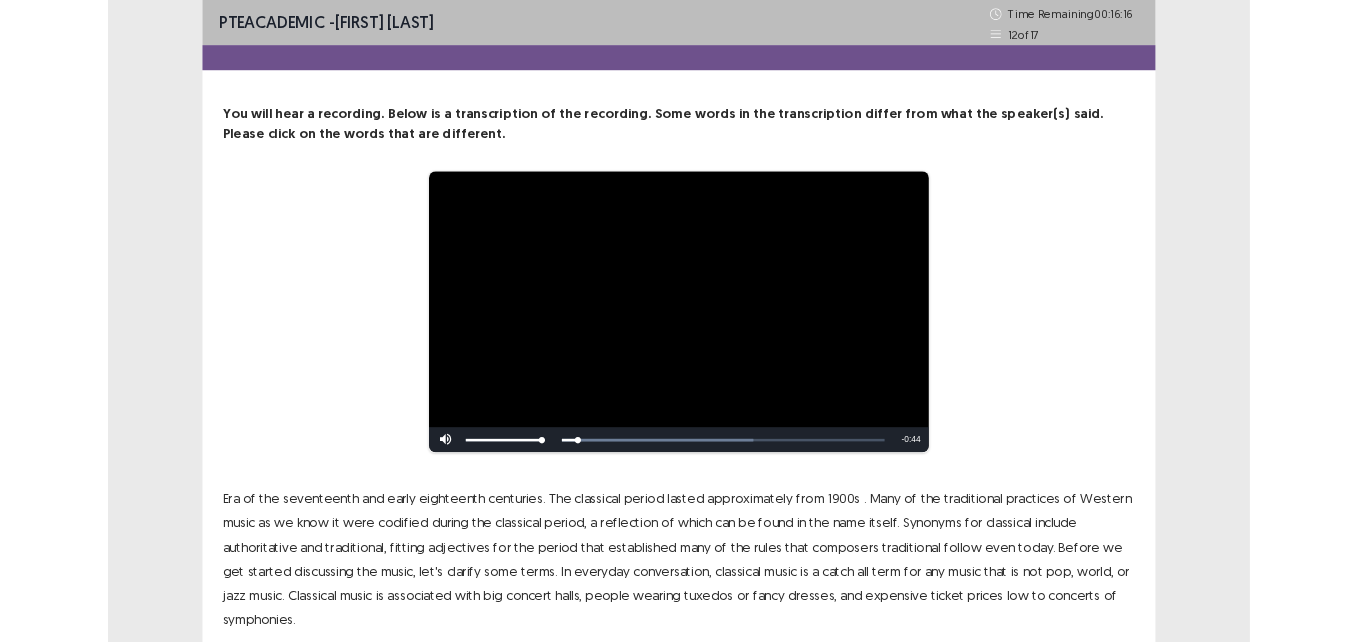 scroll, scrollTop: 75, scrollLeft: 0, axis: vertical 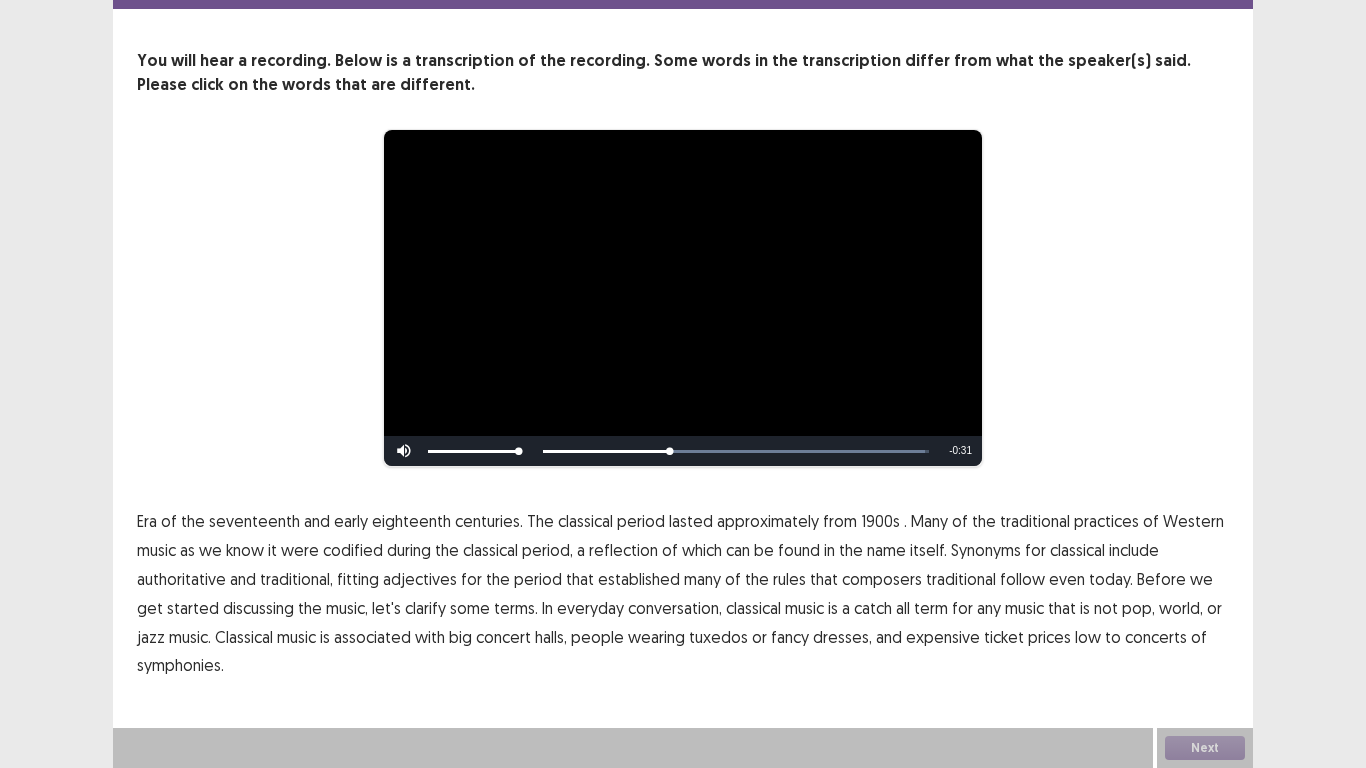 click on "classical" at bounding box center [490, 550] 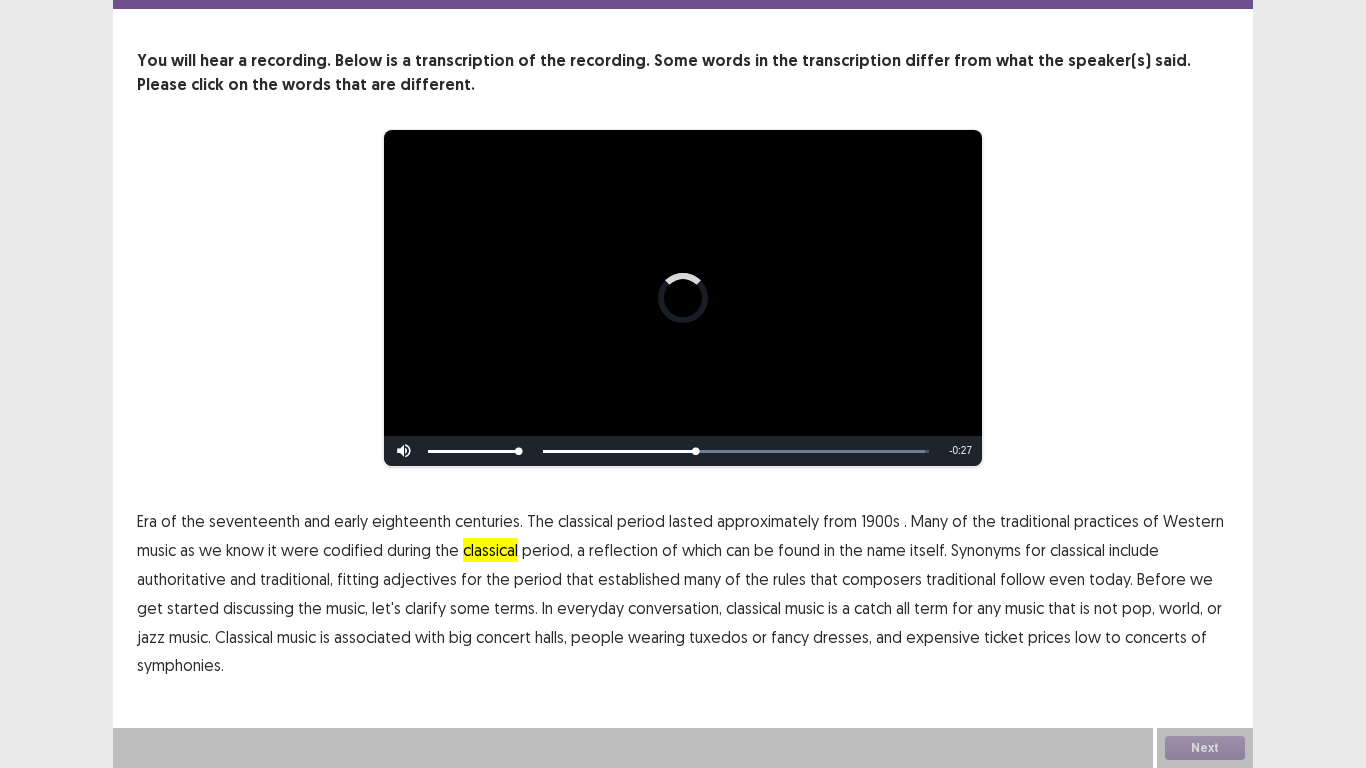 click on "classical" at bounding box center (490, 550) 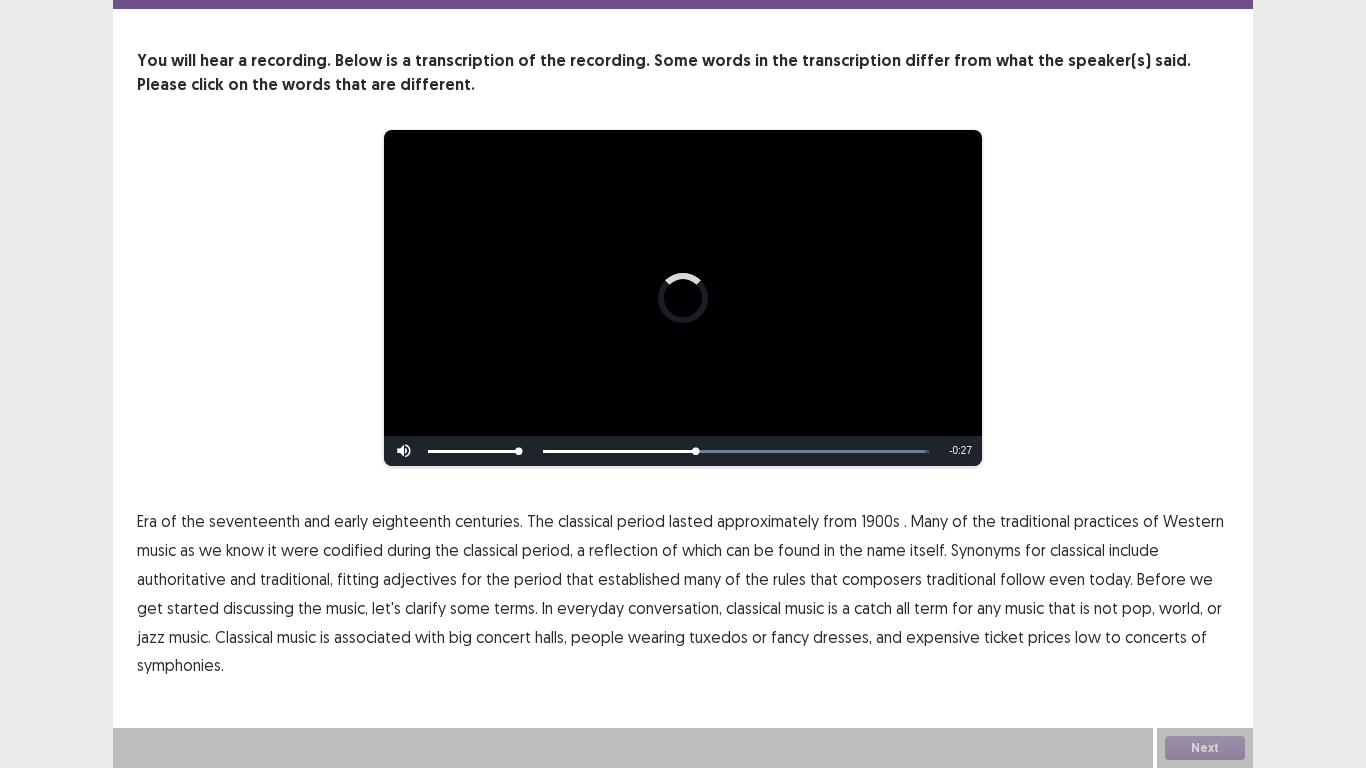 click on "1900s" at bounding box center (880, 521) 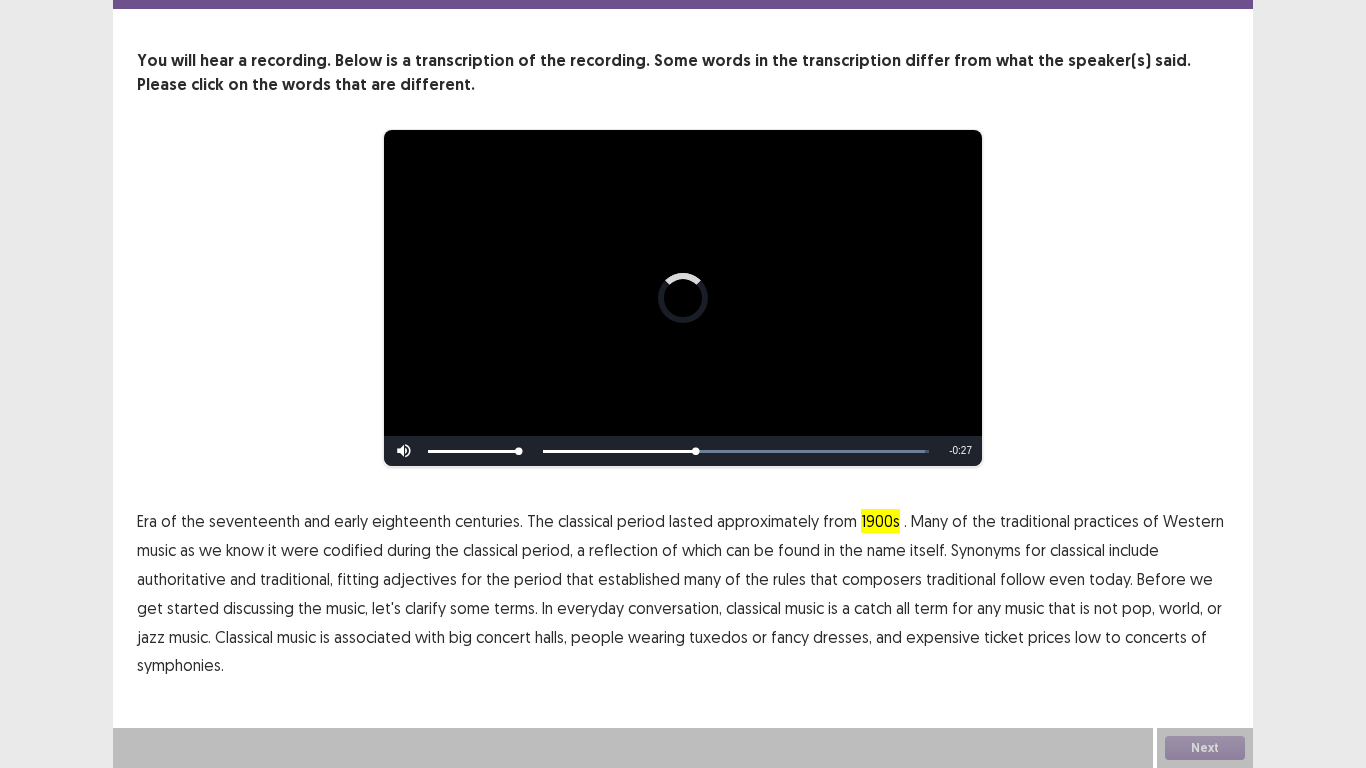 drag, startPoint x: 698, startPoint y: 452, endPoint x: 685, endPoint y: 454, distance: 13.152946 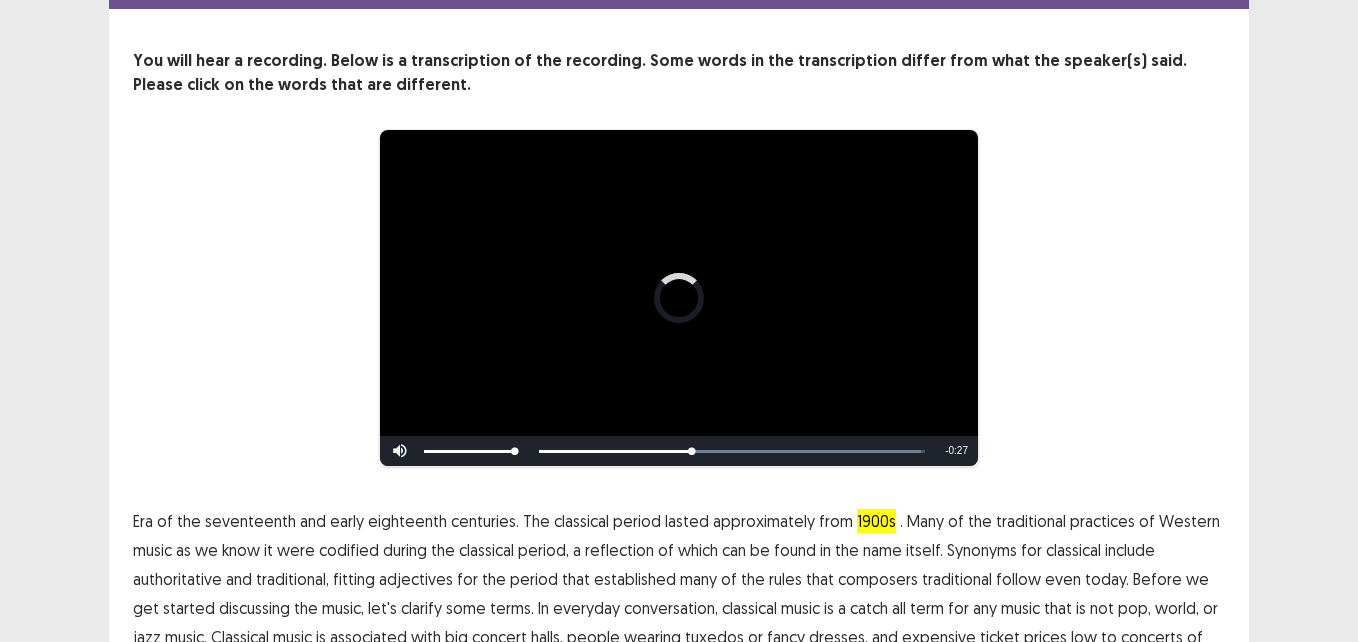 scroll, scrollTop: 0, scrollLeft: 0, axis: both 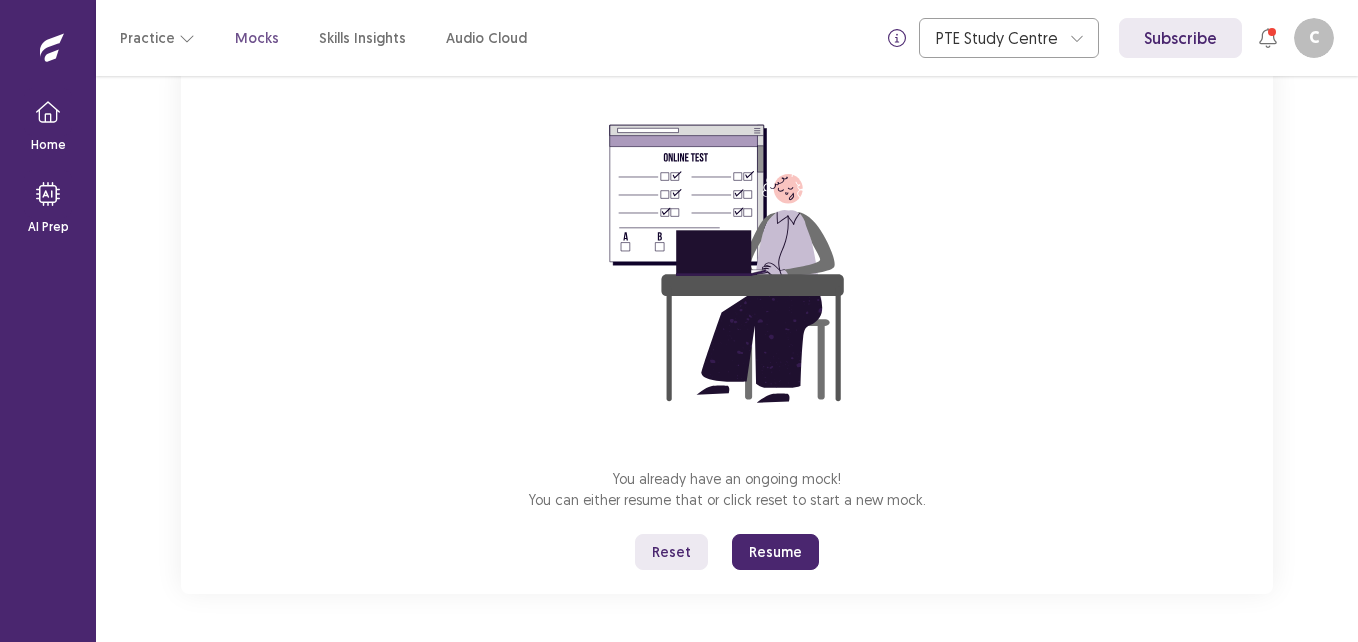 click on "Resume" at bounding box center (775, 552) 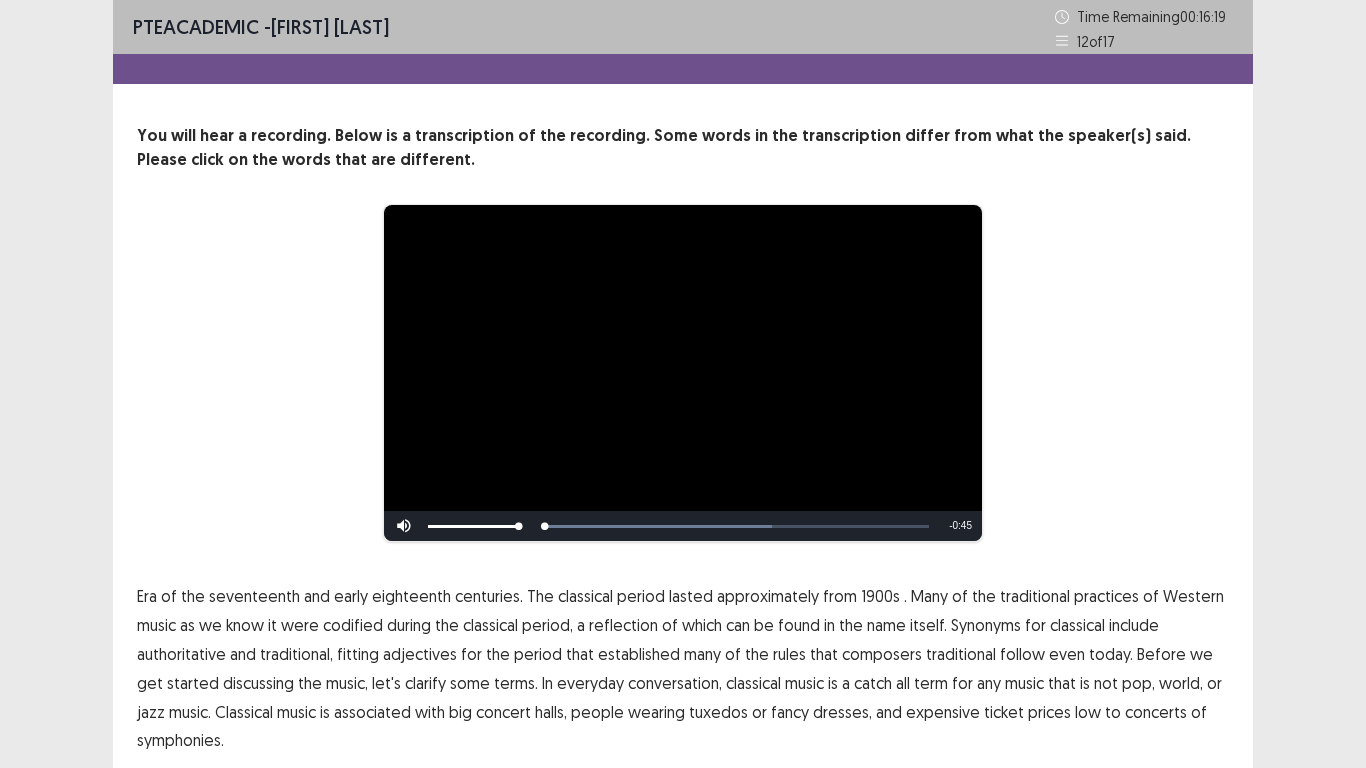 scroll, scrollTop: 75, scrollLeft: 0, axis: vertical 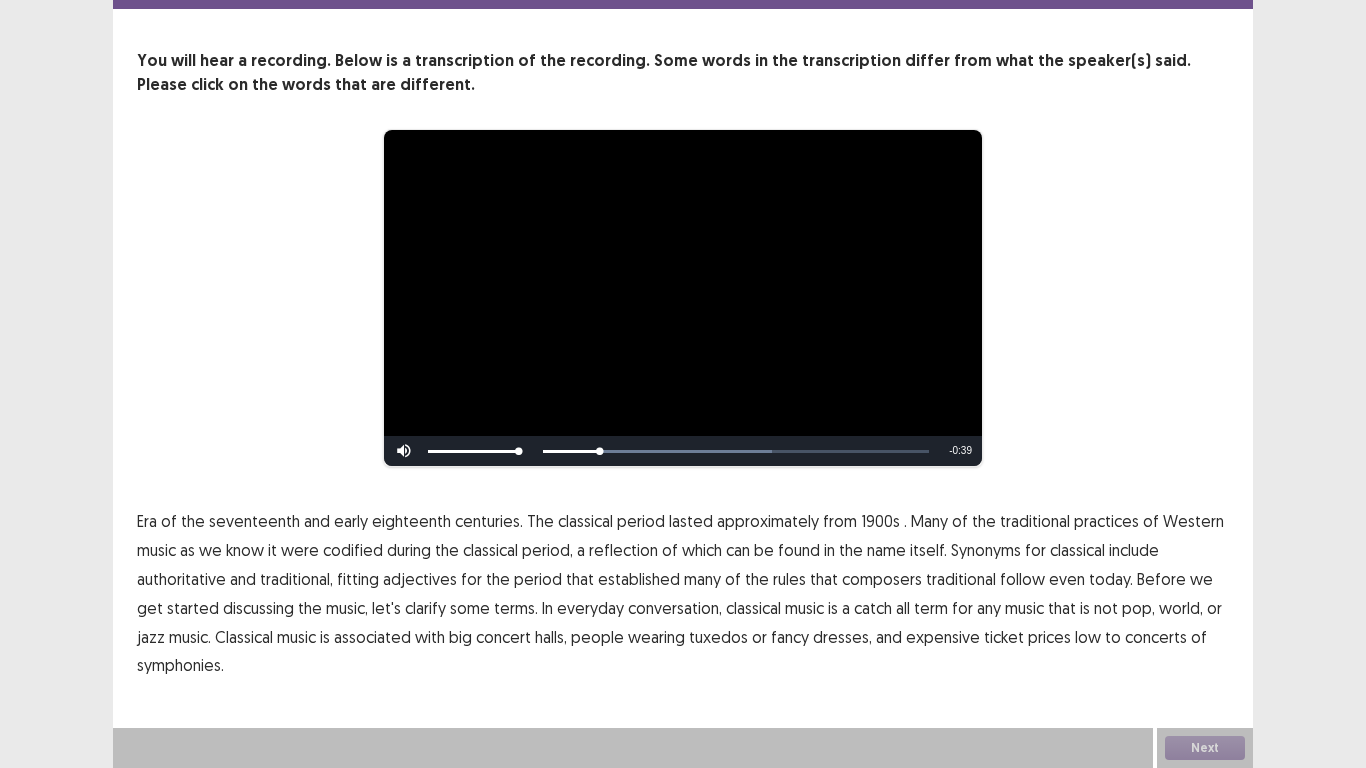 click on "1900s" at bounding box center (880, 521) 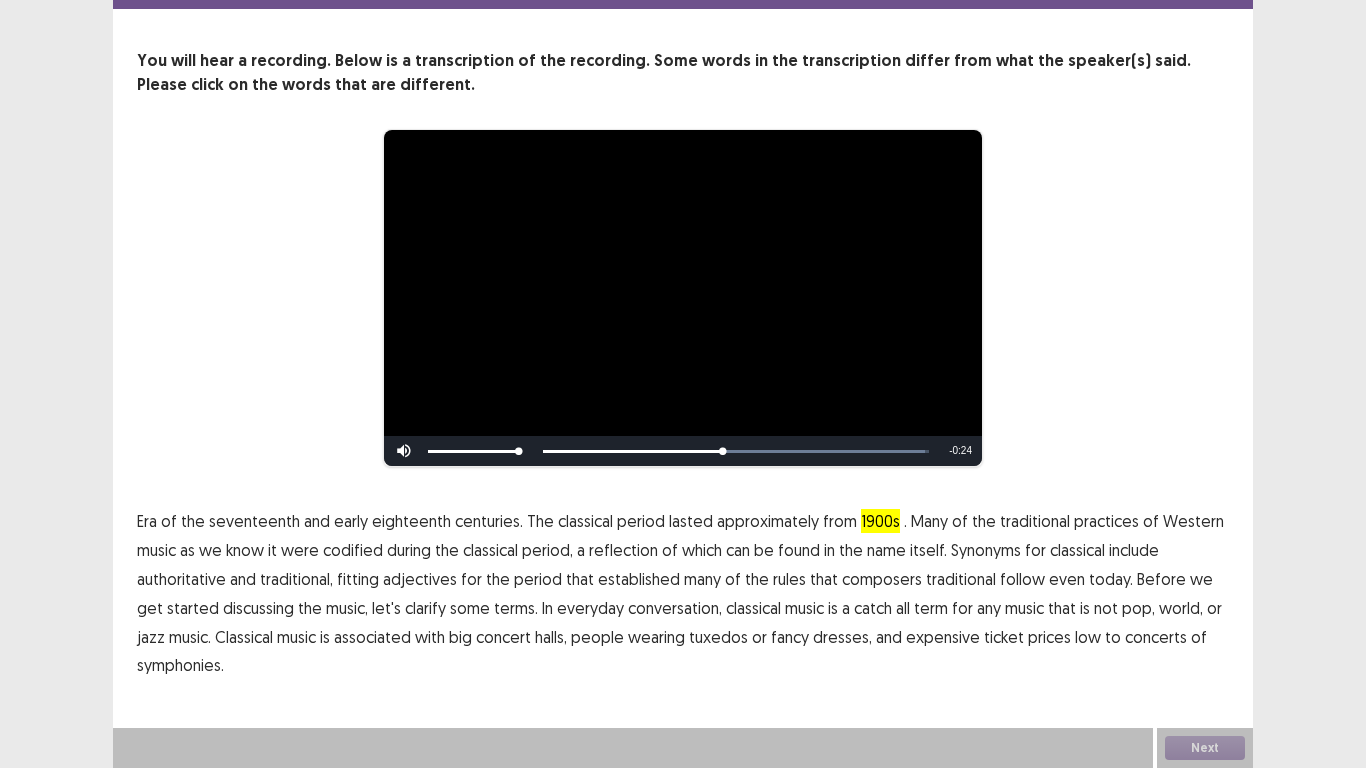 click on "traditional" at bounding box center [961, 579] 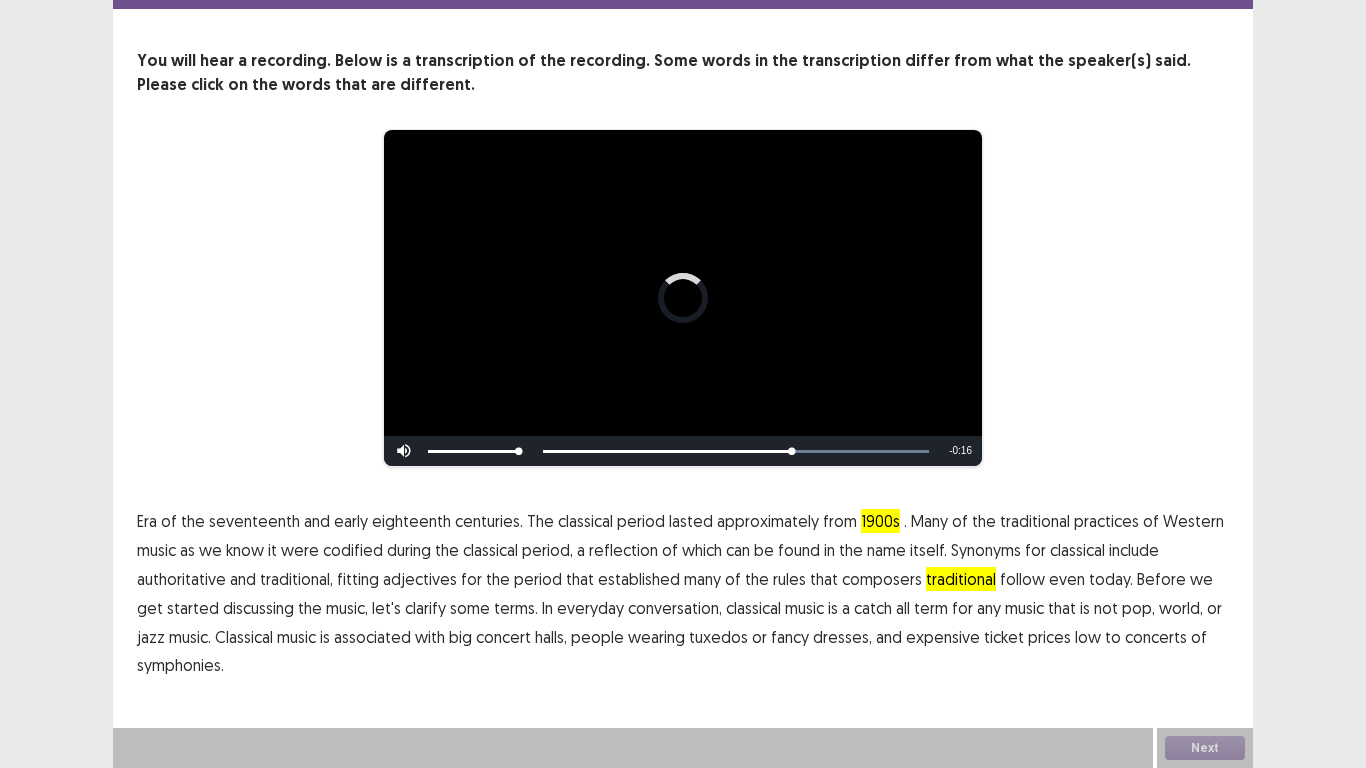 click on "discussing" at bounding box center [258, 608] 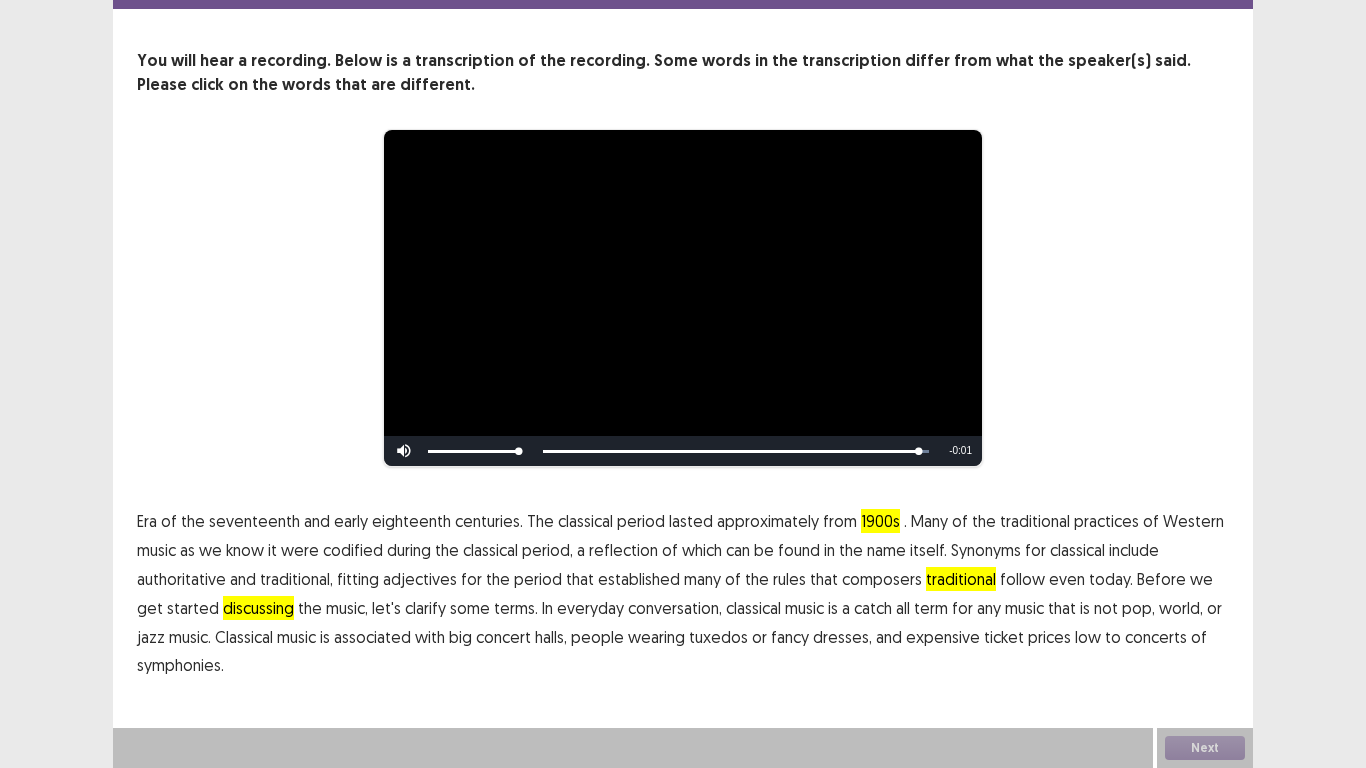 click on "low" at bounding box center (1088, 637) 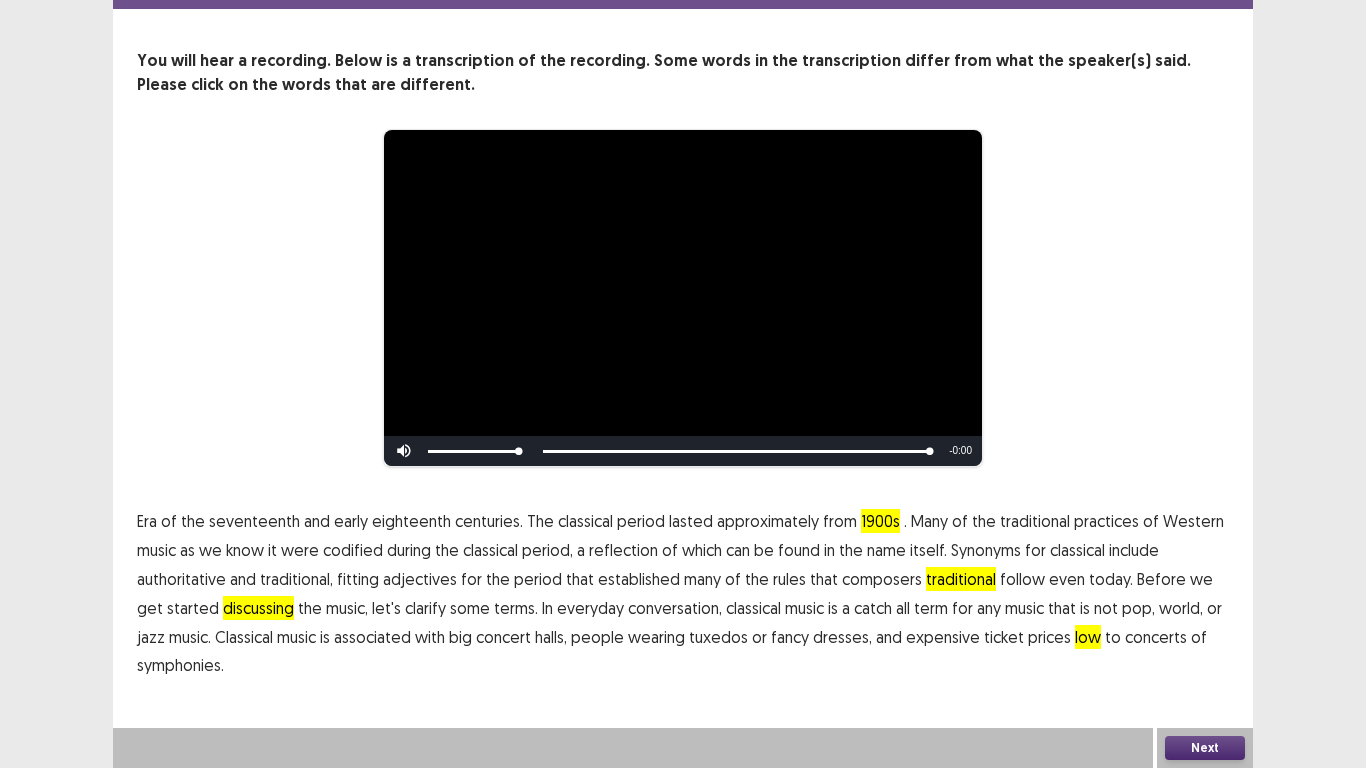 click on "Next" at bounding box center (1205, 748) 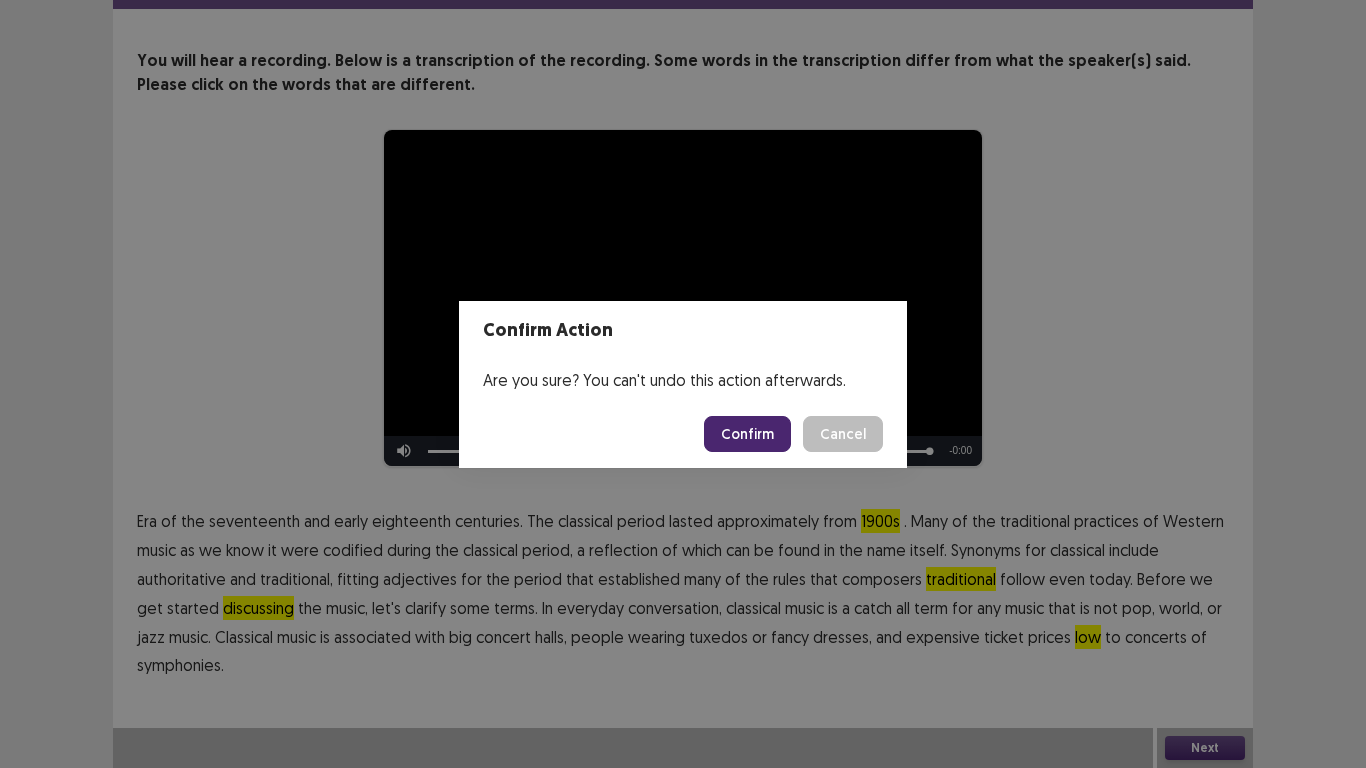 click on "Confirm" at bounding box center (747, 434) 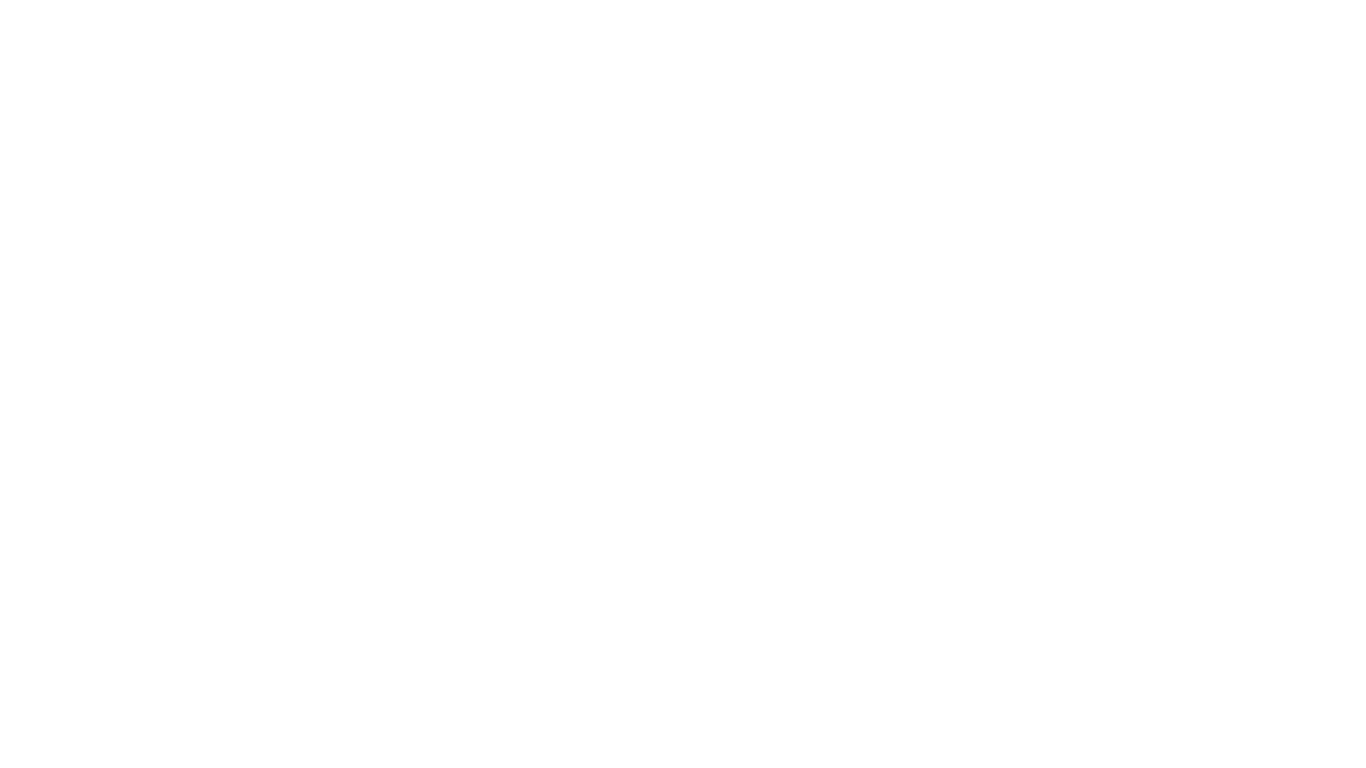 scroll, scrollTop: 0, scrollLeft: 0, axis: both 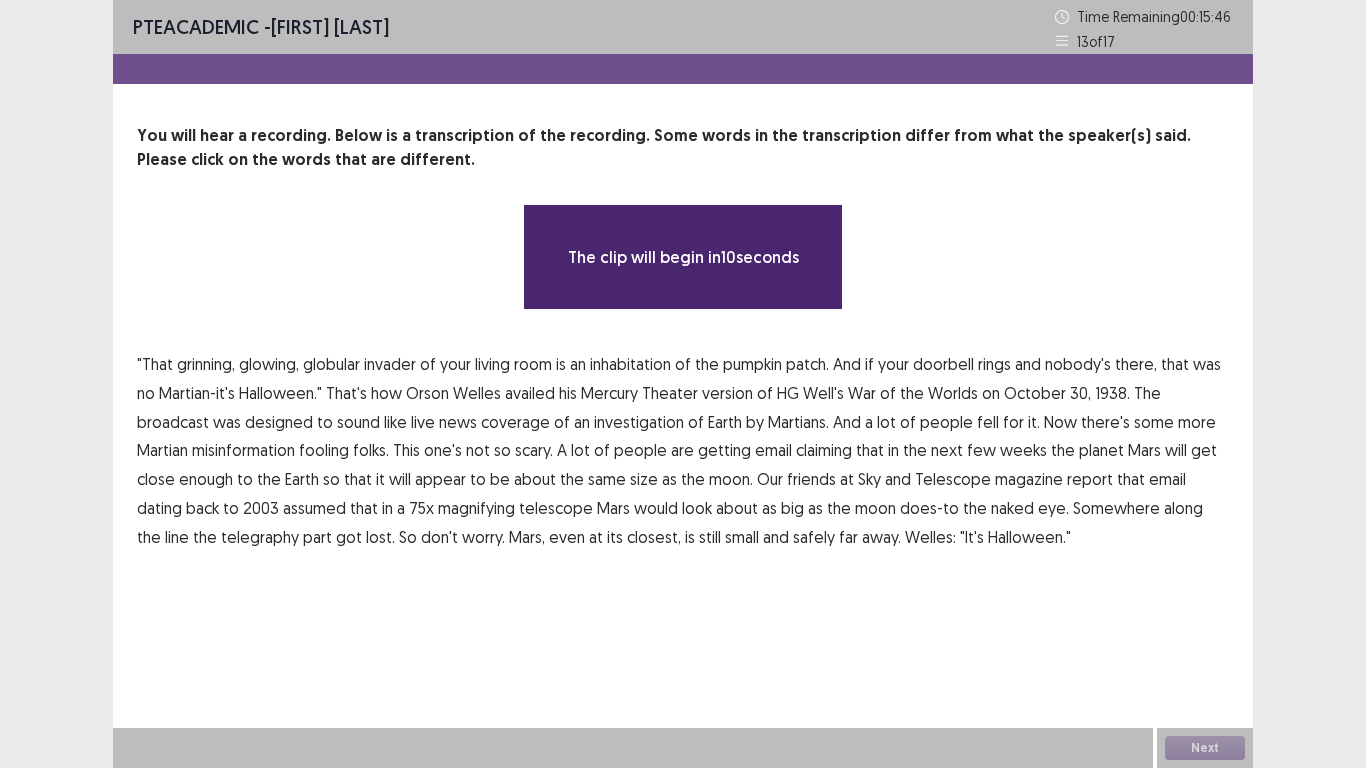 click on ""That   grinning,   glowing,   globular   invader   of   your   living   room   is   an   inhabitation   of   the   pumpkin   patch.   And   if   your   doorbell   rings   and   nobody's   there,   that   was   no   [PLANET]it's   Halloween."   That's   how   [PERSON]   availed   his   [COMPANY]   Theater   version   of   HG   [LAST_NAME]   War   of   the   Worlds   on   [MONTH]   30,   1938.   The   broadcast   was   designed   to   sound   like   live   news   coverage   of   an   investigation   of   [PLANET]   by   [PERSON_PLURAL].   And   a   lot   of   people   fell   for   it.   Now   there's   some   more   [PLANET]   misinformation   fooling   folks.   A   lot   of   people   are   getting   [COMMUNICATION_METHOD]   claiming   that   in   the   next   few   weeks   the   planet   [PLANET]   will   get   close   enough   to   the   [PLANET]   so   that   it   will   appear   to   be   about   the   same   size   as   the   [CELESTIAL_BODY].   Our   friends   at   [PUBLICATION]   and   [PUBLICATION]   magazine   report   that" at bounding box center [683, 451] 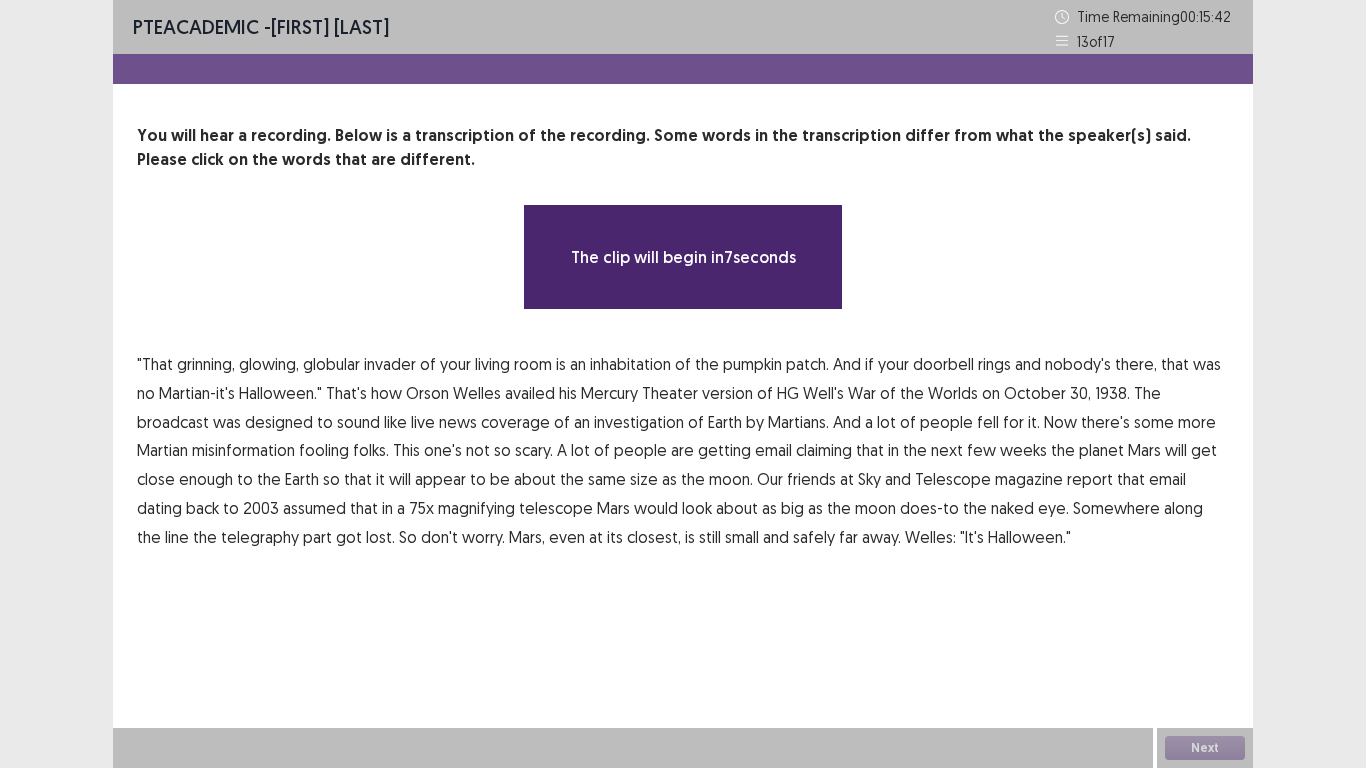 click on ""That   grinning,   glowing,   globular   invader   of   your   living   room   is   an   inhabitation   of   the   pumpkin   patch.   And   if   your   doorbell   rings   and   nobody's   there,   that   was   no   [PLANET]it's   Halloween."   That's   how   [PERSON]   availed   his   [COMPANY]   Theater   version   of   HG   [LAST_NAME]   War   of   the   Worlds   on   [MONTH]   30,   1938.   The   broadcast   was   designed   to   sound   like   live   news   coverage   of   an   investigation   of   [PLANET]   by   [PERSON_PLURAL].   And   a   lot   of   people   fell   for   it.   Now   there's   some   more   [PLANET]   misinformation   fooling   folks.   A   lot   of   people   are   getting   [COMMUNICATION_METHOD]   claiming   that   in   the   next   few   weeks   the   planet   [PLANET]   will   get   close   enough   to   the   [PLANET]   so   that   it   will   appear   to   be   about   the   same   size   as   the   [CELESTIAL_BODY].   Our   friends   at   [PUBLICATION]   and   [PUBLICATION]   magazine   report   that" at bounding box center [683, 451] 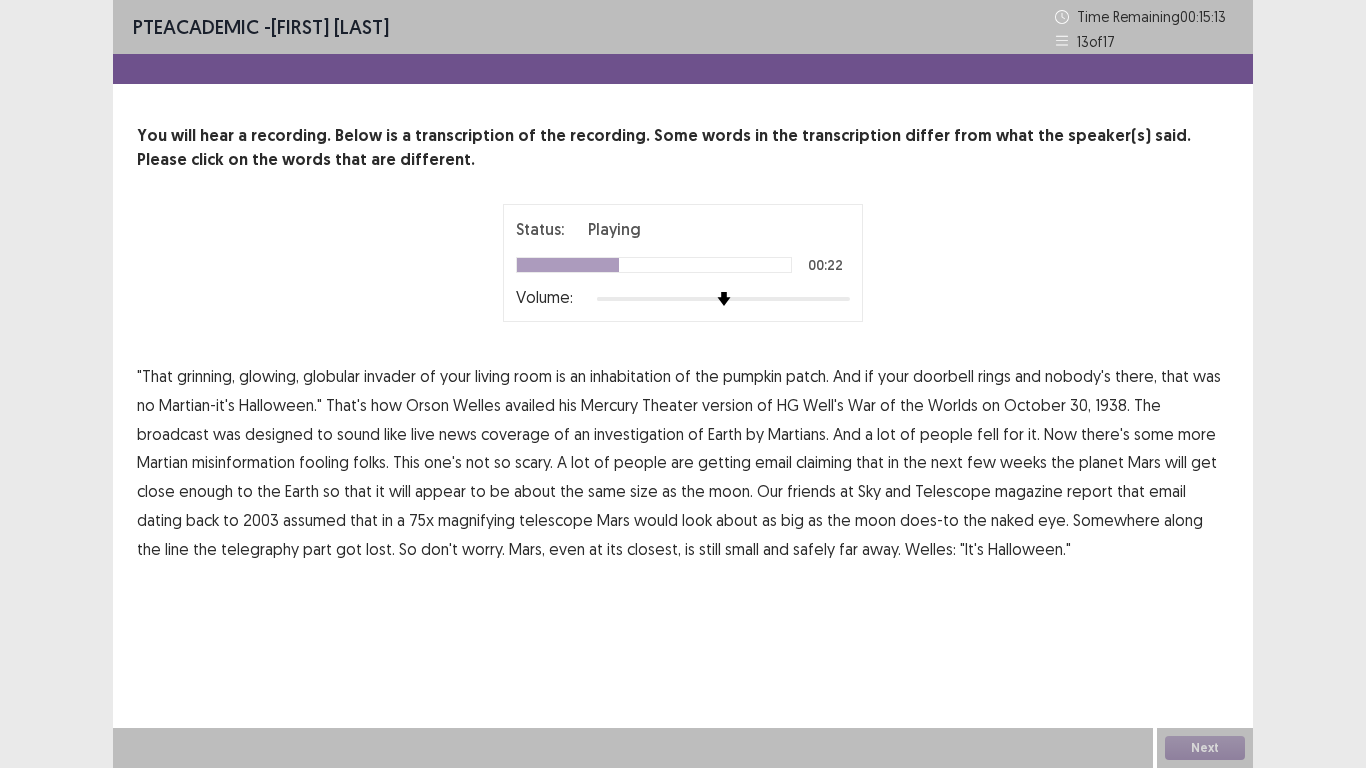 click on "investigation" at bounding box center (639, 434) 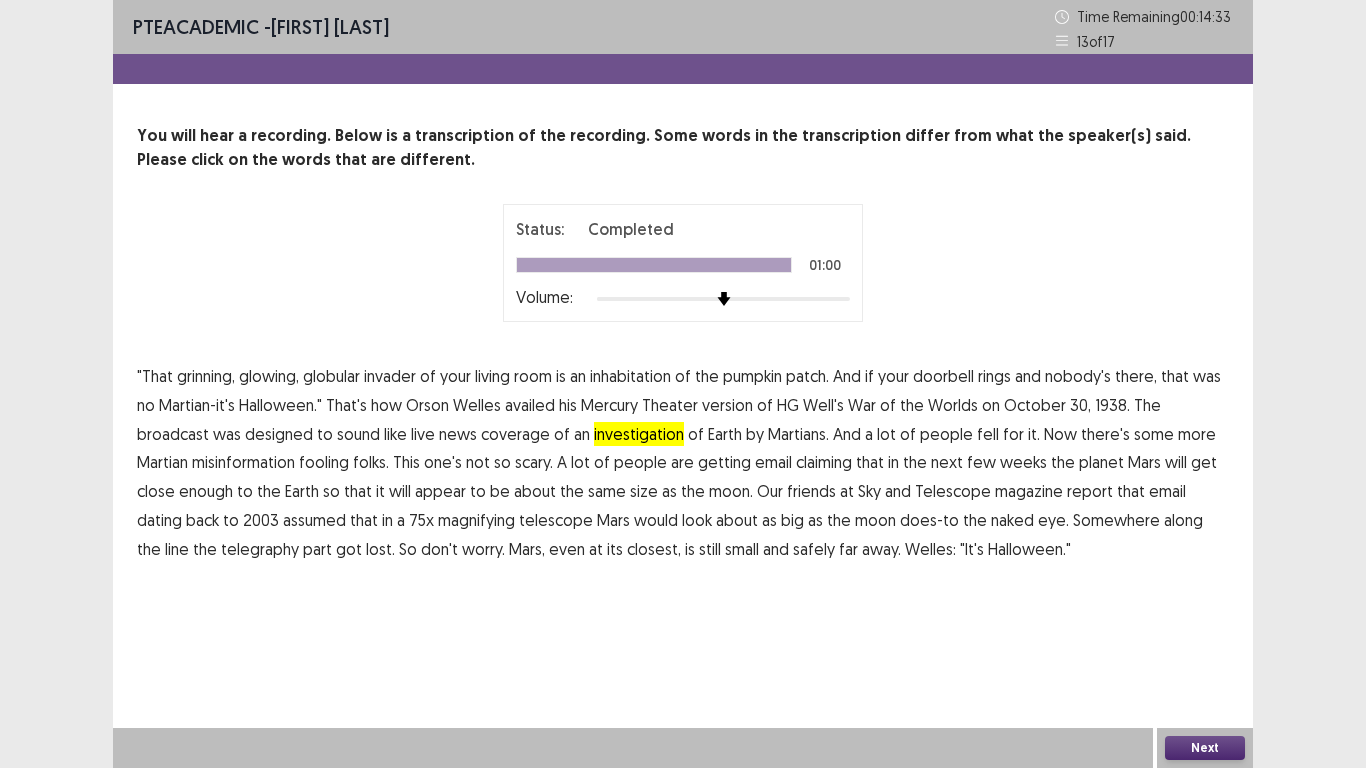 click on "Next" at bounding box center (1205, 748) 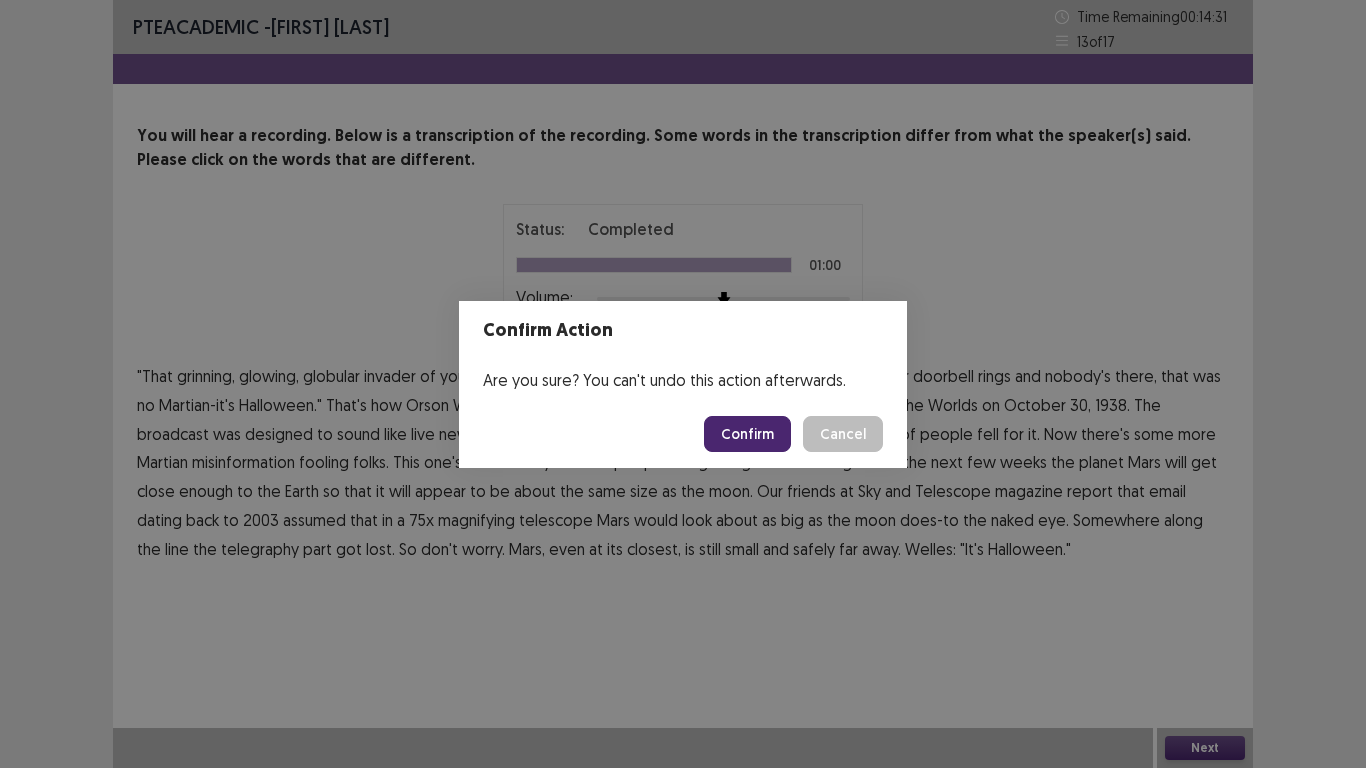 click on "Confirm Action Are you sure? You can't undo this action afterwards. Confirm Cancel" at bounding box center (683, 384) 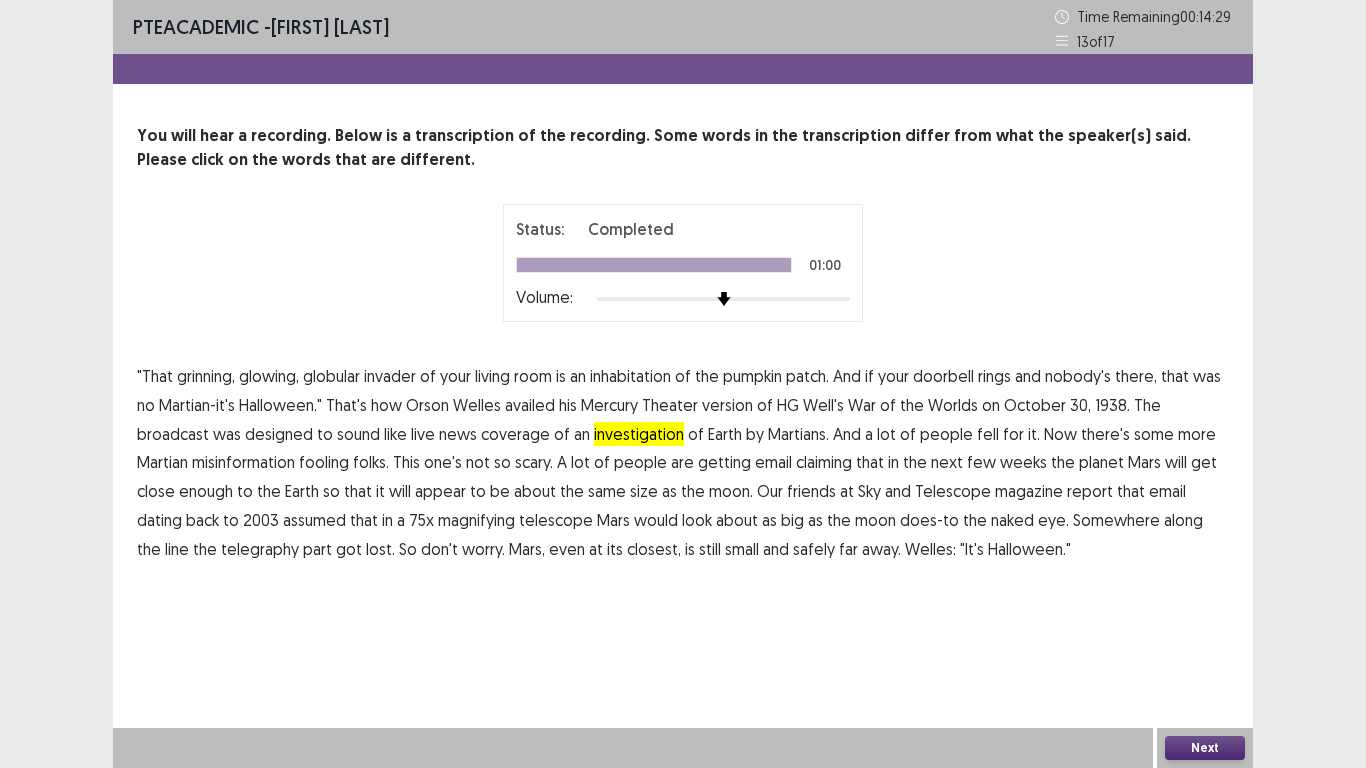 click on "Welles:" at bounding box center [930, 549] 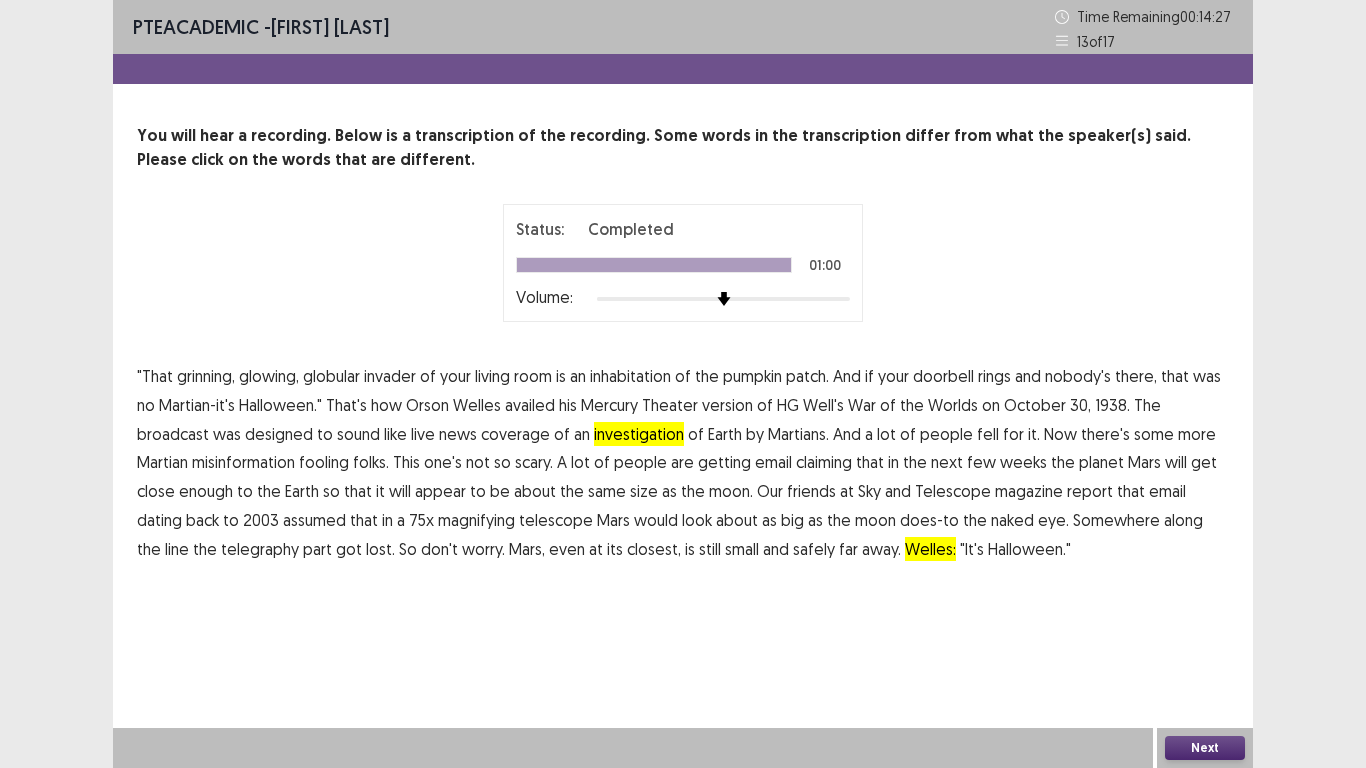 click on "Next" at bounding box center [1205, 748] 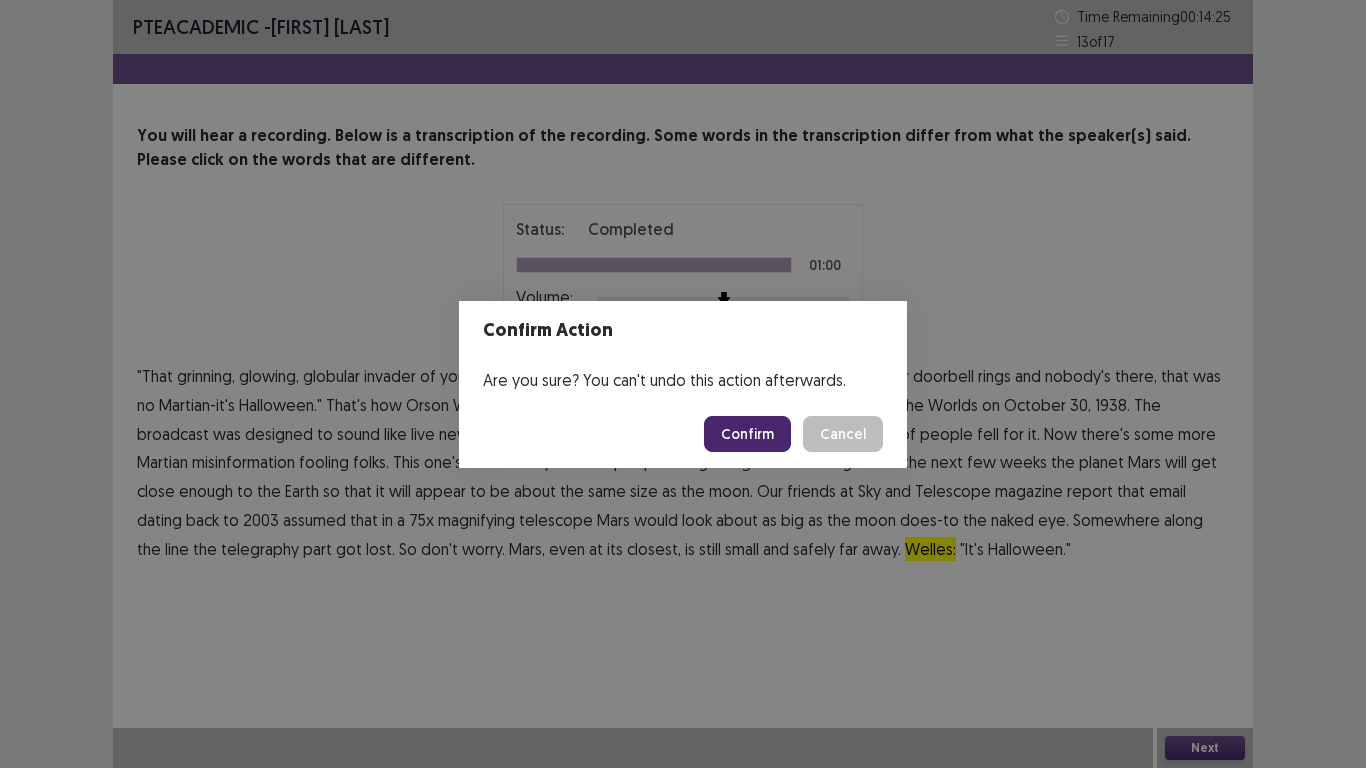 click on "Confirm" at bounding box center (747, 434) 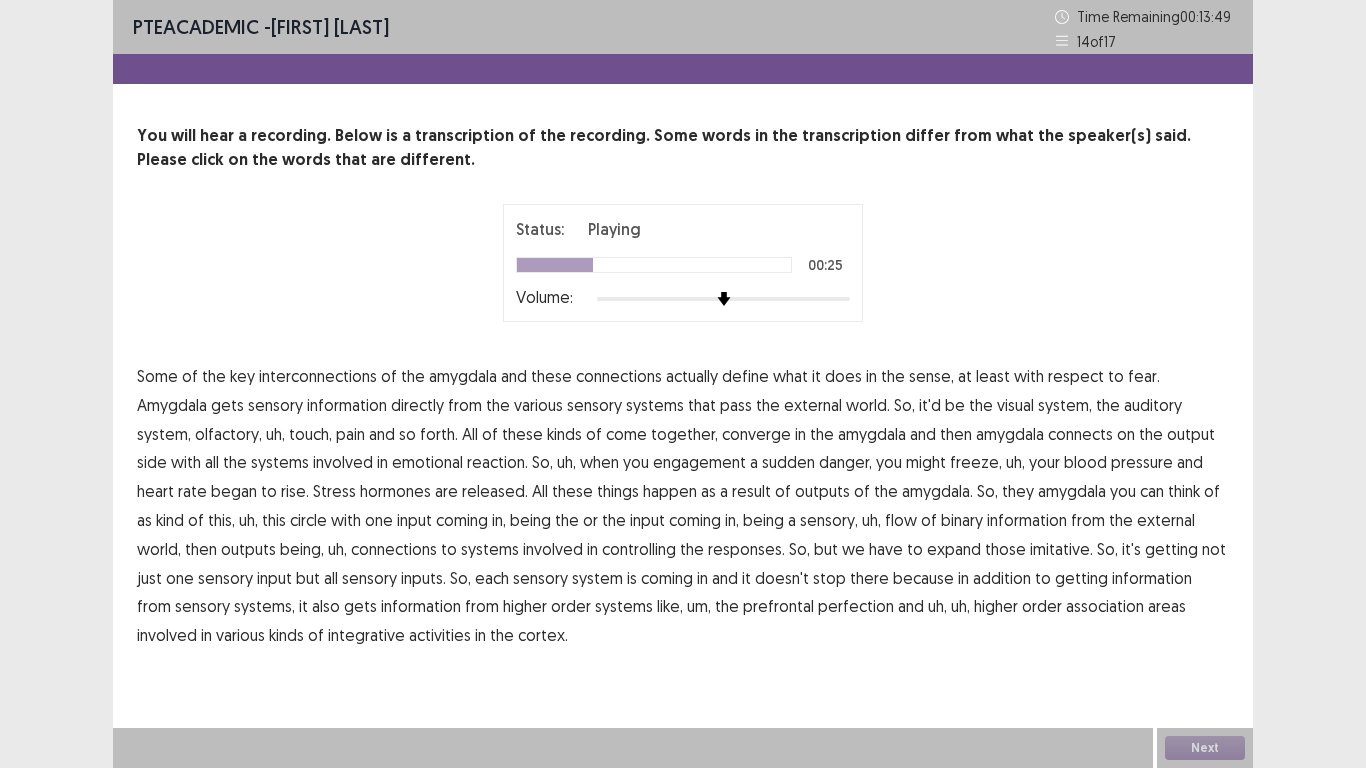 click on "kinds" at bounding box center (564, 434) 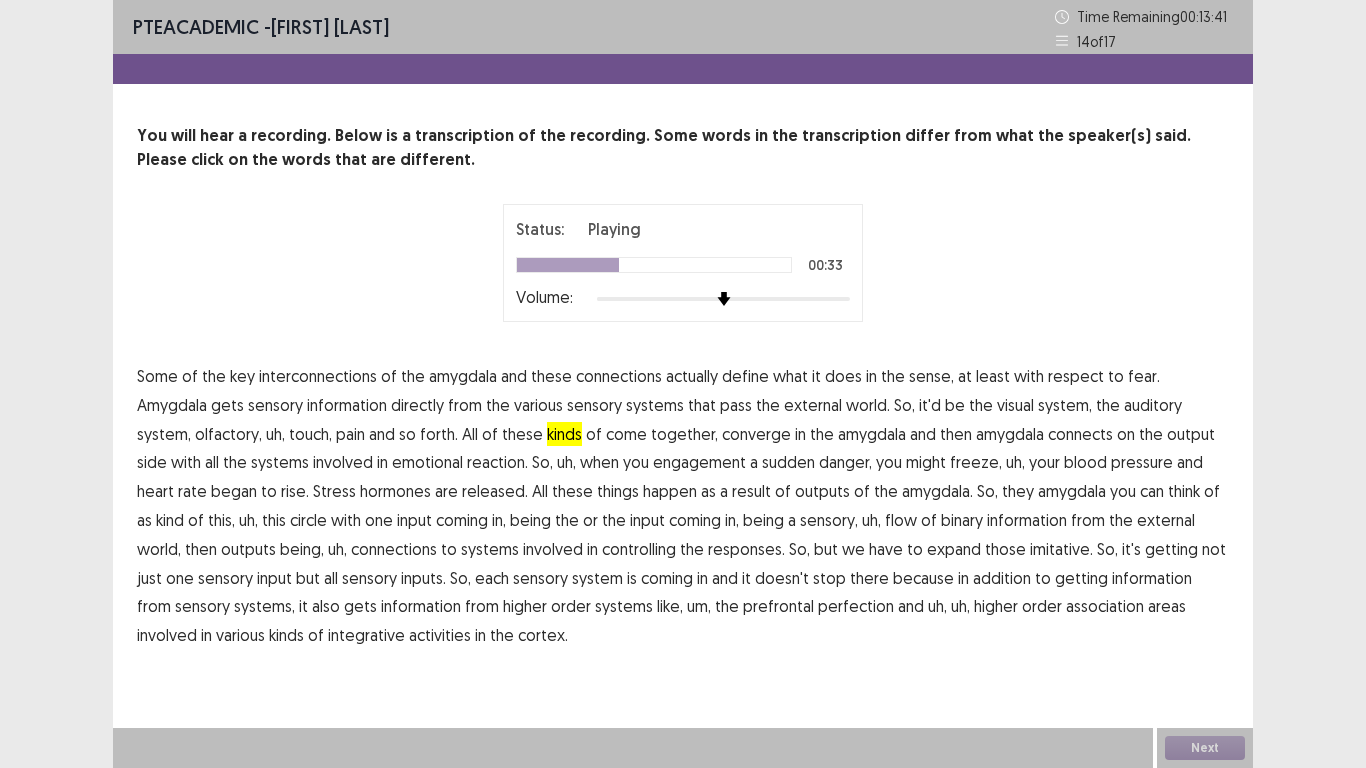 click on "reaction." at bounding box center (497, 462) 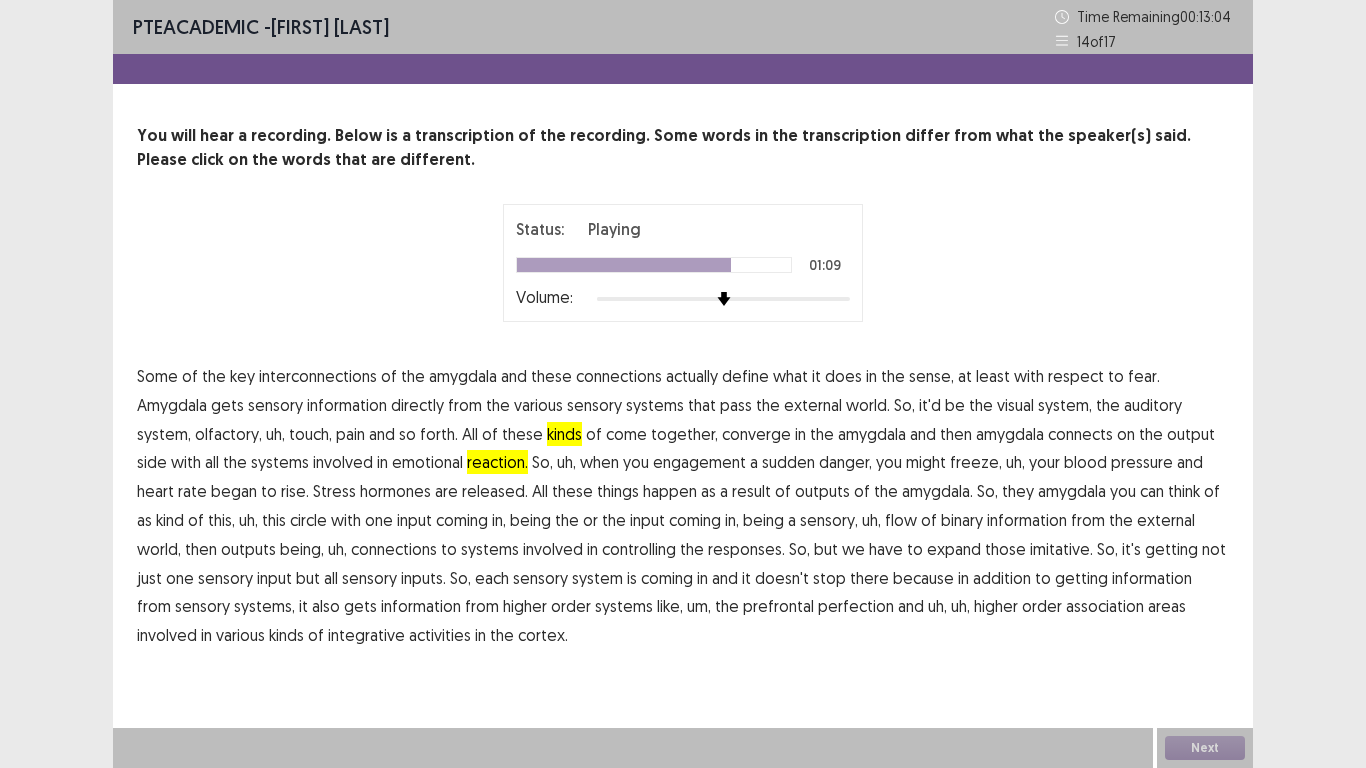 click on "imitative." at bounding box center [1061, 549] 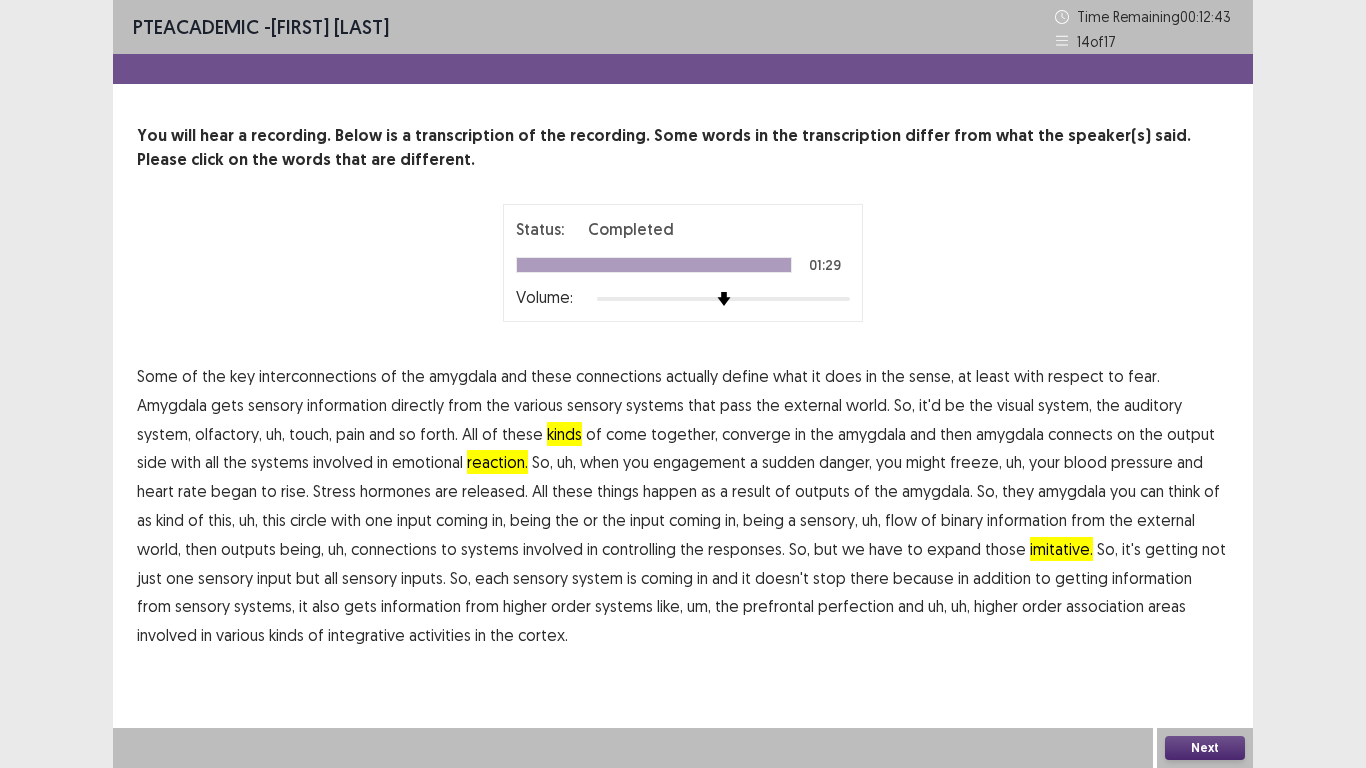 click on "Next" at bounding box center [1205, 748] 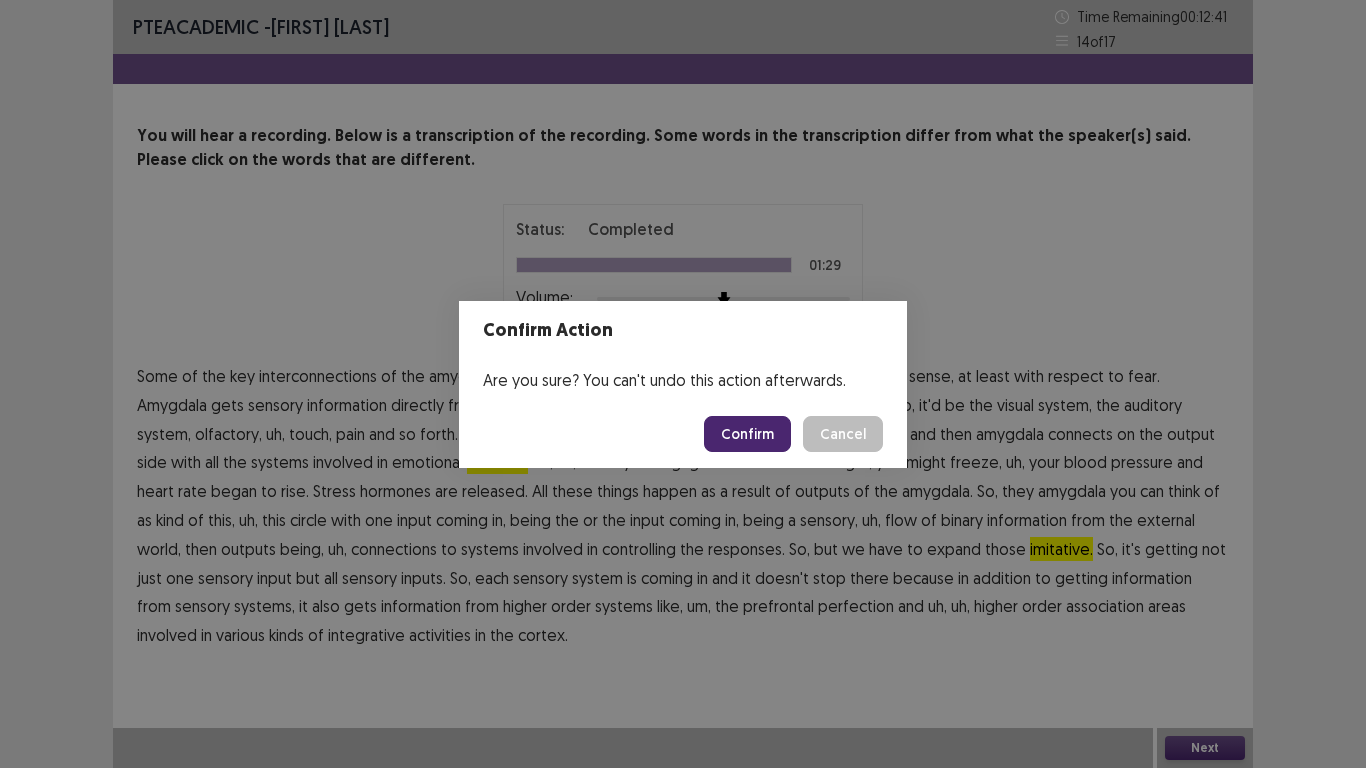 click on "Confirm" at bounding box center (747, 434) 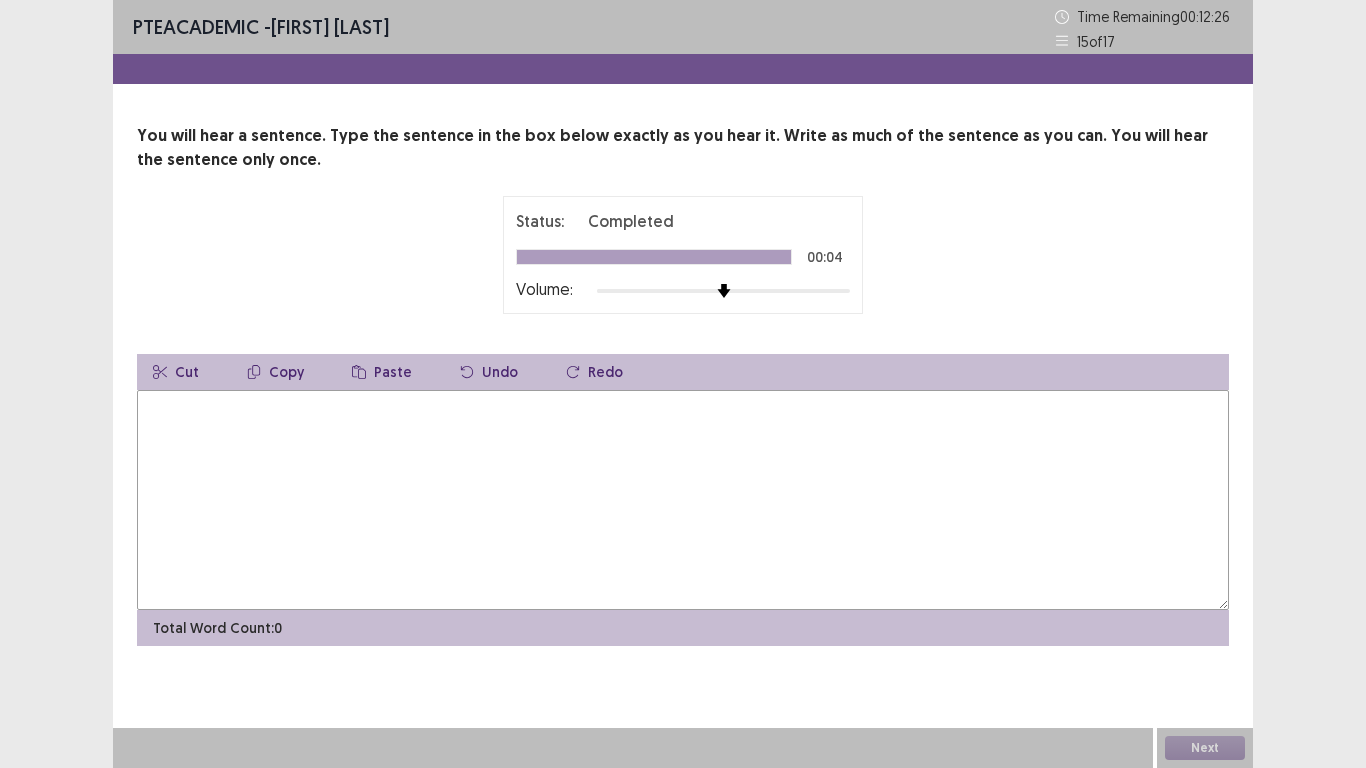 click at bounding box center [683, 500] 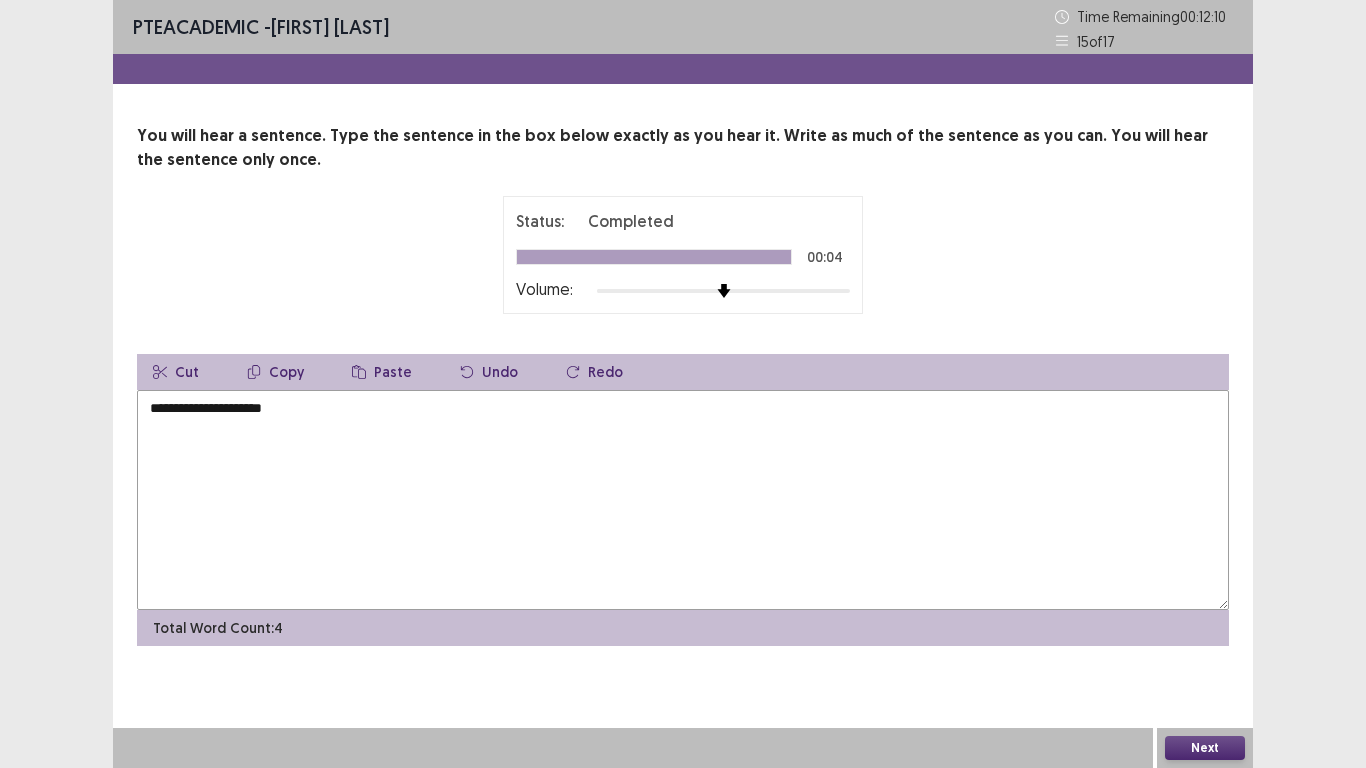 type on "**********" 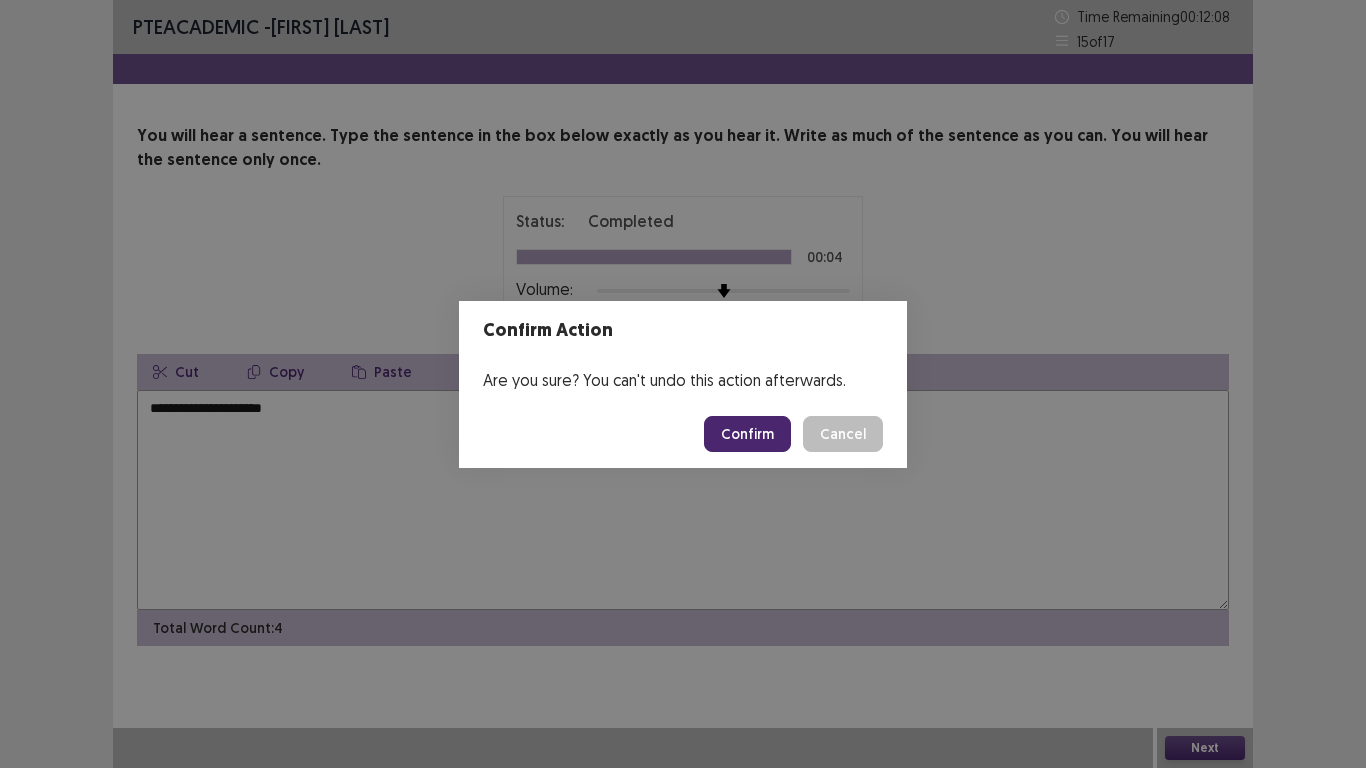 click on "Confirm" at bounding box center [747, 434] 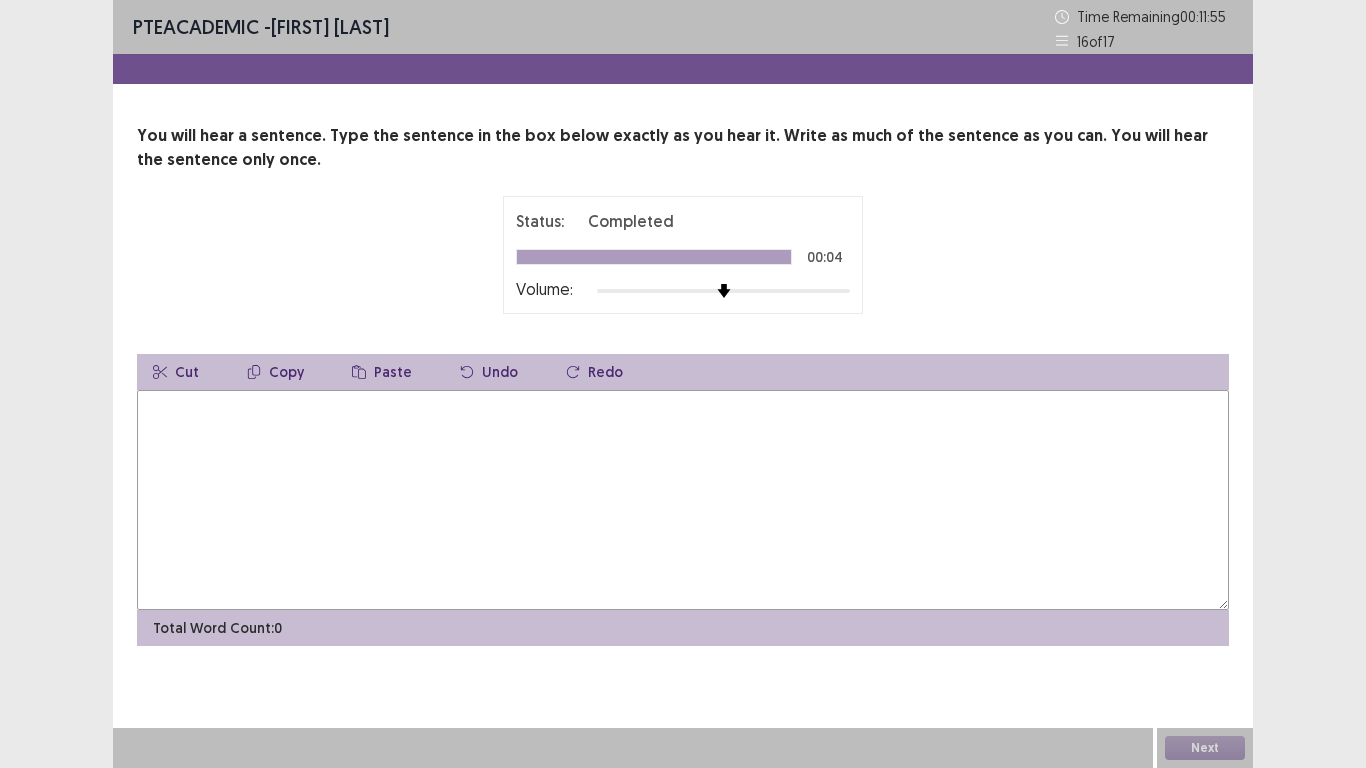 click at bounding box center [683, 500] 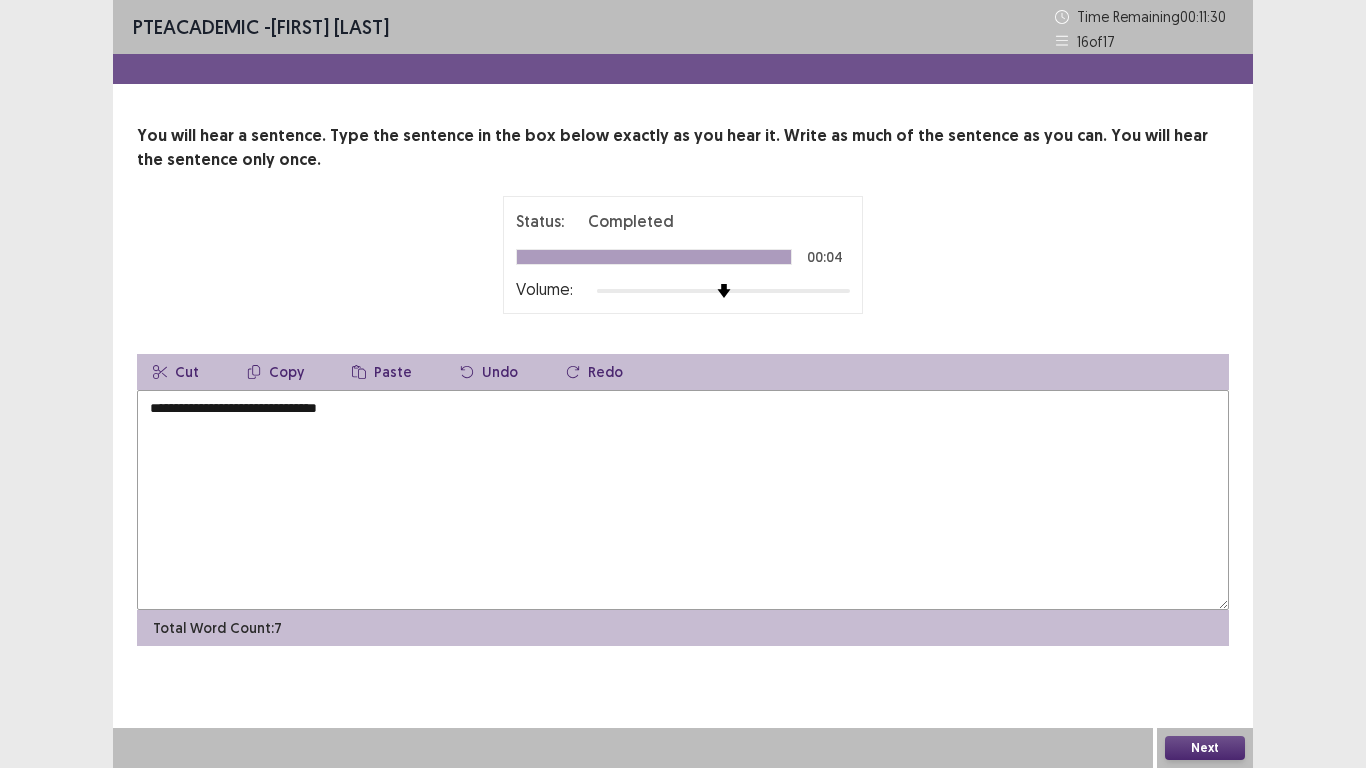 click on "**********" at bounding box center [683, 500] 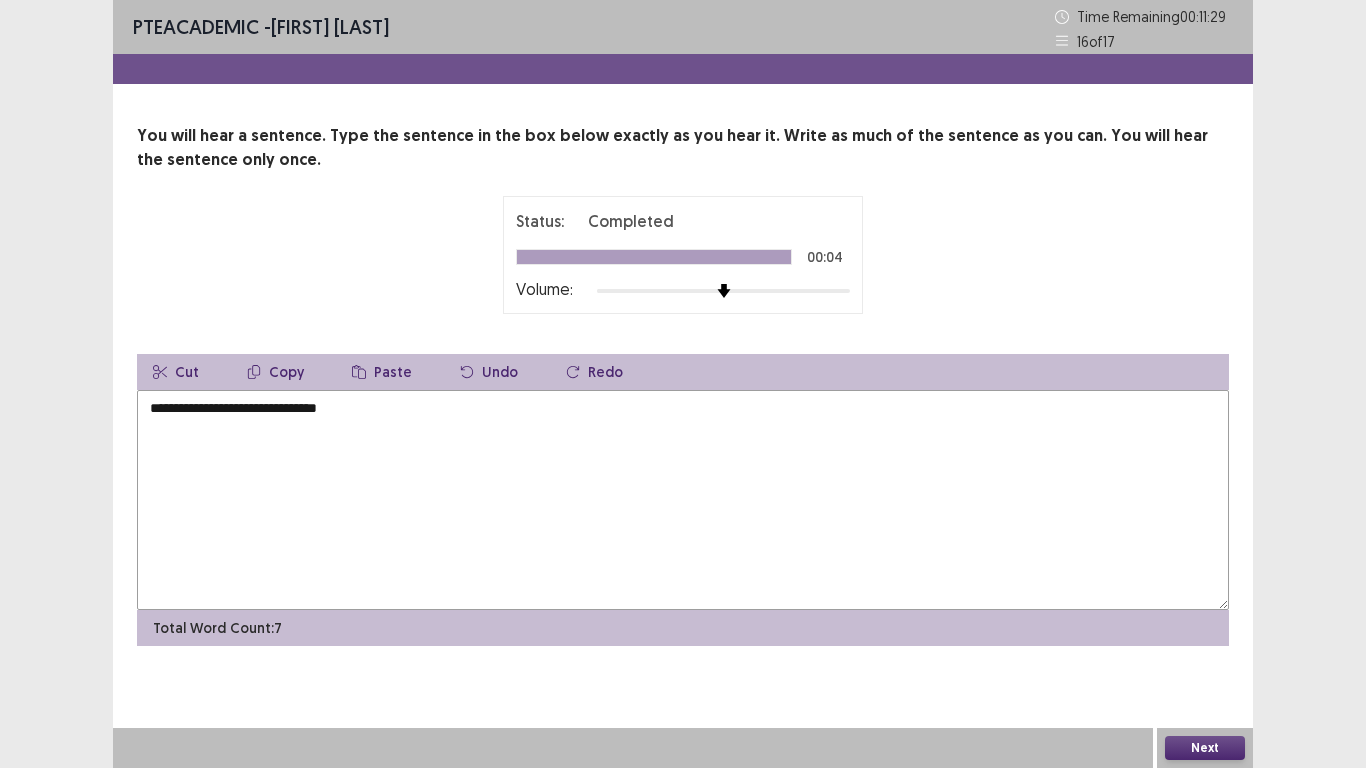 click on "**********" at bounding box center (683, 500) 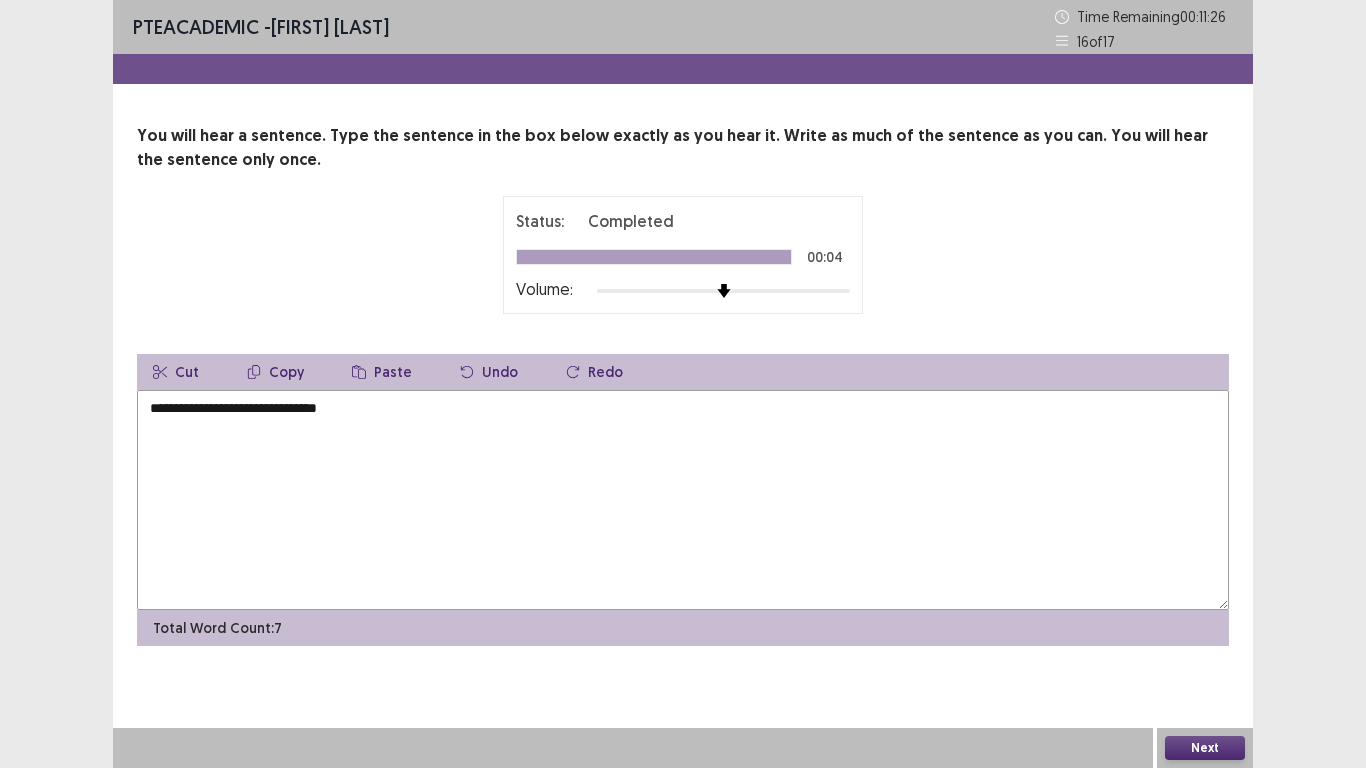 click on "**********" at bounding box center (683, 500) 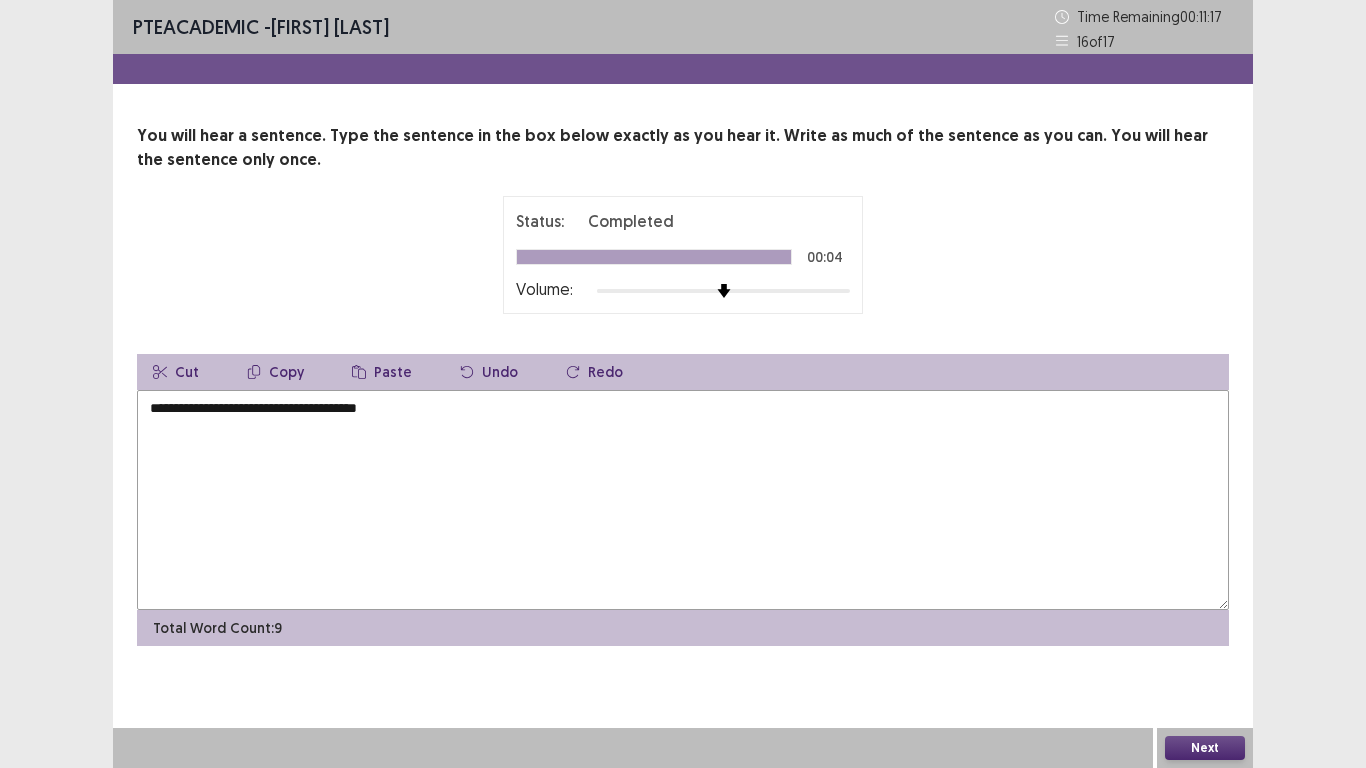 type on "**********" 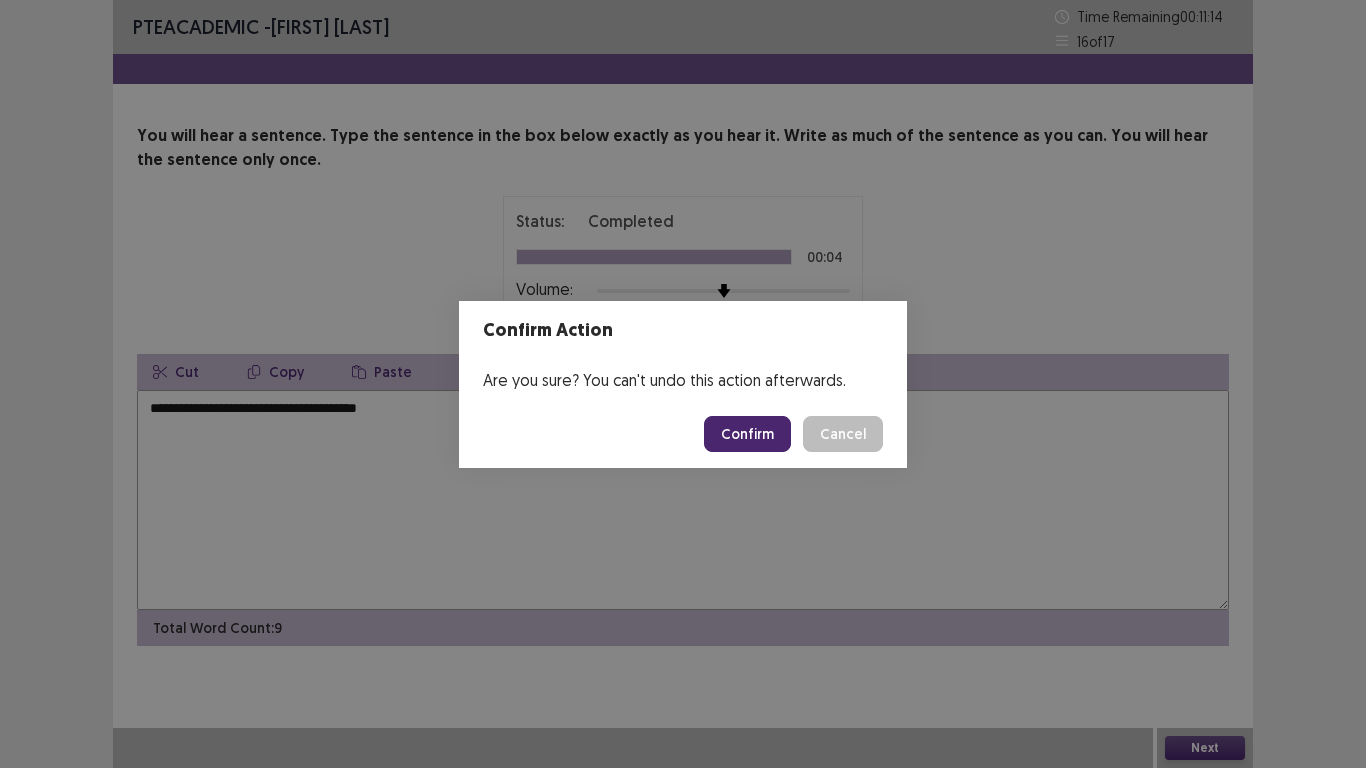 click on "Confirm" at bounding box center [747, 434] 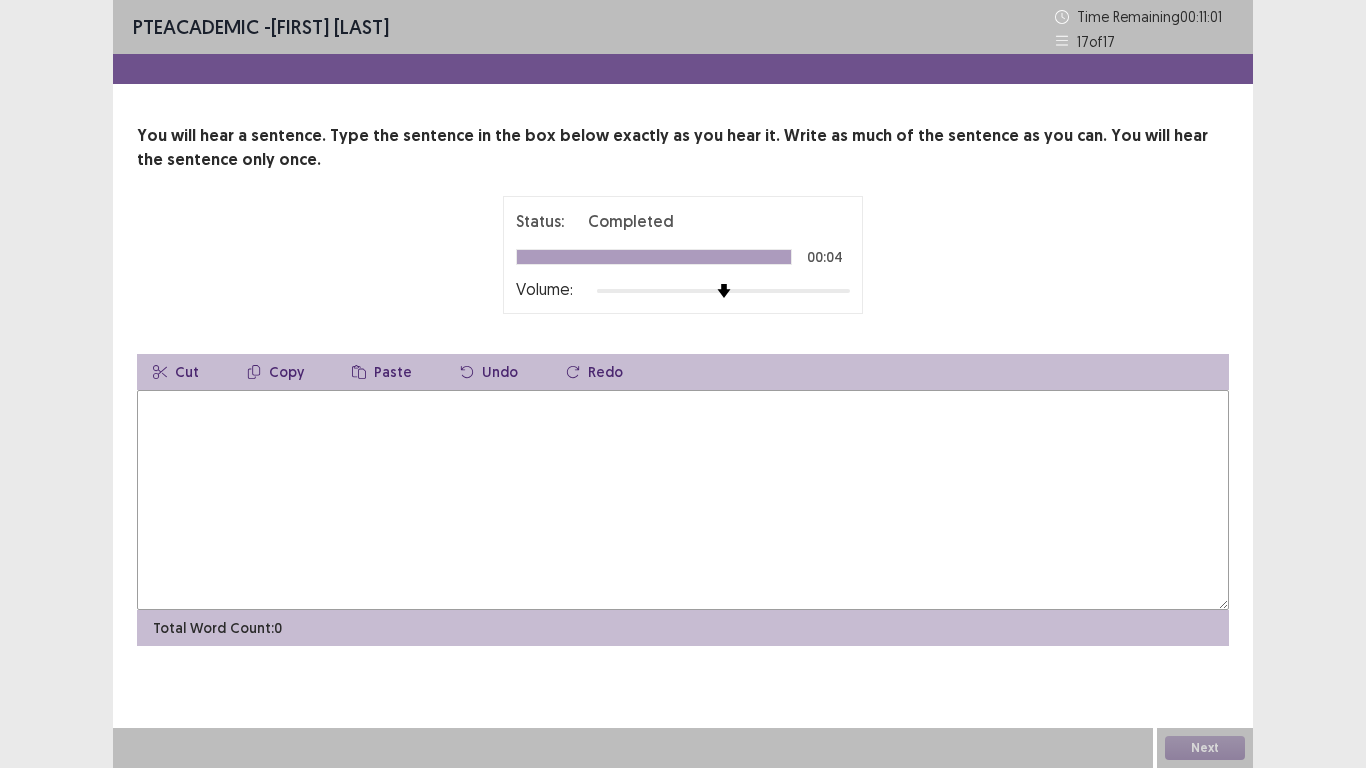 click at bounding box center [683, 500] 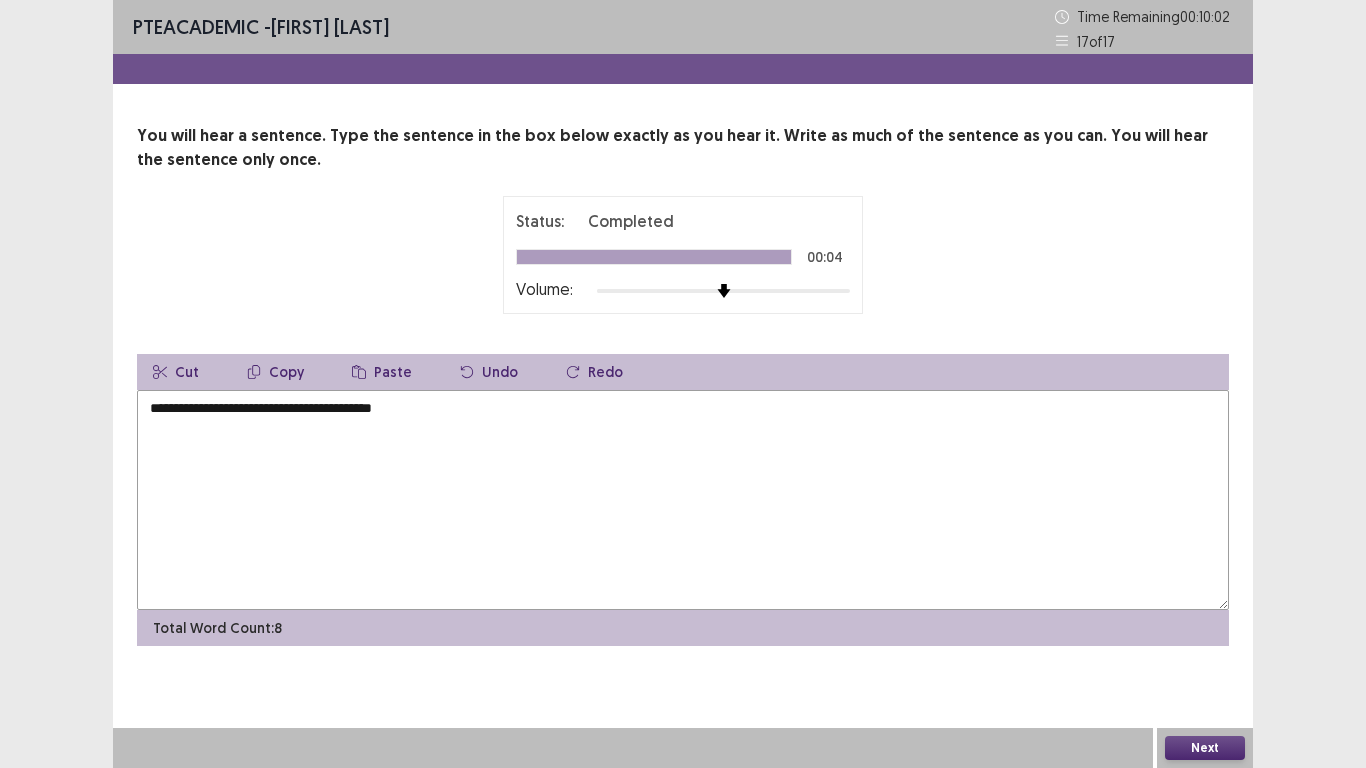 type on "**********" 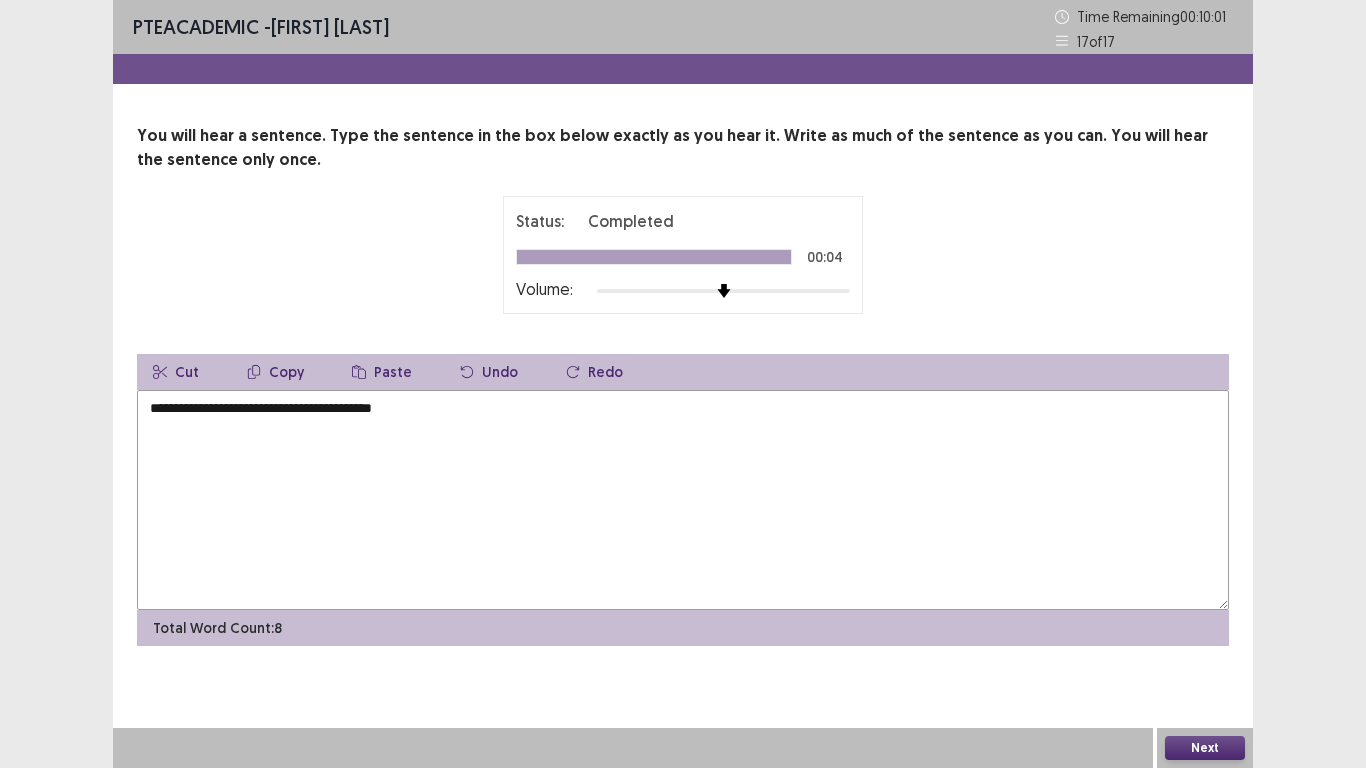 click on "Next" at bounding box center [1205, 748] 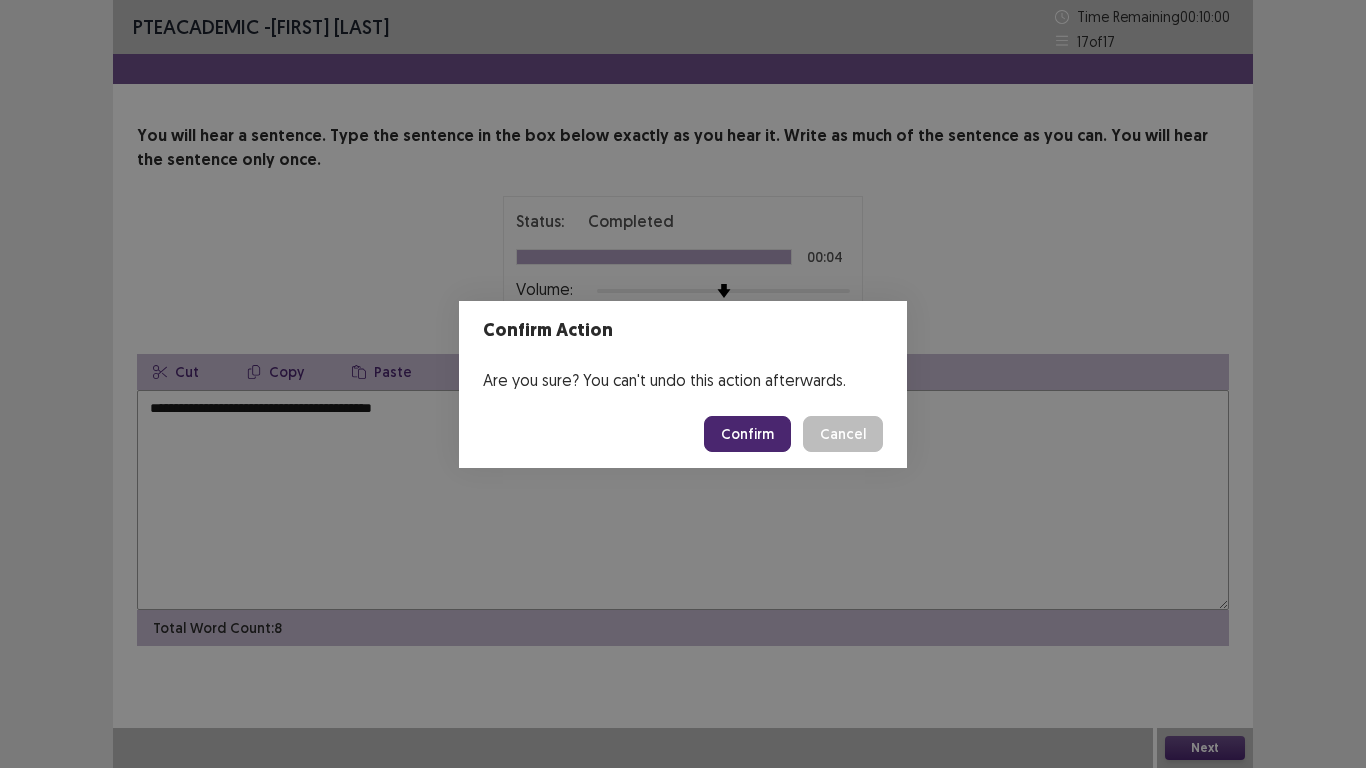 click on "Confirm" at bounding box center [747, 434] 